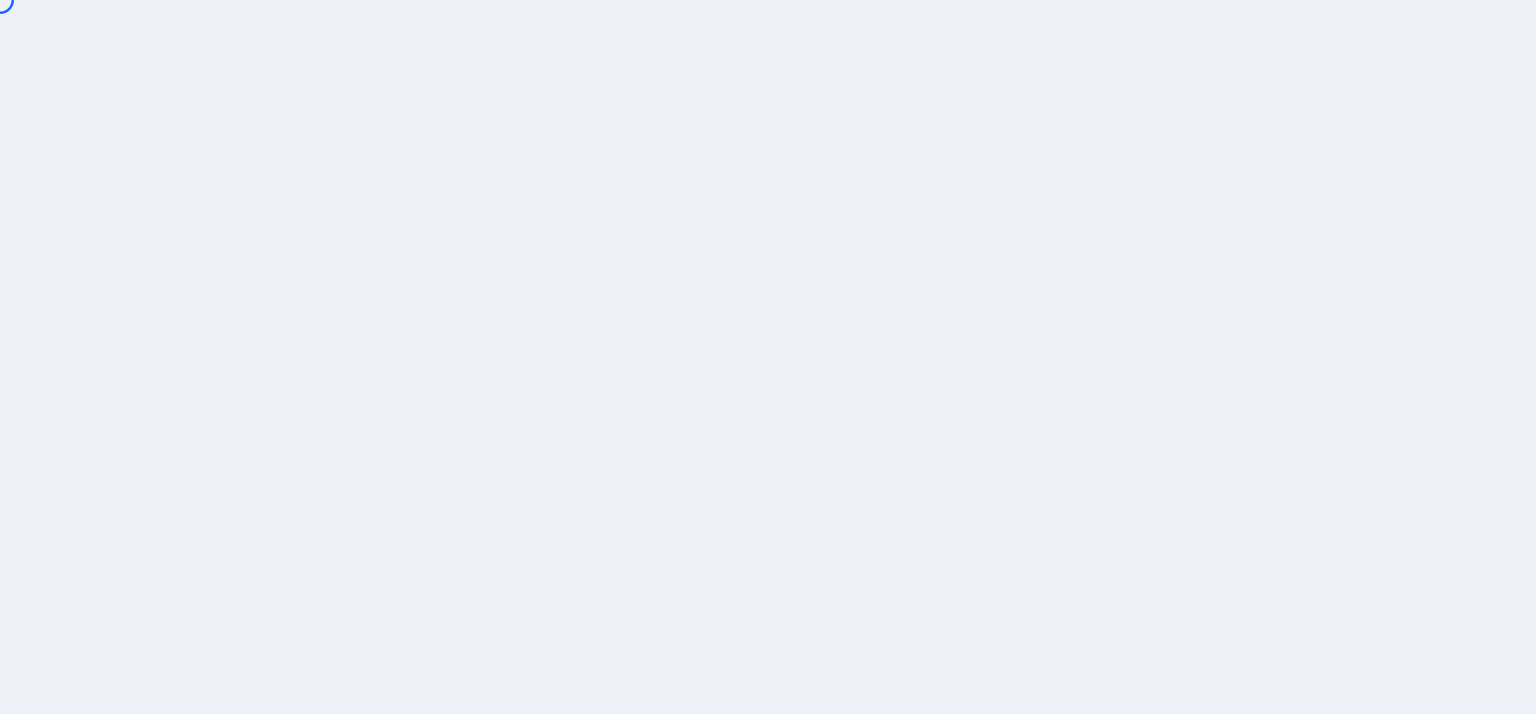 scroll, scrollTop: 0, scrollLeft: 0, axis: both 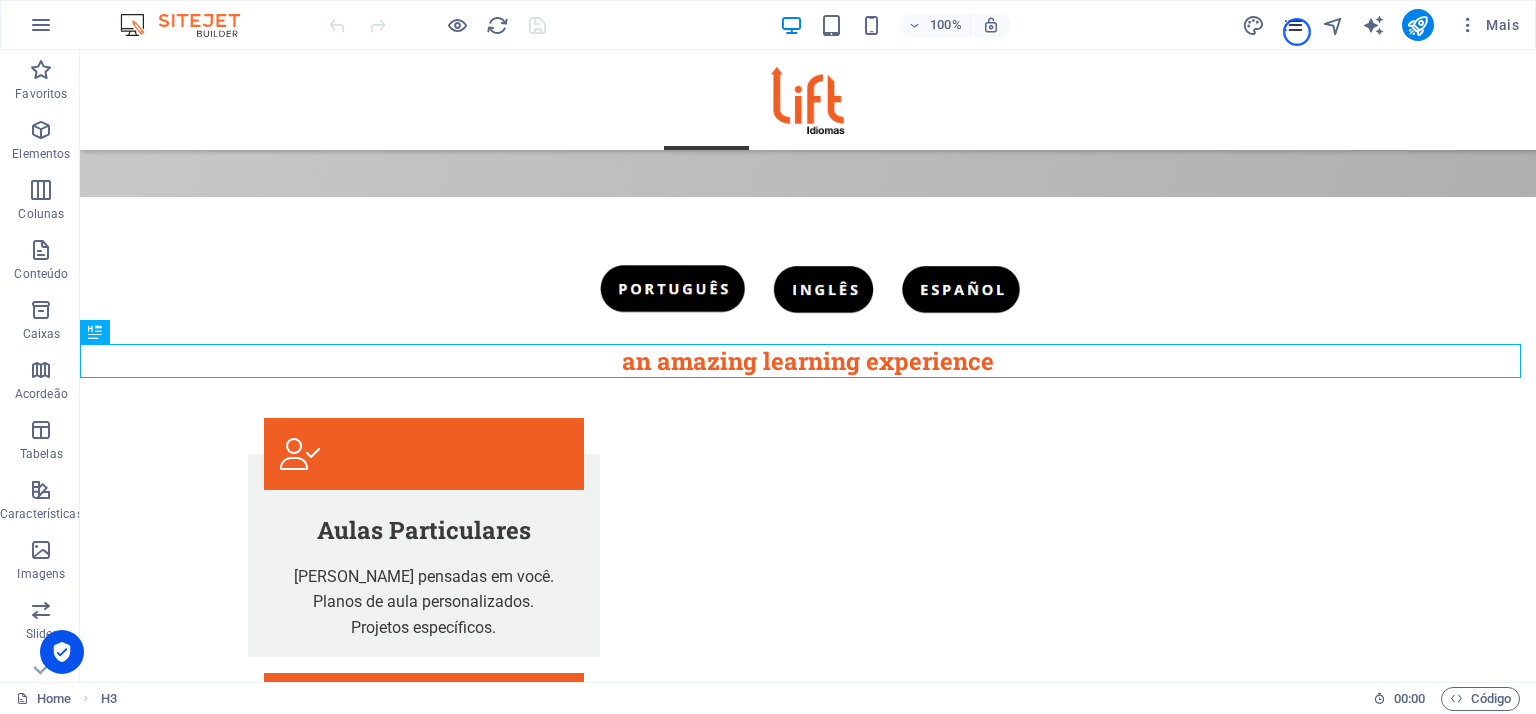 click at bounding box center [1293, 25] 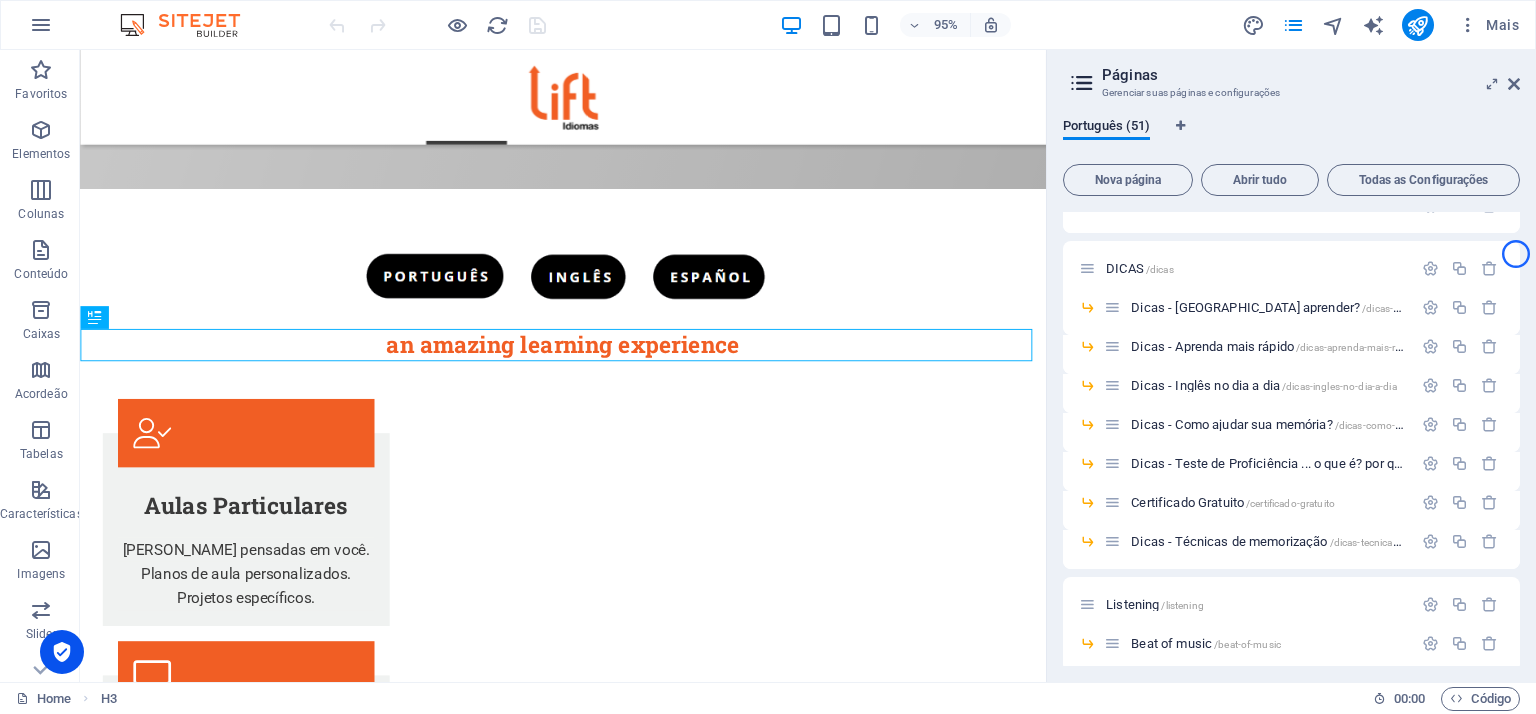 scroll, scrollTop: 160, scrollLeft: 0, axis: vertical 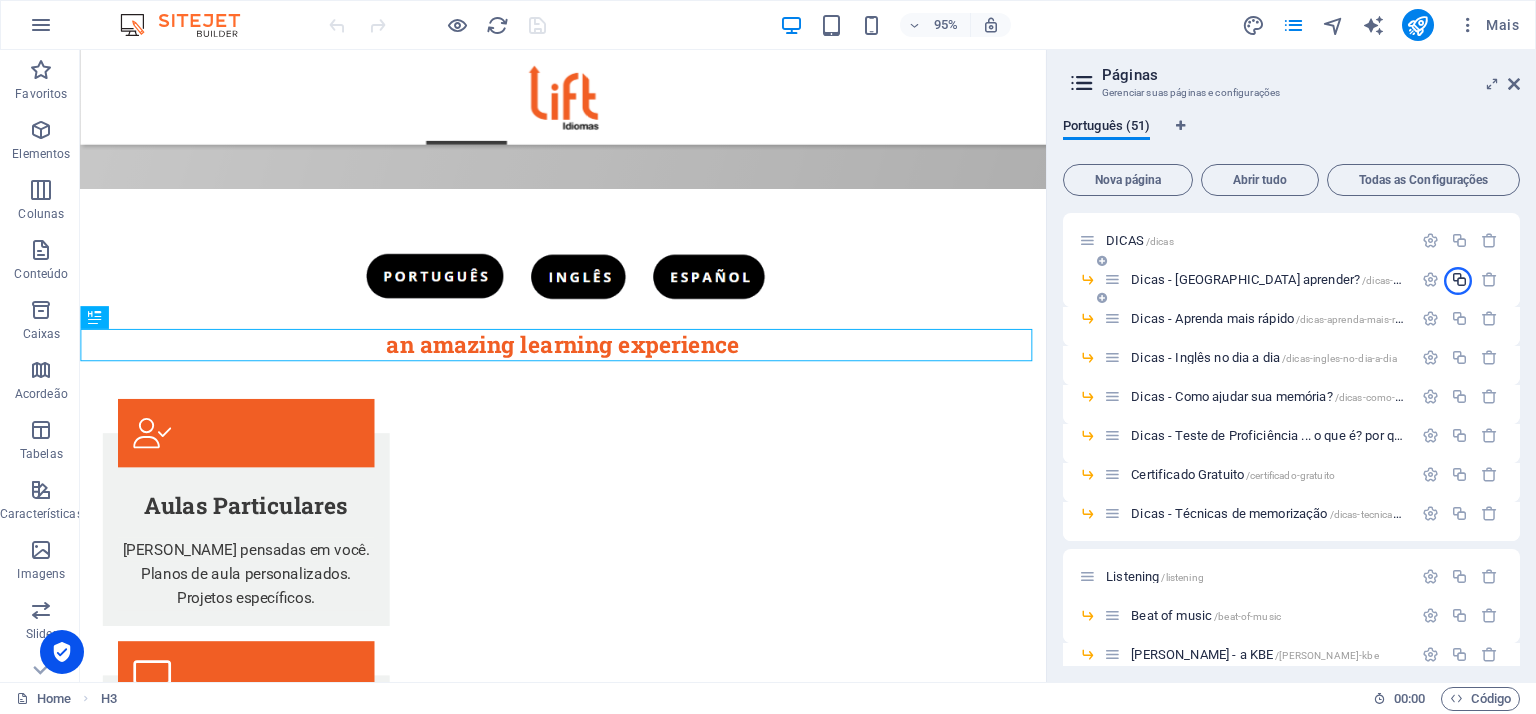 click at bounding box center (1459, 279) 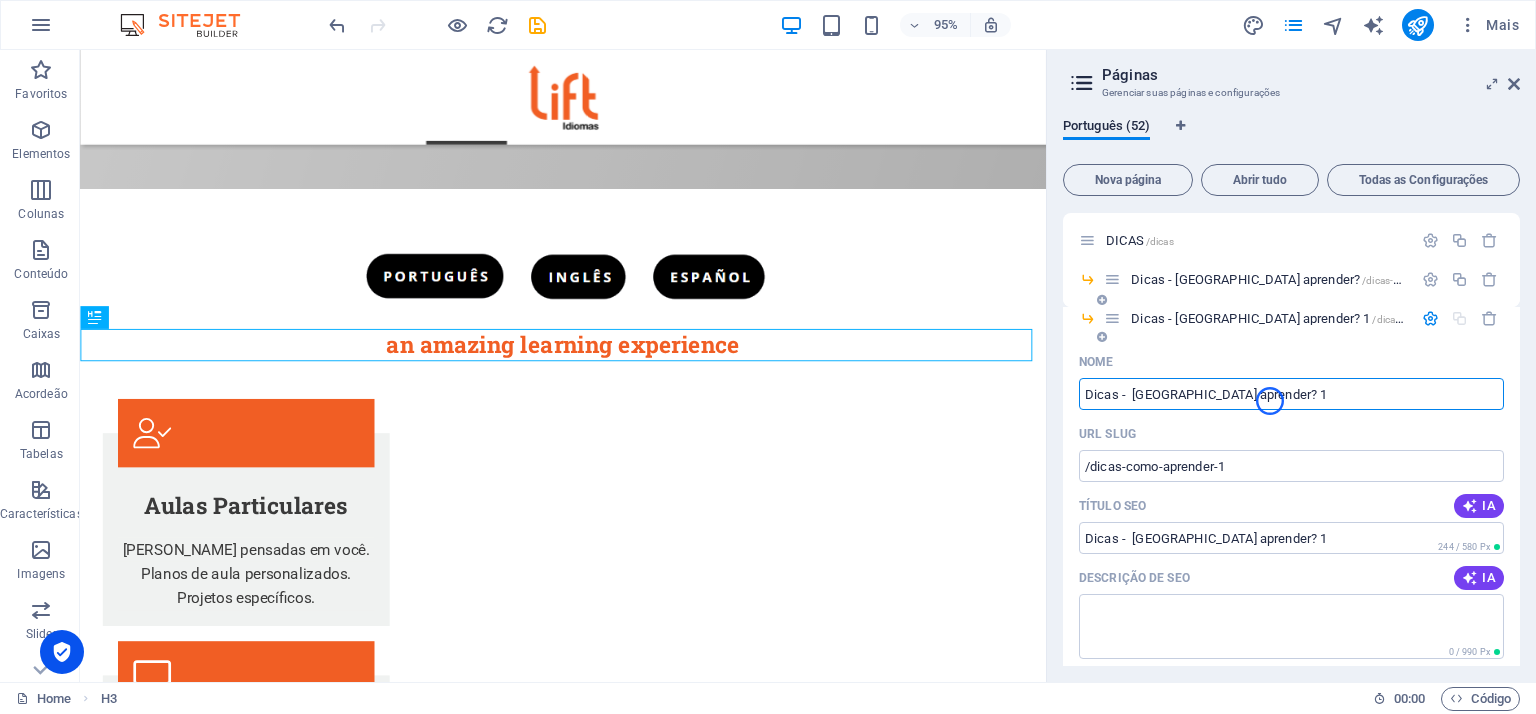 click on "Dicas -  [GEOGRAPHIC_DATA] aprender? 1" at bounding box center (1291, 394) 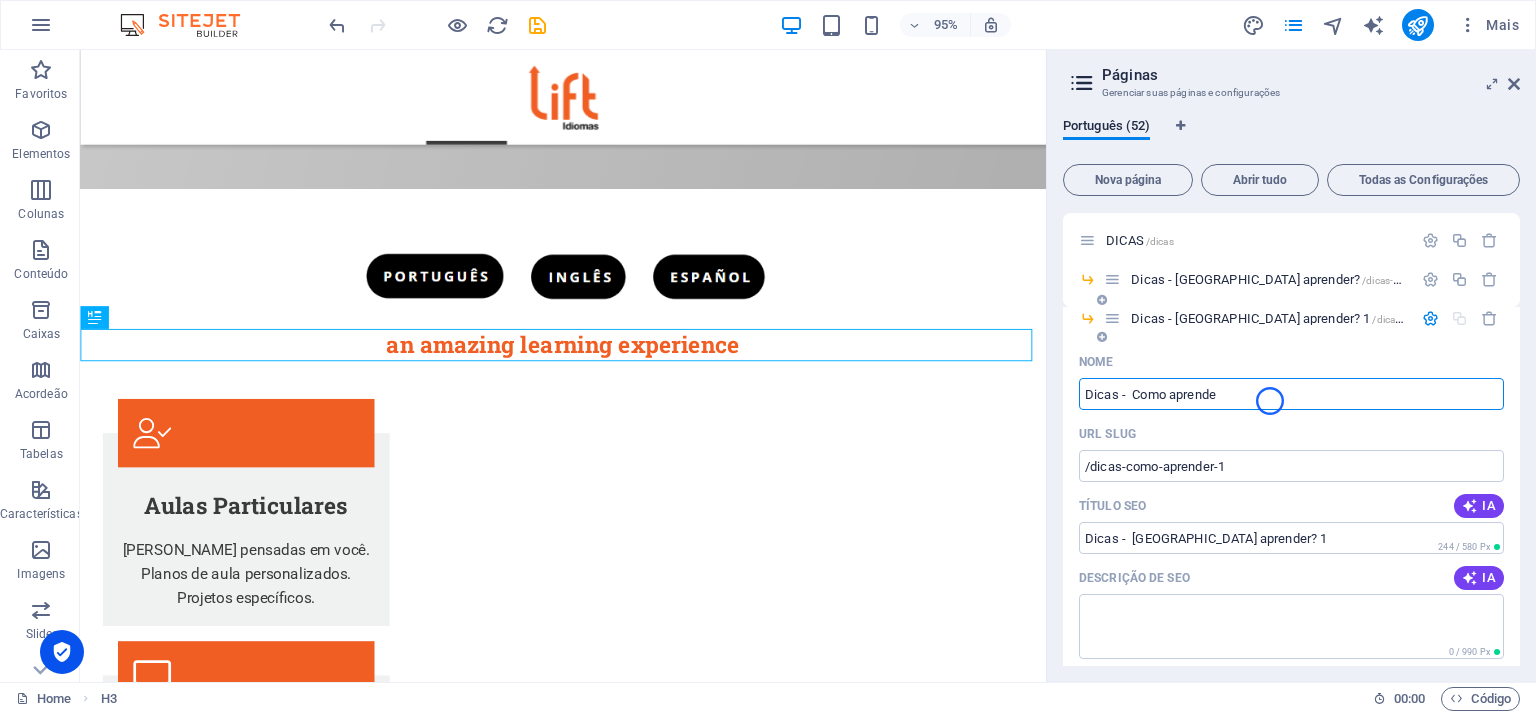 type on "Dicas -  Como aprend" 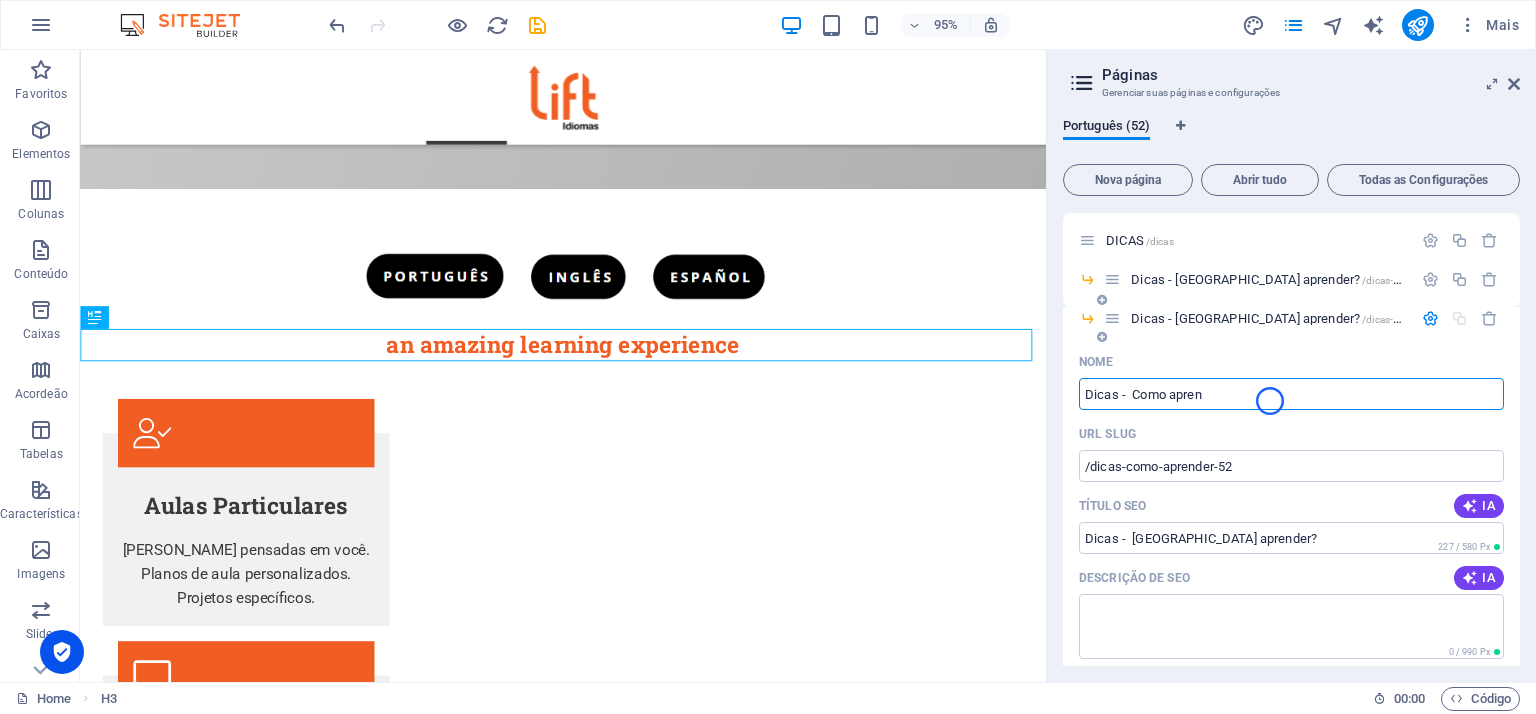 type on "Dicas -  Como apre" 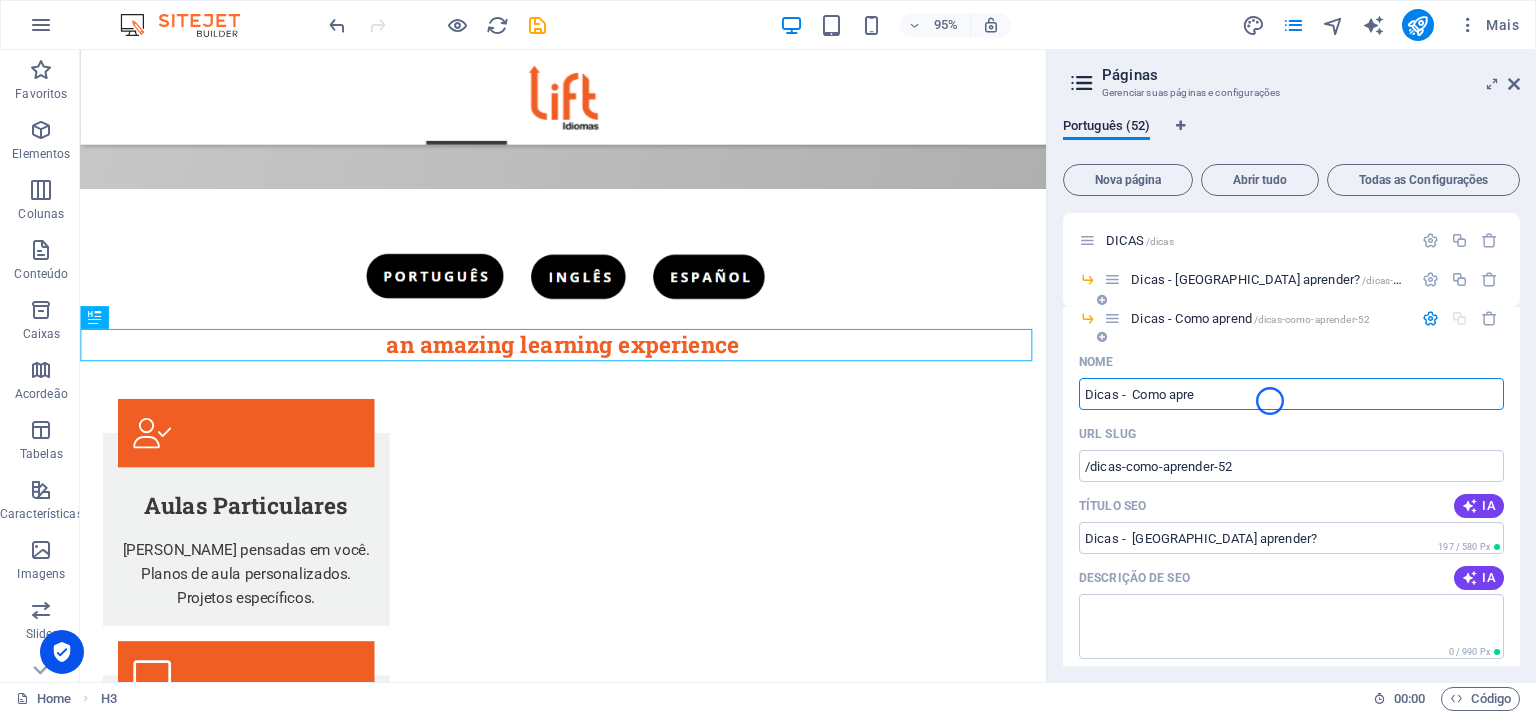 type on "Dicas -  Como aprend" 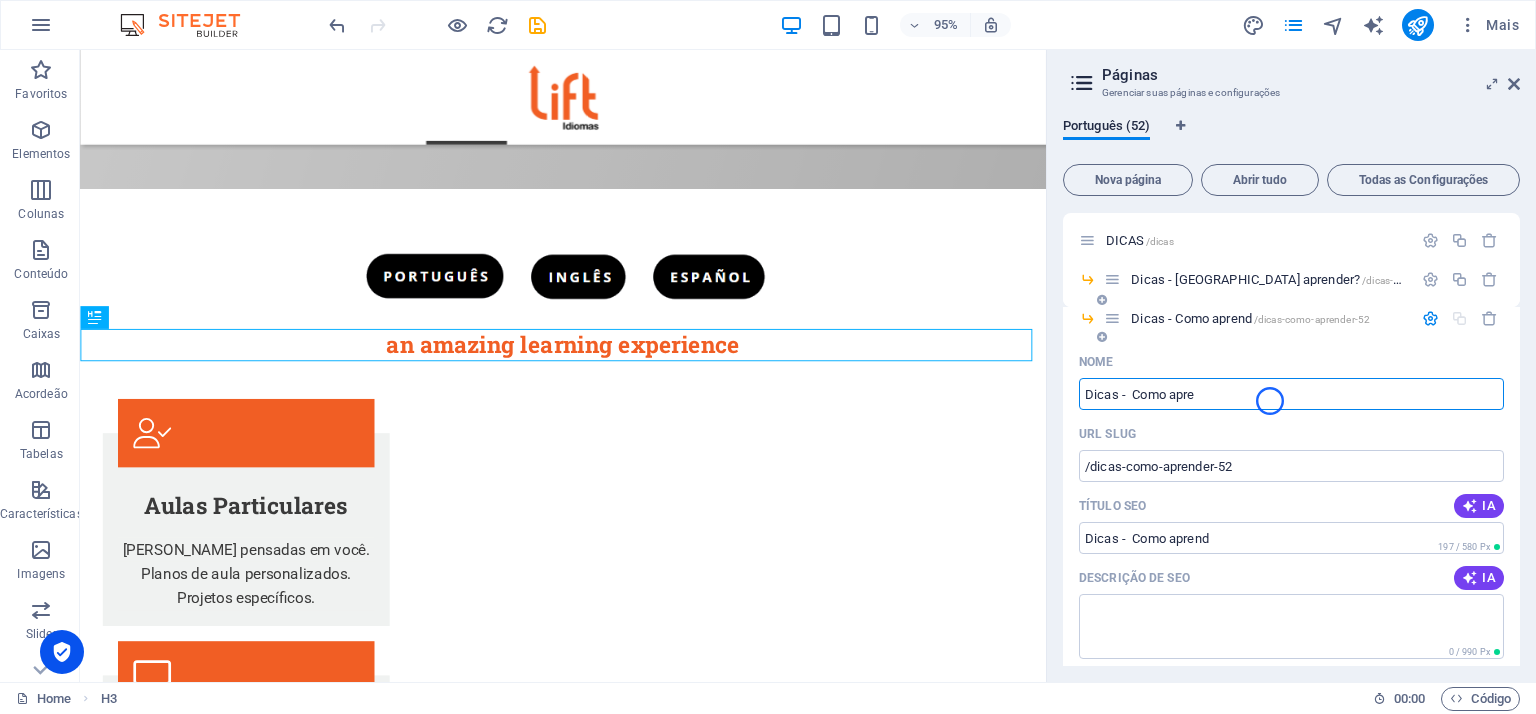 type on "Dicas -  Como apr" 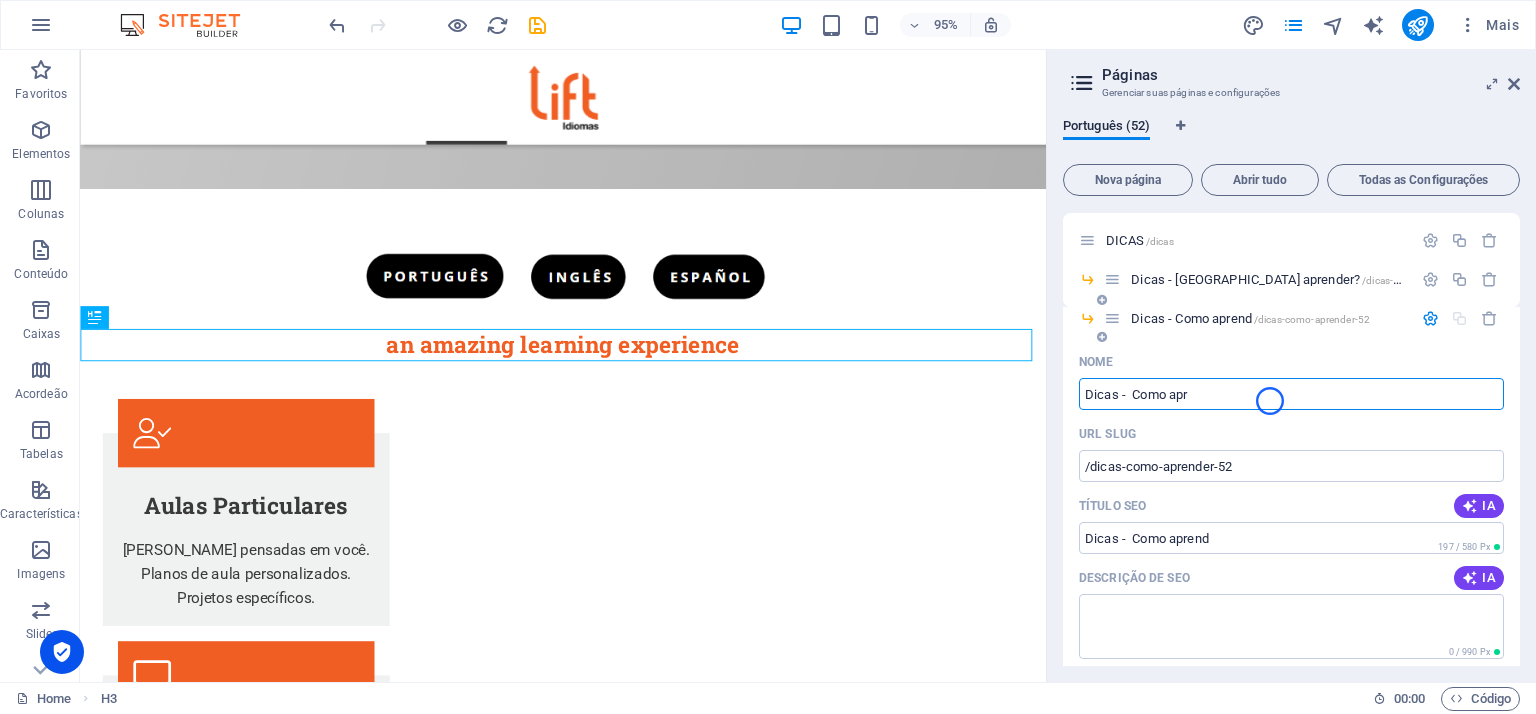 type on "Dicas -  Como apre" 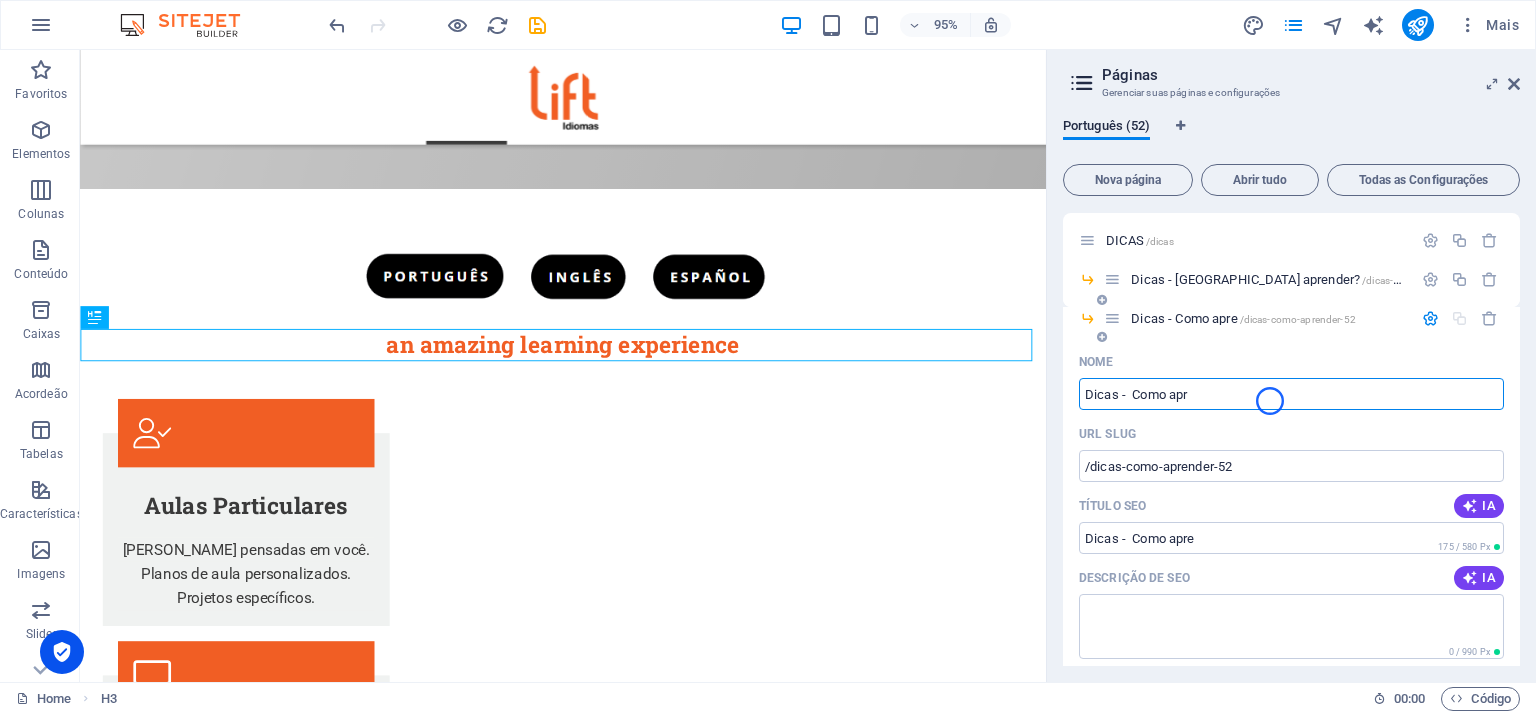 type on "Dicas -  Como ap" 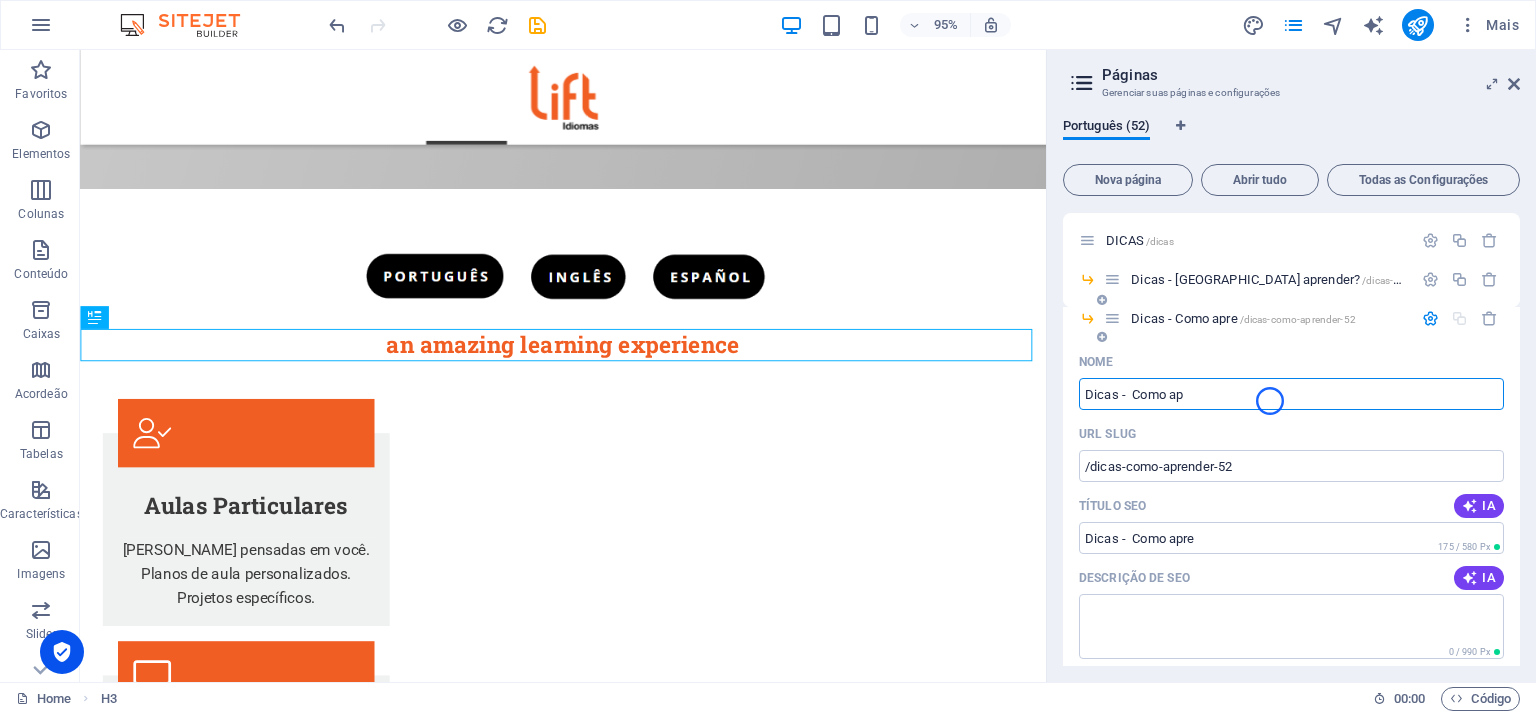type on "Dicas -  Como apr" 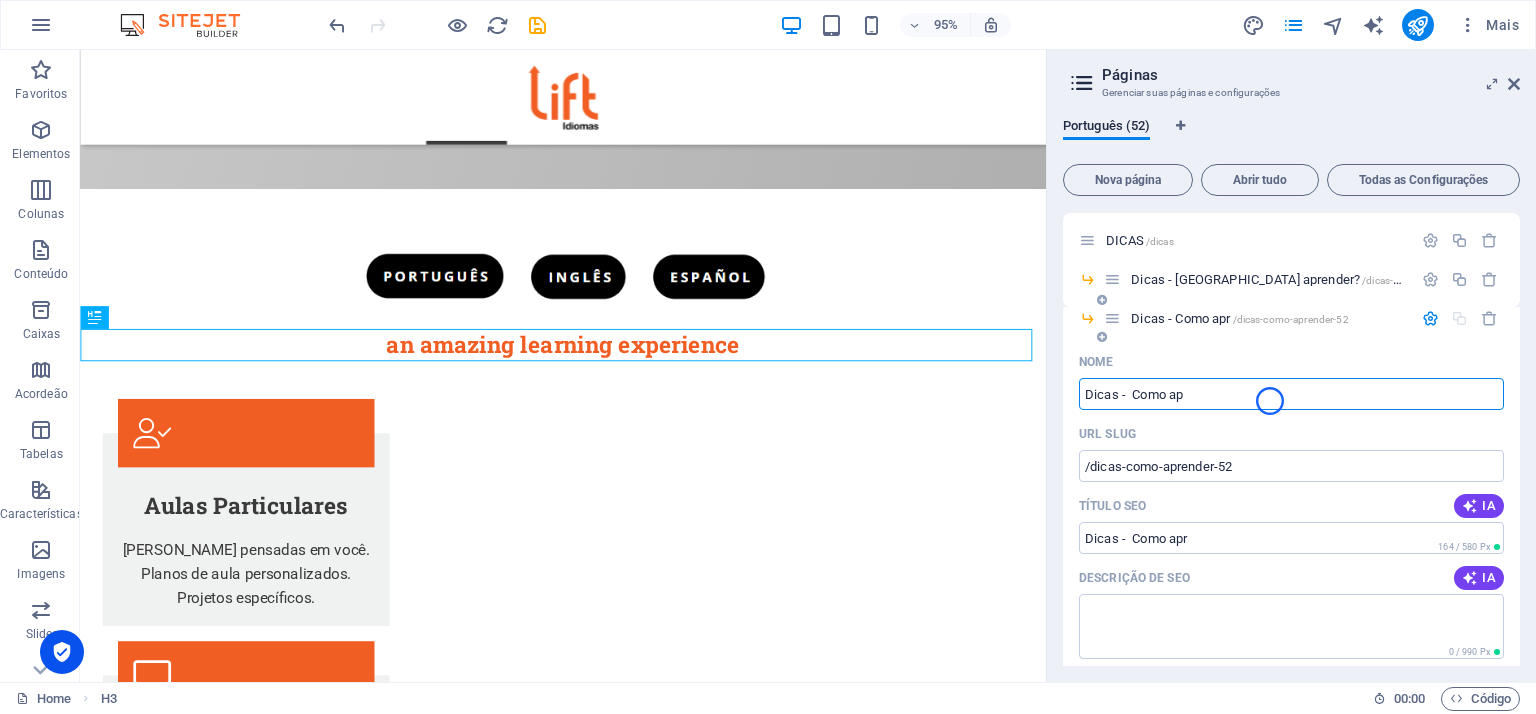 type on "Dicas -  Como a" 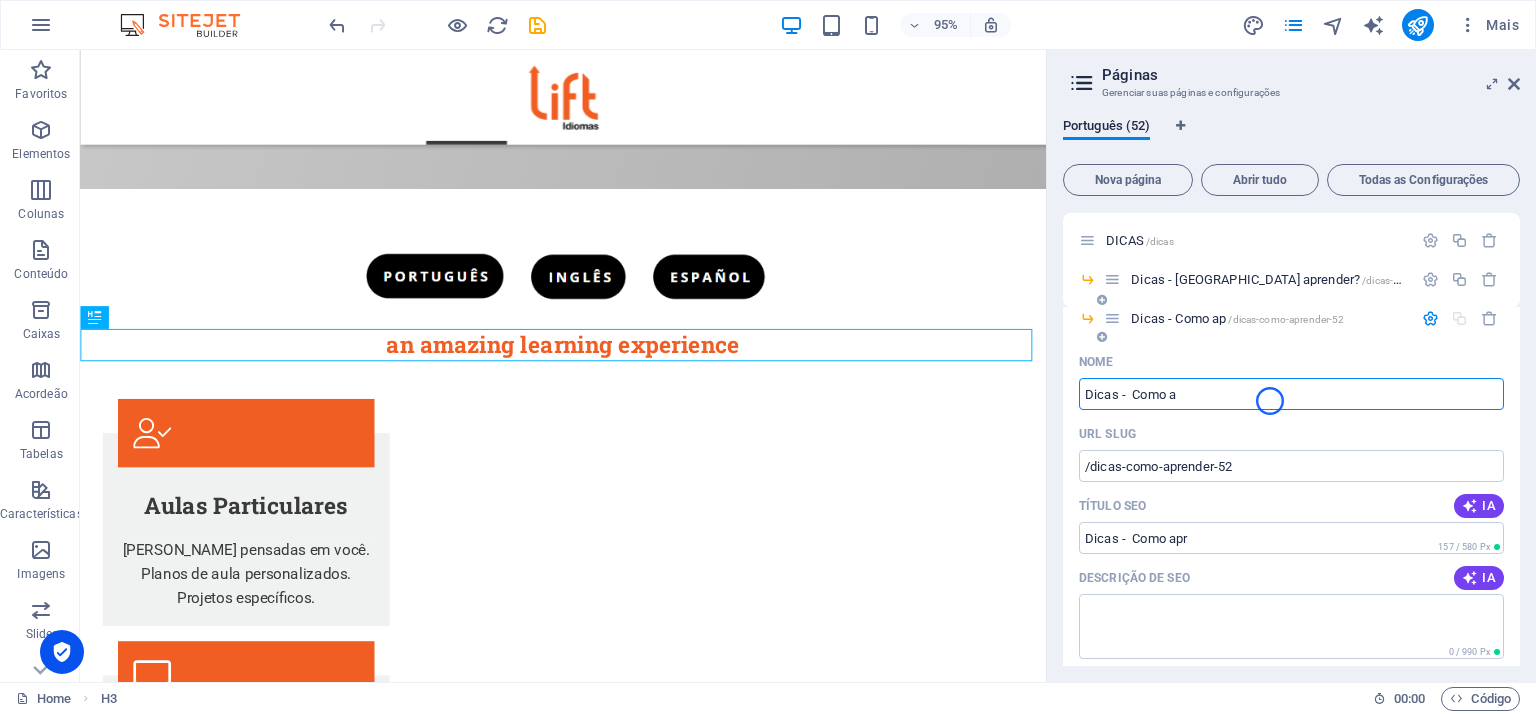 type on "Dicas -  Como ap" 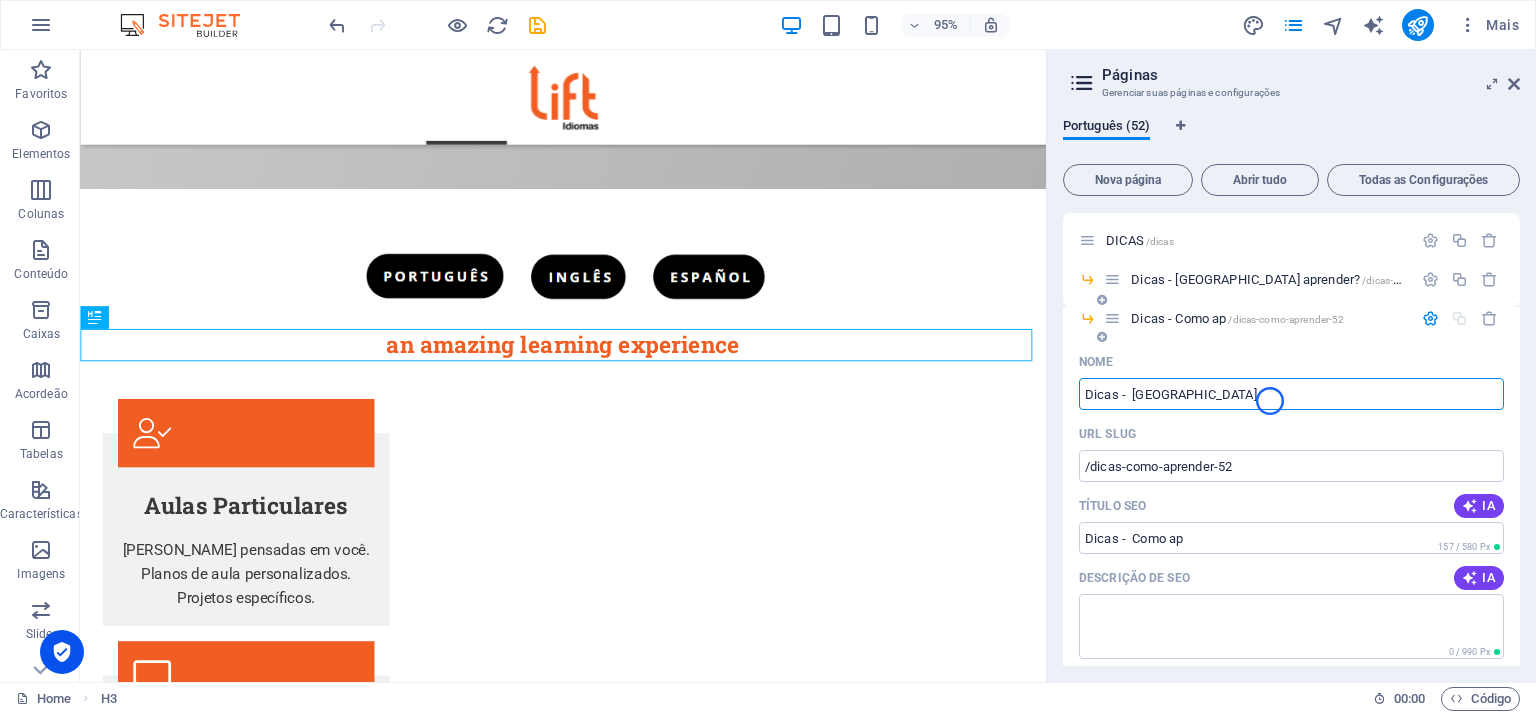 type on "Dicas -  [GEOGRAPHIC_DATA]" 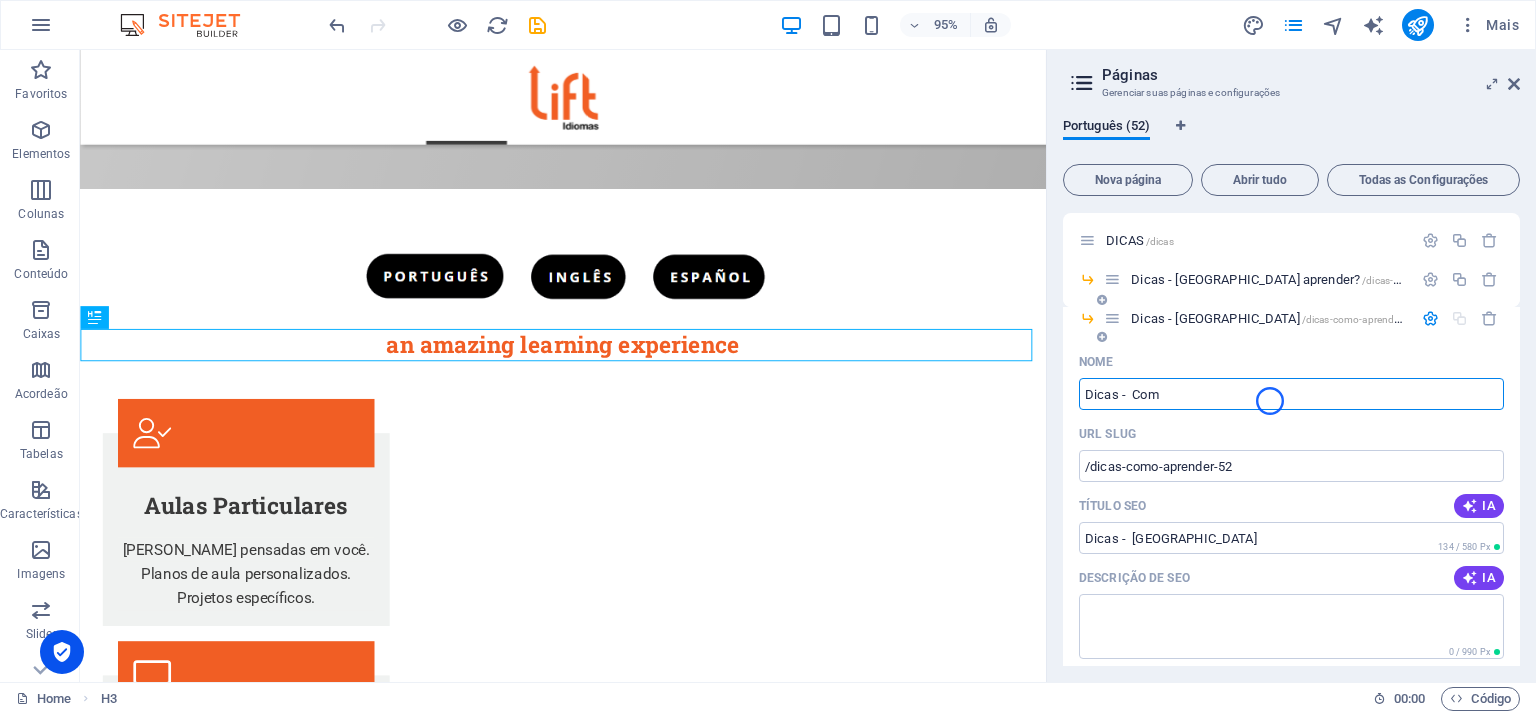 type on "Dicas -  Co" 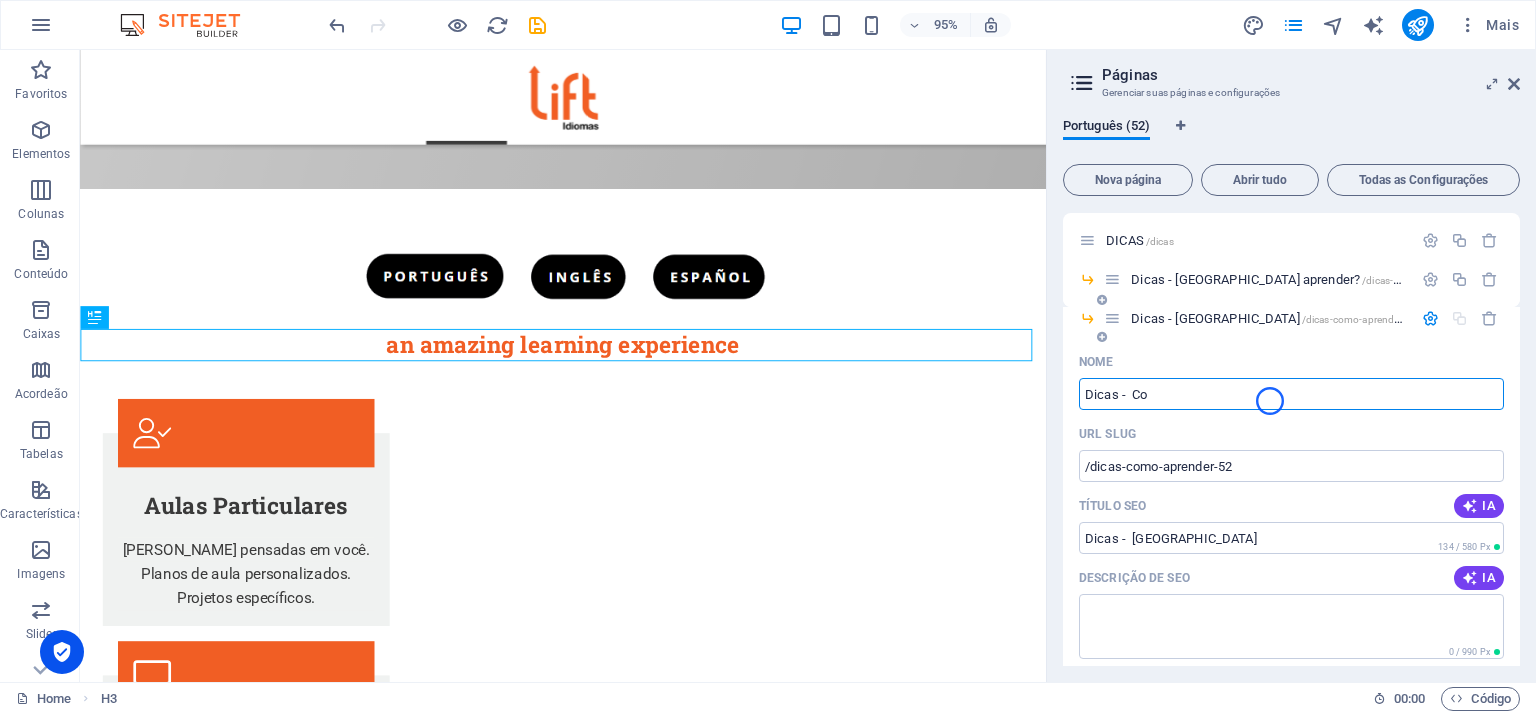 type on "Dicas -  [GEOGRAPHIC_DATA]" 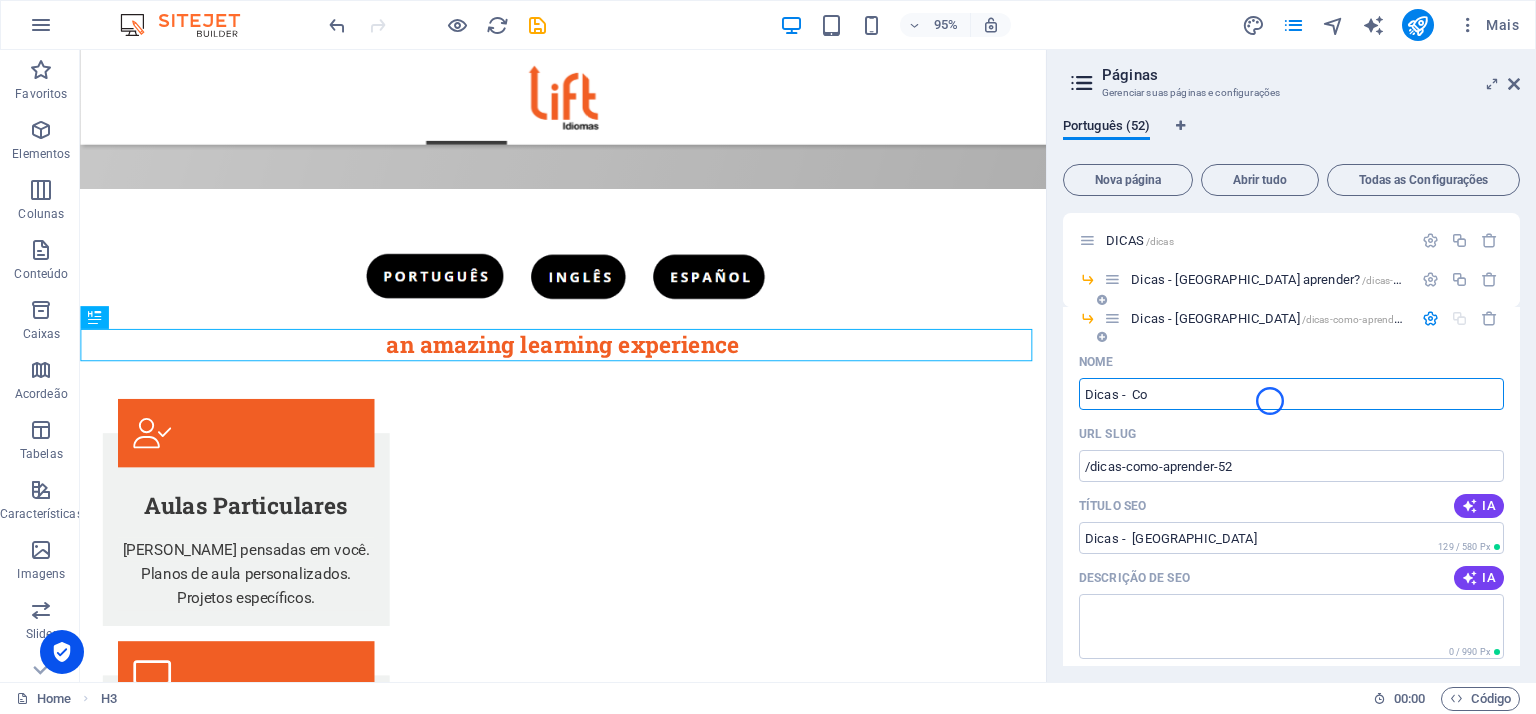 type on "Dicas -  C" 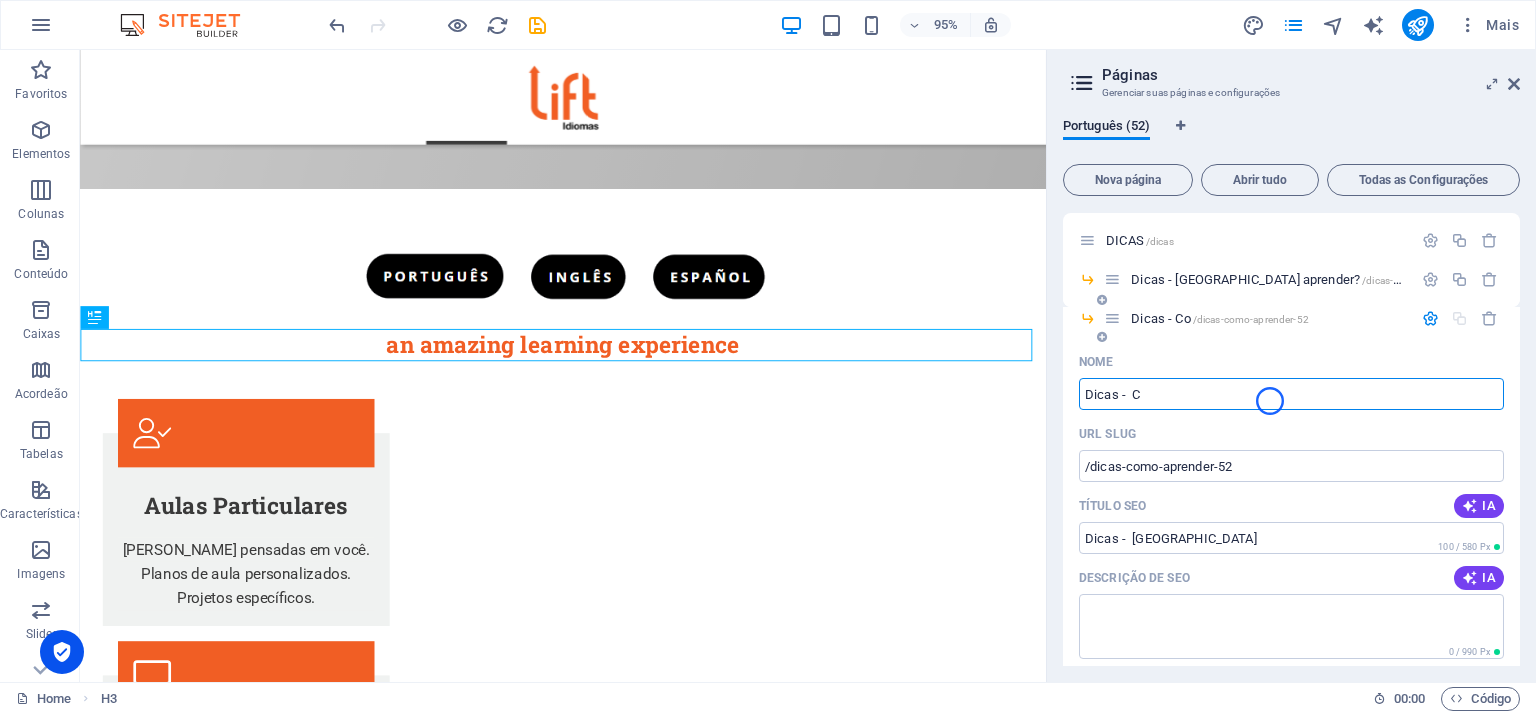 type on "Dicas -  Co" 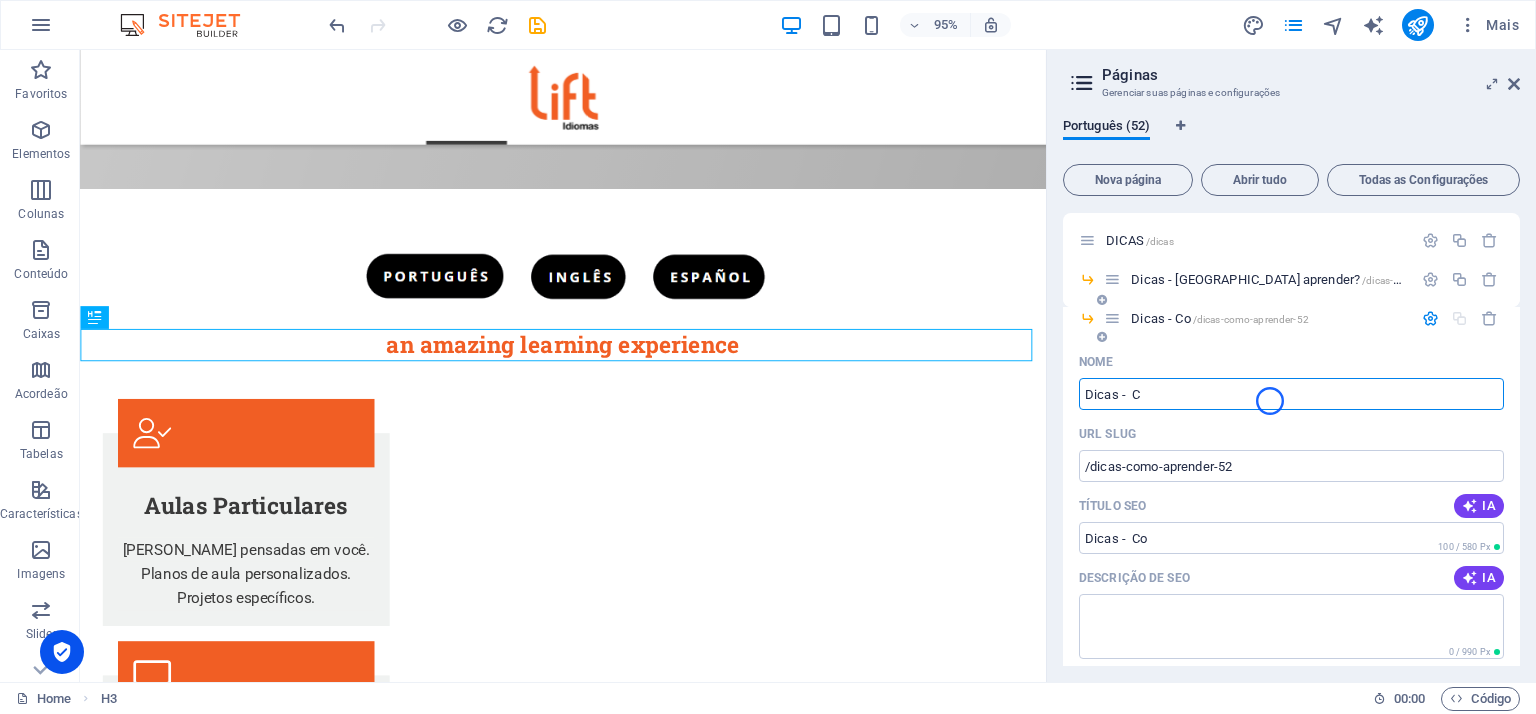 type on "Dicas -" 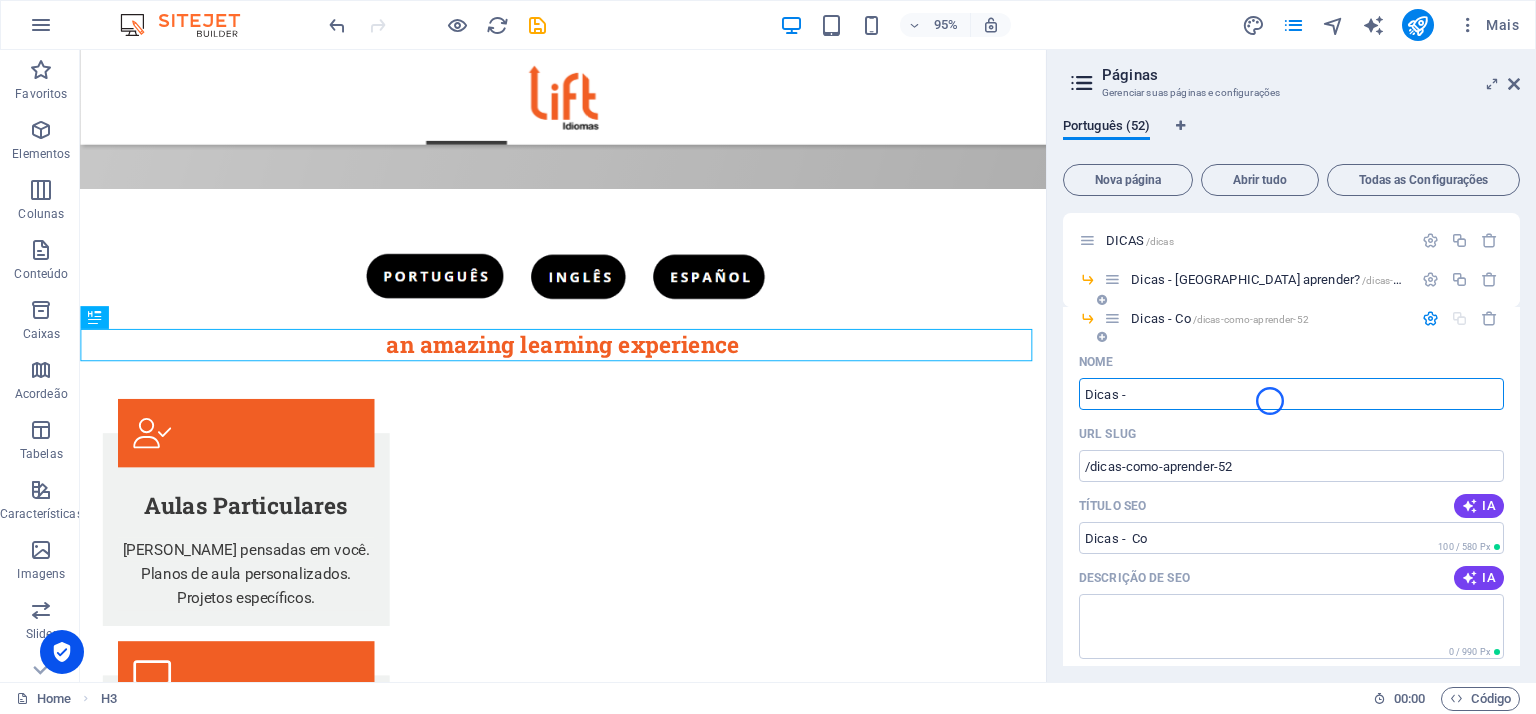 type on "Dicas -  C" 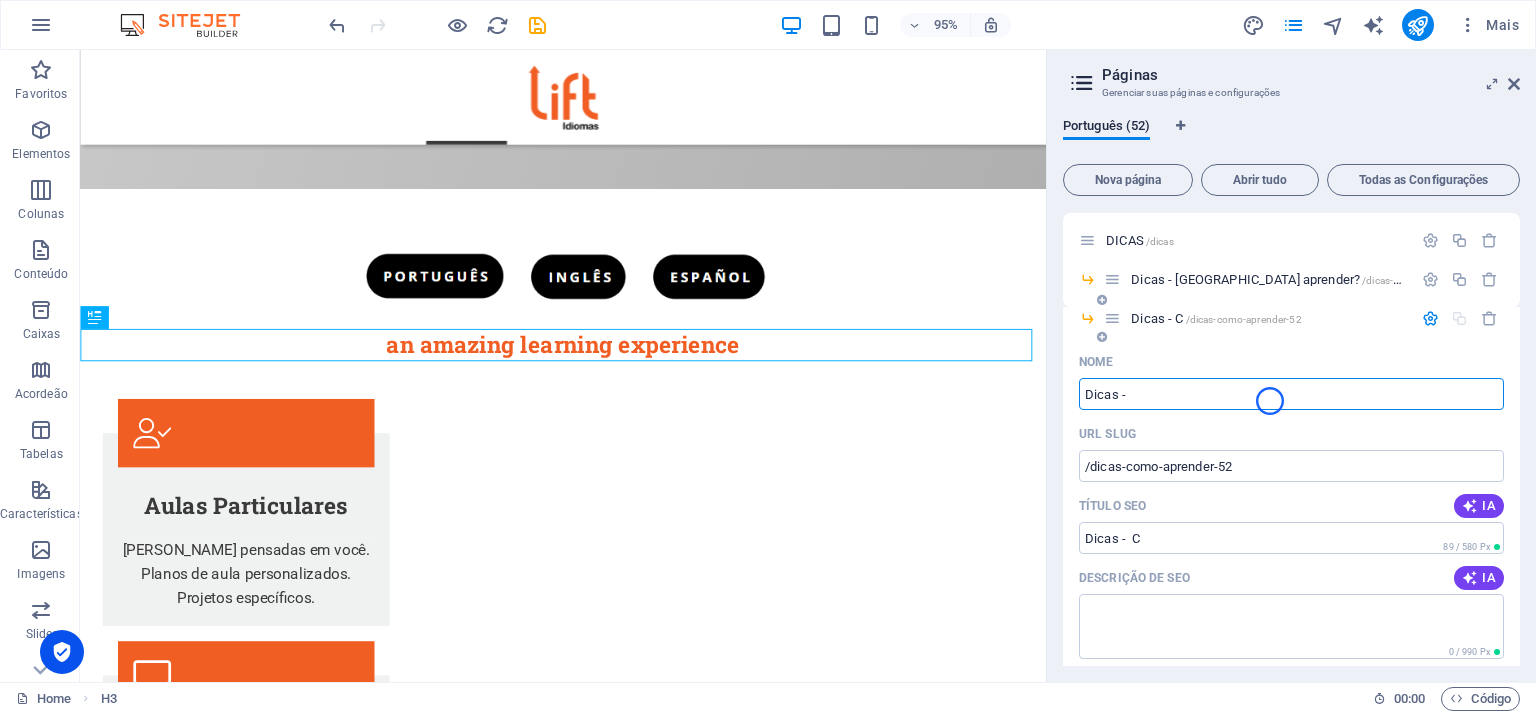 type on "Dicas -" 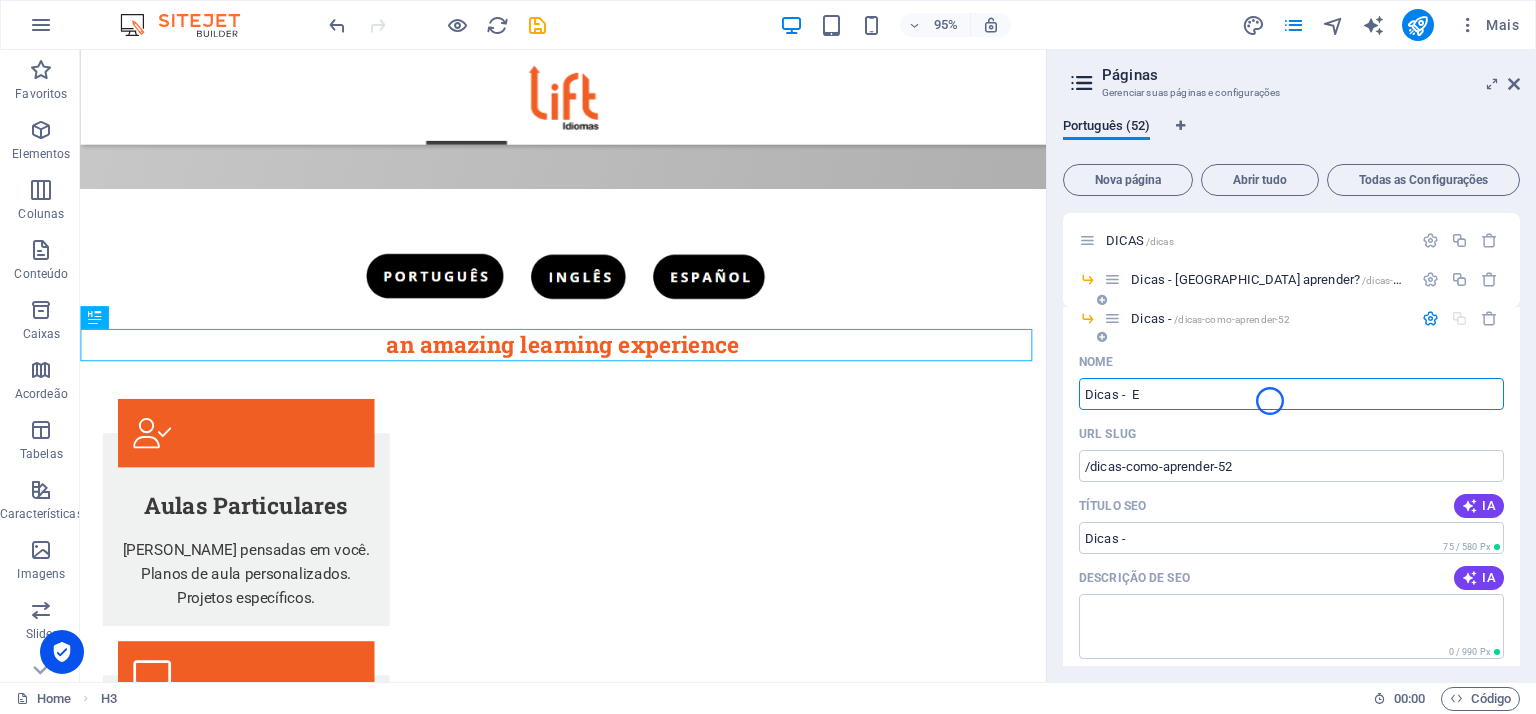 type on "Dicas -  E" 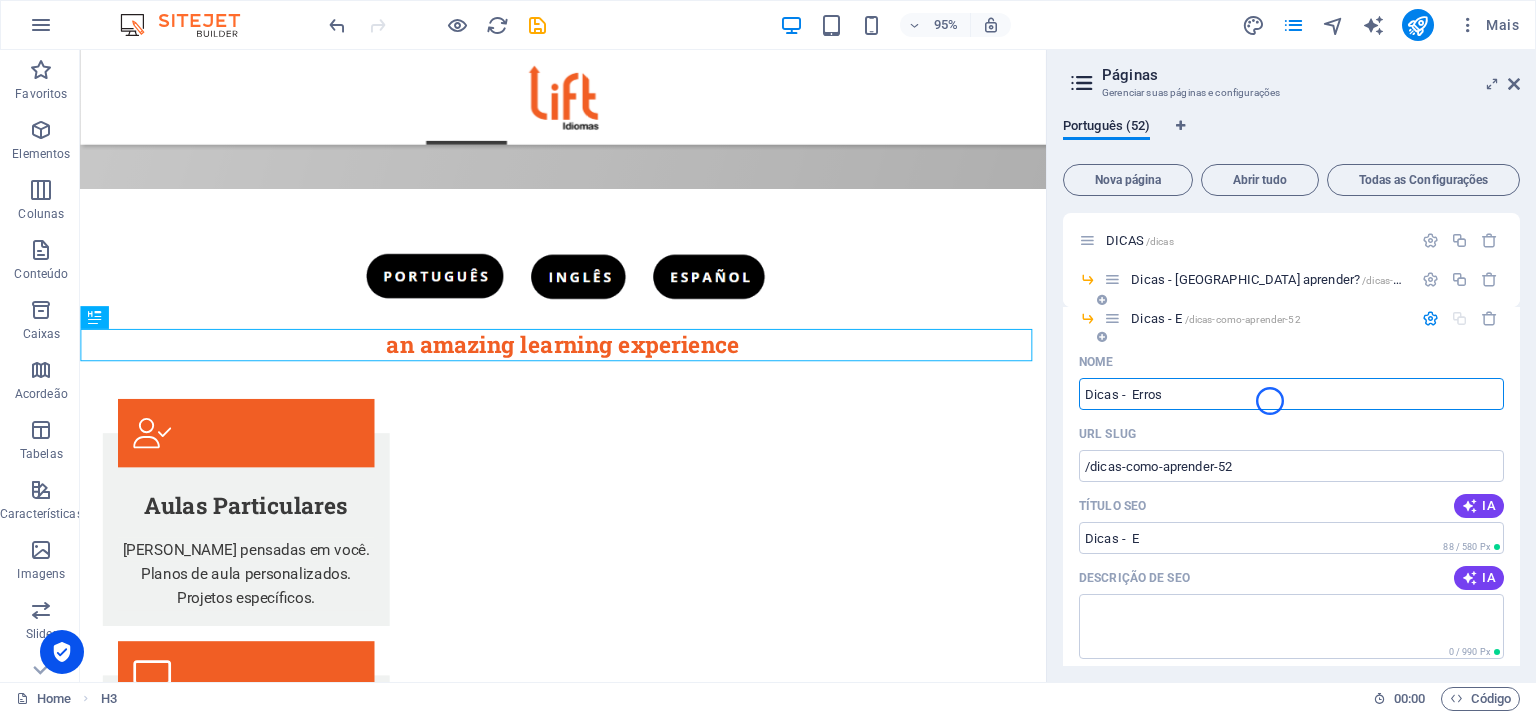 type on "Dicas -  Erros" 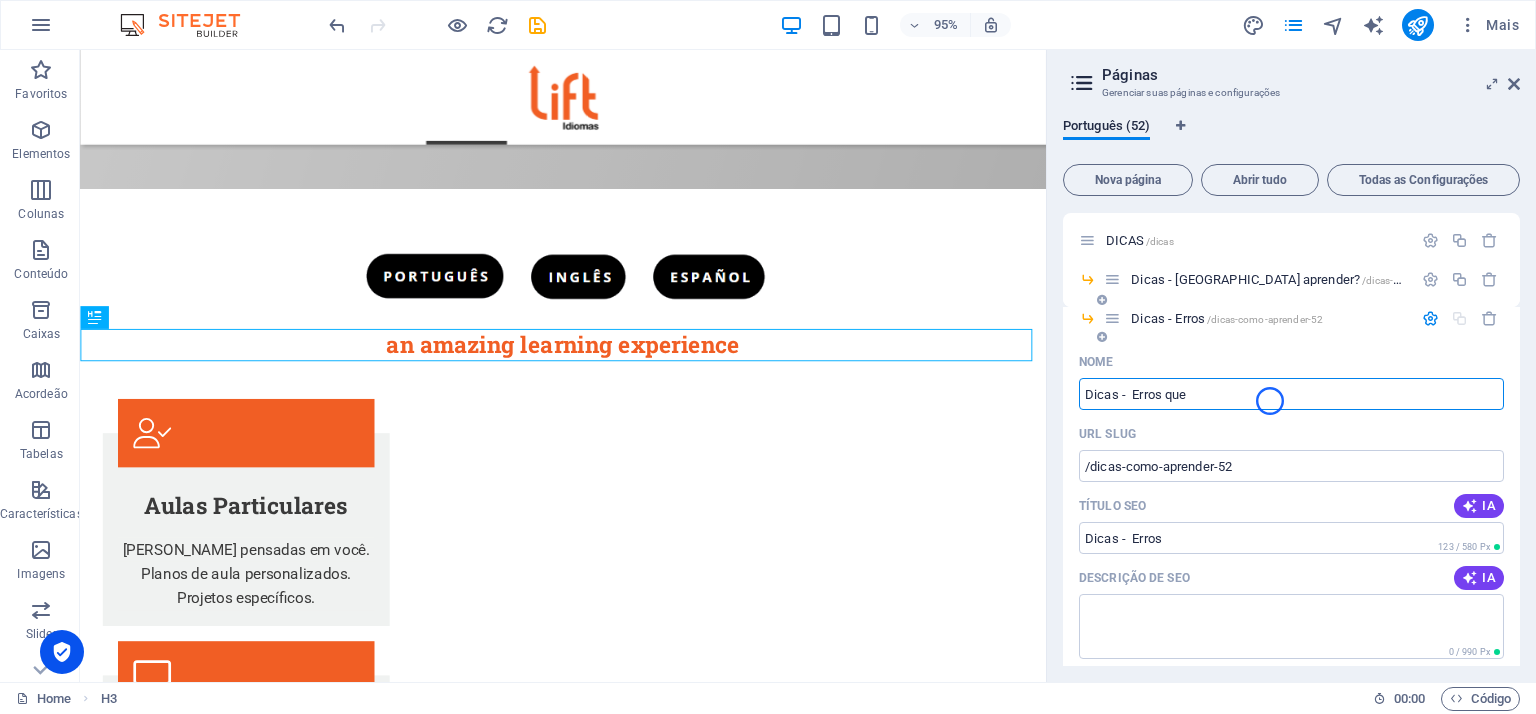type on "Dicas -  Erros que" 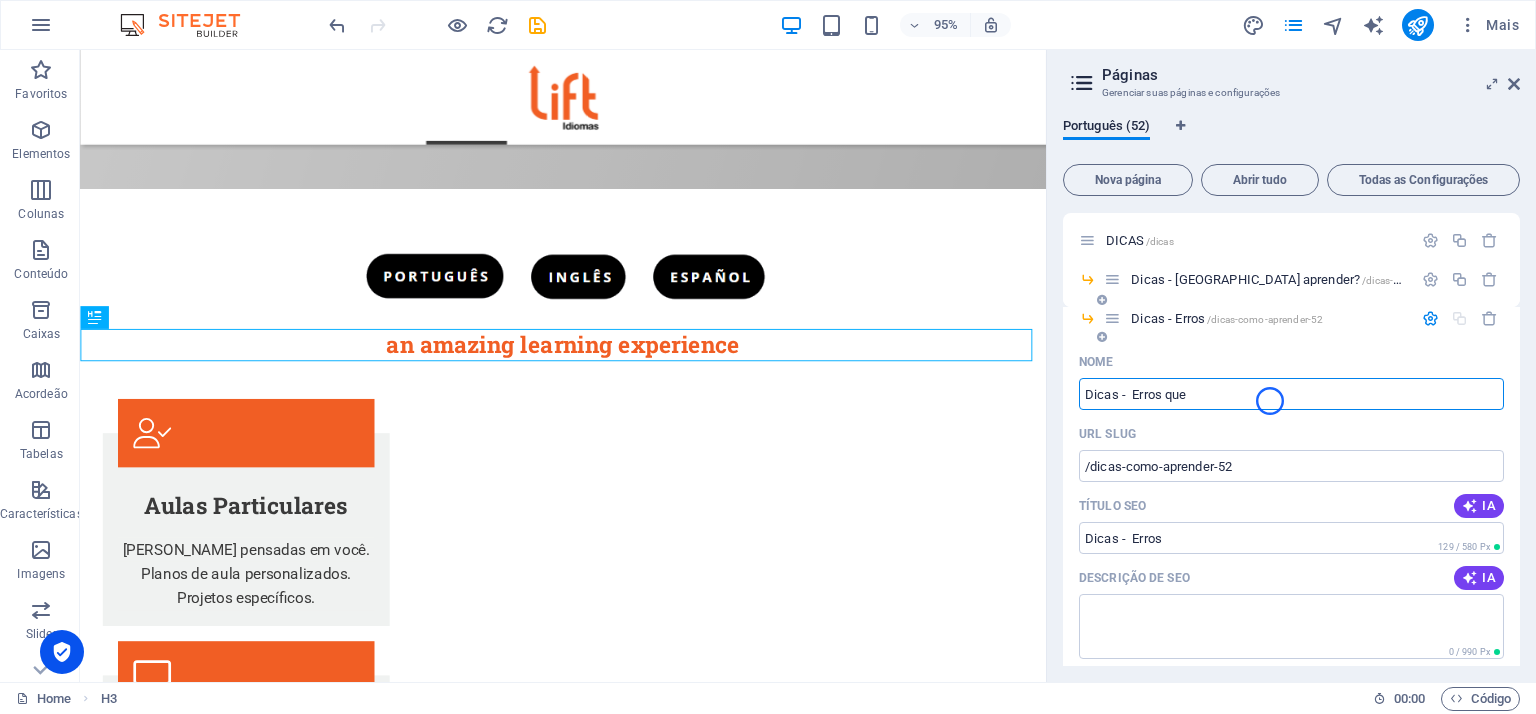 type on "Dicas -  Erros" 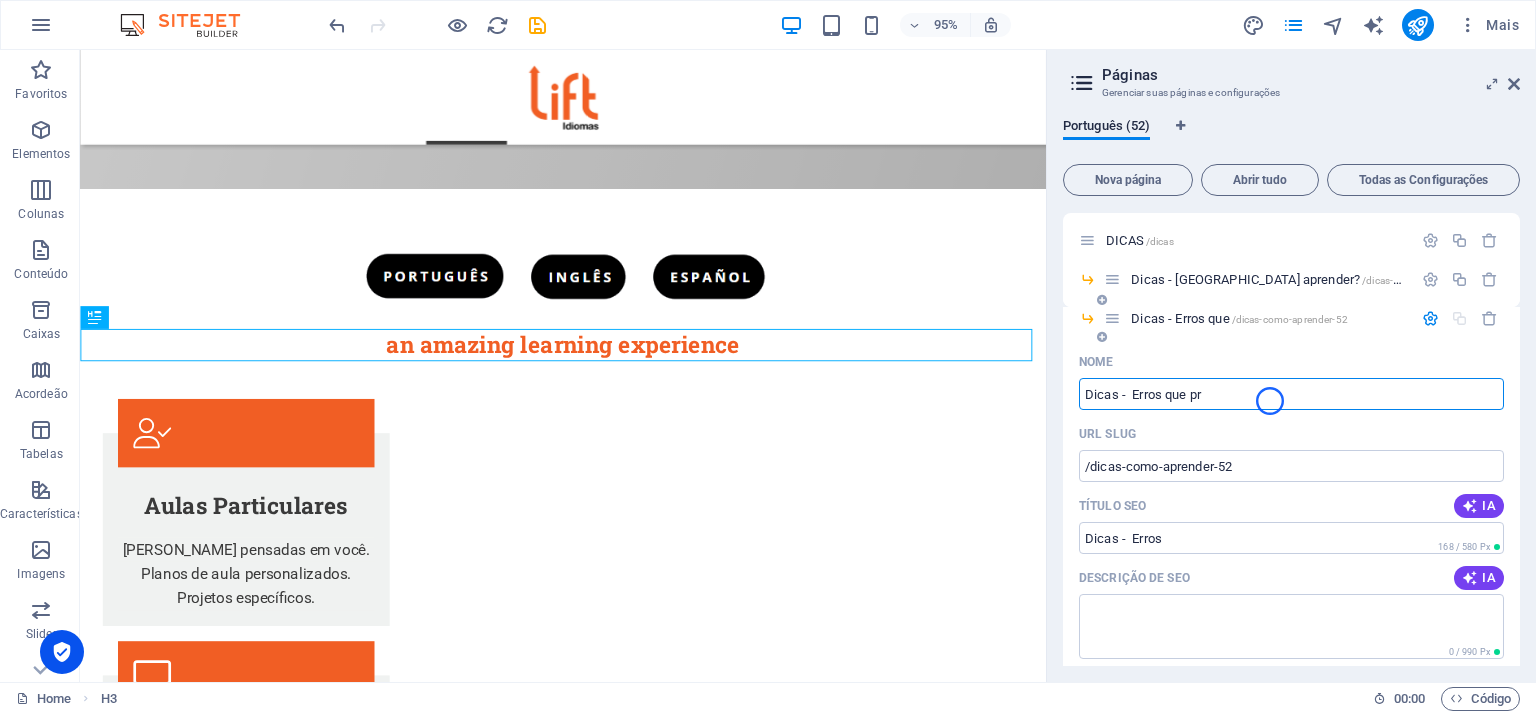 type on "Dicas -  Erros que pre" 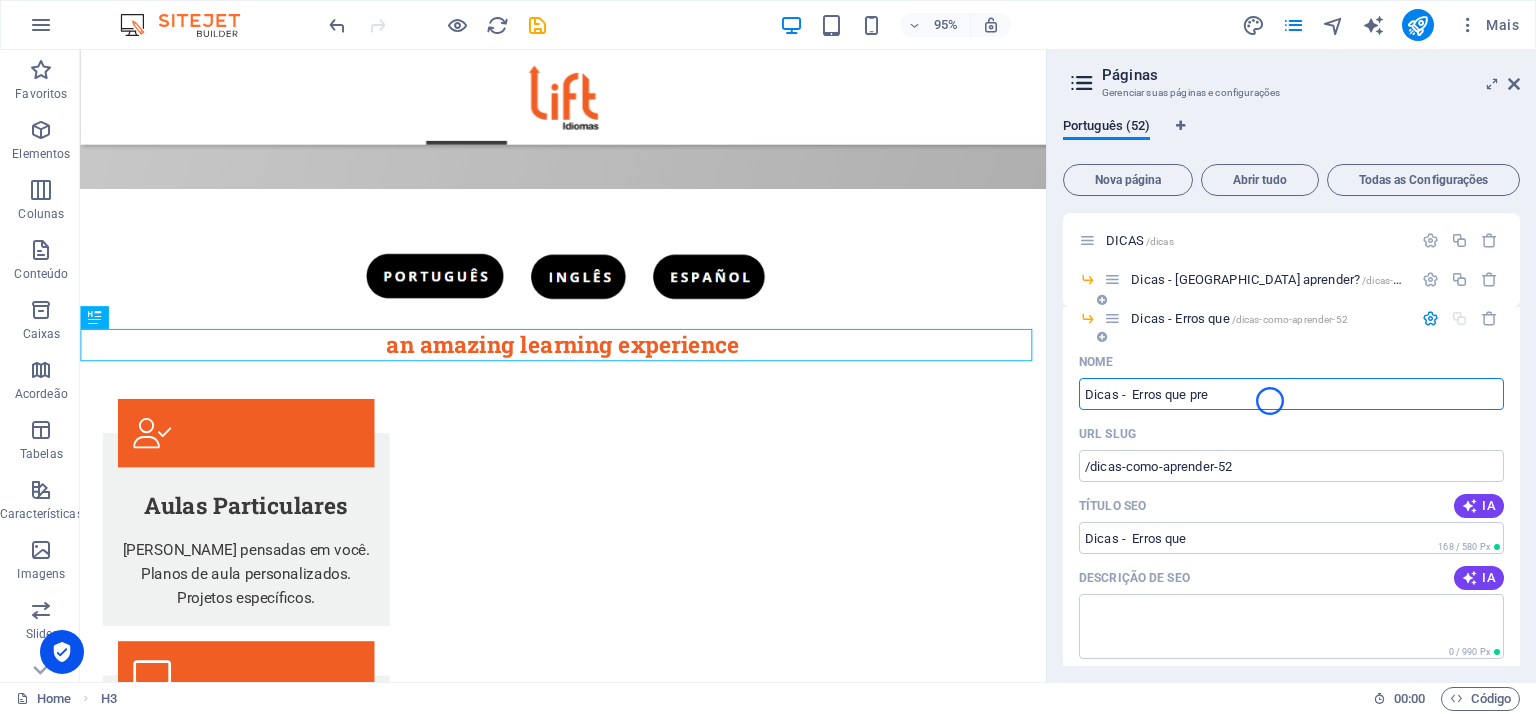 type on "Dicas -  Erros que pre" 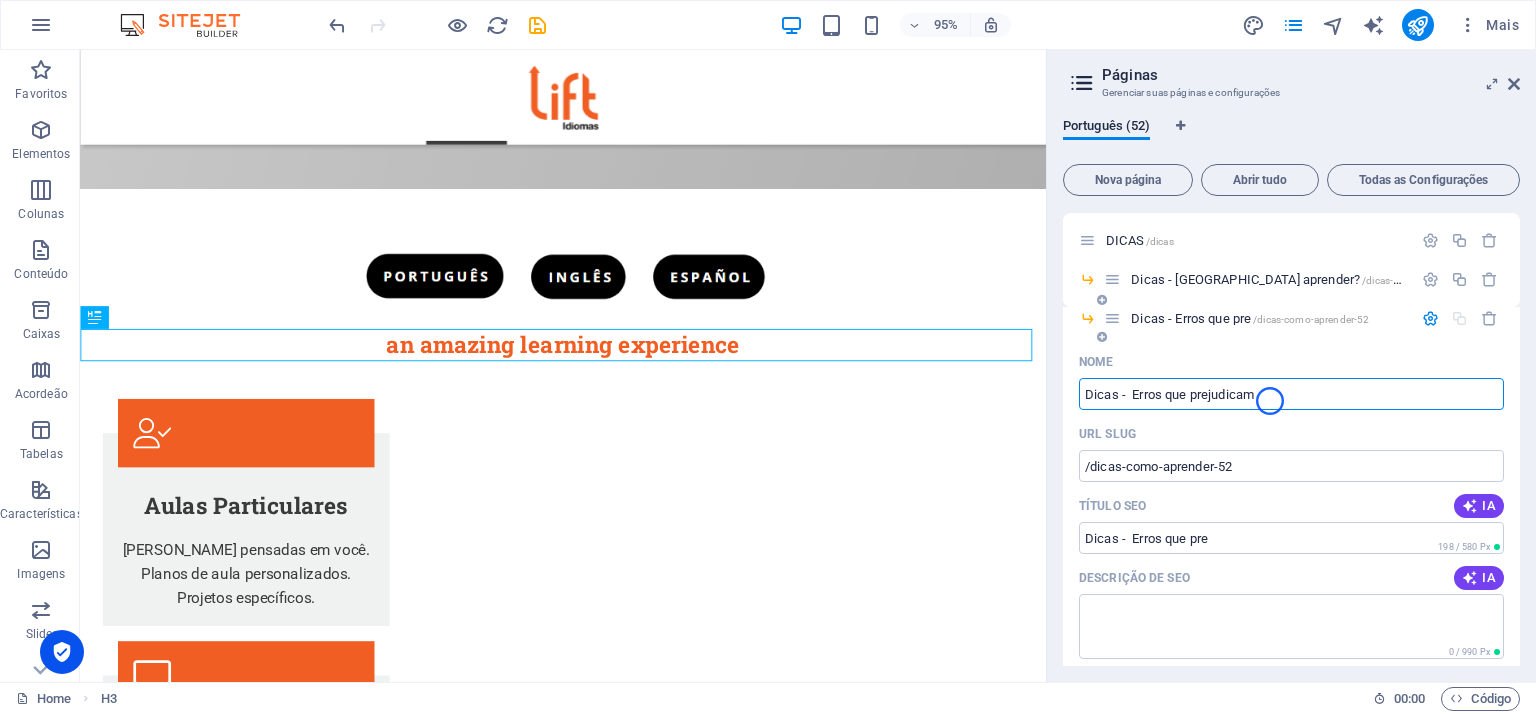 type on "Dicas -  Erros que prejudicam" 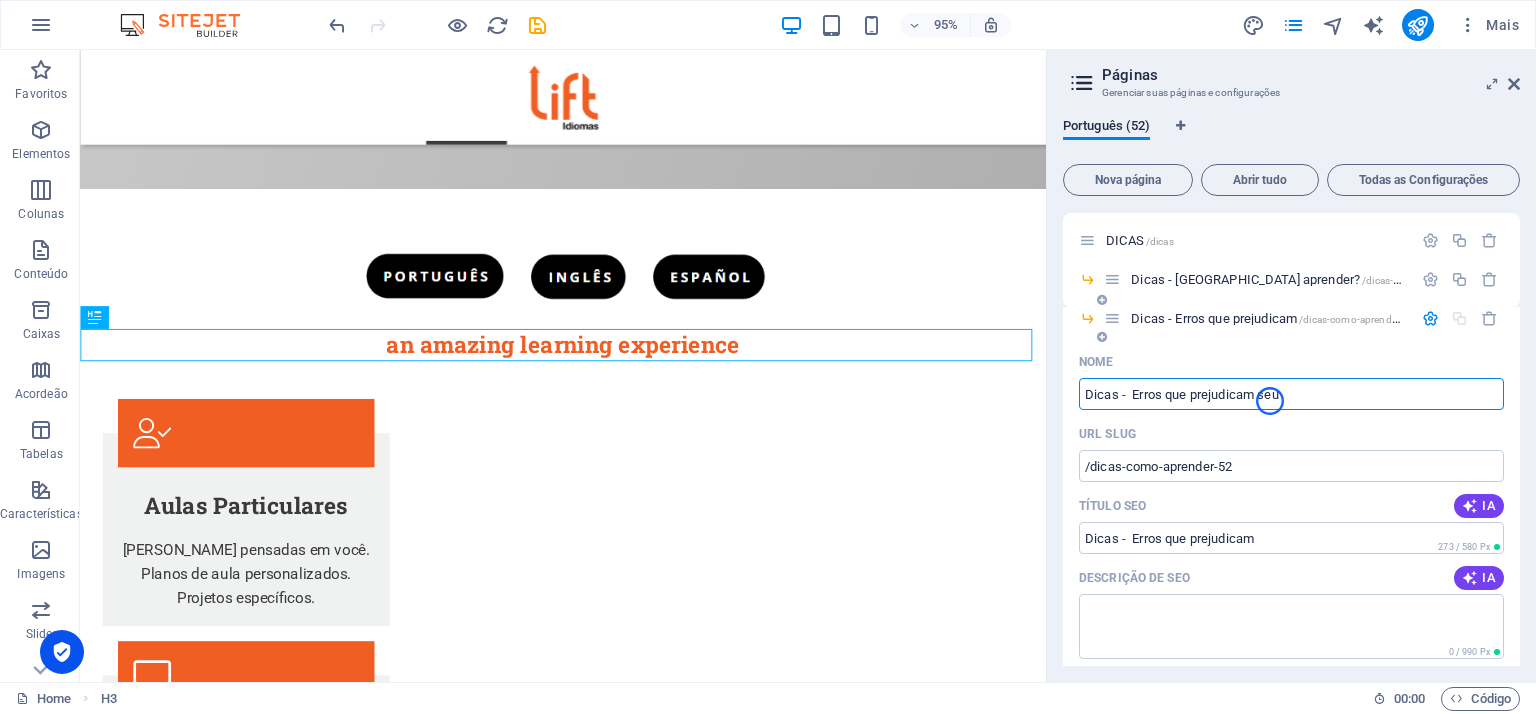 type on "Dicas -  Erros que prejudicam seu" 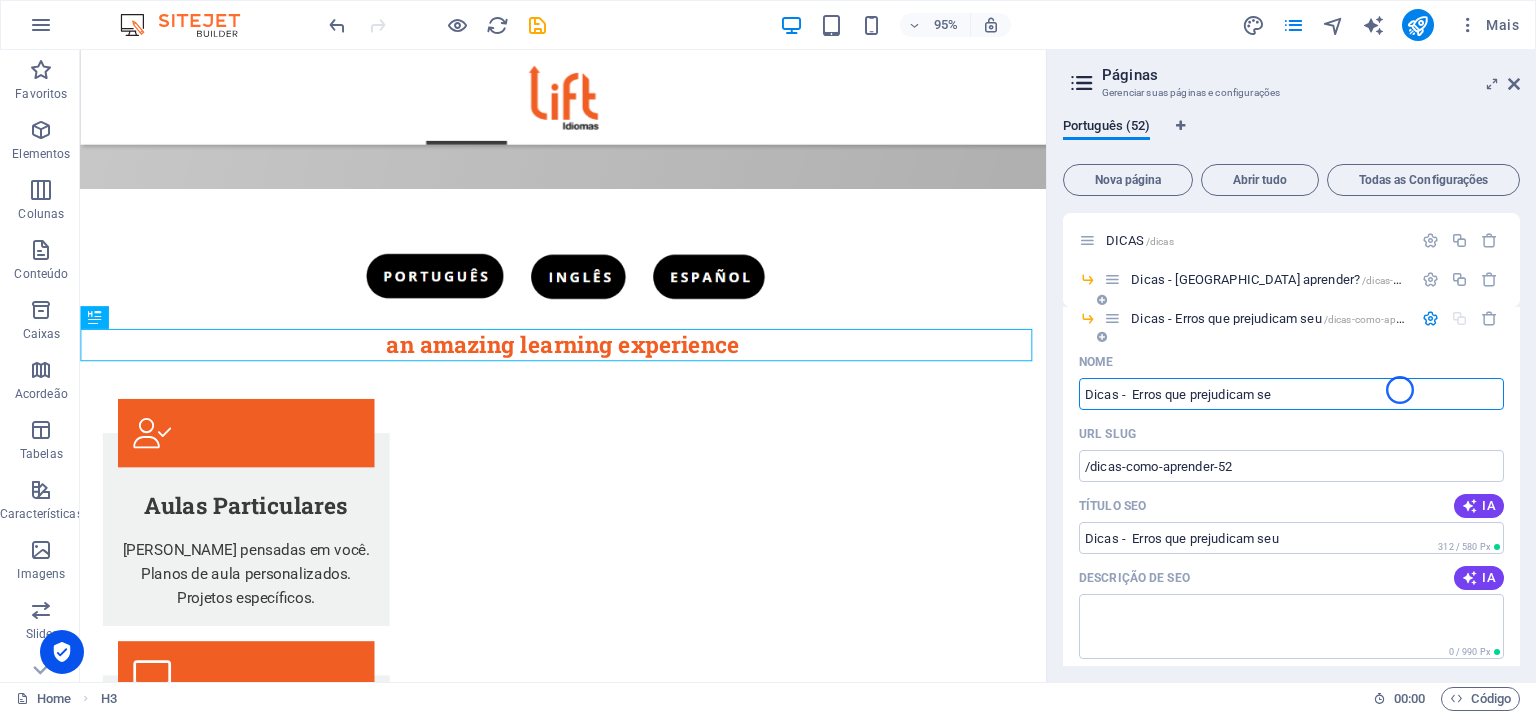 type on "Dicas -  Erros que prejudicam s" 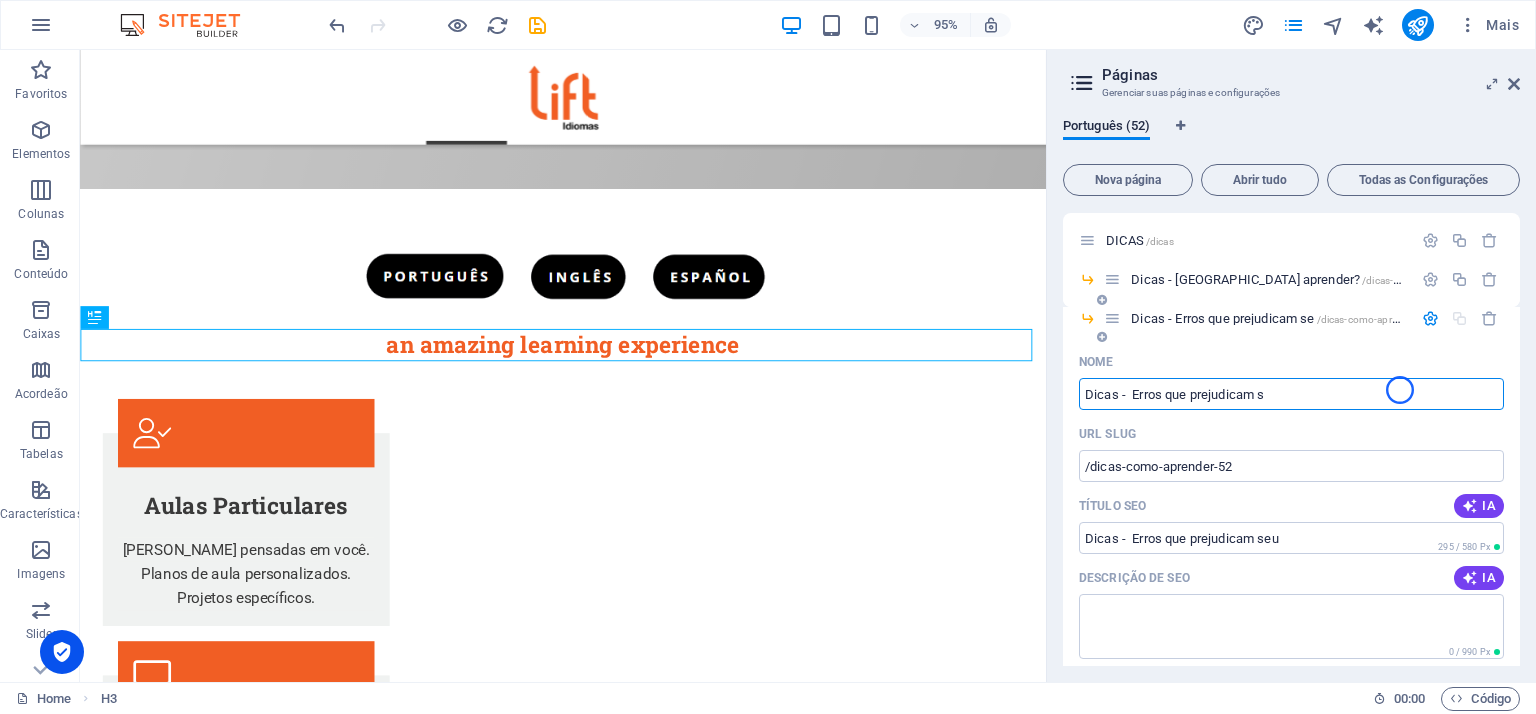 type on "Dicas -  Erros que prejudicam se" 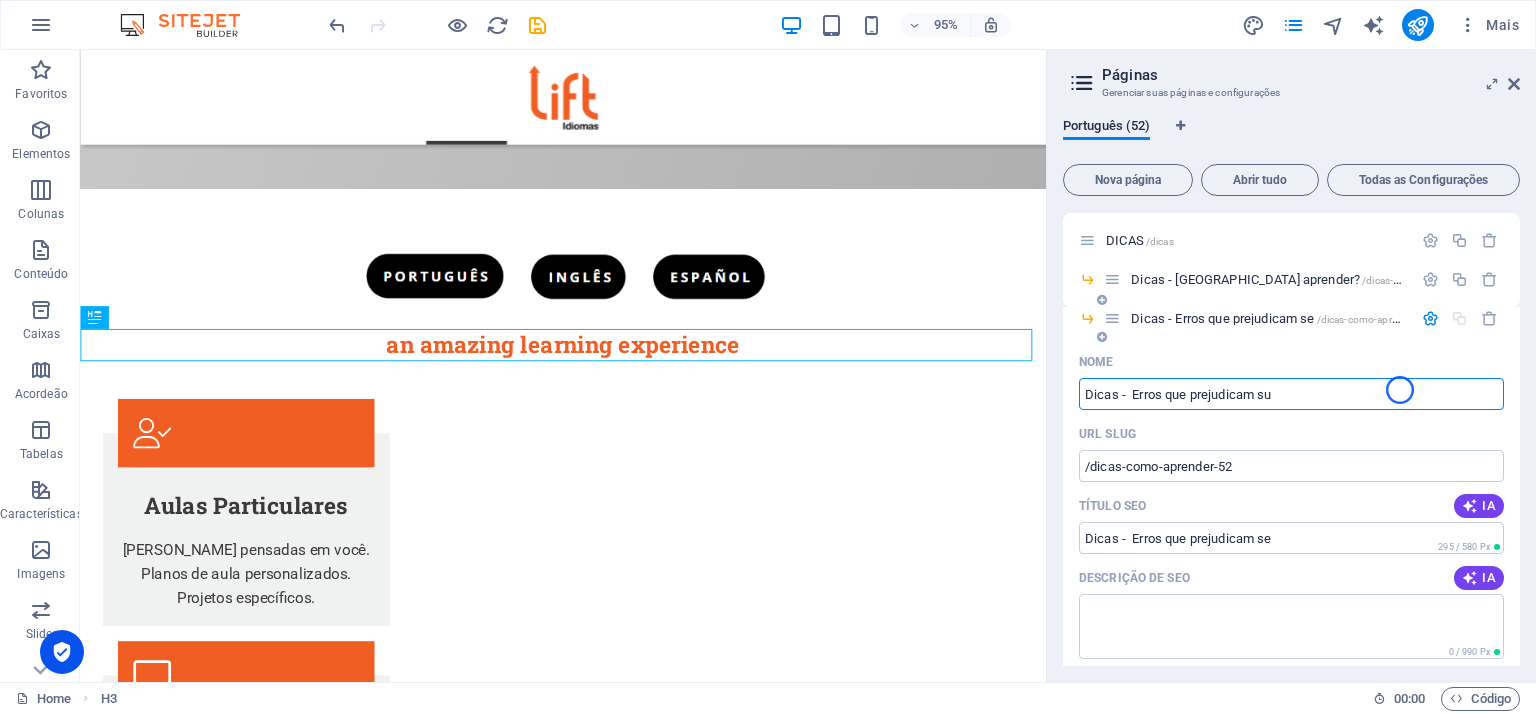type on "Dicas -  Erros que prejudicam su" 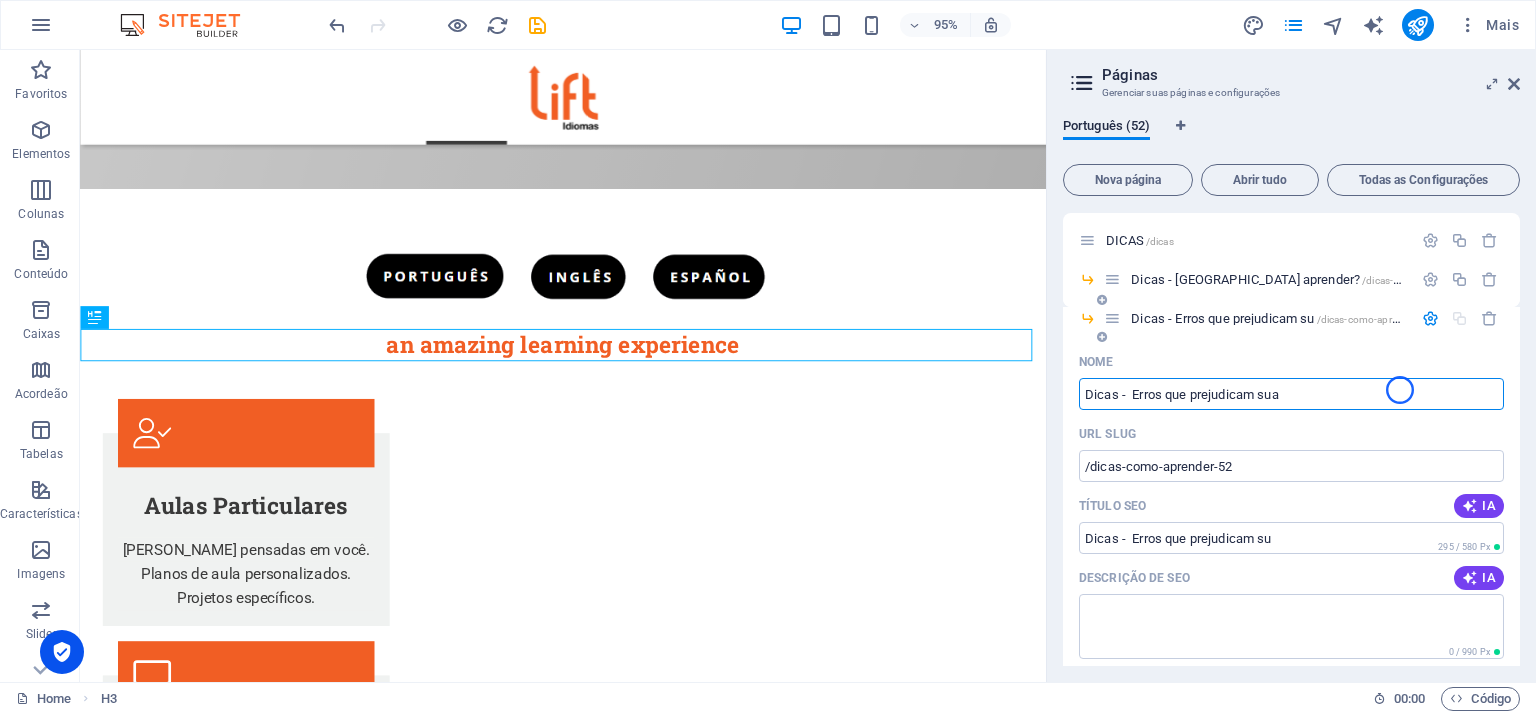 type on "Dicas -  Erros que prejudicam sua" 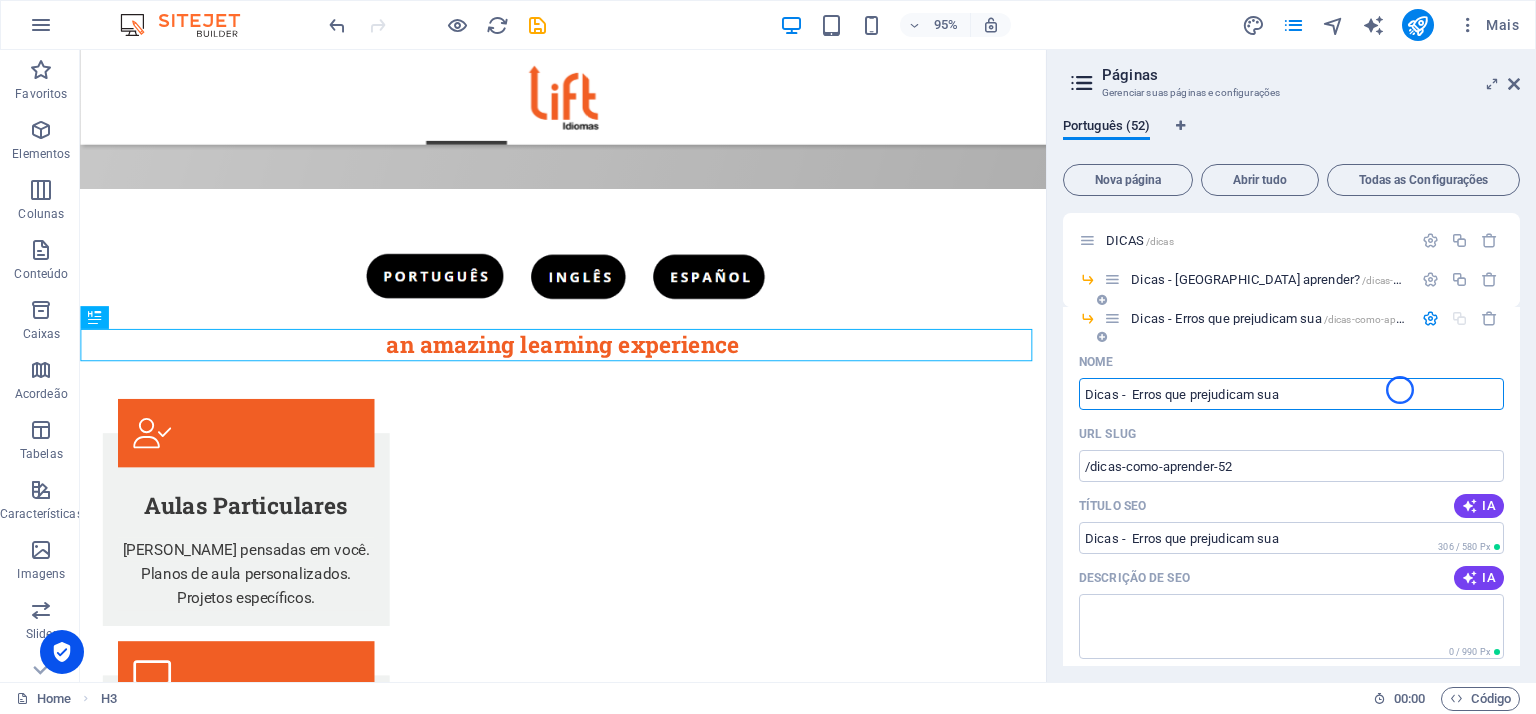 type on "Dicas -  Erros que prejudicam sua" 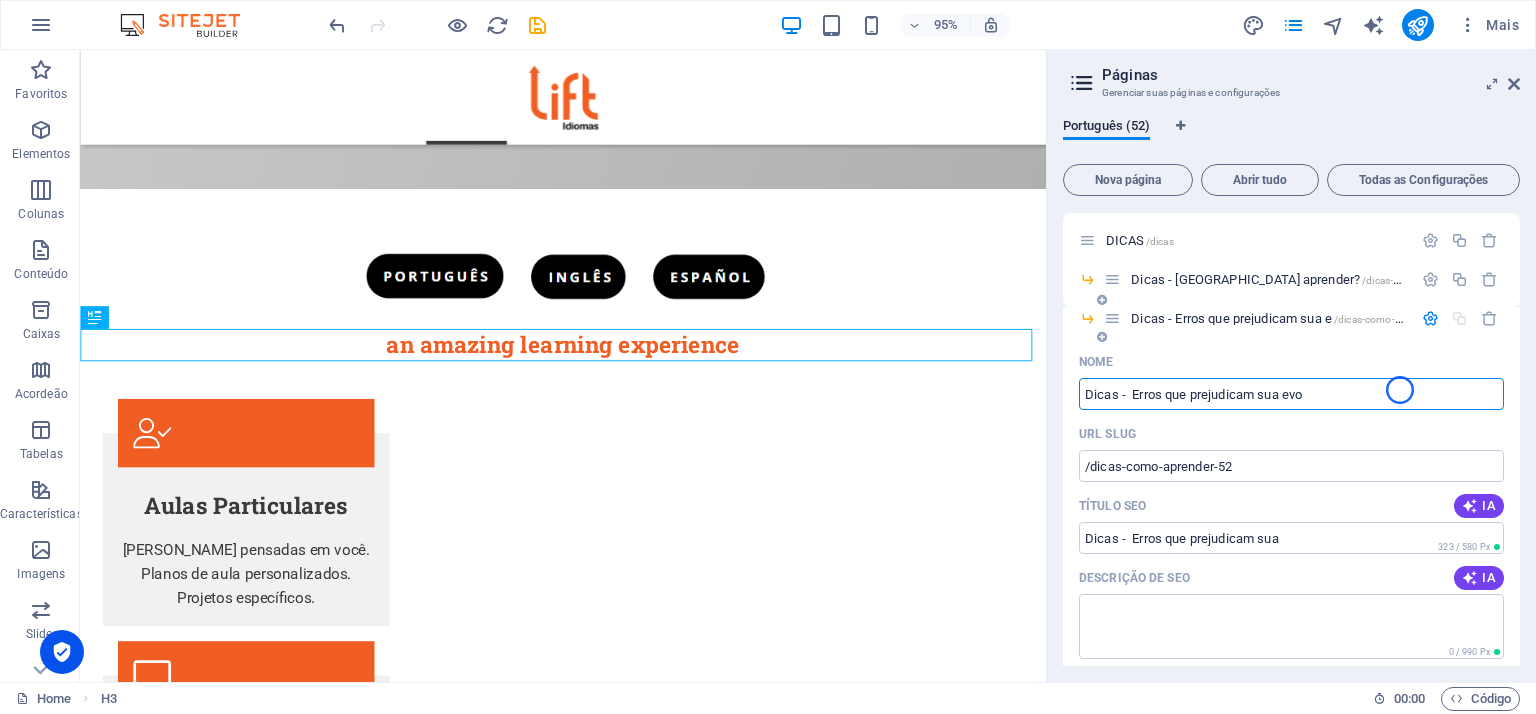 type on "Dicas -  Erros que prejudicam sua evol" 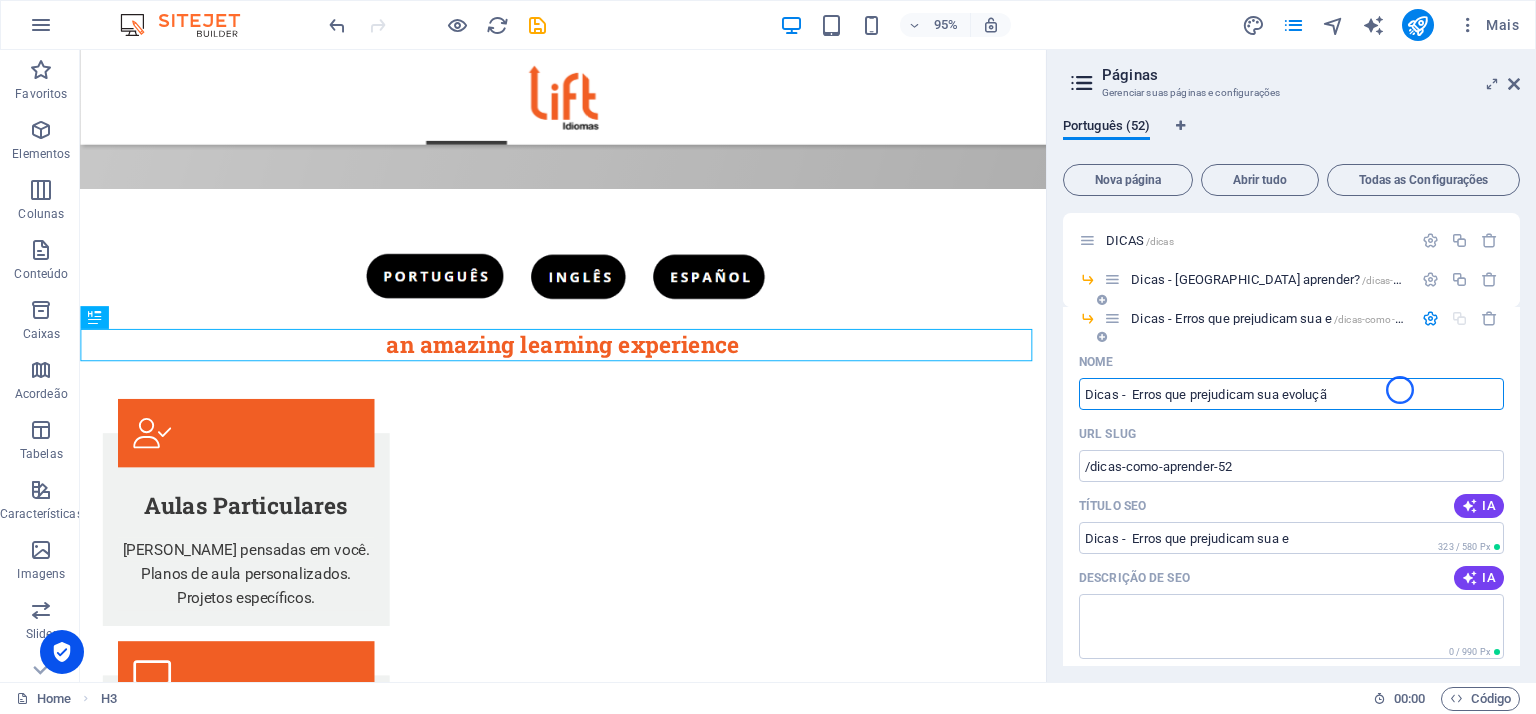 type on "Dicas -  Erros que prejudicam sua evolução" 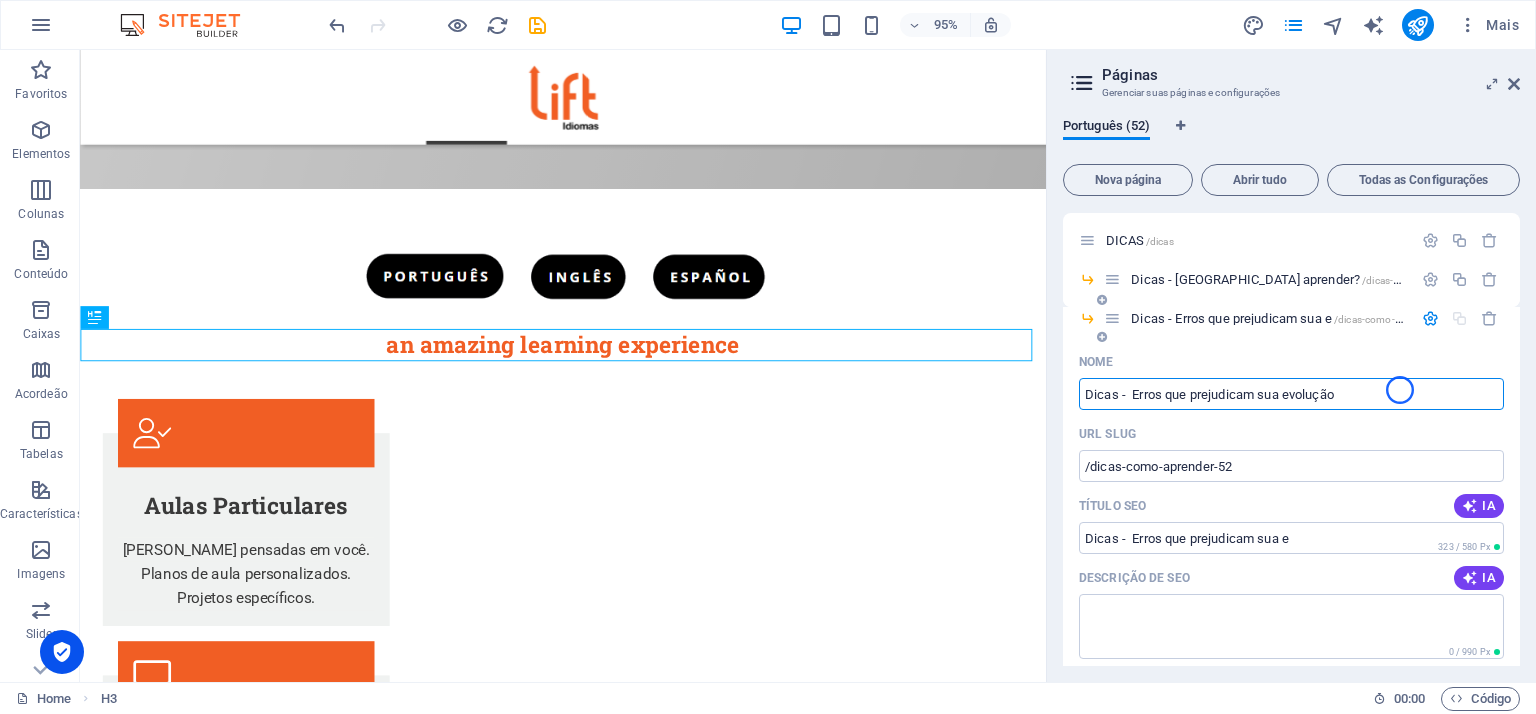 type on "Dicas -  Erros que prejudicam sua evolu" 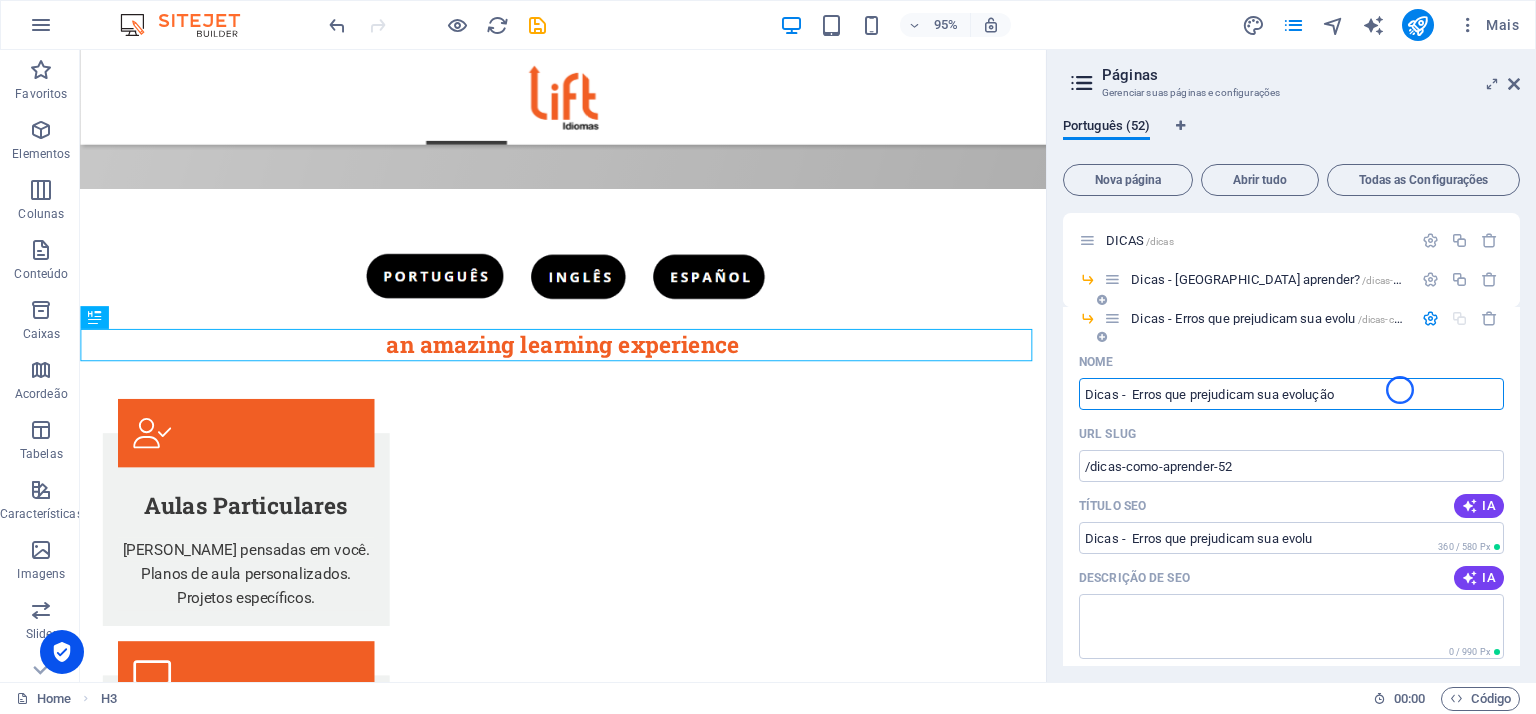 type on "Dicas -  Erros que prejudicam sua evolução" 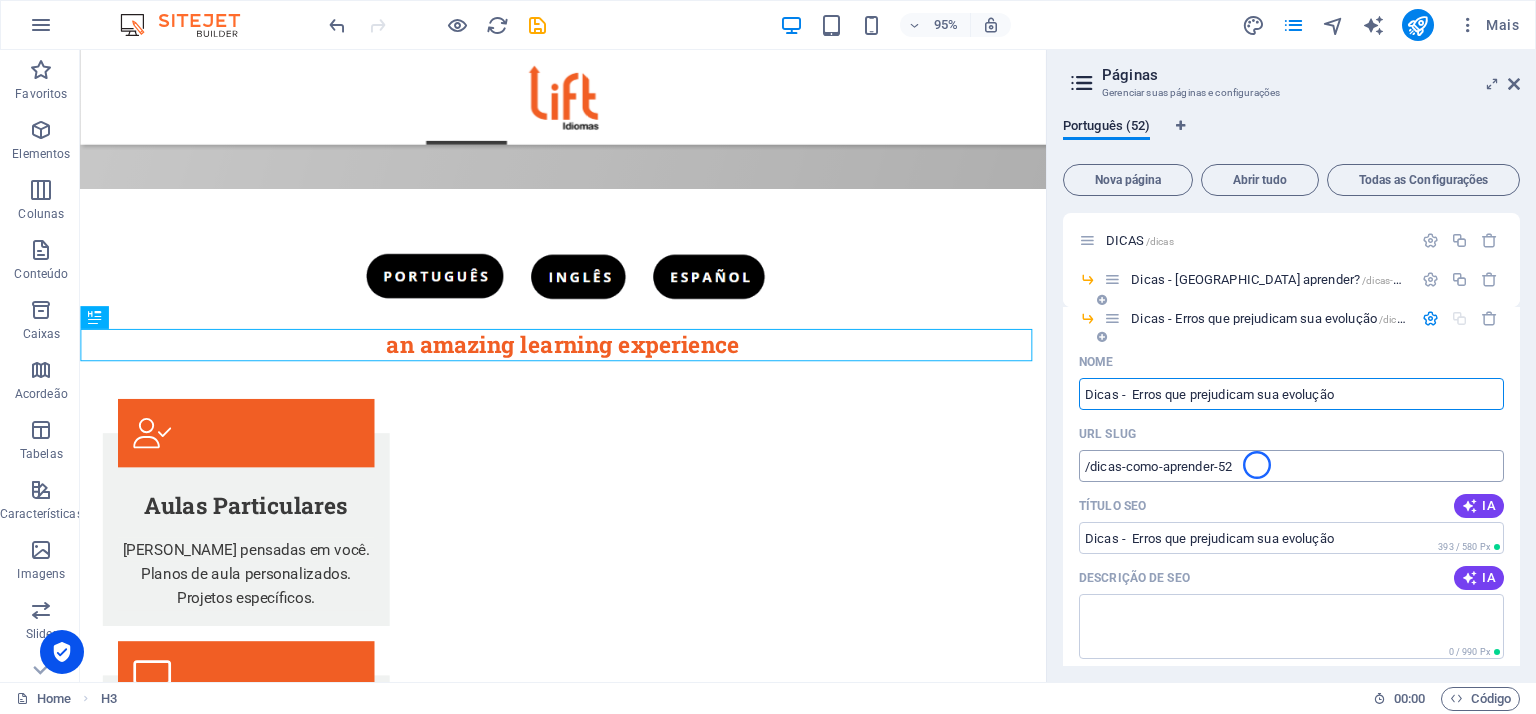 type on "Dicas -  Erros que prejudicam sua evolução" 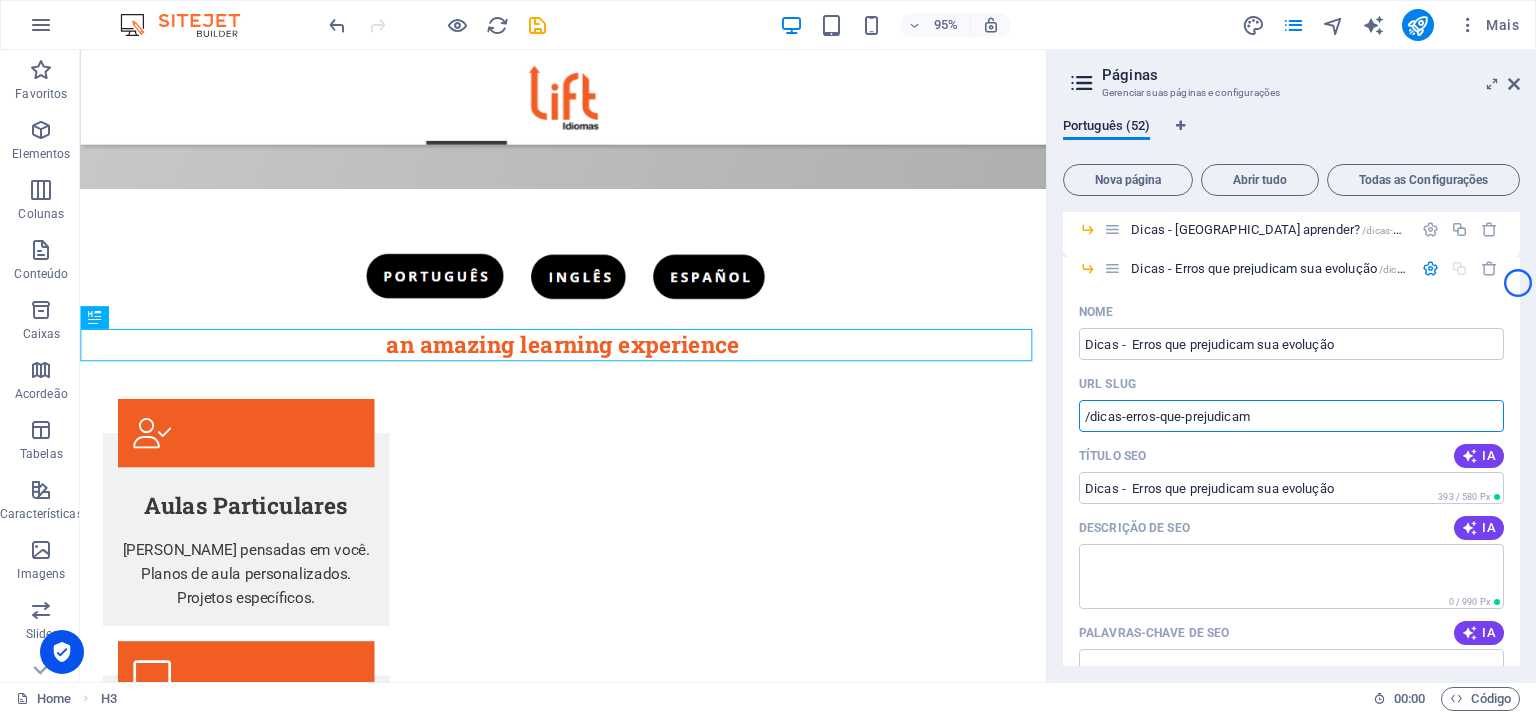 scroll, scrollTop: 238, scrollLeft: 0, axis: vertical 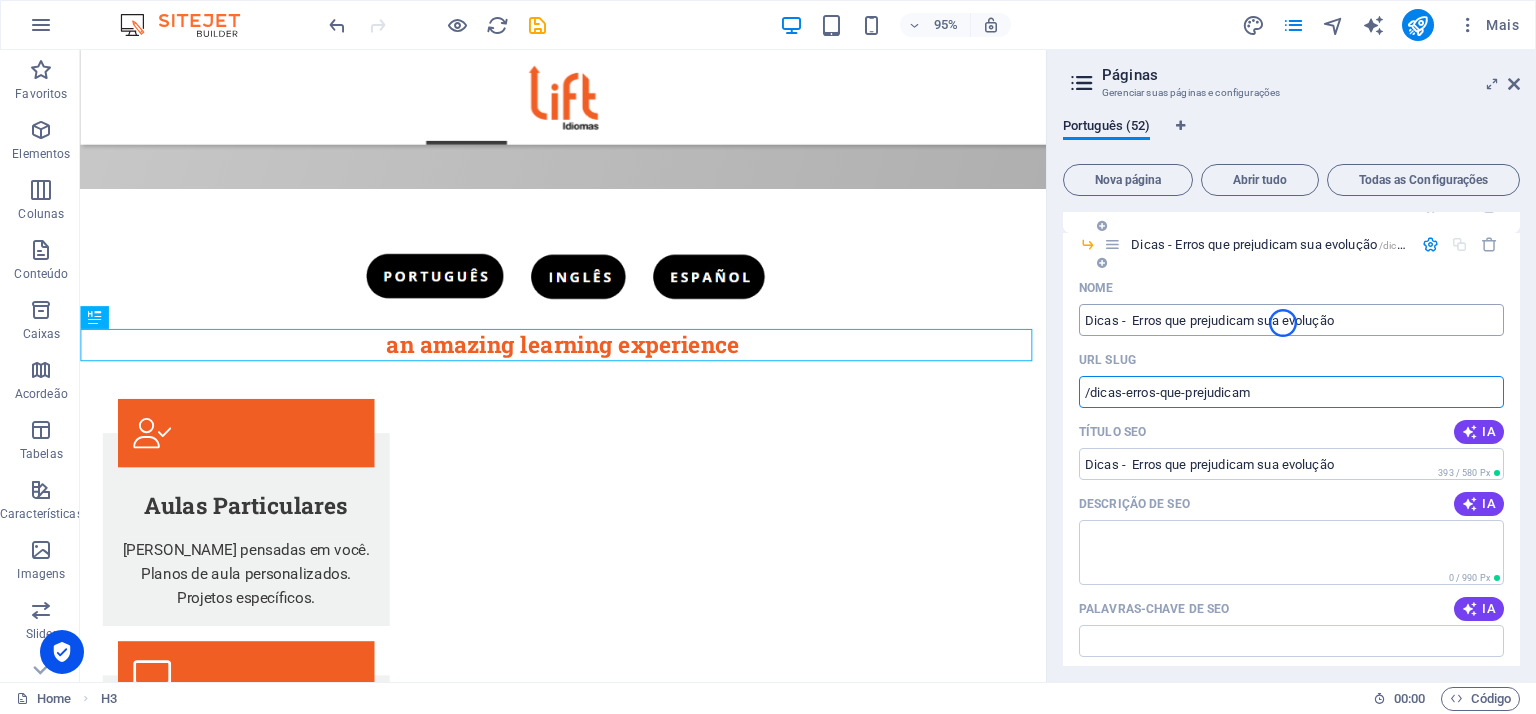 type on "/dicas-erros-que-prejudicam" 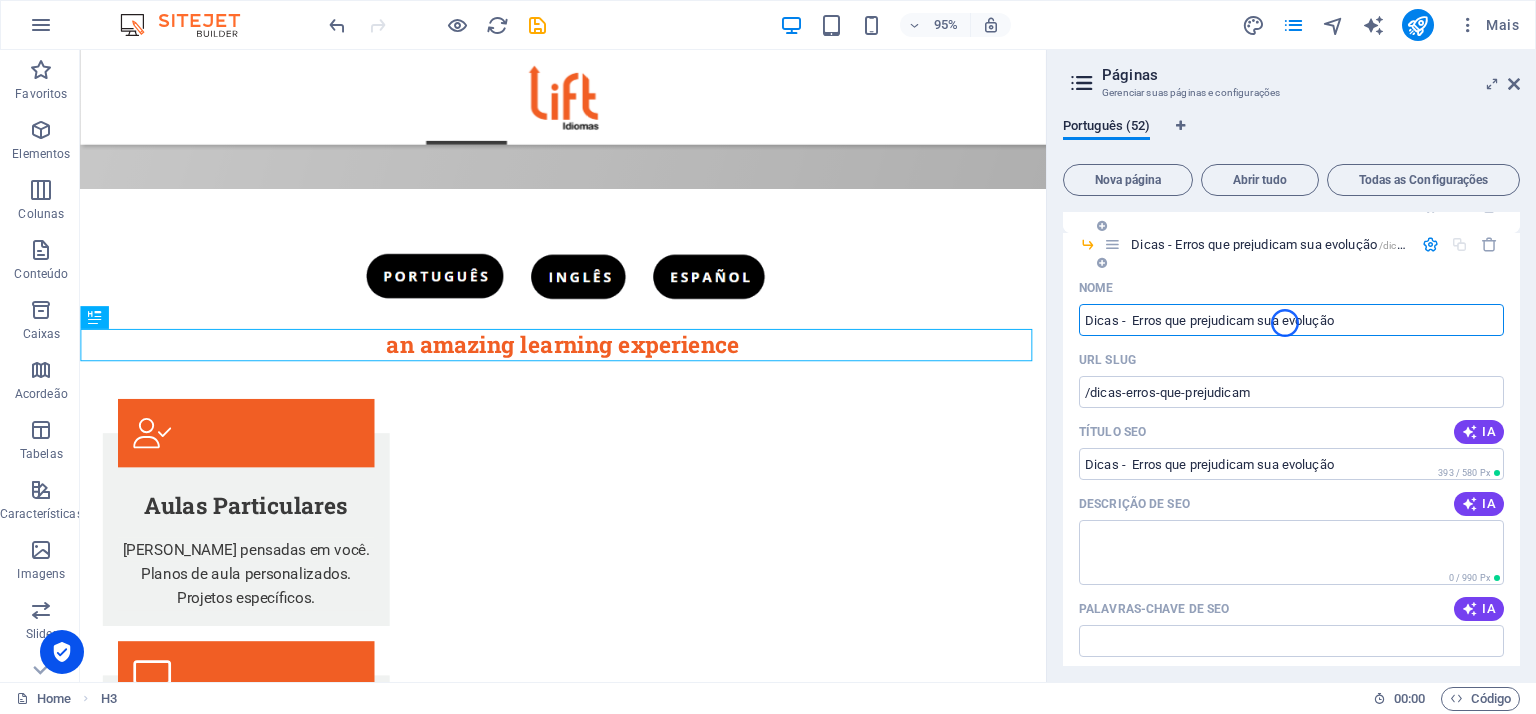 click on "Dicas -  Erros que prejudicam sua evolução" at bounding box center (1291, 320) 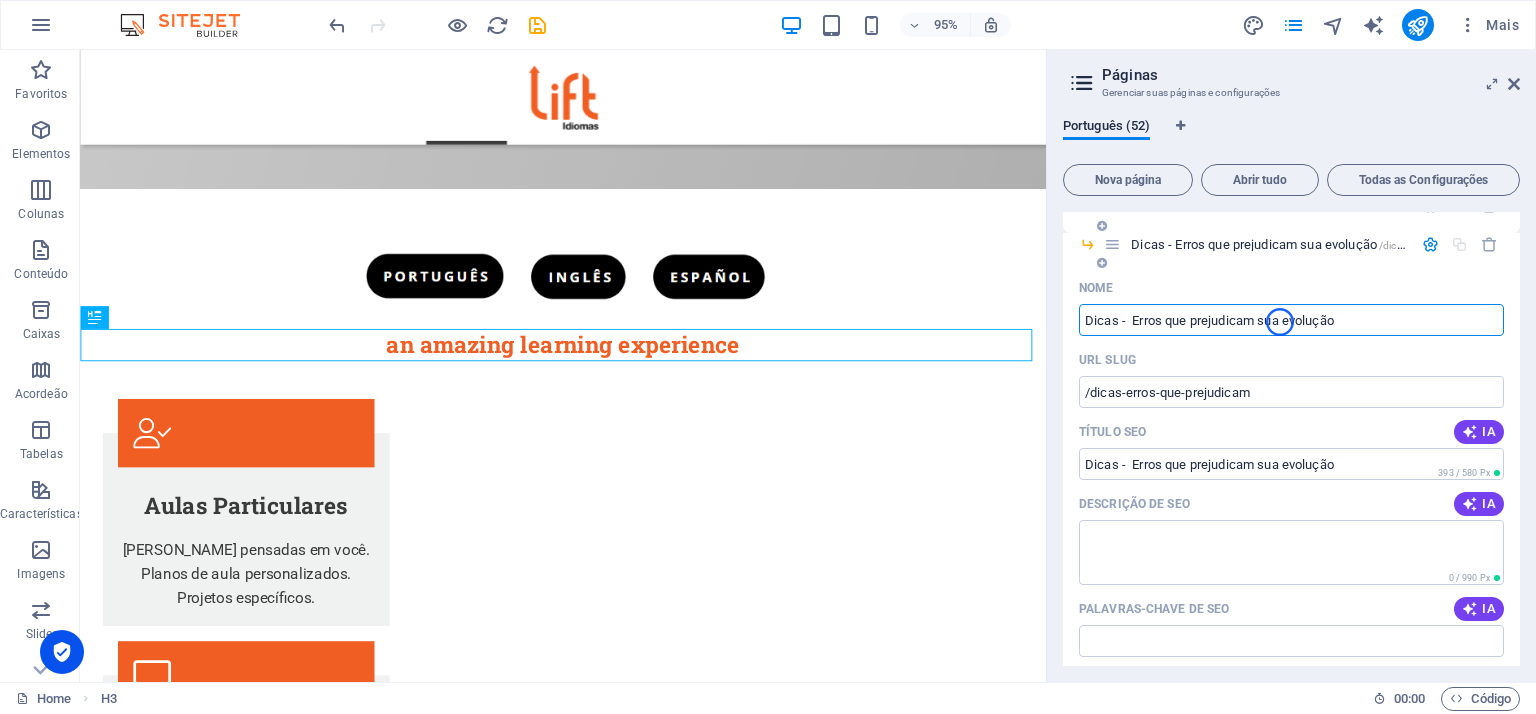 click on "Dicas -  Erros que prejudicam sua evolução" at bounding box center (1291, 320) 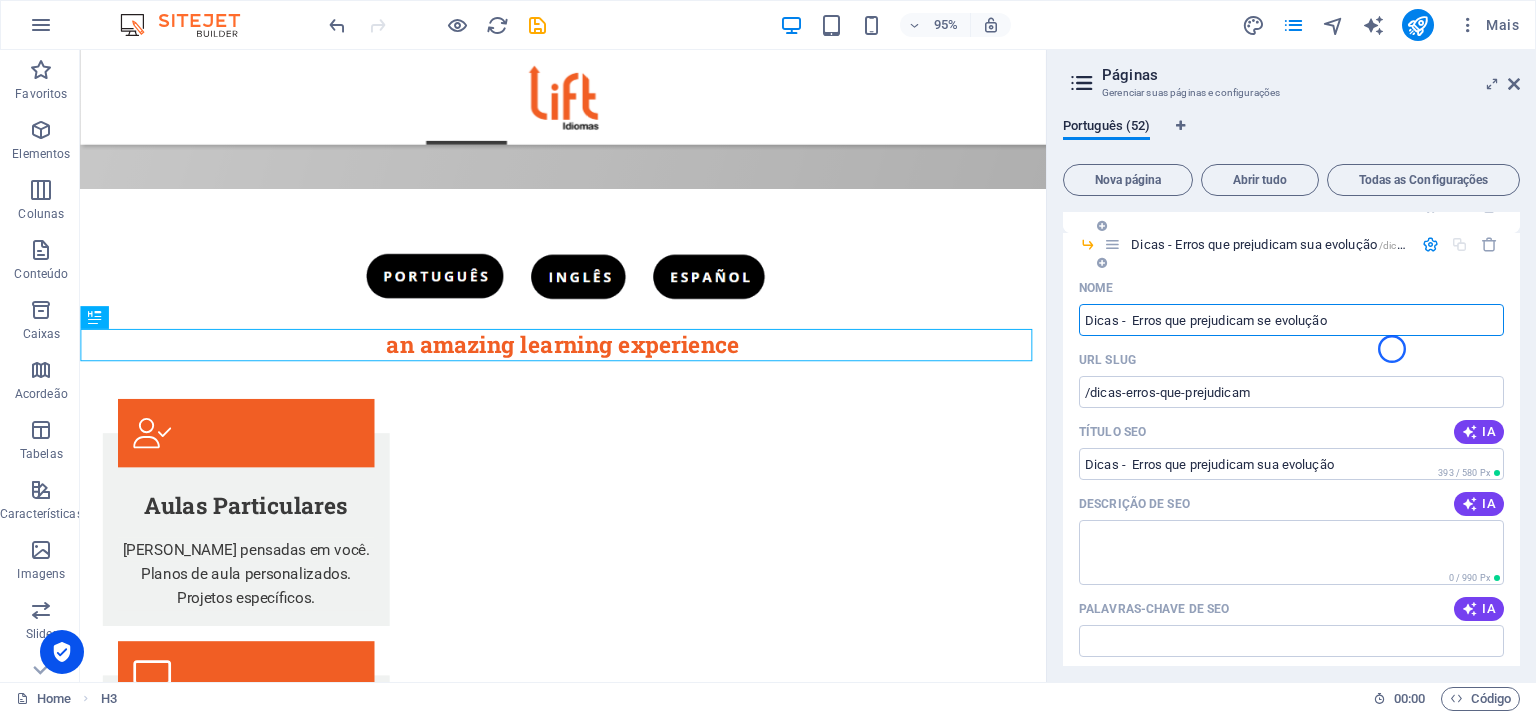 type on "Dicas -  Erros que prejudicam seu evolução" 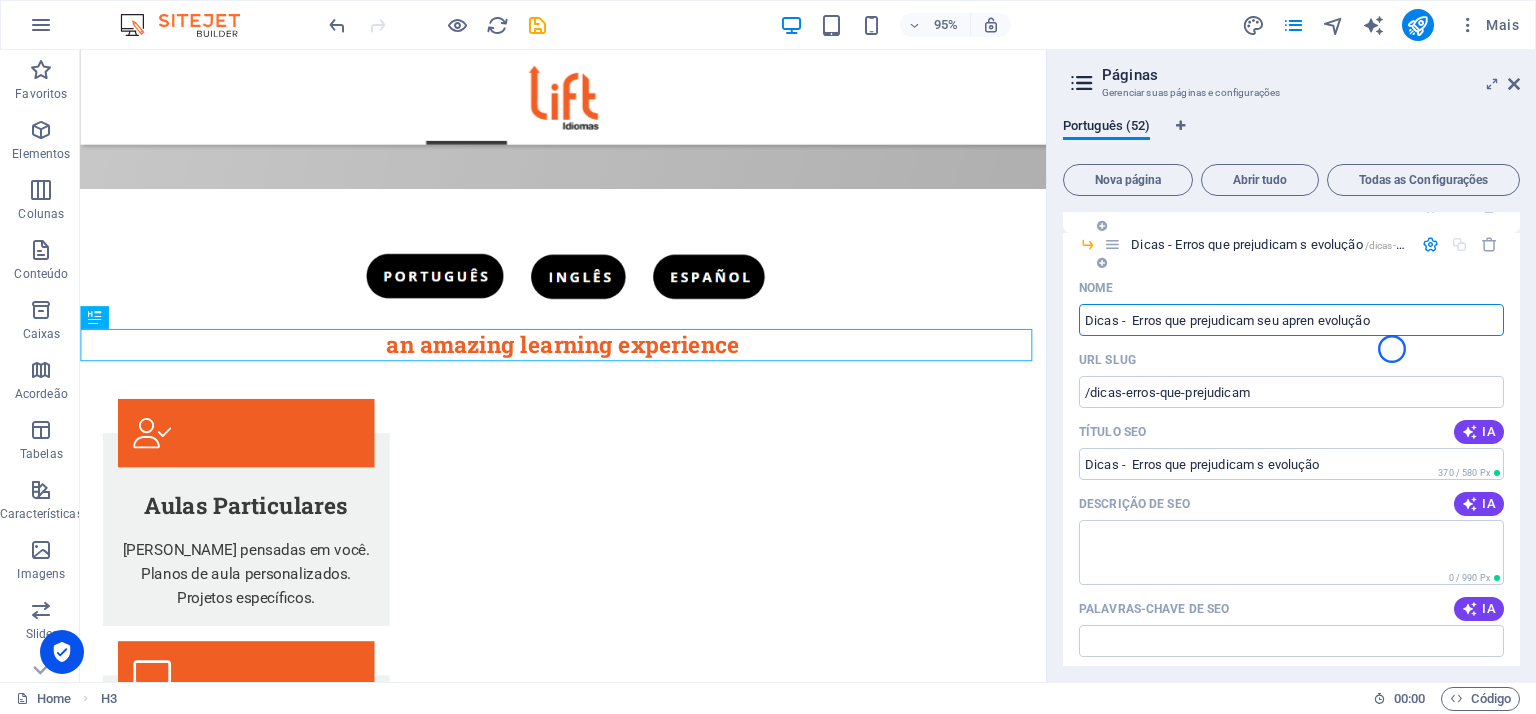 type on "Dicas -  Erros que prejudicam seu aprend evolução" 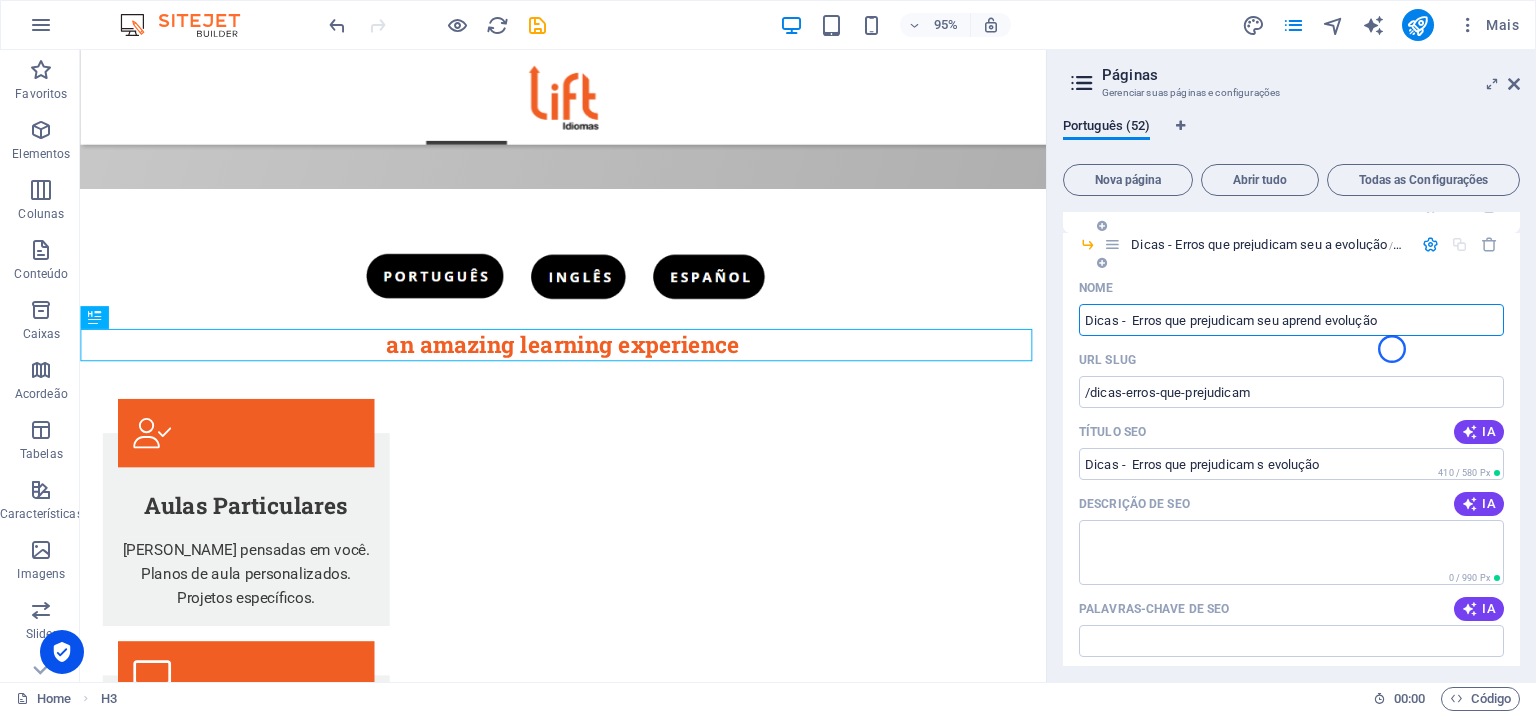 type on "Dicas -  Erros que prejudicam seu a evolução" 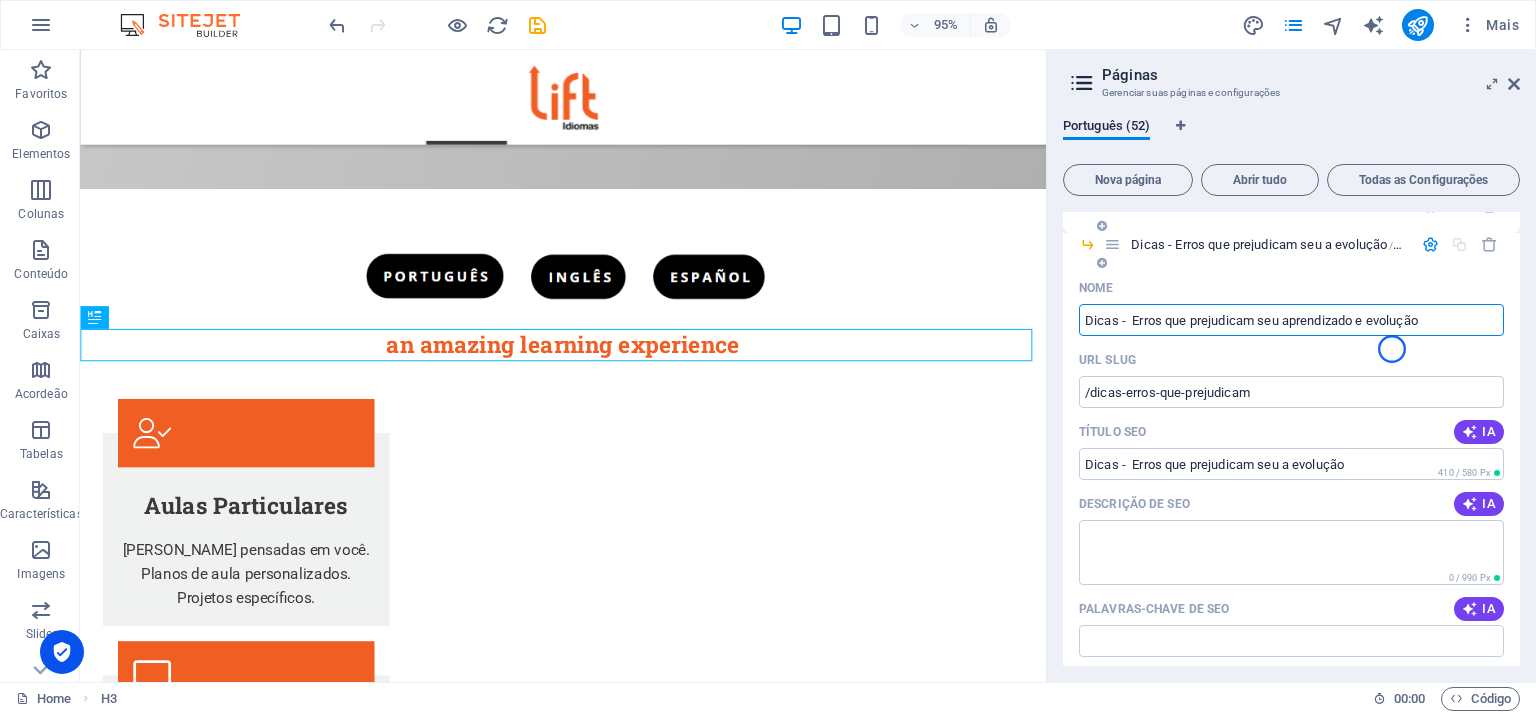 type on "Dicas -  Erros que prejudicam seu aprendizado e evolução" 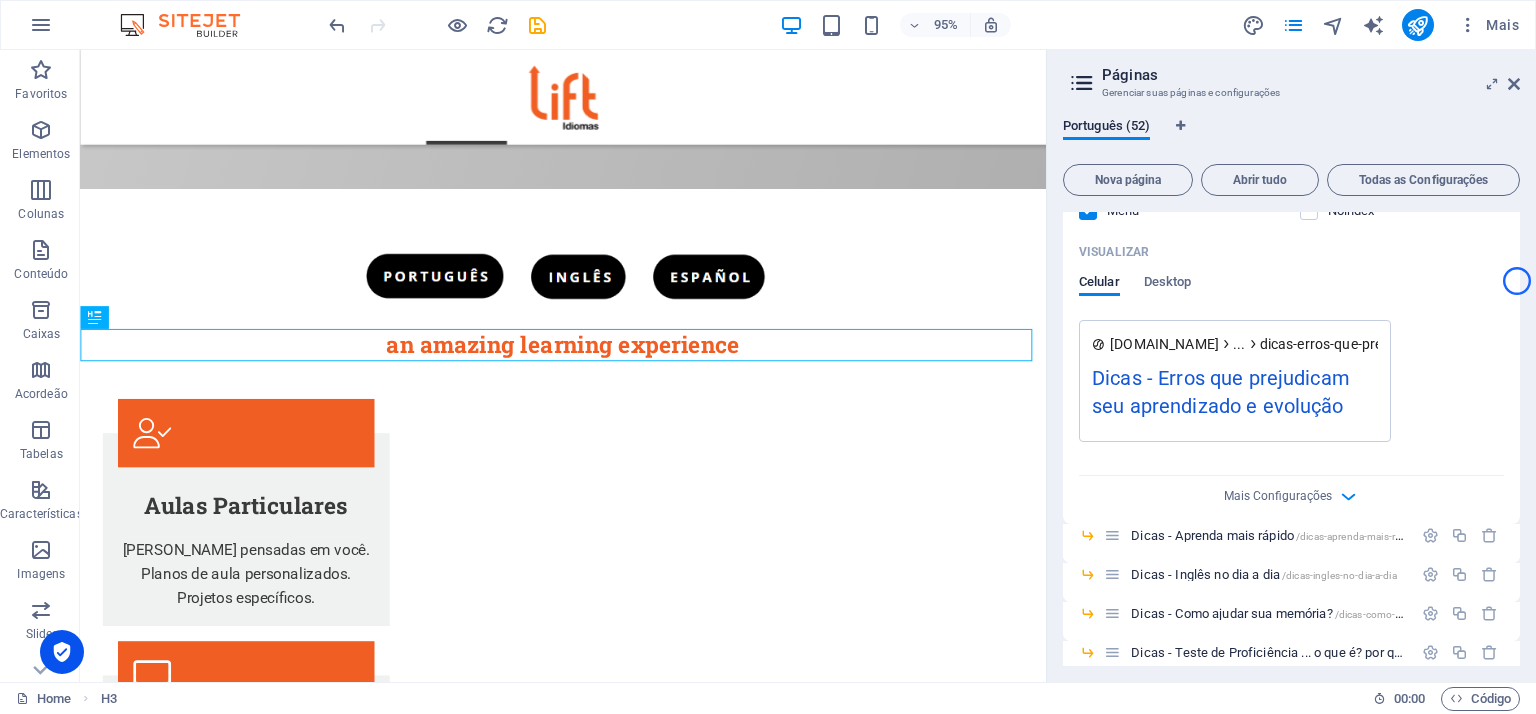 scroll, scrollTop: 769, scrollLeft: 0, axis: vertical 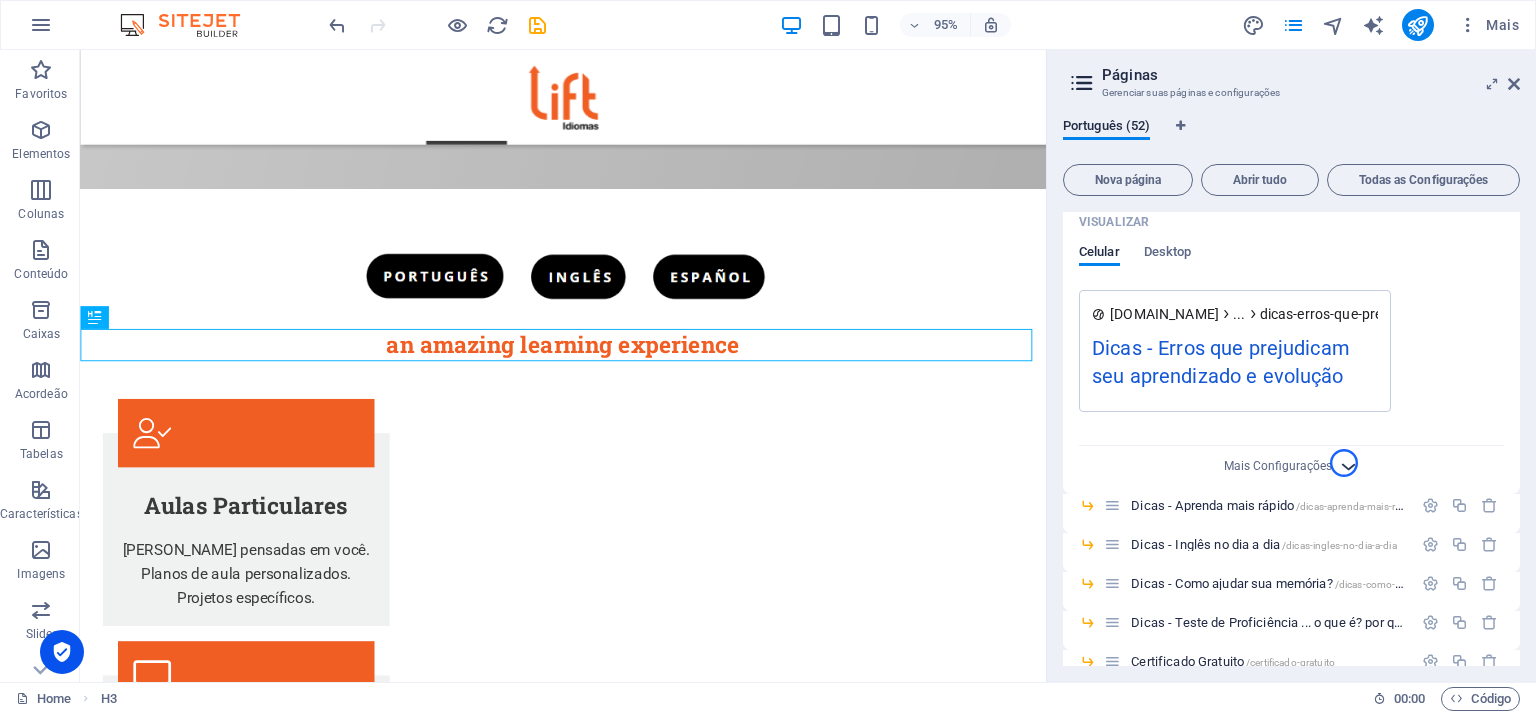 type on "Dicas -  Erros que prejudicam seu aprendizado e evolução" 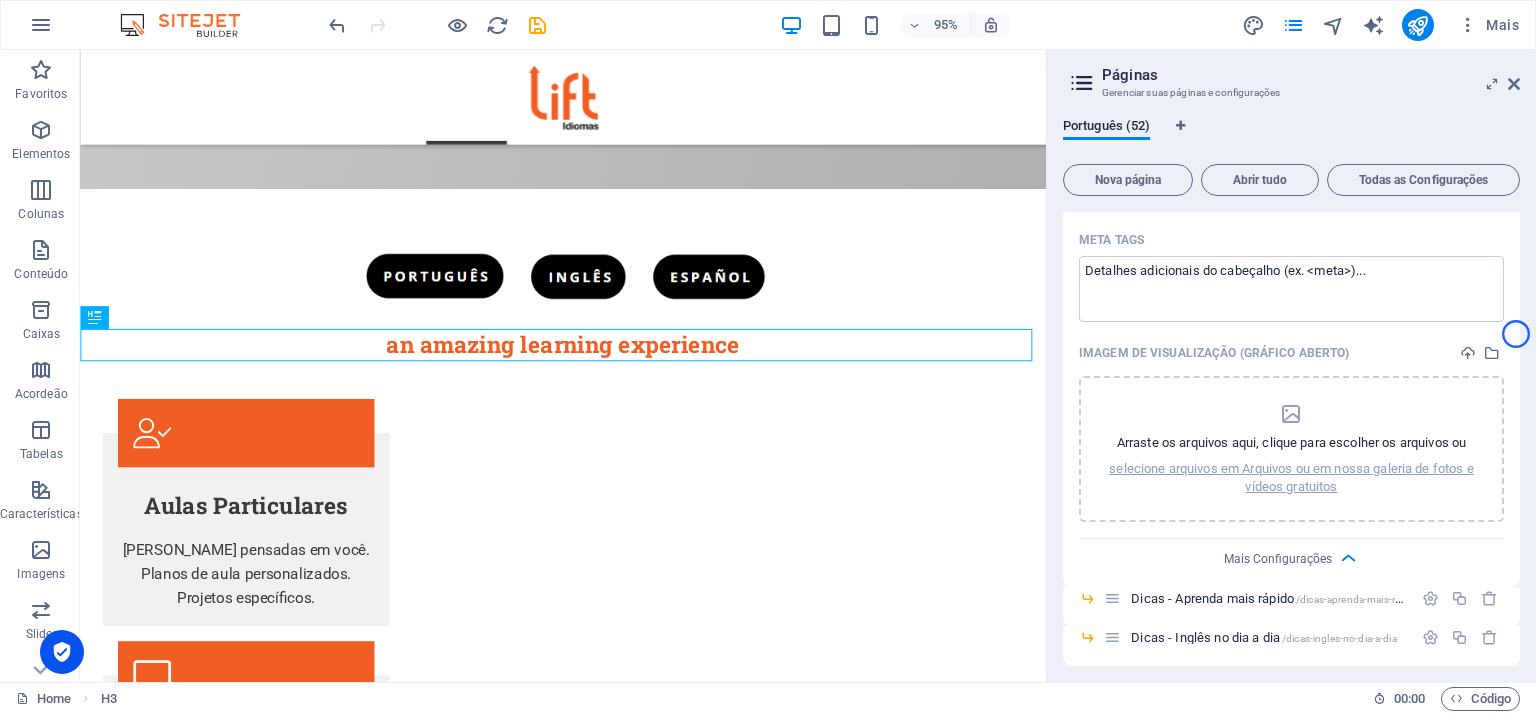 scroll, scrollTop: 948, scrollLeft: 0, axis: vertical 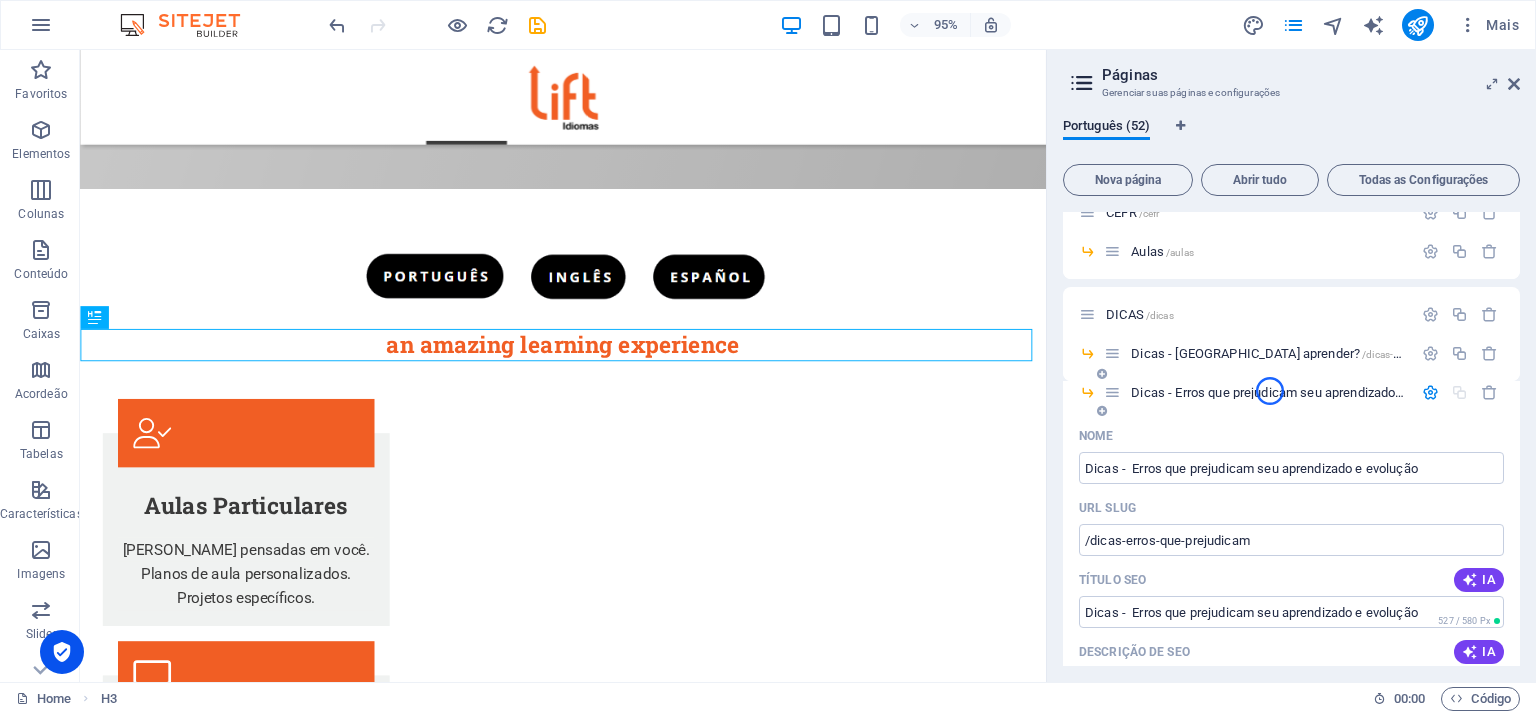click on "Dicas -  Erros que prejudicam seu aprendizado e evolução /dicas-erros-que-prejudicam" at bounding box center (1360, 392) 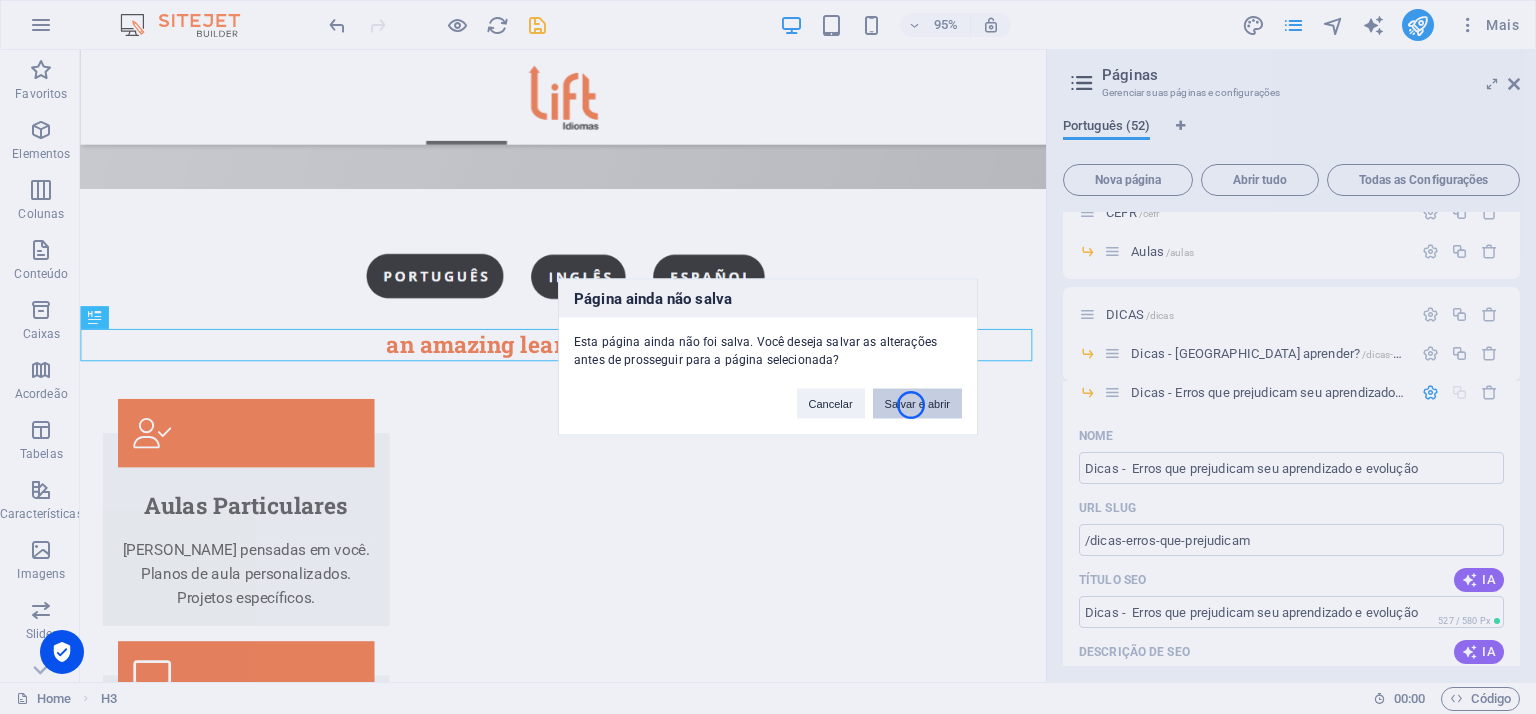 click on "Salvar e abrir" at bounding box center [917, 404] 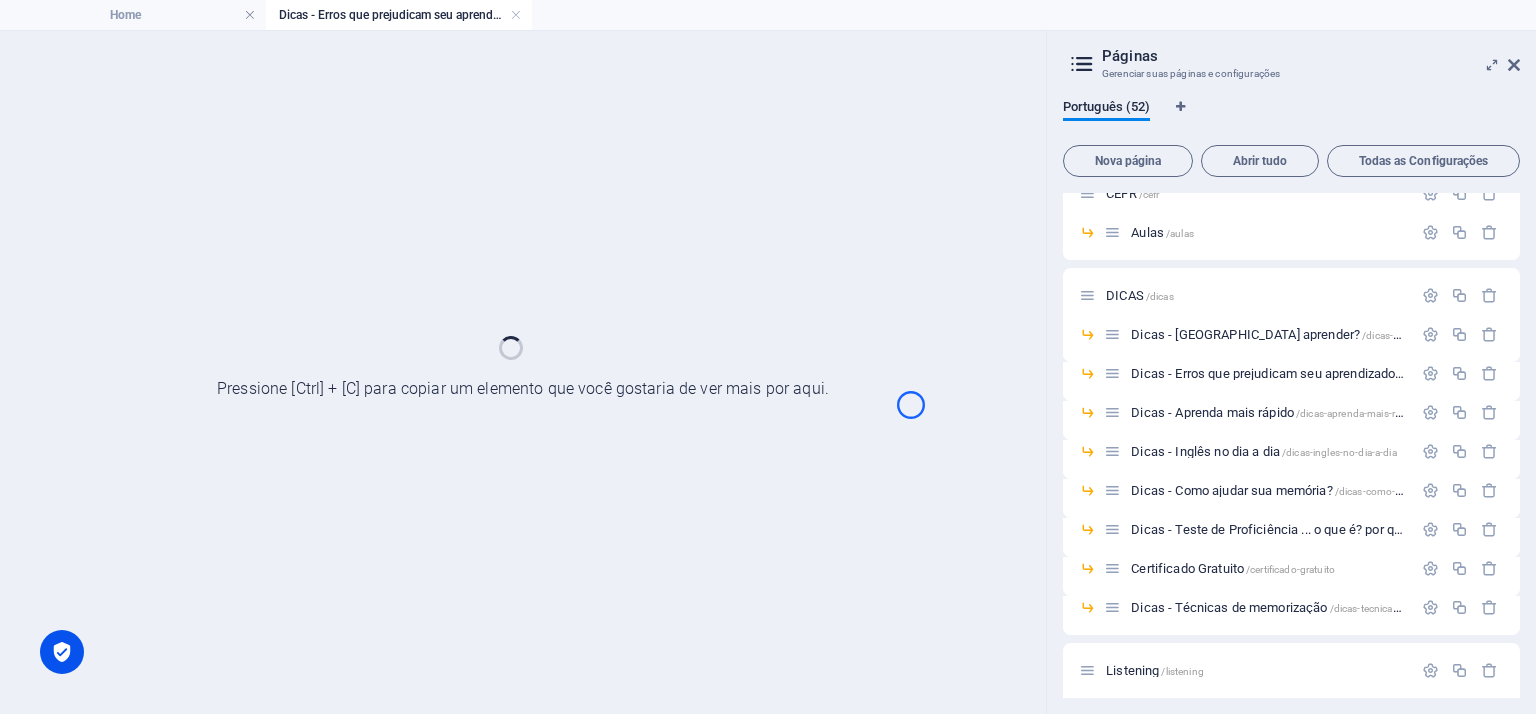 scroll, scrollTop: 0, scrollLeft: 0, axis: both 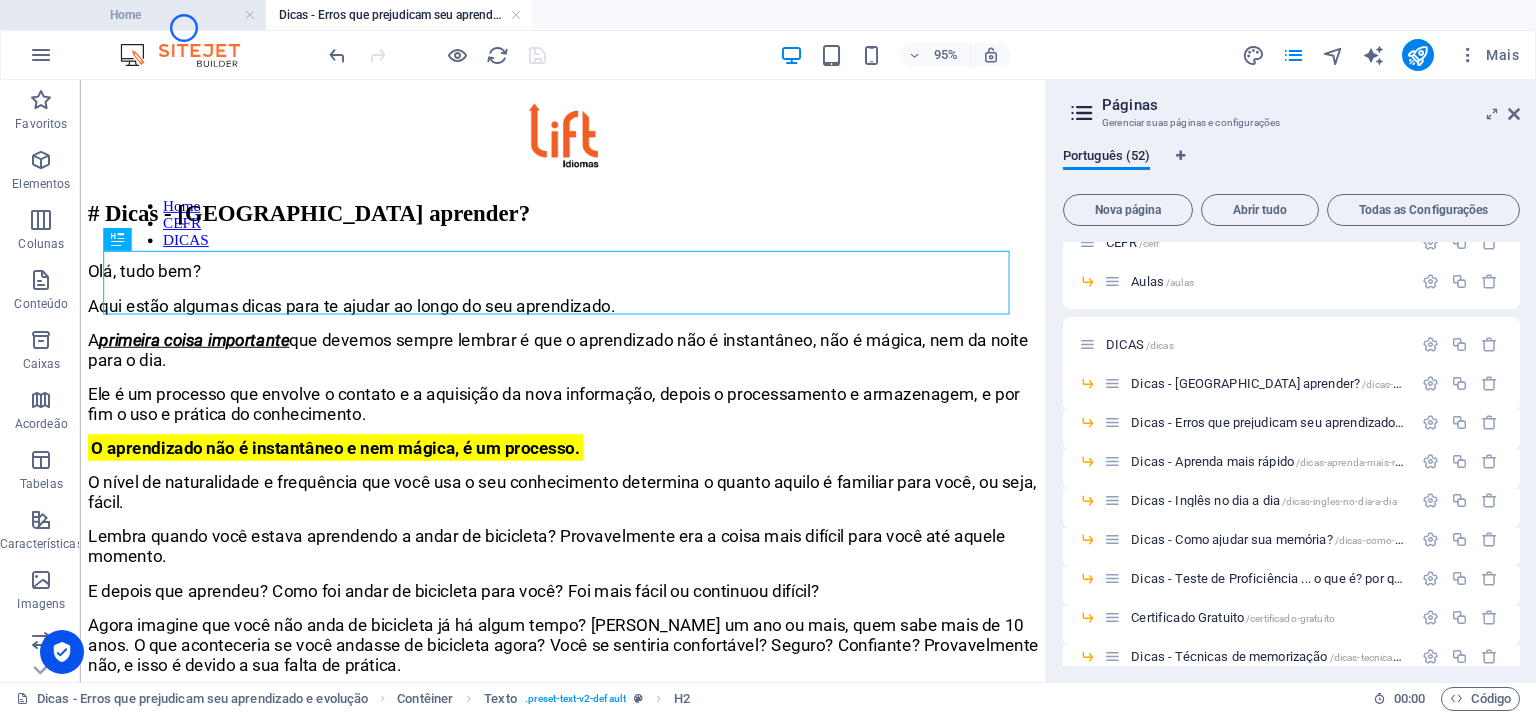 click on "Home" at bounding box center (133, 15) 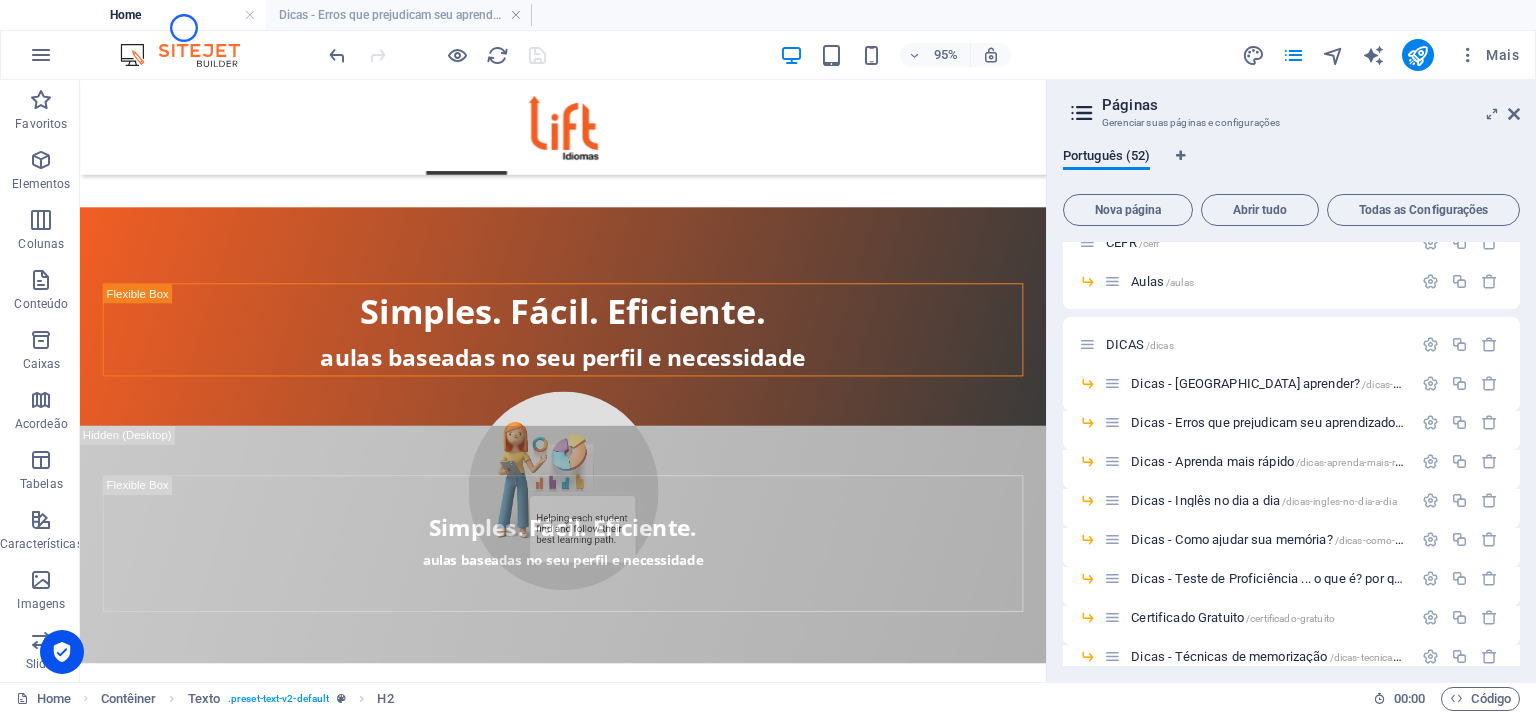 scroll, scrollTop: 399, scrollLeft: 0, axis: vertical 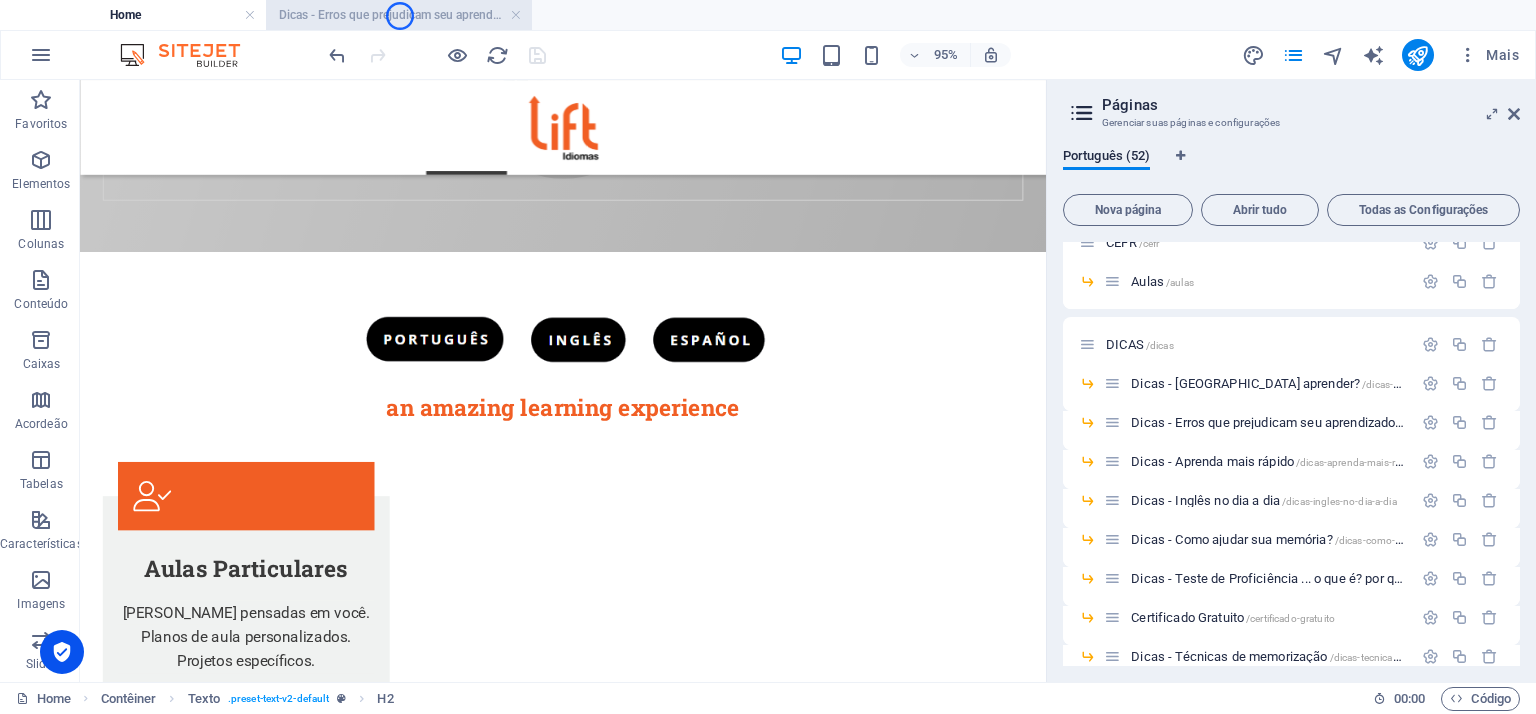 click on "Dicas -  Erros que prejudicam seu aprendizado e evolução" at bounding box center [399, 15] 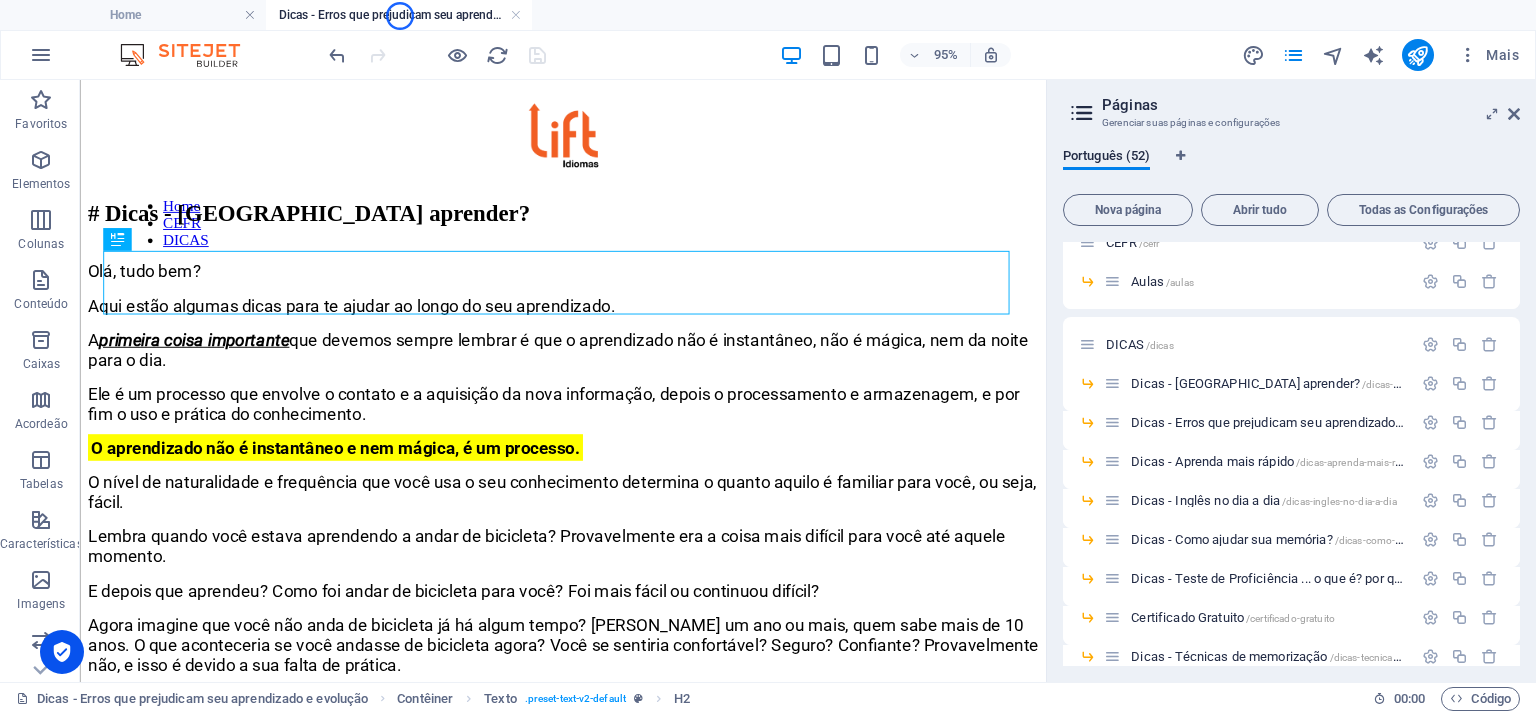 scroll, scrollTop: 0, scrollLeft: 0, axis: both 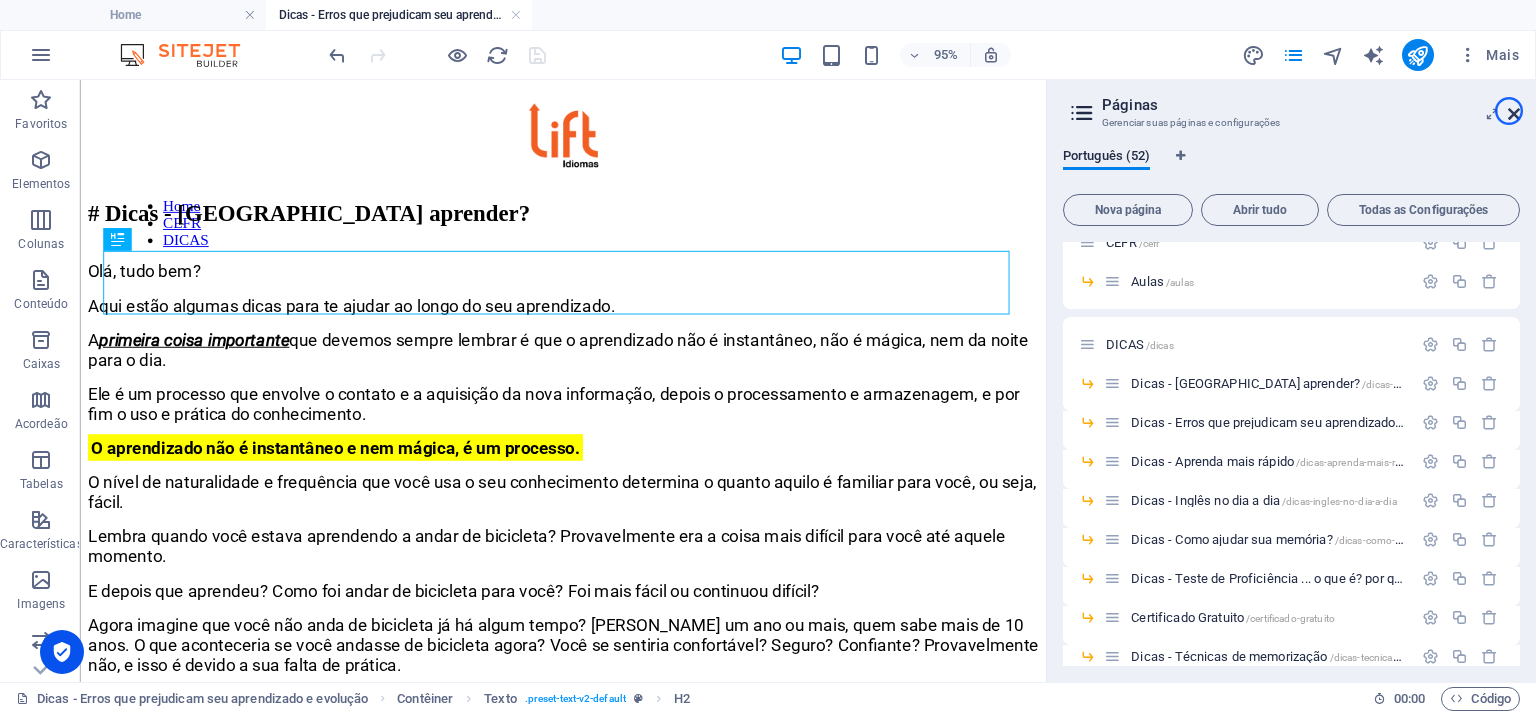 drag, startPoint x: 1509, startPoint y: 111, endPoint x: 1398, endPoint y: 43, distance: 130.17296 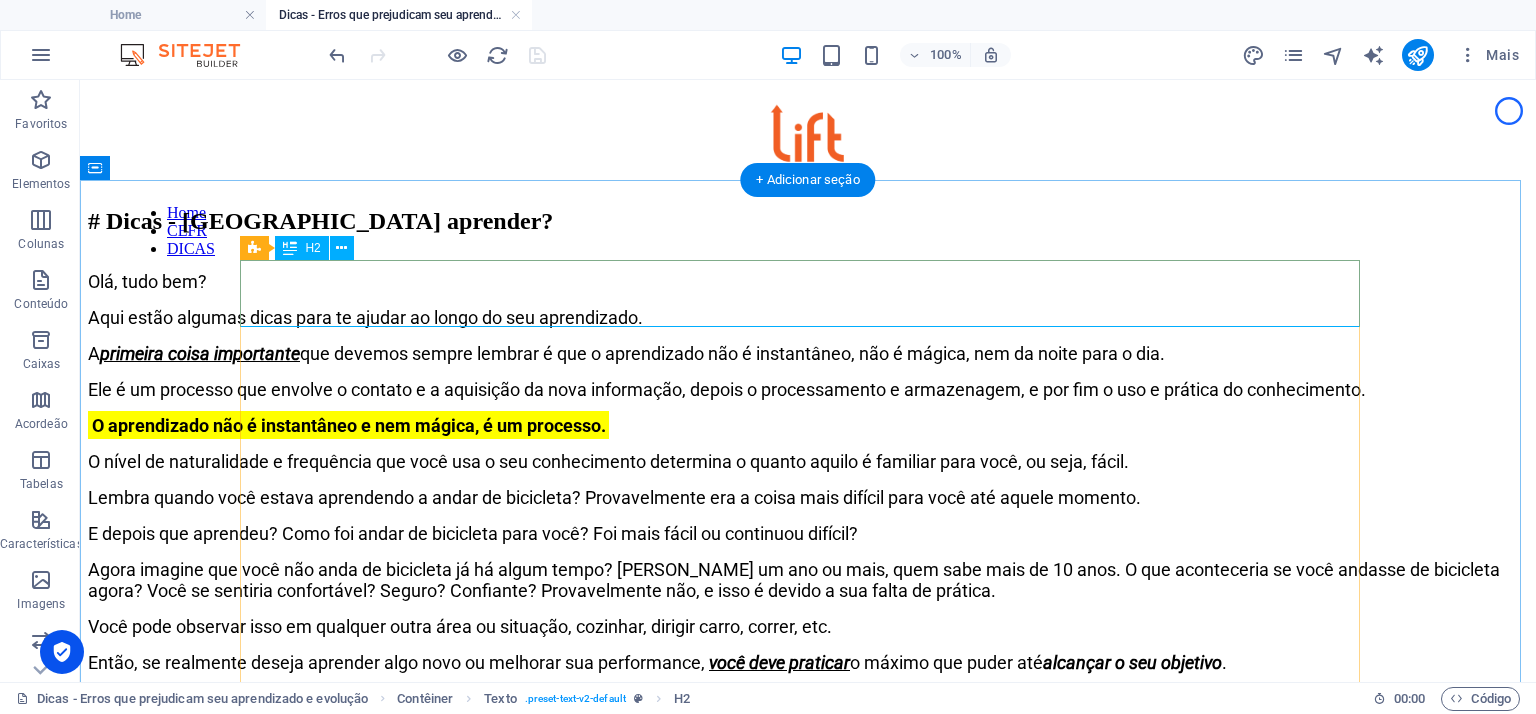 click on "# Dicas - [GEOGRAPHIC_DATA] aprender?" at bounding box center [808, 221] 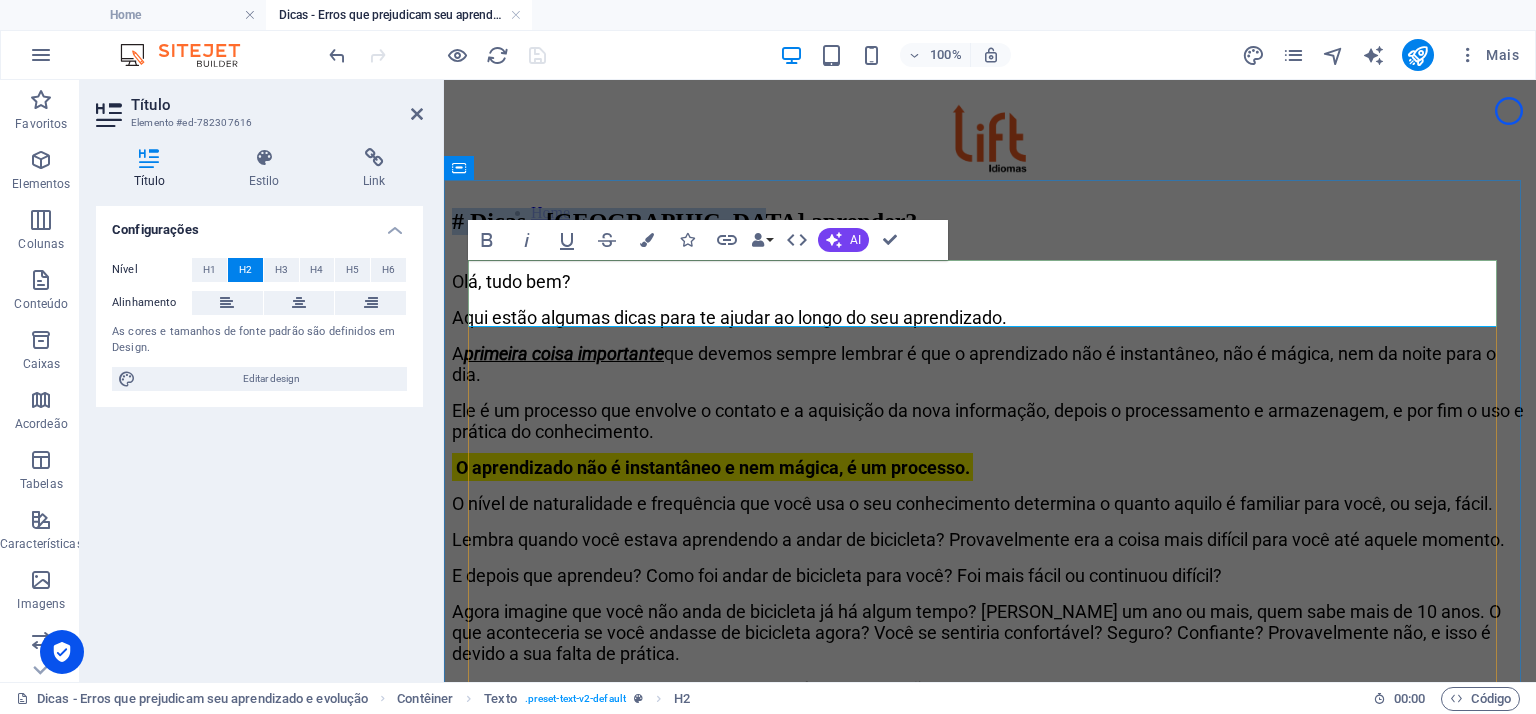 click on "# Dicas - [GEOGRAPHIC_DATA] aprender?" at bounding box center [990, 221] 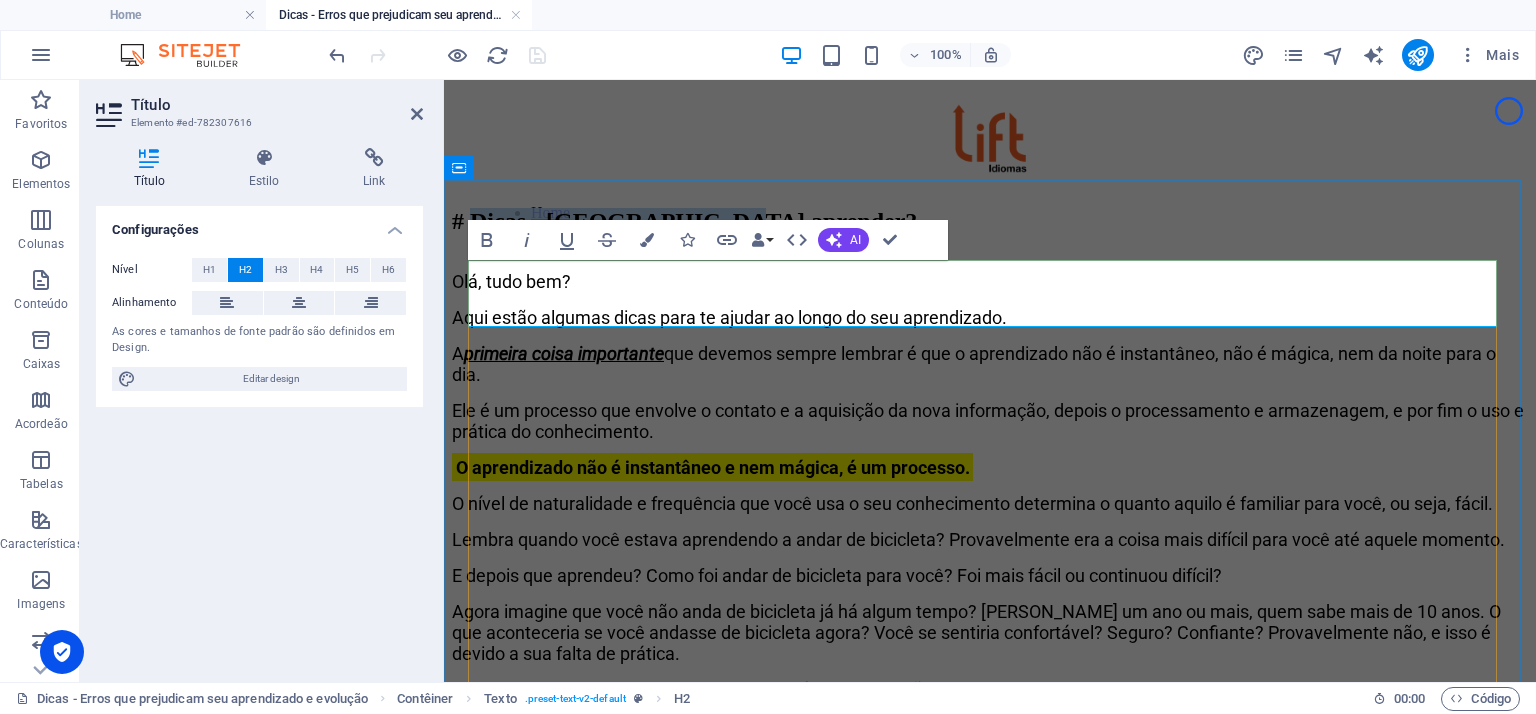 drag, startPoint x: 1056, startPoint y: 291, endPoint x: 519, endPoint y: 296, distance: 537.02325 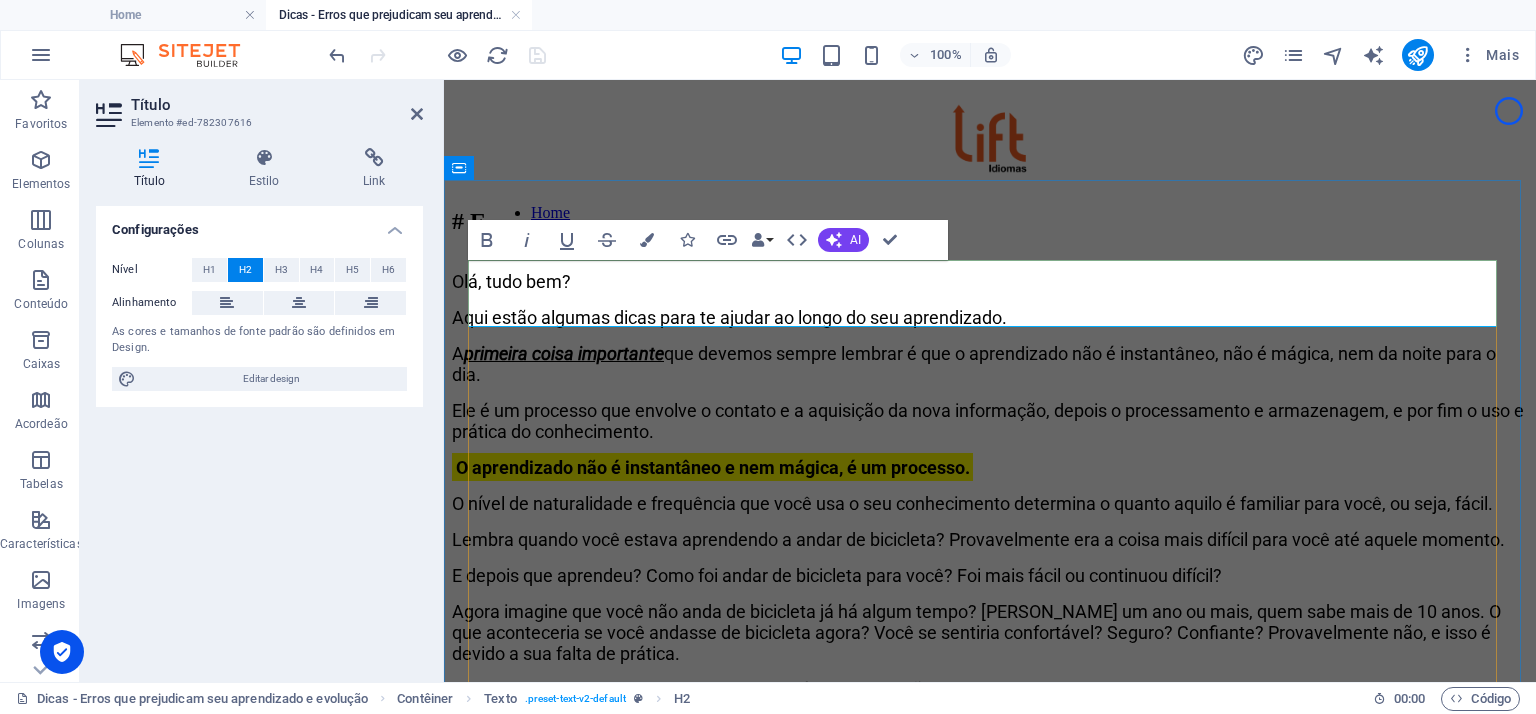 type 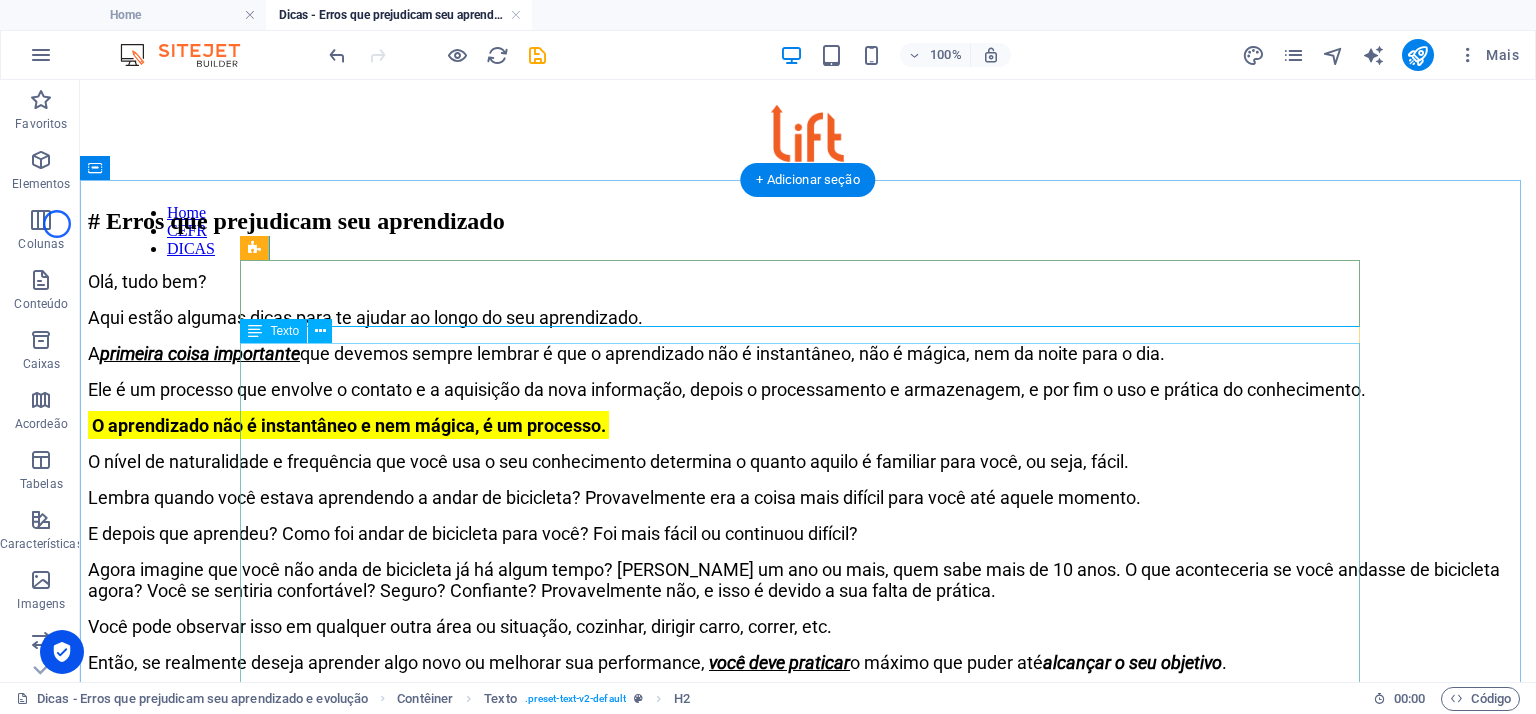 click on "Olá, tudo bem? Aqui estão algumas dicas para te ajudar ao longo do seu aprendizado. A  primeira coisa importante  que devemos sempre lembrar é que o aprendizado não é instantâneo, não é mágica, nem da noite para o dia. Ele é um processo que envolve o contato e a aquisição da nova informação, depois o processamento e armazenagem, e por fim o uso e prática do conhecimento. O aprendizado não é instantâneo e nem mágica, é um processo. O nível de naturalidade e frequência que você usa o seu conhecimento determina o quanto aquilo é familiar para você, ou seja, fácil. Lembra quando você estava aprendendo a andar de bicicleta? Provavelmente era a coisa mais difícil para você até aquele momento. E depois que aprendeu? Como foi andar de bicicleta para você? Foi mais fácil ou continuou difícil? Você pode observar isso em qualquer outra área ou situação, cozinhar, dirigir carro, correr, etc. Então, se realmente deseja aprender algo novo ou melhorar sua performance,   . ¿ ?" at bounding box center [808, 1210] 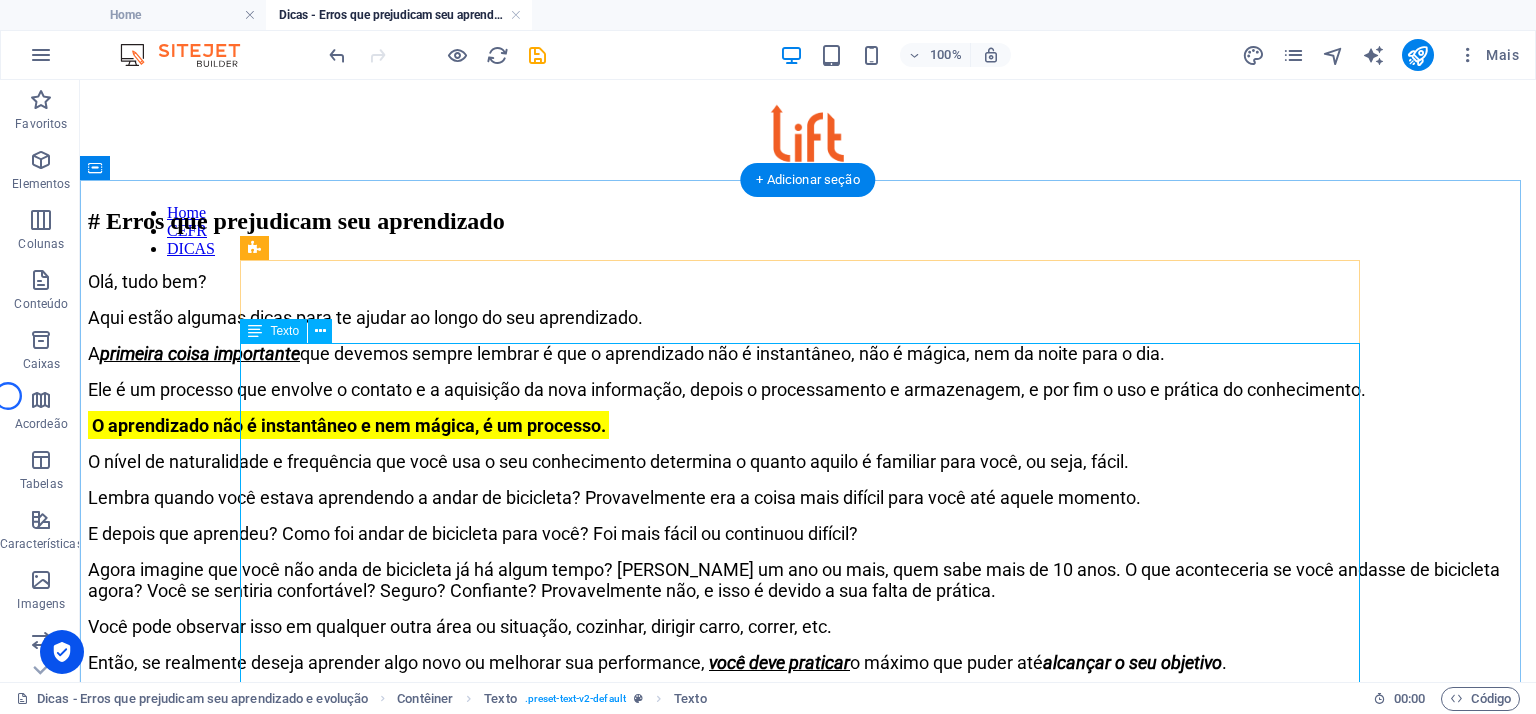 click on "Olá, tudo bem? Aqui estão algumas dicas para te ajudar ao longo do seu aprendizado. A  primeira coisa importante  que devemos sempre lembrar é que o aprendizado não é instantâneo, não é mágica, nem da noite para o dia. Ele é um processo que envolve o contato e a aquisição da nova informação, depois o processamento e armazenagem, e por fim o uso e prática do conhecimento. O aprendizado não é instantâneo e nem mágica, é um processo. O nível de naturalidade e frequência que você usa o seu conhecimento determina o quanto aquilo é familiar para você, ou seja, fácil. Lembra quando você estava aprendendo a andar de bicicleta? Provavelmente era a coisa mais difícil para você até aquele momento. E depois que aprendeu? Como foi andar de bicicleta para você? Foi mais fácil ou continuou difícil? Você pode observar isso em qualquer outra área ou situação, cozinhar, dirigir carro, correr, etc. Então, se realmente deseja aprender algo novo ou melhorar sua performance,   . ¿ ?" at bounding box center (808, 1210) 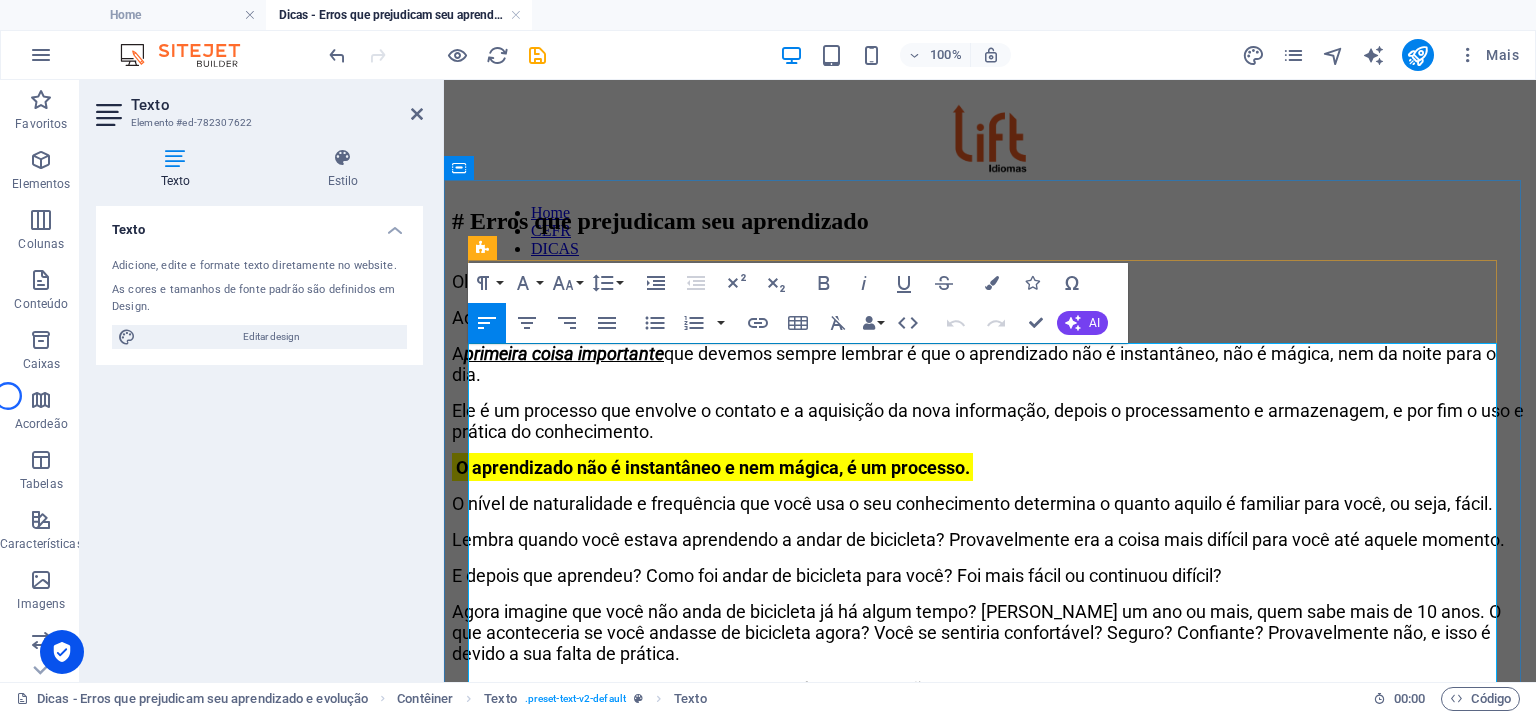 click on "Aqui estão algumas dicas para te ajudar ao longo do seu aprendizado." at bounding box center [990, 317] 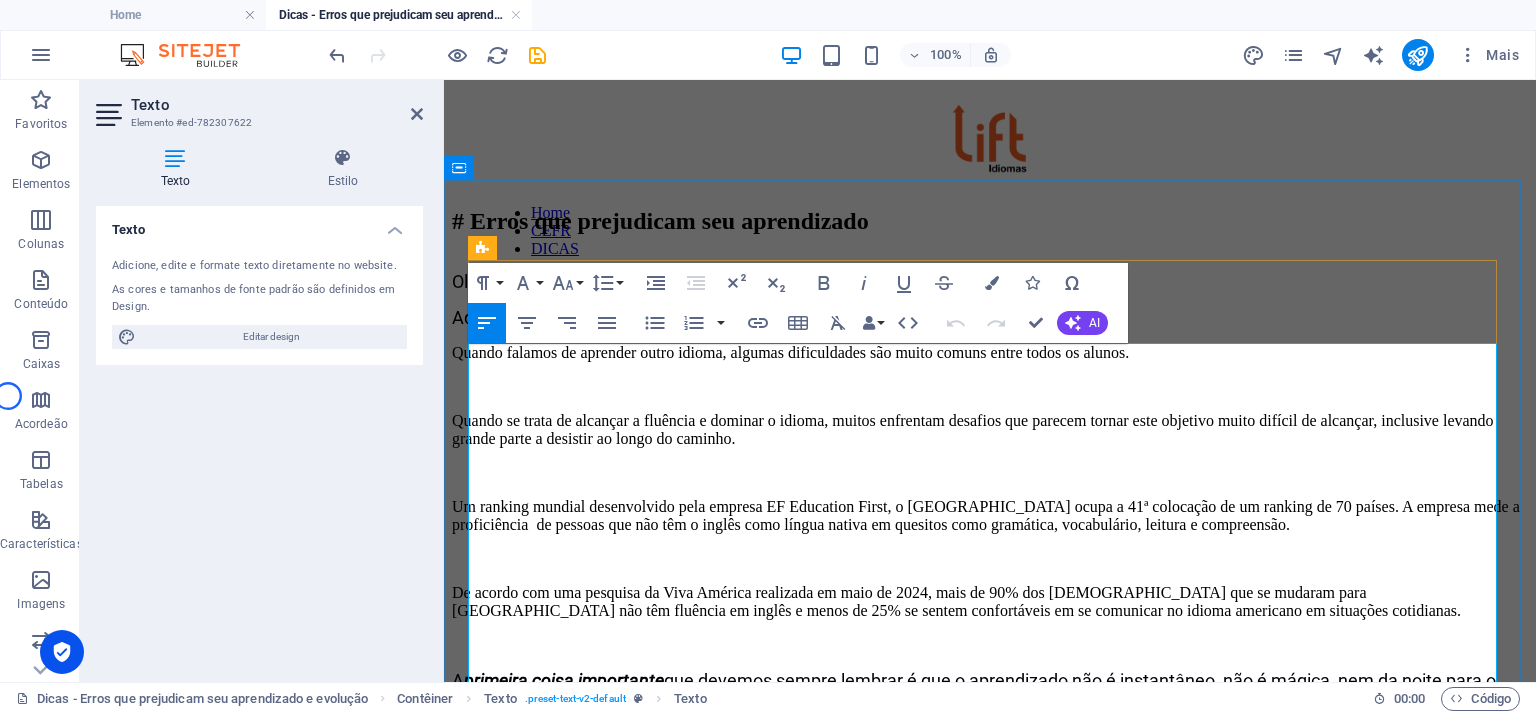 scroll, scrollTop: 17240, scrollLeft: 0, axis: vertical 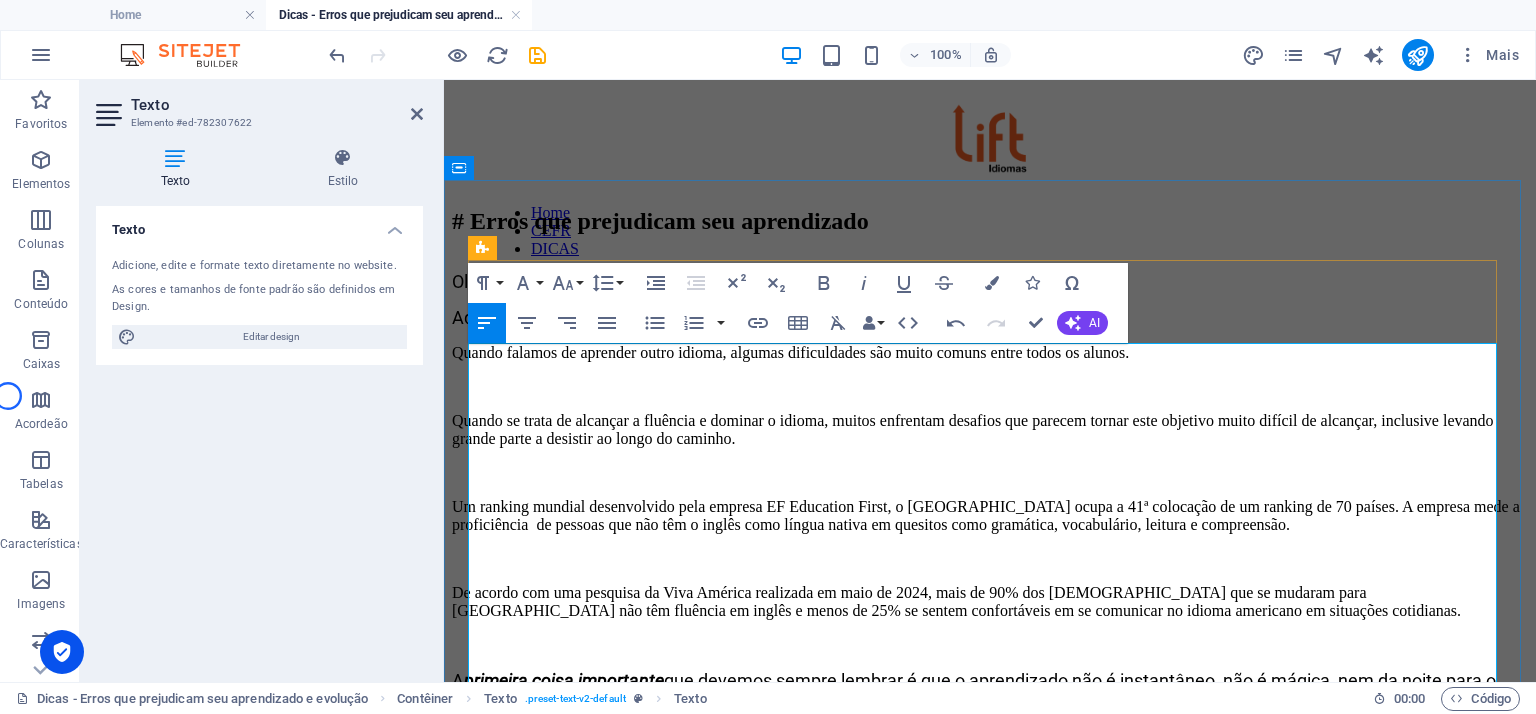 click on "Aqui estão algumas dicas para te ajudar ao longo do seu aprendizado." at bounding box center [990, 317] 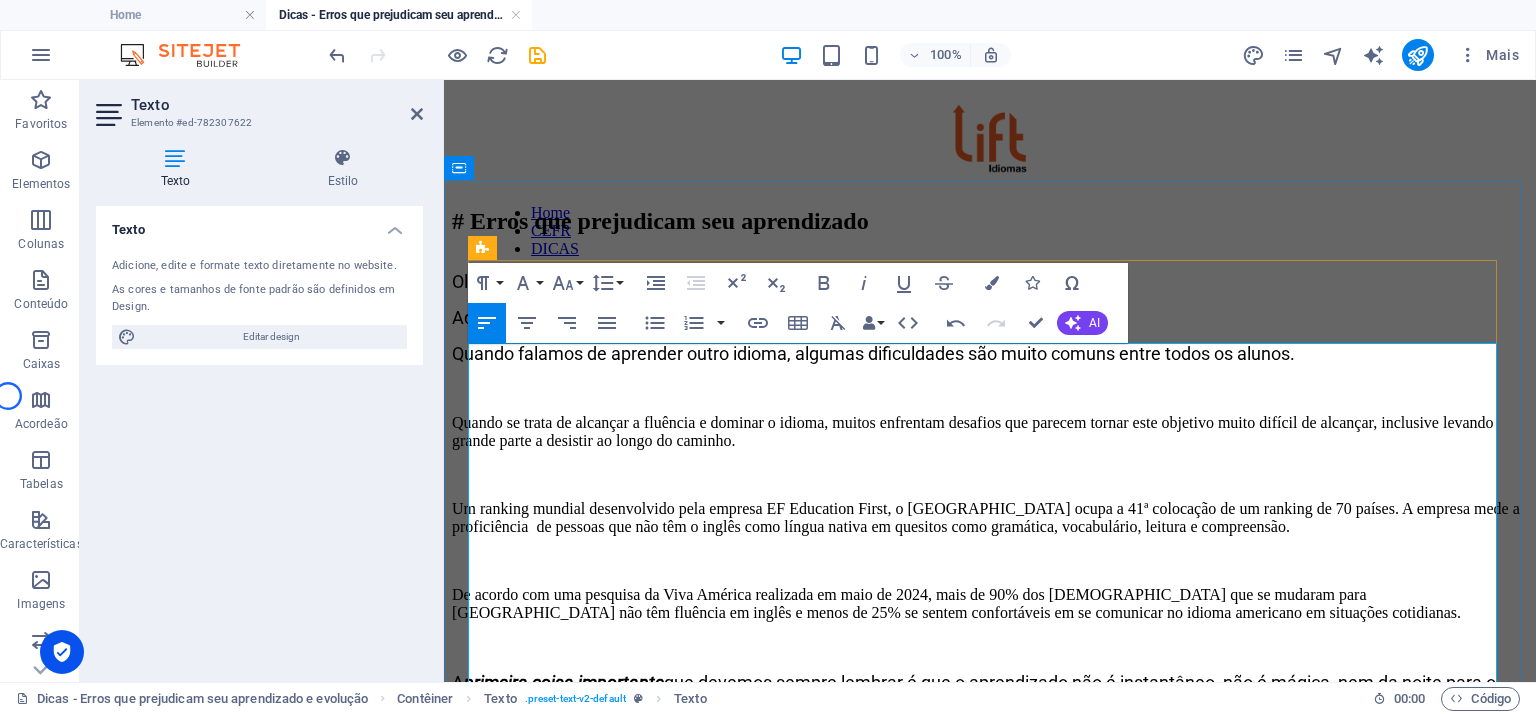 click on "​ Quando falamos de aprender outro idioma, algumas dificuldades são muito comuns entre todos os alunos." at bounding box center (990, 353) 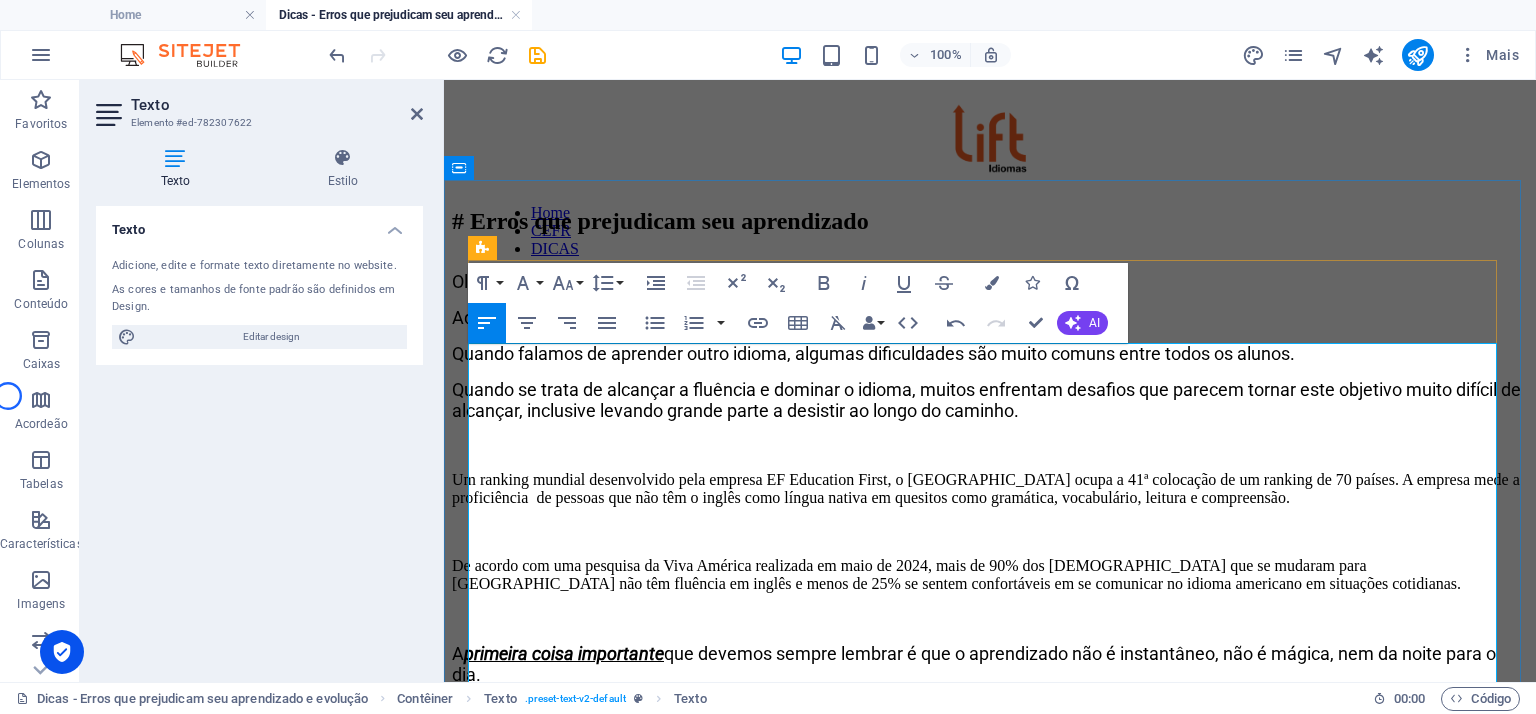 drag, startPoint x: 1058, startPoint y: 401, endPoint x: 575, endPoint y: 397, distance: 483.01657 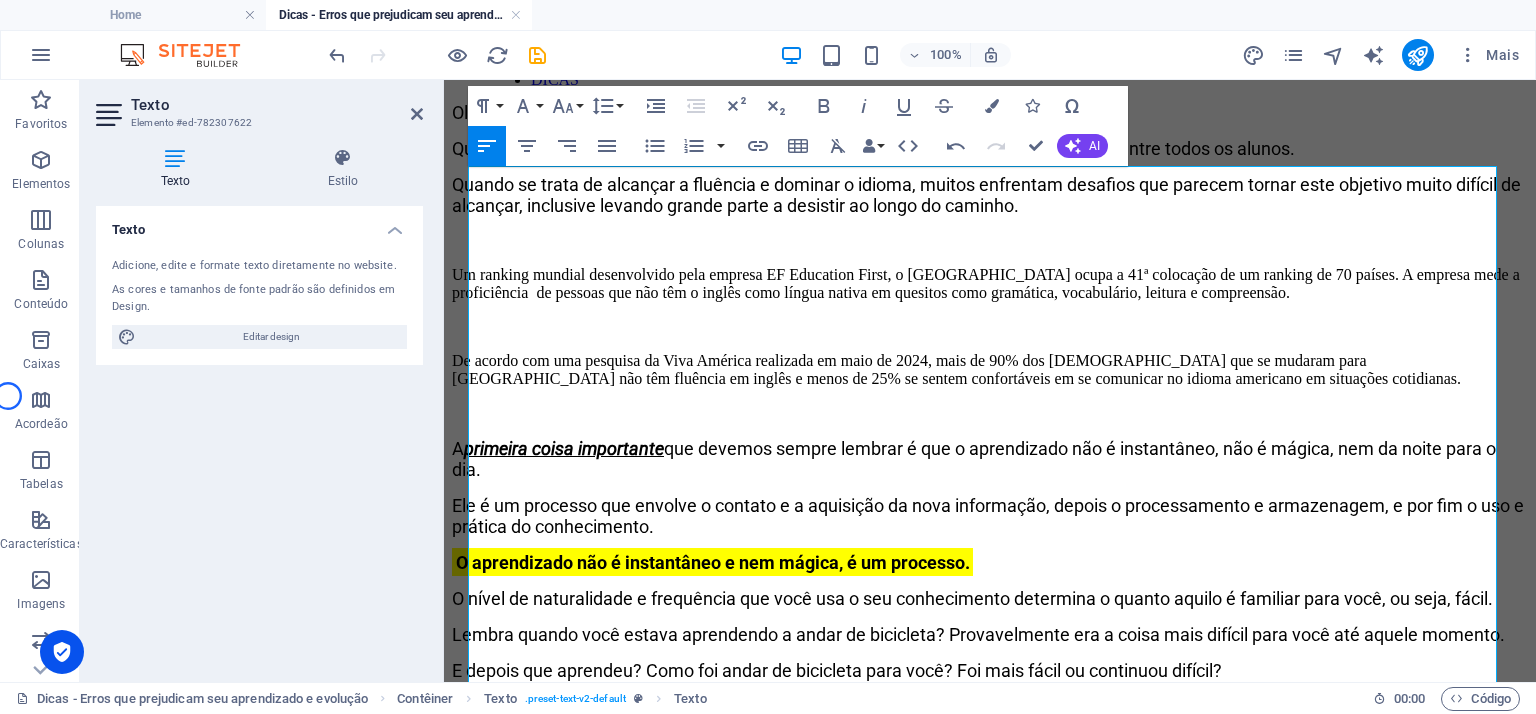 scroll, scrollTop: 195, scrollLeft: 0, axis: vertical 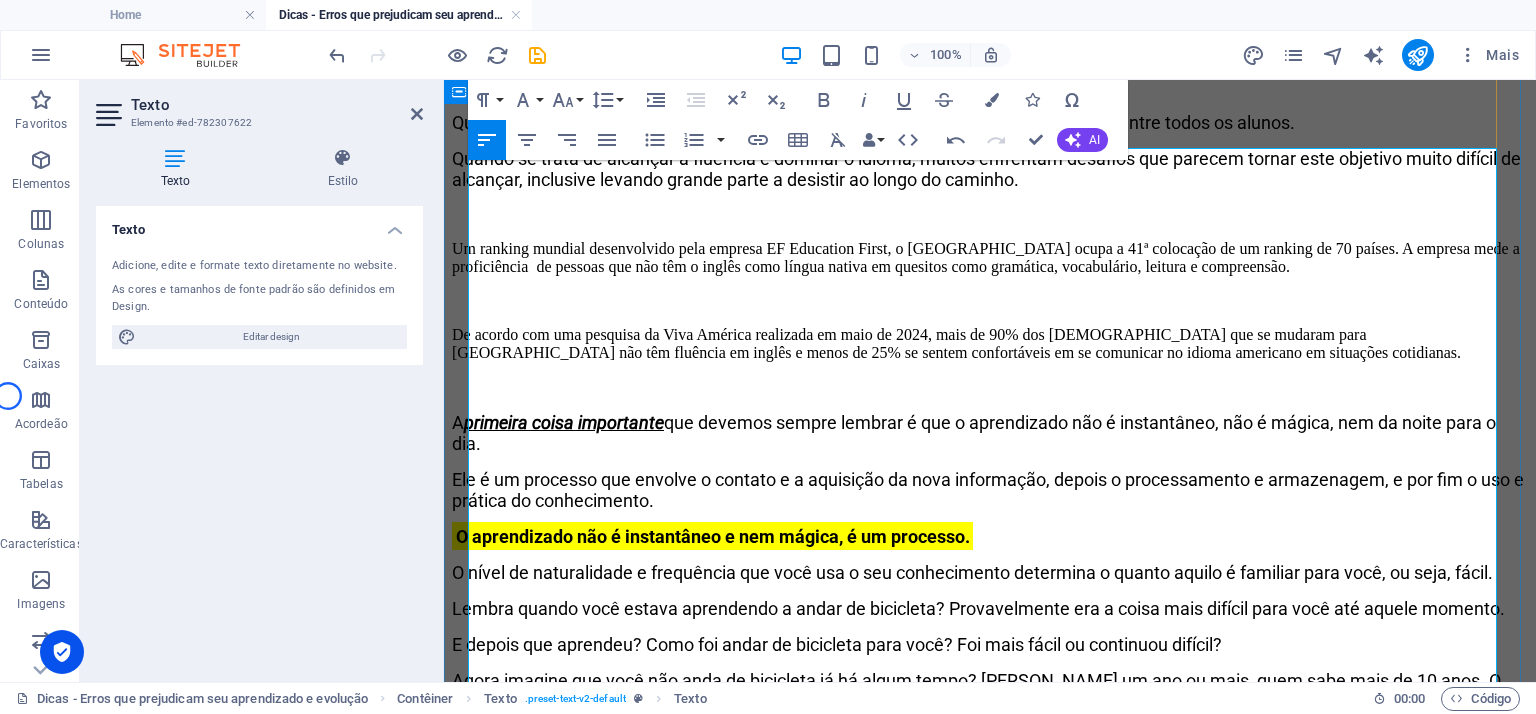 click on "Quando se trata de alcançar a fluência e dominar o idioma, muitos enfrentam desafios que parecem tornar este objetivo muito difícil de alcançar, inclusive levando grande parte a desistir ao longo do caminho." at bounding box center (990, 169) 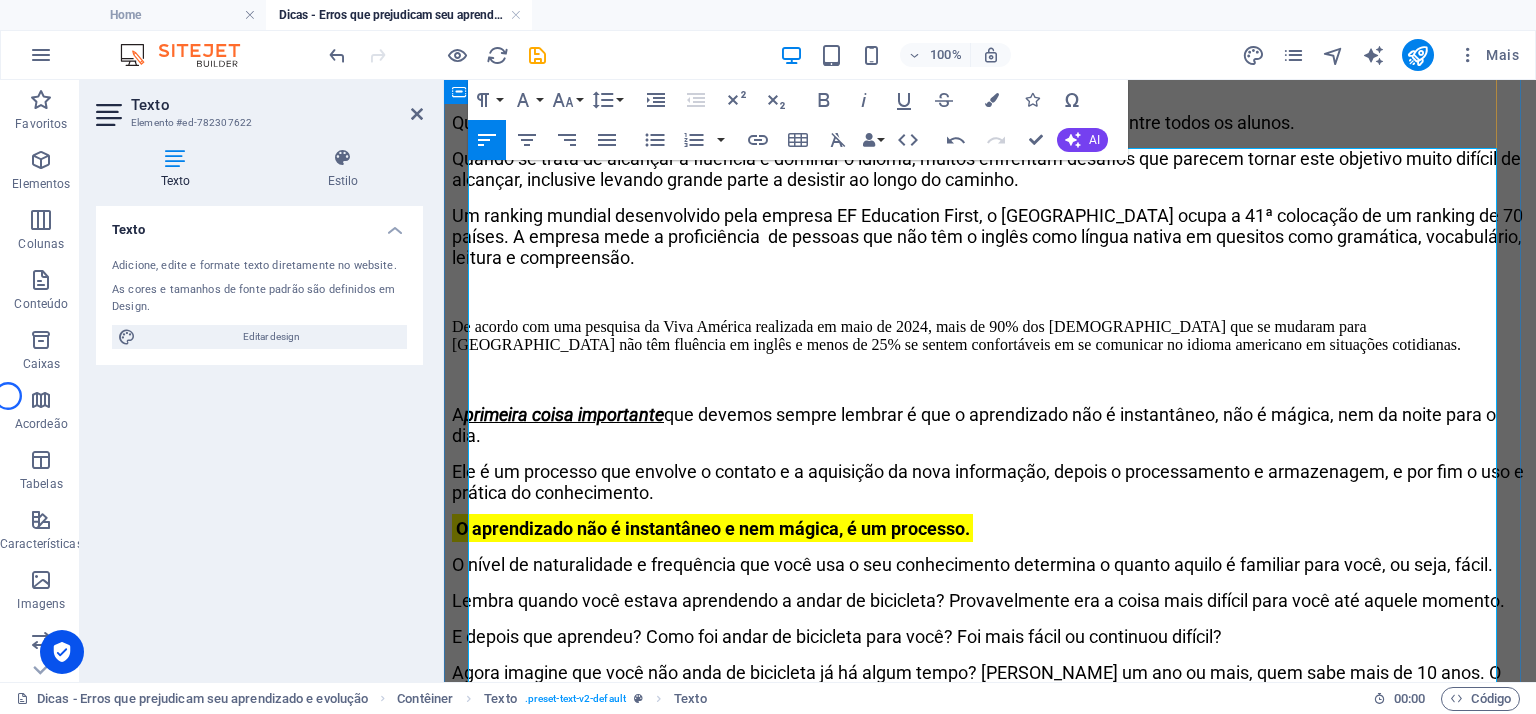 click on "Um ranking mundial desenvolvido pela empresa EF Education First, o [GEOGRAPHIC_DATA] ocupa a 41ª colocação de um ranking de 70 países. A empresa mede a proficiência  de pessoas que não têm o inglês como língua nativa em quesitos como gramática, vocabulário, leitura e compreensão." at bounding box center [990, 236] 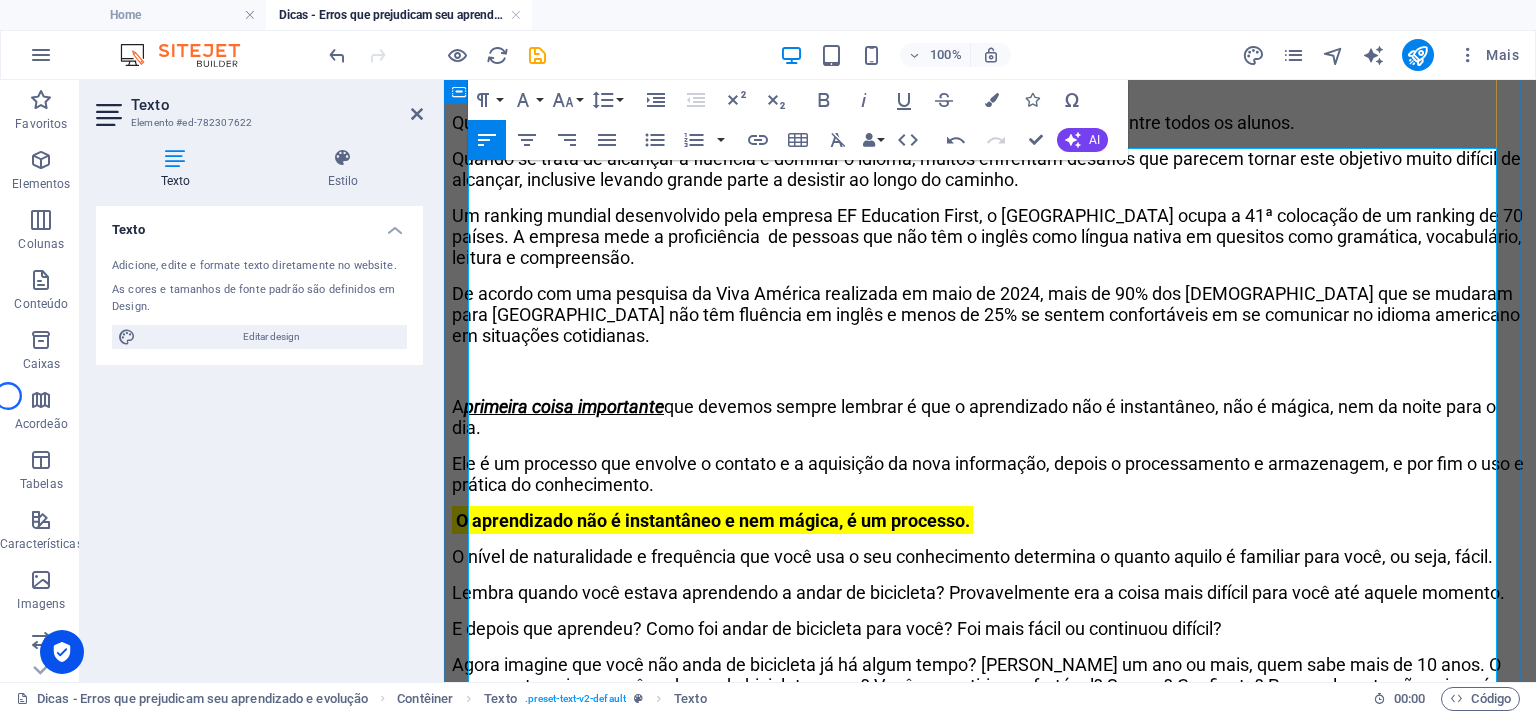 click on "Um ranking mundial desenvolvido pela empresa EF Education First, o [GEOGRAPHIC_DATA] ocupa a 41ª colocação de um ranking de 70 países. A empresa mede a proficiência  de pessoas que não têm o inglês como língua nativa em quesitos como gramática, vocabulário, leitura e compreensão." at bounding box center [990, 236] 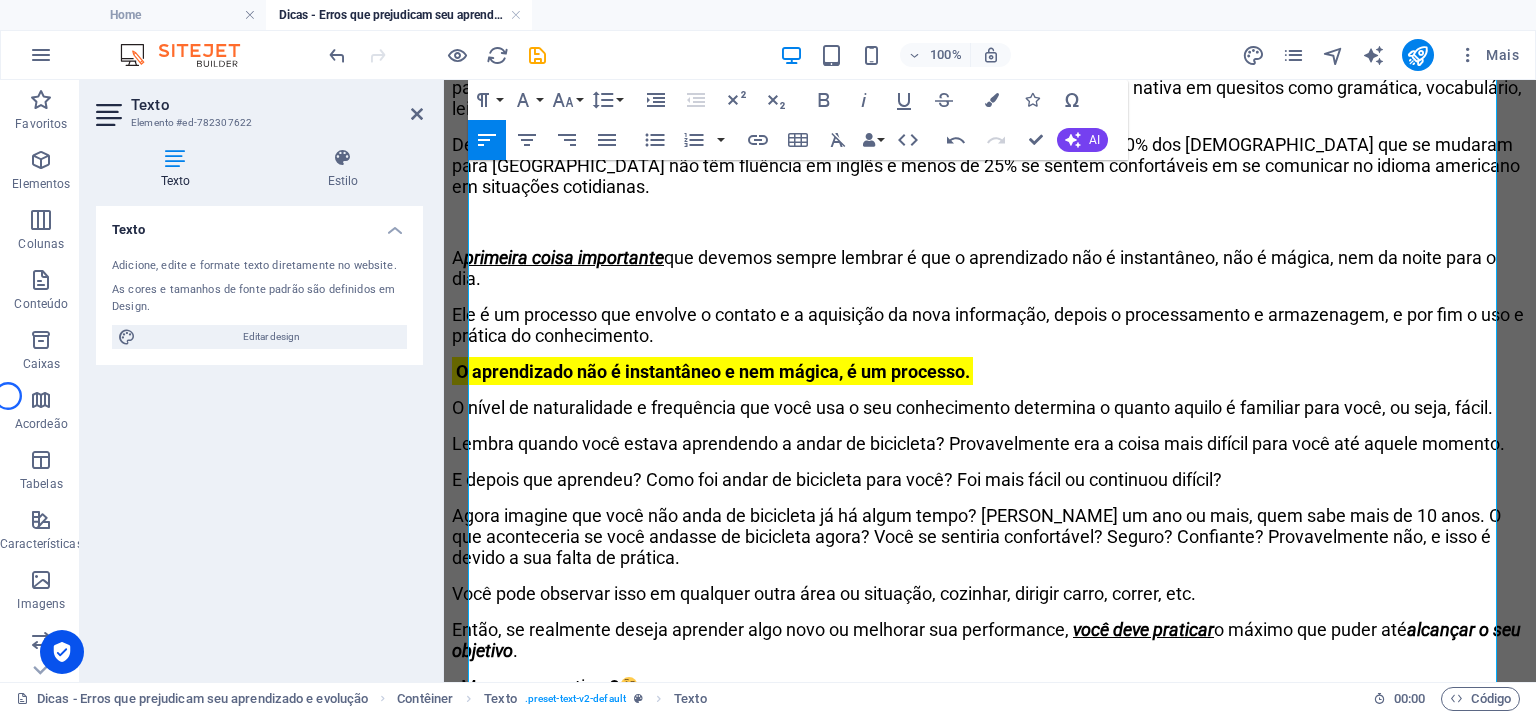 scroll, scrollTop: 387, scrollLeft: 0, axis: vertical 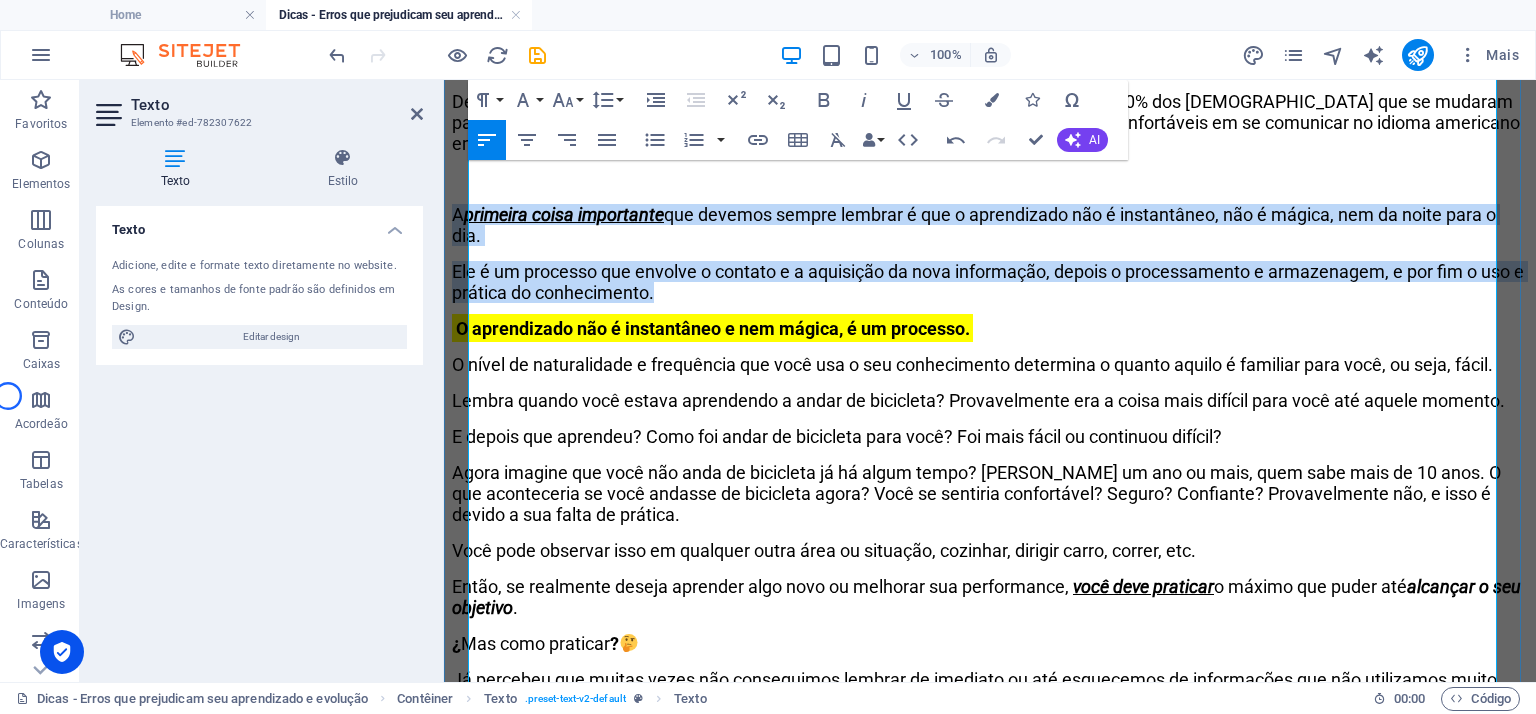 drag, startPoint x: 746, startPoint y: 460, endPoint x: 471, endPoint y: 355, distance: 294.3637 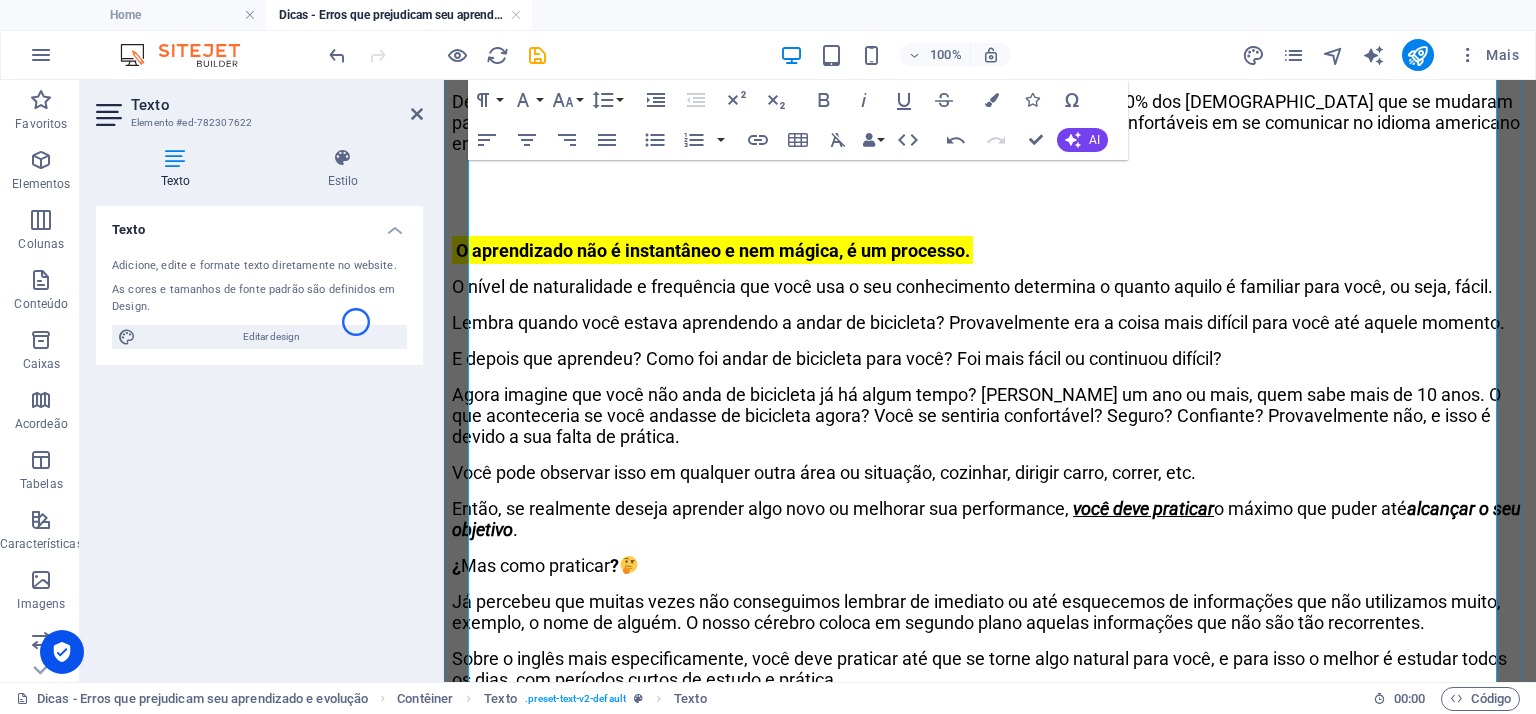 click on "De acordo com uma pesquisa da Viva América realizada em maio de 2024, mais de 90% dos [DEMOGRAPHIC_DATA] que se mudaram para [GEOGRAPHIC_DATA] não têm fluência em inglês e menos de 25% se sentem confortáveis em se comunicar no idioma americano em situações cotidianas." at bounding box center [990, 122] 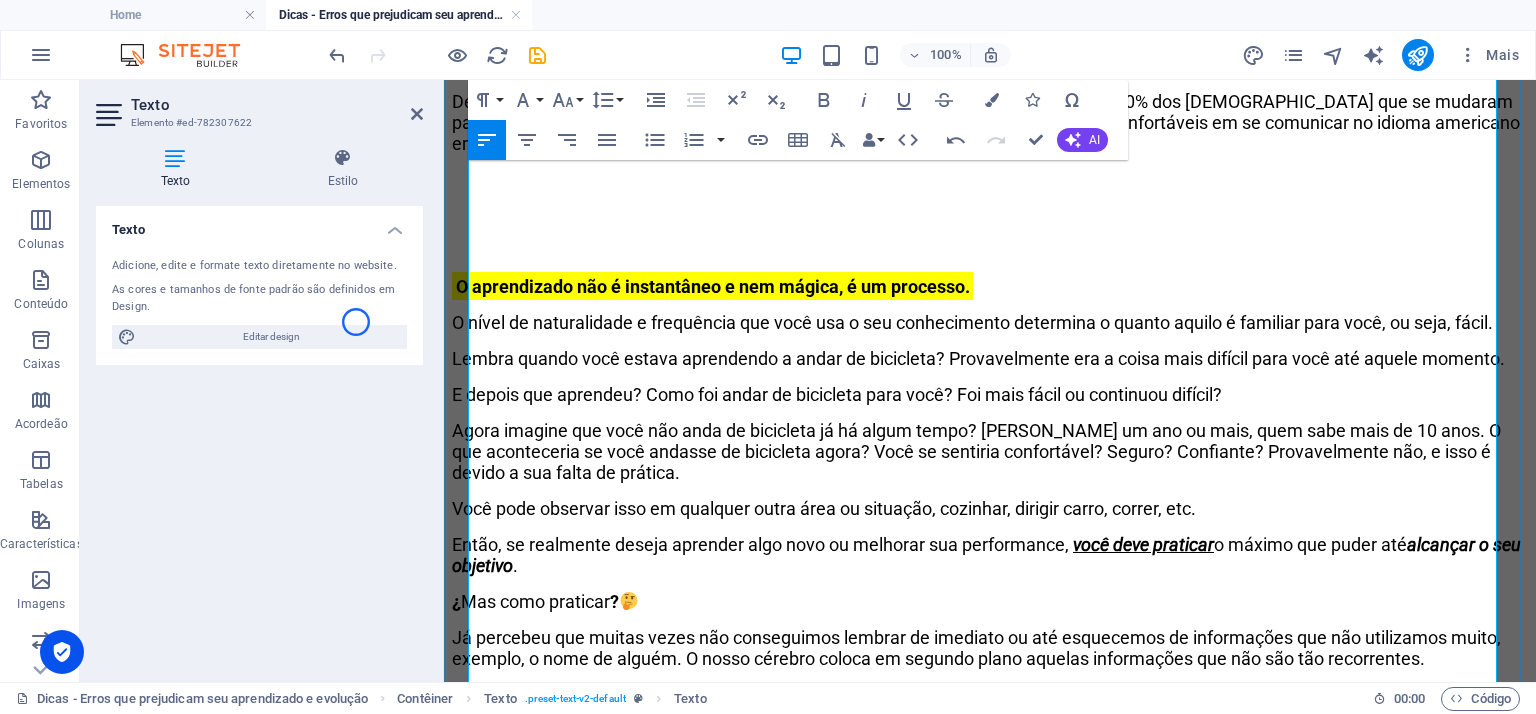 scroll, scrollTop: 18122, scrollLeft: 0, axis: vertical 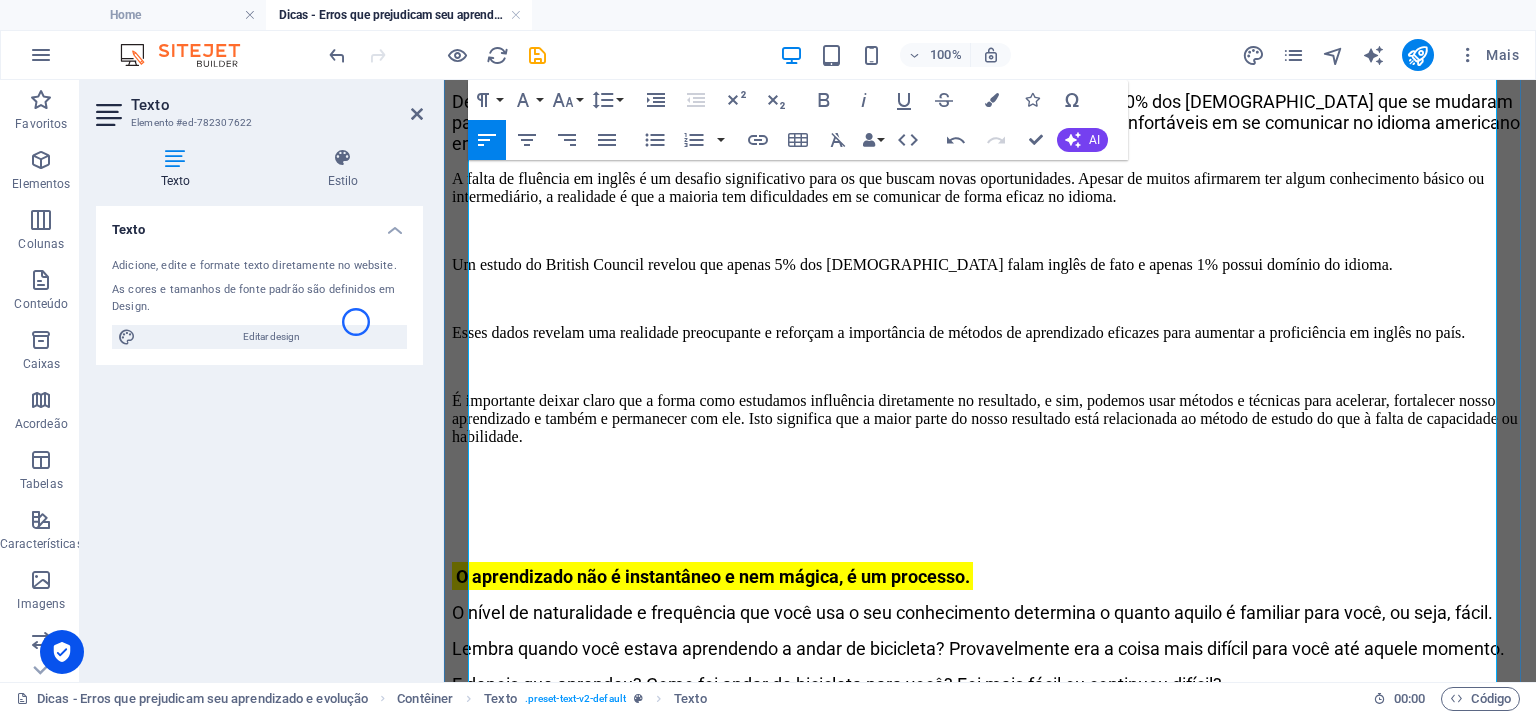 click on "De acordo com uma pesquisa da Viva América realizada em maio de 2024, mais de 90% dos [DEMOGRAPHIC_DATA] que se mudaram para [GEOGRAPHIC_DATA] não têm fluência em inglês e menos de 25% se sentem confortáveis em se comunicar no idioma americano em situações cotidianas." at bounding box center [990, 122] 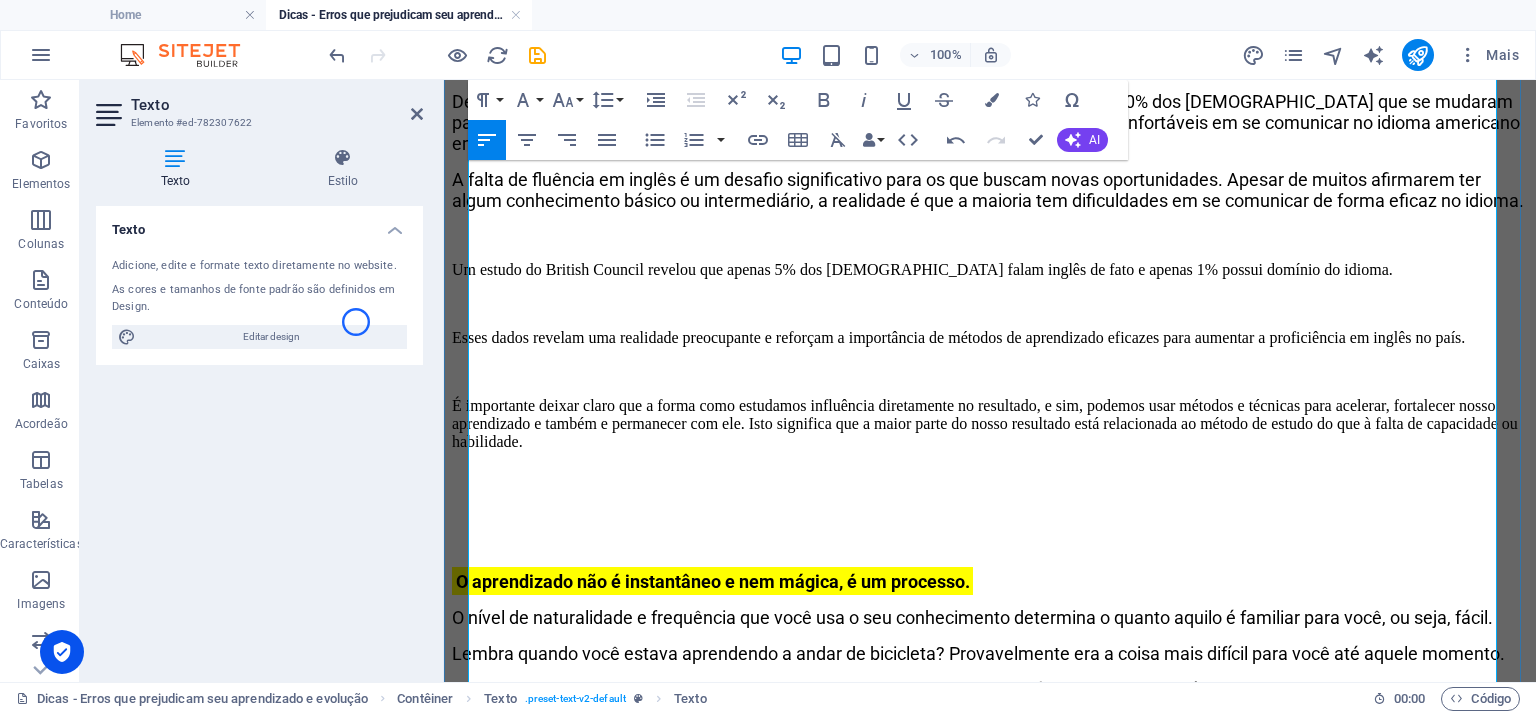click on "A falta de fluência em inglês é um desafio significativo para os que buscam novas oportunidades. Apesar de muitos afirmarem ter algum conhecimento básico ou intermediário, a realidade é que a maioria tem dificuldades em se comunicar de forma eficaz no idioma." at bounding box center (990, 190) 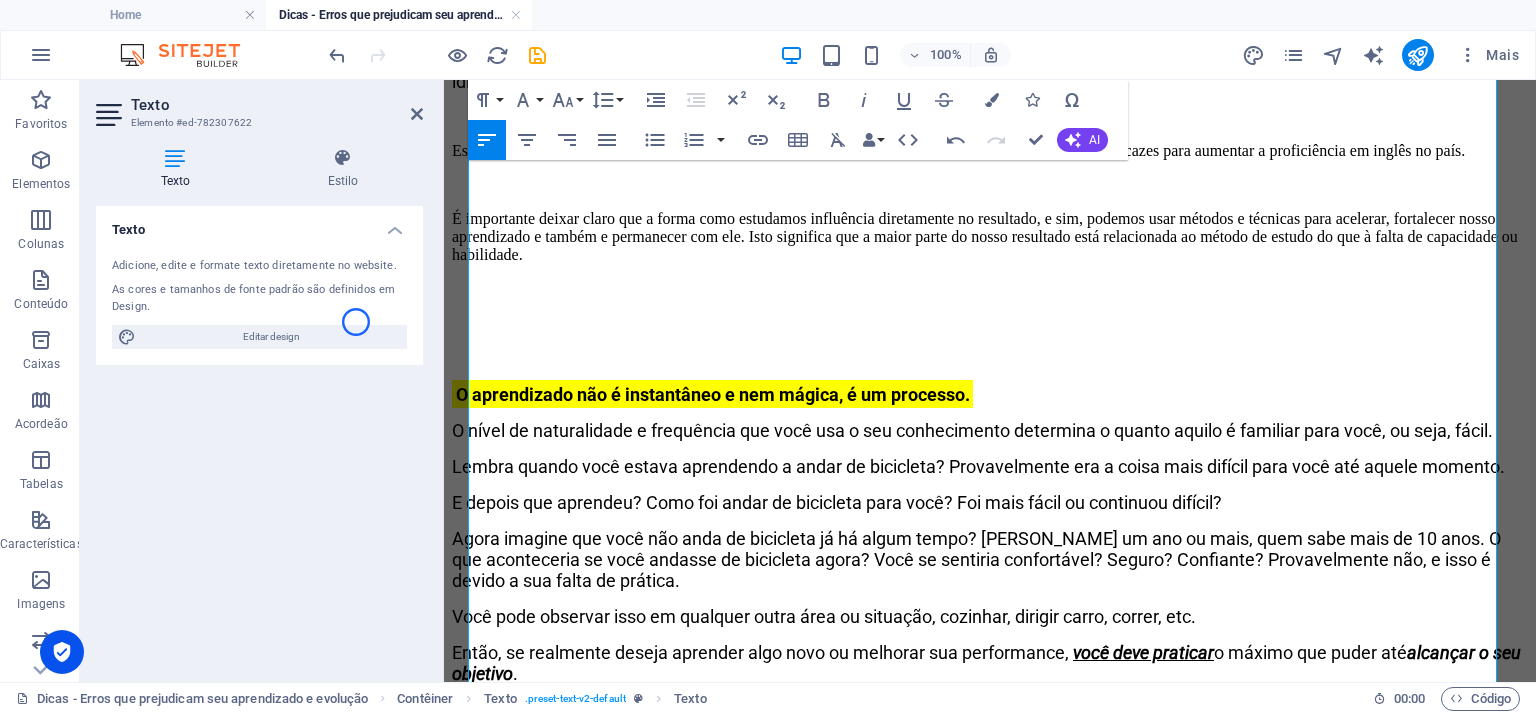 scroll, scrollTop: 582, scrollLeft: 0, axis: vertical 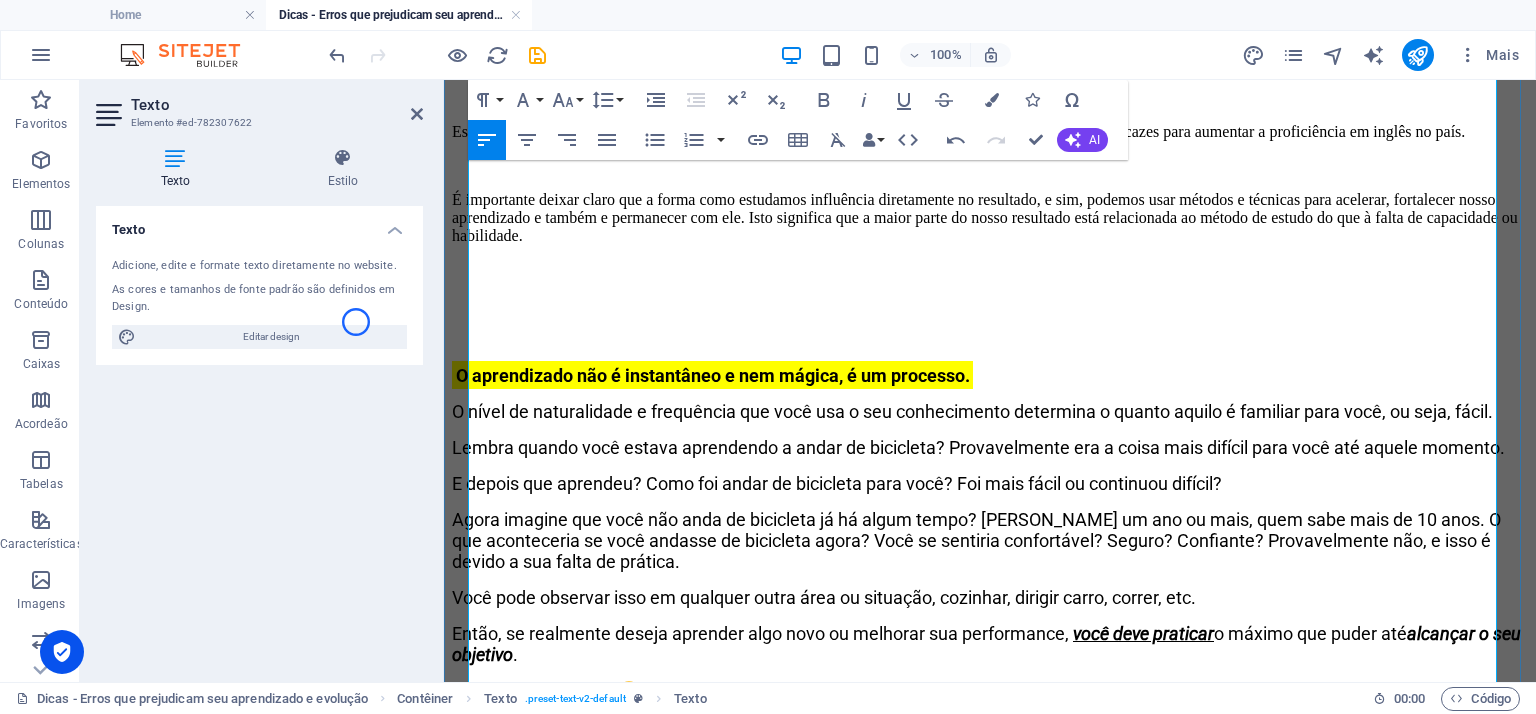 click on "Um estudo do British Council revelou que apenas 5% dos [DEMOGRAPHIC_DATA] falam inglês de fato e apenas 1% possui domínio do idioma." at bounding box center [990, 52] 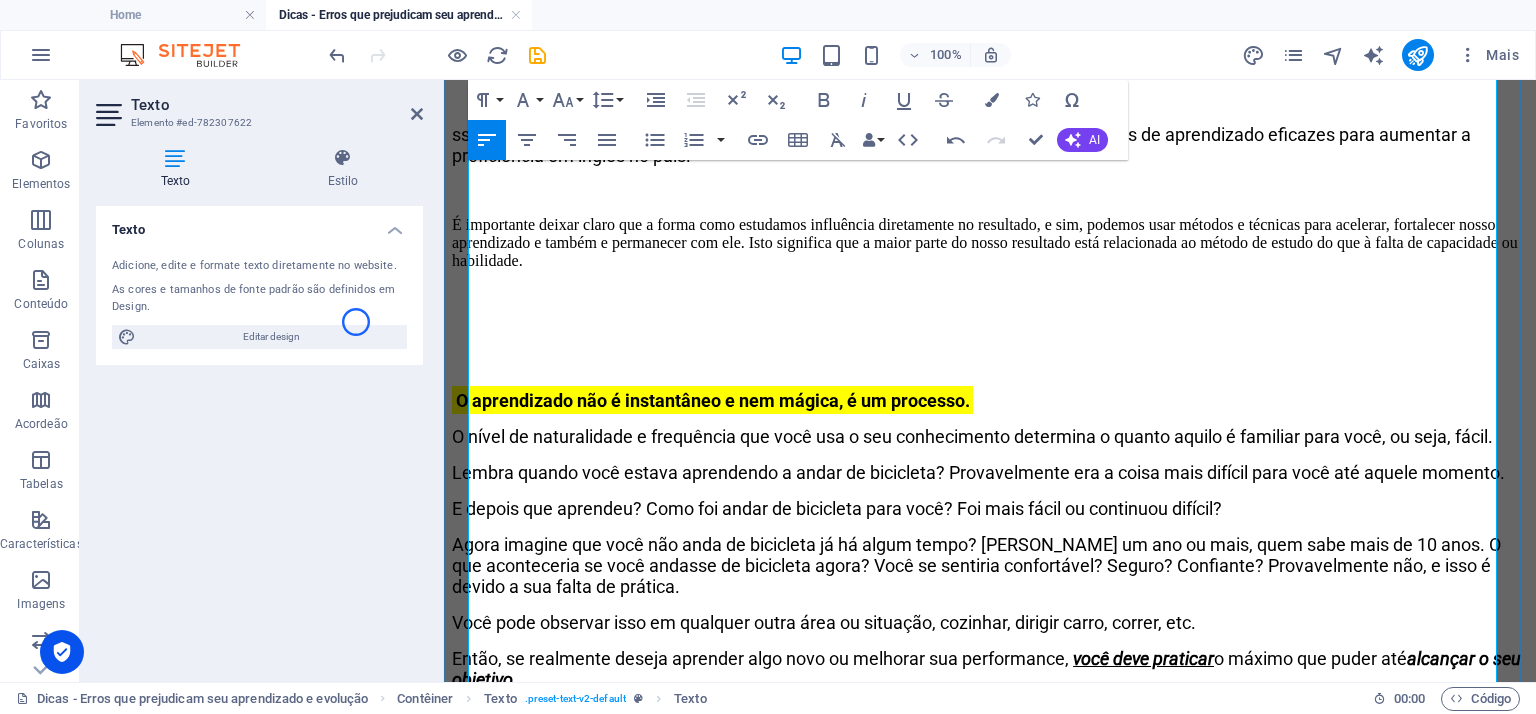 type 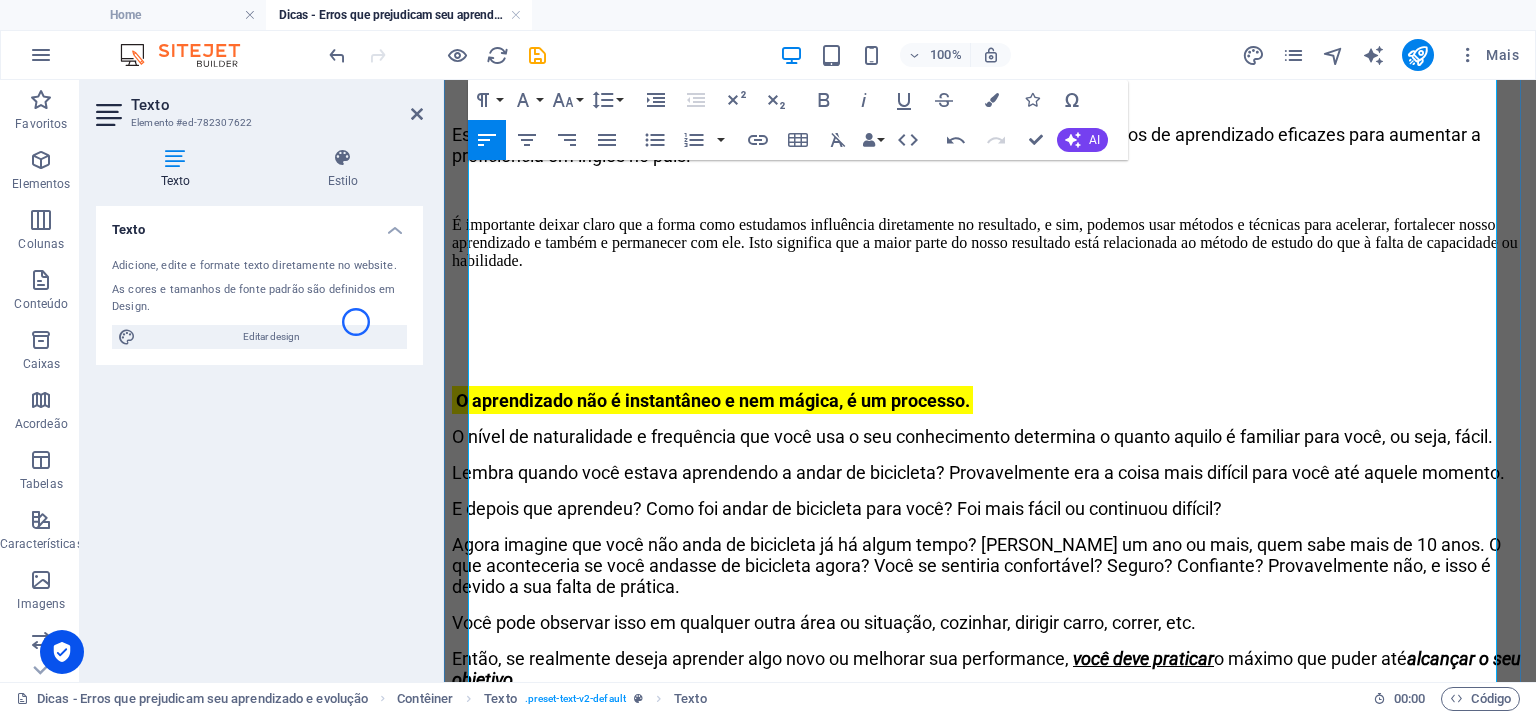 click on "Olá, tudo bem? Quando falamos de aprender outro idioma, algumas dificuldades são muito comuns entre todos os alunos. Quando se trata de alcançar a fluência e dominar o idioma, muitos enfrentam desafios que parecem tornar este objetivo muito difícil de alcançar, inclusive levando grande parte a desistir ao longo do caminho. Um ranking mundial desenvolvido pela empresa EF Education First, o [GEOGRAPHIC_DATA] ocupa a 41ª colocação de um ranking de 70 países. A empresa mede a proficiência  de pessoas que não têm o inglês como língua nativa em quesitos como gramática, vocabulário, leitura e compreensão. De acordo com uma pesquisa da Viva América realizada em maio de 2024, mais de 90% dos [DEMOGRAPHIC_DATA] que se mudaram para os [GEOGRAPHIC_DATA] não têm fluência em inglês e menos de 25% se sentem confortáveis em se comunicar no idioma americano em situações cotidianas. Um estudo do British Council revelou que apenas 5% dos [DEMOGRAPHIC_DATA] falam inglês de fato e apenas 1% possui domínio do idioma.    . ¿ ?" at bounding box center (990, 1304) 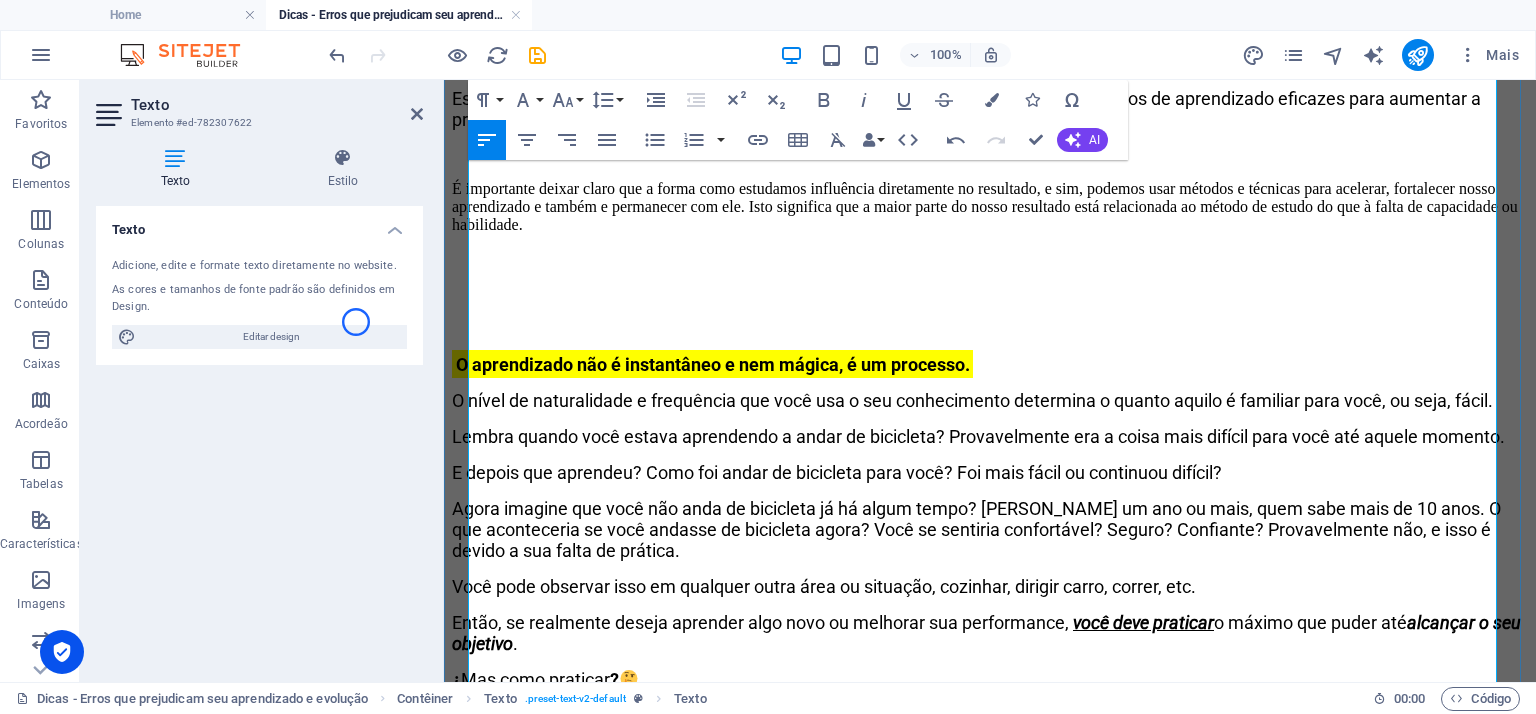 click on "Esses dados revelam uma realidade preocupante e reforçam a importância de métodos de aprendizado eficazes para aumentar a proficiência em inglês no país." at bounding box center (990, 109) 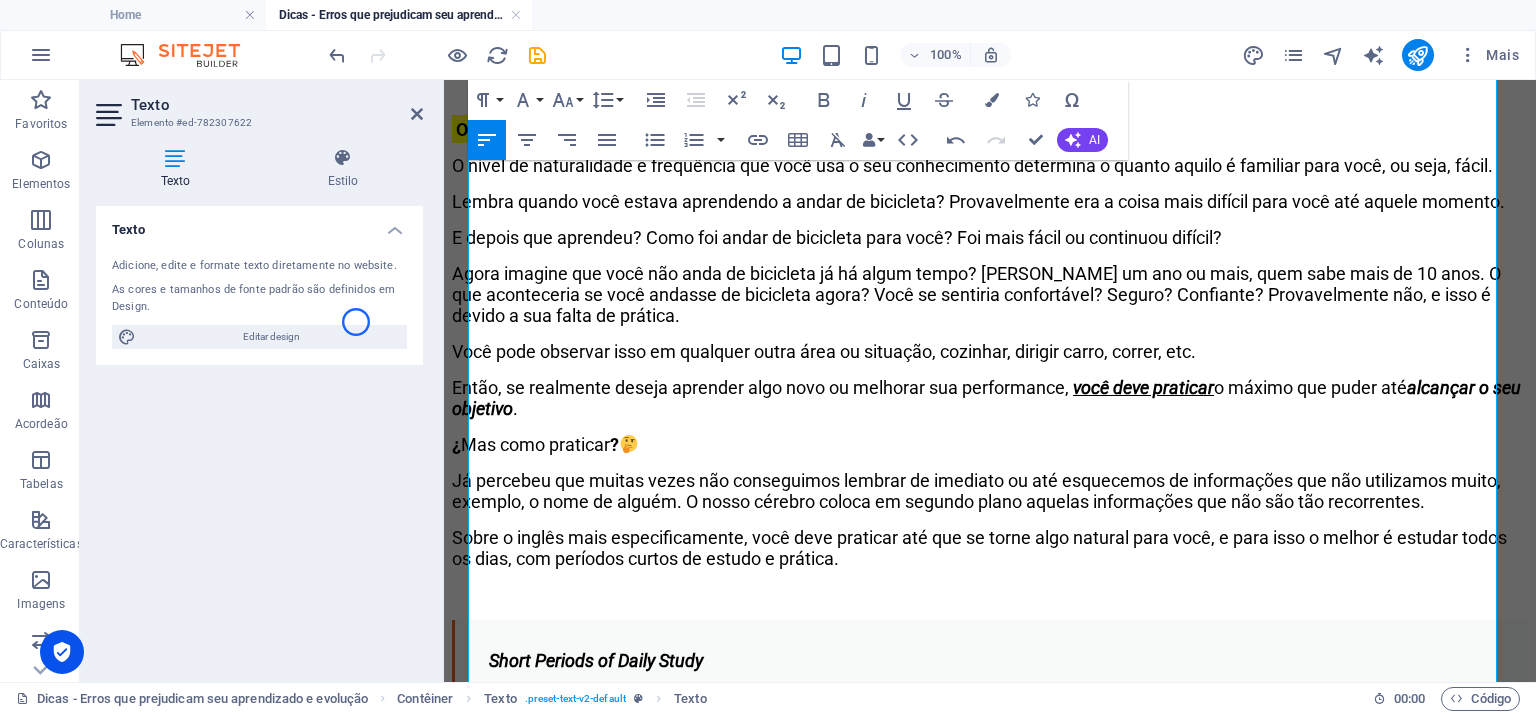 scroll, scrollTop: 811, scrollLeft: 0, axis: vertical 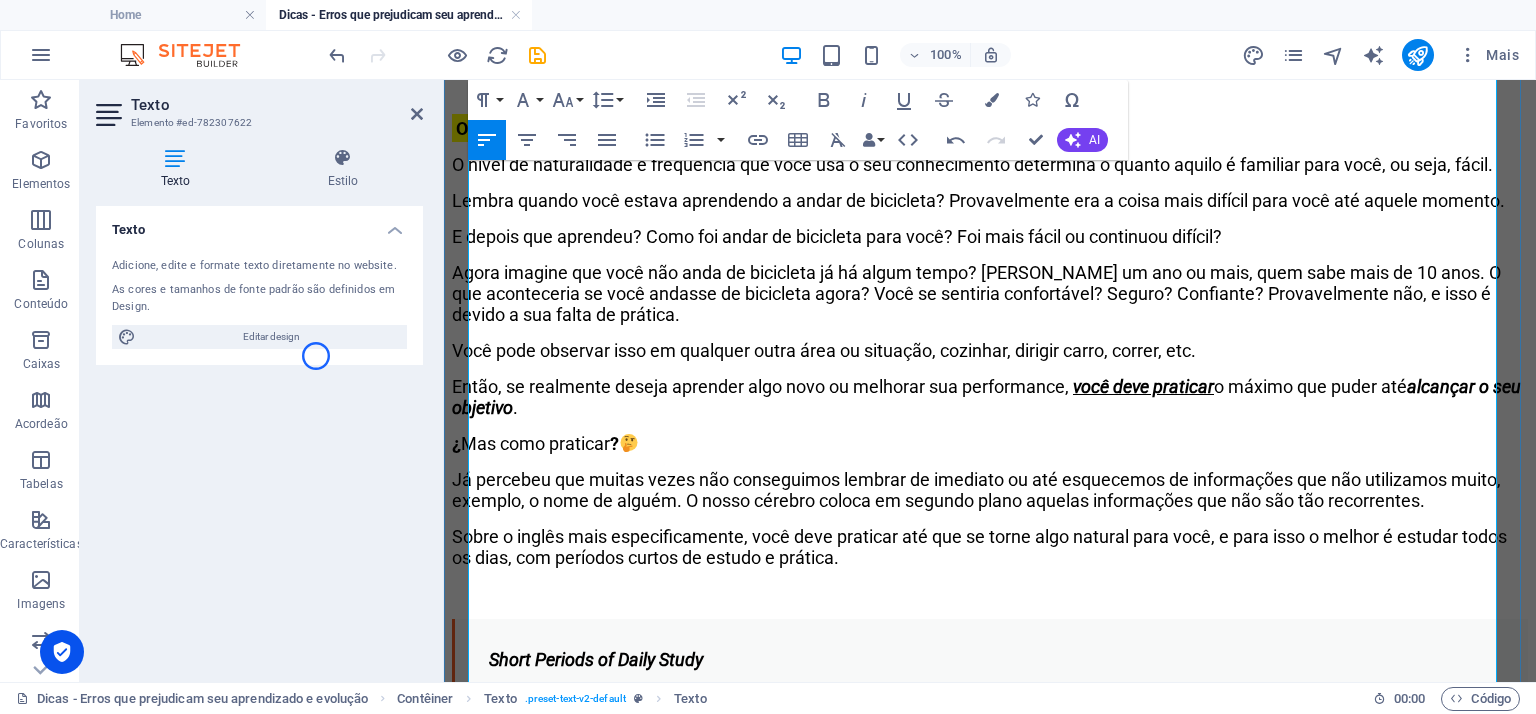 drag, startPoint x: 1232, startPoint y: 237, endPoint x: 1232, endPoint y: 645, distance: 408 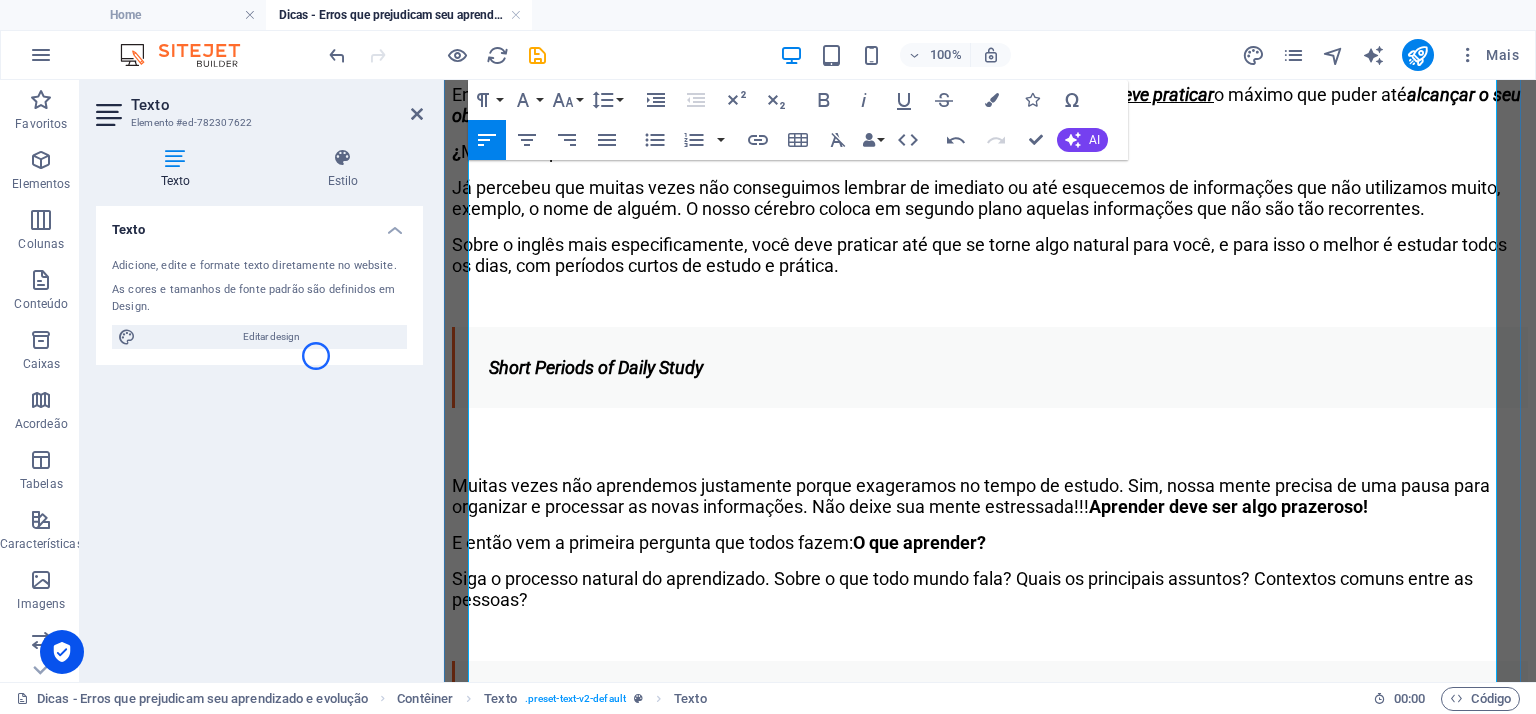 drag, startPoint x: 1219, startPoint y: 227, endPoint x: 1264, endPoint y: 583, distance: 358.83282 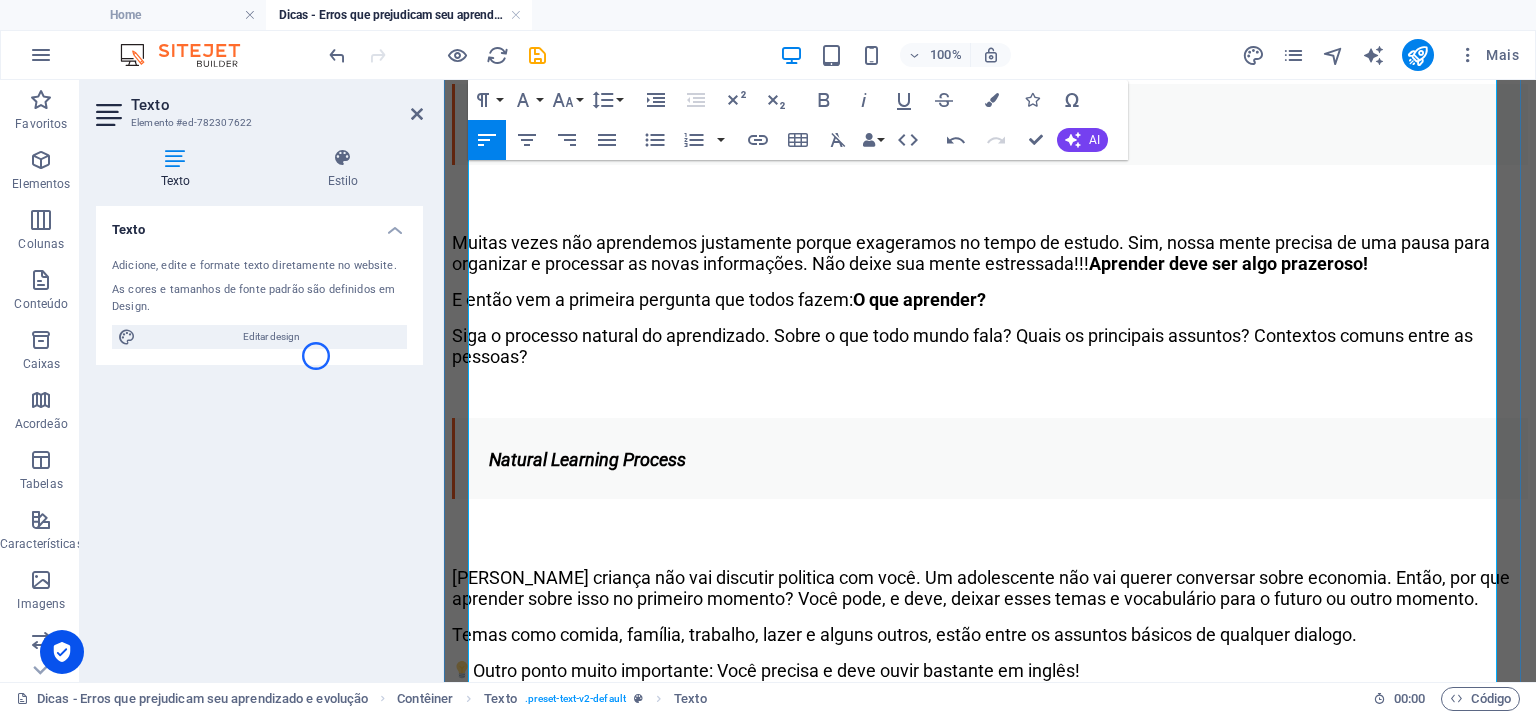 click on "É importante deixar claro que a forma como estudamos influência diretamente no resultado, e sim, podemos usar métodos e técnicas para acelerar, fortalecer nosso aprendizado e também e permanecer com ele. Isto significa que a maior parte do nosso resultado está relacionada ao método de estudo do que à falta de capacidade ou habilidade." at bounding box center (990, -34) 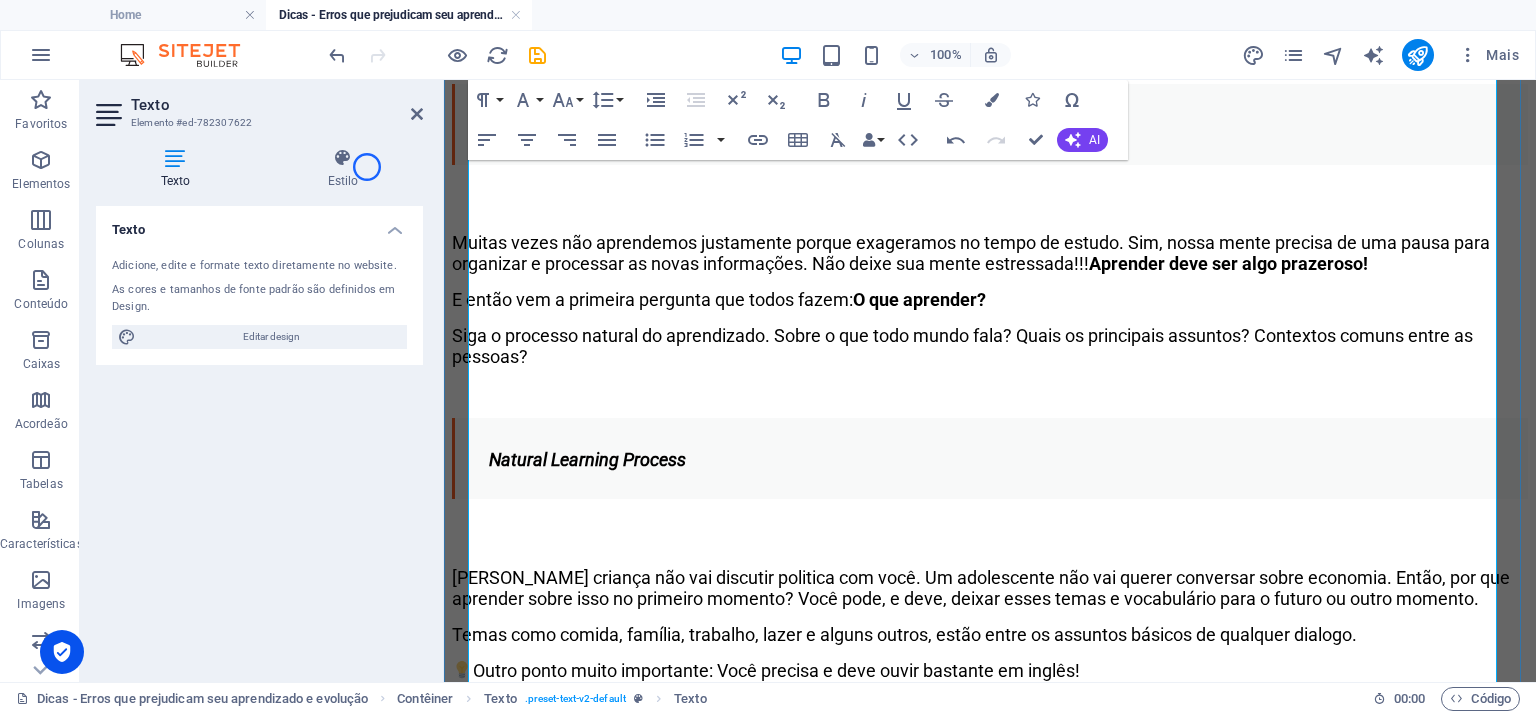 click on "É importante deixar claro que a forma como estudamos influência diretamente no resultado, e sim, podemos usar métodos e técnicas para acelerar, fortalecer nosso aprendizado e também e permanecer com ele. Isto significa que a maior parte do nosso resultado está relacionada ao método de estudo do que à falta de capacidade ou habilidade." at bounding box center [990, -34] 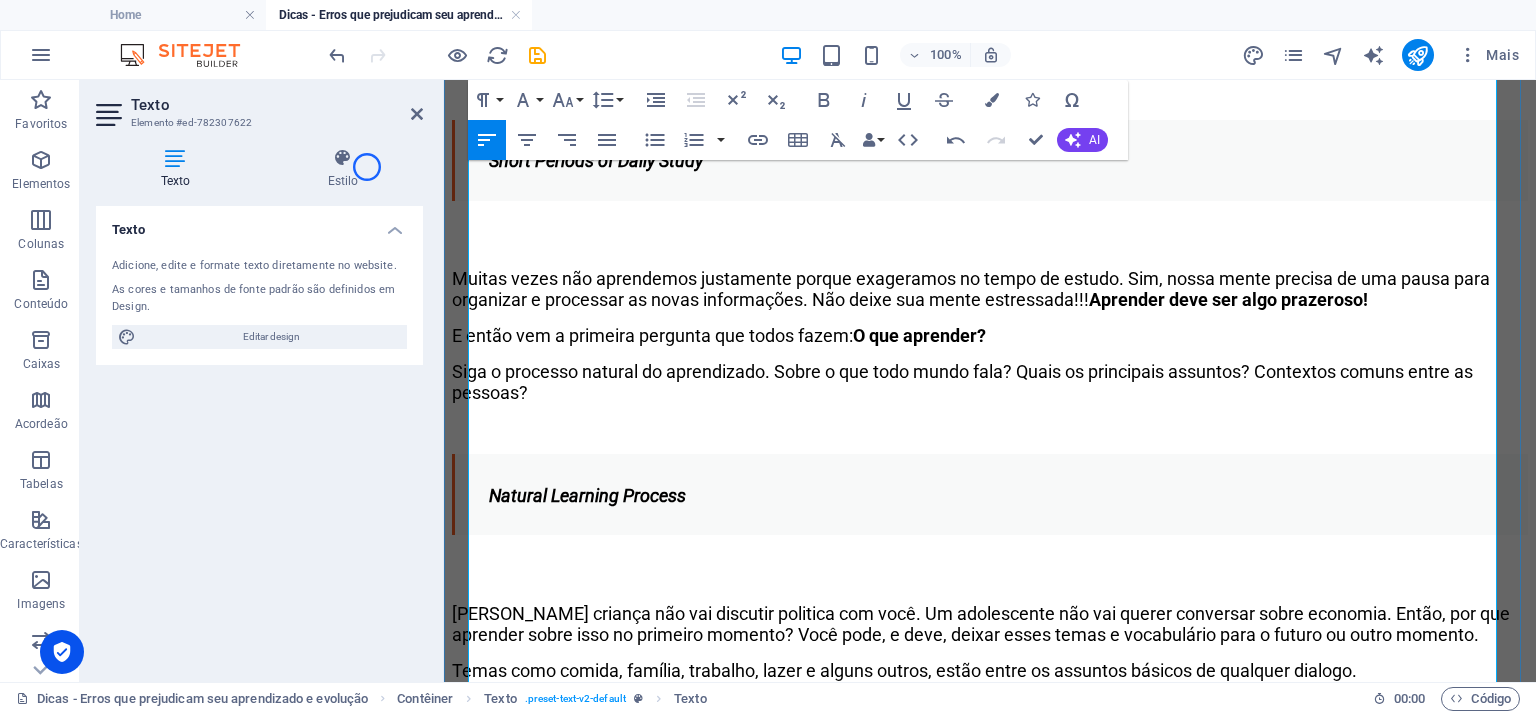 scroll, scrollTop: 1238, scrollLeft: 0, axis: vertical 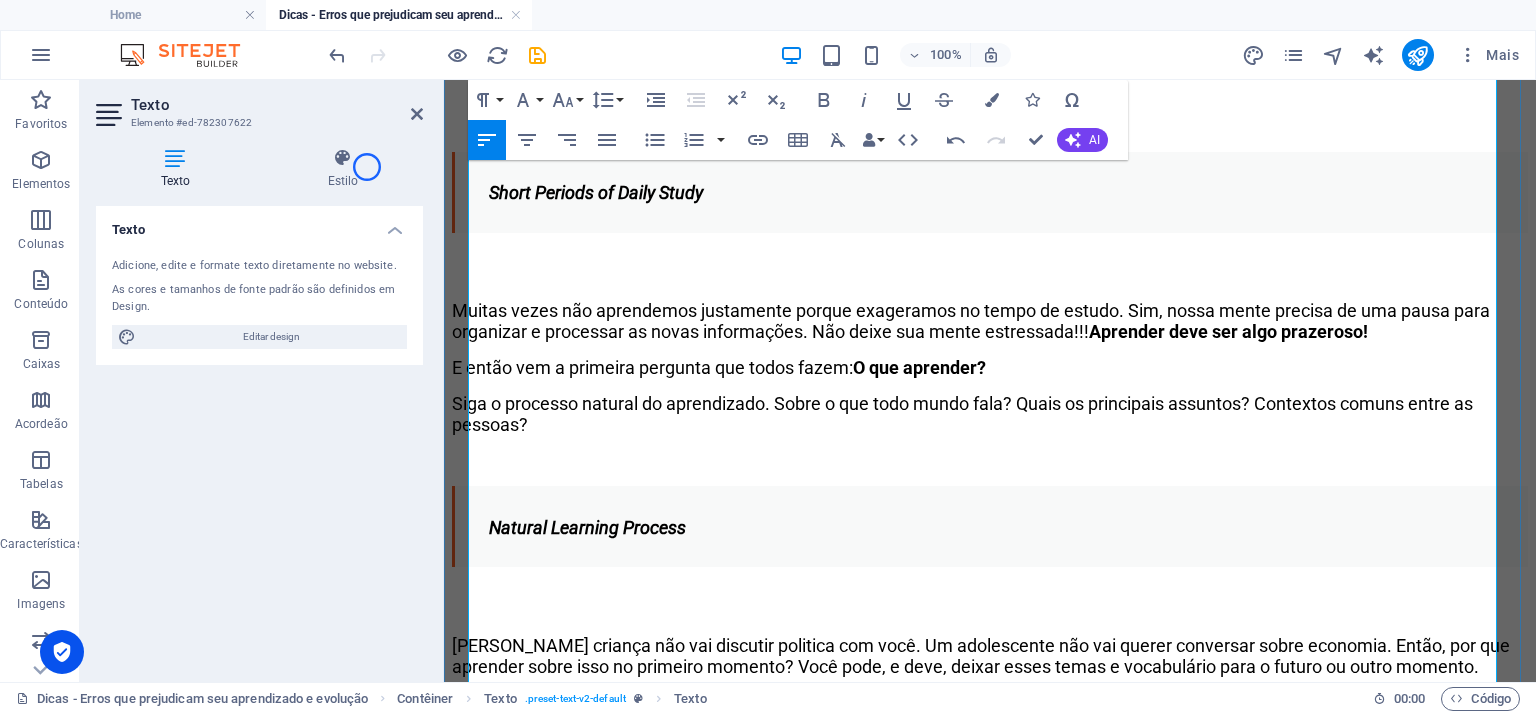 click on "É importante deixar claro que a forma como estudamos influência diretamente no resultado, e sim, podemos usar métodos e técnicas para acelerar, fortalecer nosso aprendizado e também e permanecer com ele. Isto significa que a maior parte do nosso resultado está relacionada ao método de estudo do que à falta de capacidade ou habilidade." at bounding box center (990, -34) 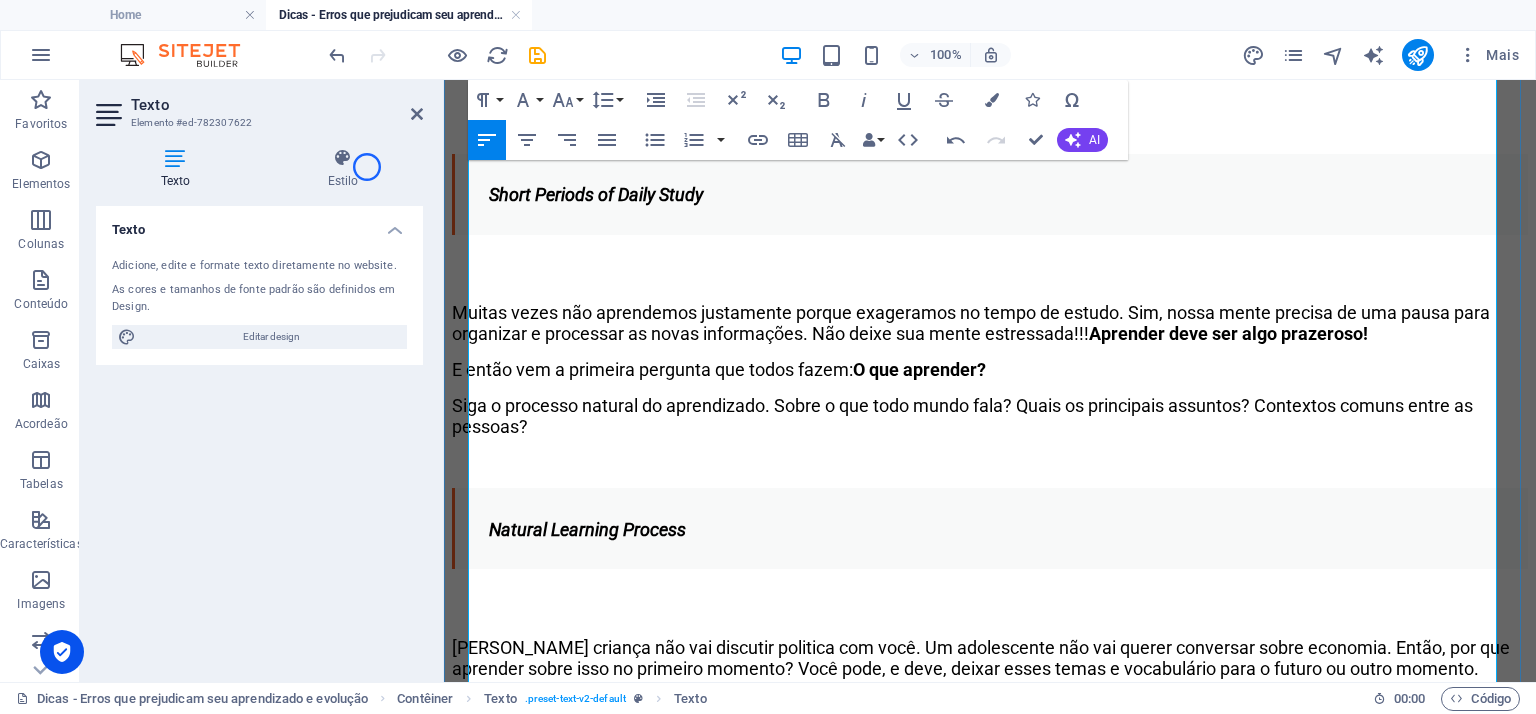 click on "Alguns dos erros mais comuns que prejudicam ou até impedem de aprender a língua estão:" at bounding box center [990, 23] 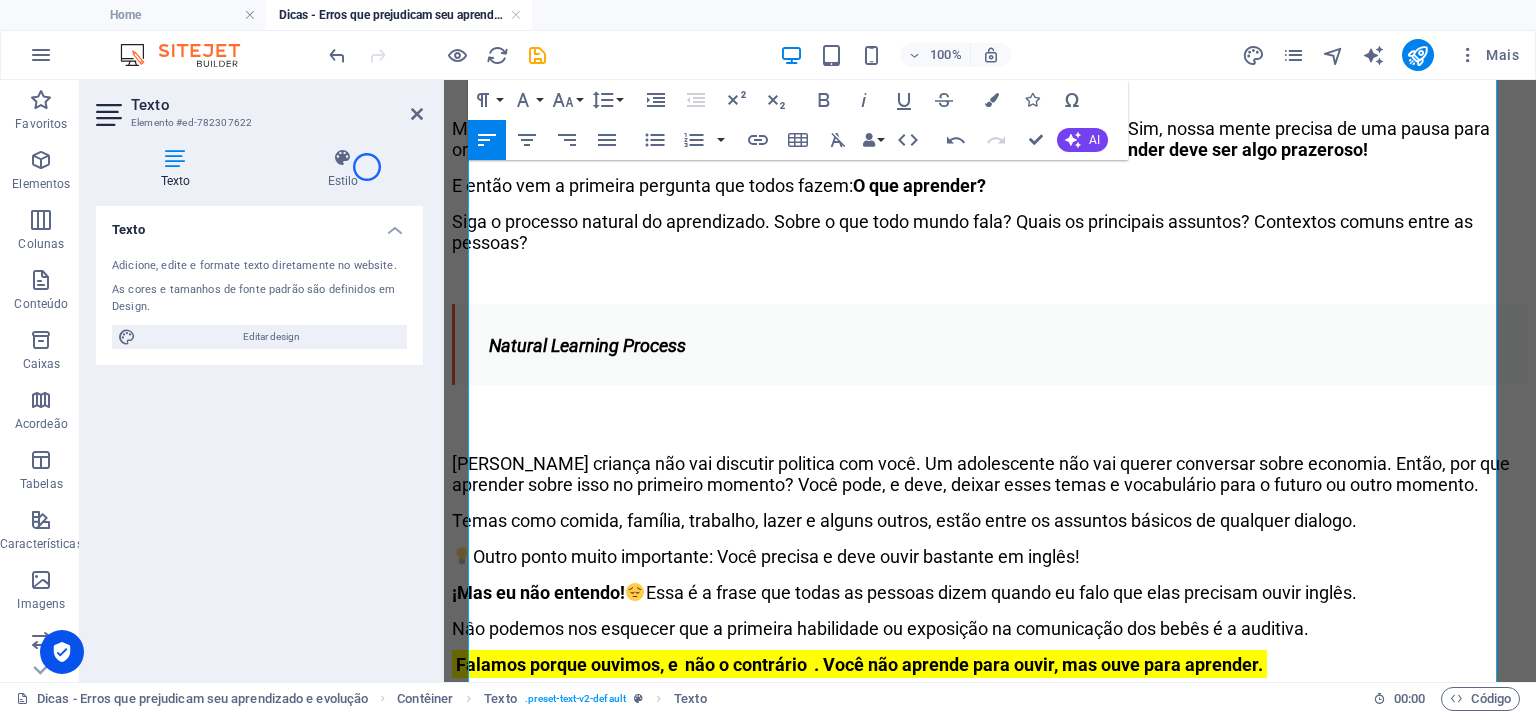 scroll, scrollTop: 928, scrollLeft: 0, axis: vertical 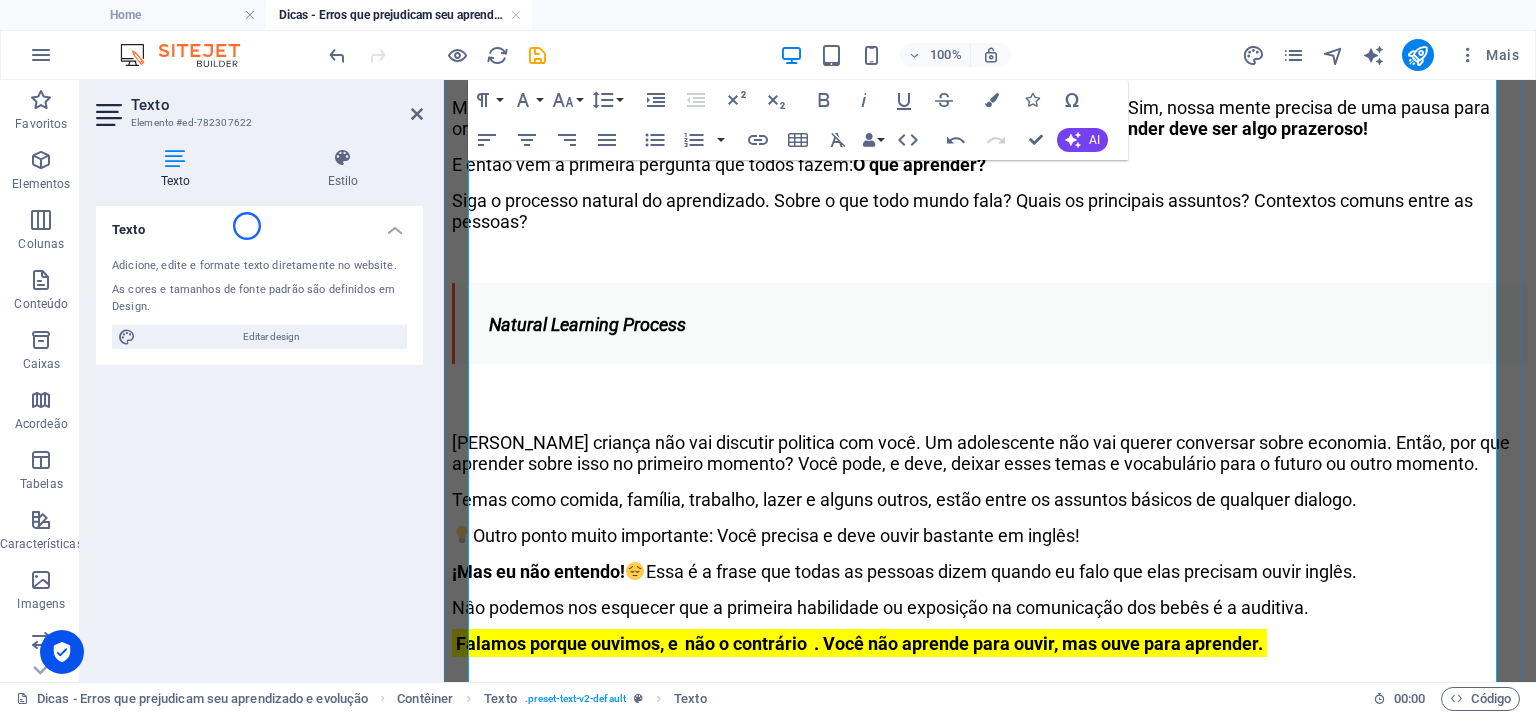 click on "Short Periods of Daily Study" at bounding box center (595, -11) 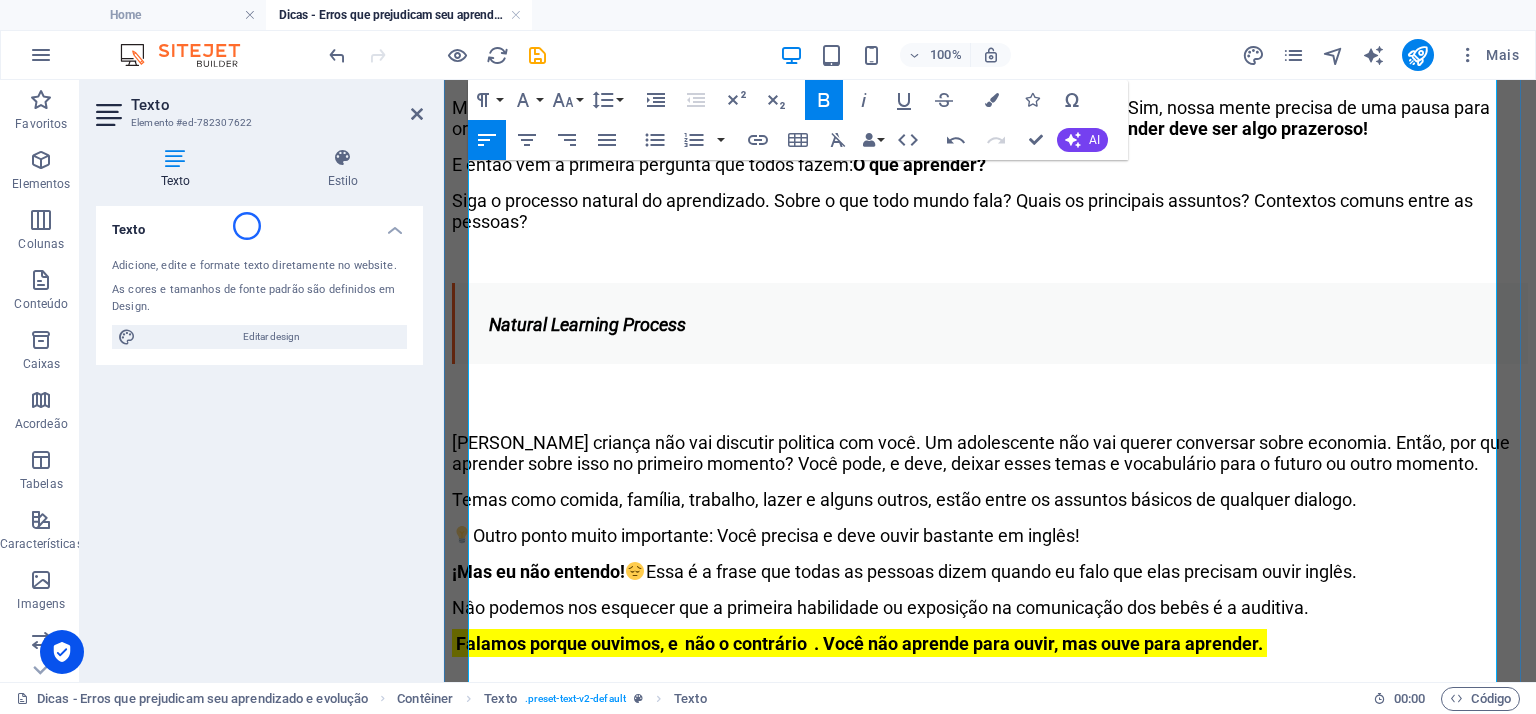 click on "Short Periods of Daily Study" at bounding box center [595, -11] 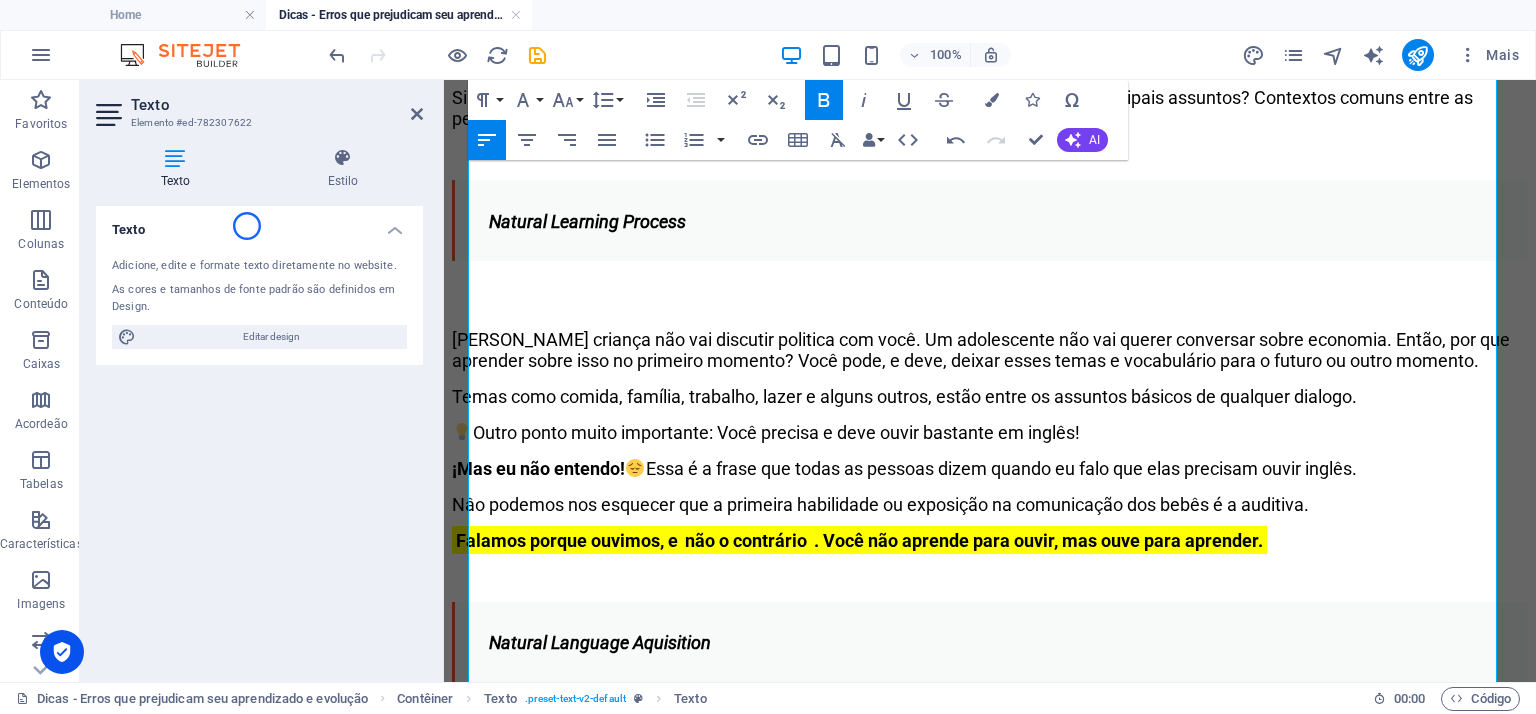 scroll, scrollTop: 993, scrollLeft: 0, axis: vertical 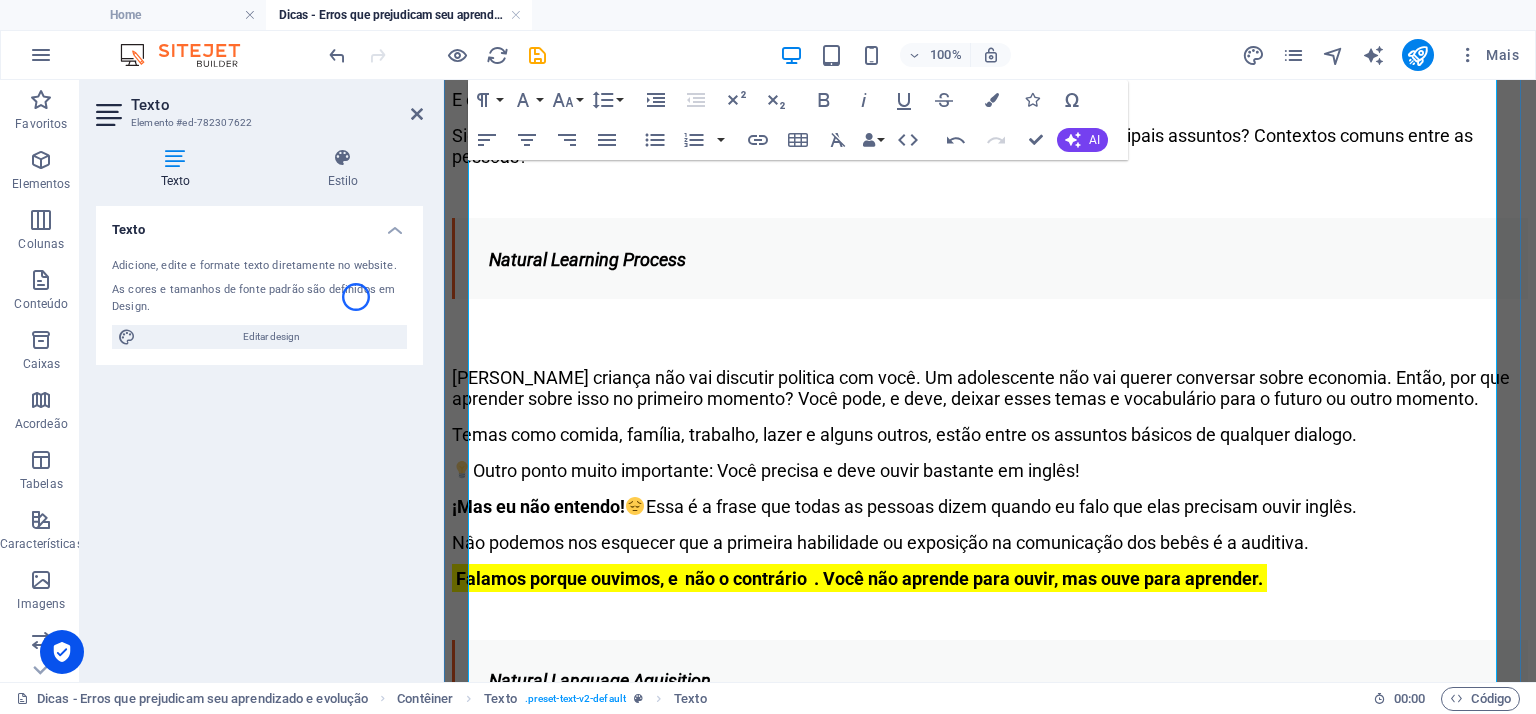 click on "Muitas vezes não aprendemos justamente porque exageramos no tempo de estudo. Sim, nossa mente precisa de uma pausa para organizar e processar as novas informações.   Não deixe sua mente estressada!!!  Aprender deve ser algo prazeroso!" at bounding box center (990, 53) 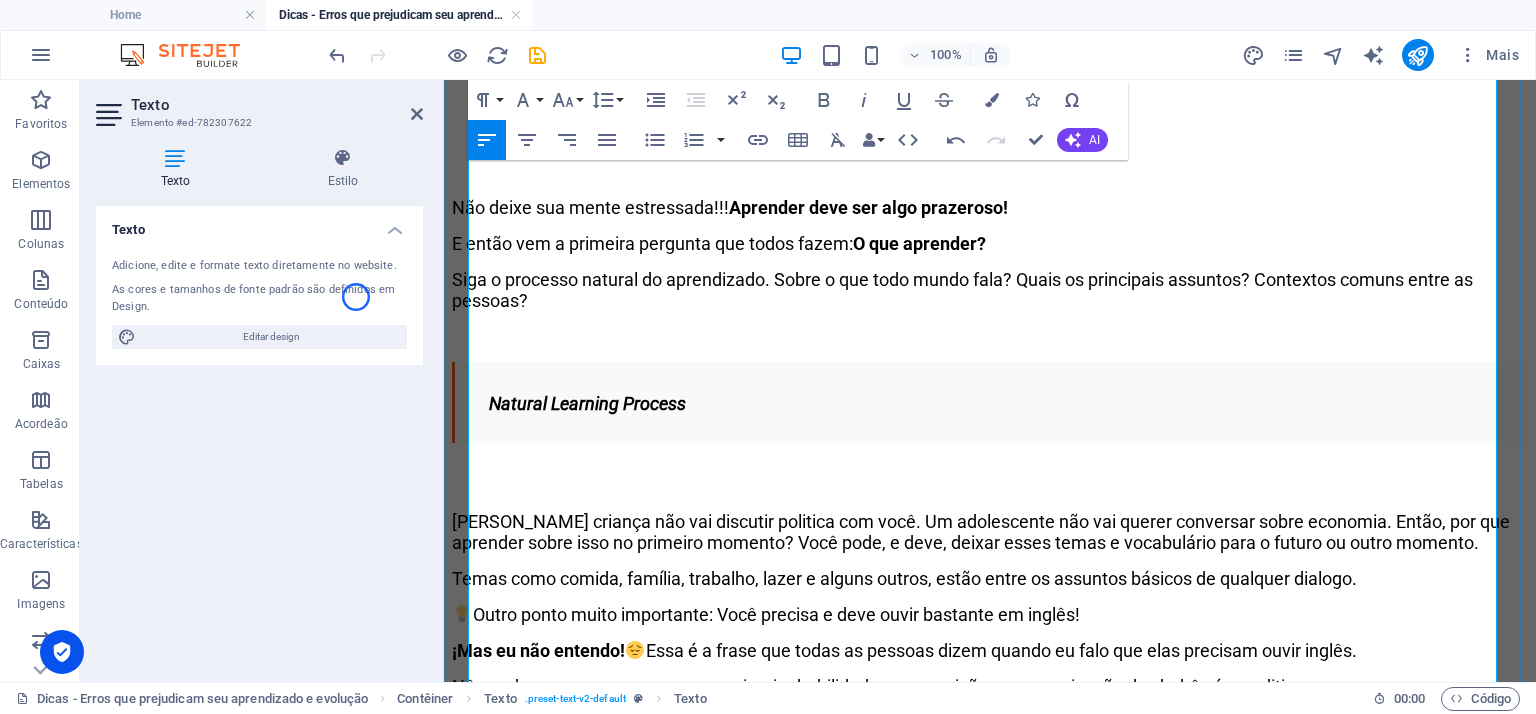 scroll, scrollTop: 13409, scrollLeft: 0, axis: vertical 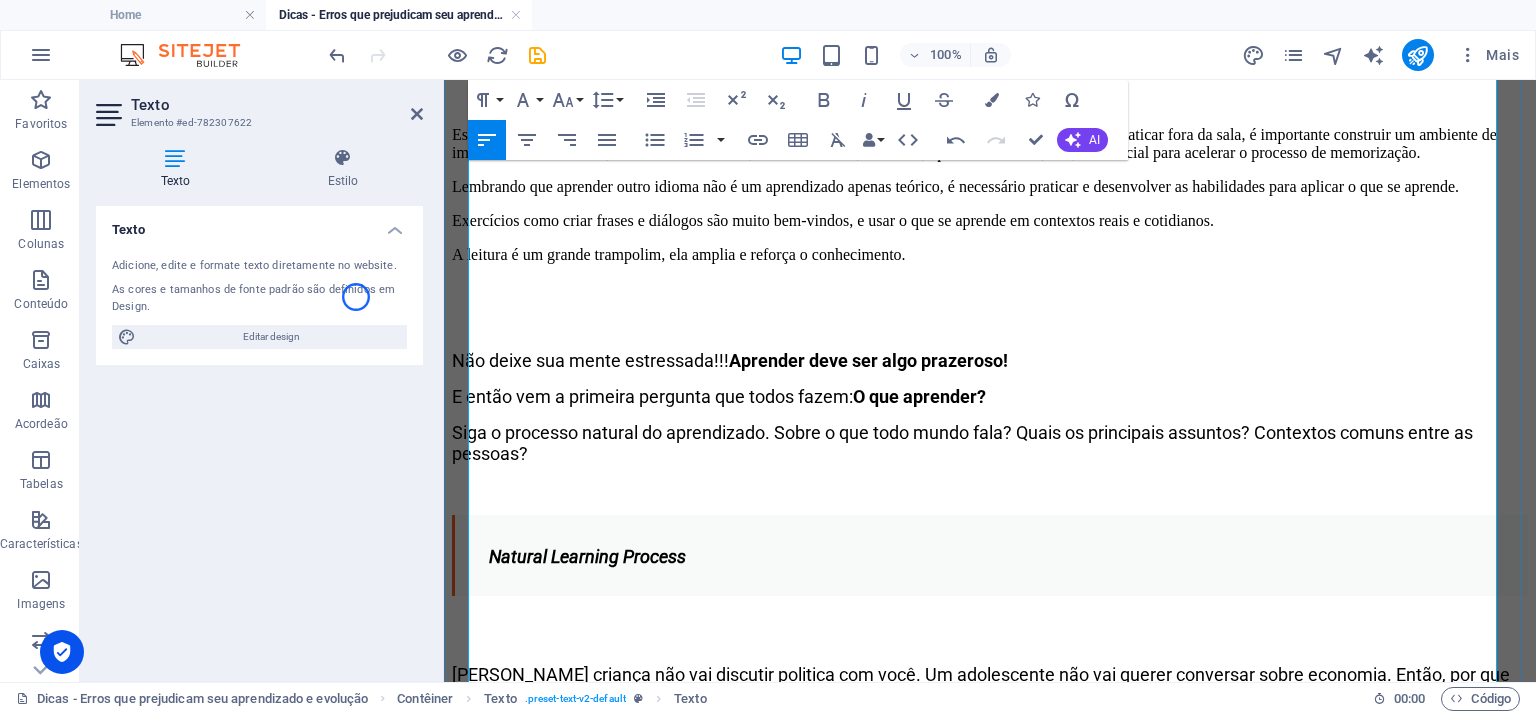 click on "Muitas vezes não aprendemos justamente porque exageramos no tempo de estudo. Sim, nossa mente precisa de uma pausa para organizar e processar as novas informações." at bounding box center [990, 53] 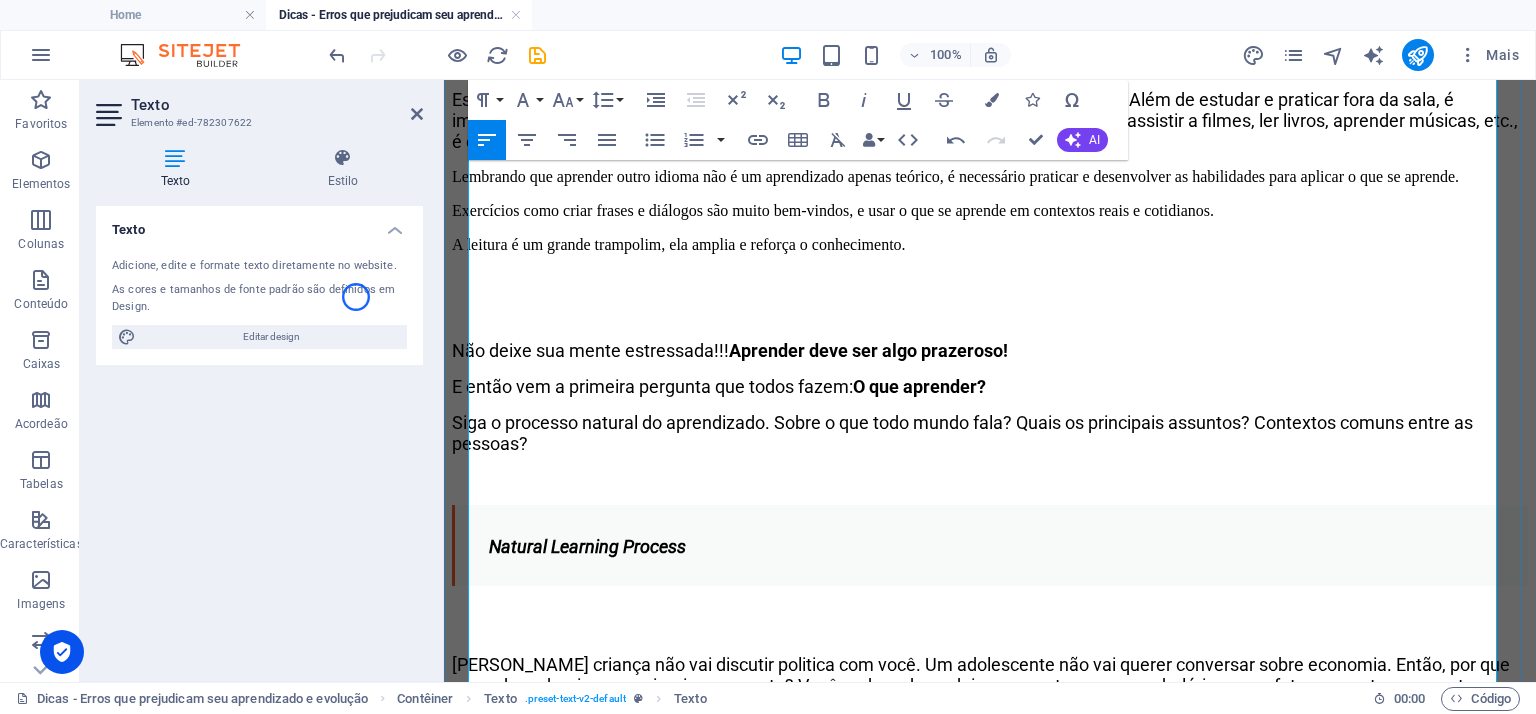 drag, startPoint x: 844, startPoint y: 346, endPoint x: 507, endPoint y: 325, distance: 337.65366 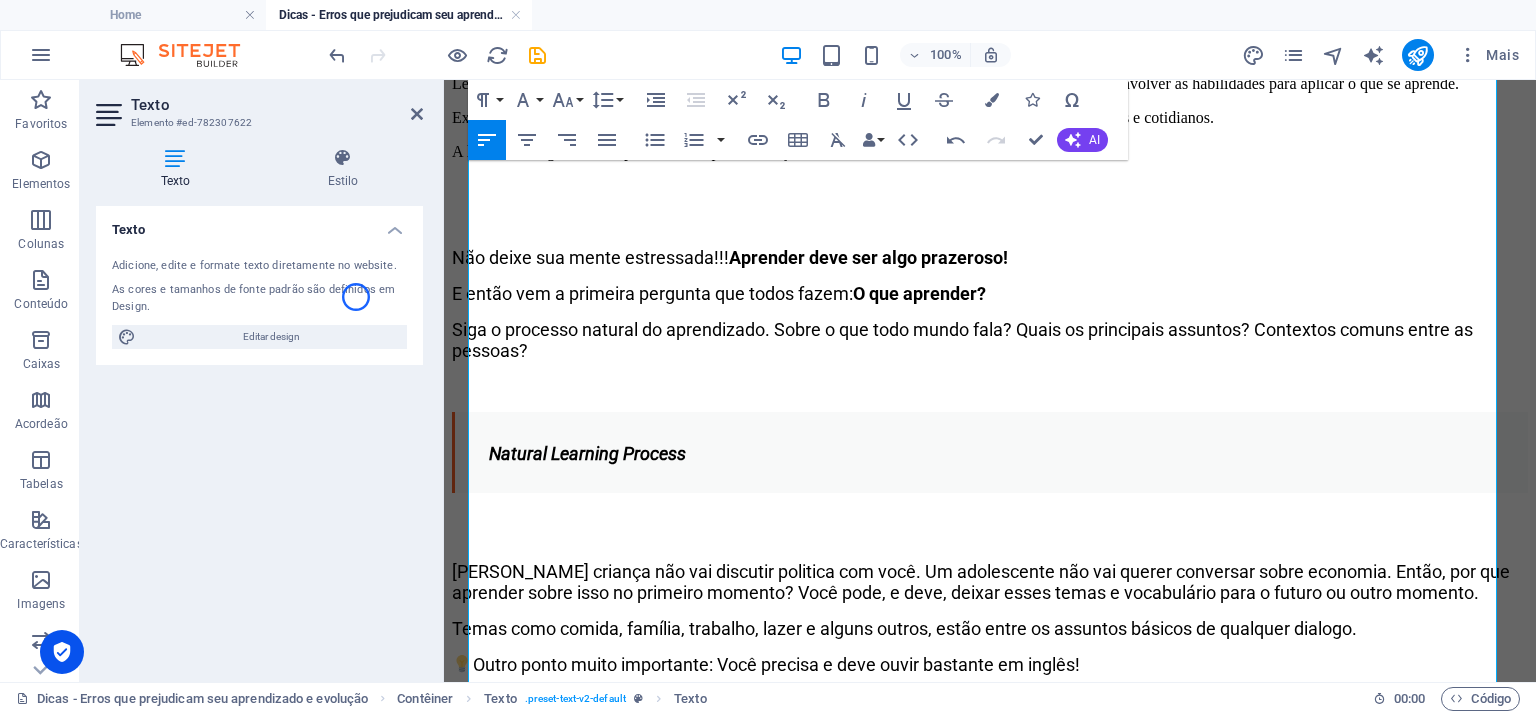 scroll, scrollTop: 987, scrollLeft: 0, axis: vertical 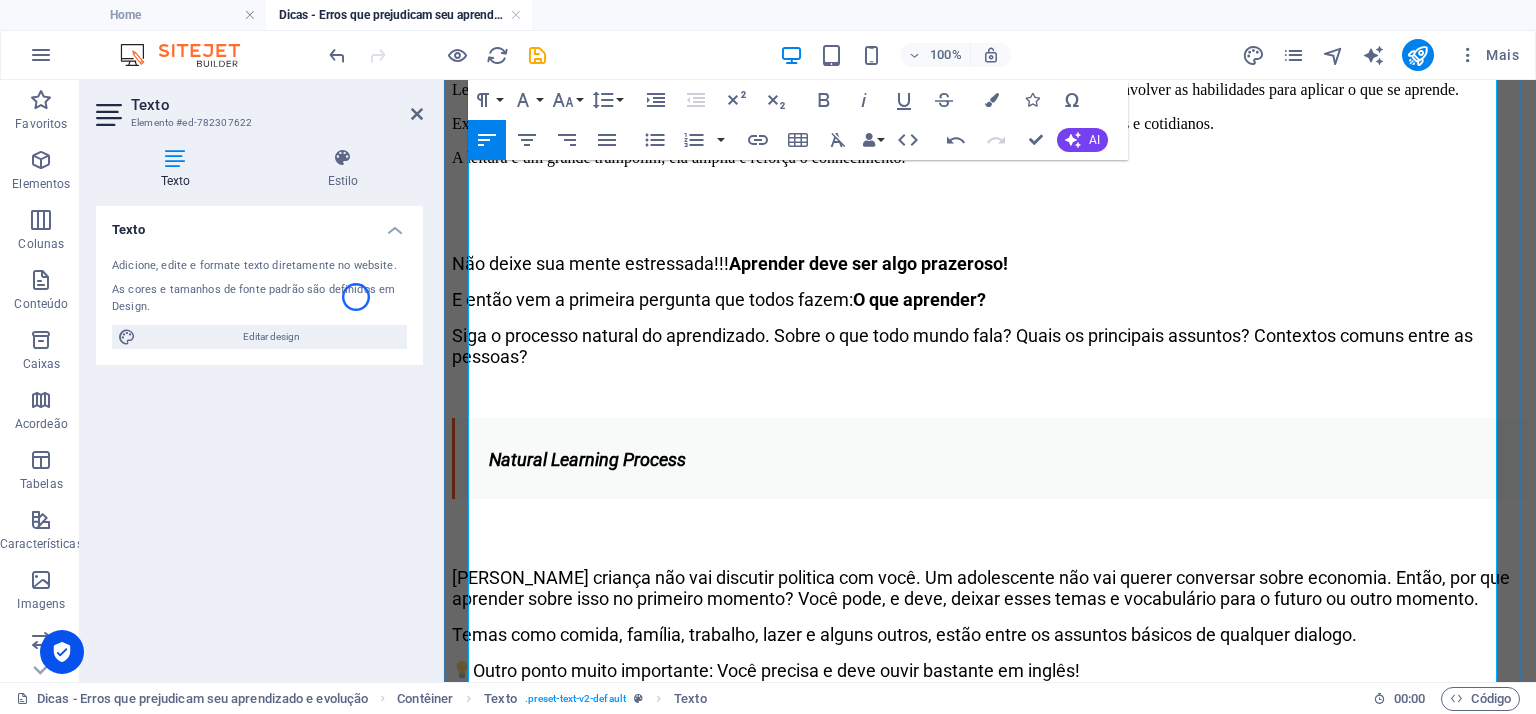 click on "​ Estudar apenas na sala de aula é outro motivo que faz o aprendizado demorar muito. Além de estudar e praticar fora da sala, é importante construir um ambiente de imersão no seu dia a dia, como ver/ler notícias, assistir a filmes, ler livros, aprender músicas, etc., é essencial para acelerar o processo de memorização." at bounding box center (990, 33) 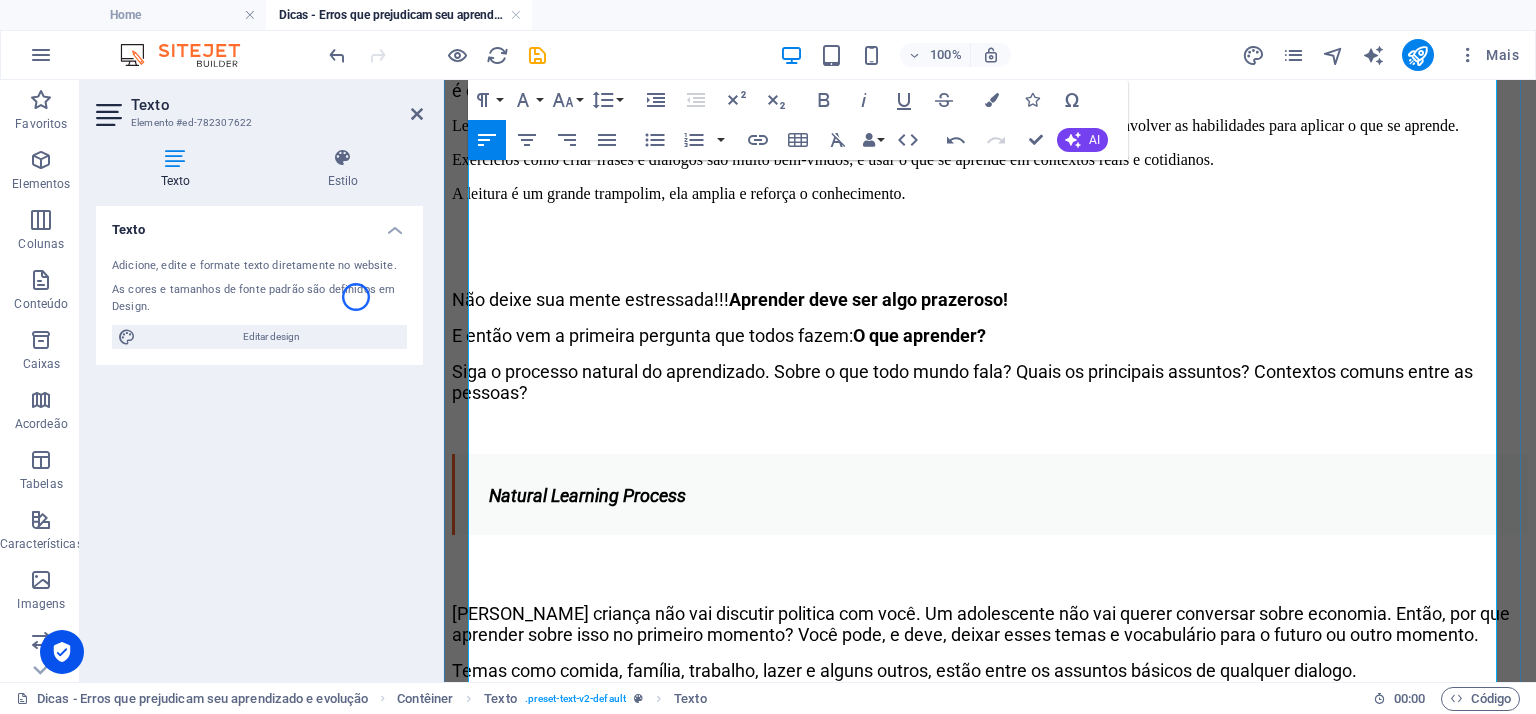 click on "​ Estudar apenas na sala de aula é outro motivo que faz o aprendizado demorar muito. Além de estudar e praticar fora da sala, é importante construir um ambiente de imersão no seu dia a dia, como ver/ler notícias, assistir a filmes, ler livros, aprender músicas, etc., é essencial para acelerar o processo de memorização." at bounding box center (990, 69) 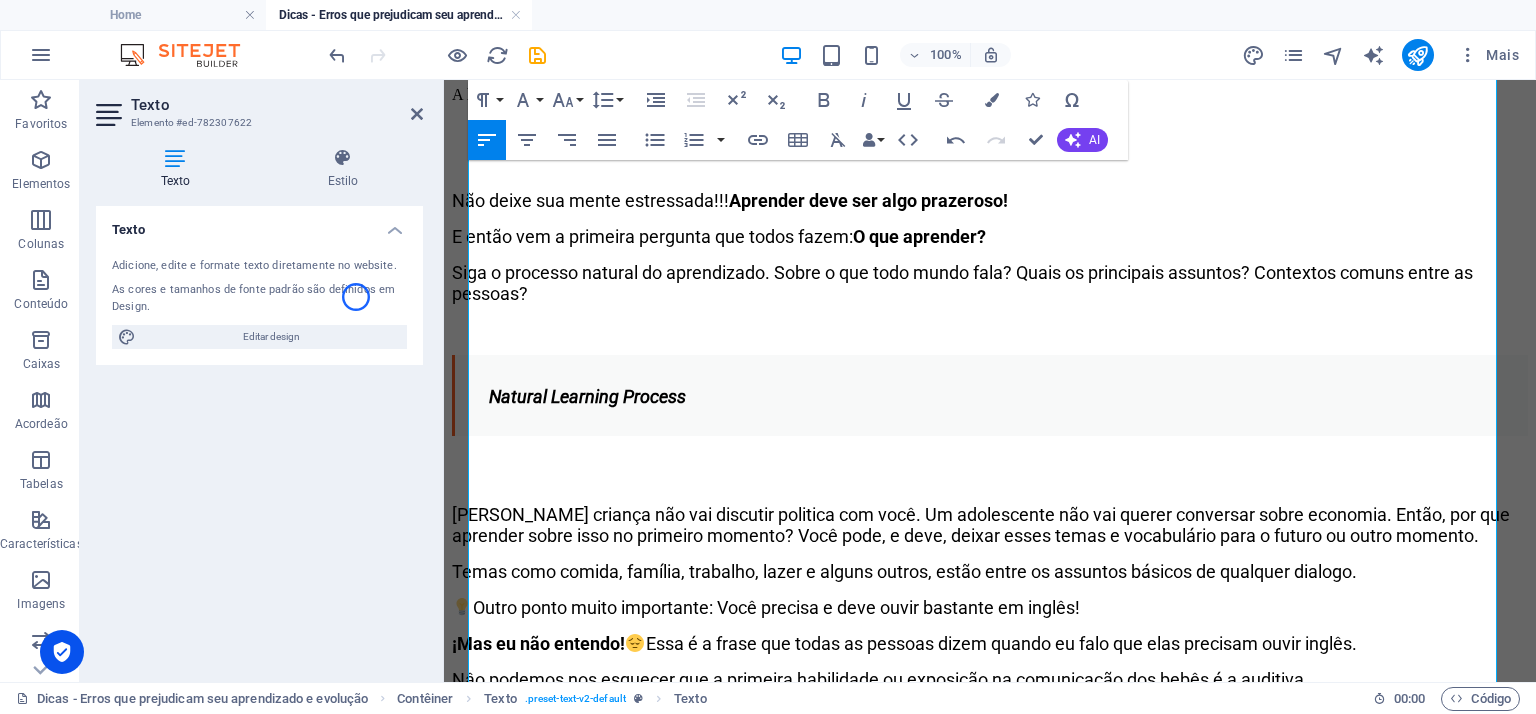 scroll, scrollTop: 1118, scrollLeft: 0, axis: vertical 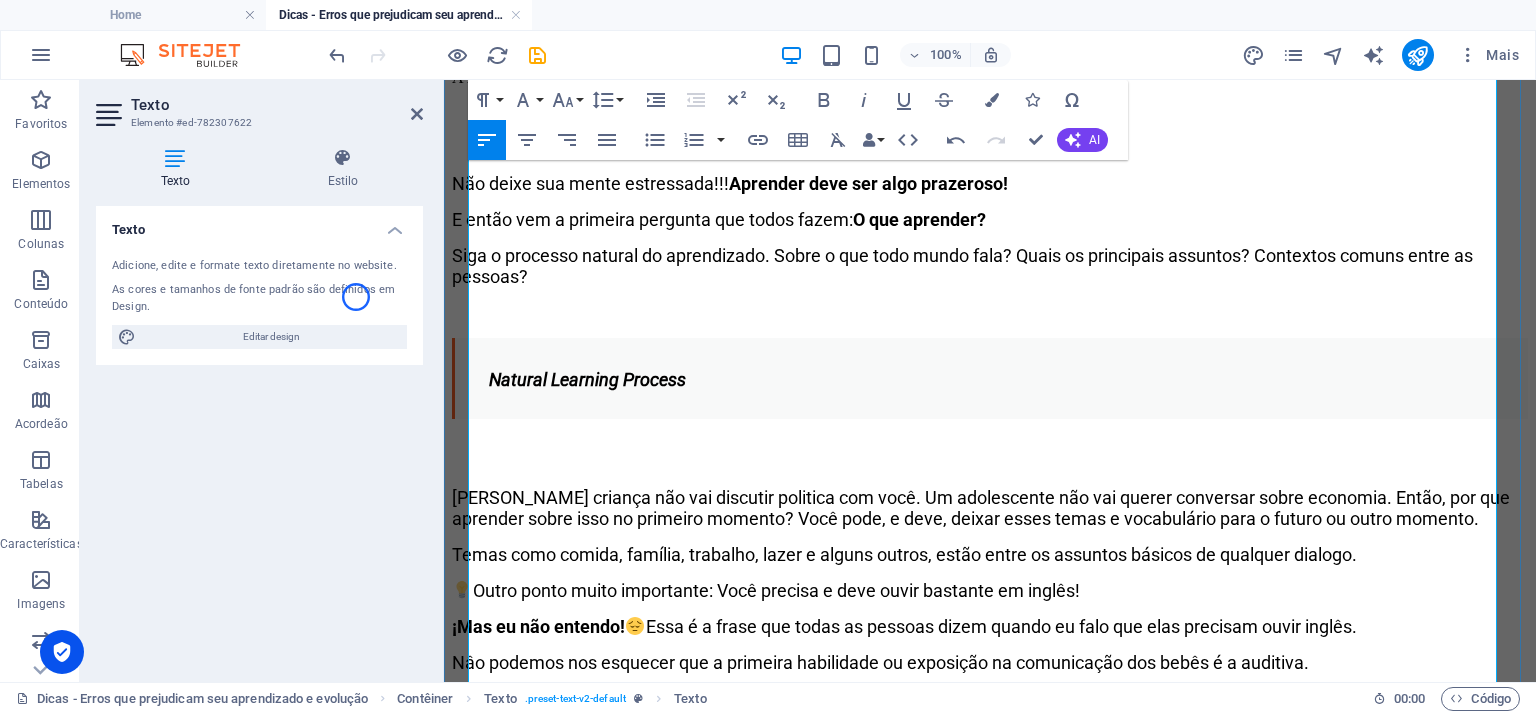 click on "Além de estudar e praticar fora da sala, é importante construir um ambiente de imersão no seu dia a dia, como ver/ler notícias, assistir a filmes, ler livros, aprender músicas, etc., é essencial para acelerar o processo de memorização." at bounding box center (990, -36) 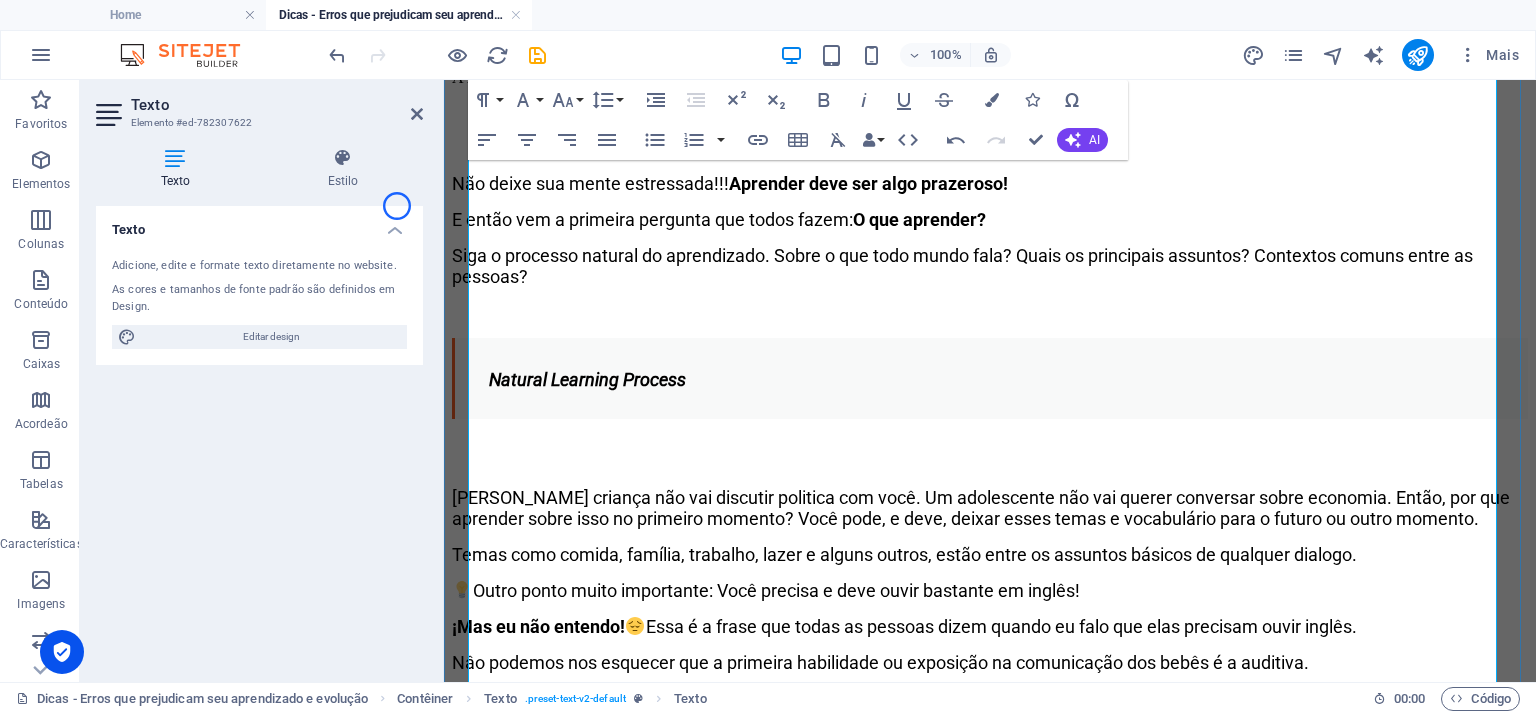 click on "Além de estudar e praticar fora da sala, é importante construir um ambiente de imersão no seu dia a dia, como ver/ler notícias, assistir a filmes, ler livros, aprender músicas, etc. Aplicar o que aprendeu  é essencial para acelerar o processo de memorização." at bounding box center (990, -36) 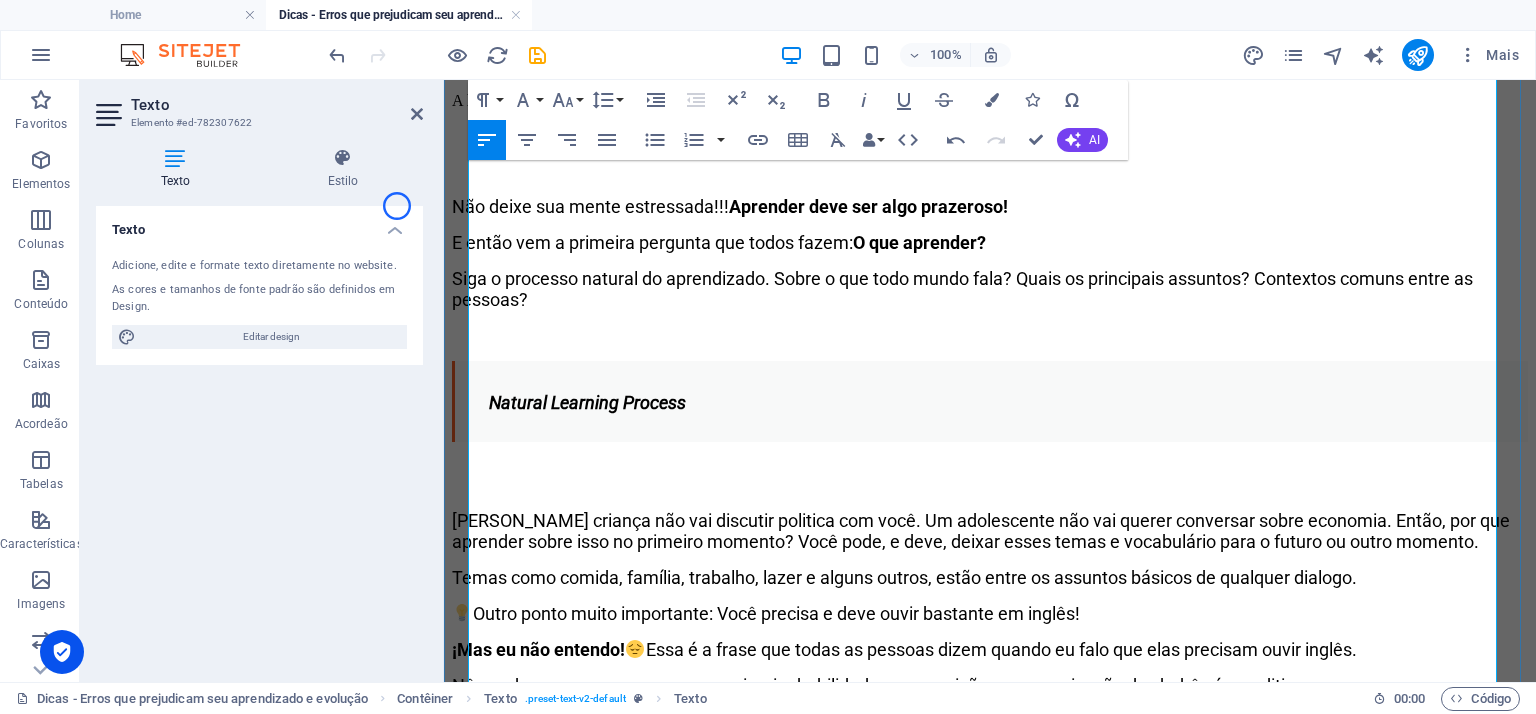 click on "Lembrando que aprender outro idioma não é um aprendizado apenas teórico, é necessário praticar e desenvolver as habilidades para aplicar o que se aprende." at bounding box center [990, 21] 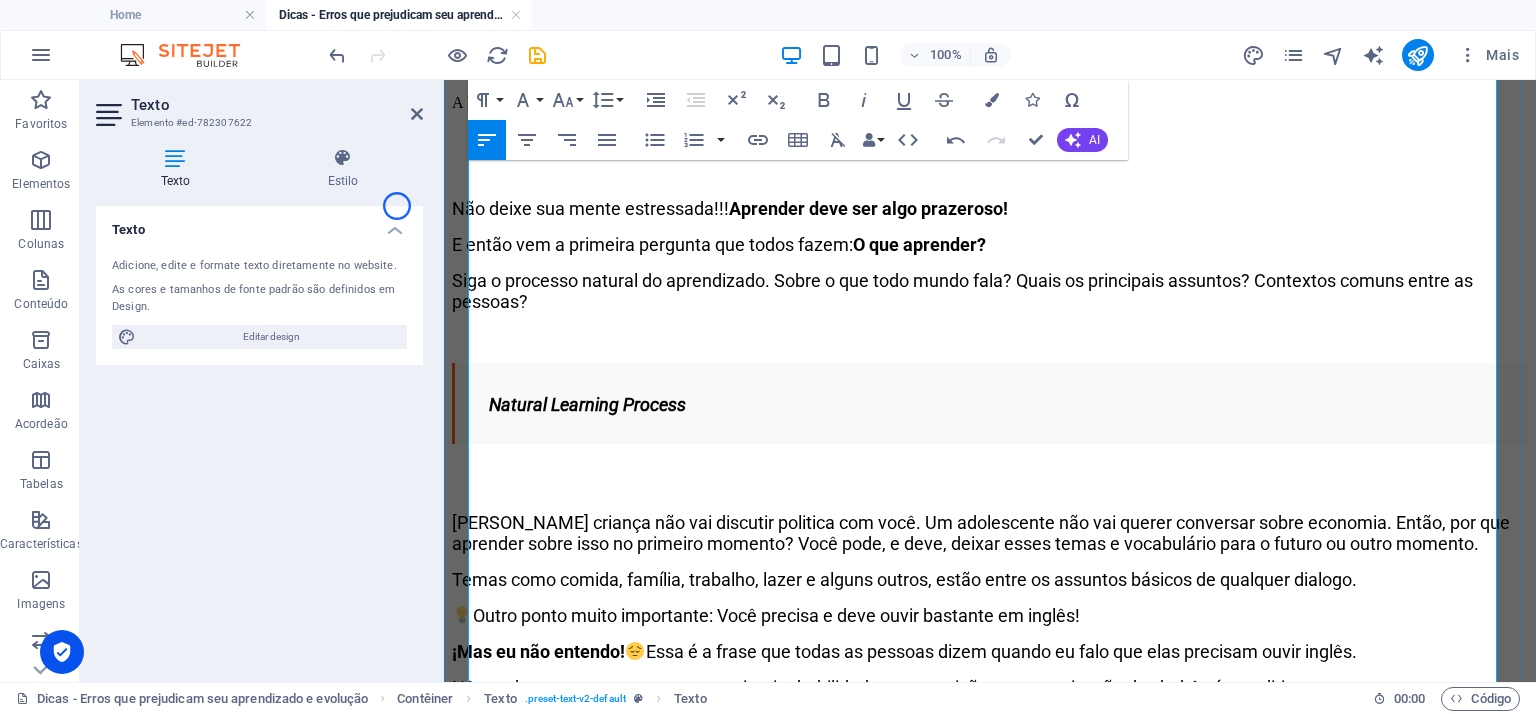 click on "Exercícios como criar frases e diálogos são muito bem-vindos, e usar o que se aprende em contextos reais e cotidianos." at bounding box center [990, 67] 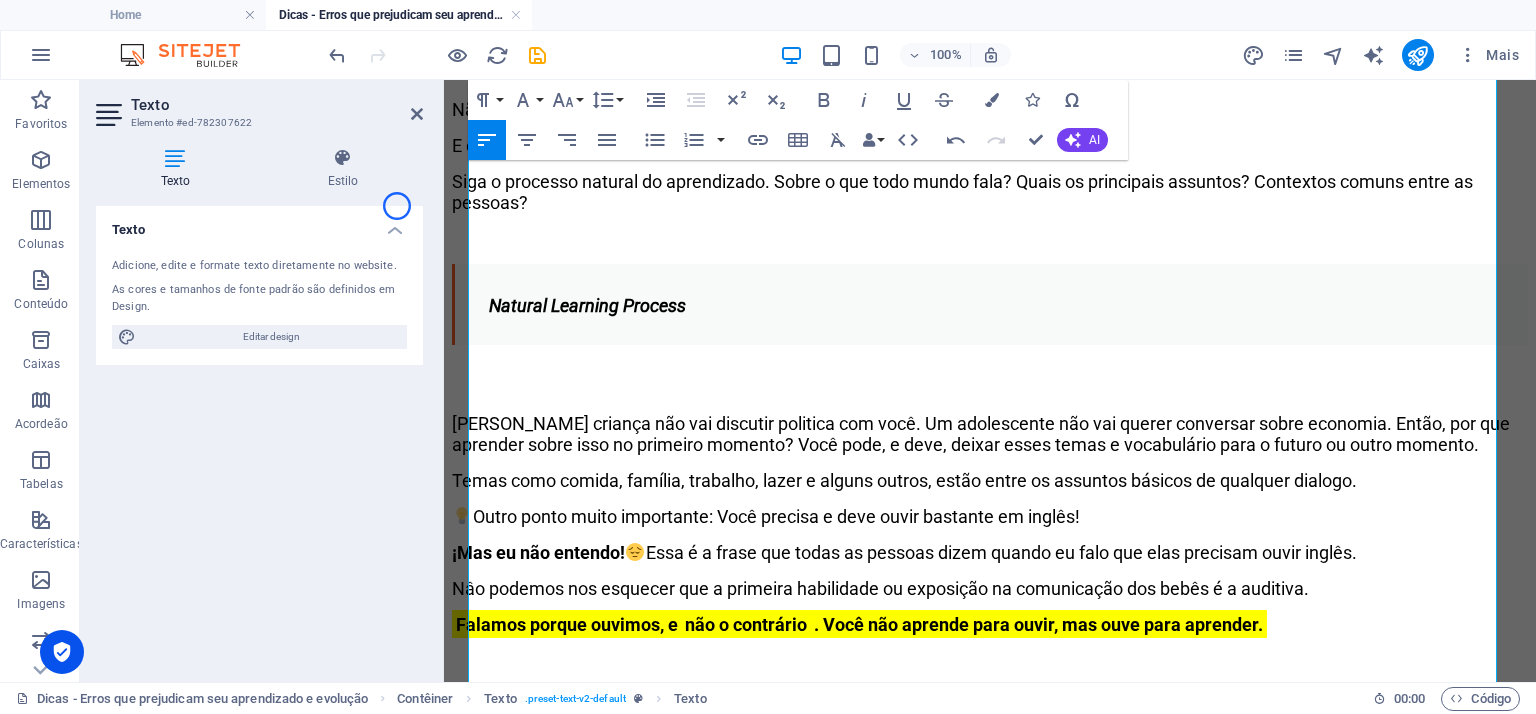 scroll, scrollTop: 1236, scrollLeft: 0, axis: vertical 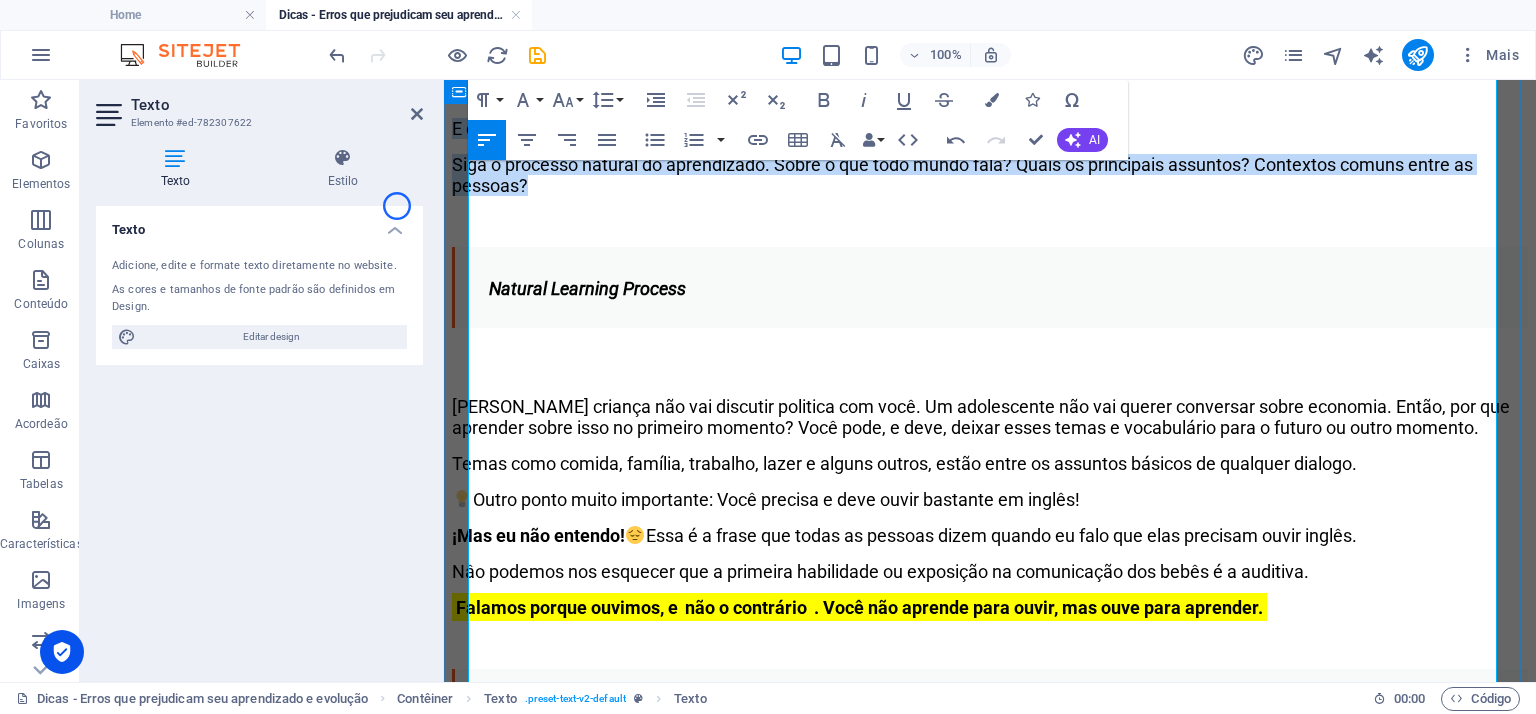 drag, startPoint x: 568, startPoint y: 550, endPoint x: 468, endPoint y: 434, distance: 153.15352 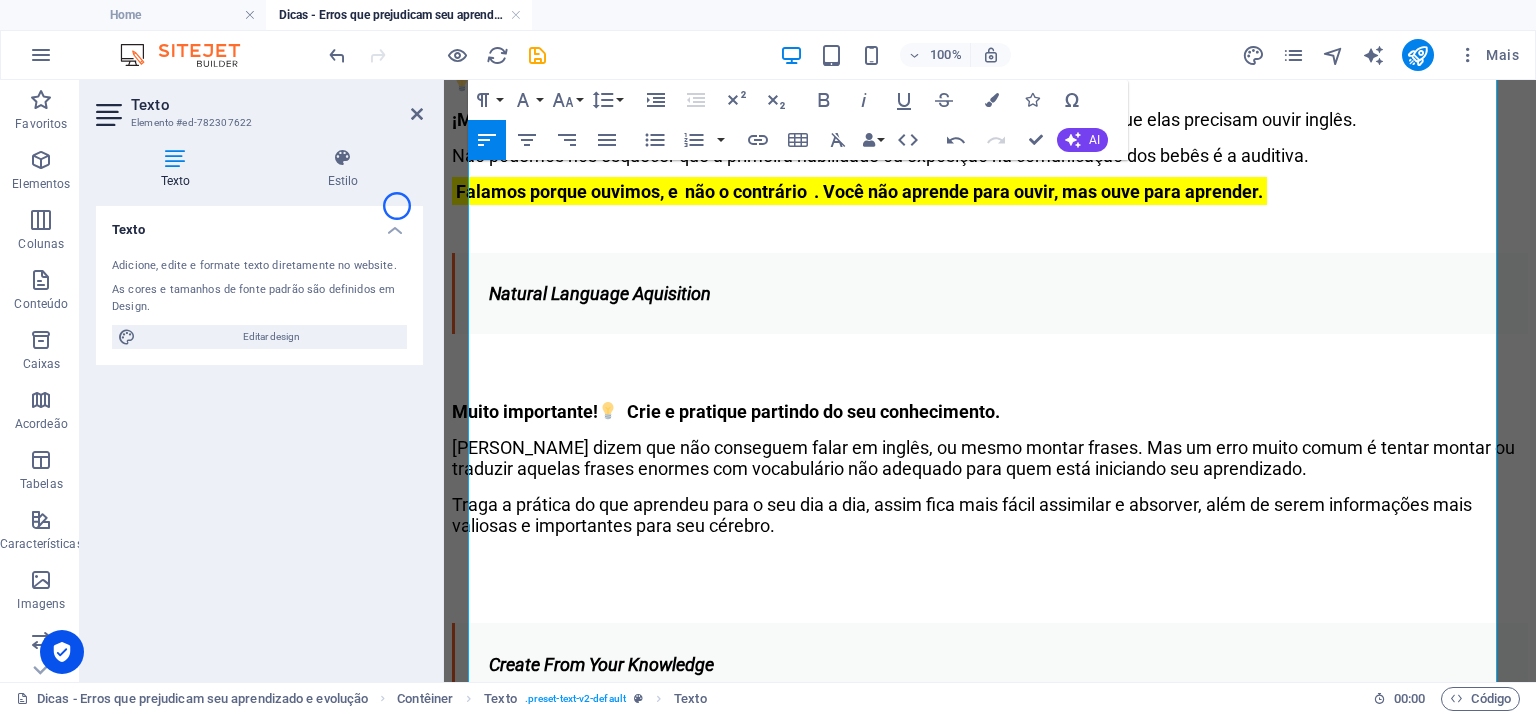 scroll, scrollTop: 1499, scrollLeft: 0, axis: vertical 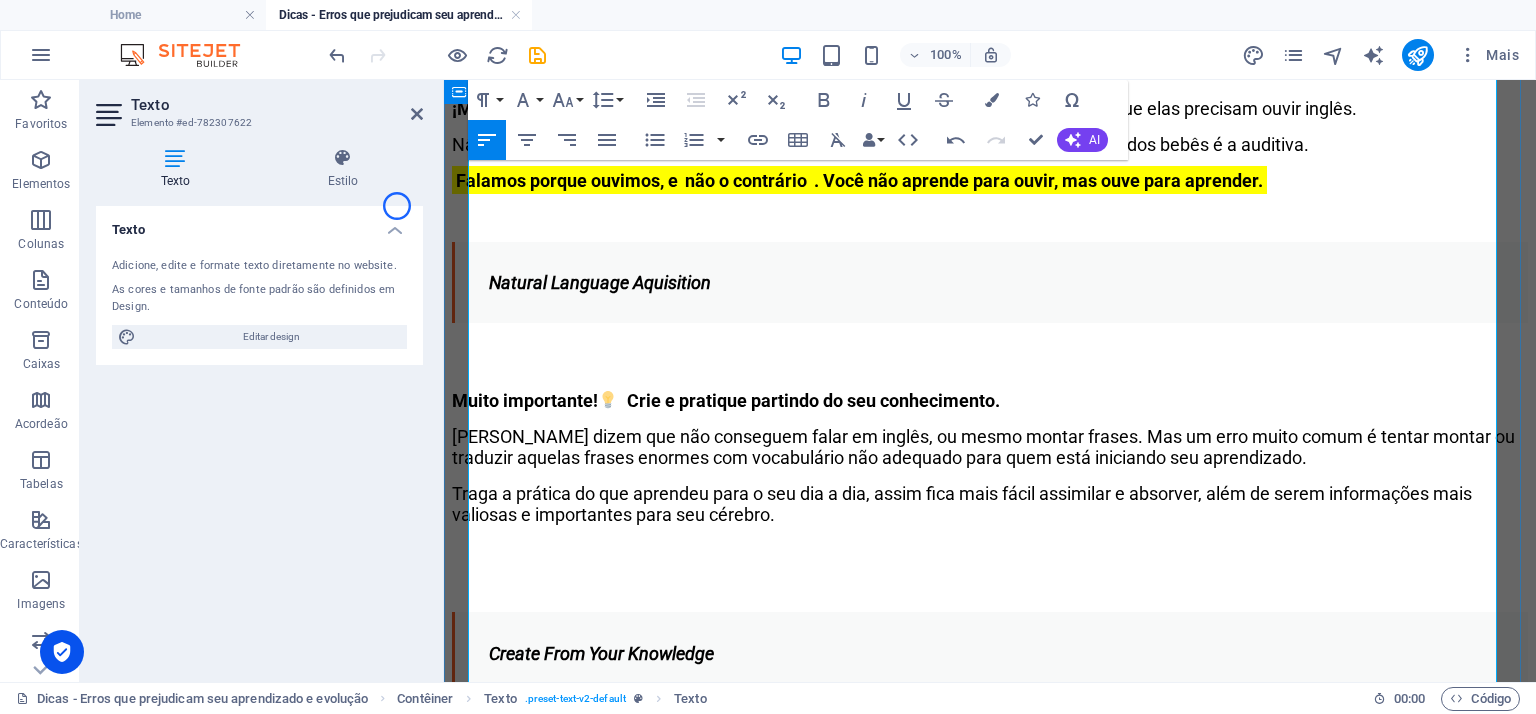 drag, startPoint x: 1120, startPoint y: 495, endPoint x: 464, endPoint y: 492, distance: 656.00684 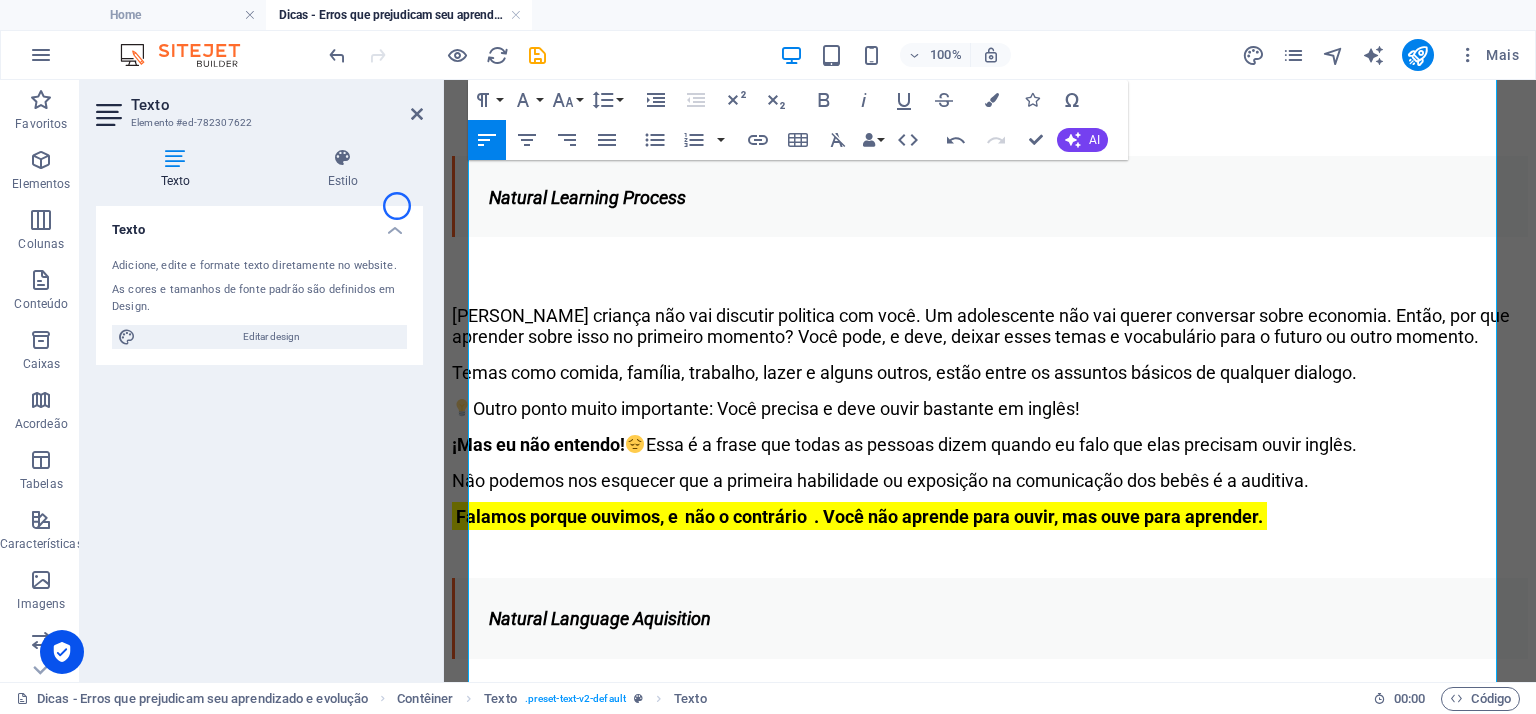 scroll, scrollTop: 1135, scrollLeft: 0, axis: vertical 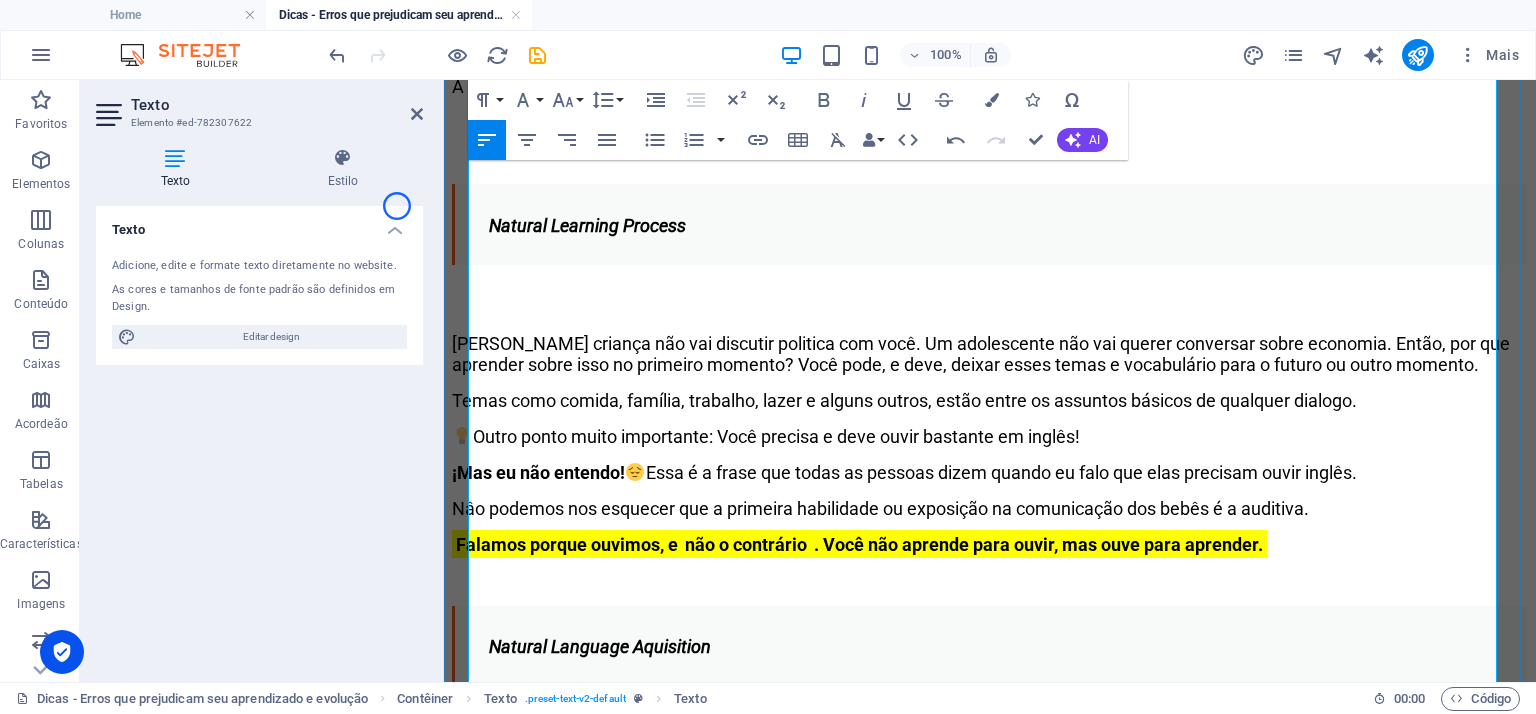 click on "A leitura é um grande trampolim, ela amplia e reforça o conhecimento." at bounding box center [990, 86] 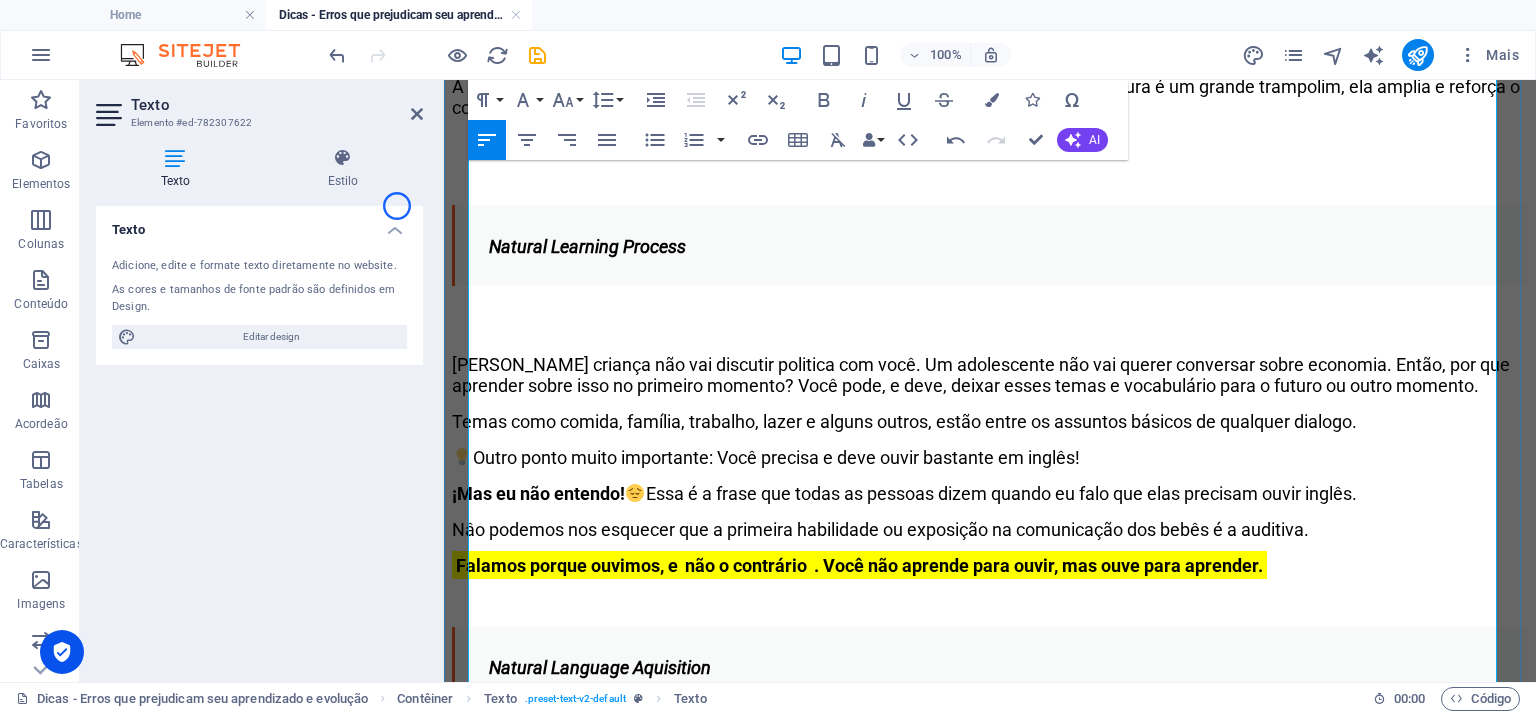 scroll, scrollTop: 1036, scrollLeft: 3, axis: both 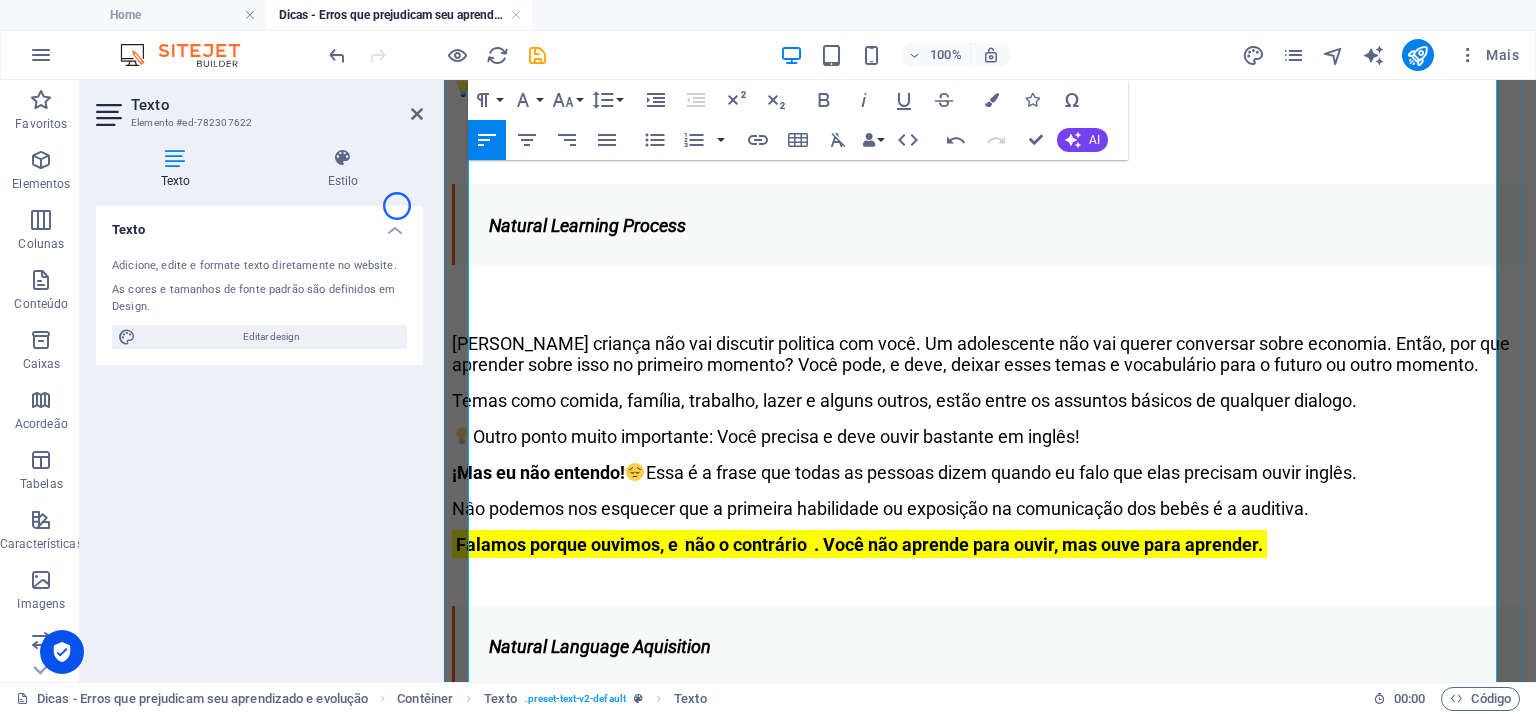 drag, startPoint x: 1076, startPoint y: 419, endPoint x: 495, endPoint y: 419, distance: 581 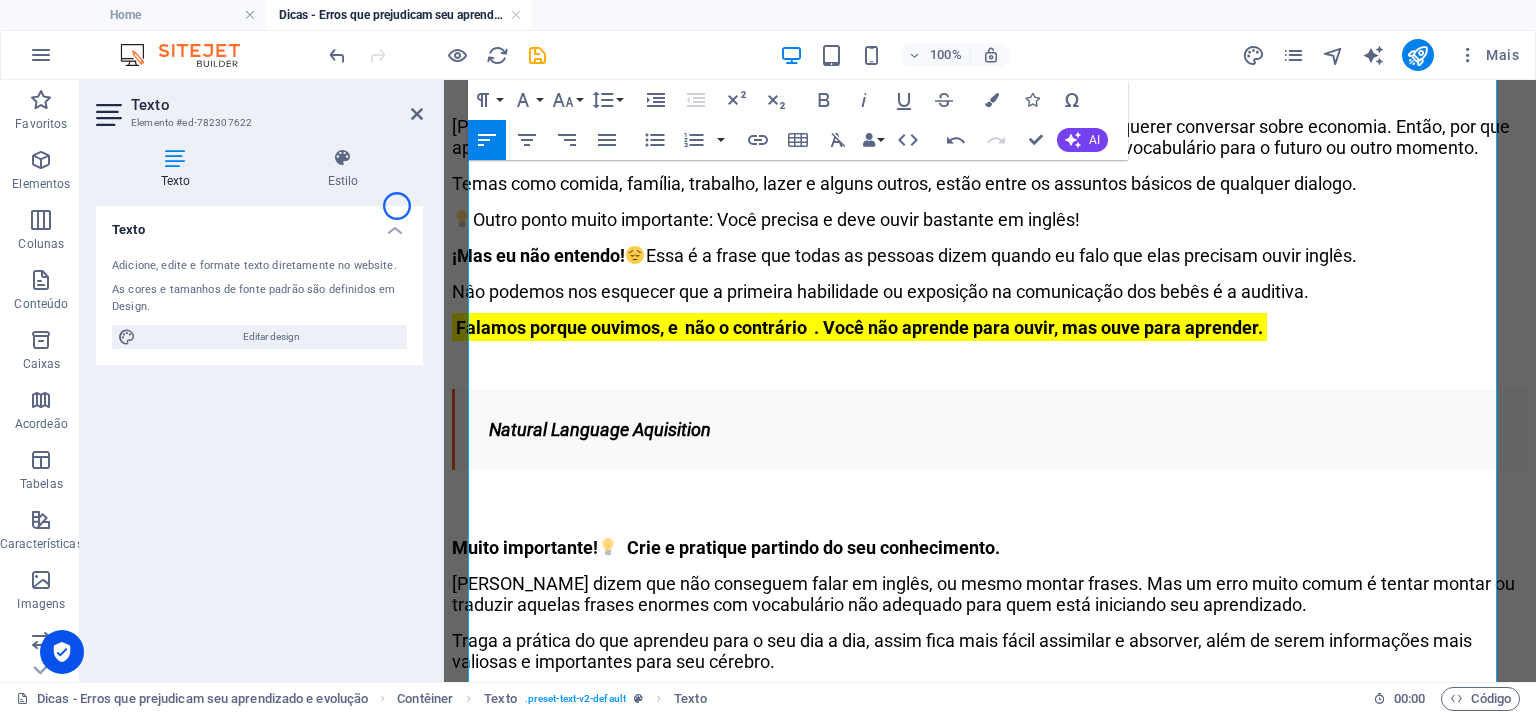 scroll, scrollTop: 1353, scrollLeft: 0, axis: vertical 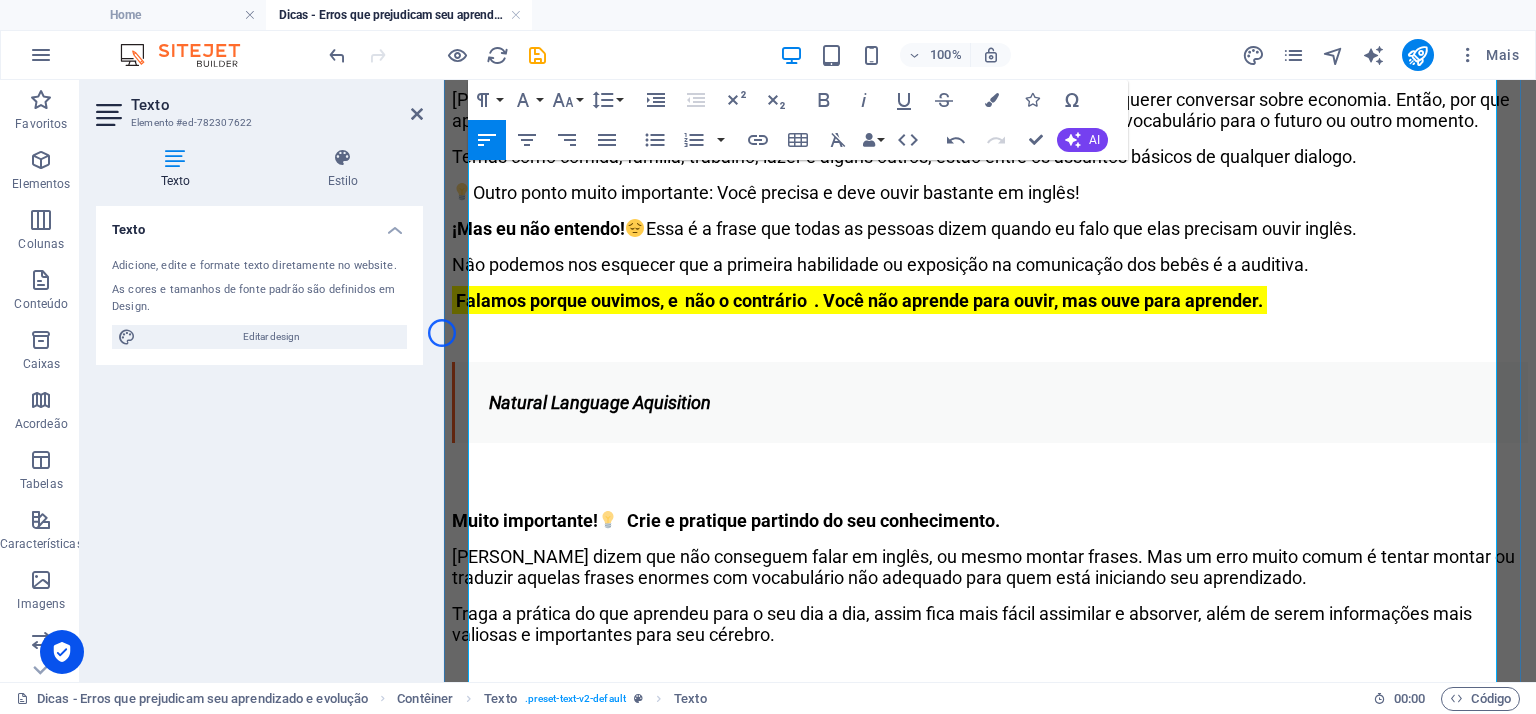 click on "Natural Learning Process" at bounding box center [587, -19] 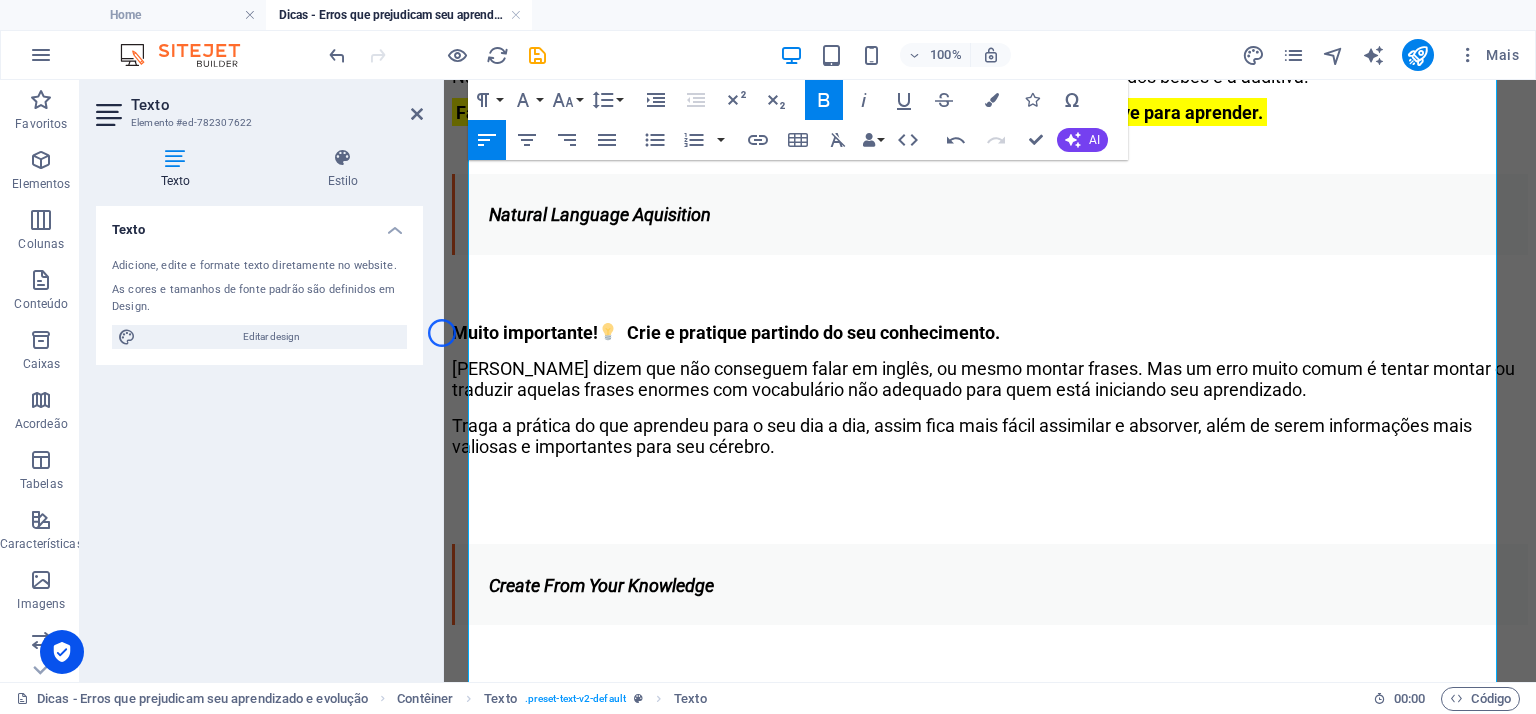 scroll, scrollTop: 1536, scrollLeft: 0, axis: vertical 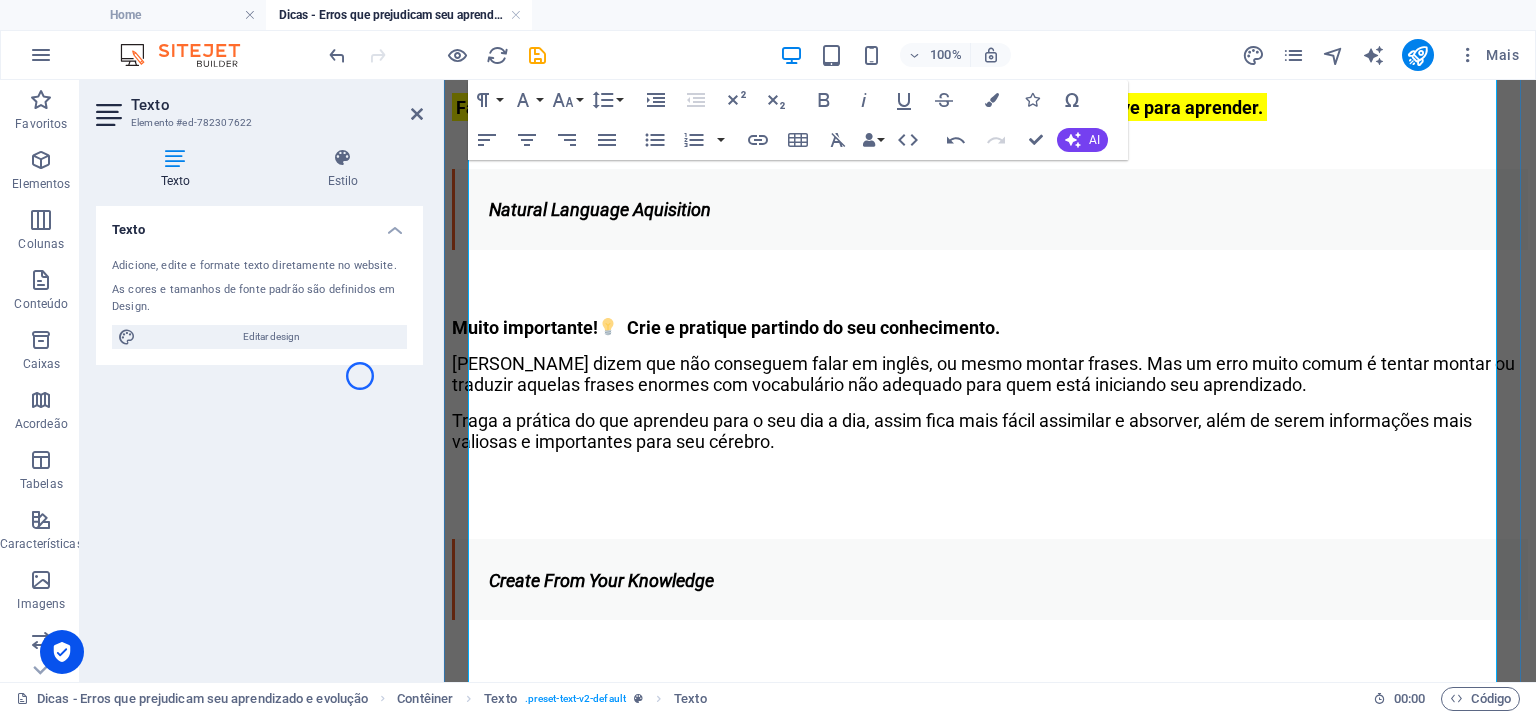 click on "[PERSON_NAME] criança não vai discutir politica com você. Um adolescente não vai querer conversar sobre economia. Então, por que aprender sobre isso no primeiro momento?   Você pode, e deve, deixar esses temas e vocabulário para o futuro ou outro momento." at bounding box center [990, -83] 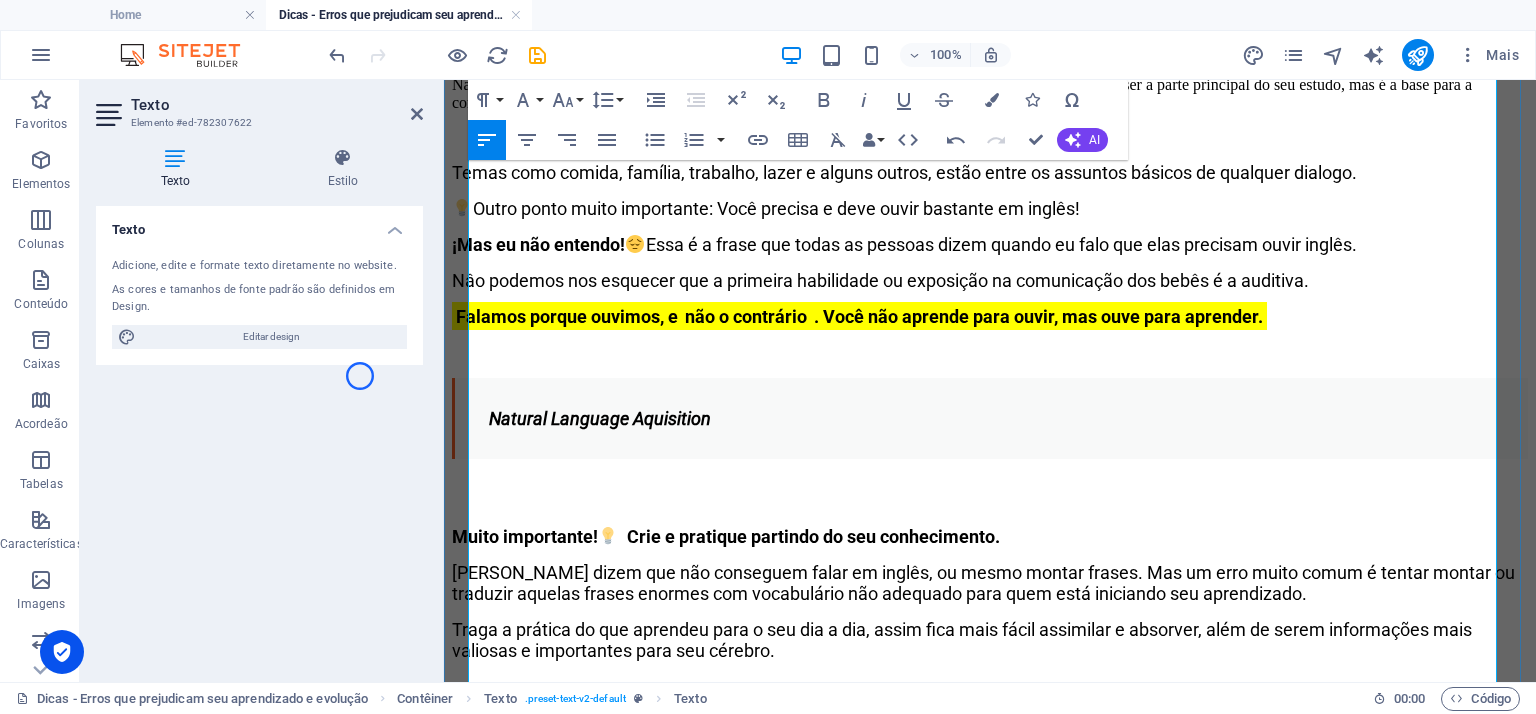 scroll, scrollTop: 9730, scrollLeft: 0, axis: vertical 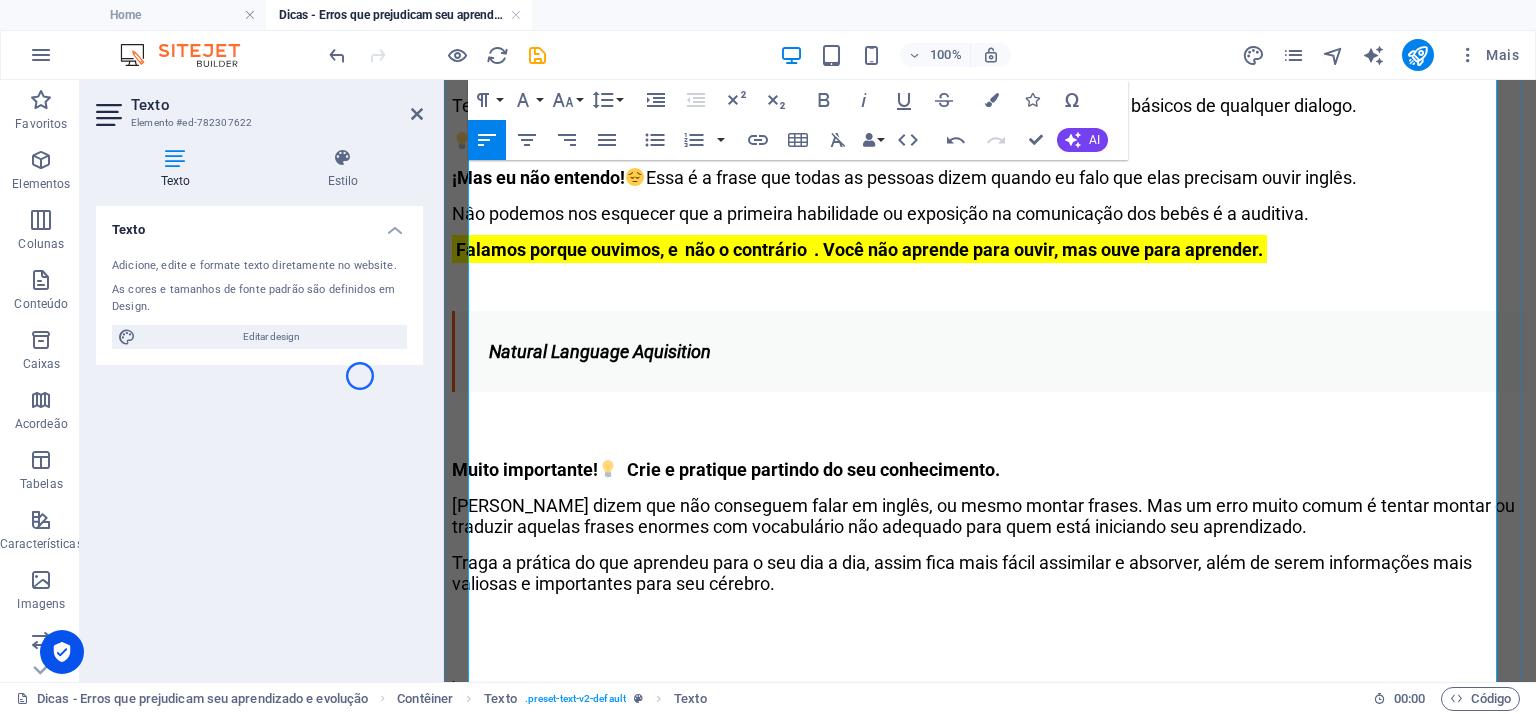 click on "​ Estudar por estudar, sem um plano definido, geralmente leva a descontinuidade e provoca desmotivação e frustração. Seguir um método com planejamento de estudo e metas claras ajuda a manter o foco, evitar postergar (deixar para depois) e traz clareza no progresso, tornando bem mais fácil o acompanhamento." at bounding box center [990, -73] 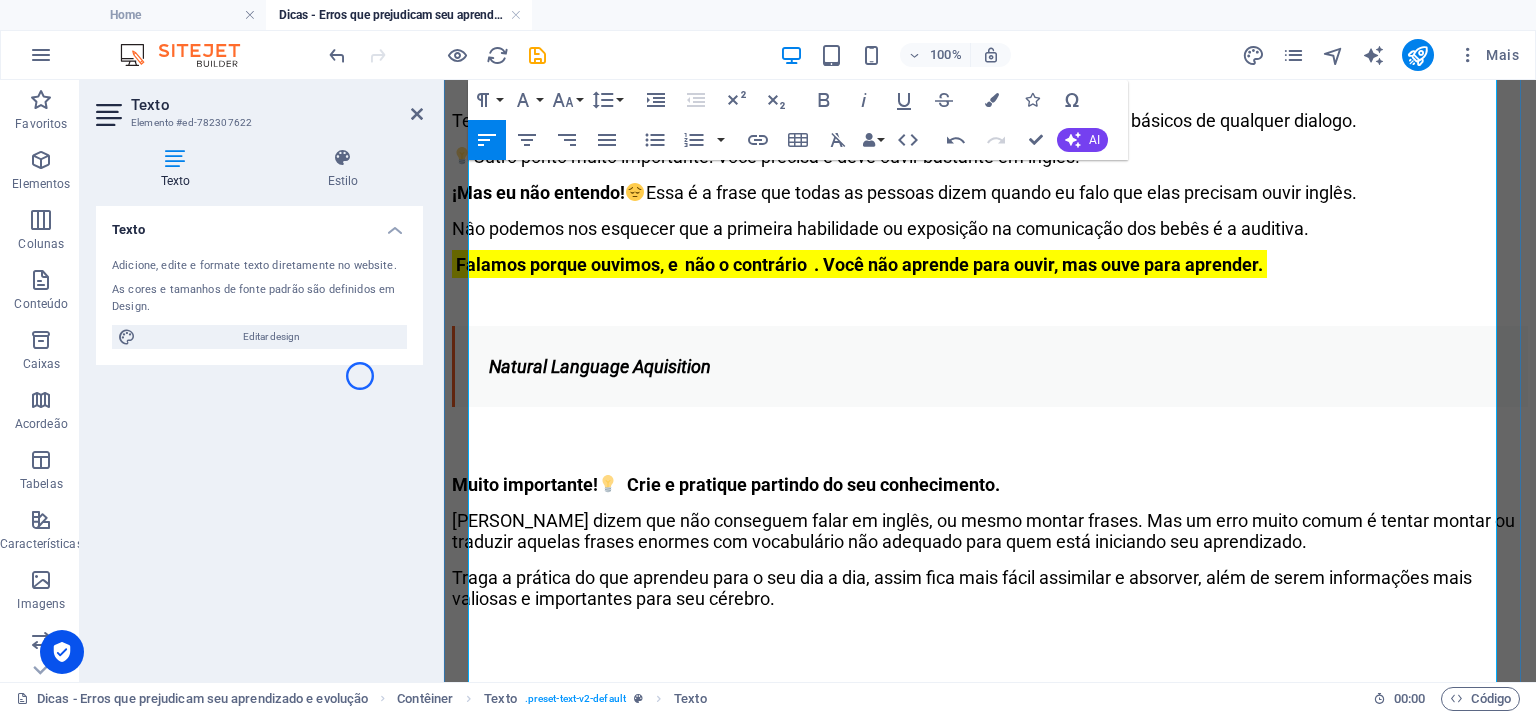 click on "Seguir um método com planejamento de estudo e metas claras ajuda a manter o foco, evitar postergar (deixar para depois) e traz clareza no progresso, tornando bem mais fácil o acompanhamento." at bounding box center [990, -47] 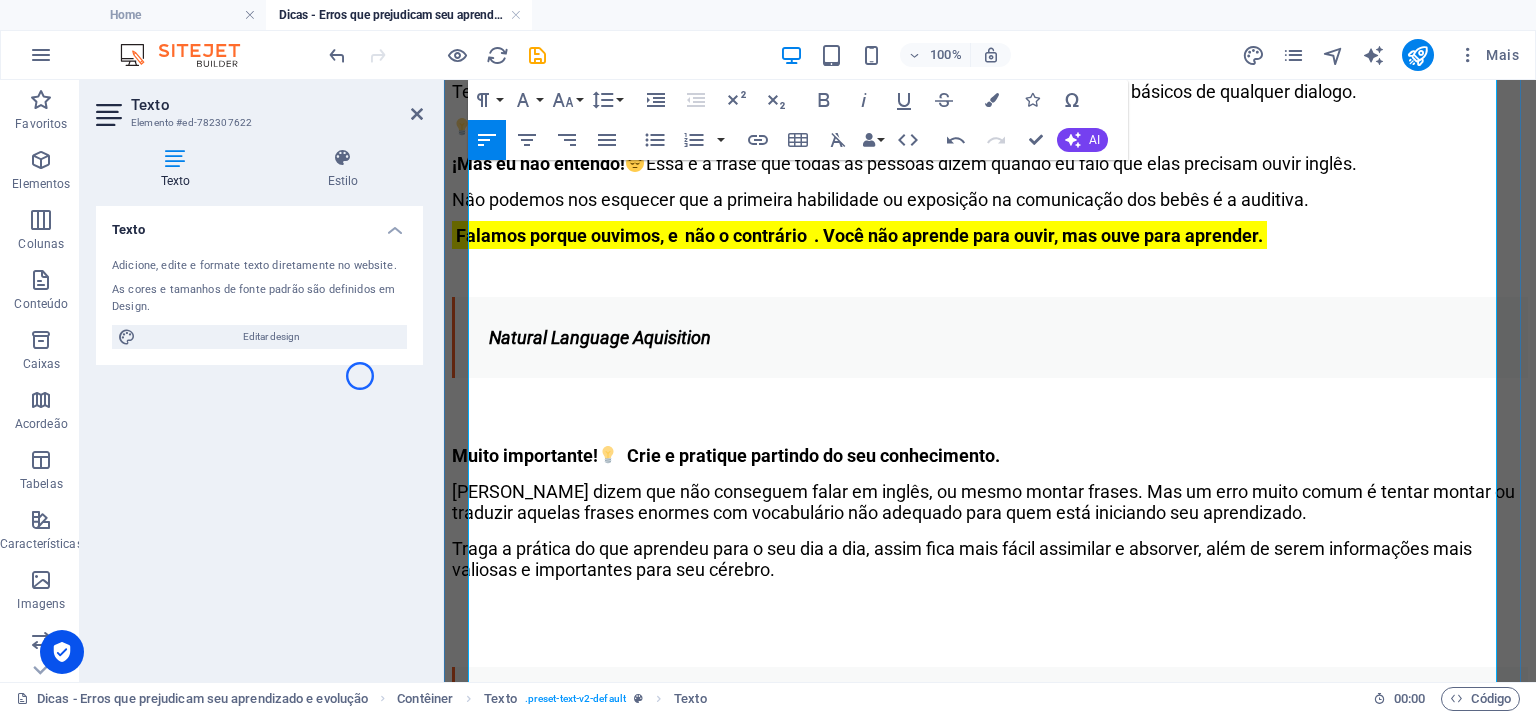click on "Não ignore a gramática. Gramática não se limita apenas às regras e termos complicados. Ela não precisa ser a parte principal do seu estudo, mas é a base para a comunicação correta." at bounding box center (990, 10) 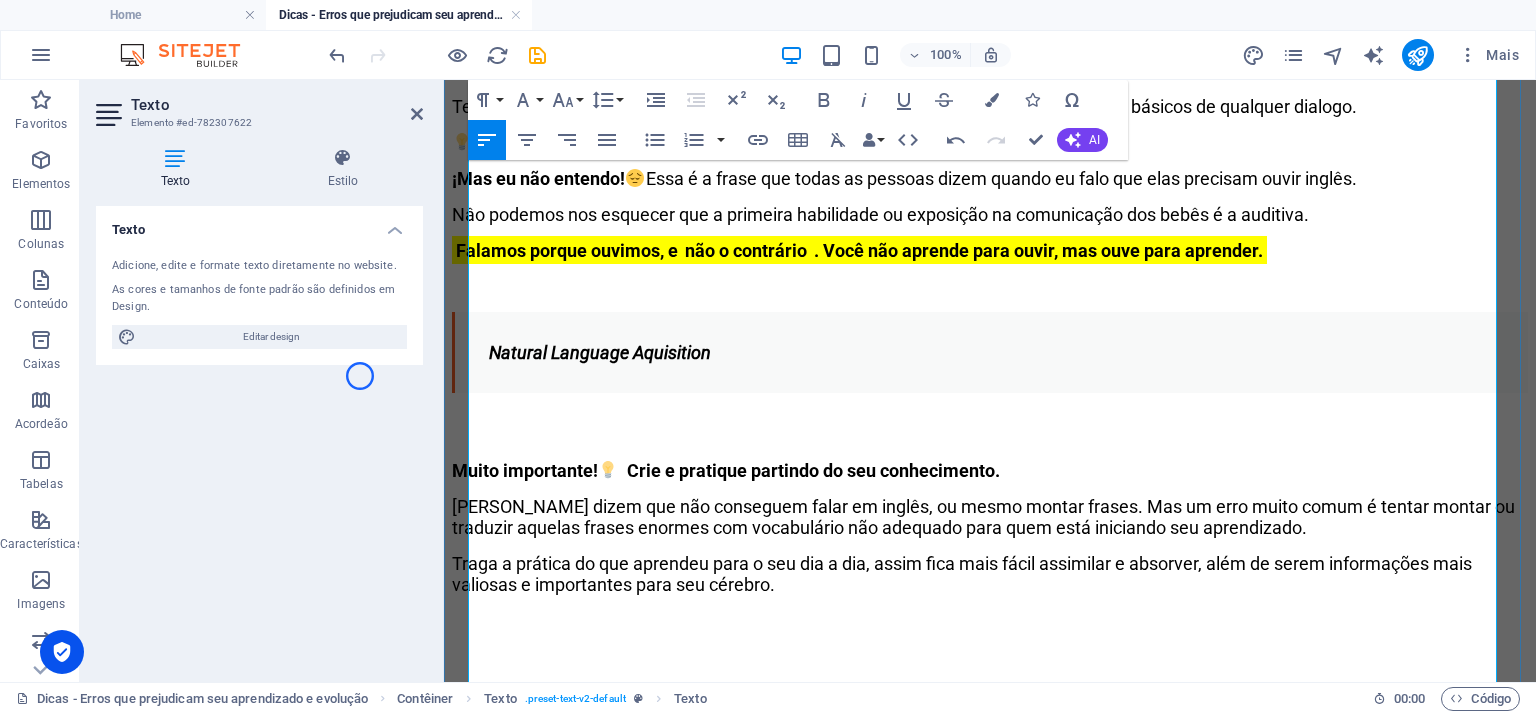 drag, startPoint x: 488, startPoint y: 539, endPoint x: 473, endPoint y: 540, distance: 15.033297 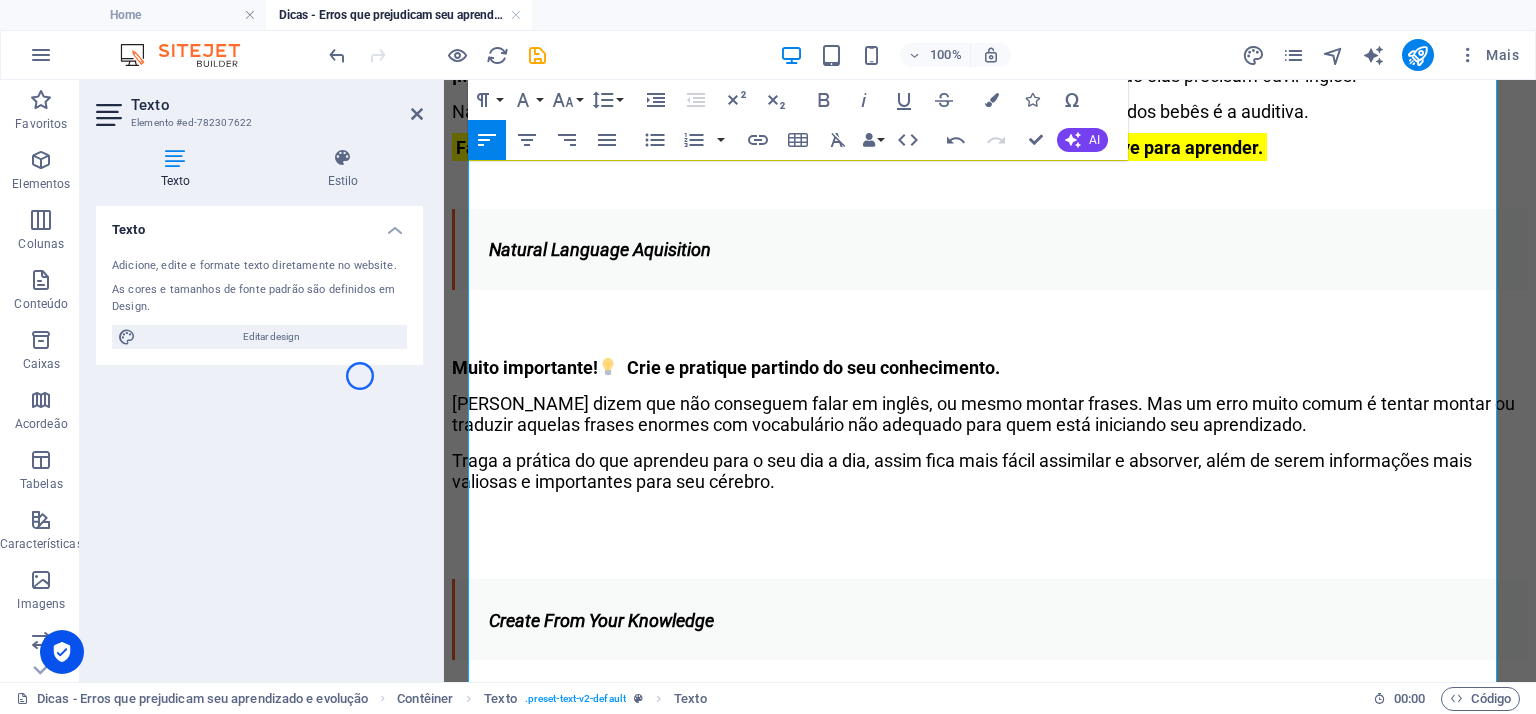 scroll, scrollTop: 1650, scrollLeft: 0, axis: vertical 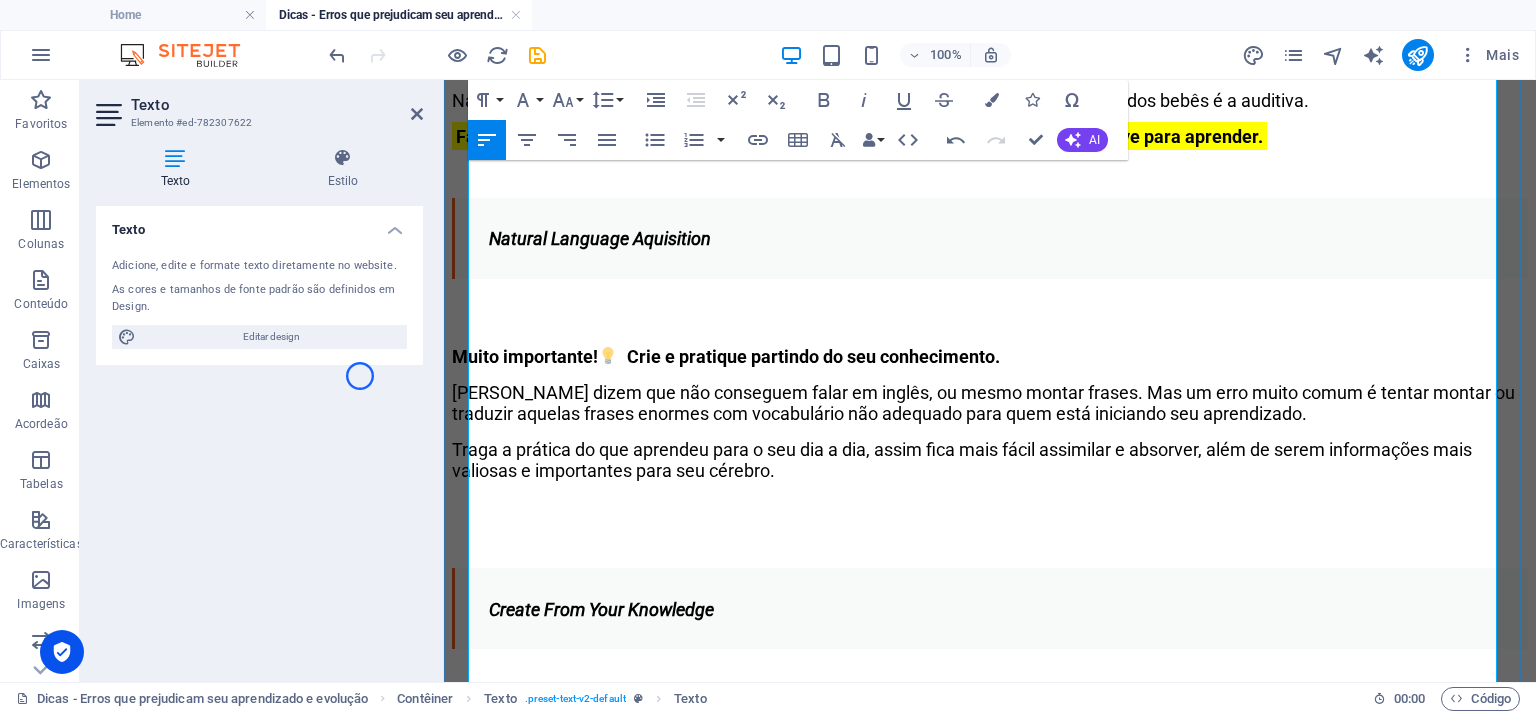 drag, startPoint x: 893, startPoint y: 570, endPoint x: 564, endPoint y: 570, distance: 329 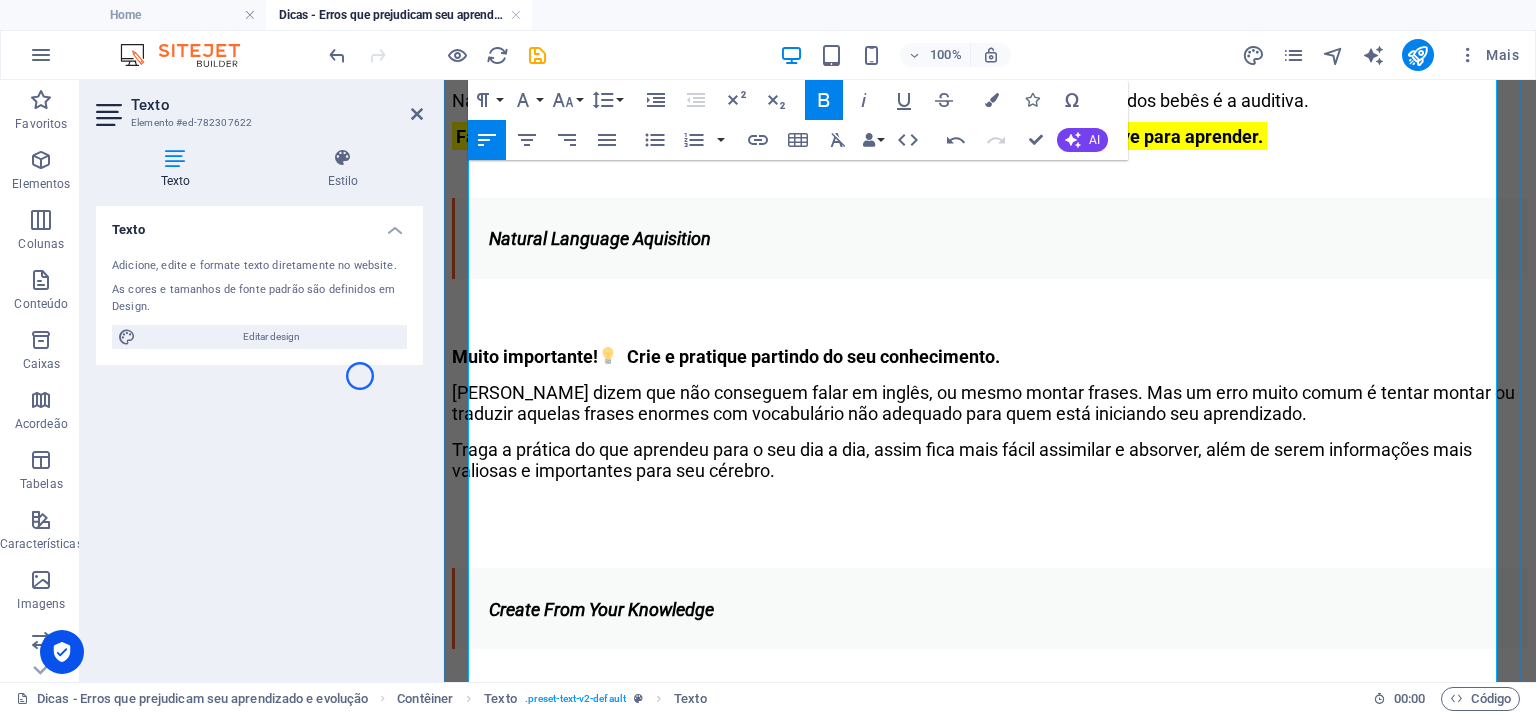 click on "Falamos porque ouvimos, e" at bounding box center [566, 136] 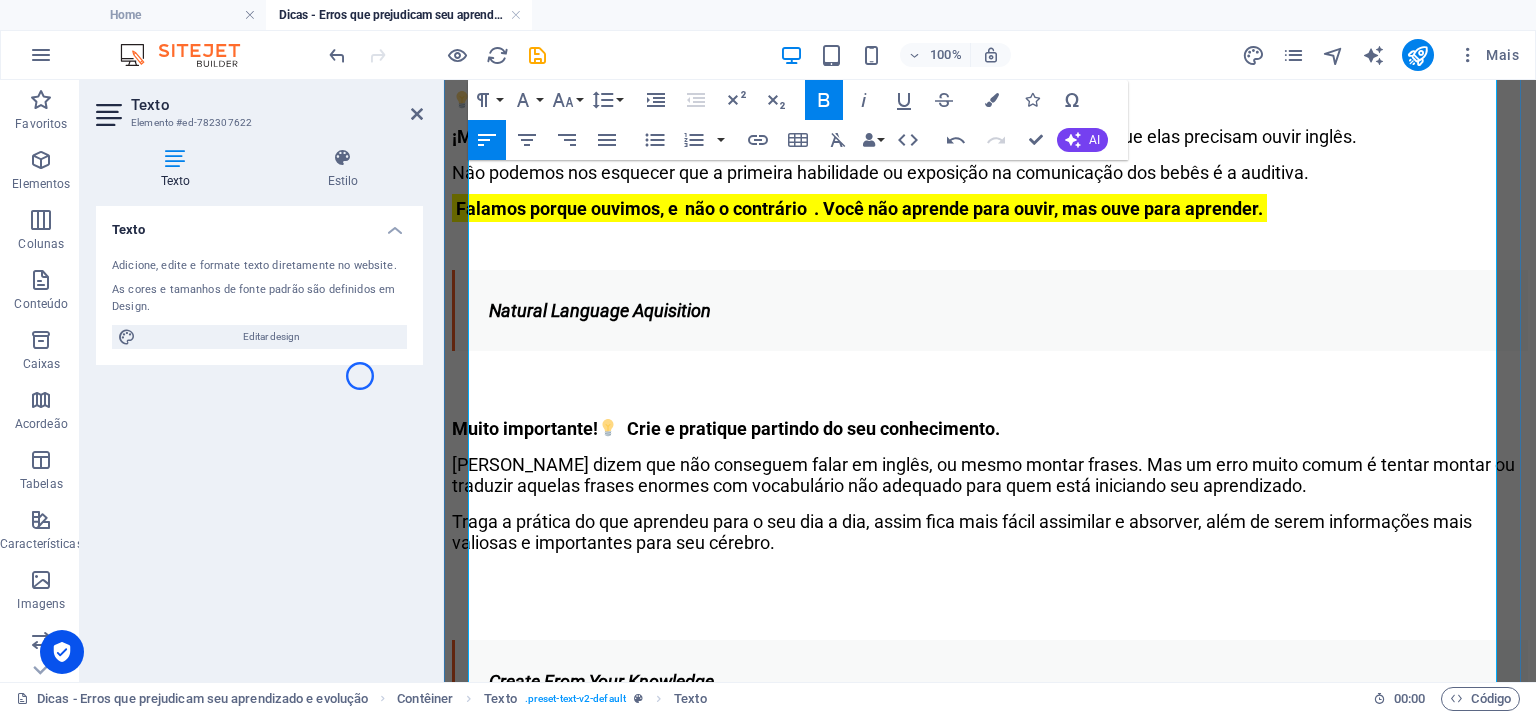 click at bounding box center [990, -115] 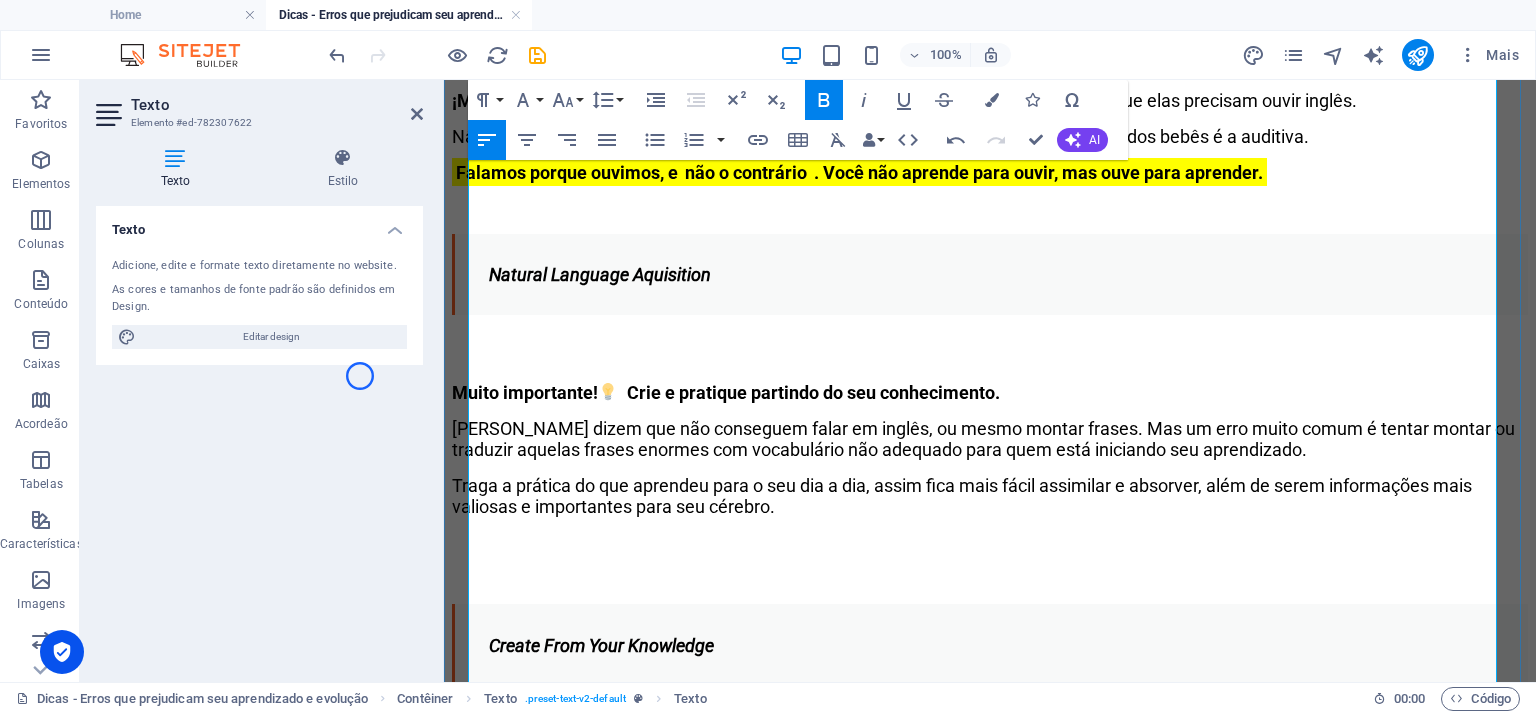 click on "Não ignore a gramática. Gramática não se limita apenas às regras e termos complicados." at bounding box center [990, -79] 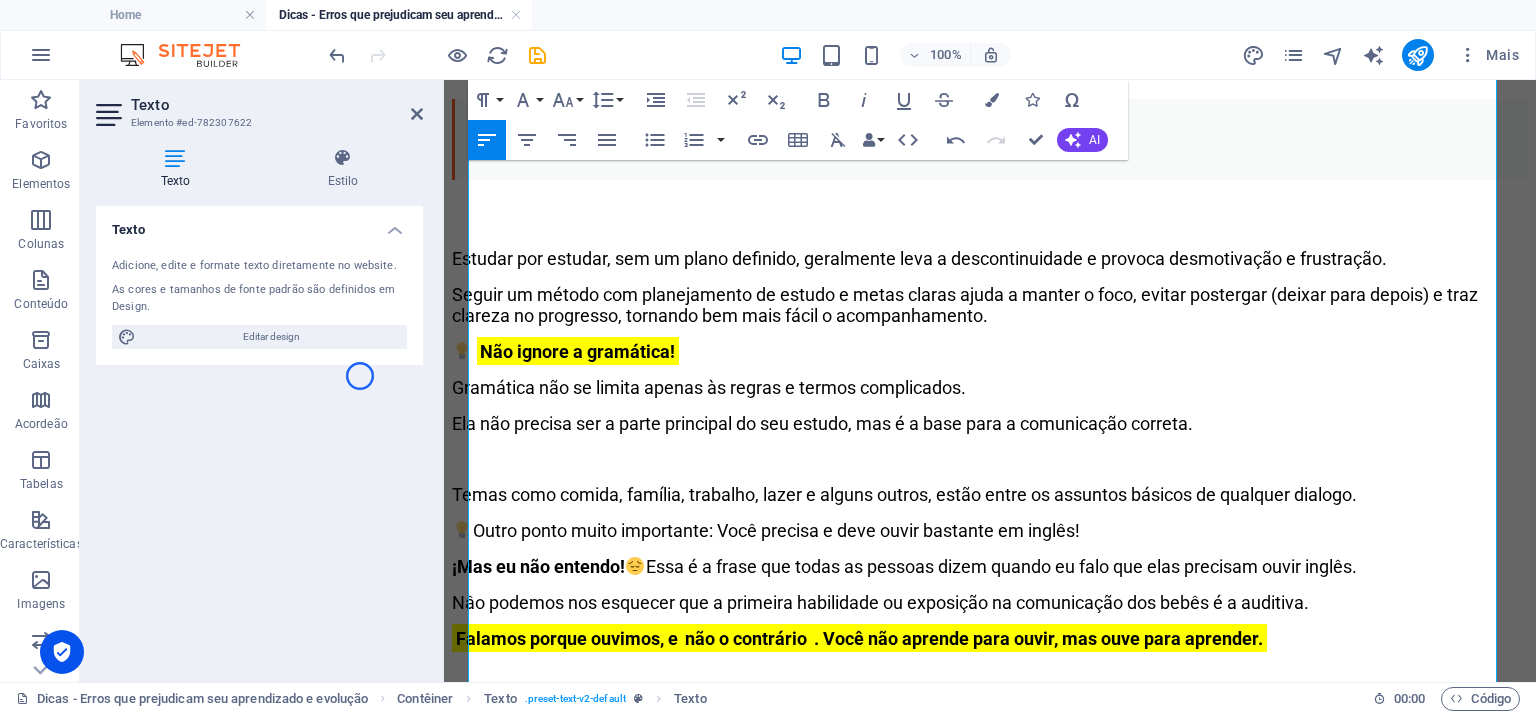 scroll, scrollTop: 1177, scrollLeft: 0, axis: vertical 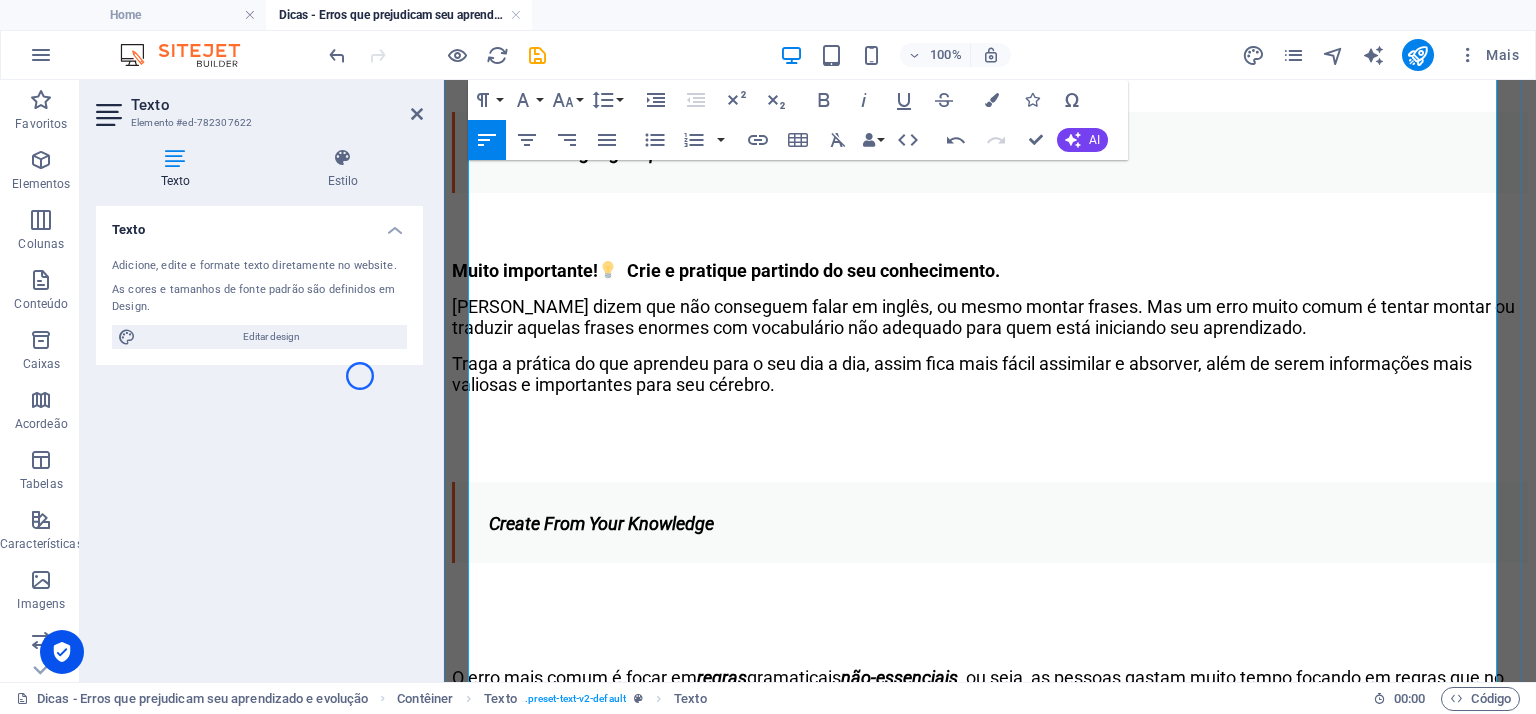 drag, startPoint x: 1303, startPoint y: 483, endPoint x: 509, endPoint y: 330, distance: 808.6068 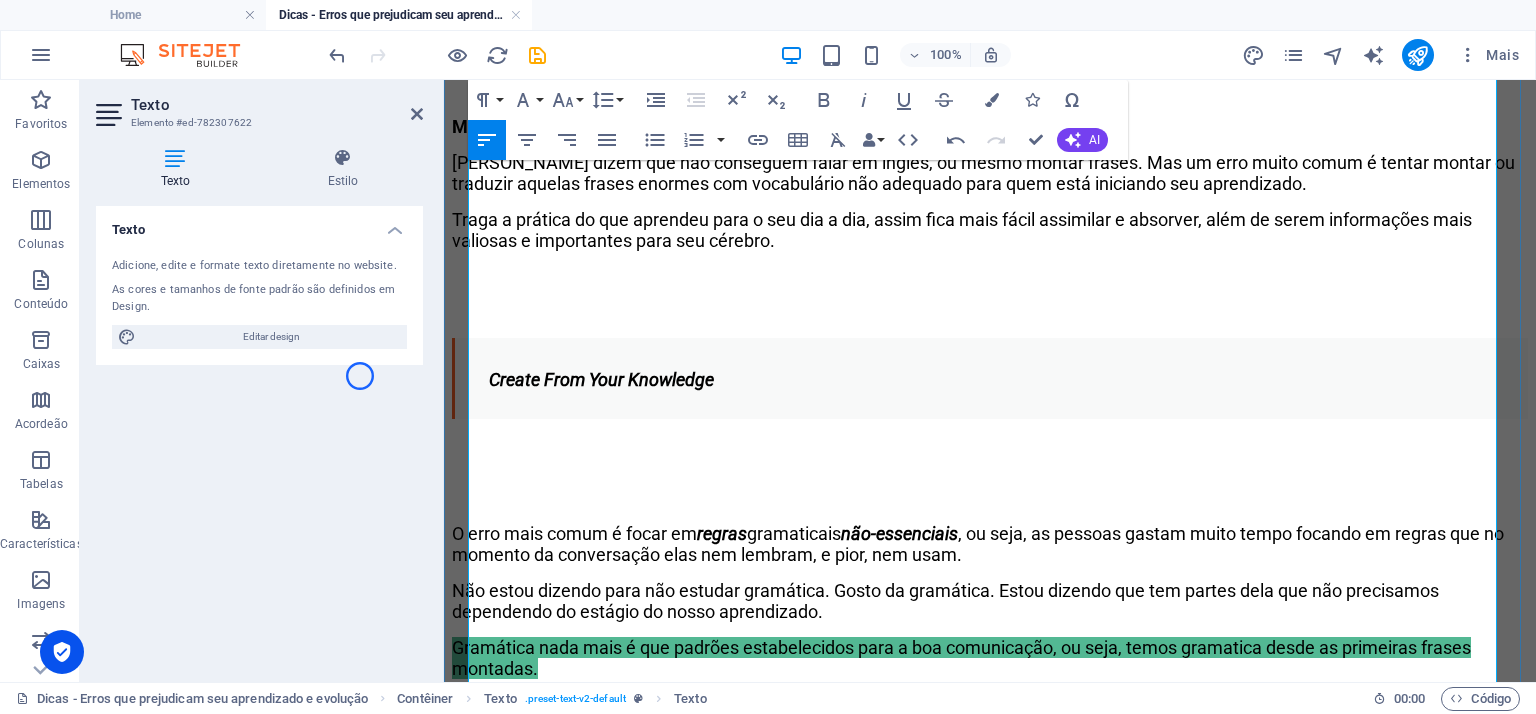 drag, startPoint x: 1279, startPoint y: 311, endPoint x: 596, endPoint y: 311, distance: 683 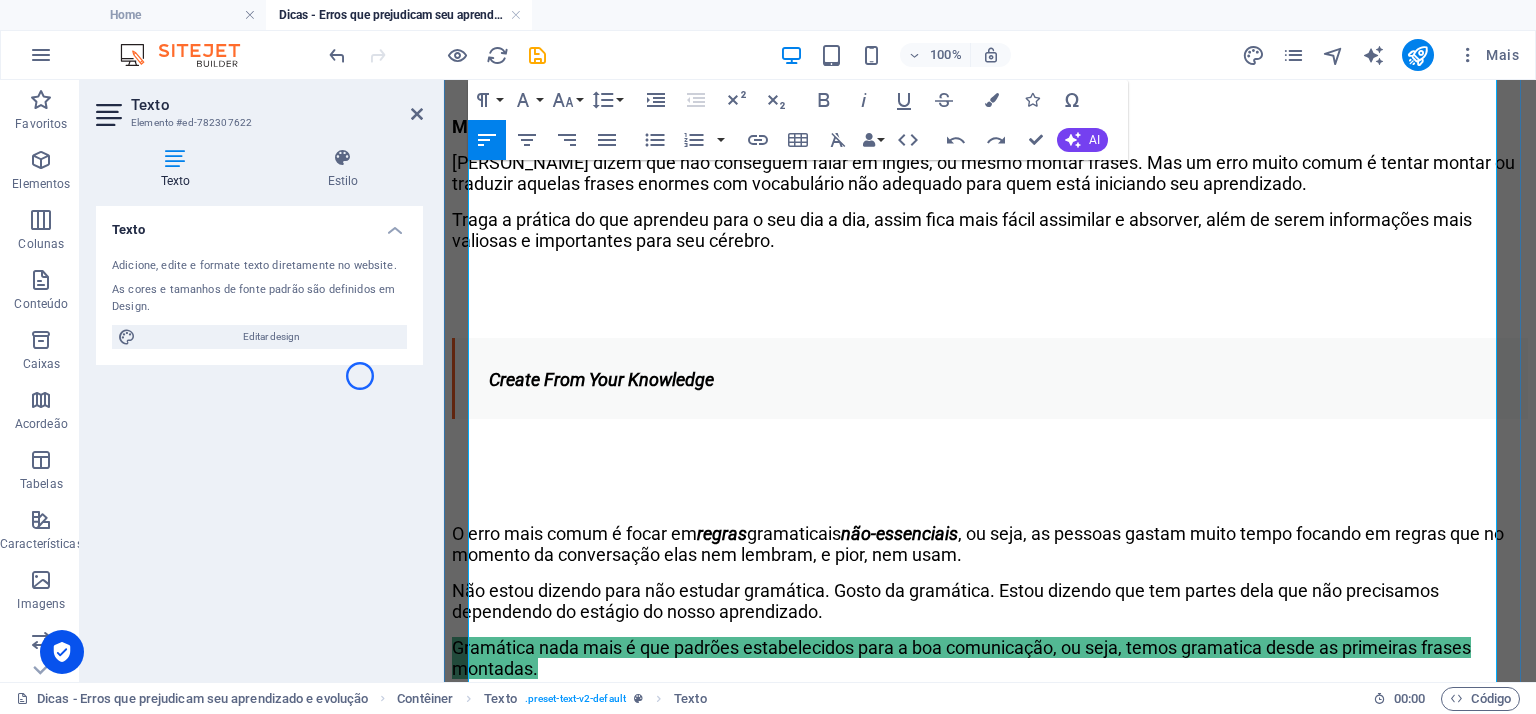 click on "​" at bounding box center [990, -94] 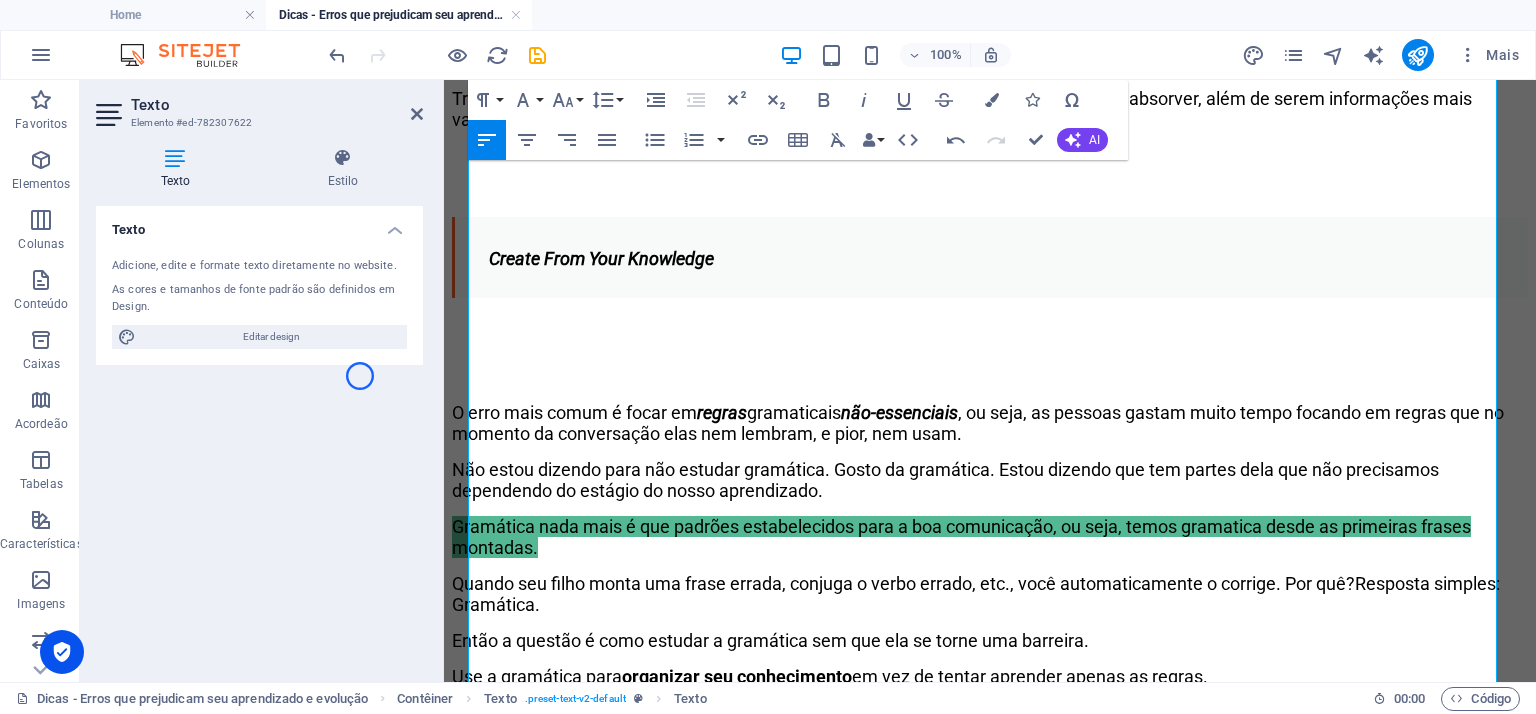 scroll, scrollTop: 1844, scrollLeft: 0, axis: vertical 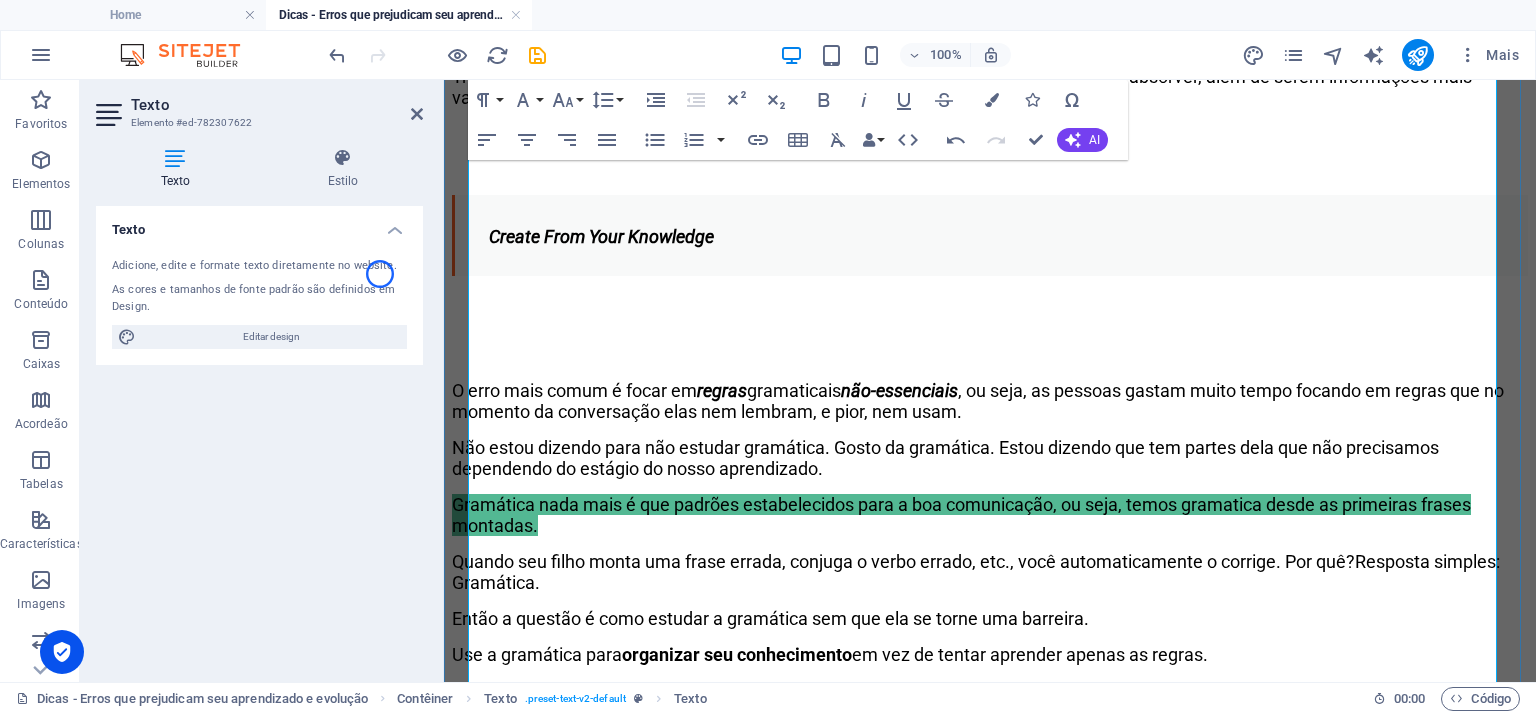 click on "Natural Language Aquisition" at bounding box center (599, -135) 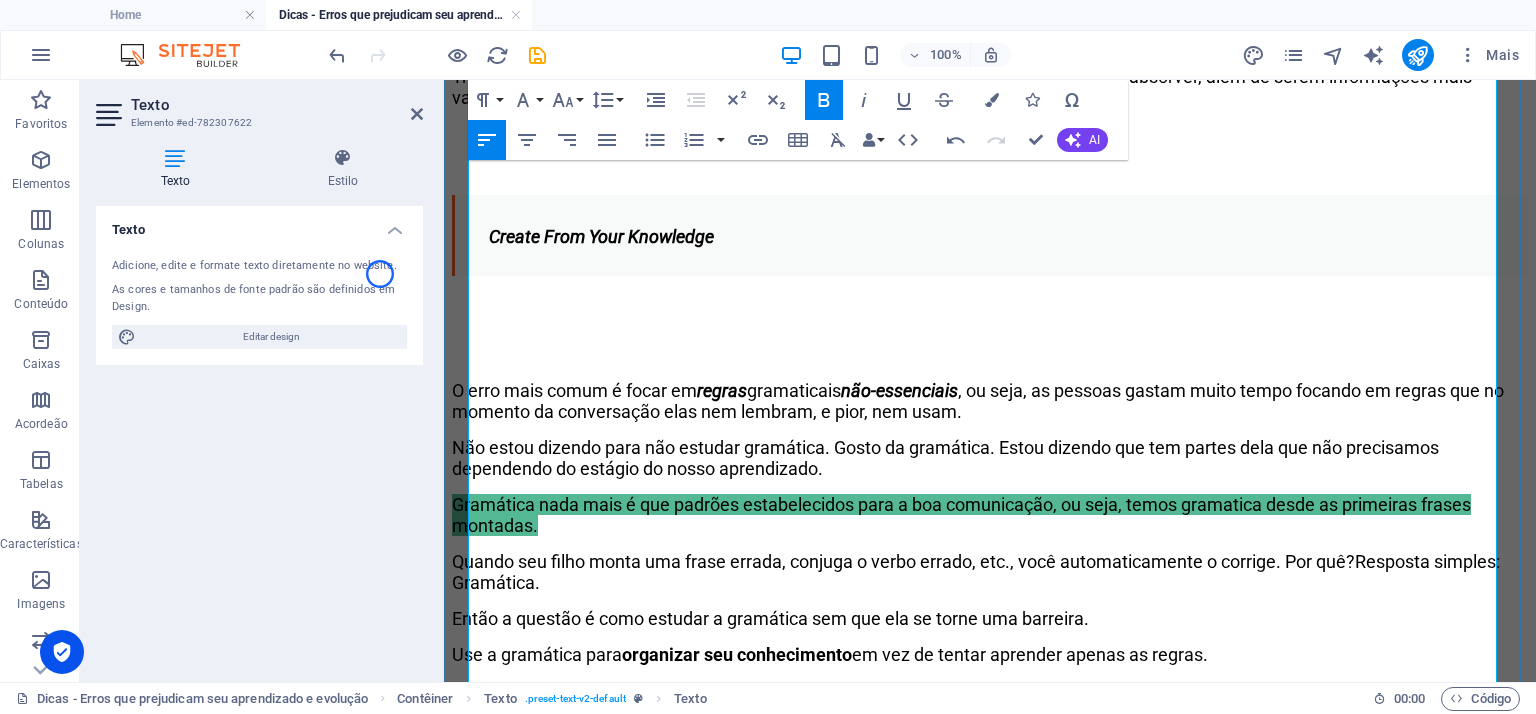 drag, startPoint x: 734, startPoint y: 278, endPoint x: 547, endPoint y: 281, distance: 187.02406 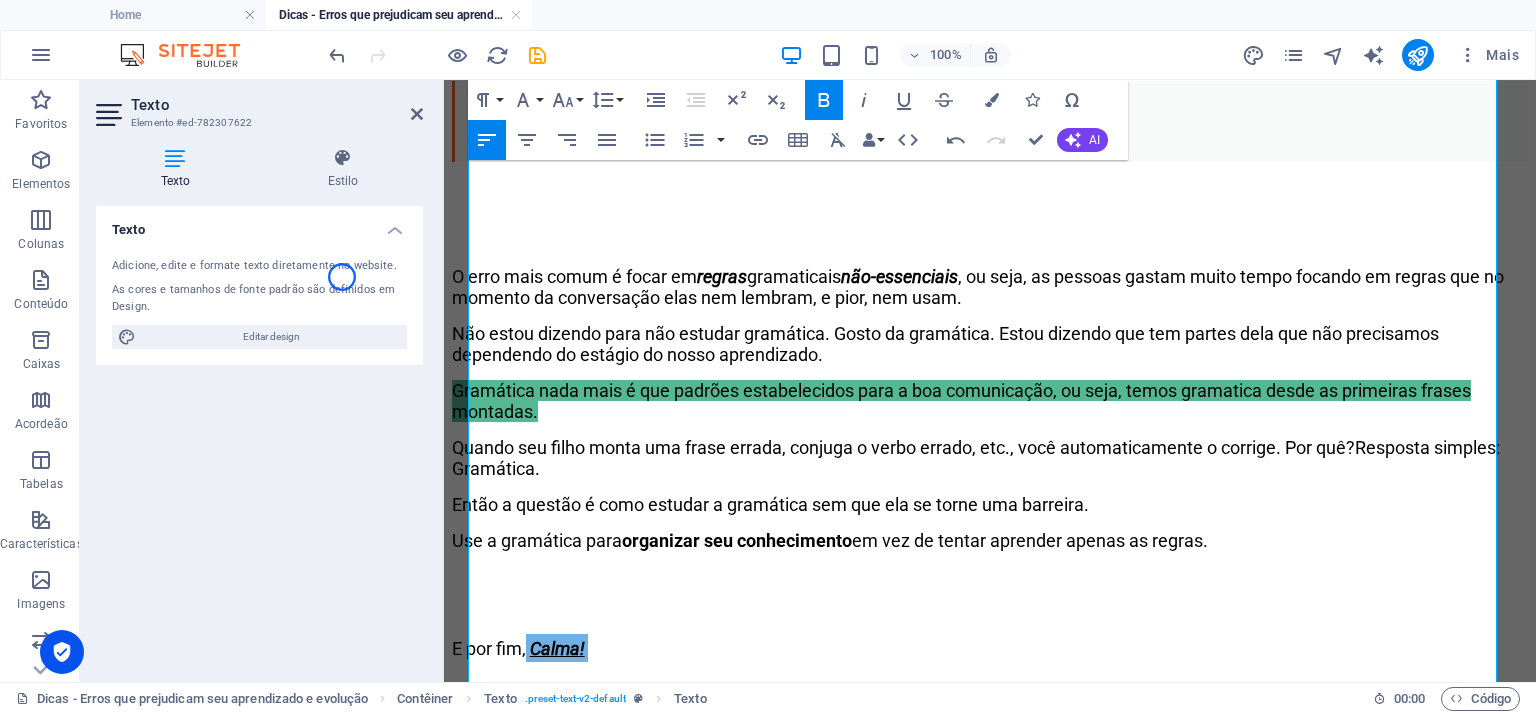 scroll, scrollTop: 1964, scrollLeft: 0, axis: vertical 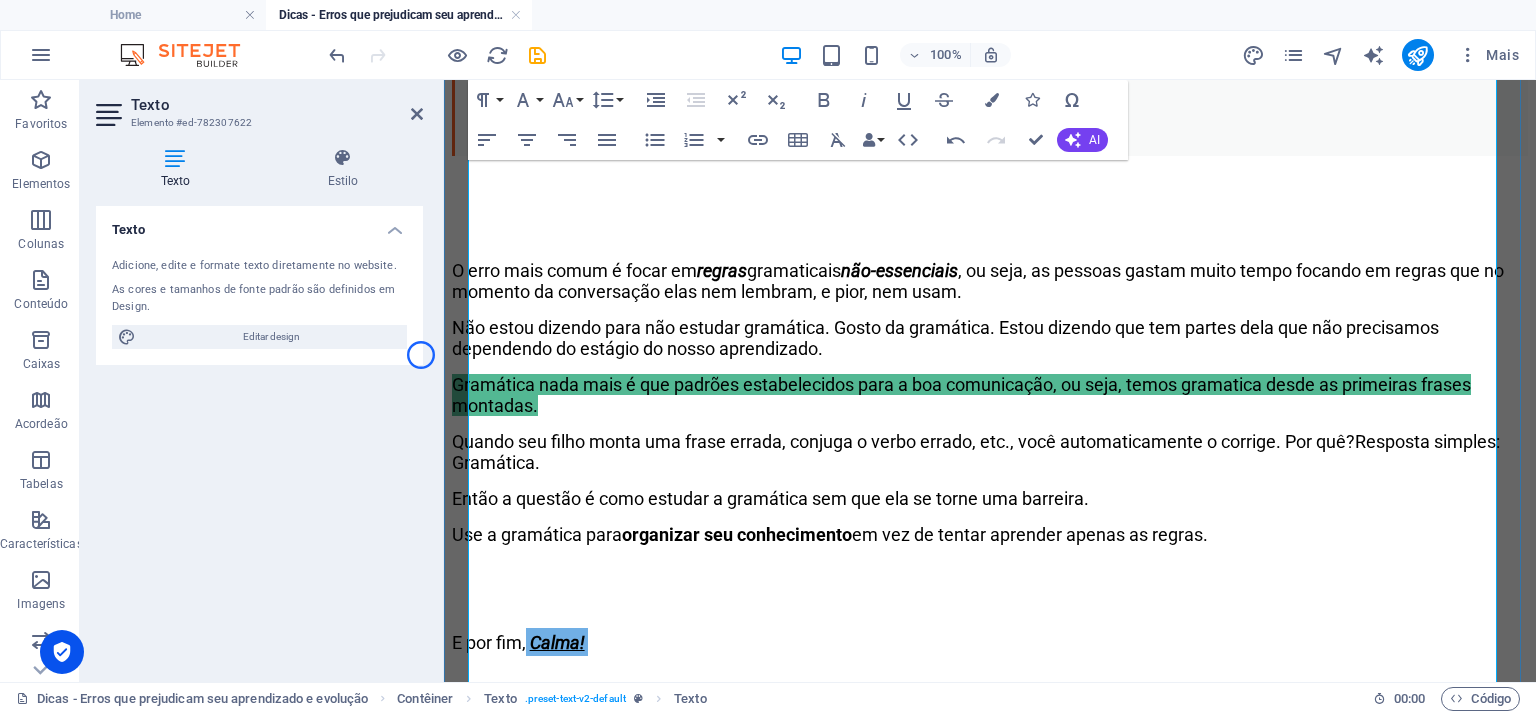 click on "Traga a prática do que aprendeu para o seu dia a dia, assim fica mais fácil assimilar e absorver, além de serem informações mais valiosas e importantes para seu cérebro." at bounding box center [990, -33] 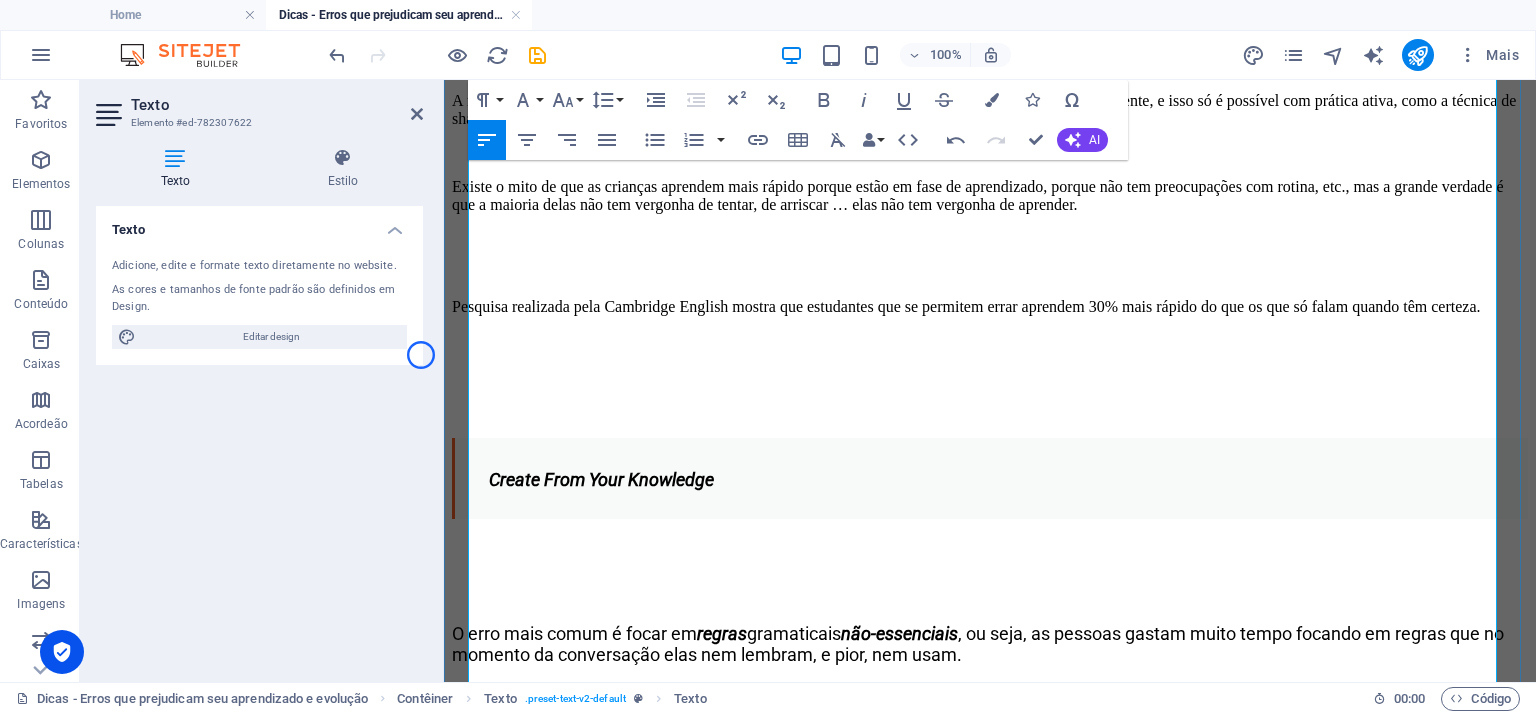 scroll, scrollTop: 17290, scrollLeft: 0, axis: vertical 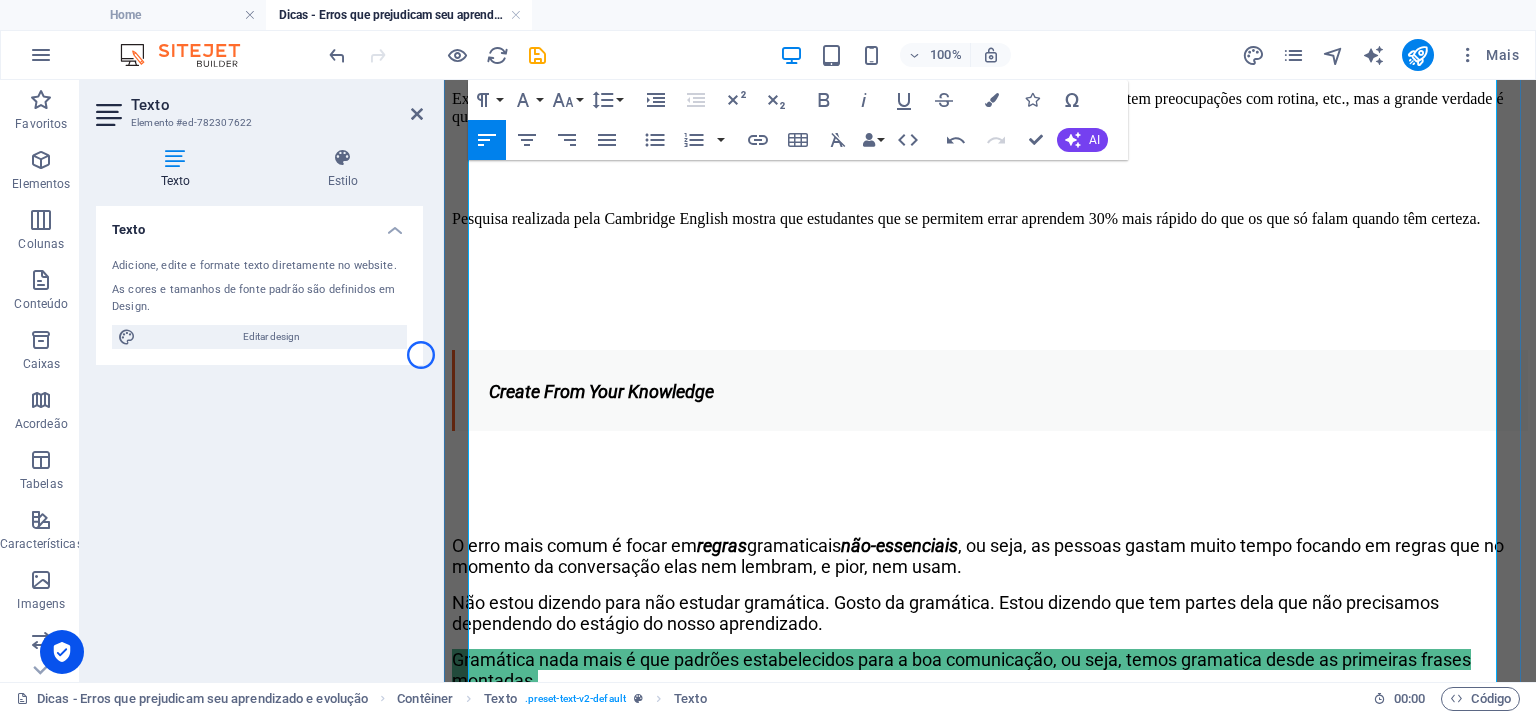 click on "A barreira mais comum é o medo de falar errado, e leva a pessoa a não aproveitar as oportunidades de praticar, seja na sala de aula ou fora dela. Lembrando que sem prática, não conseguimos alcançar a fluência." at bounding box center (990, -33) 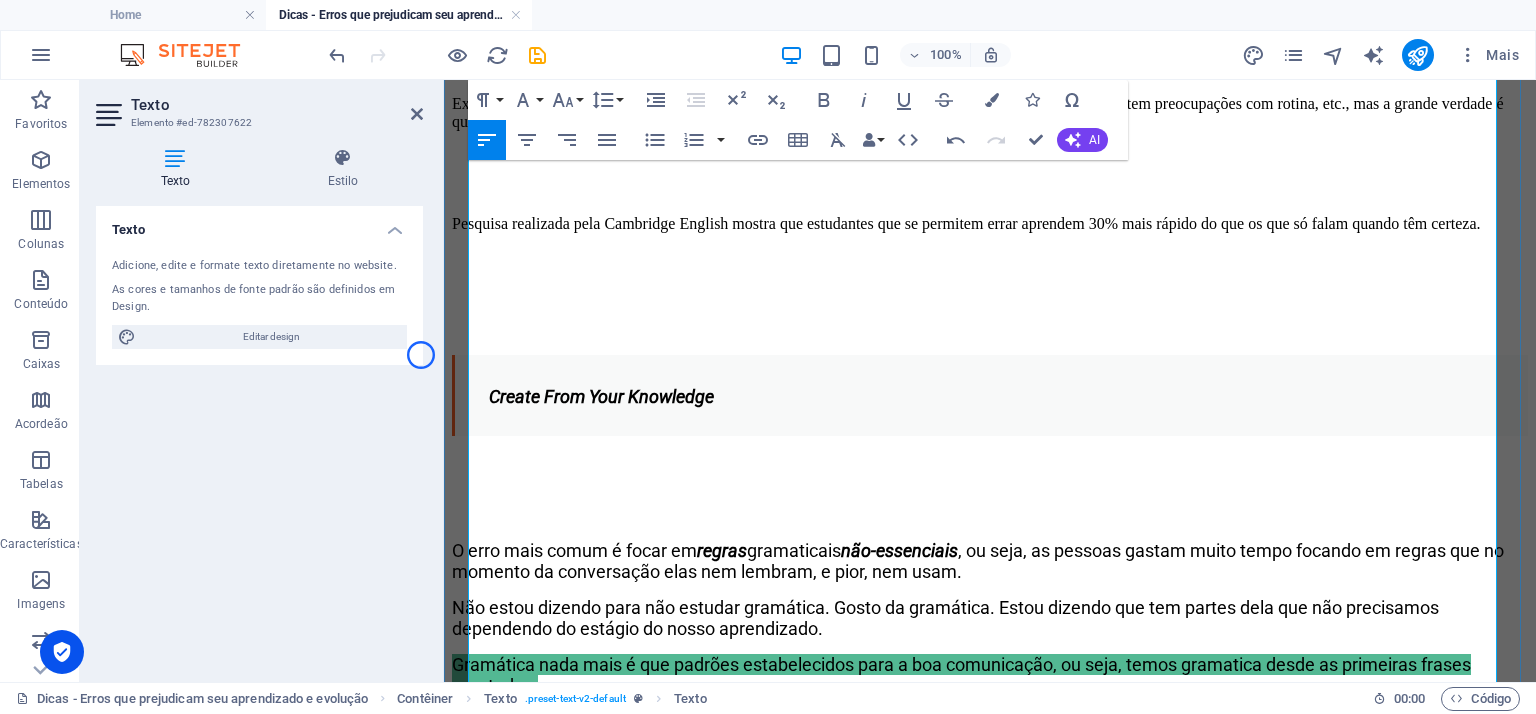 click on "A falta de prática compromete o avanço. Nosso cérebro precisa ser treinado a formar frases espontaneamente, e isso só é possível com prática ativa, como a técnica de shadowing - em que o aluno repete frases ouvindo falantes nativos." at bounding box center [990, 24] 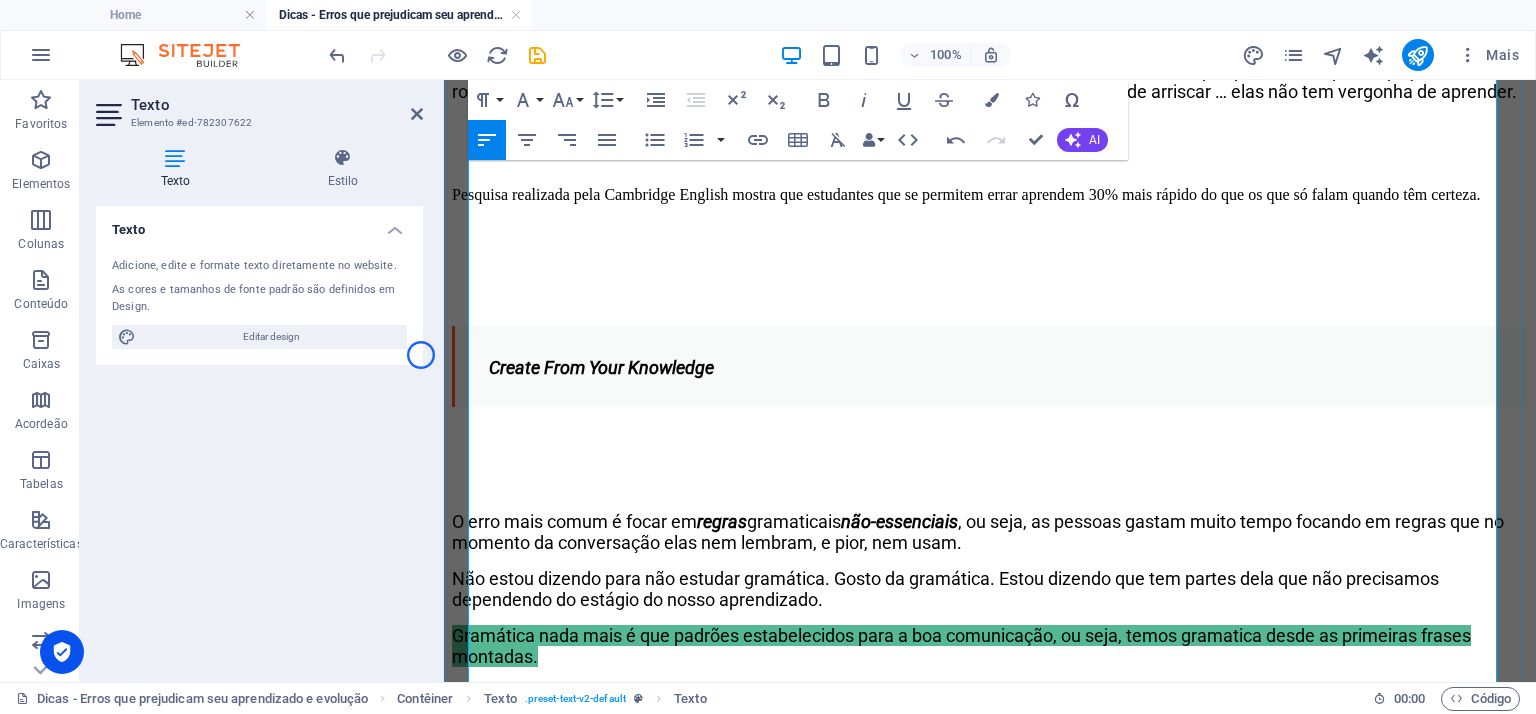 click on "A falta de prática compromete o avanço. Nosso cérebro precisa ser treinado a formar frases espontaneamente, e isso só é possível com prática ativa, como a técnica de shadowing - em que o aluno repete frases ouvindo falantes nativos." at bounding box center (990, 24) 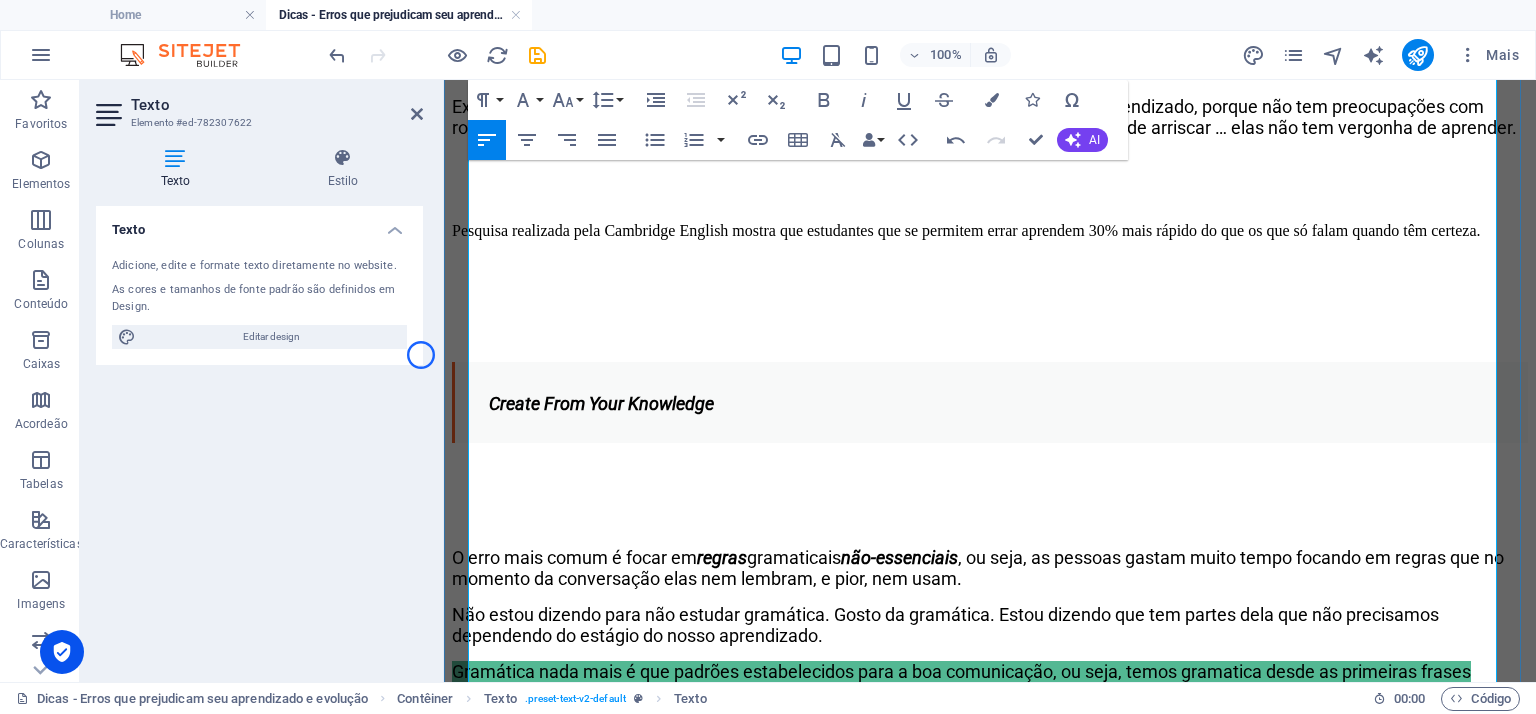 drag, startPoint x: 624, startPoint y: 291, endPoint x: 753, endPoint y: 299, distance: 129.24782 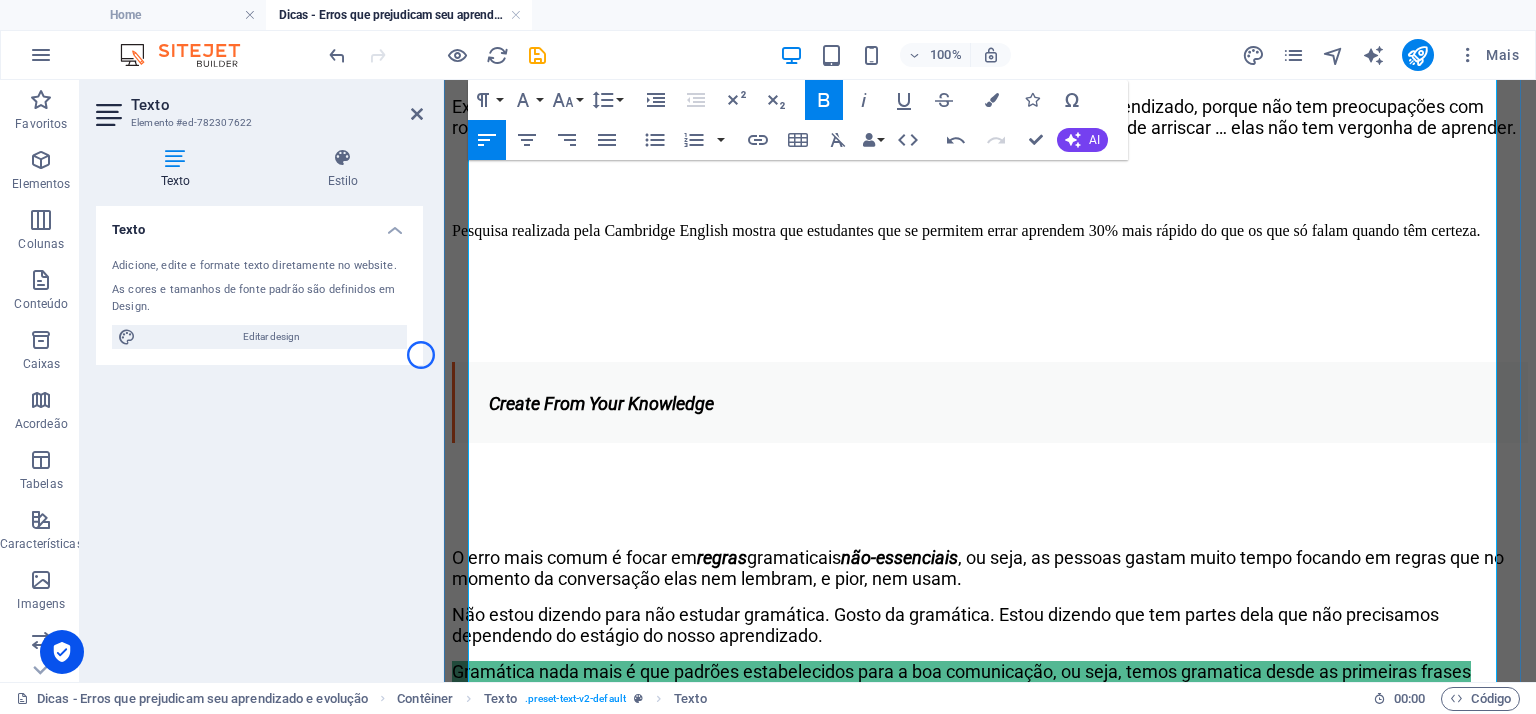 drag, startPoint x: 765, startPoint y: 295, endPoint x: 622, endPoint y: 295, distance: 143 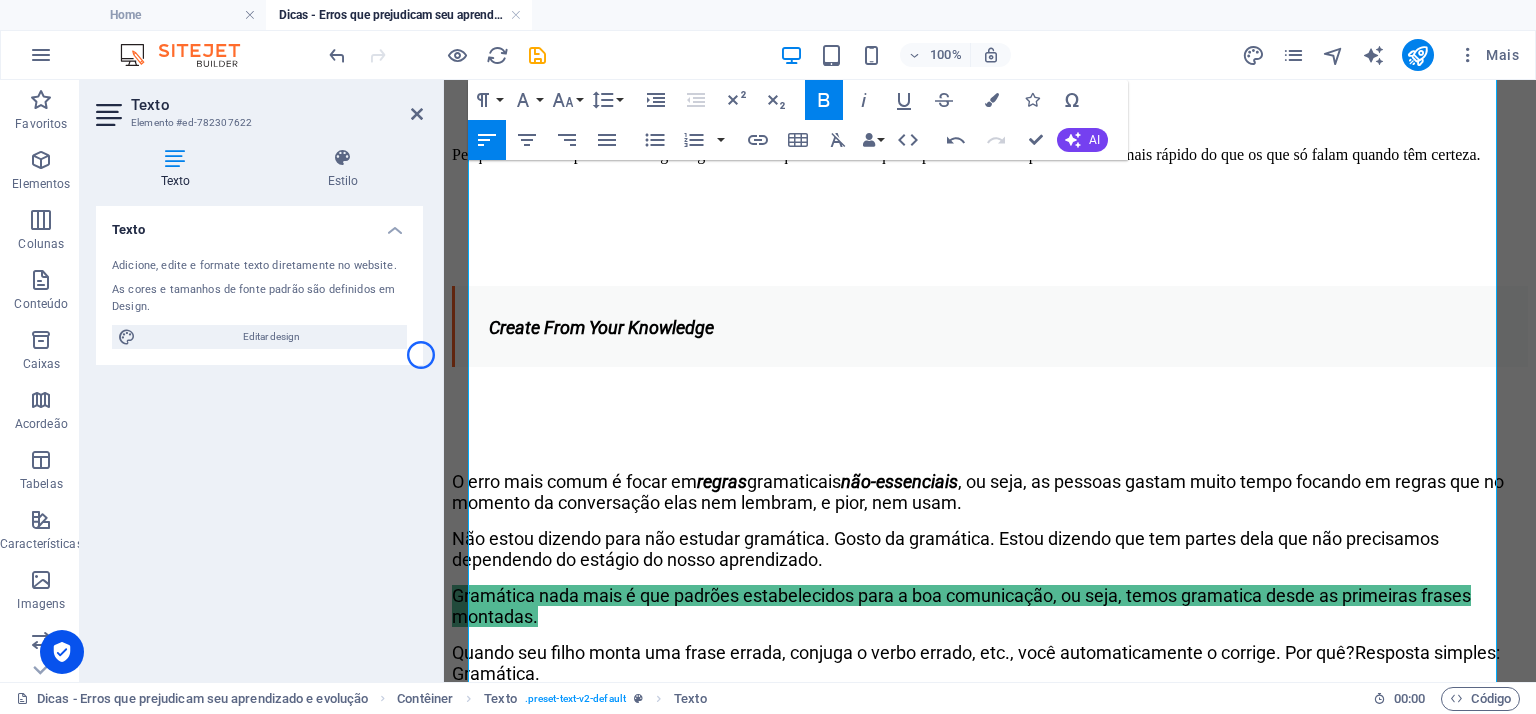 scroll, scrollTop: 2059, scrollLeft: 0, axis: vertical 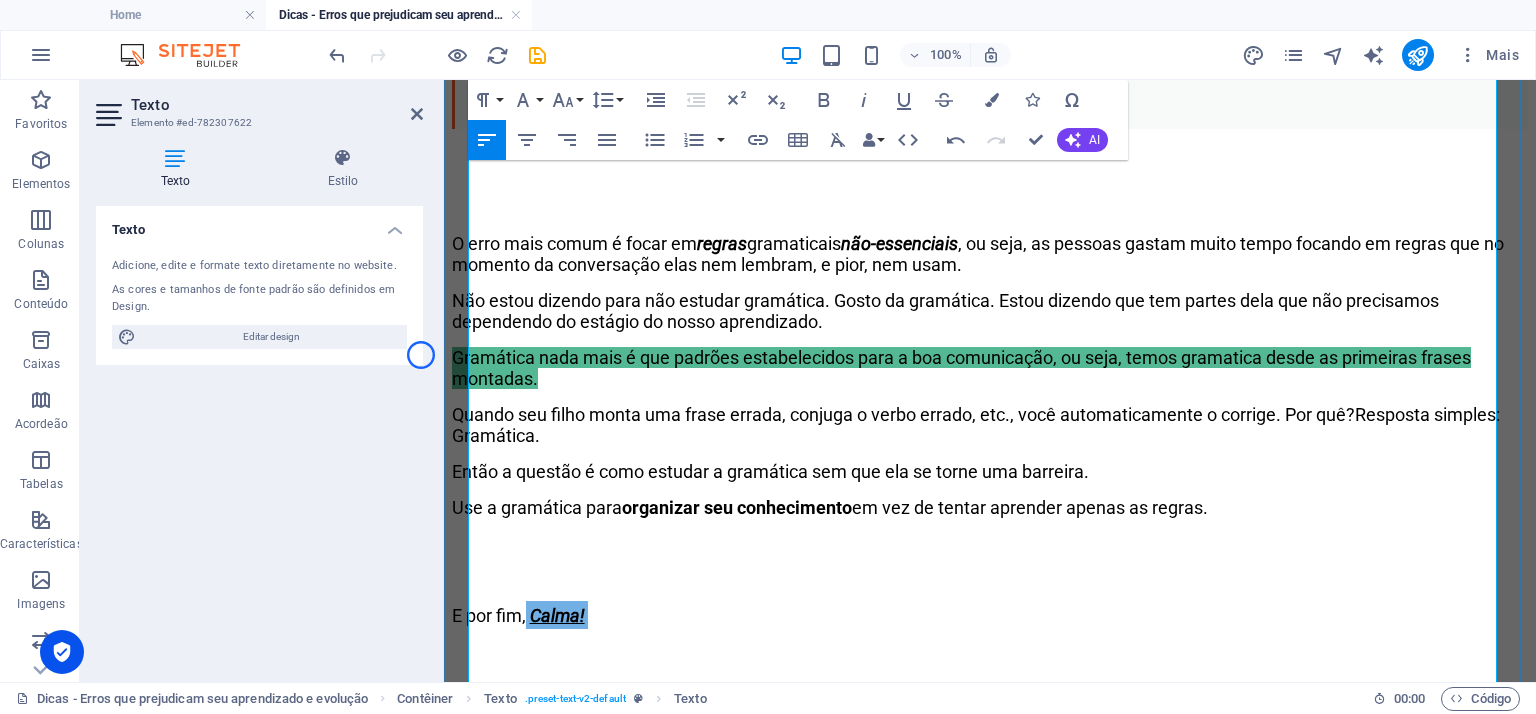 click on "Olá, tudo bem? Quando falamos de aprender outro idioma, algumas dificuldades são muito comuns entre todos os alunos. Quando se trata de alcançar a fluência e dominar o idioma, muitos enfrentam desafios que parecem tornar este objetivo muito difícil de alcançar, inclusive levando grande parte a desistir ao longo do caminho. Um ranking mundial desenvolvido pela empresa EF Education First, o [GEOGRAPHIC_DATA] ocupa a 41ª colocação de um ranking de 70 países. A empresa mede a proficiência  de pessoas que não têm o inglês como língua nativa em quesitos como gramática, vocabulário, leitura e compreensão. De acordo com uma pesquisa da Viva América realizada em maio de 2024, mais de 90% dos [DEMOGRAPHIC_DATA] que se mudaram para os [GEOGRAPHIC_DATA] não têm fluência em inglês e menos de 25% se sentem confortáveis em se comunicar no idioma americano em situações cotidianas. Um estudo do British Council revelou que apenas 5% dos [DEMOGRAPHIC_DATA] falam inglês de fato e apenas 1% possui domínio do idioma.    ​" at bounding box center [990, -529] 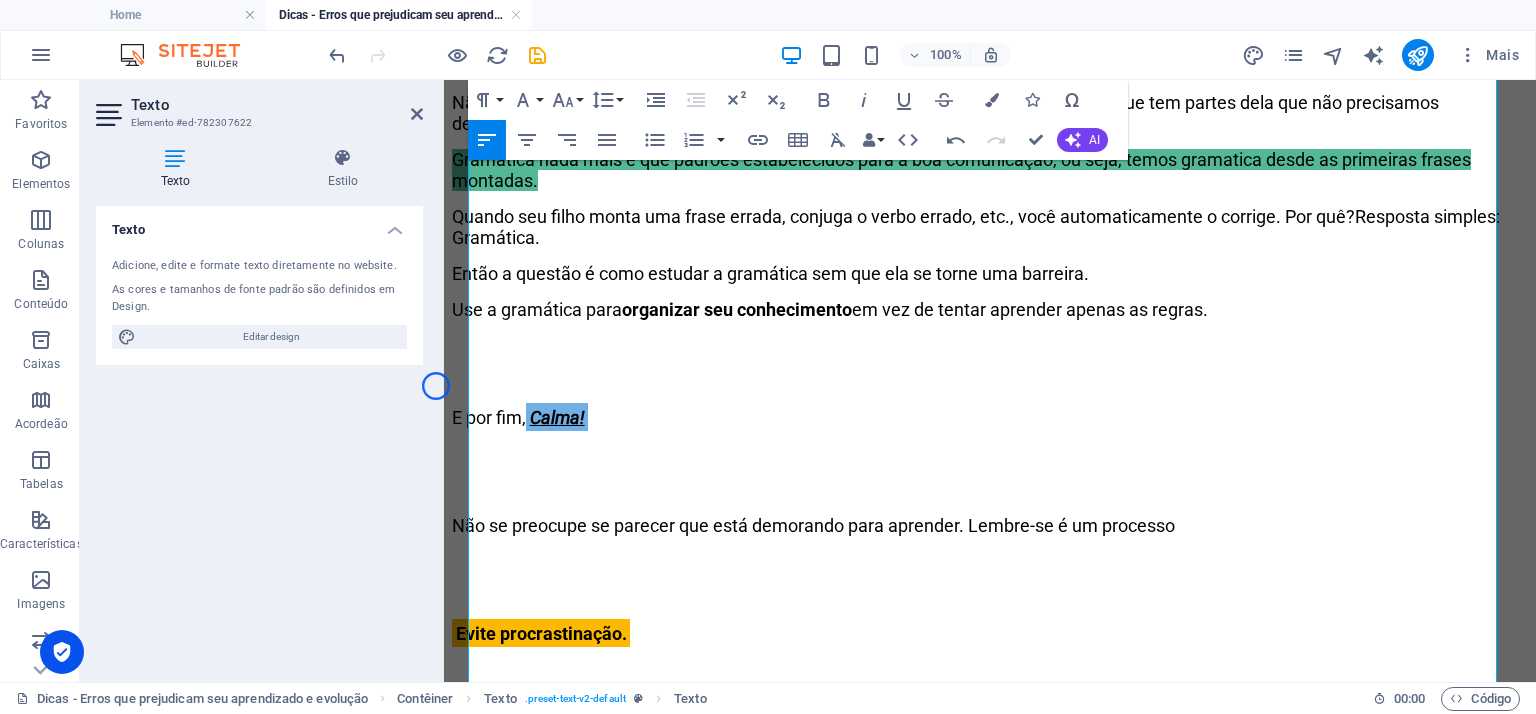 scroll, scrollTop: 2443, scrollLeft: 0, axis: vertical 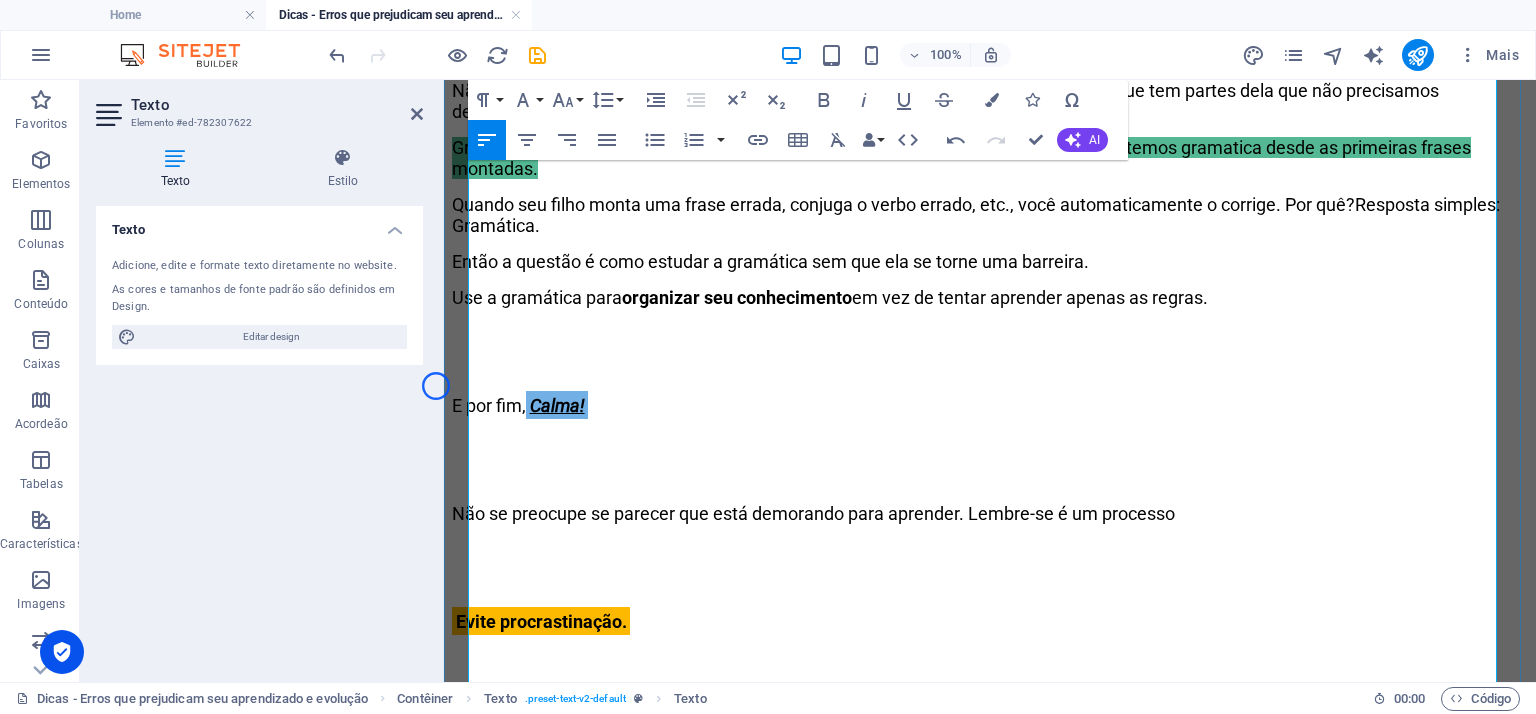 click on "Pesquisa realizada pela Cambridge English mostra que estudantes que se permitem errar aprendem 30% mais rápido do que os que só falam quando têm certeza." at bounding box center [990, -305] 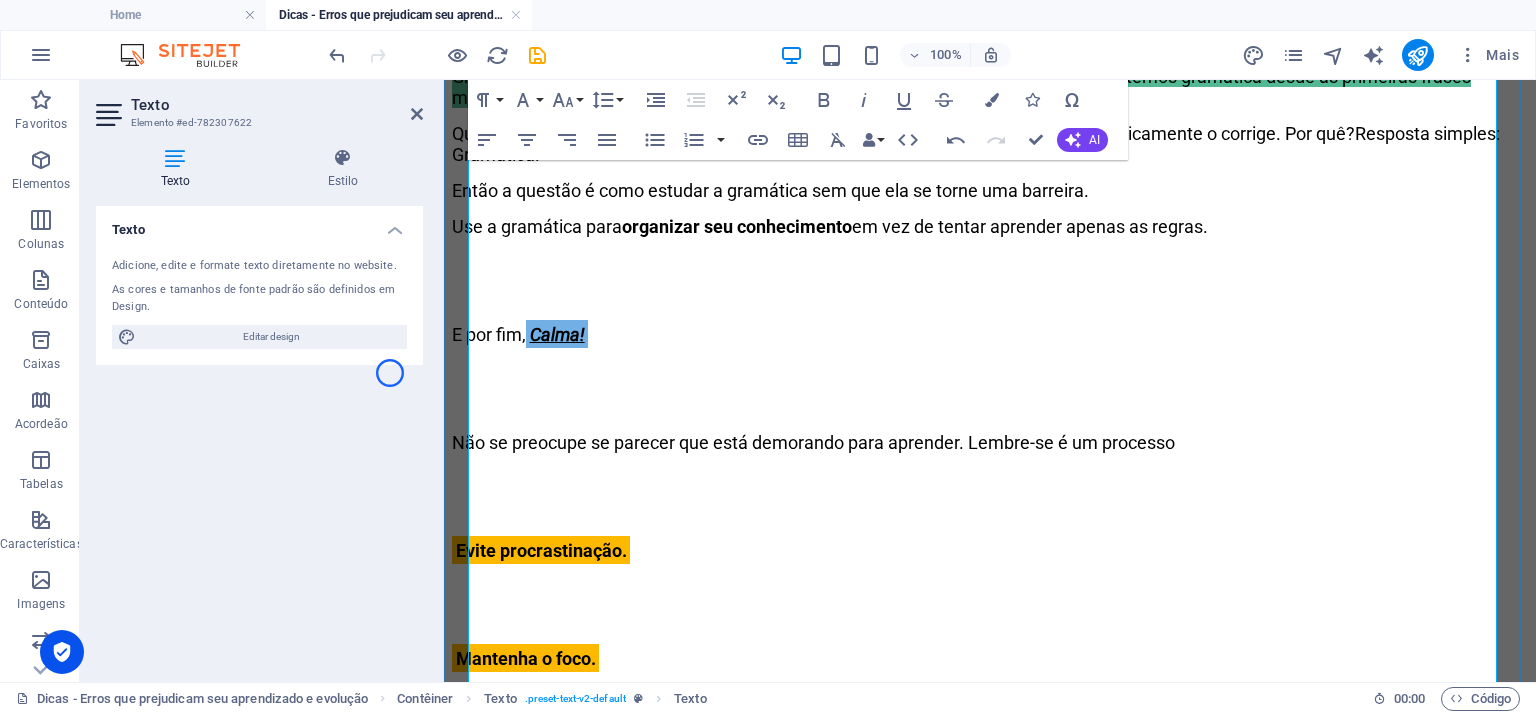 click on "Create From Your Knowledge" at bounding box center (990, -193) 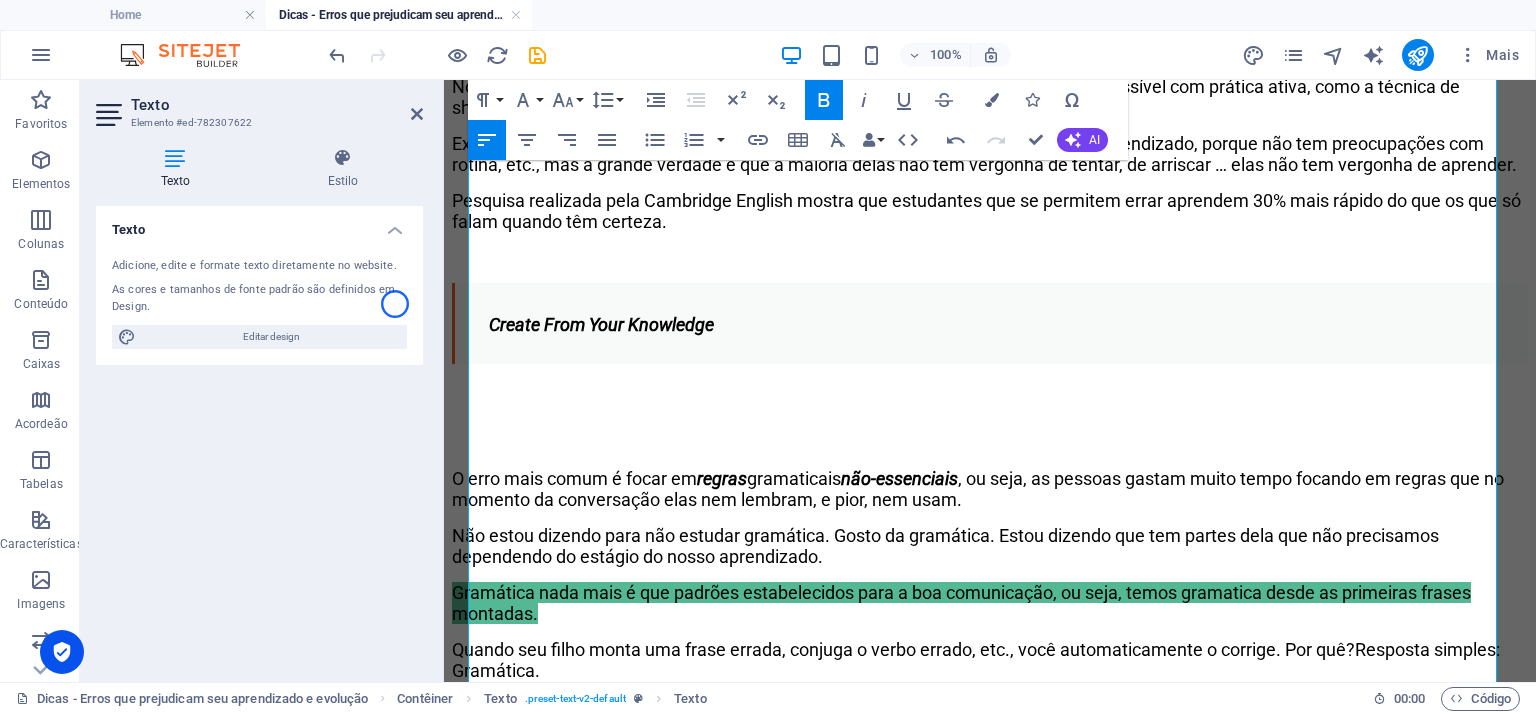 scroll, scrollTop: 1928, scrollLeft: 0, axis: vertical 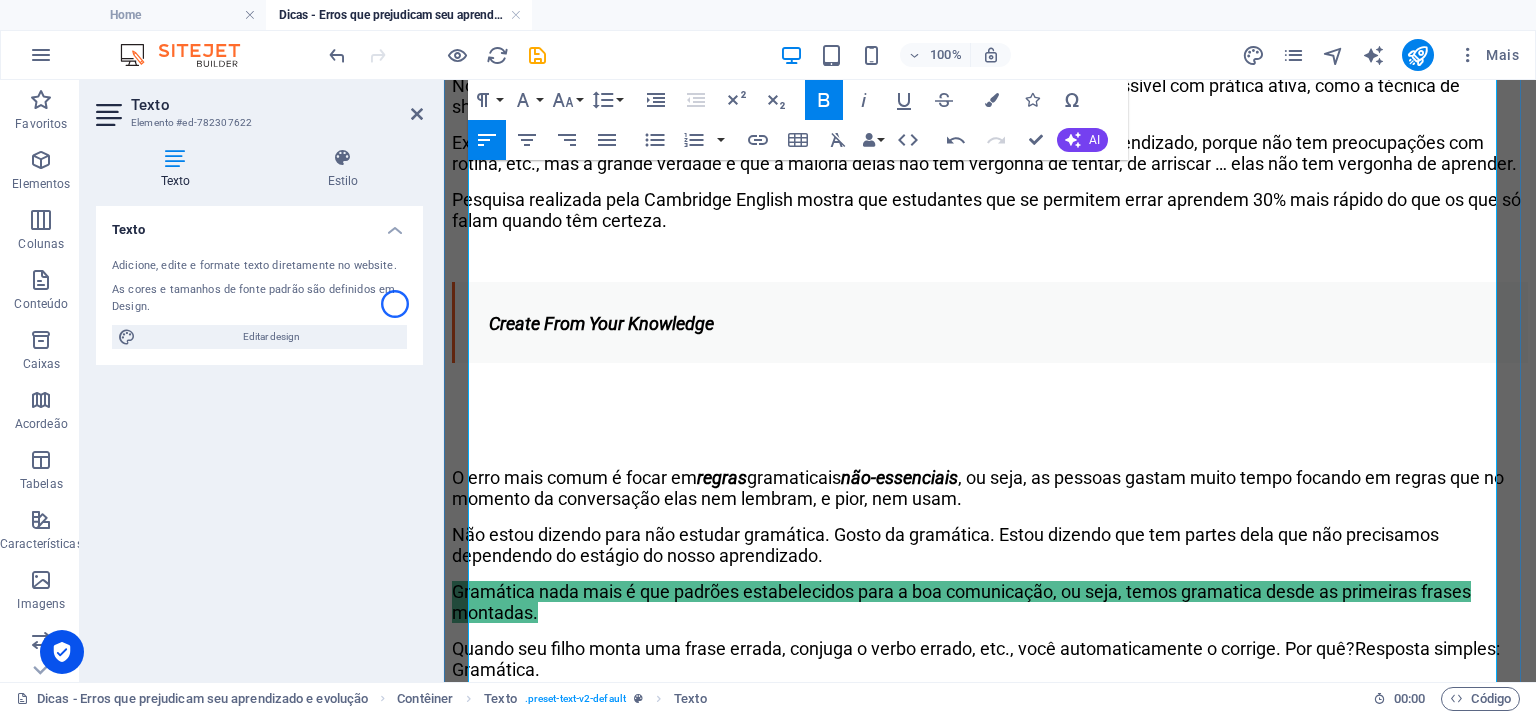 drag, startPoint x: 1341, startPoint y: 406, endPoint x: 468, endPoint y: 331, distance: 876.2157 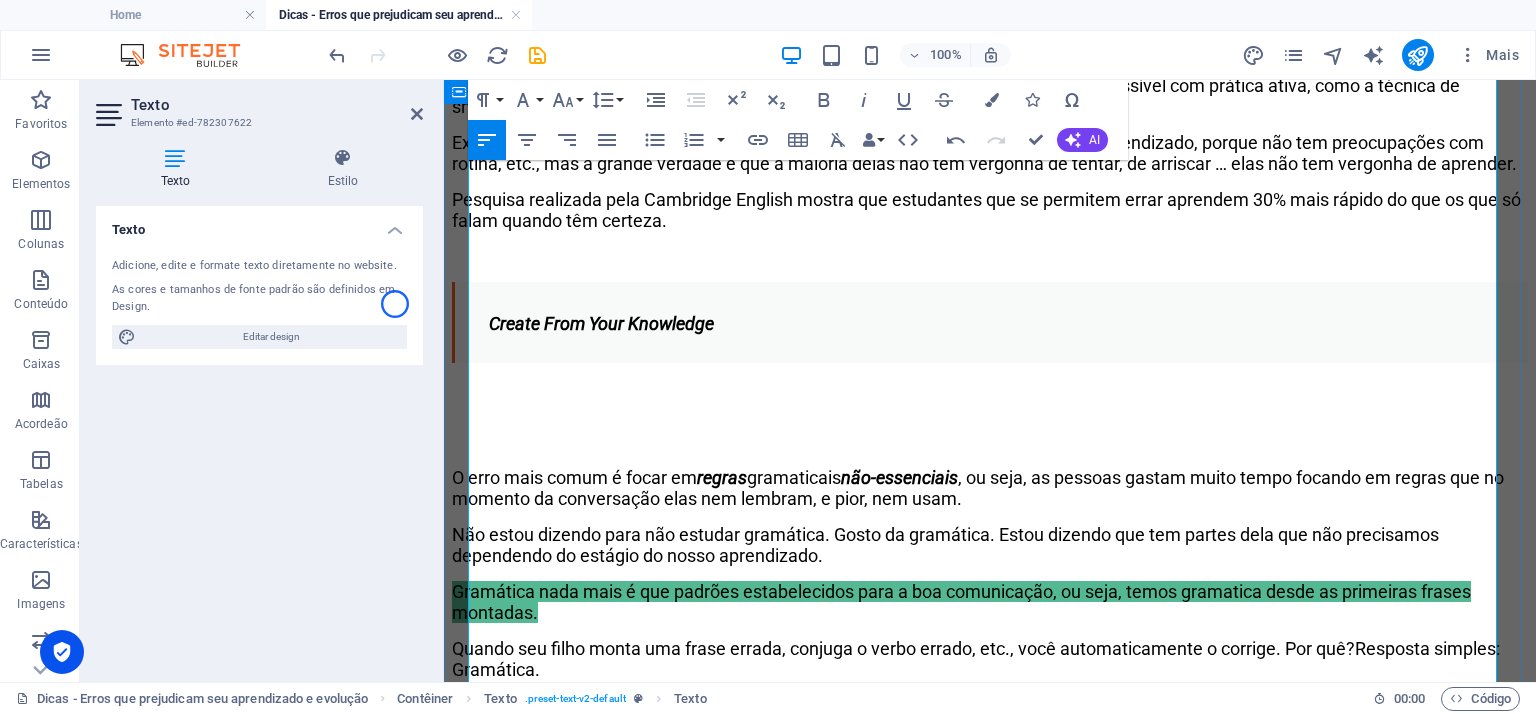 drag, startPoint x: 1335, startPoint y: 408, endPoint x: 466, endPoint y: 385, distance: 869.3043 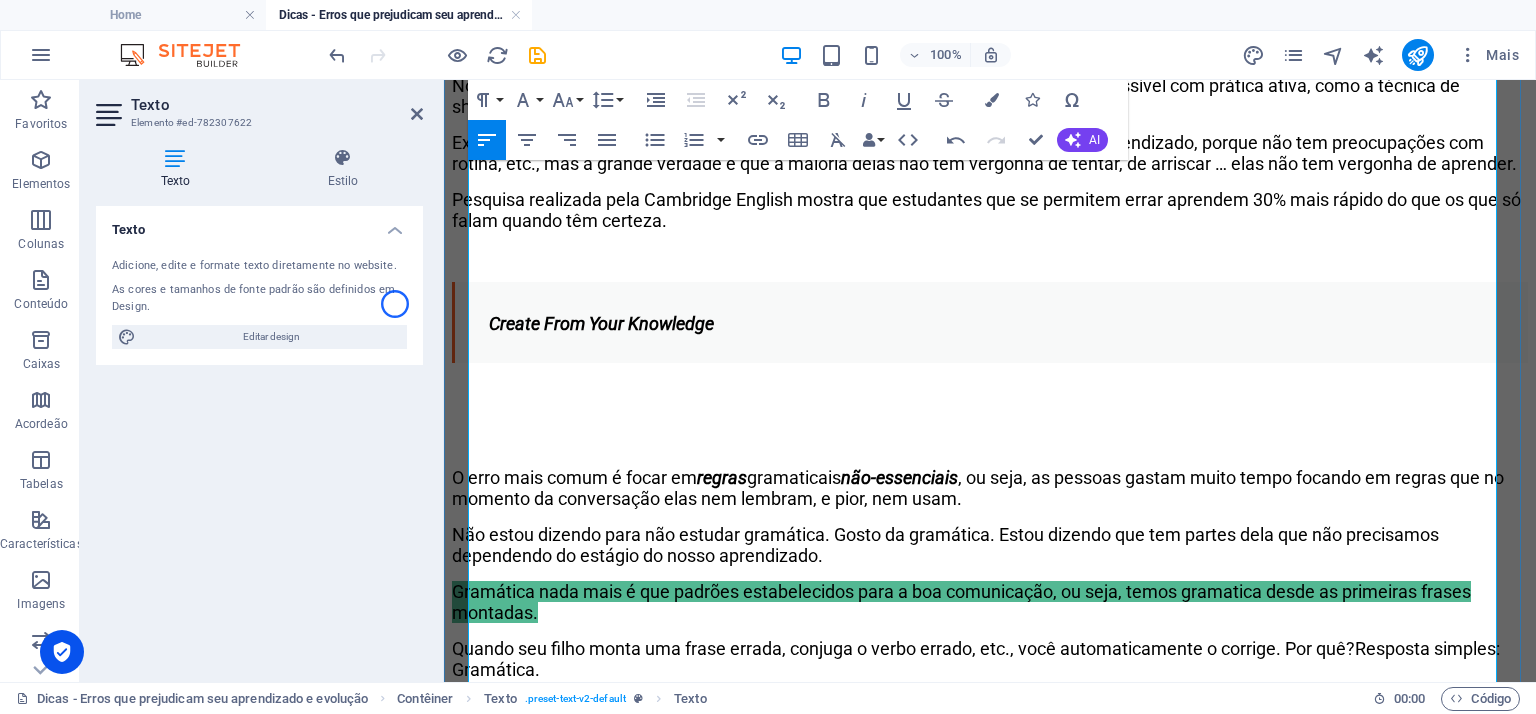 click on "[PERSON_NAME] dizem que não conseguem falar em inglês, ou mesmo montar frases. Mas um erro muito comum é tentar montar ou traduzir aquelas frases enormes com vocabulário não adequado para quem está iniciando seu aprendizado." at bounding box center [983, -54] 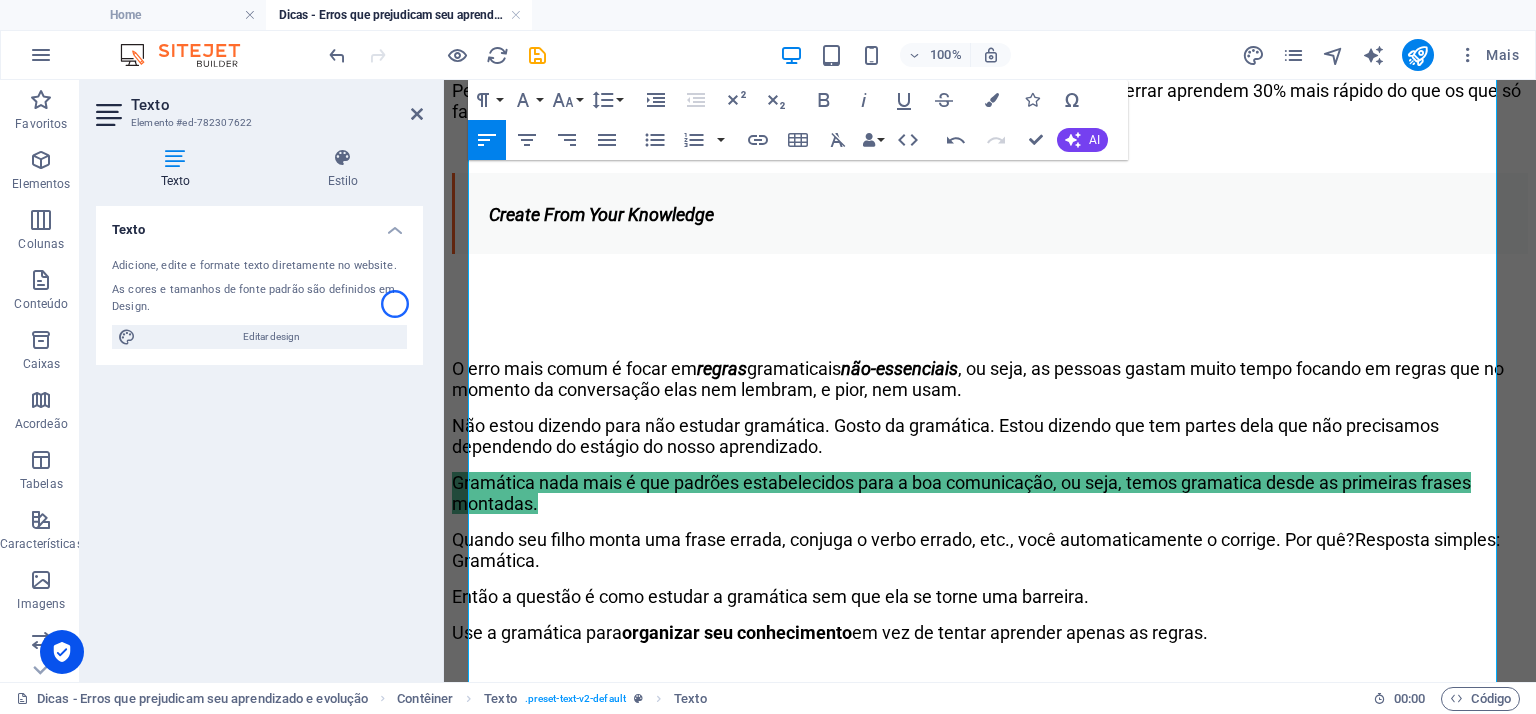 scroll, scrollTop: 2025, scrollLeft: 0, axis: vertical 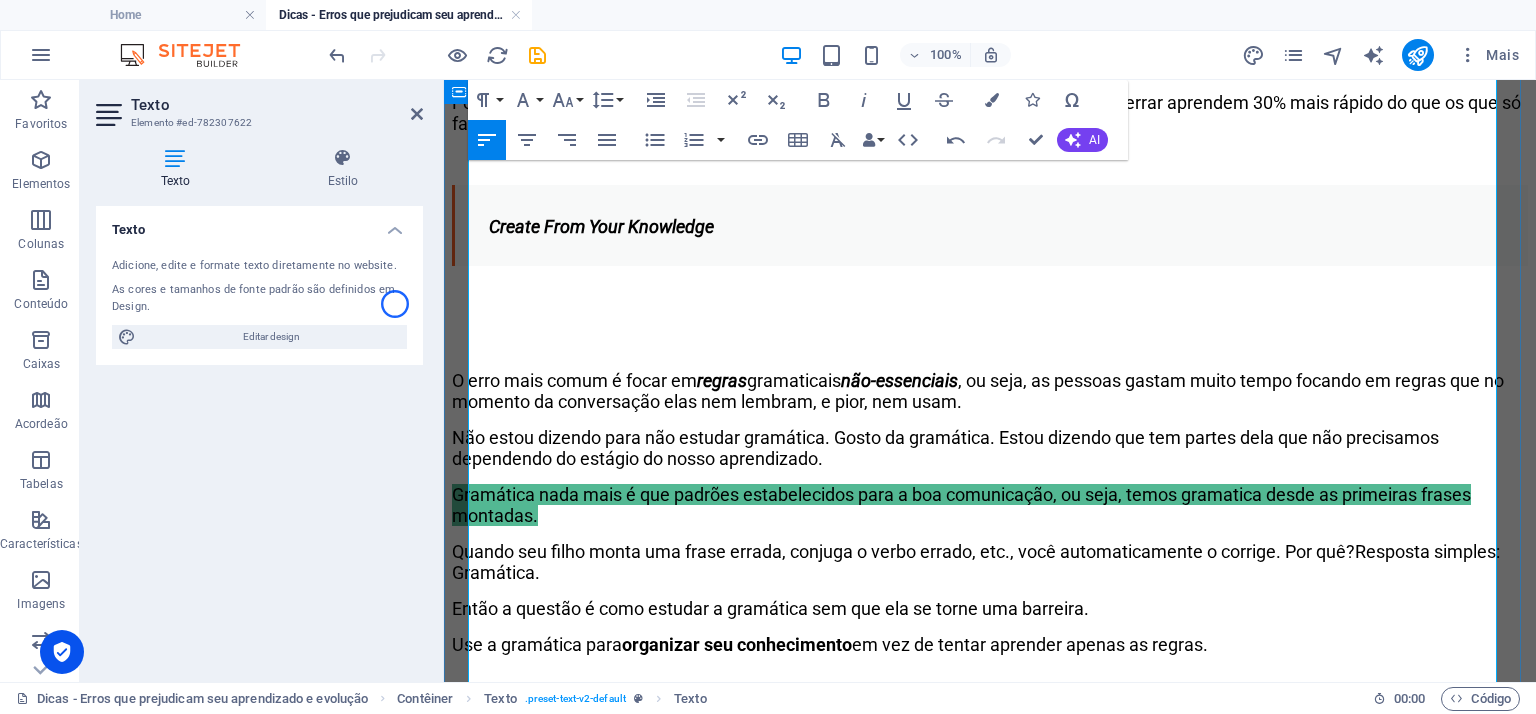 drag, startPoint x: 1352, startPoint y: 307, endPoint x: 467, endPoint y: 227, distance: 888.60846 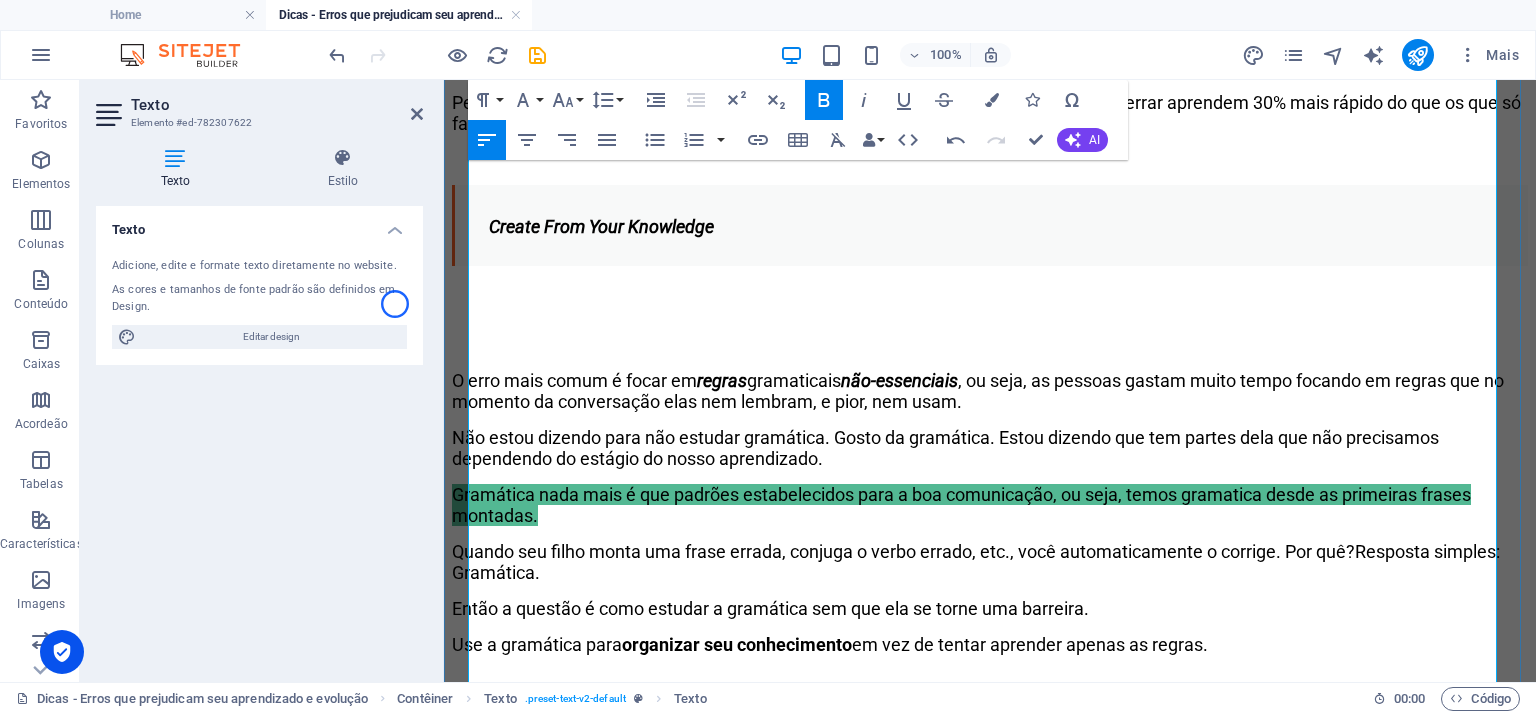 copy on "Muito importante!       Crie e pratique partindo do seu conhecimento. Muitos dizem que não conseguem falar em inglês, ou mesmo montar frases. Mas um erro muito comum é tentar montar ou traduzir aquelas frases enormes com vocabulário não adequado para quem está iniciando seu aprendizado." 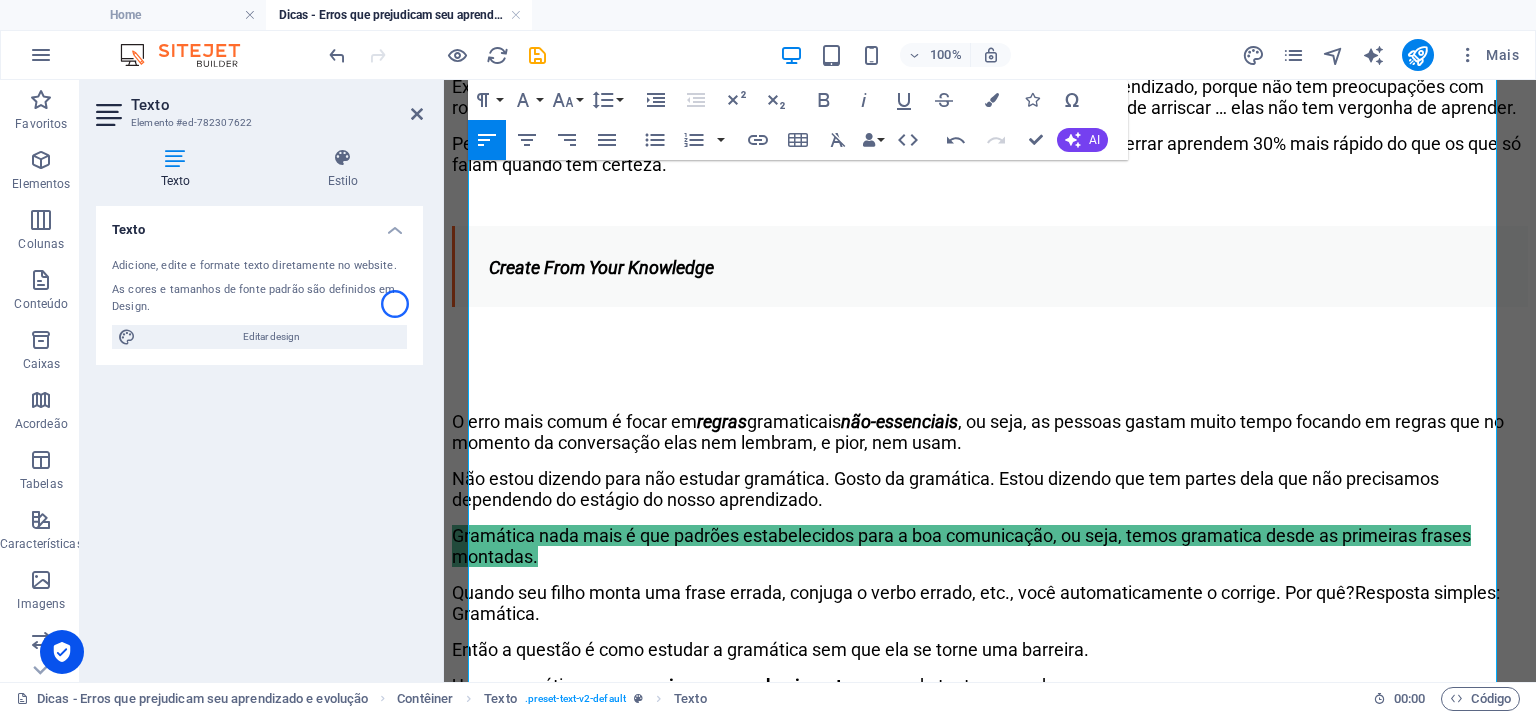 scroll, scrollTop: 1893, scrollLeft: 0, axis: vertical 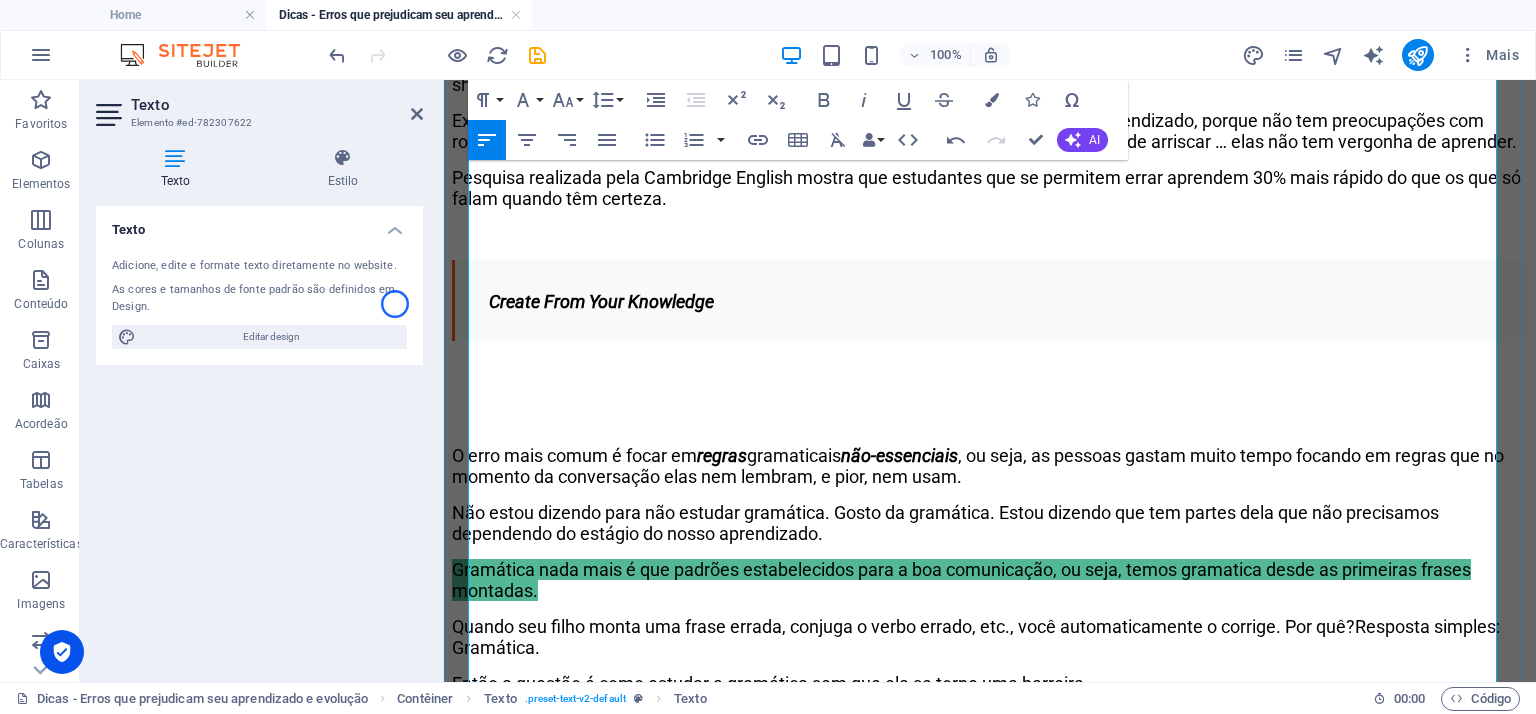click at bounding box center [990, -102] 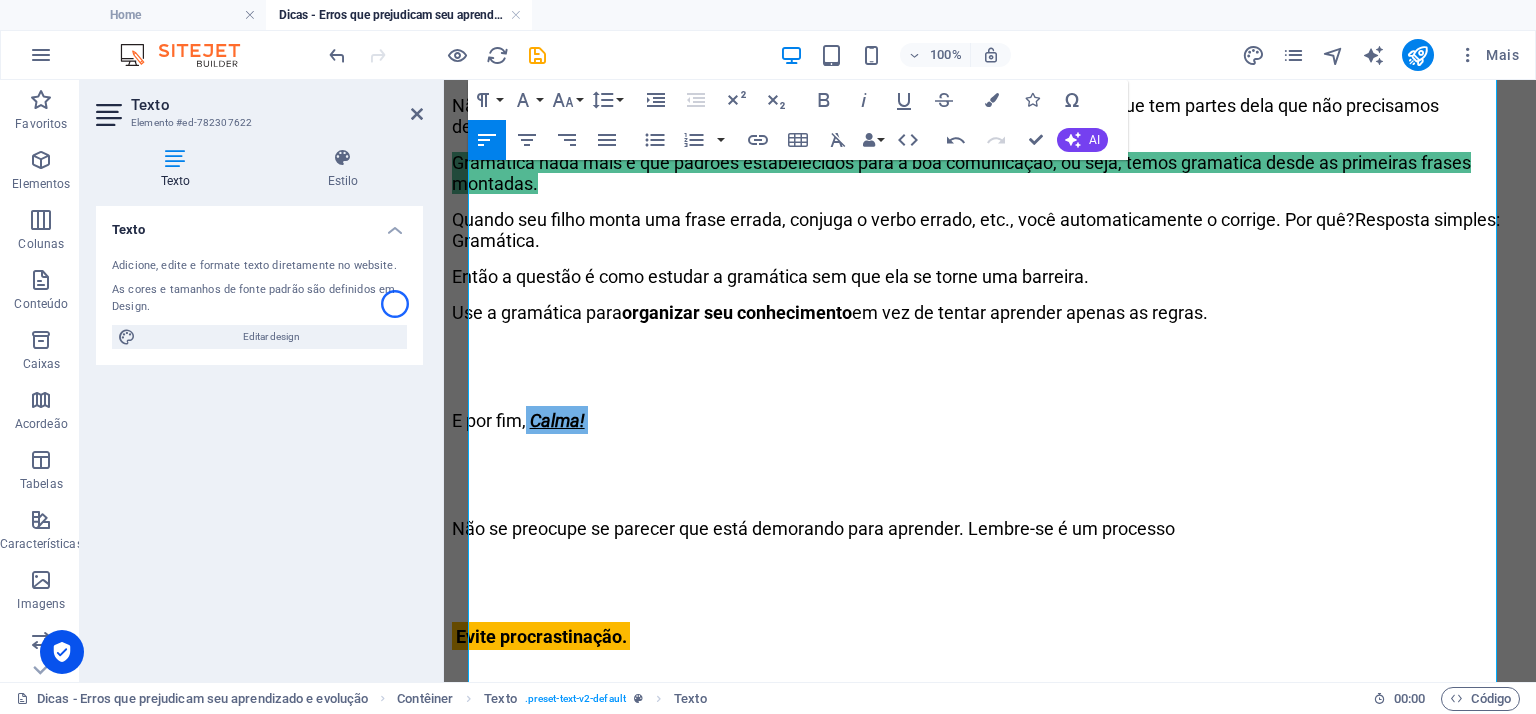 scroll, scrollTop: 2247, scrollLeft: 0, axis: vertical 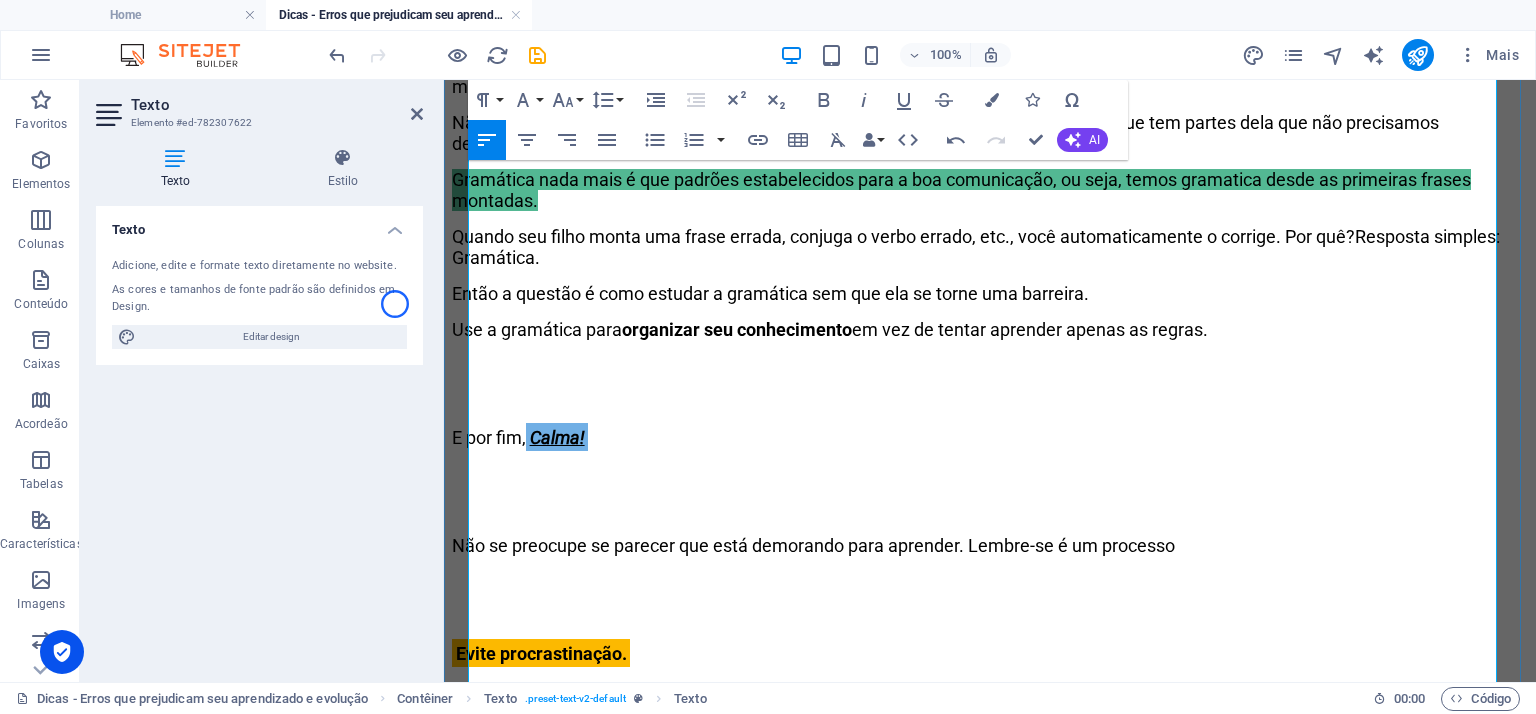 click on "Pesquisa realizada pela Cambridge English mostra que estudantes que se permitem errar aprendem 30% mais rápido do que os que só falam quando têm certeza." at bounding box center [990, -202] 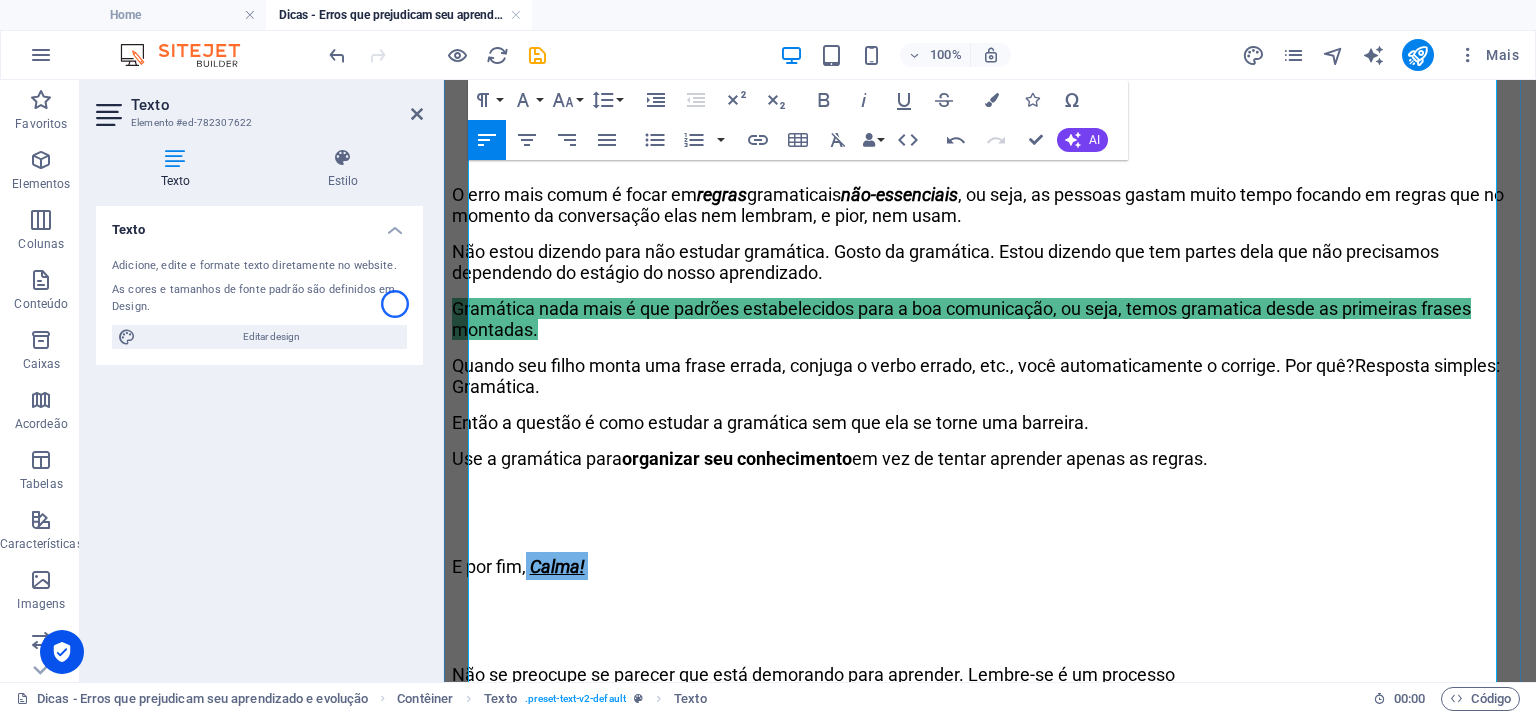 click on "Pesquisa realizada pela Cambridge English mostra que estudantes que se permitem errar aprendem 30% mais rápido do que os que só falam quando têm certeza." at bounding box center [990, -202] 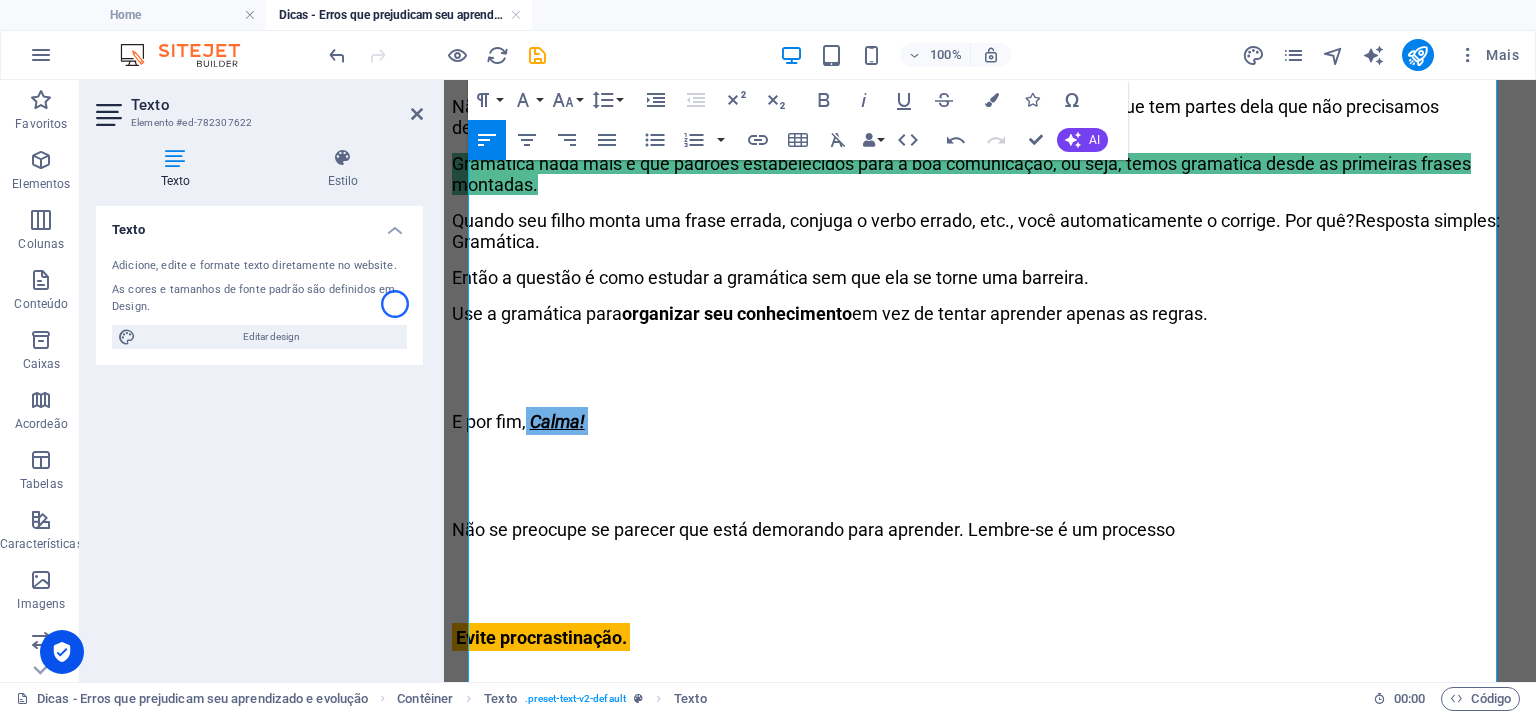 scroll, scrollTop: 2404, scrollLeft: 0, axis: vertical 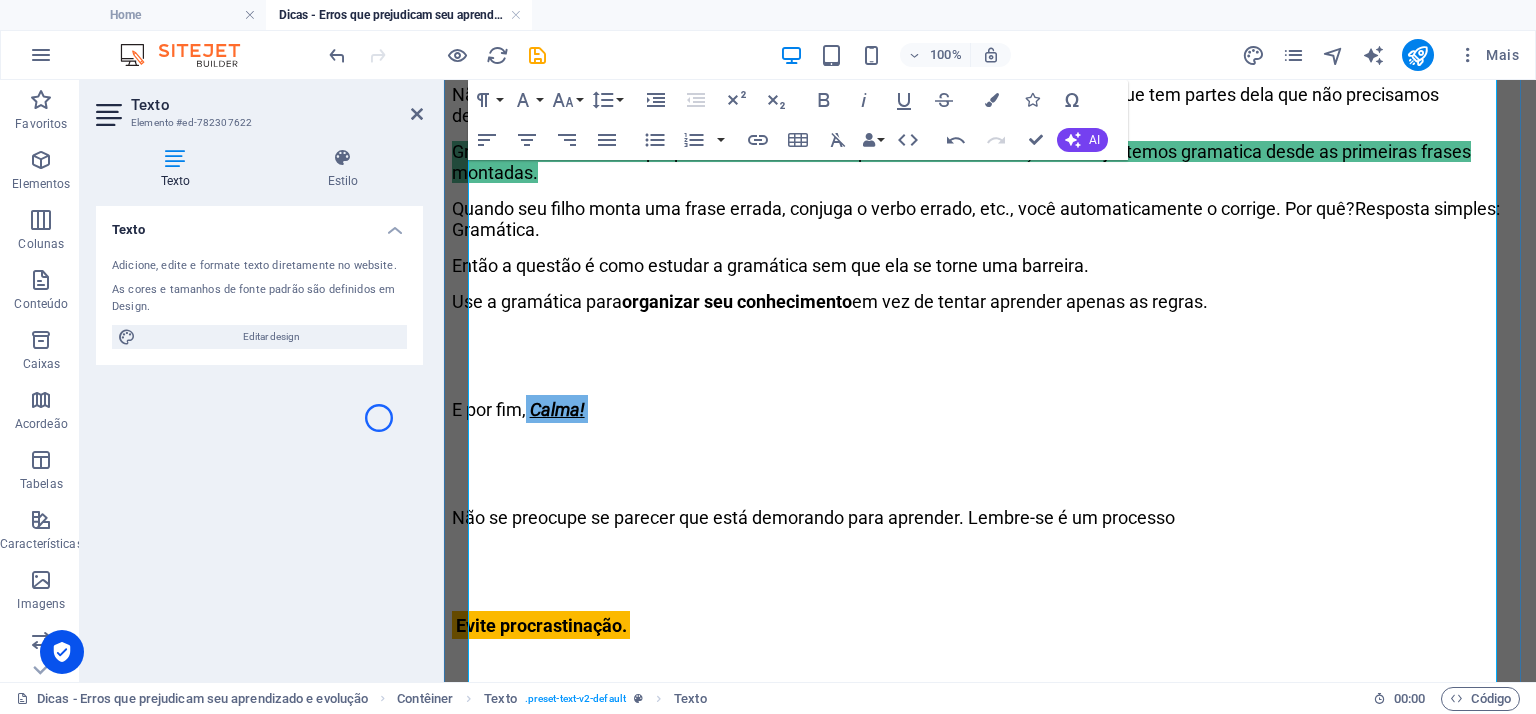 click on "Create From Your Knowledge" at bounding box center (991, -118) 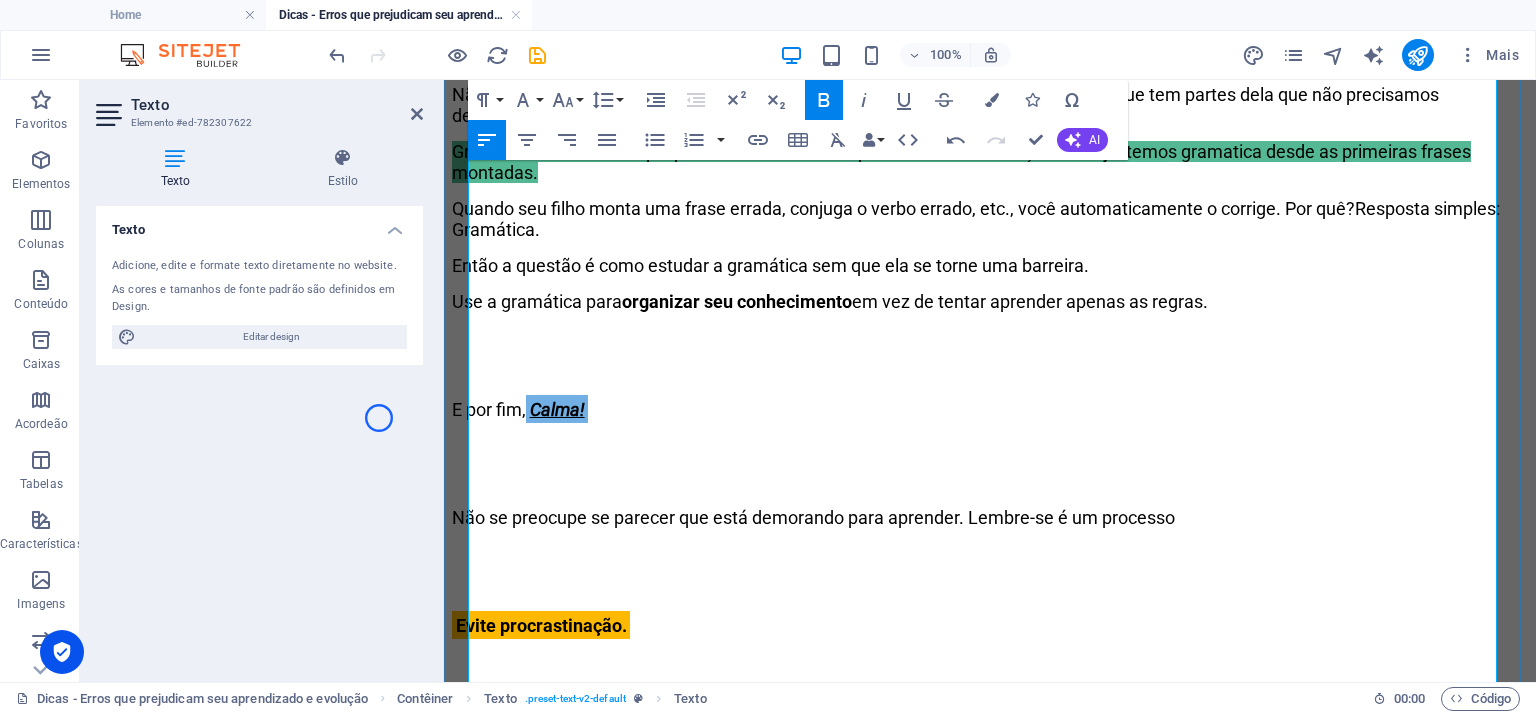 drag, startPoint x: 742, startPoint y: 453, endPoint x: 592, endPoint y: 453, distance: 150 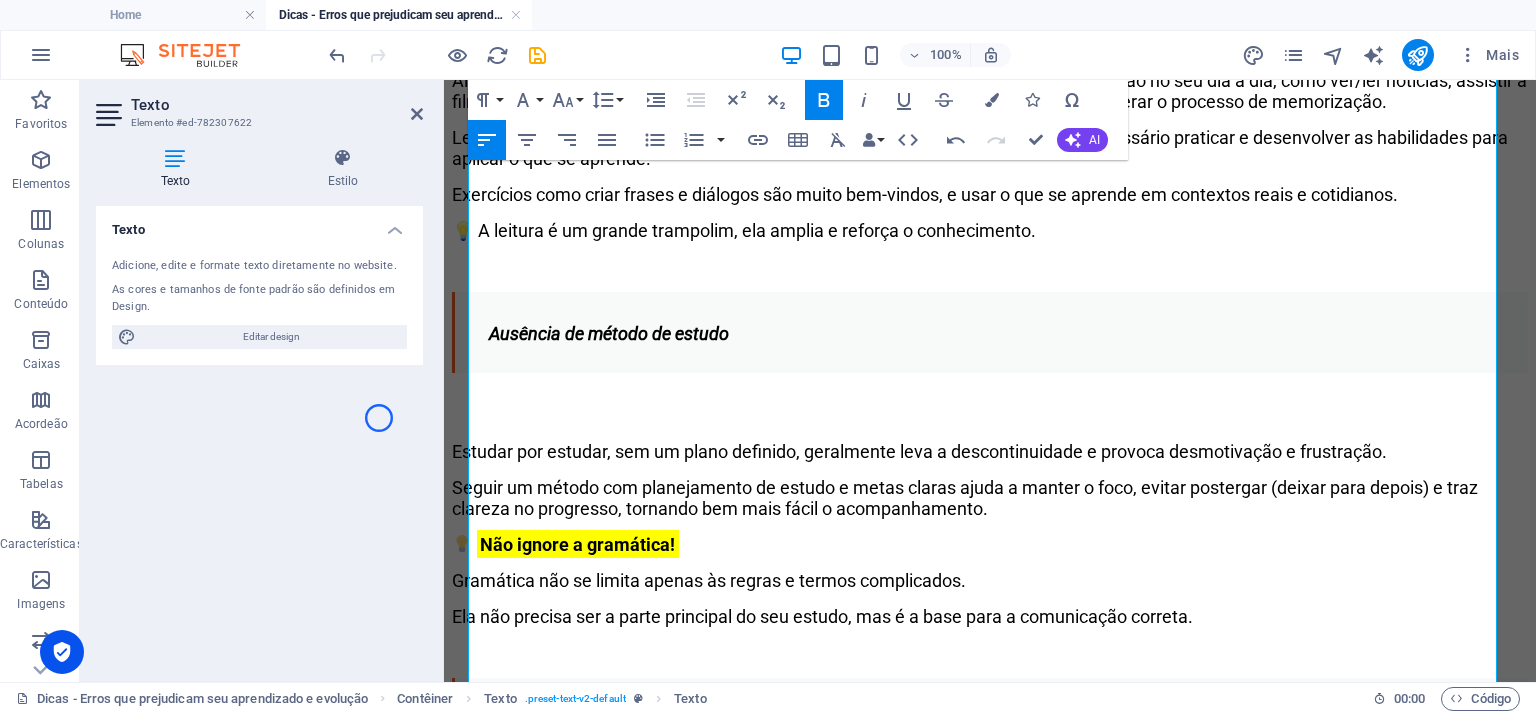 scroll, scrollTop: 1009, scrollLeft: 0, axis: vertical 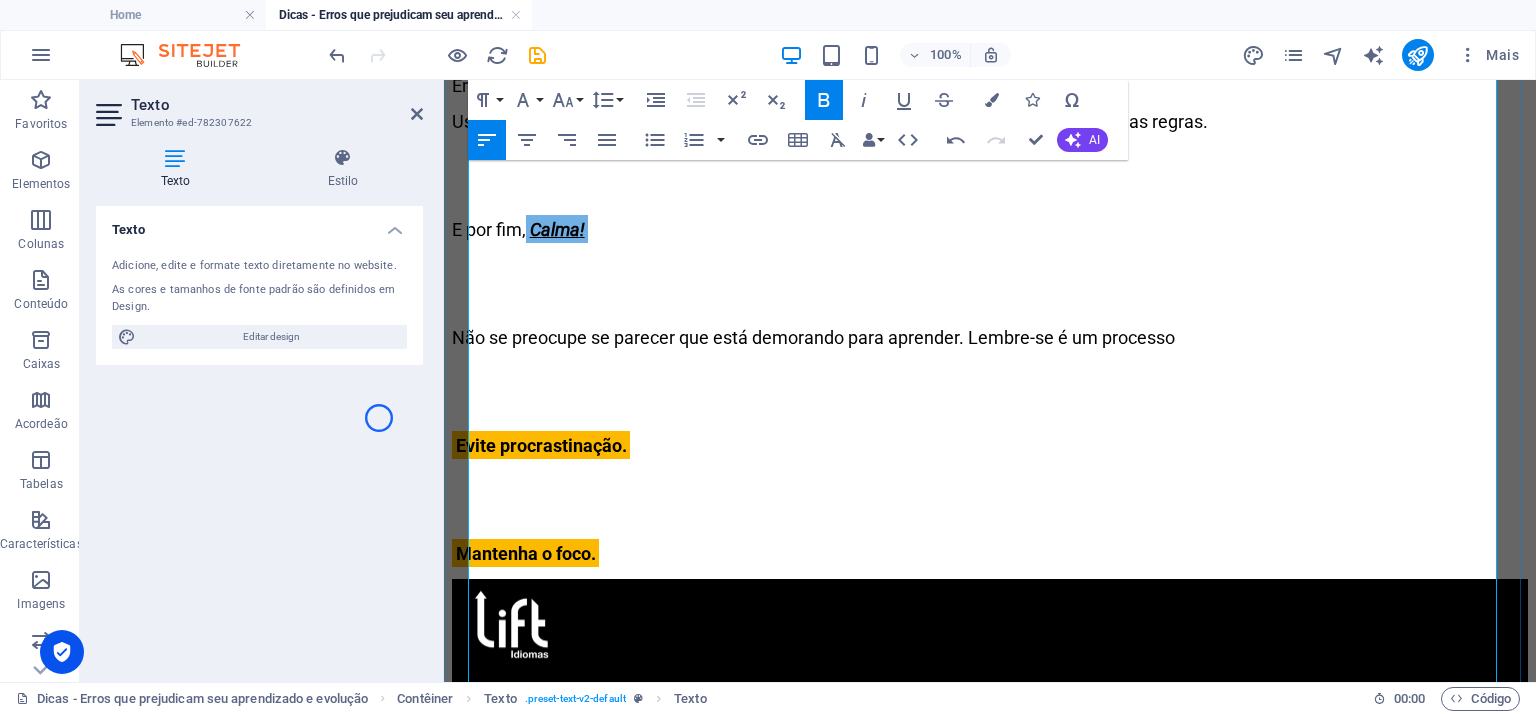 drag, startPoint x: 652, startPoint y: 263, endPoint x: 536, endPoint y: 263, distance: 116 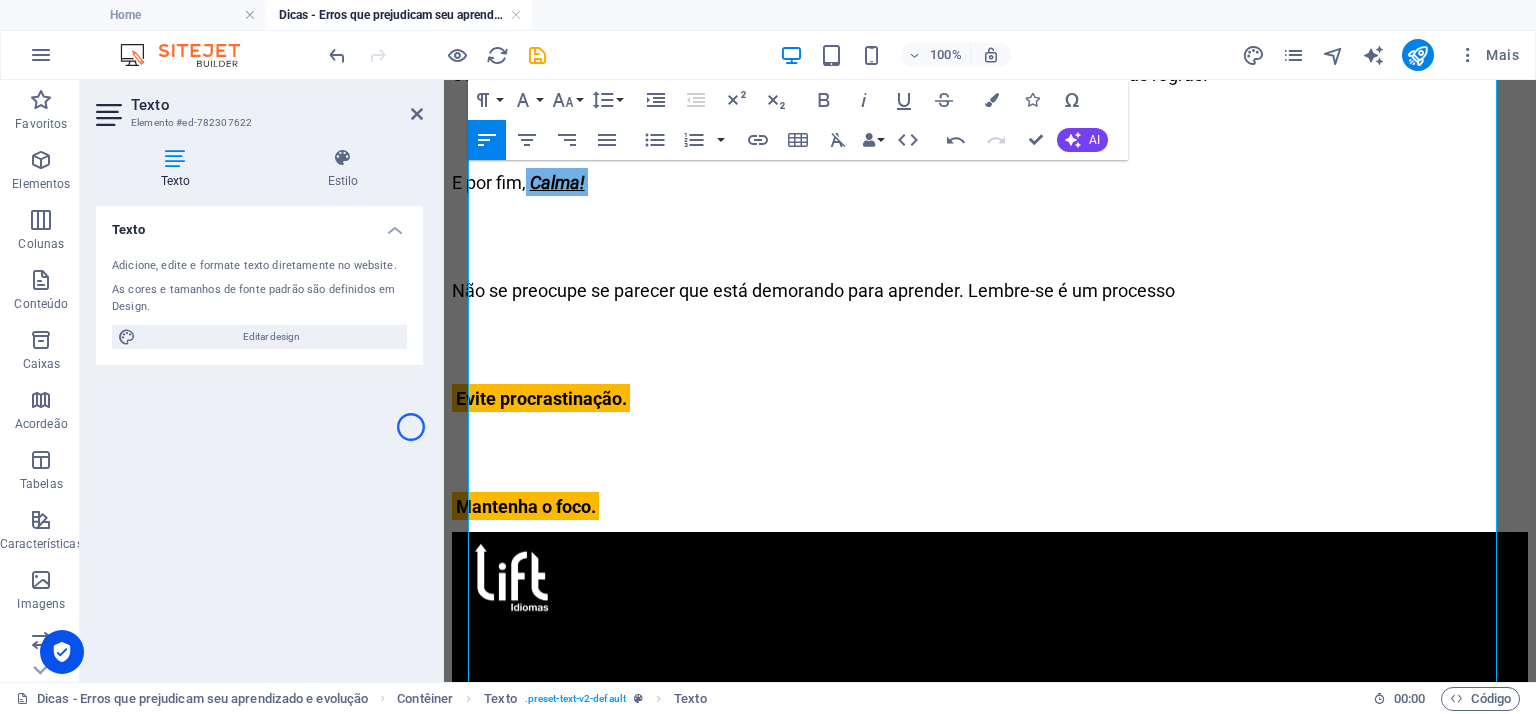 scroll, scrollTop: 2666, scrollLeft: 0, axis: vertical 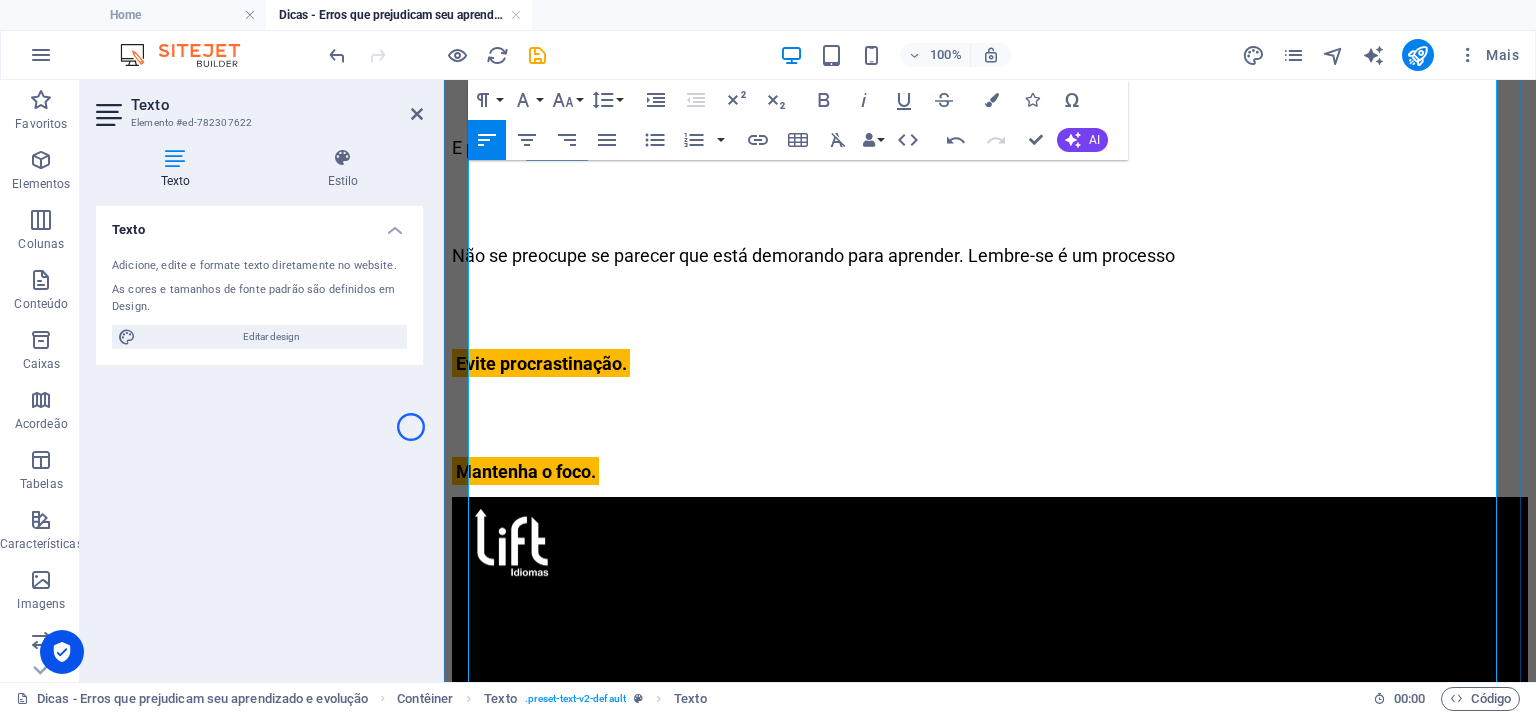 click on "O erro mais comum é focar em  regras  gramaticais  não-essenciais , ou seja, as pessoas gastam muito tempo focando em regras que no momento da conversação elas nem lembram, e pior, nem usam." at bounding box center (990, -214) 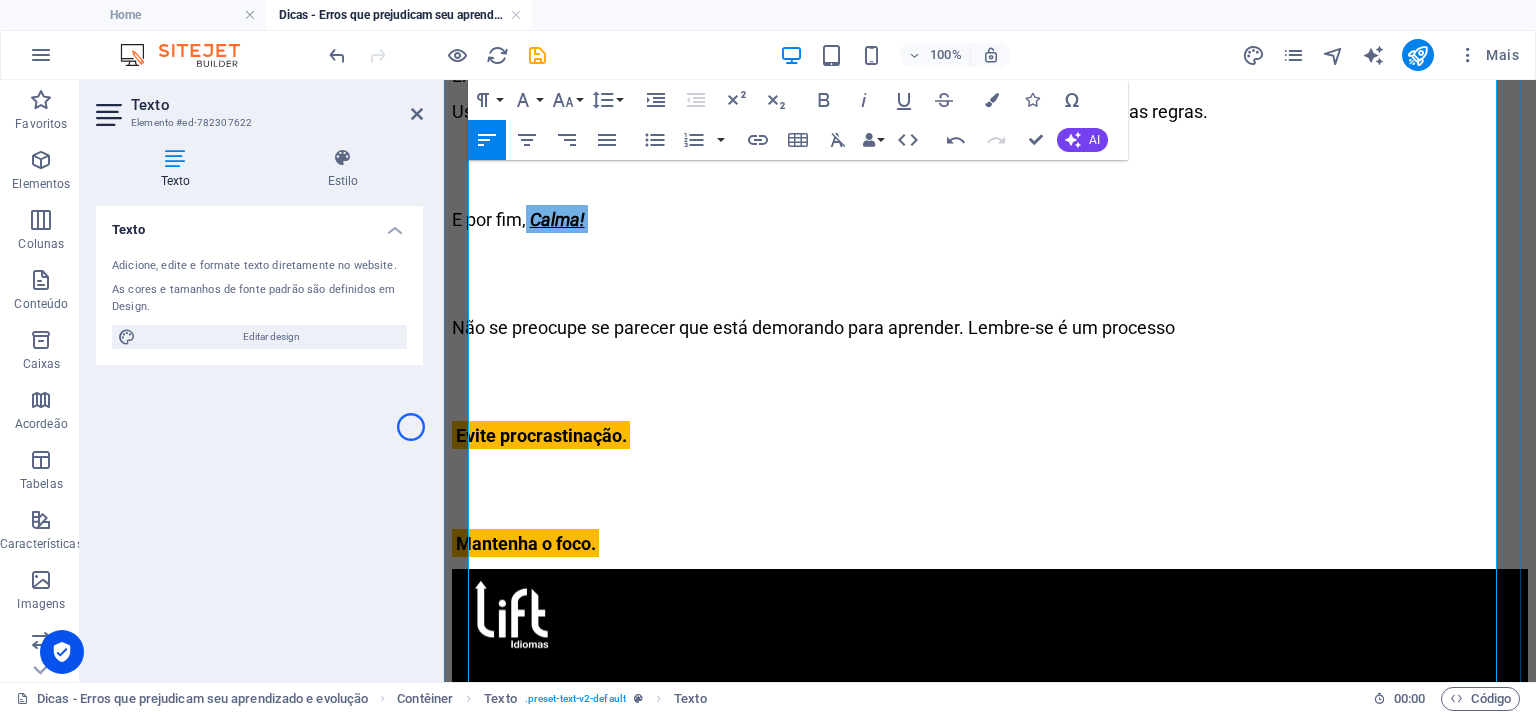 scroll, scrollTop: 5950, scrollLeft: 0, axis: vertical 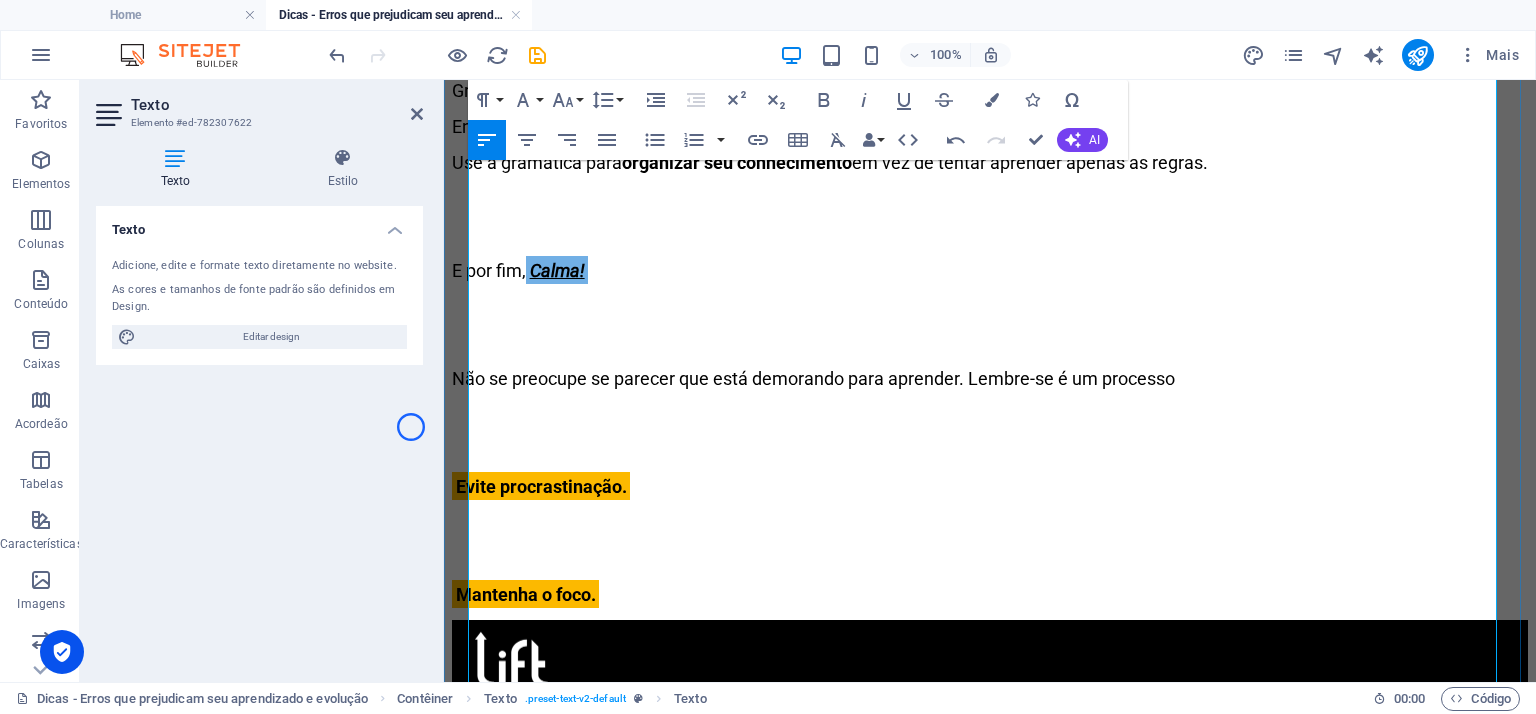 drag, startPoint x: 1032, startPoint y: 399, endPoint x: 530, endPoint y: 379, distance: 502.39825 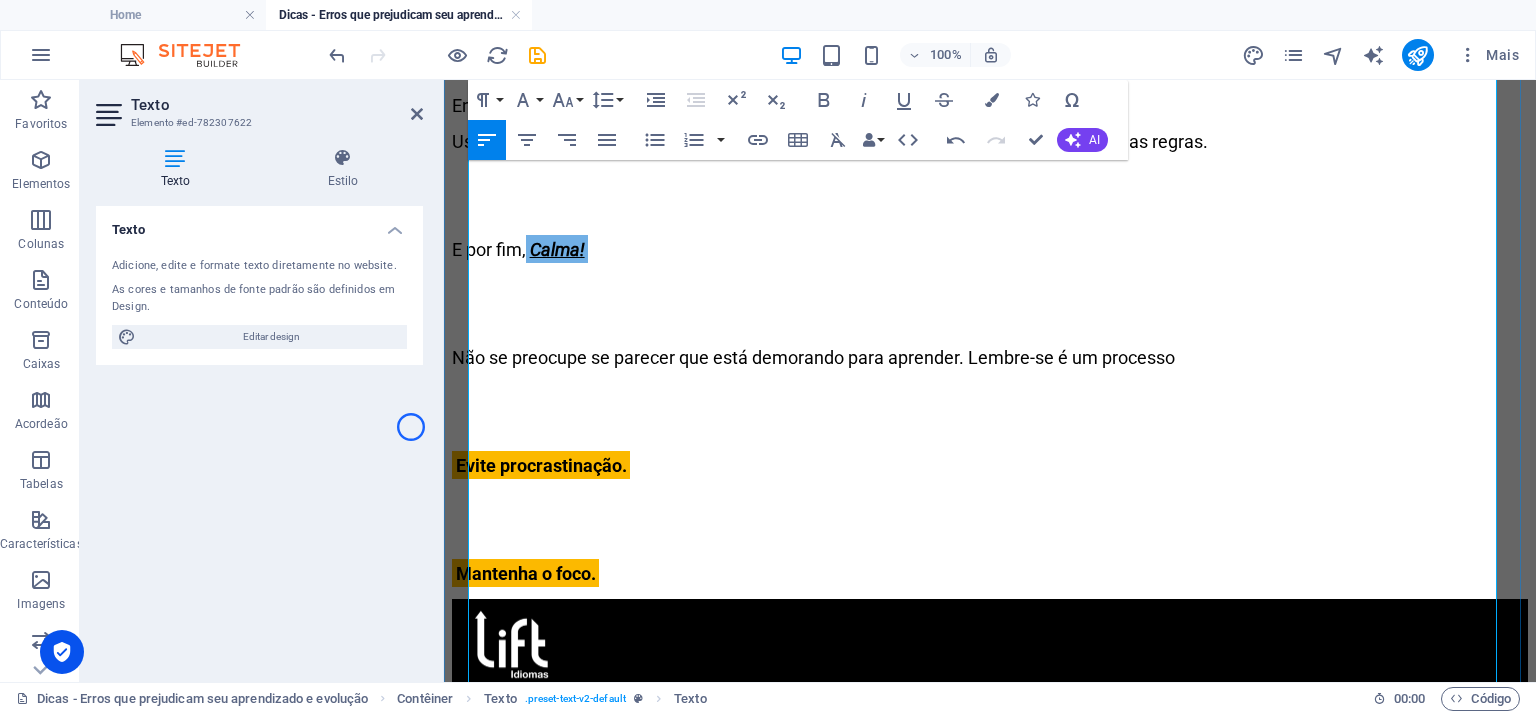 click on "O Muito ligado" at bounding box center [509, -225] 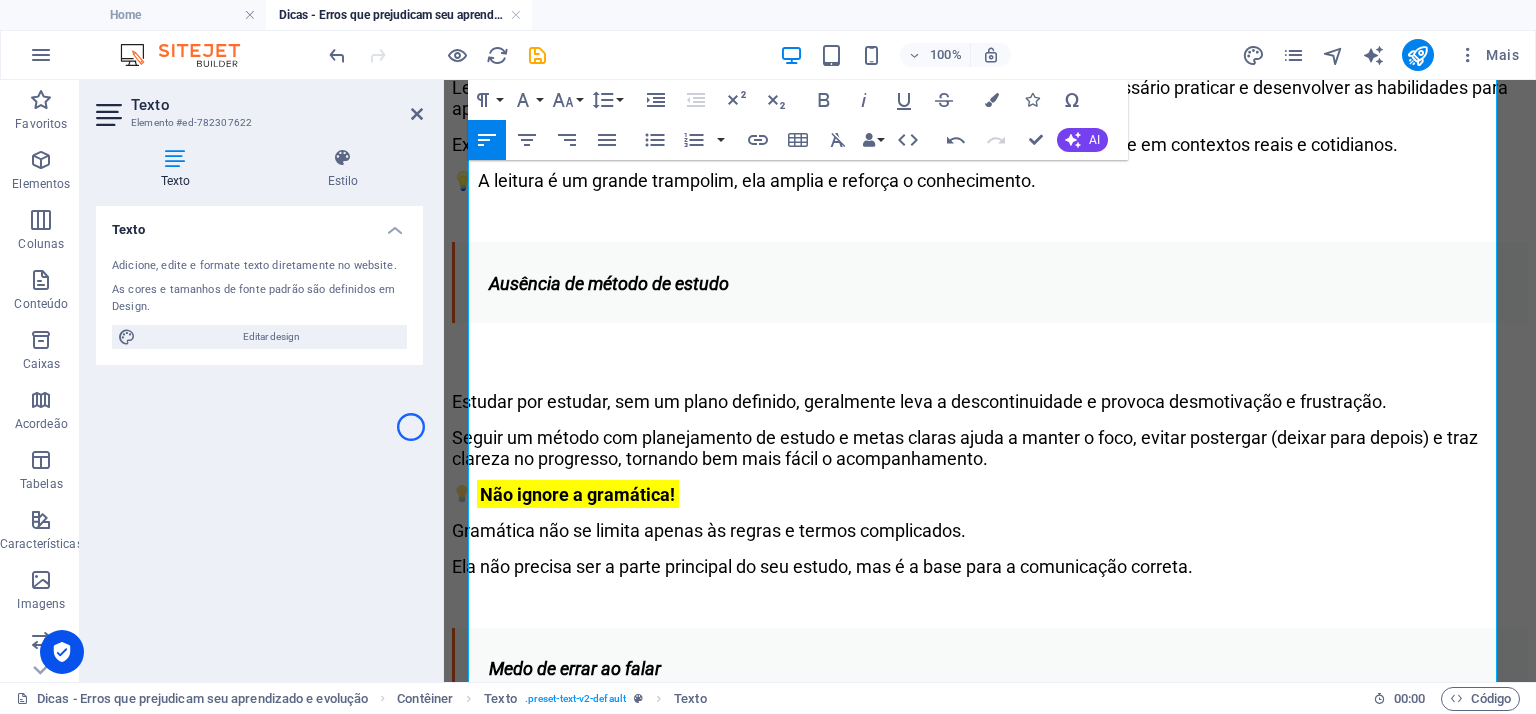 scroll, scrollTop: 1084, scrollLeft: 0, axis: vertical 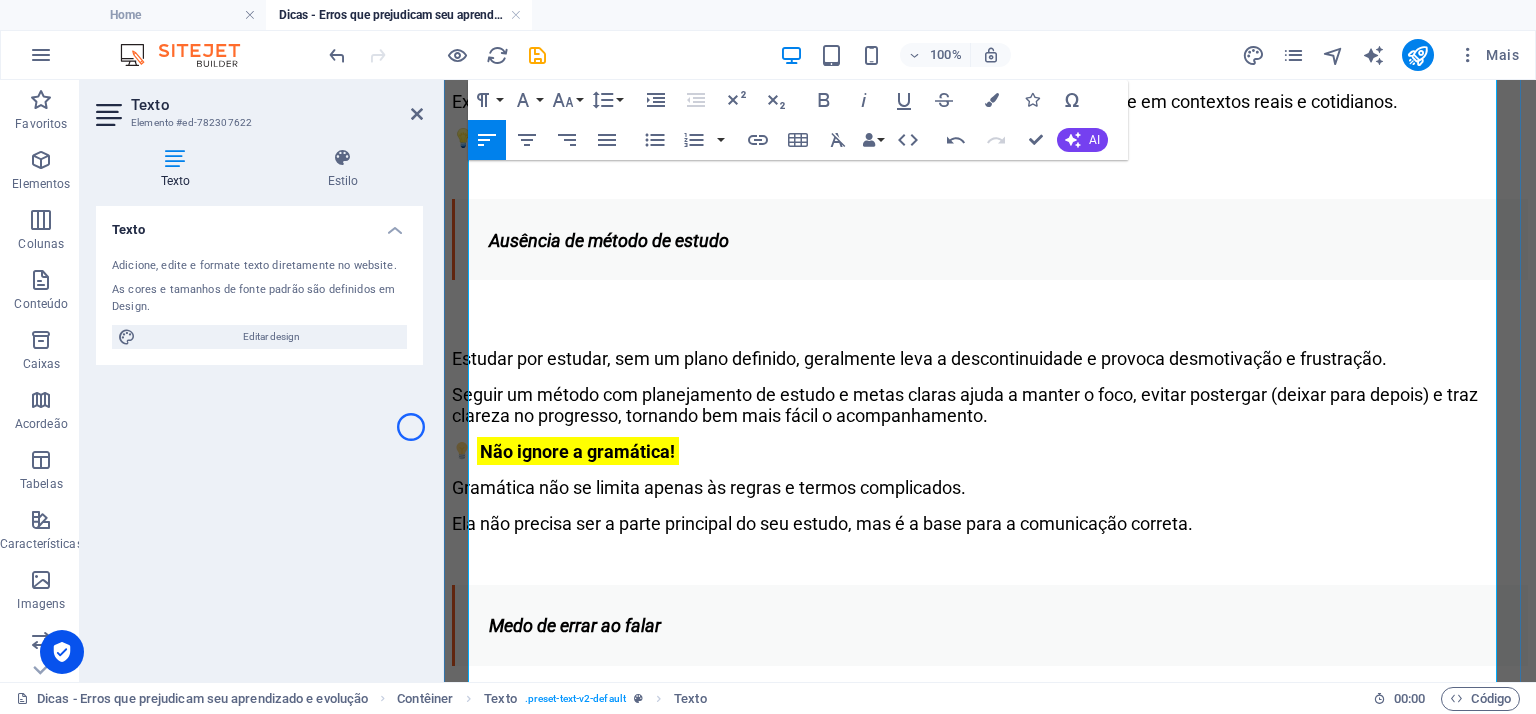 click on "💡 A leitura é um grande trampolim, ela amplia e reforça o conhecimento." at bounding box center (990, 137) 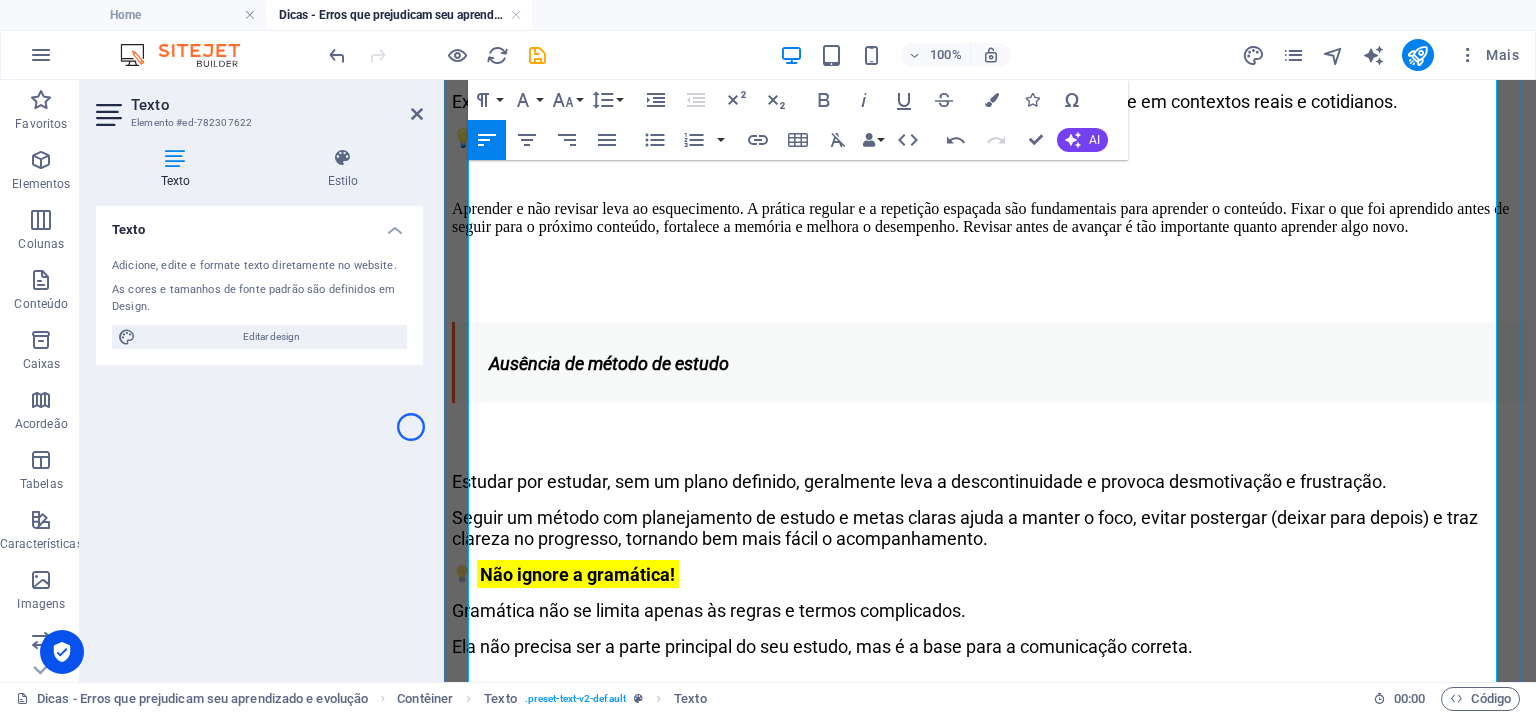 click on "💡 A leitura é um grande trampolim, ela amplia e reforça o conhecimento." at bounding box center (990, 137) 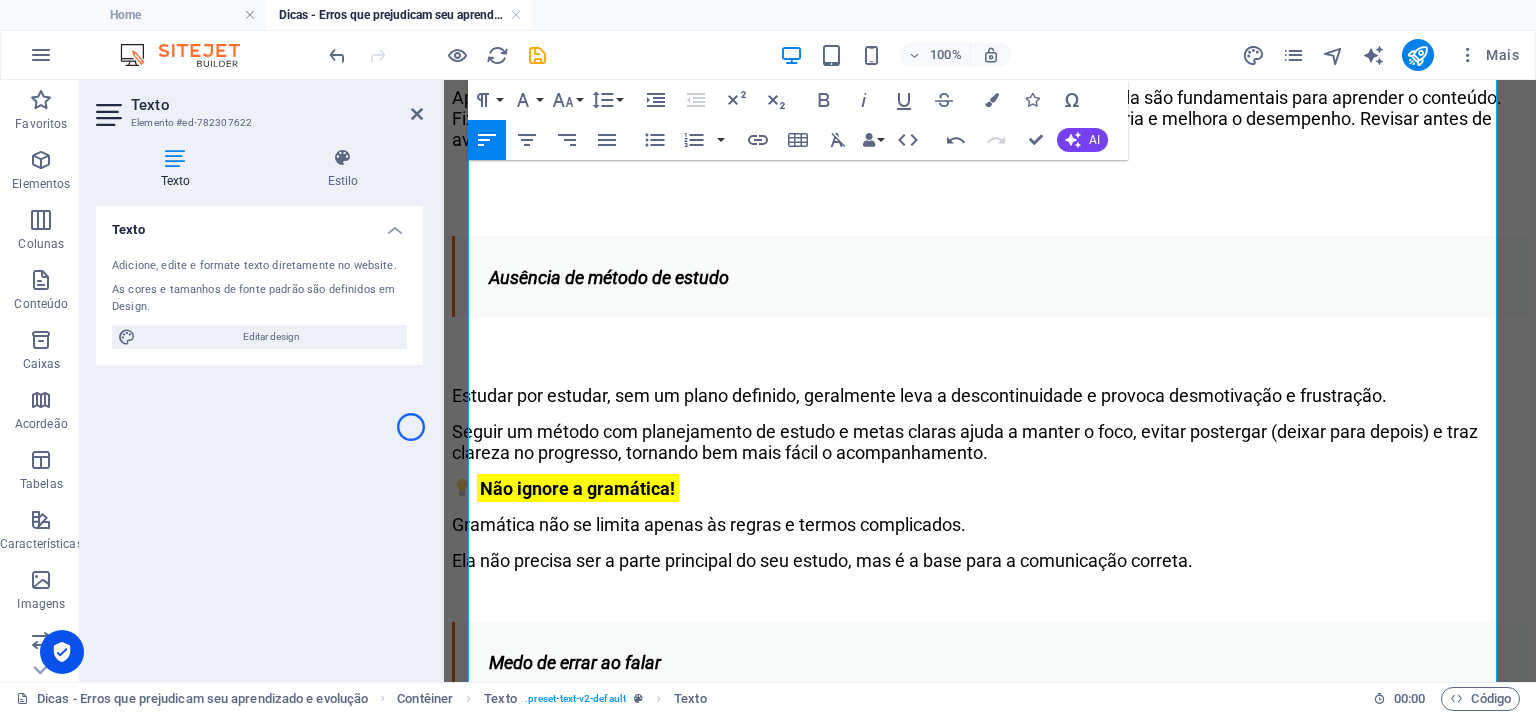 scroll, scrollTop: 1191, scrollLeft: 0, axis: vertical 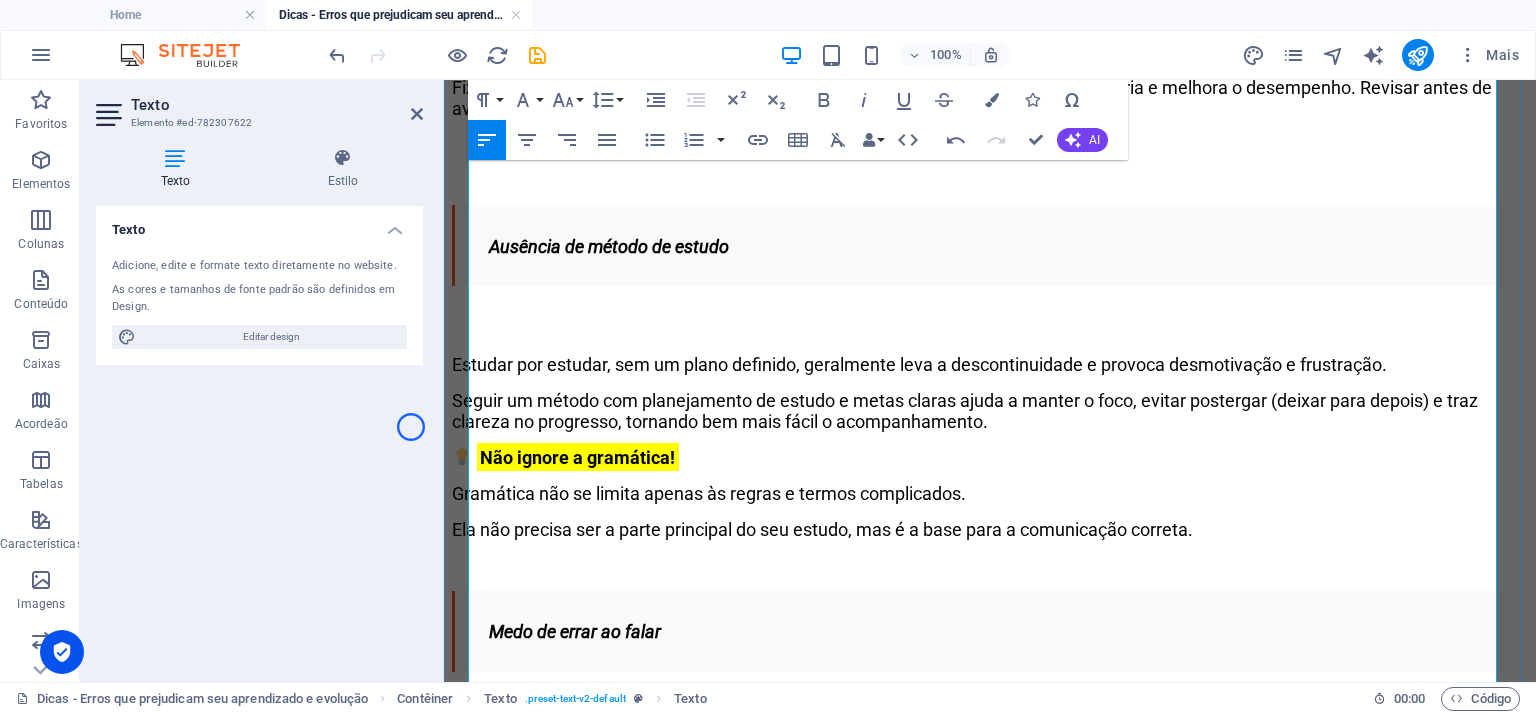 click on "Aprender e não revisar leva ao esquecimento. A prática regular e a repetição espaçada são fundamentais para aprender o conteúdo. Fixar o que foi aprendido antes de seguir para o próximo conteúdo, fortalece a memória e melhora o desempenho. Revisar antes de avançar é tão importante quanto aprender algo novo." at bounding box center (990, 87) 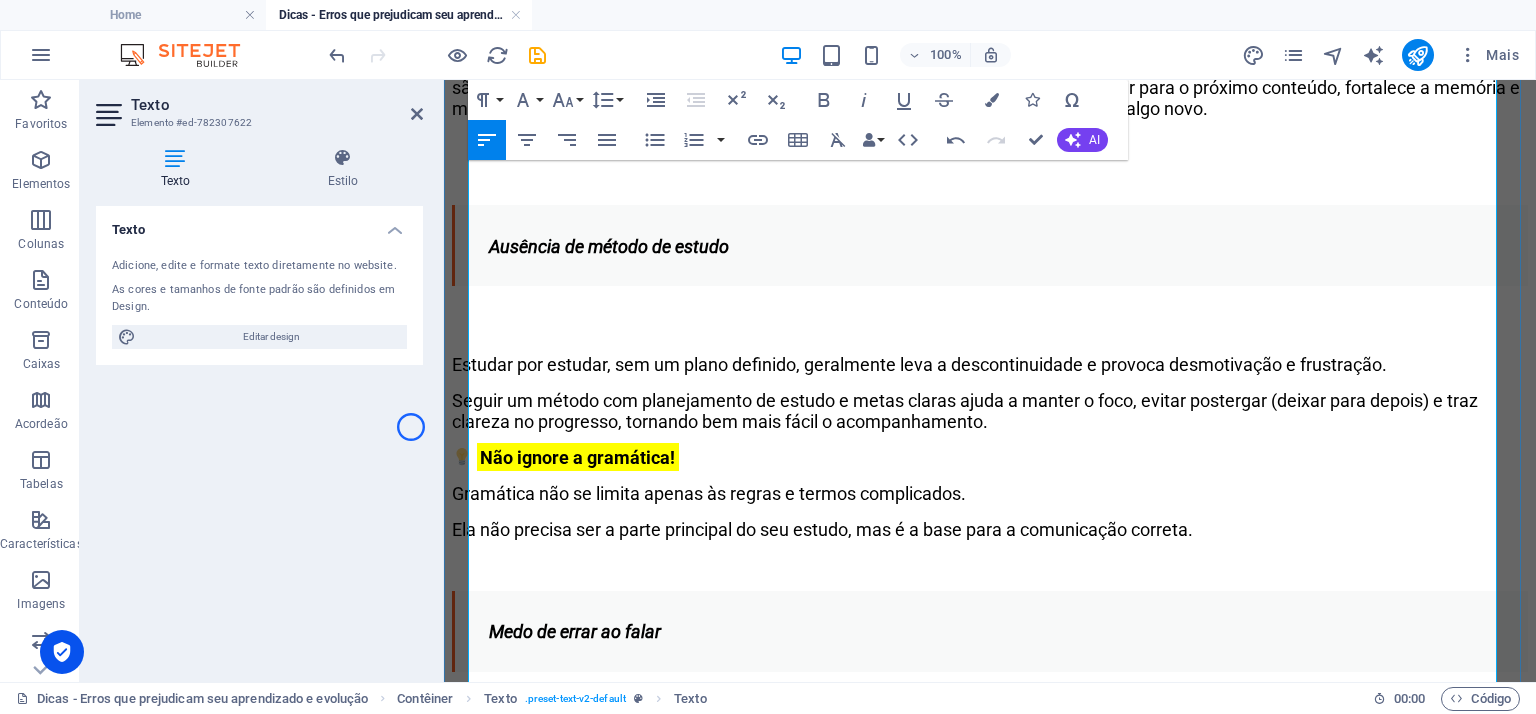 click on "Aproveito para reforçar um importante ponto: A prender e não revisar leva ao esquecimento. A prática regular e a repetição espaçada são fundamentais para aprender o conteúdo. Fixar o que foi aprendido antes de seguir para o próximo conteúdo, fortalece a memória e melhora o desempenho. Revisar antes de avançar é tão importante quanto aprender algo novo." at bounding box center [990, 87] 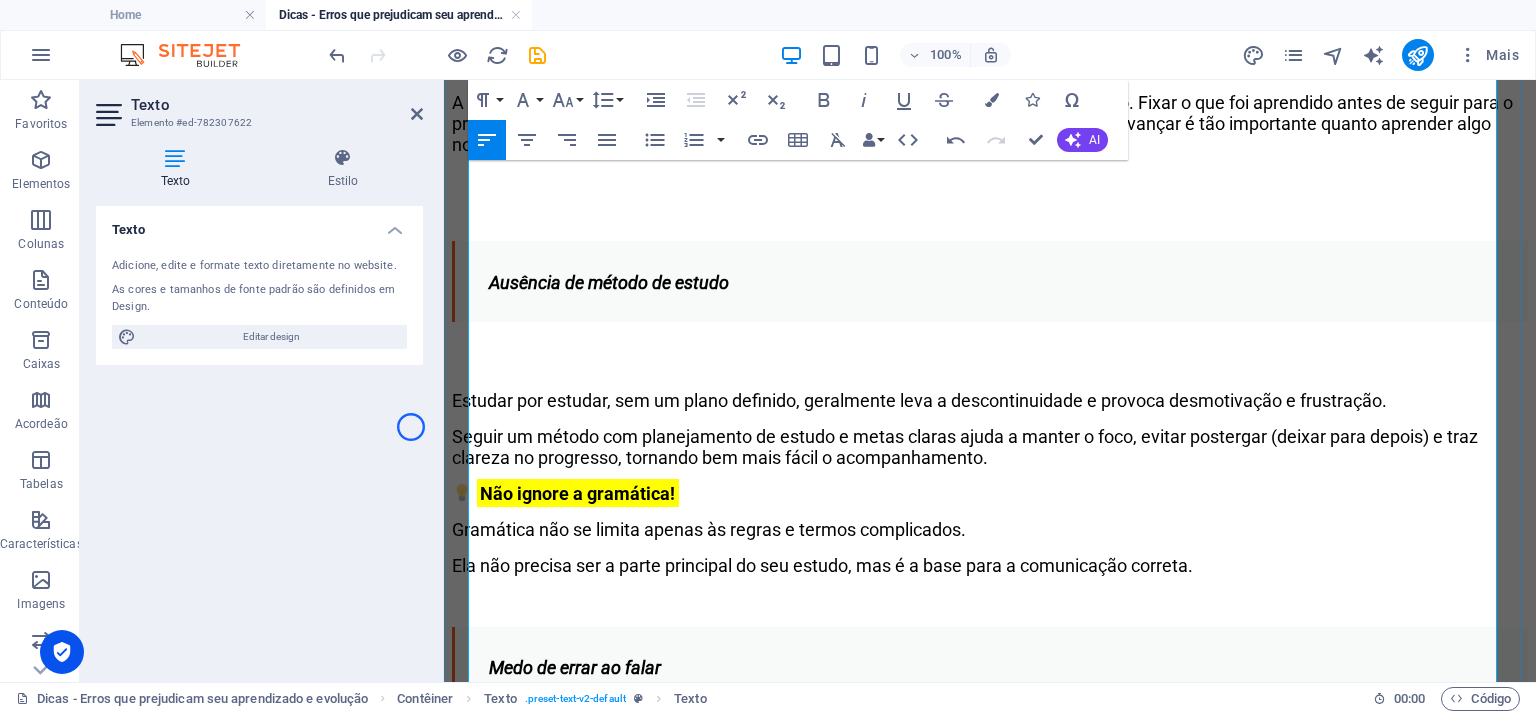 click on "A prática regular e a repetição espaçada são fundamentais para aprender o conteúdo. Fixar o que foi aprendido antes de seguir para o próximo conteúdo, fortalece a memória e melhora o desempenho. Revisar antes de avançar é tão importante quanto aprender algo novo." at bounding box center (990, 123) 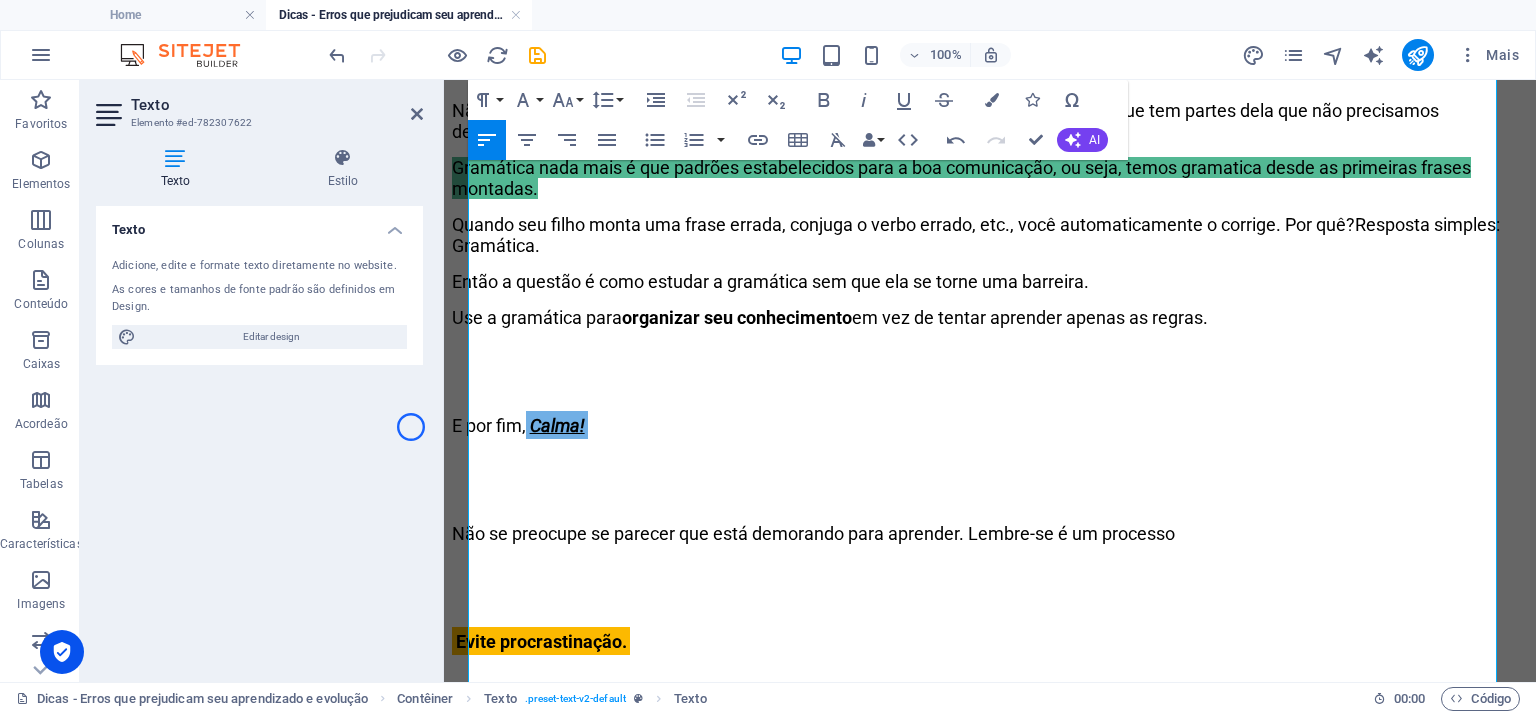 scroll, scrollTop: 2655, scrollLeft: 0, axis: vertical 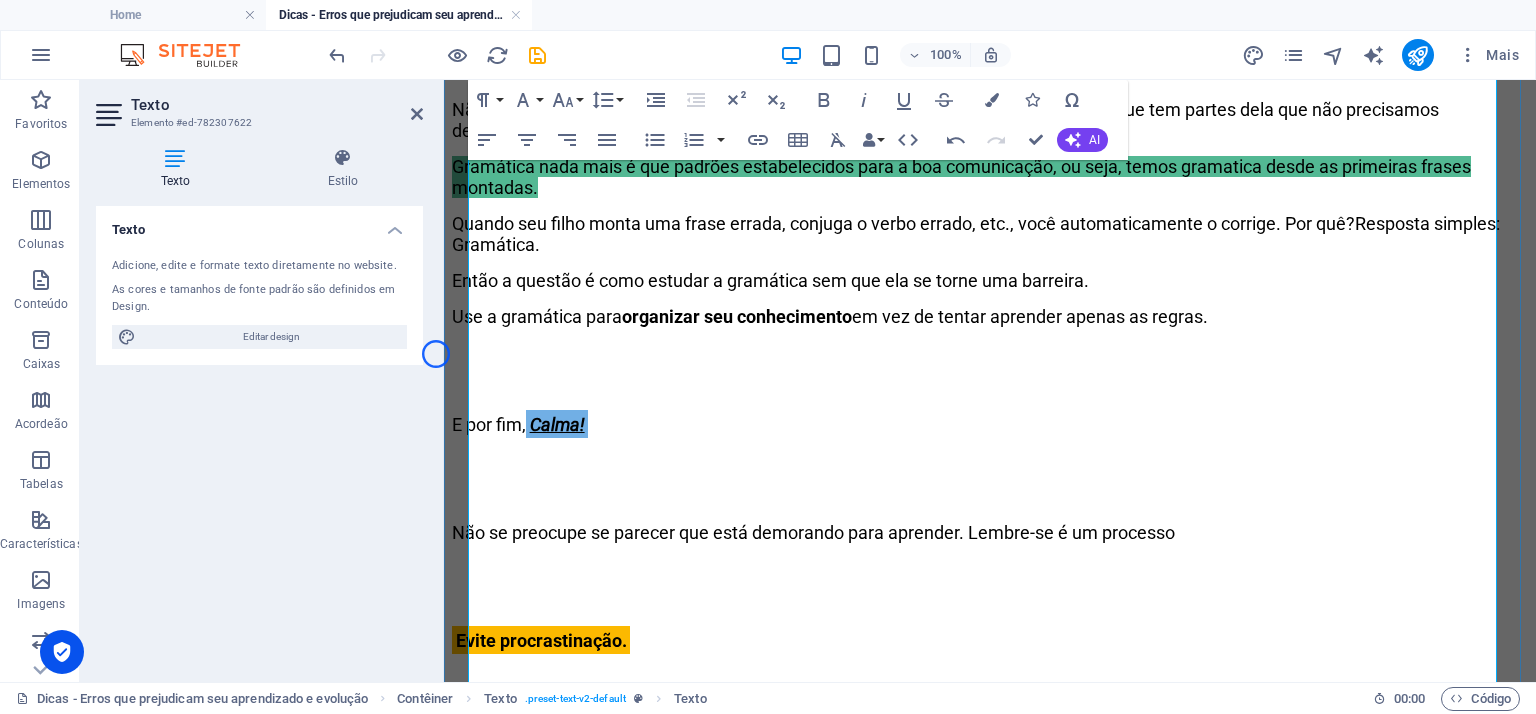 click on "Falta de revisão (repetição)" at bounding box center [594, -204] 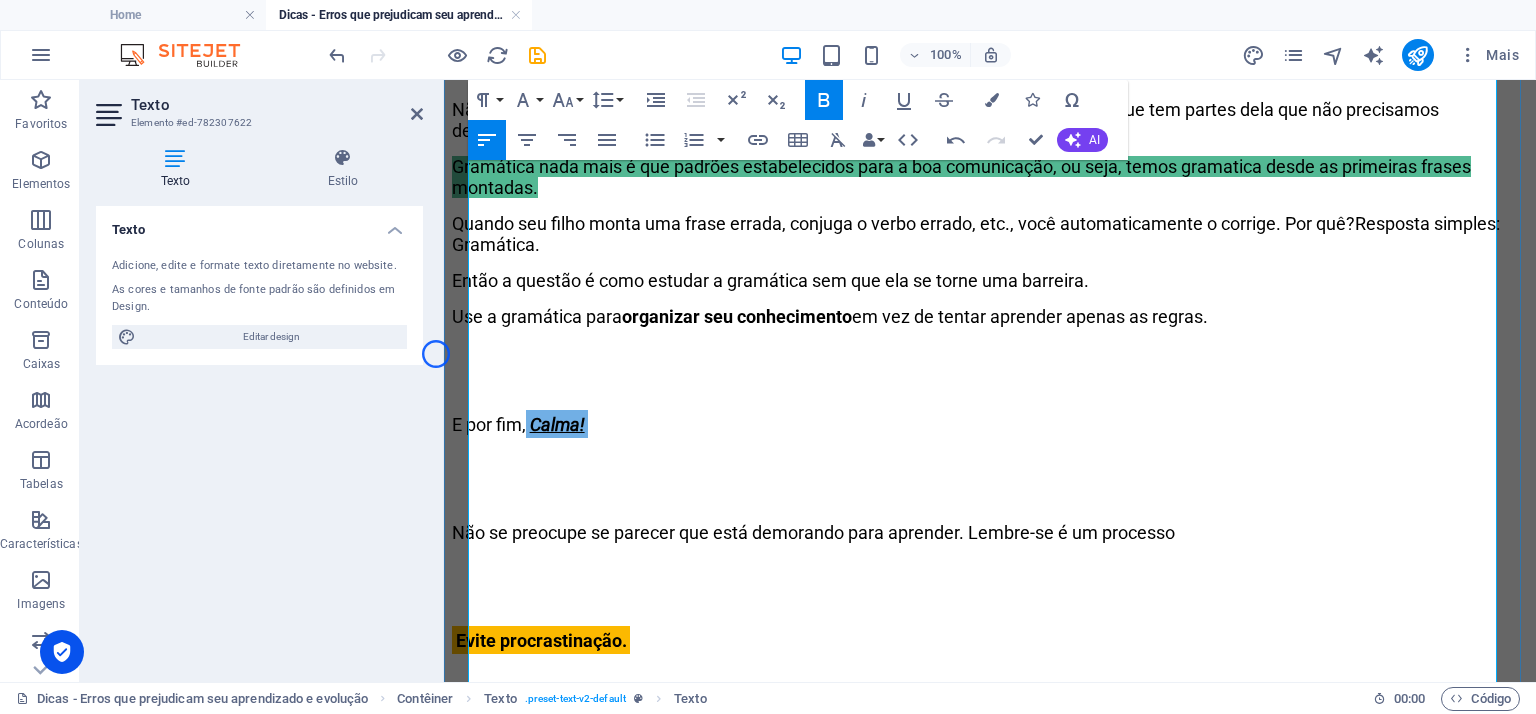 drag, startPoint x: 655, startPoint y: 391, endPoint x: 539, endPoint y: 387, distance: 116.06895 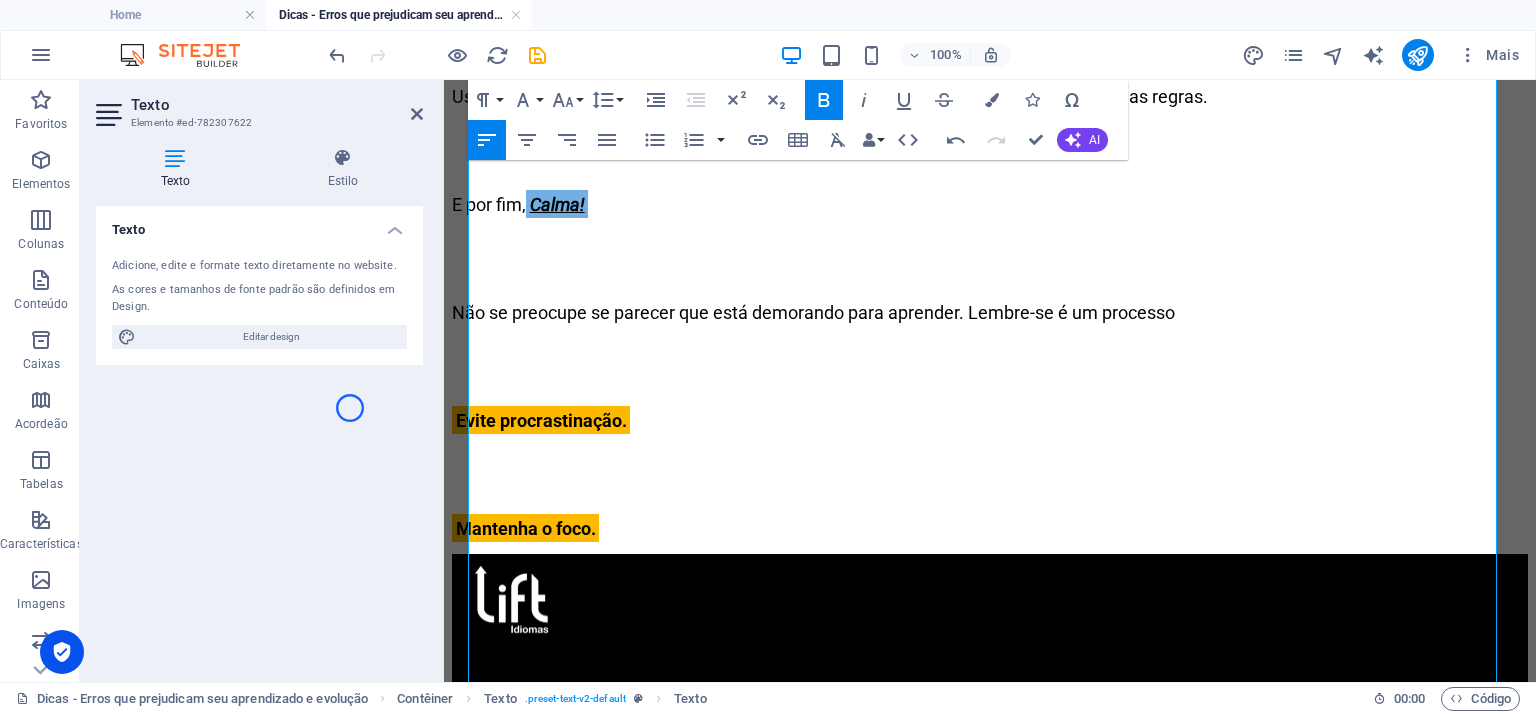 scroll, scrollTop: 2956, scrollLeft: 0, axis: vertical 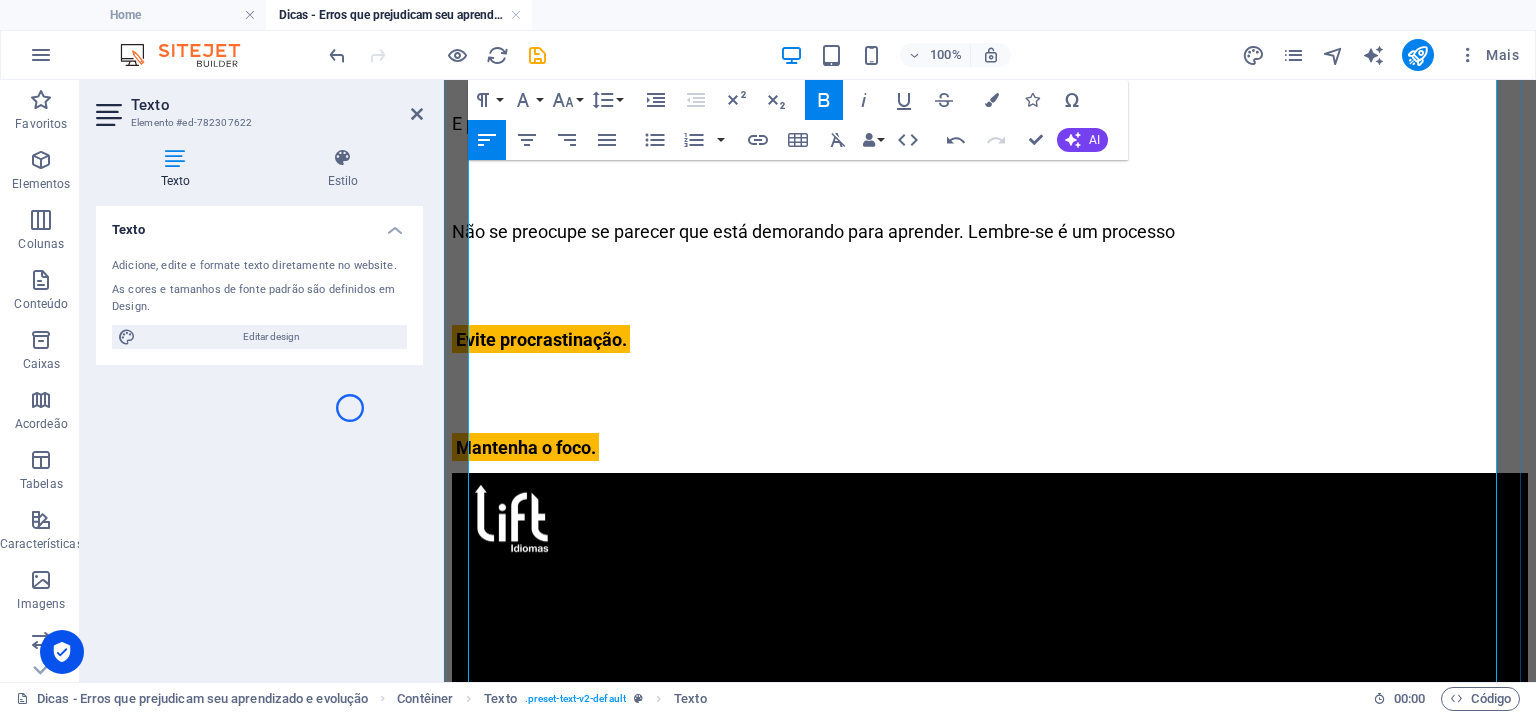 click on "Diretamente ligado" at bounding box center (528, -351) 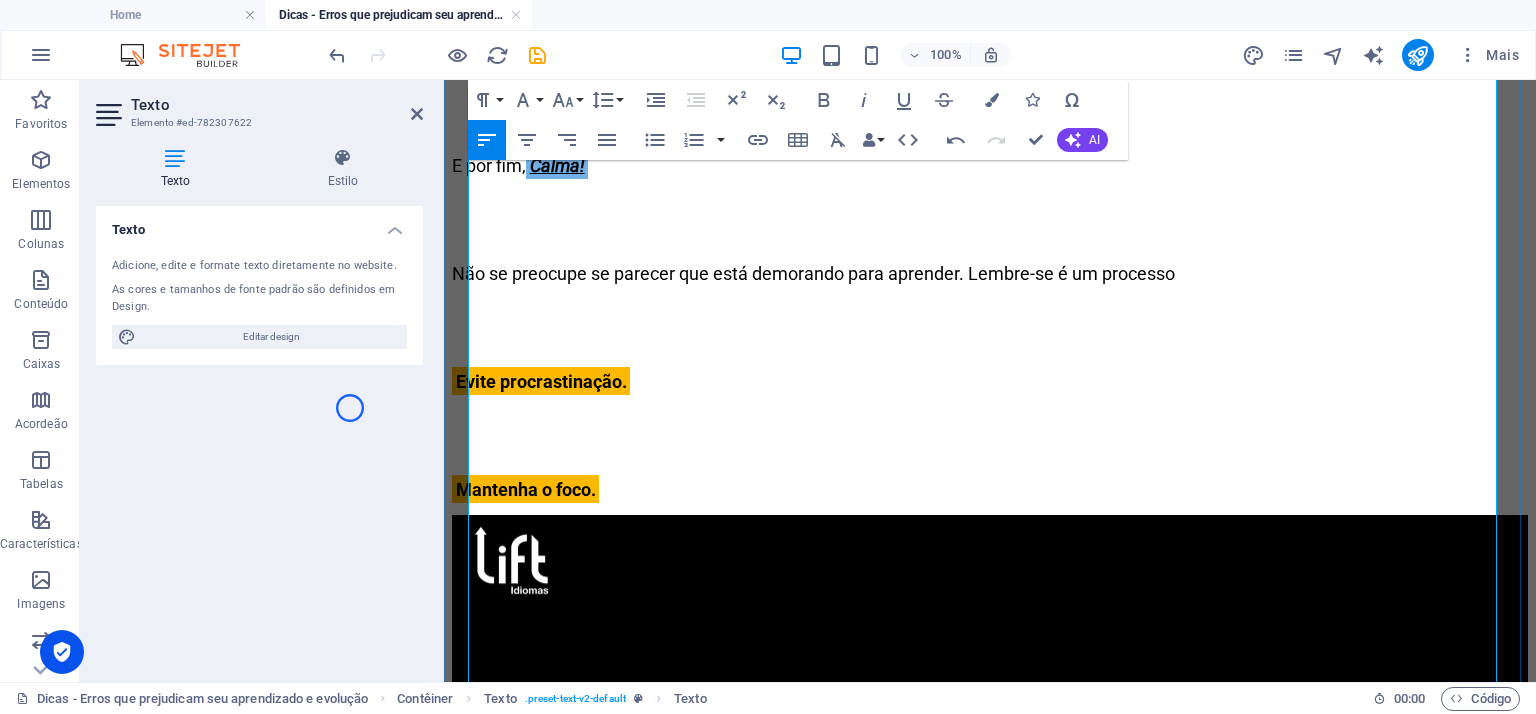 scroll, scrollTop: 6908, scrollLeft: 3, axis: both 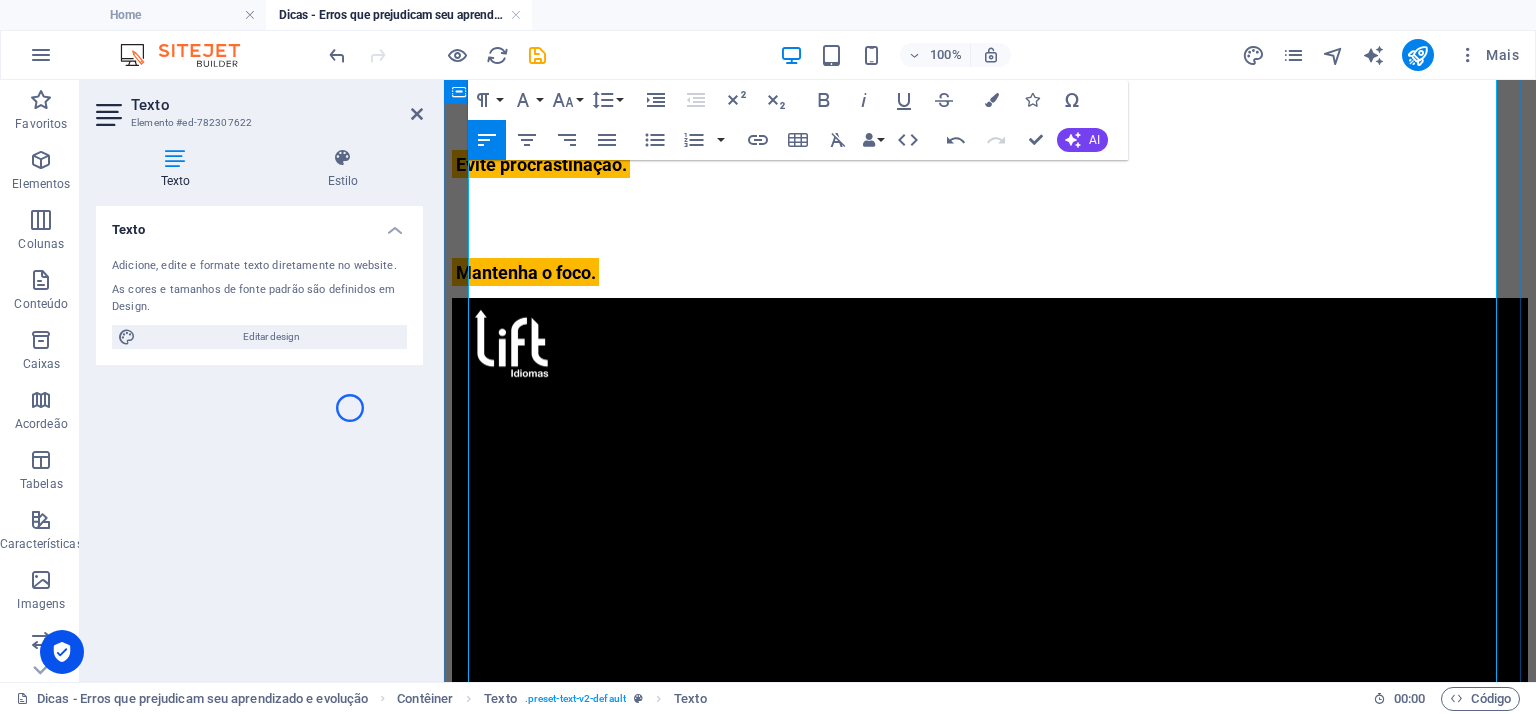 drag, startPoint x: 1020, startPoint y: 467, endPoint x: 462, endPoint y: 421, distance: 559.8928 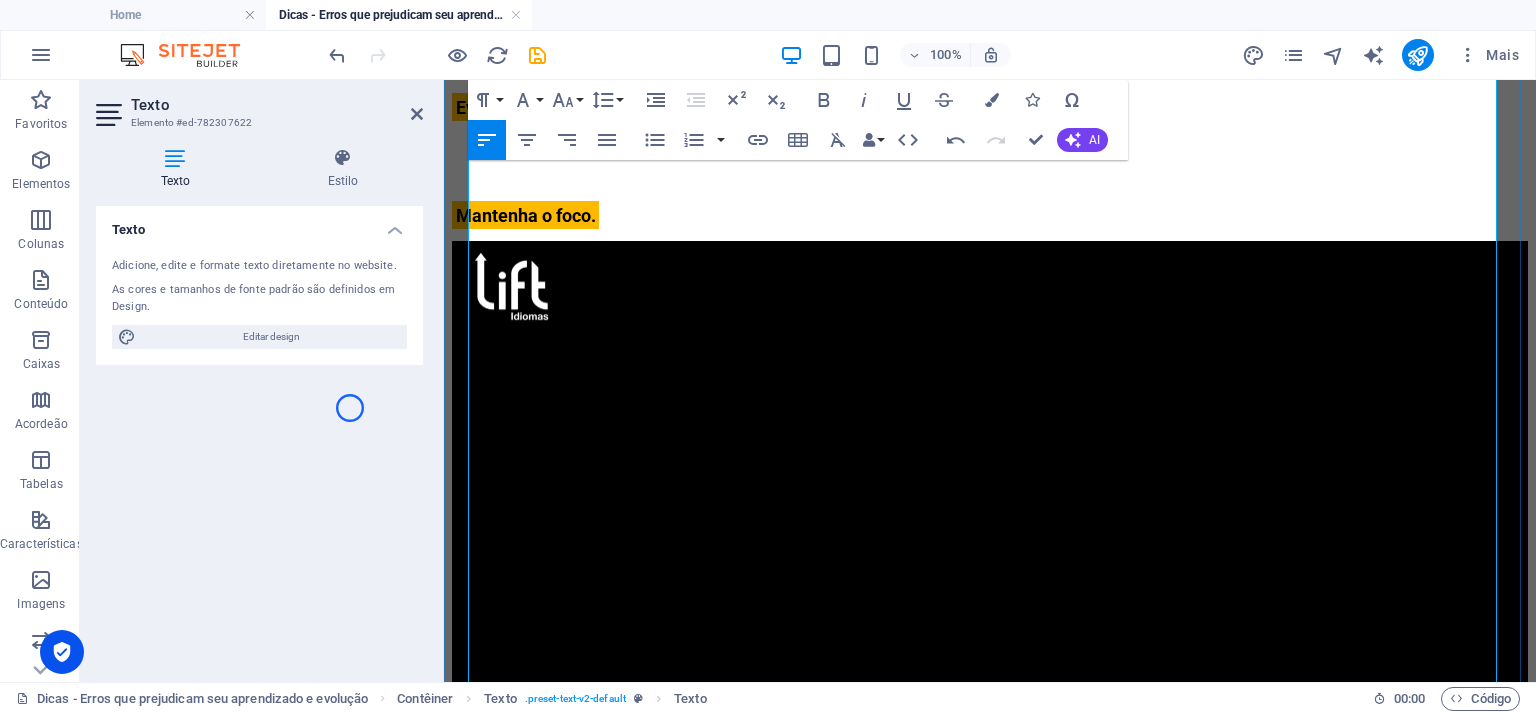 drag, startPoint x: 1273, startPoint y: 458, endPoint x: 492, endPoint y: 453, distance: 781.016 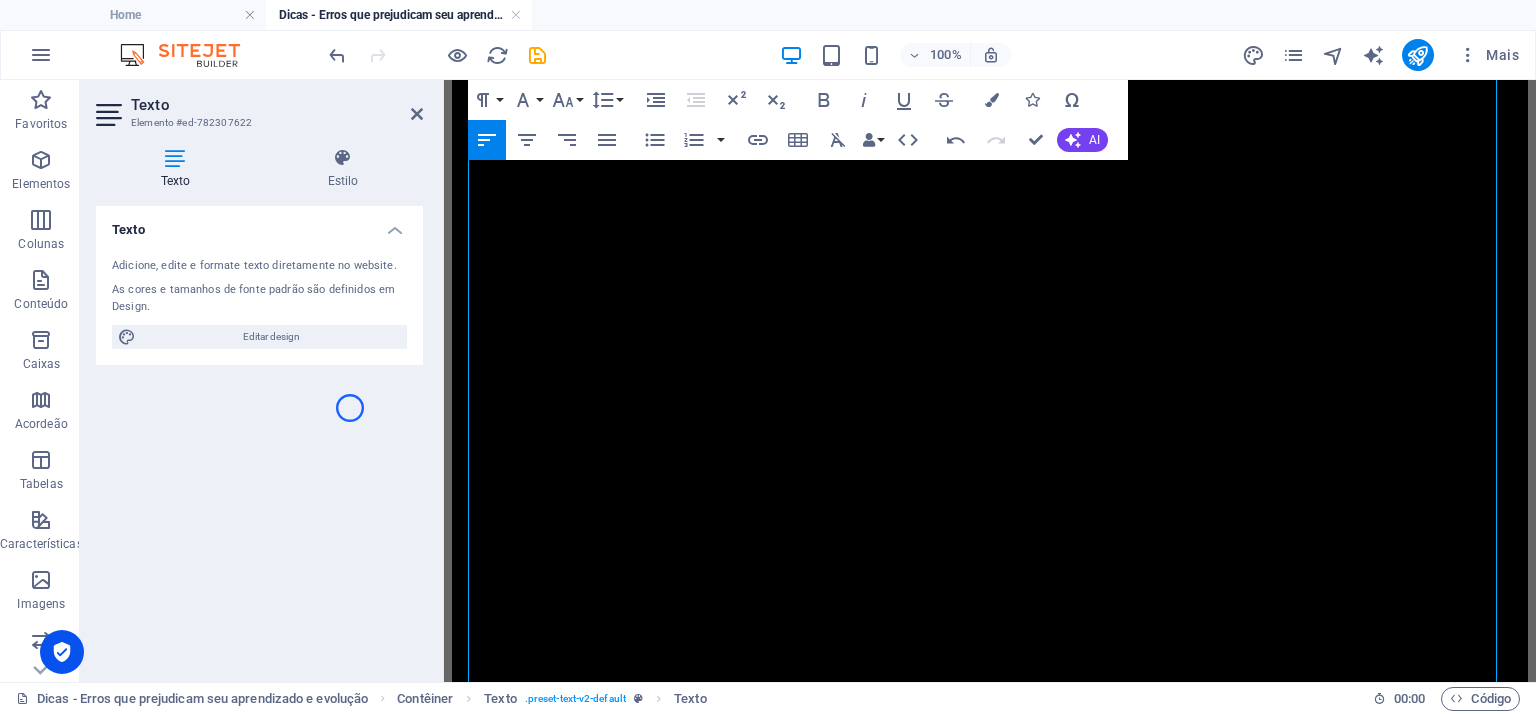 scroll, scrollTop: 3114, scrollLeft: 0, axis: vertical 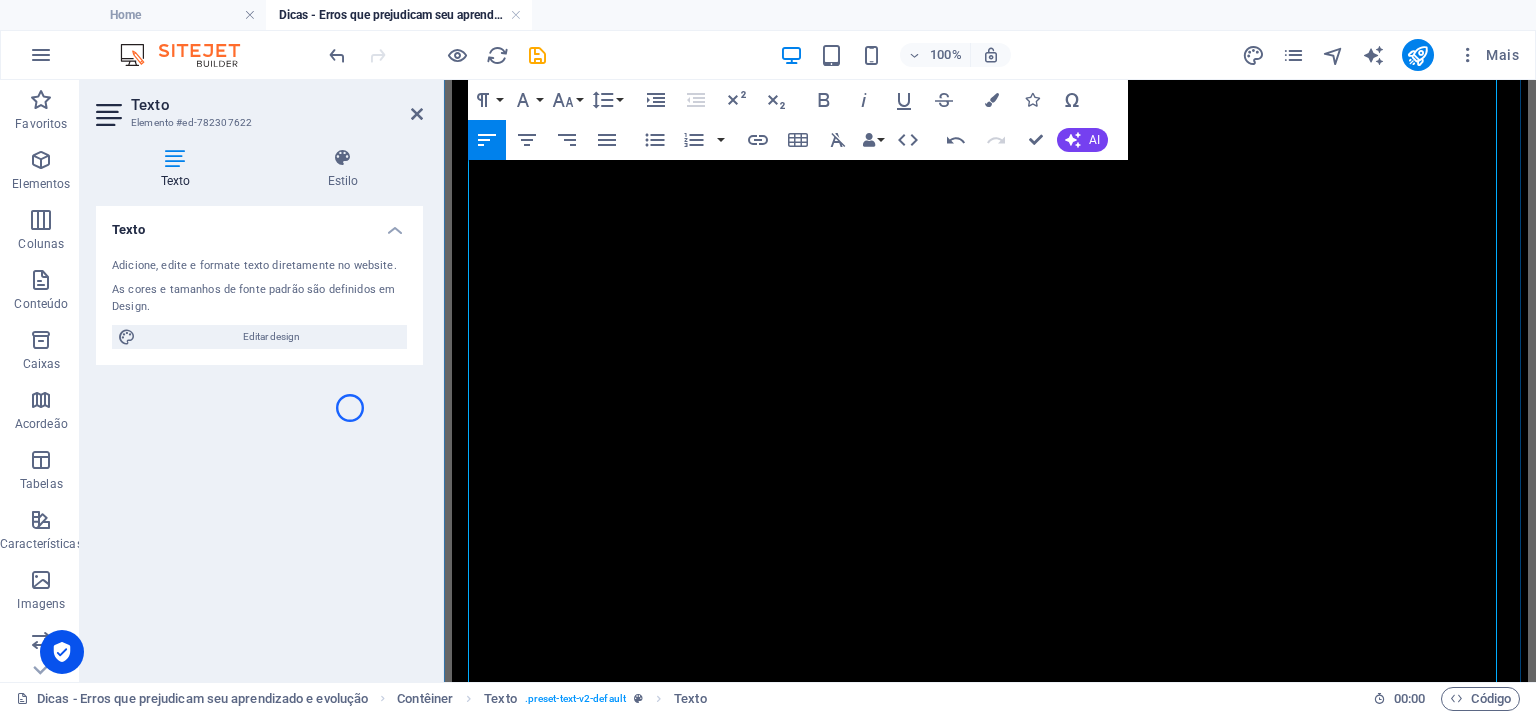 click at bounding box center [990, -266] 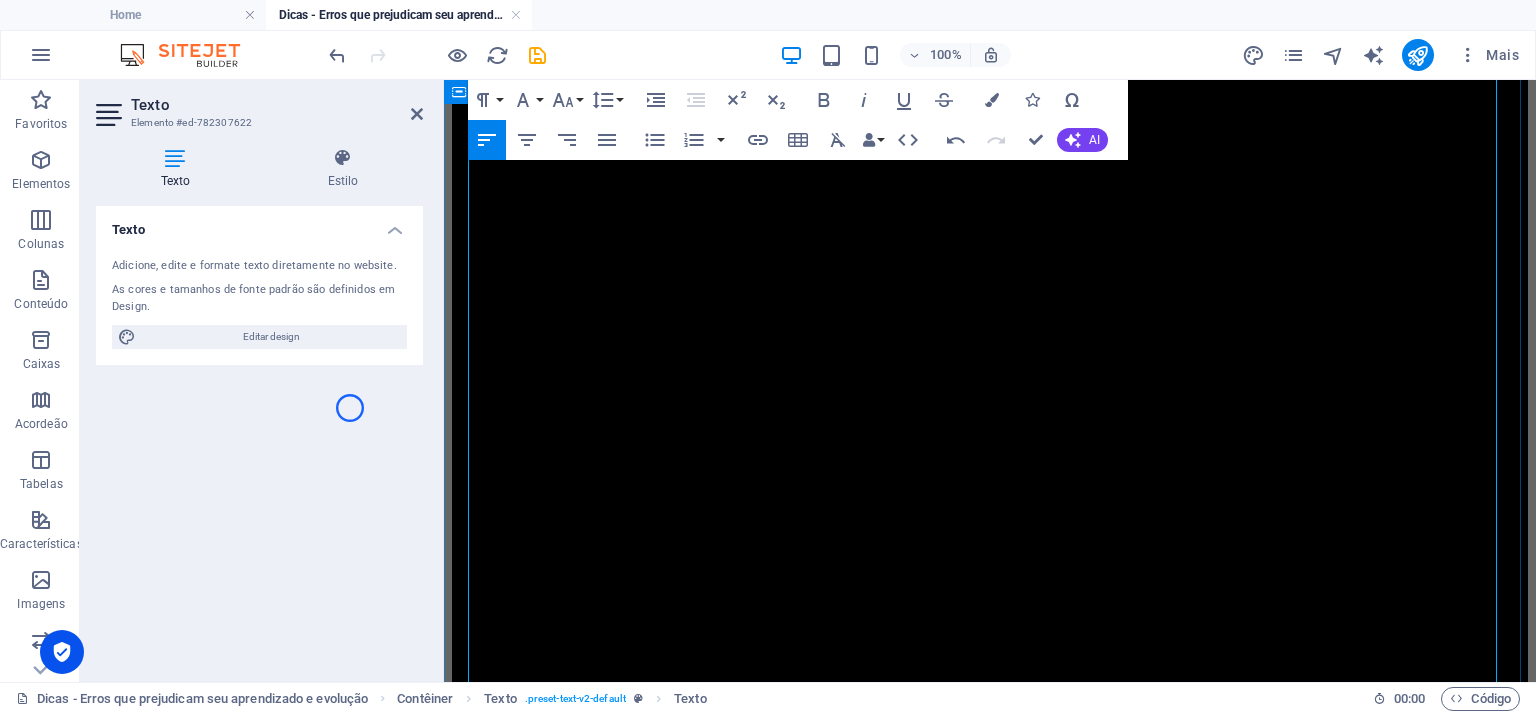 drag, startPoint x: 533, startPoint y: 453, endPoint x: 457, endPoint y: 365, distance: 116.275536 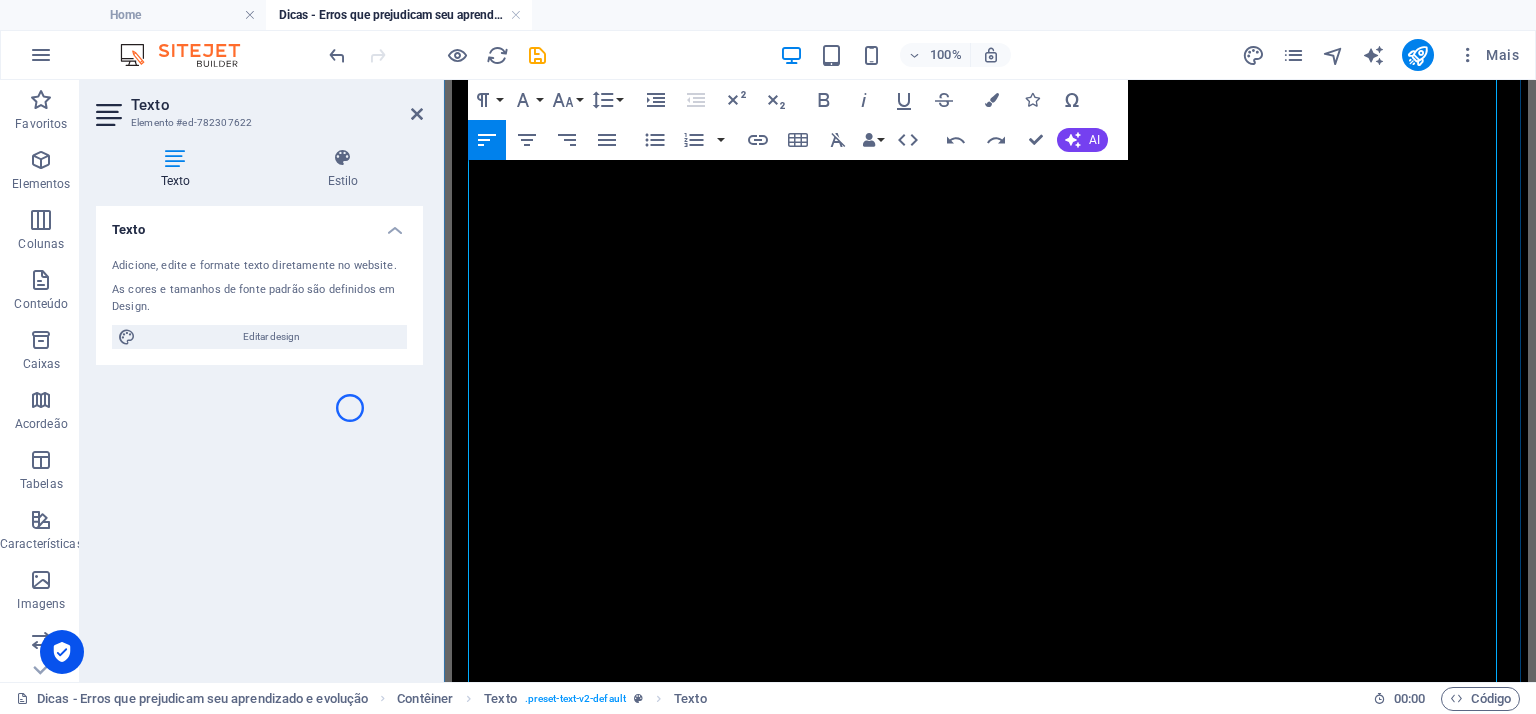 click at bounding box center [990, -266] 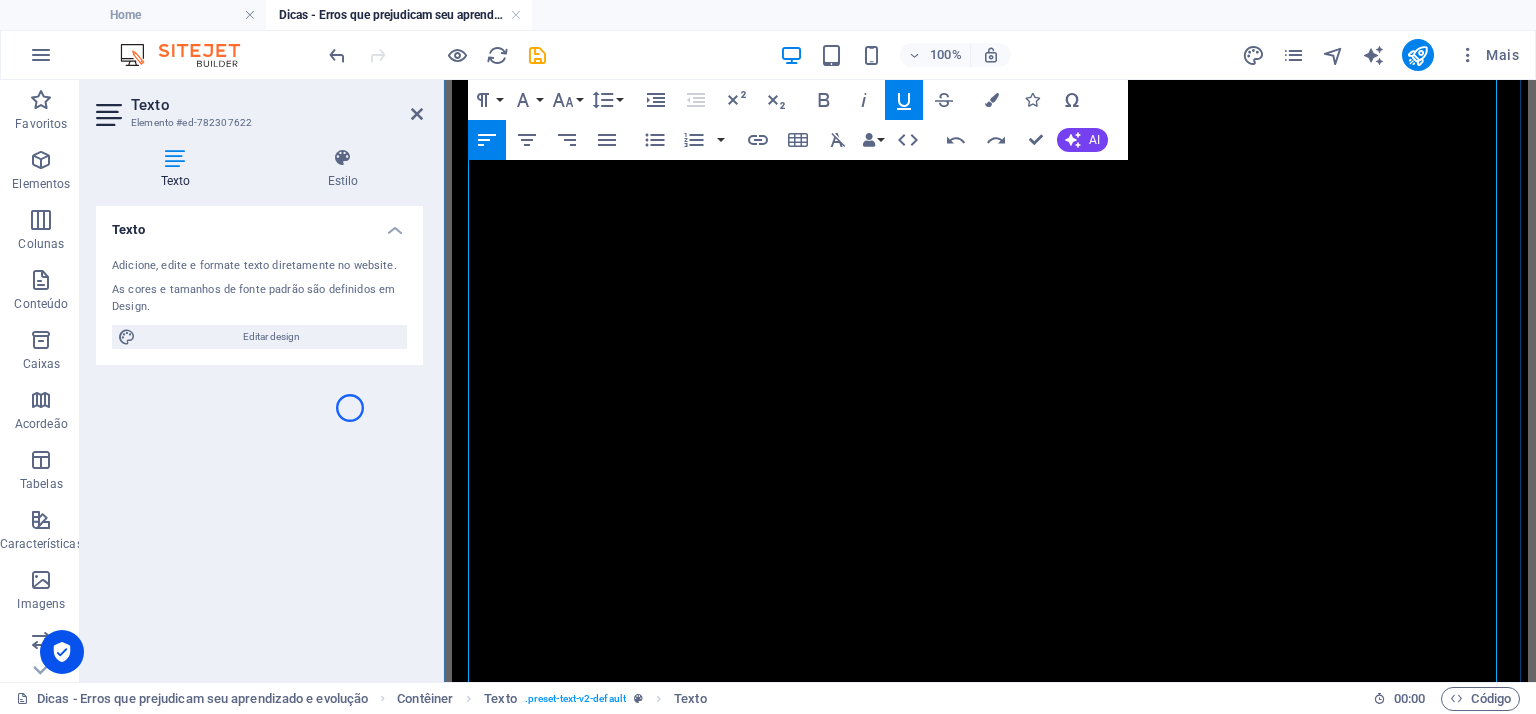 copy on "Calma!" 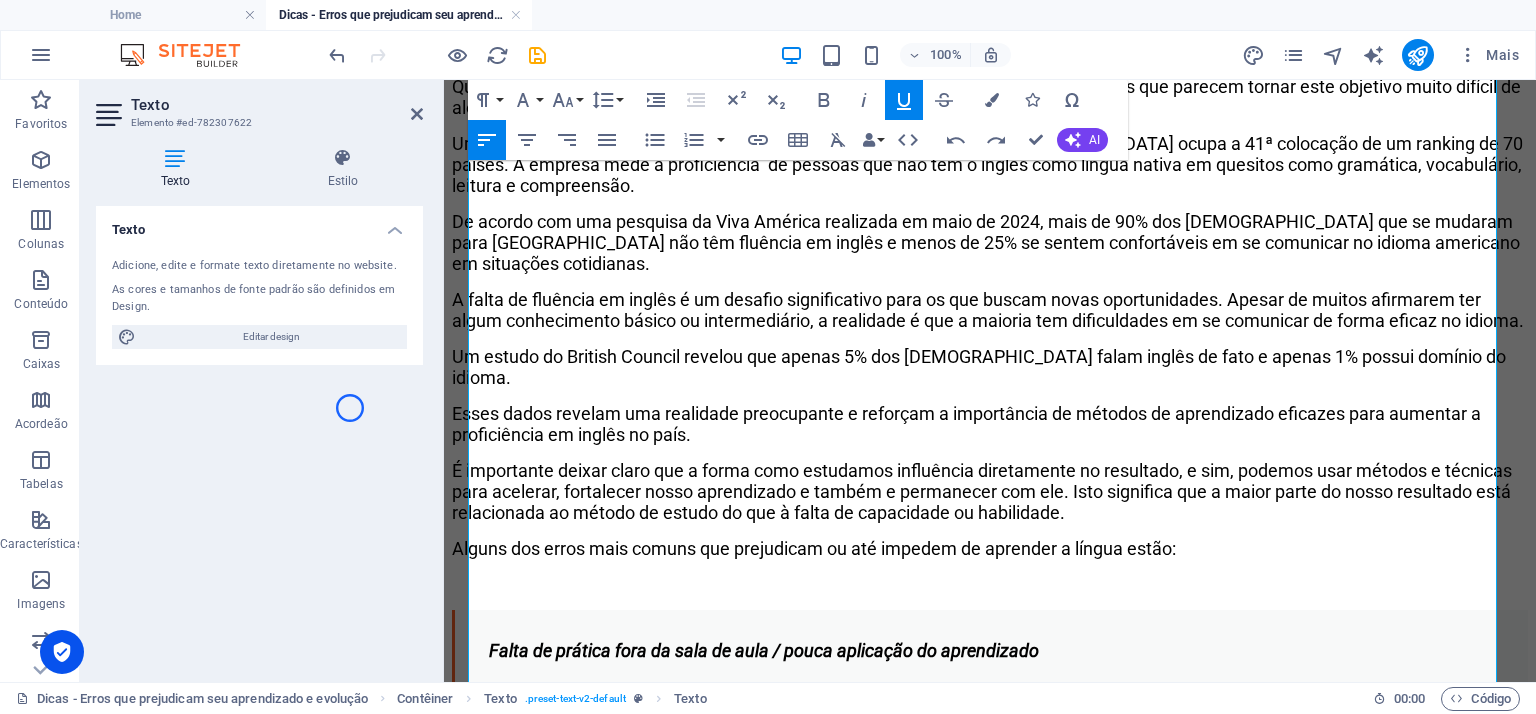 scroll, scrollTop: 232, scrollLeft: 0, axis: vertical 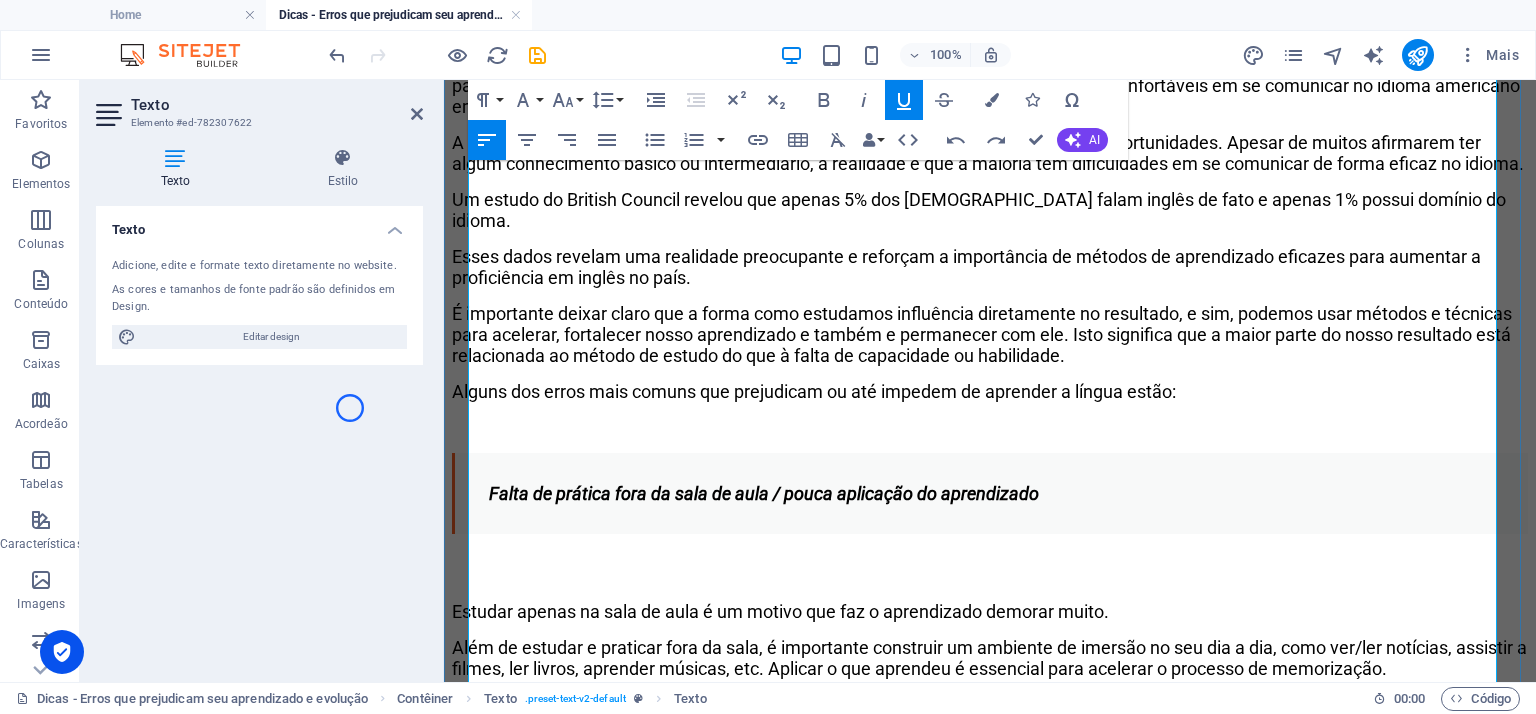 click on "A falta de fluência em inglês é um desafio significativo para os que buscam novas oportunidades. Apesar de muitos afirmarem ter algum conhecimento básico ou intermediário, a realidade é que a maioria tem dificuldades em se comunicar de forma eficaz no idioma." at bounding box center [990, 153] 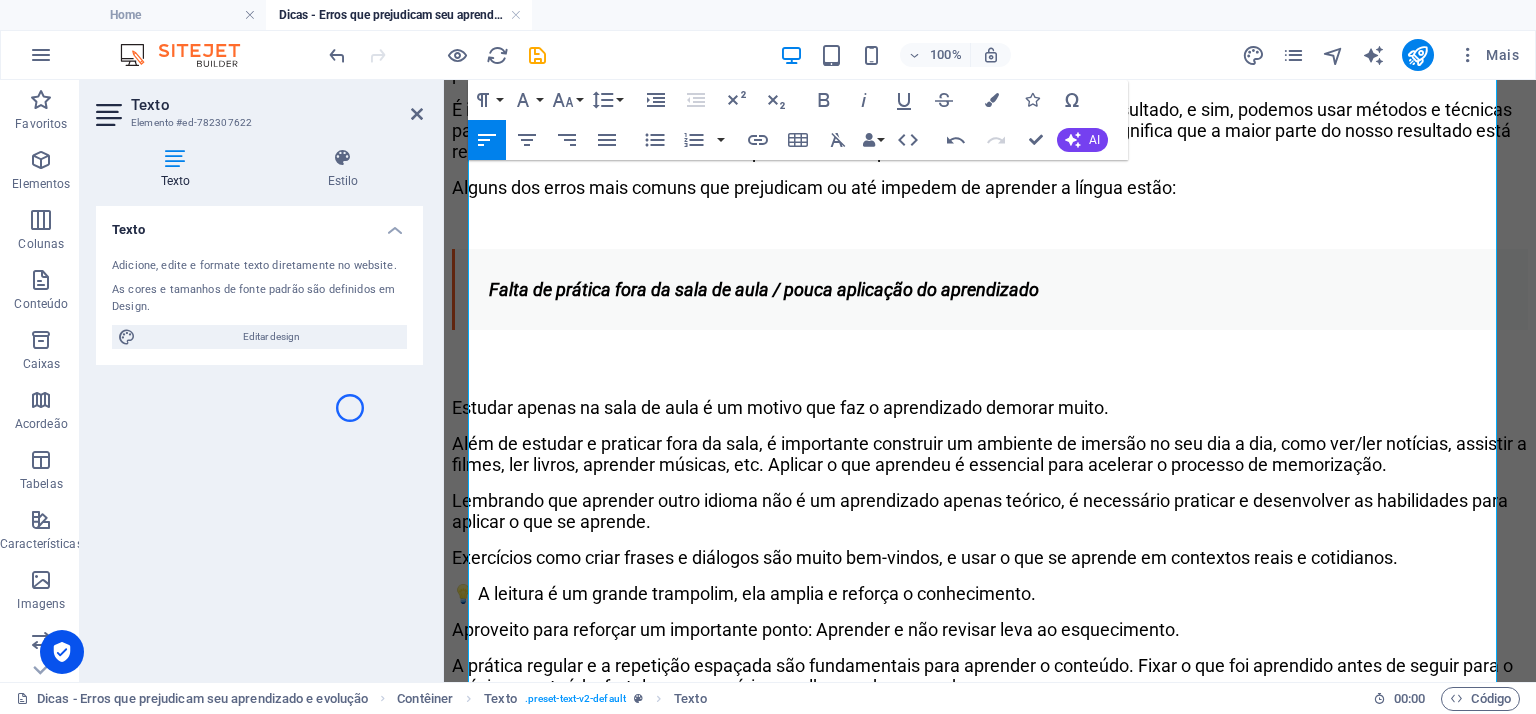 scroll, scrollTop: 671, scrollLeft: 0, axis: vertical 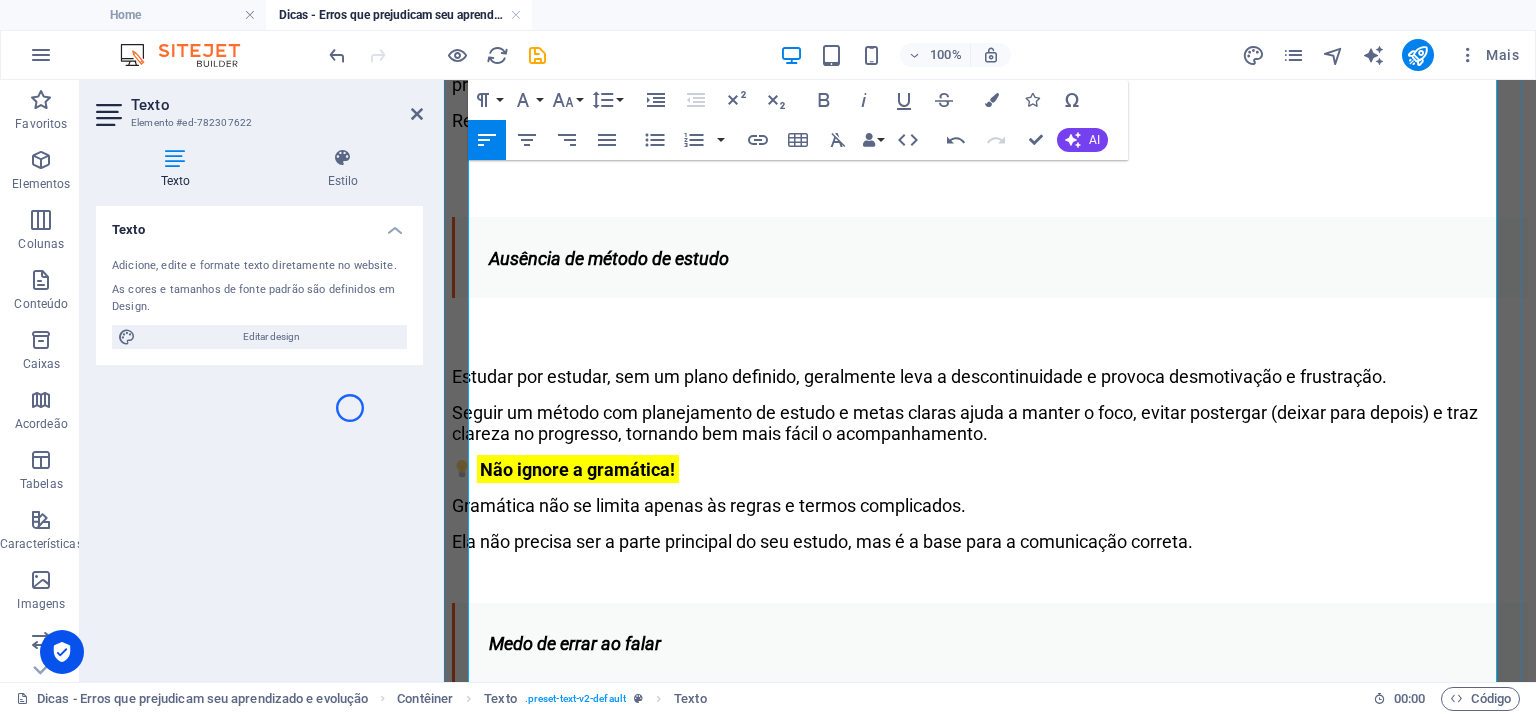 click on "💡 A leitura é um grande trampolim, ela amplia e reforça o conhecimento." at bounding box center [990, -9] 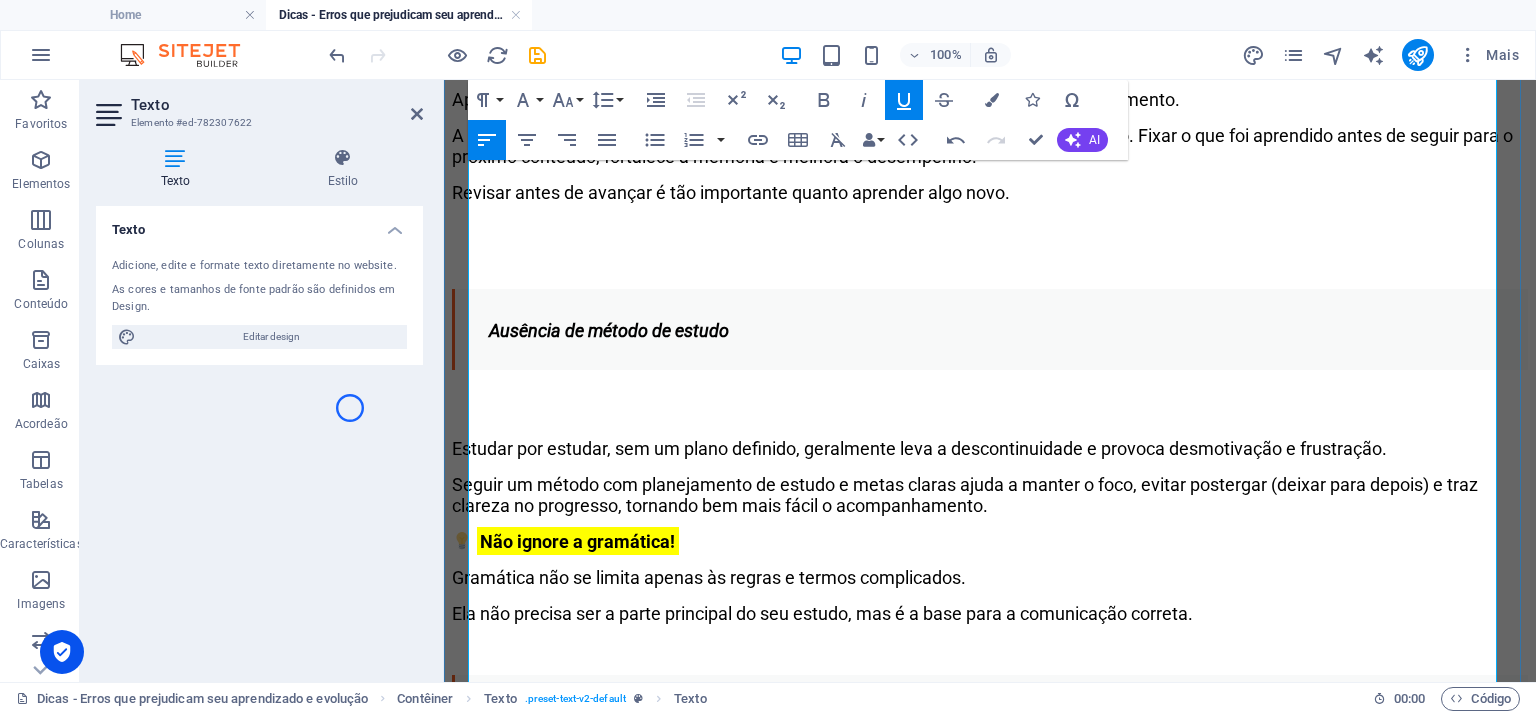 click on "💡" at bounding box center [990, -9] 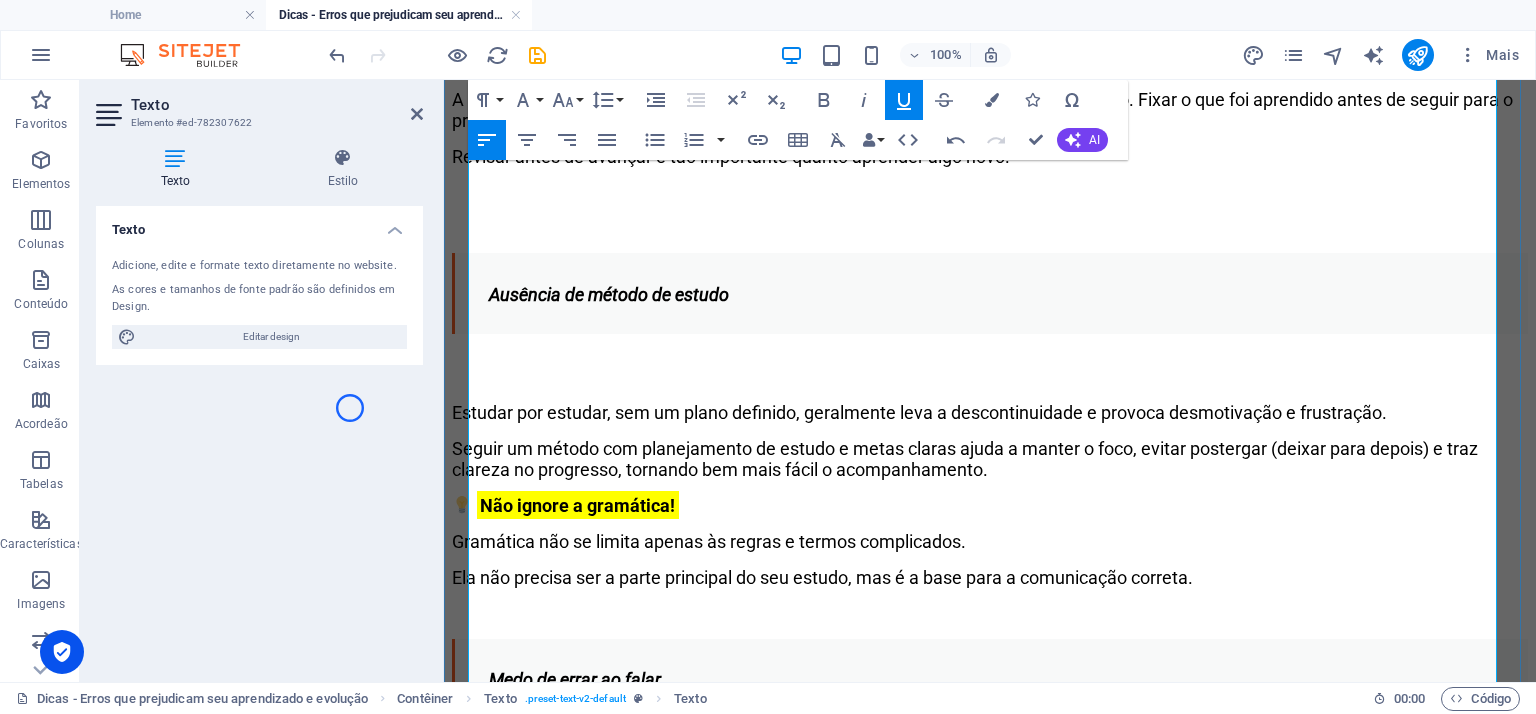 drag, startPoint x: 471, startPoint y: 345, endPoint x: 1027, endPoint y: 347, distance: 556.0036 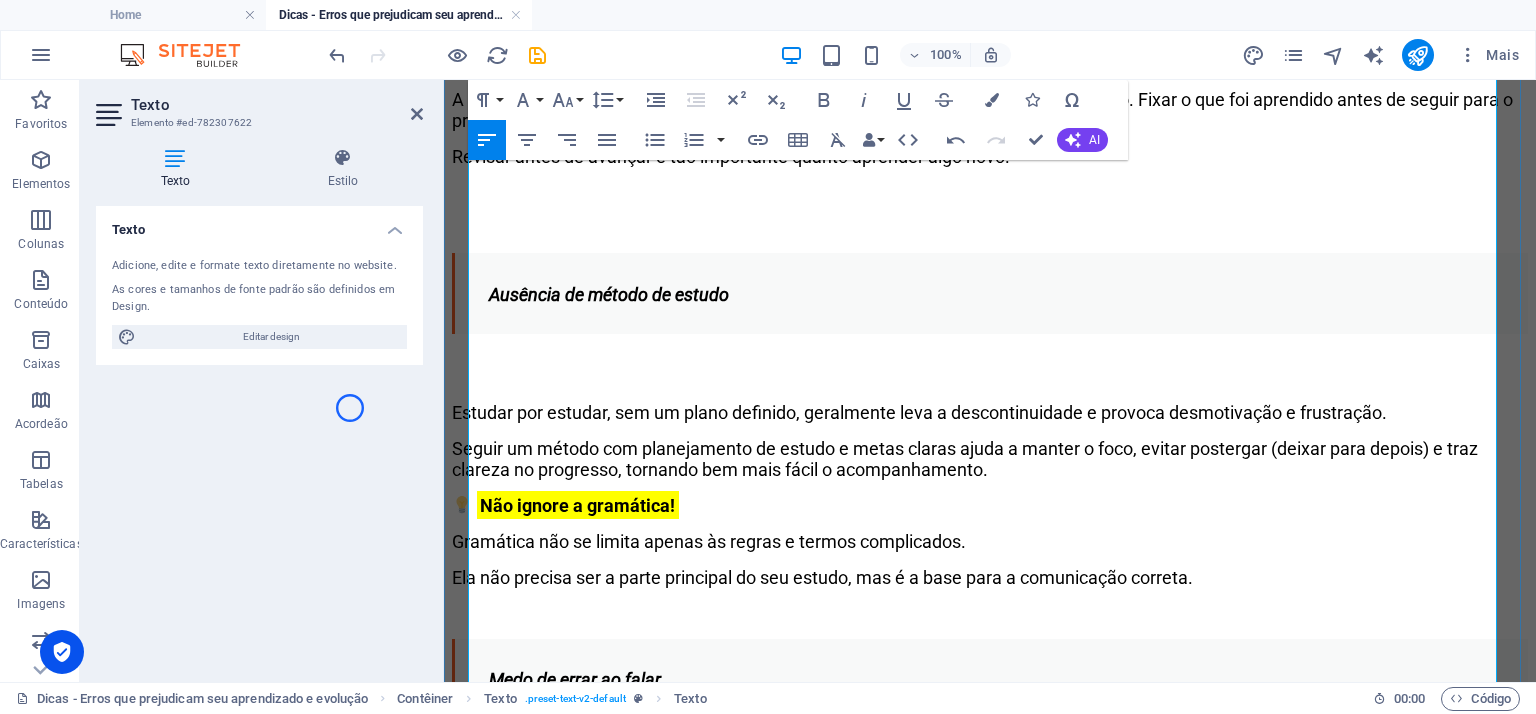 copy on "A leitura é um grande trampolim, ela amplia e reforça o conhecimento." 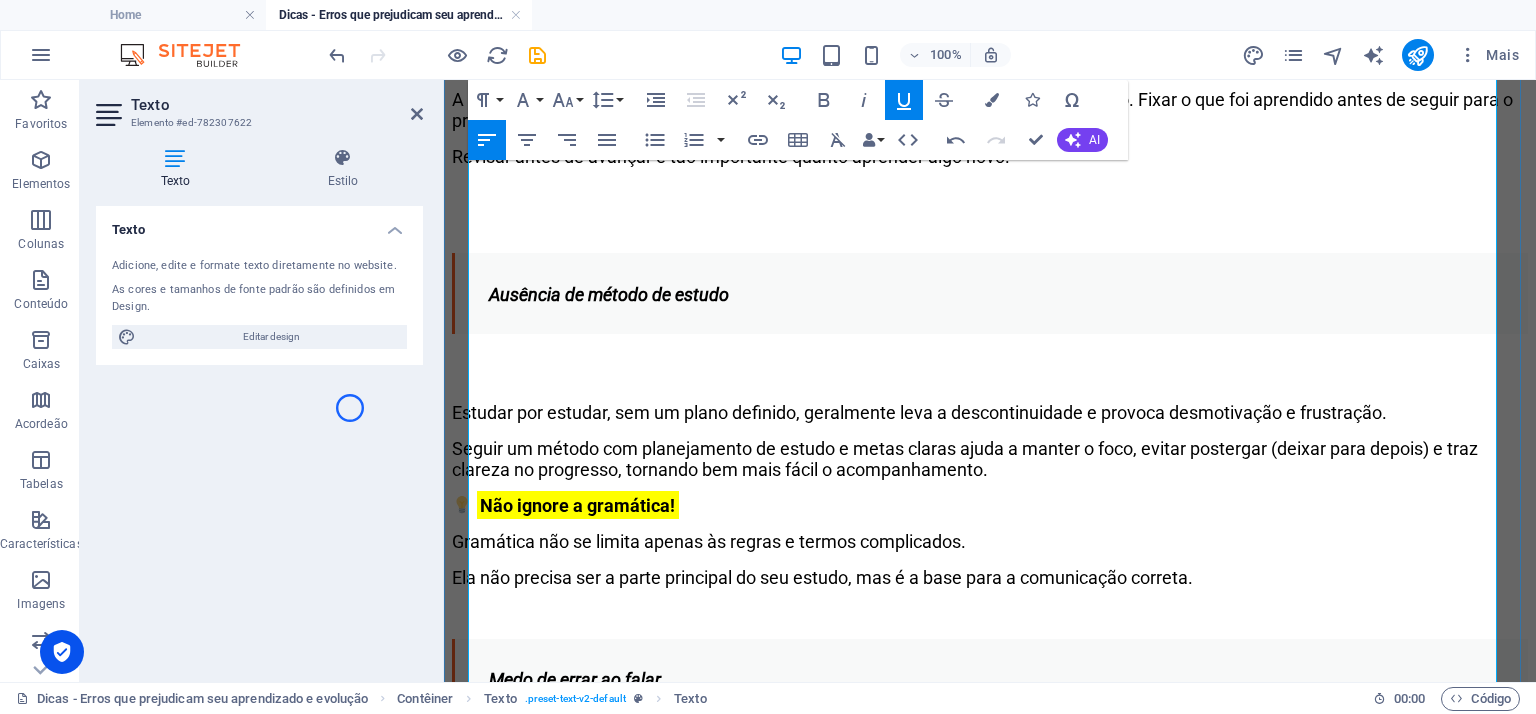 scroll, scrollTop: 860, scrollLeft: 3, axis: both 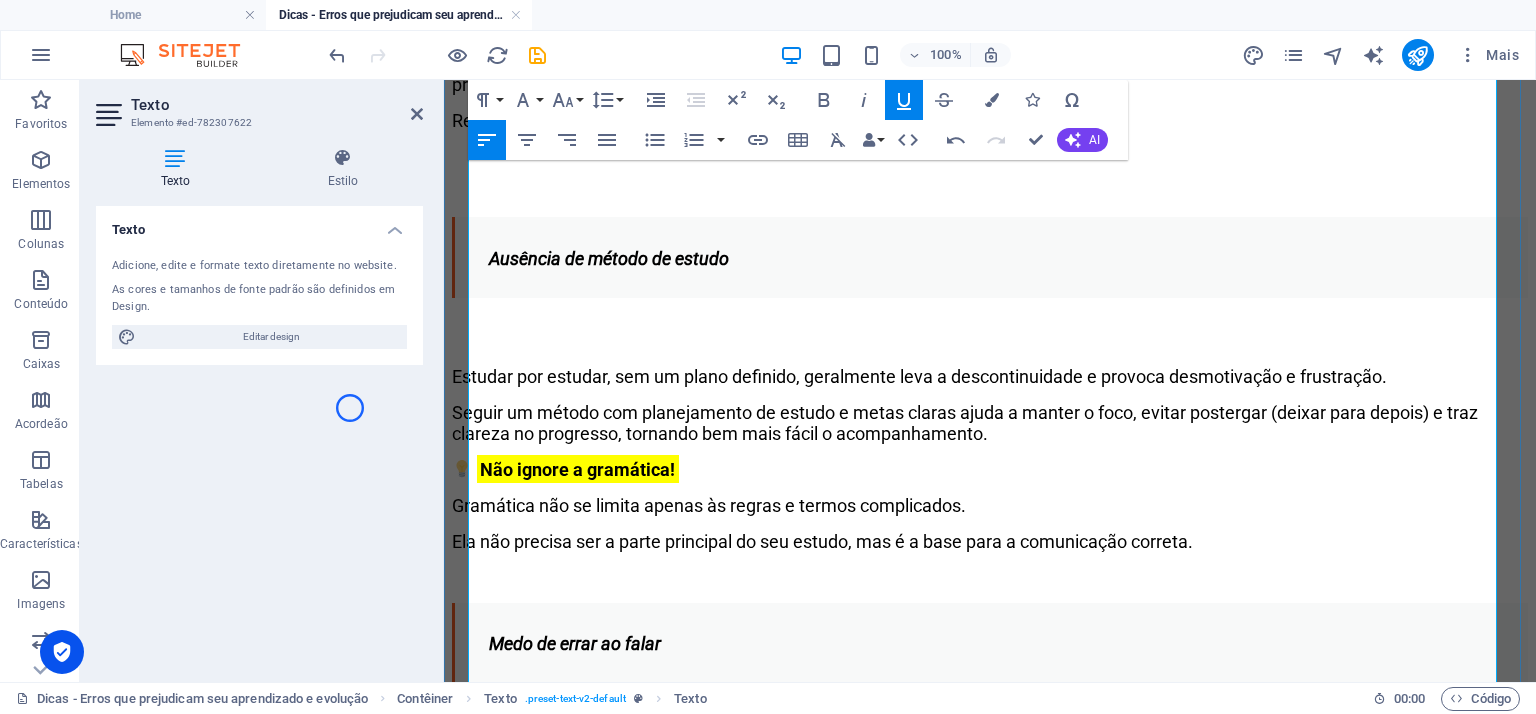 click on "A leitura é um grande trampolim, ela amplia e reforça o conhecimento." at bounding box center (749, -9) 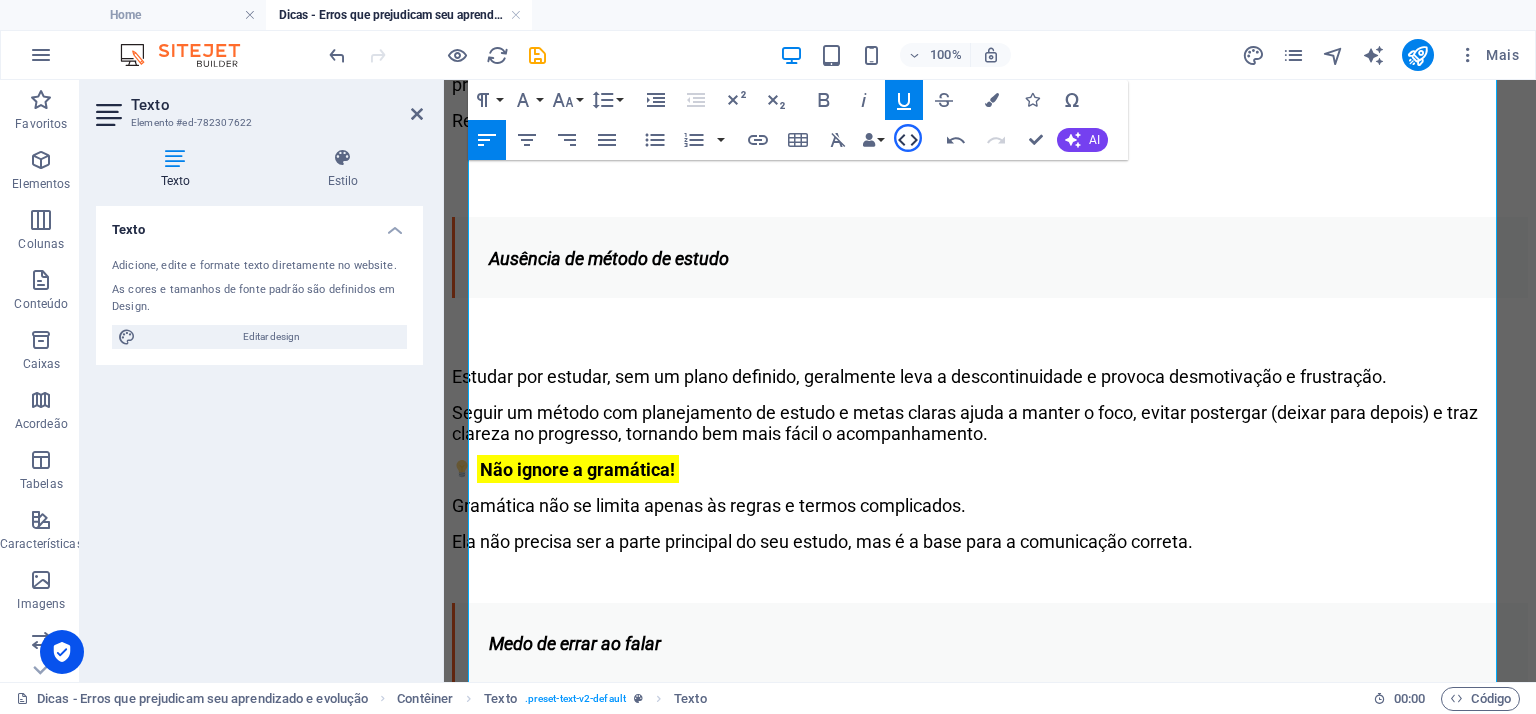 click 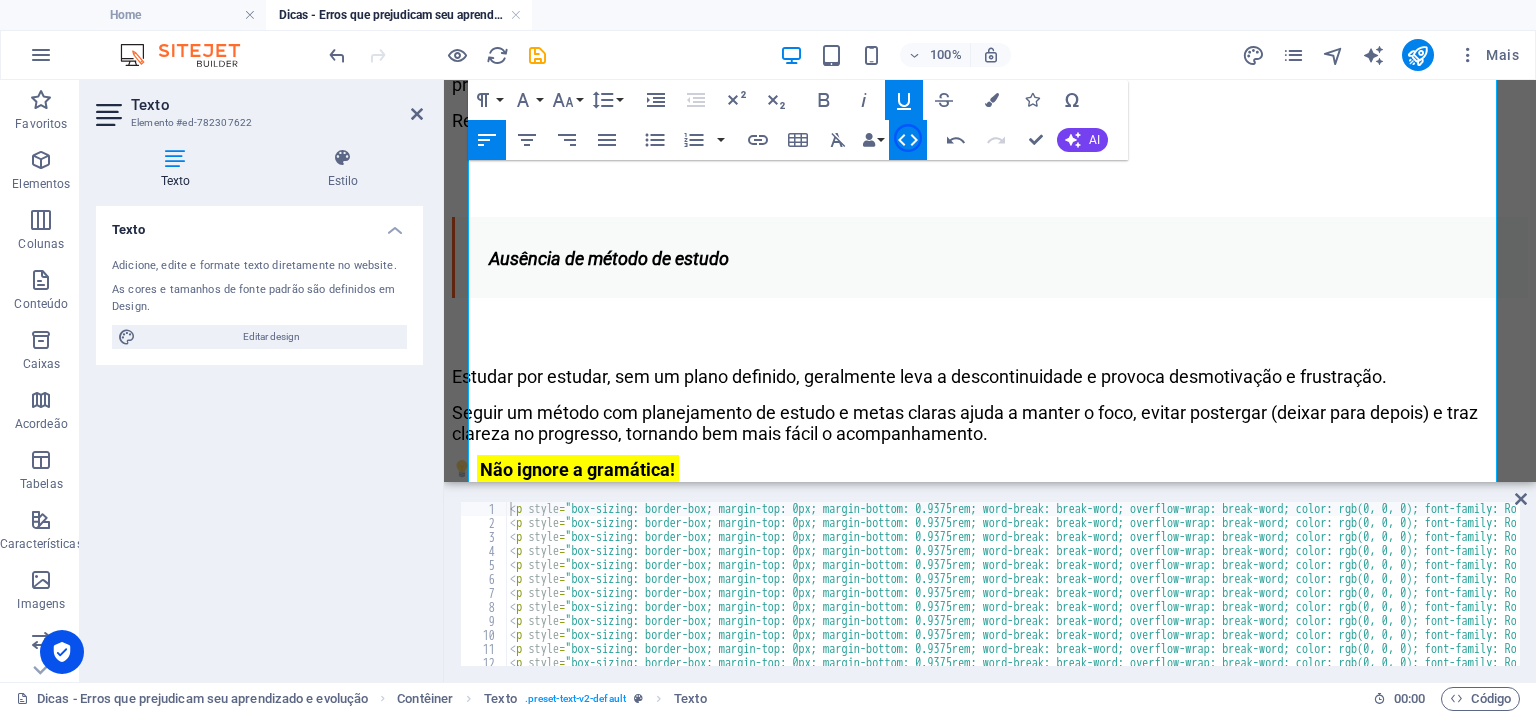 click 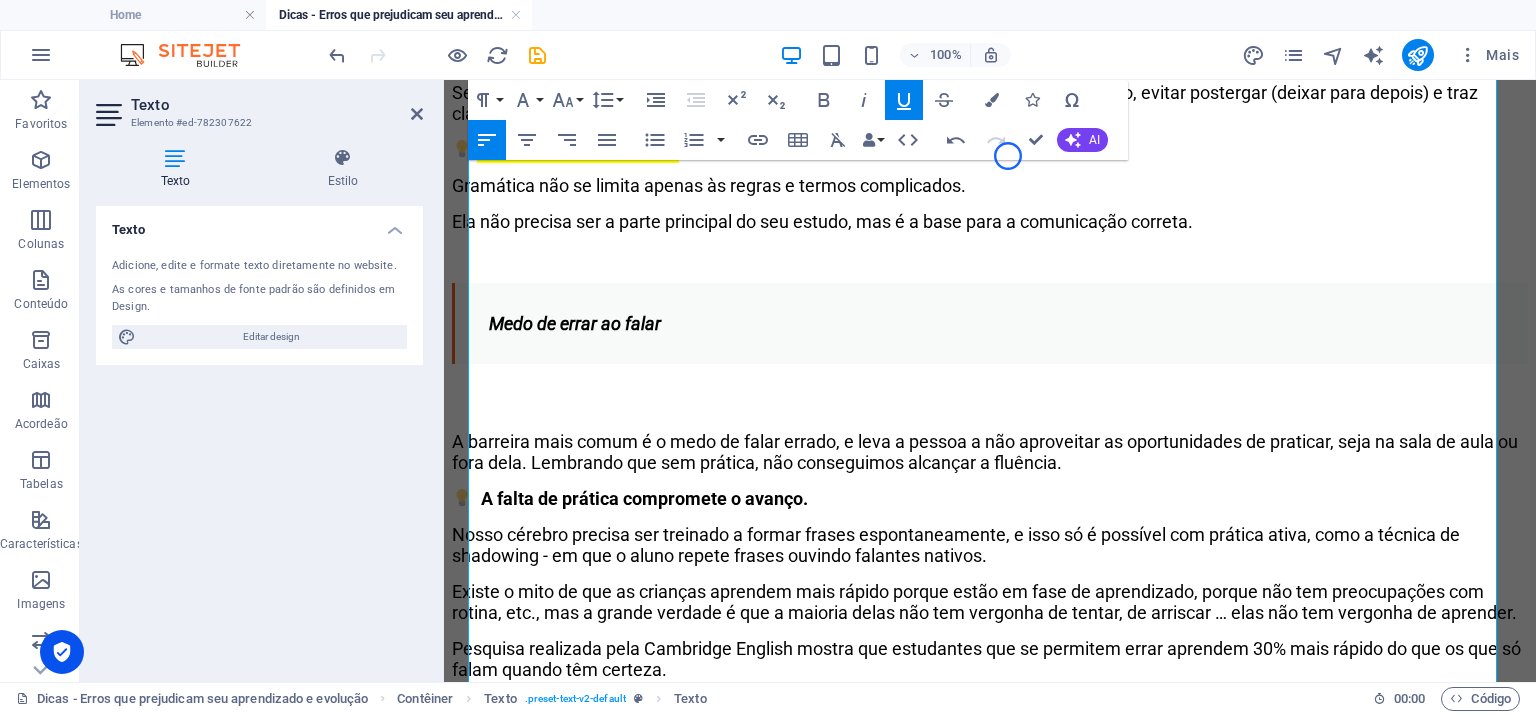 scroll, scrollTop: 1587, scrollLeft: 0, axis: vertical 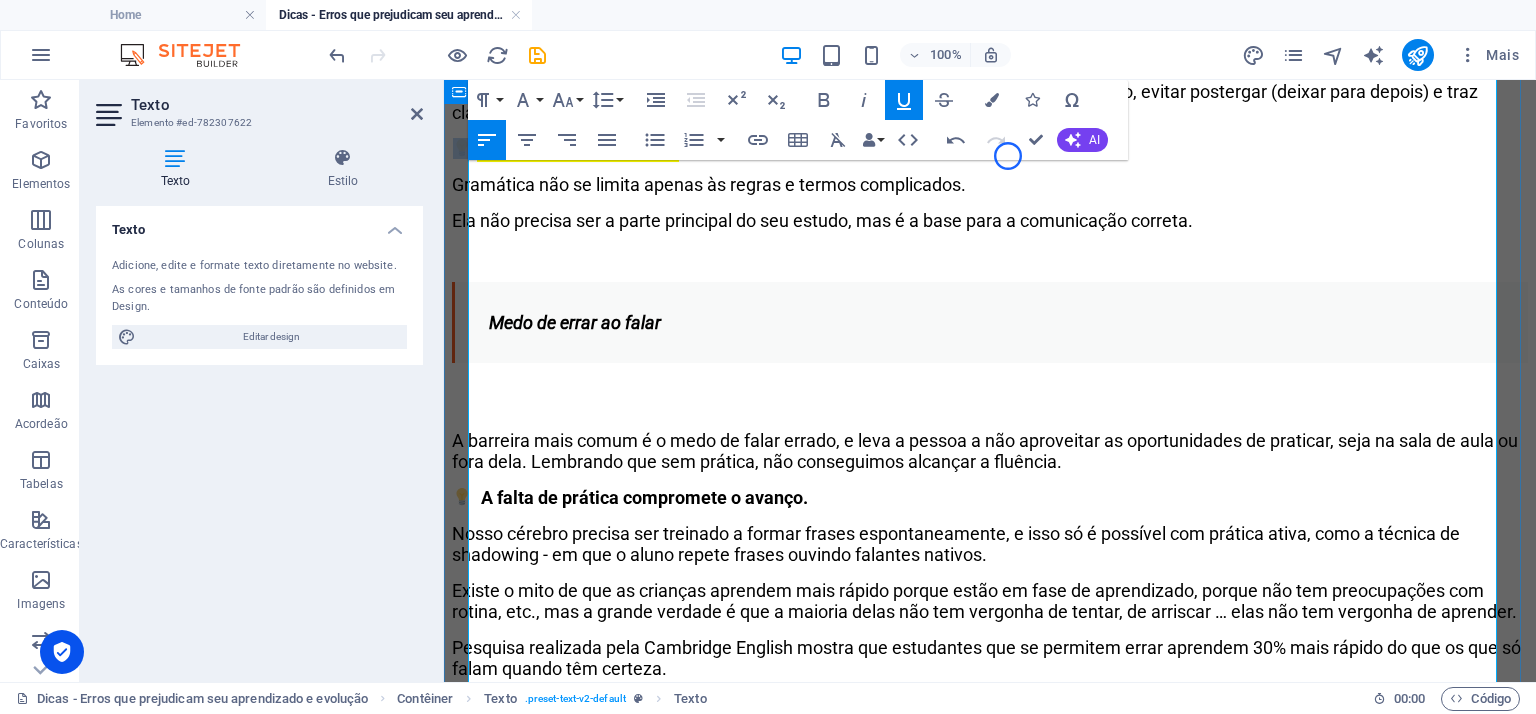 drag, startPoint x: 747, startPoint y: 538, endPoint x: 461, endPoint y: 539, distance: 286.00174 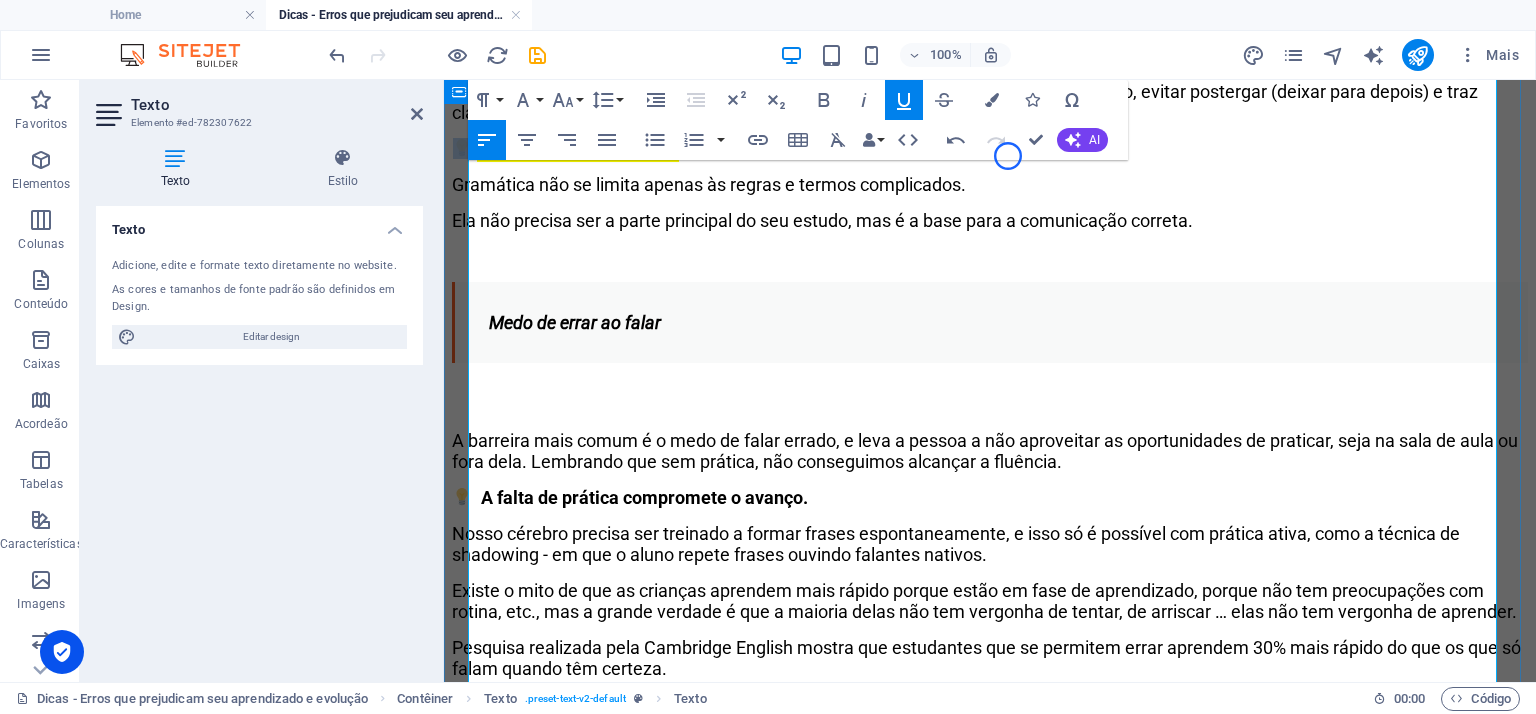 click on "# Erros que prejudicam seu aprendizado Olá, tudo bem? Quando falamos de aprender outro idioma, algumas dificuldades são muito comuns entre todos os alunos. Quando se trata de alcançar a fluência e dominar o idioma, muitos enfrentam desafios que parecem tornar este objetivo muito difícil de alcançar, inclusive levando grande parte a desistir ao longo do caminho. Um ranking mundial desenvolvido pela empresa EF Education First, o [GEOGRAPHIC_DATA] ocupa a 41ª colocação de um ranking de 70 países. A empresa mede a proficiência  de pessoas que não têm o inglês como língua nativa em quesitos como gramática, vocabulário, leitura e compreensão. De acordo com uma pesquisa da Viva América realizada em maio de 2024, mais de 90% dos [DEMOGRAPHIC_DATA] que se mudaram para os [GEOGRAPHIC_DATA] não têm fluência em inglês e menos de 25% se sentem confortáveis em se comunicar no idioma americano em situações cotidianas. A falta de fluência em inglês é um desafio significativo para os que buscam novas oportunidades." at bounding box center [990, 108] 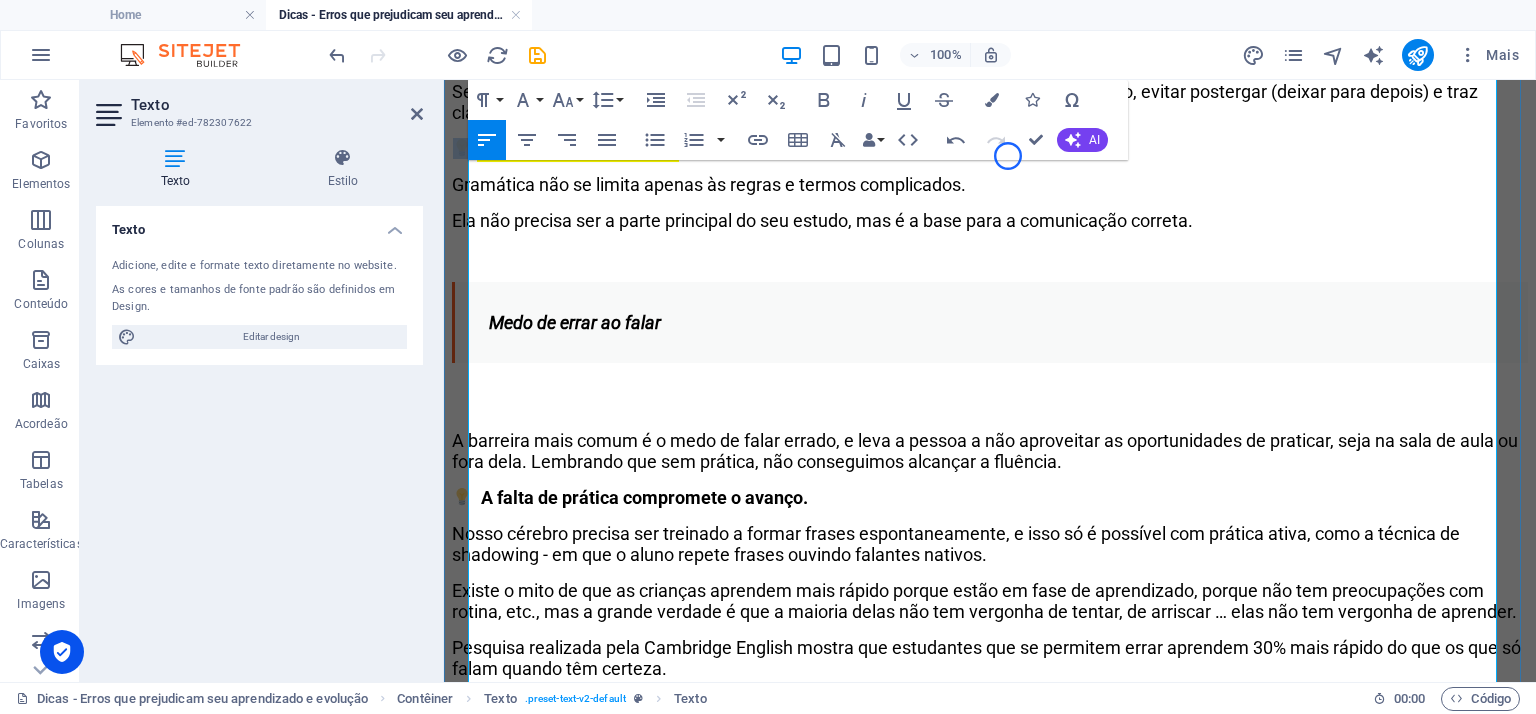copy on "Não ignore a gramática!" 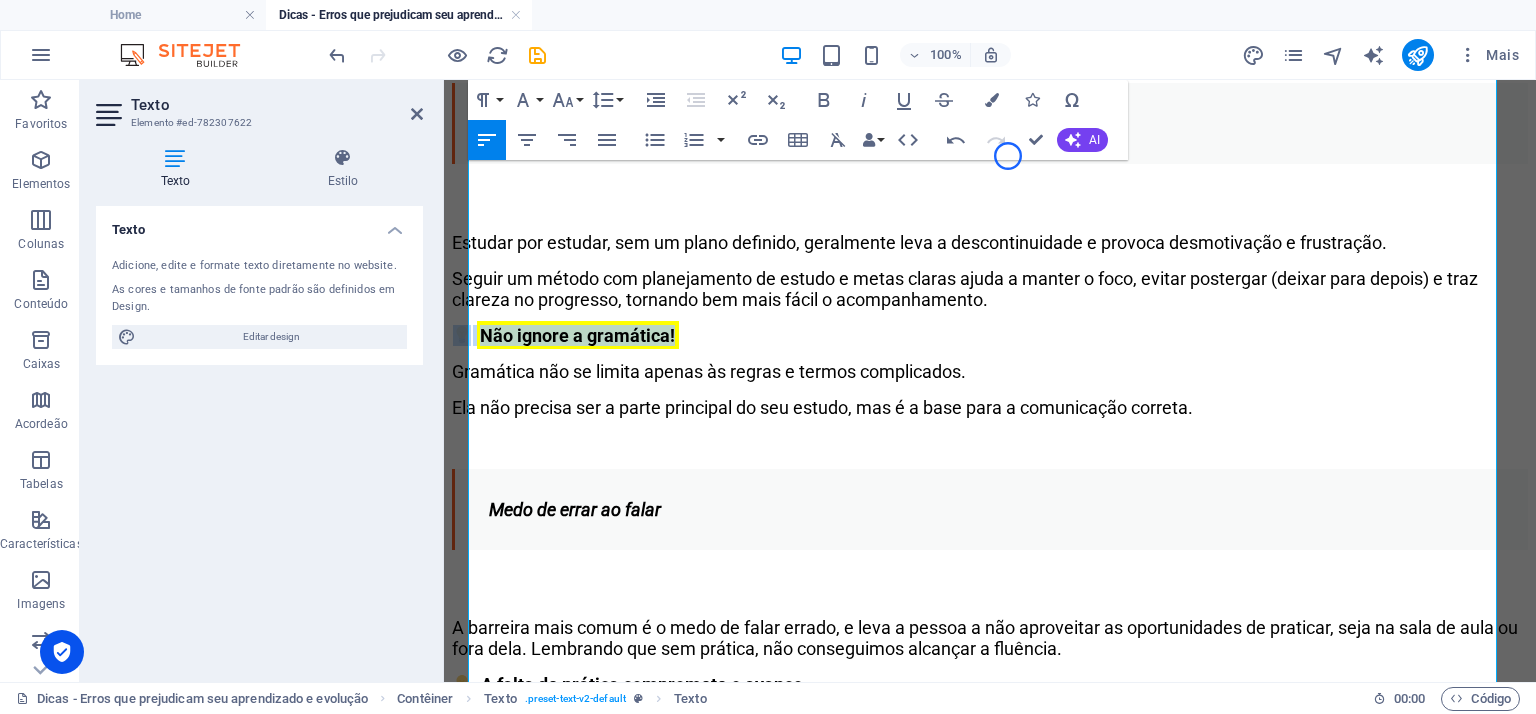 scroll, scrollTop: 1394, scrollLeft: 0, axis: vertical 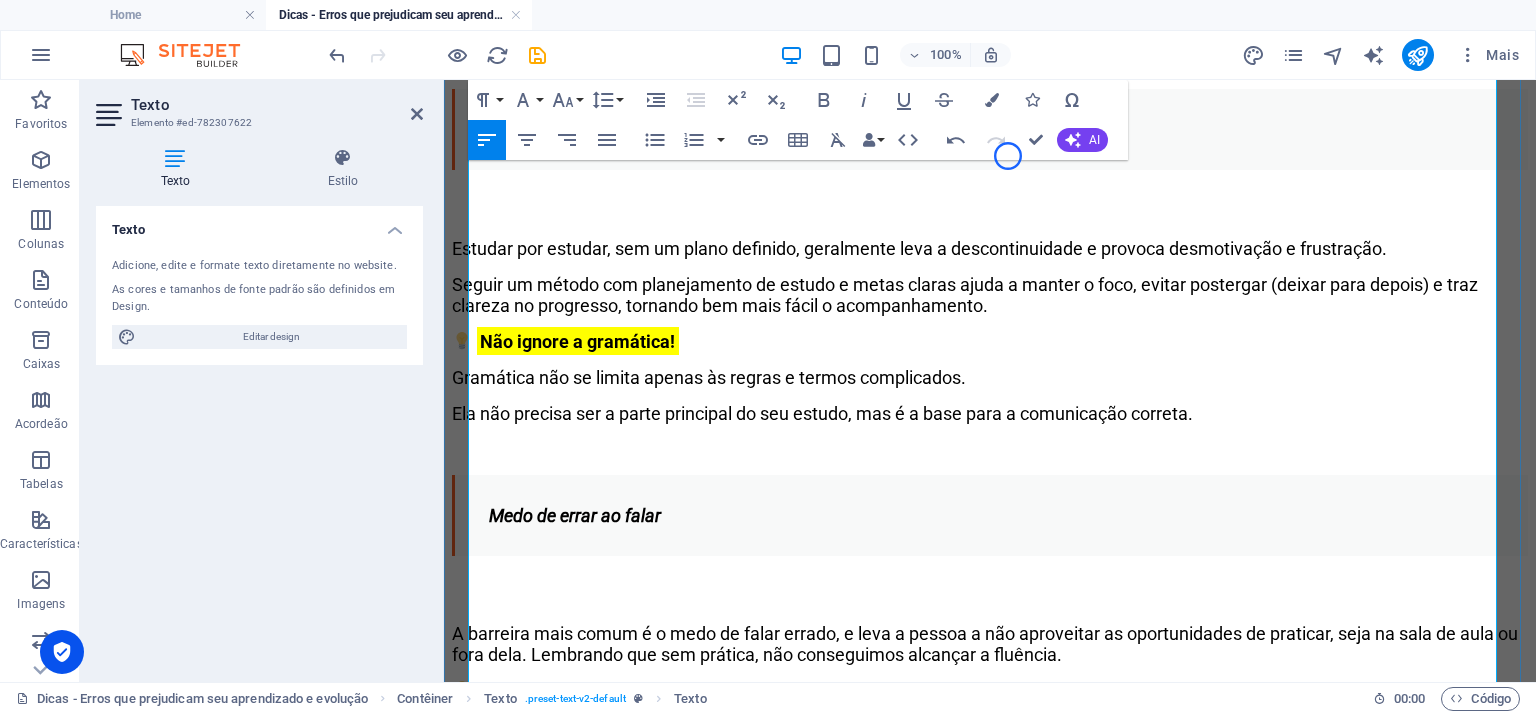 click on "Revisar antes de avançar é tão importante quanto aprender algo novo." at bounding box center (990, -8) 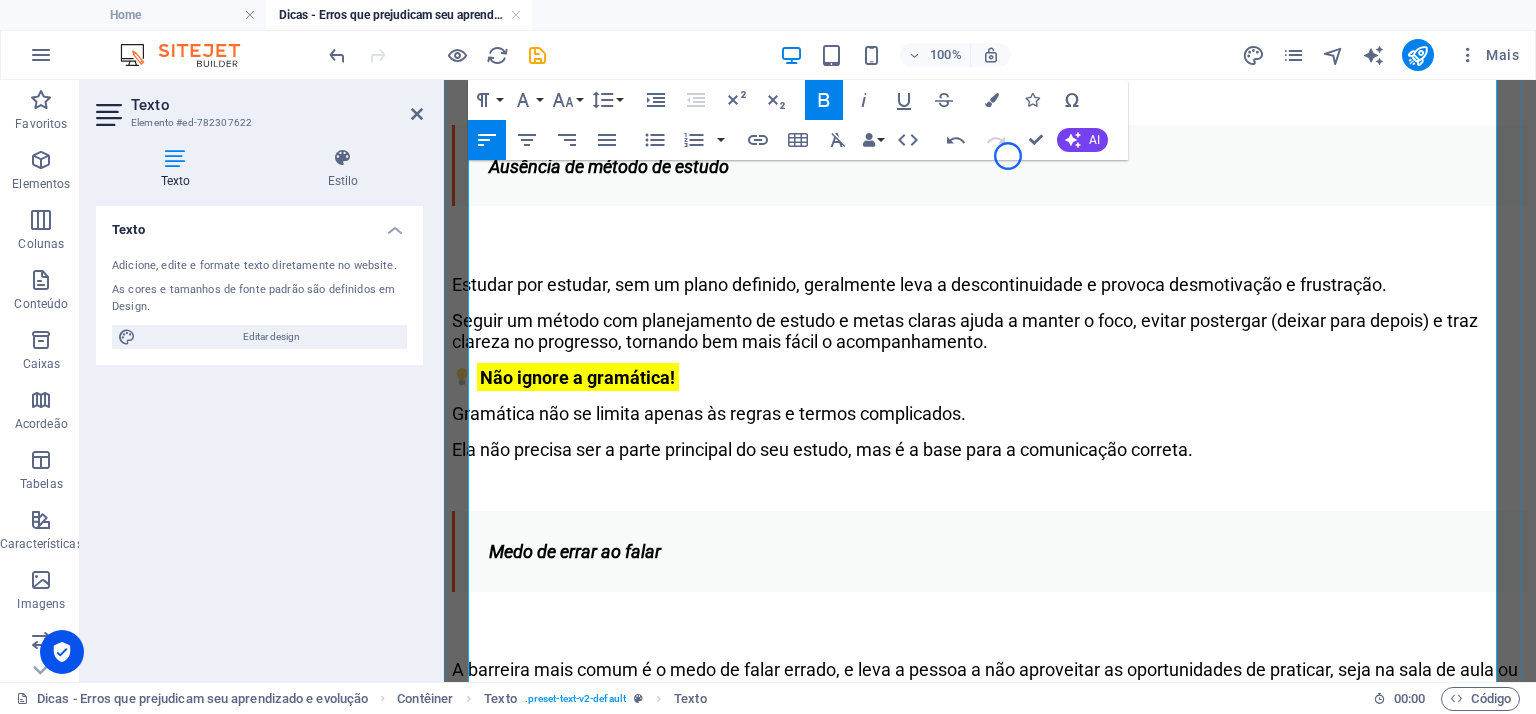 drag, startPoint x: 1030, startPoint y: 377, endPoint x: 472, endPoint y: 378, distance: 558.0009 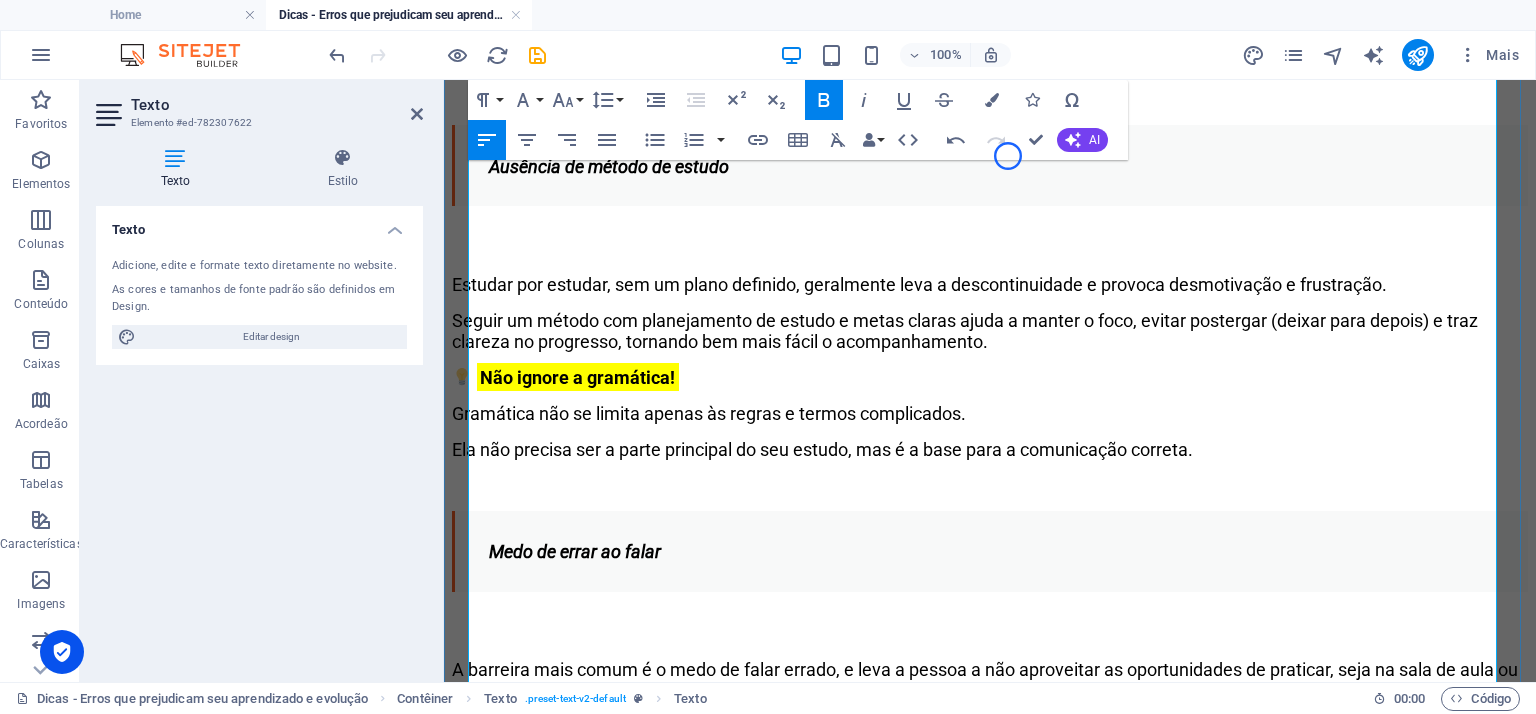 click on "Revisar antes de avançar é tão importante quanto aprender algo novo." at bounding box center [990, 28] 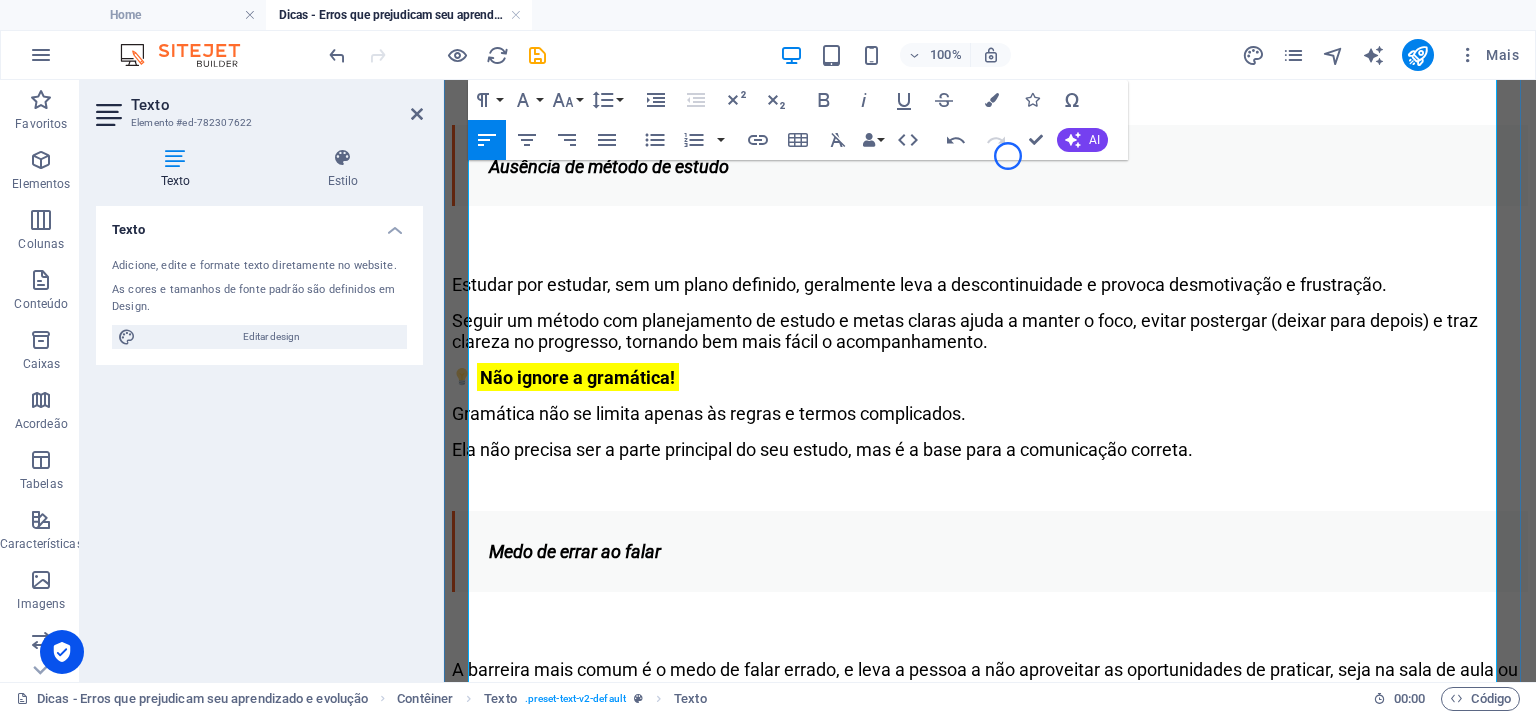 copy on "Revisar antes de avançar é tão importante quanto aprender algo novo." 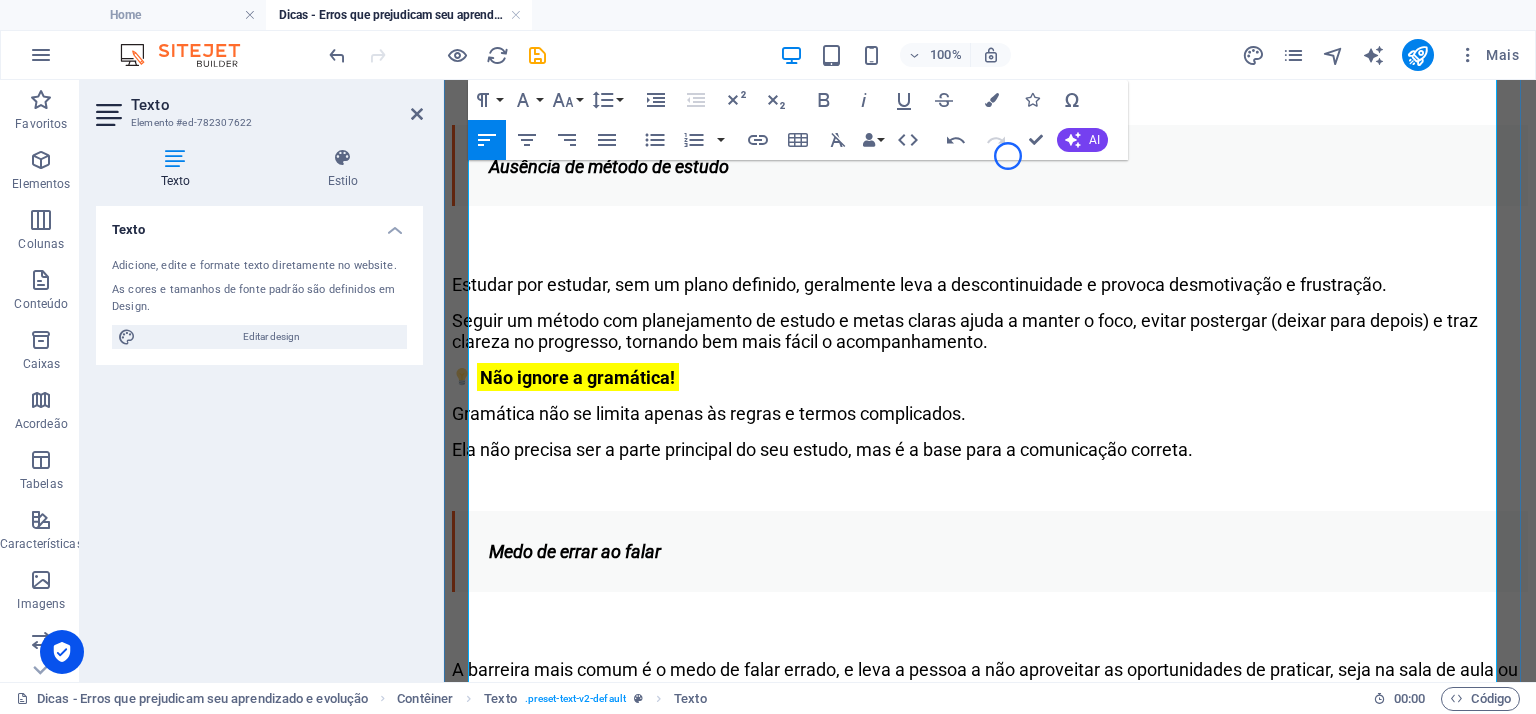 click on "Não ignore a gramática!" at bounding box center (578, -7) 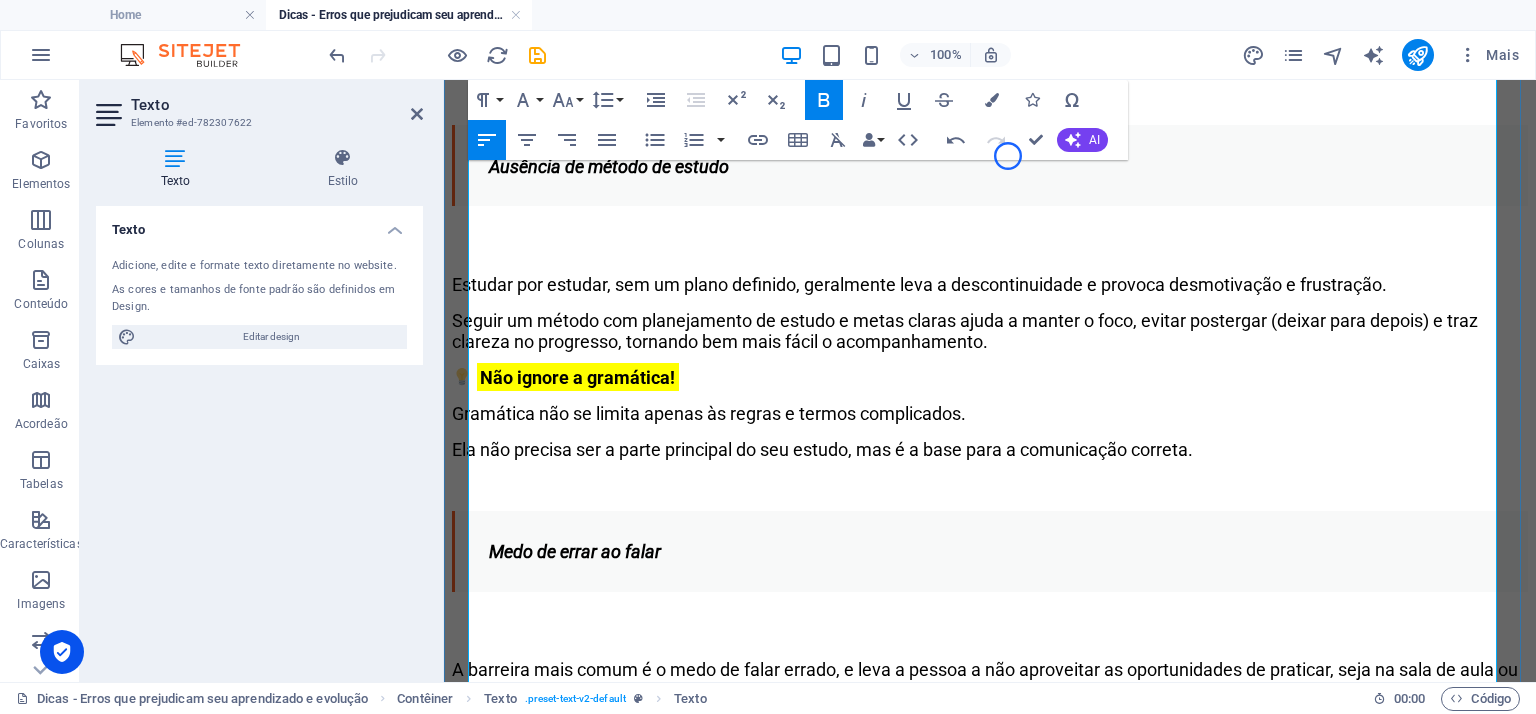 click on "NRevisar antes de avançar é tão importante quanto aprender algo novo.ão ignore a gramática!" at bounding box center (861, -7) 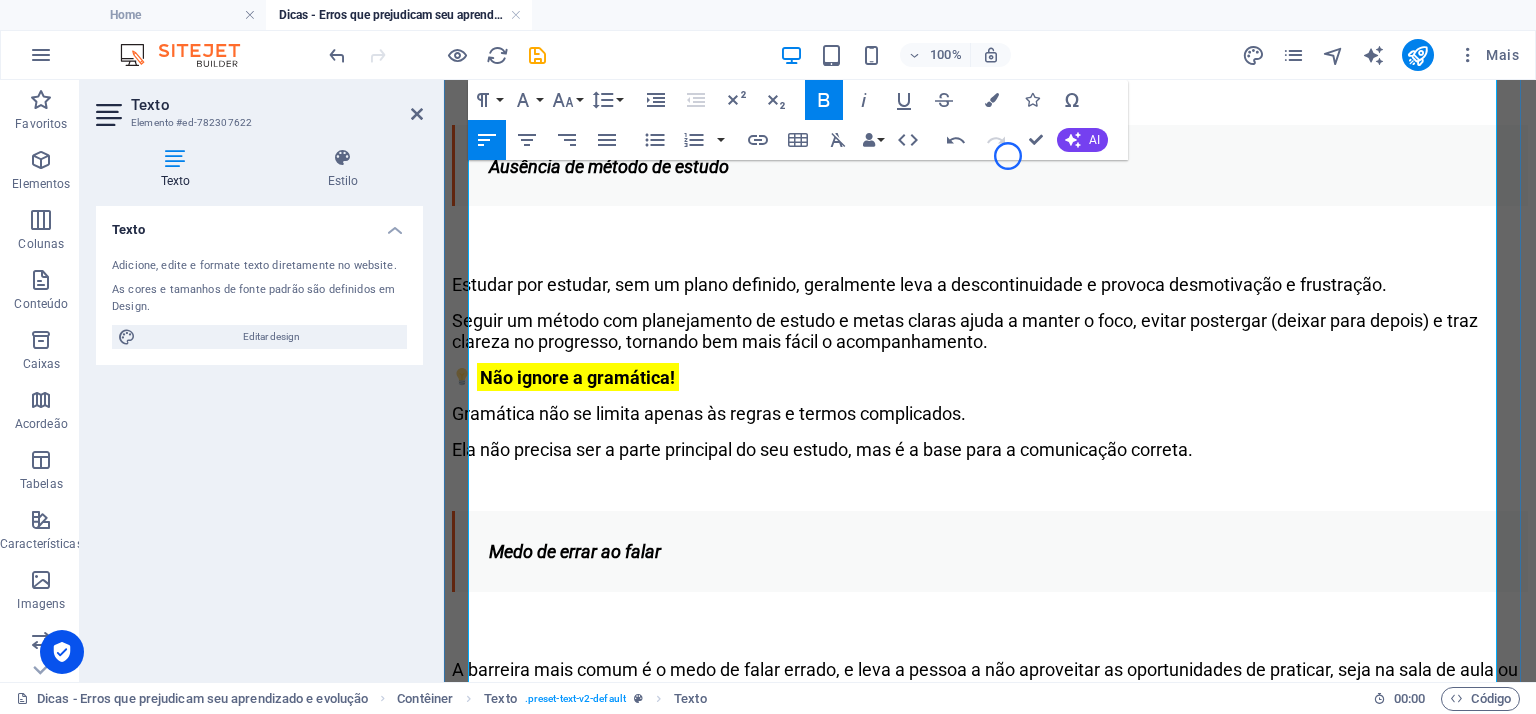 click on "Revisar antes de avançar é tão importante quanto aprender algo novo." at bounding box center (990, 28) 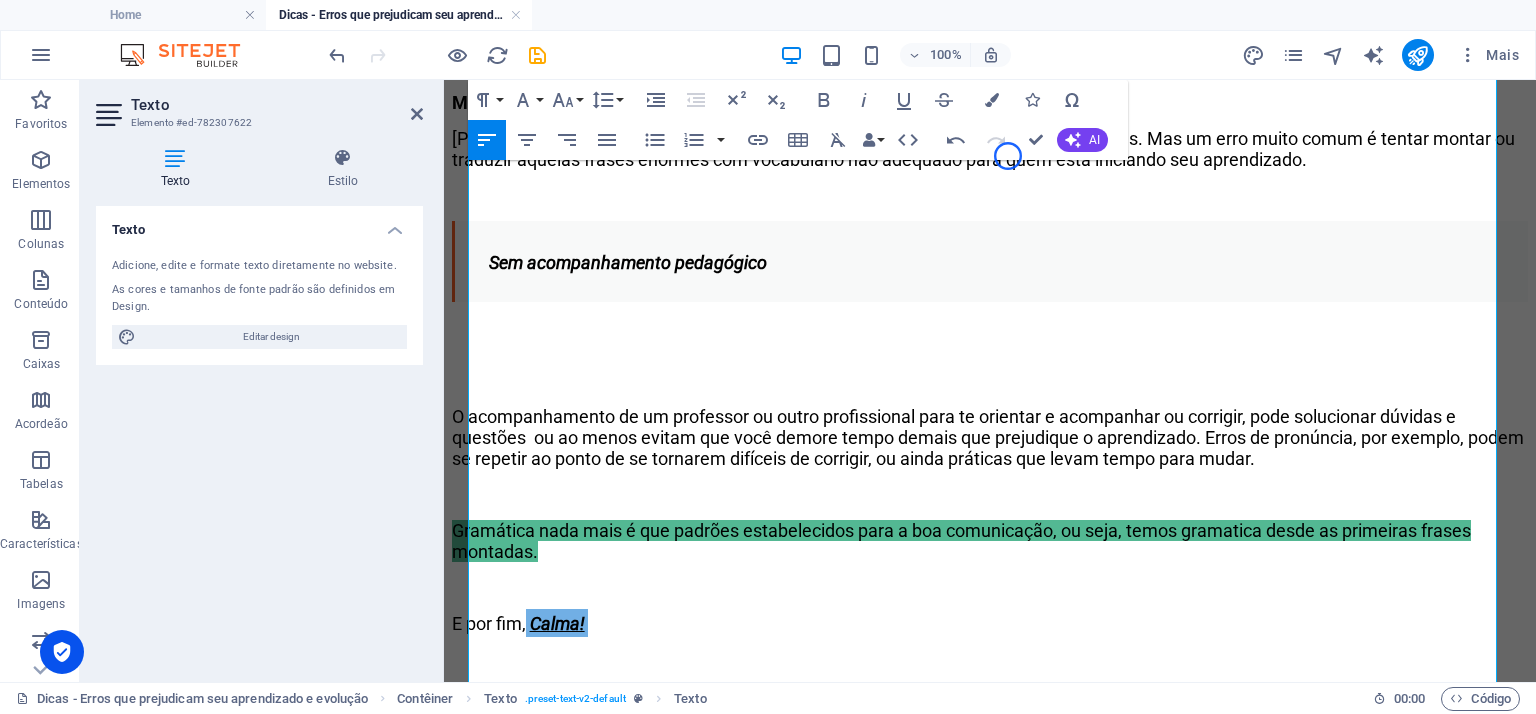 scroll, scrollTop: 2246, scrollLeft: 0, axis: vertical 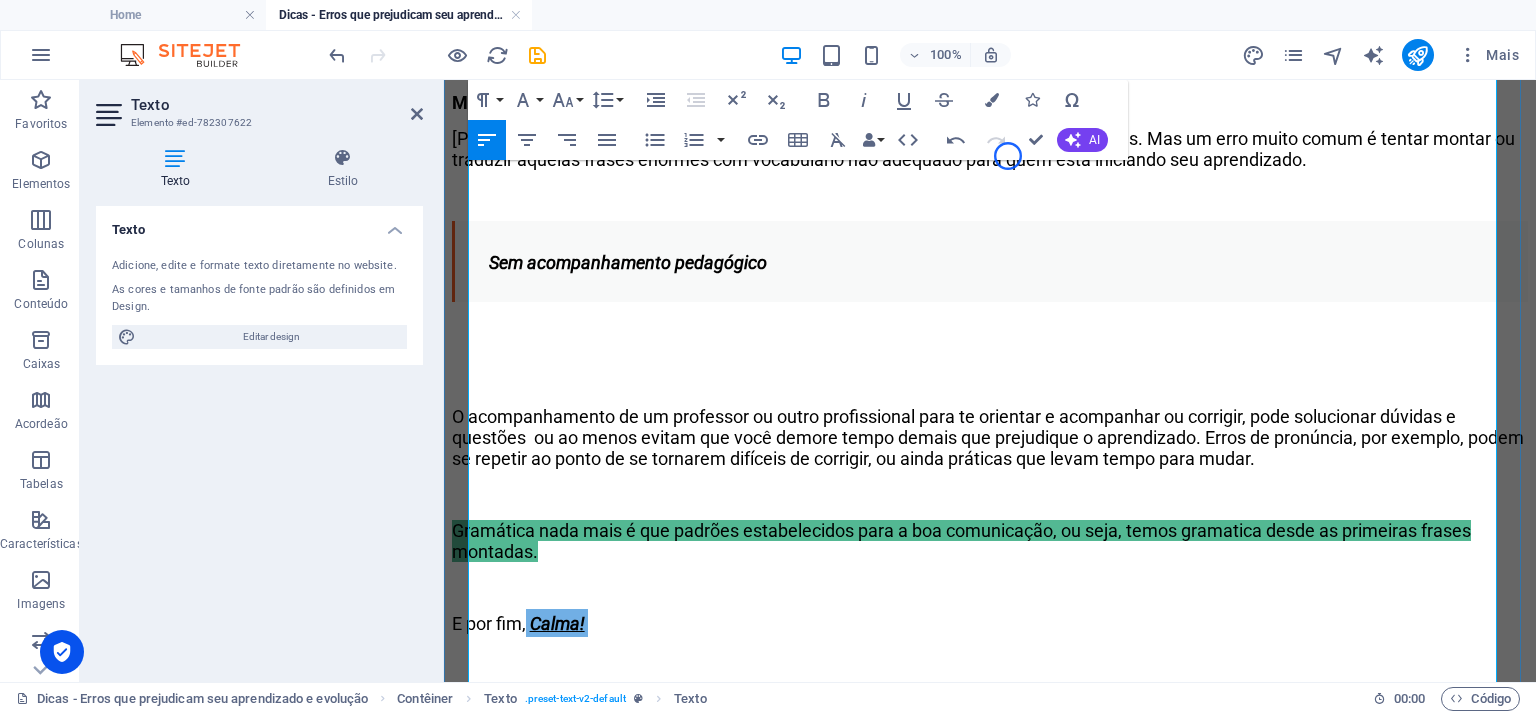 click on "Pesquisa realizada pela Cambridge English mostra que estudantes que se permitem errar aprendem 30% mais rápido do que os que só falam quando têm certeza." at bounding box center (990, 20) 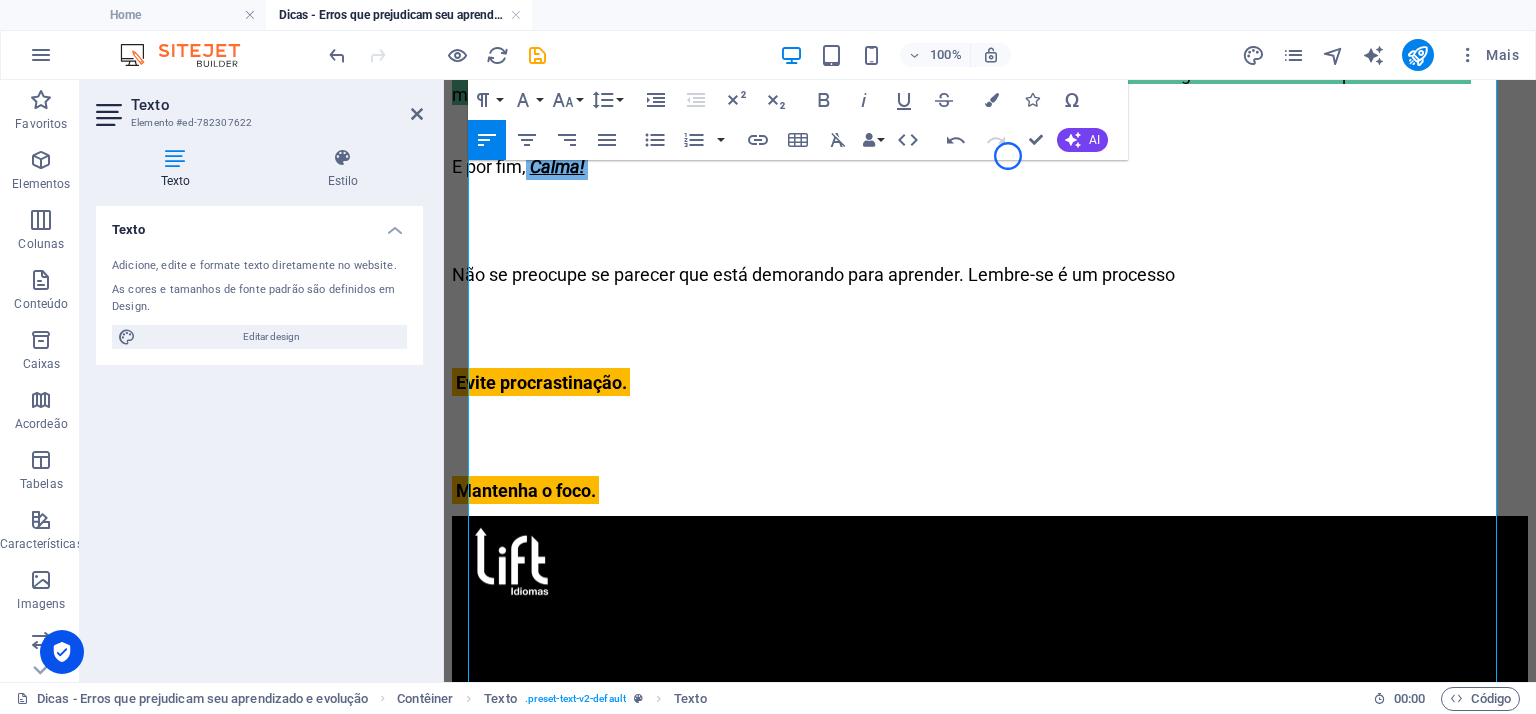 scroll, scrollTop: 2730, scrollLeft: 0, axis: vertical 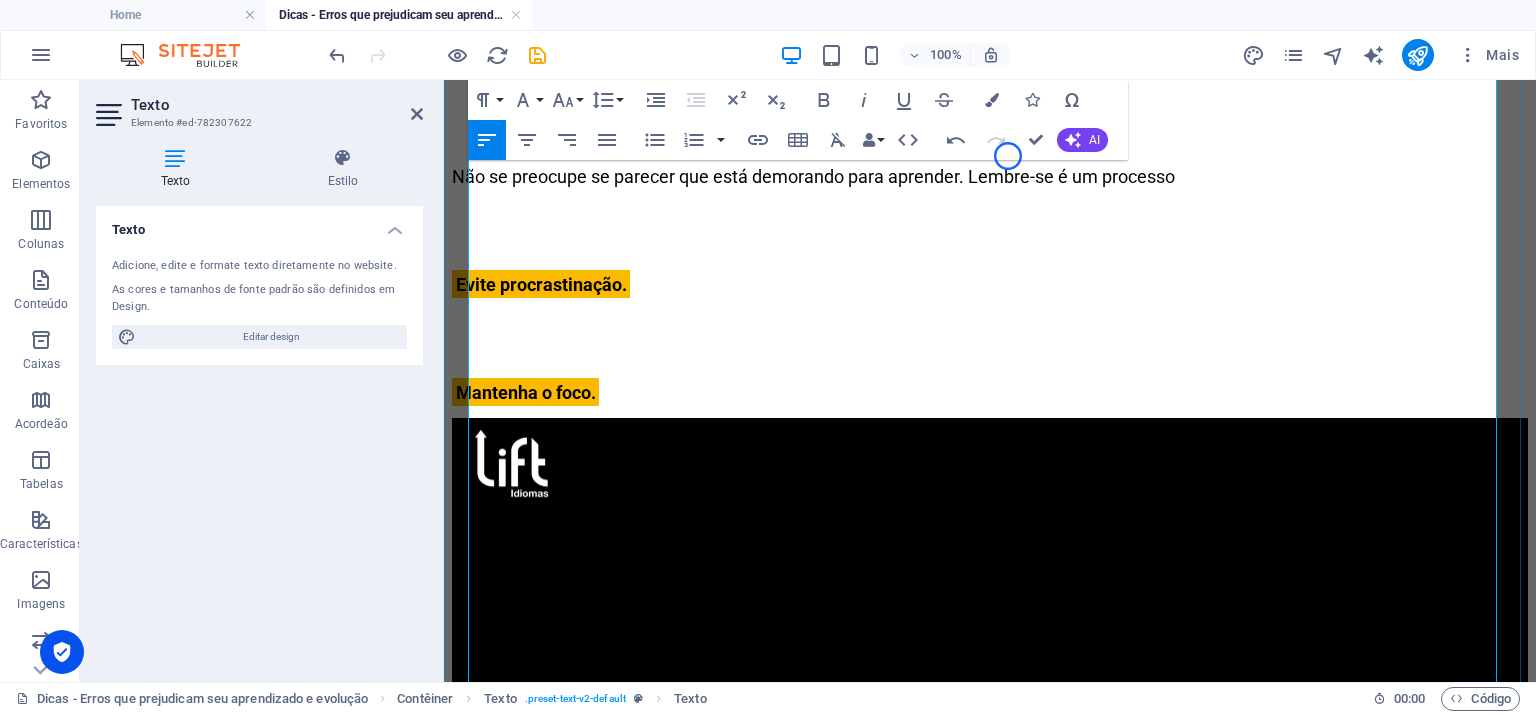 click at bounding box center (990, -211) 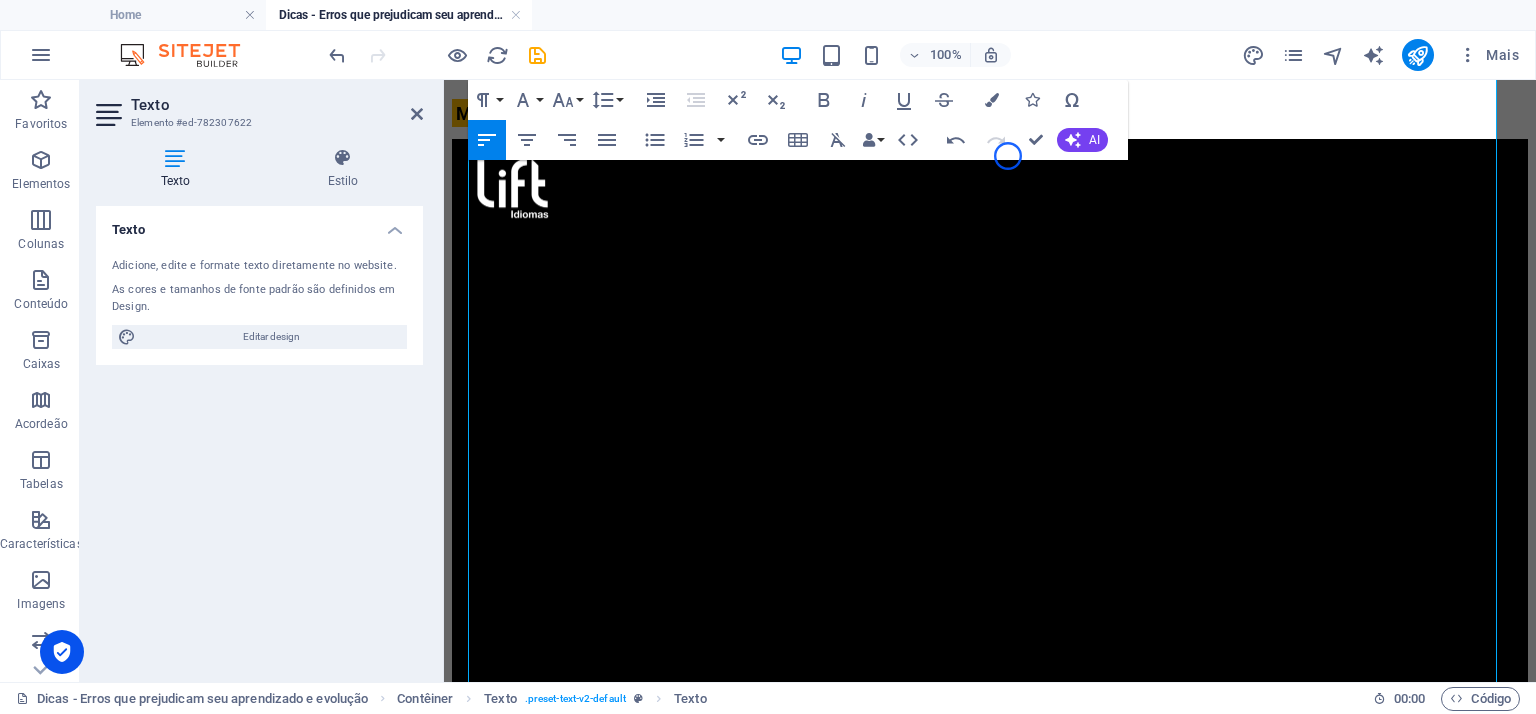 scroll, scrollTop: 2928, scrollLeft: 0, axis: vertical 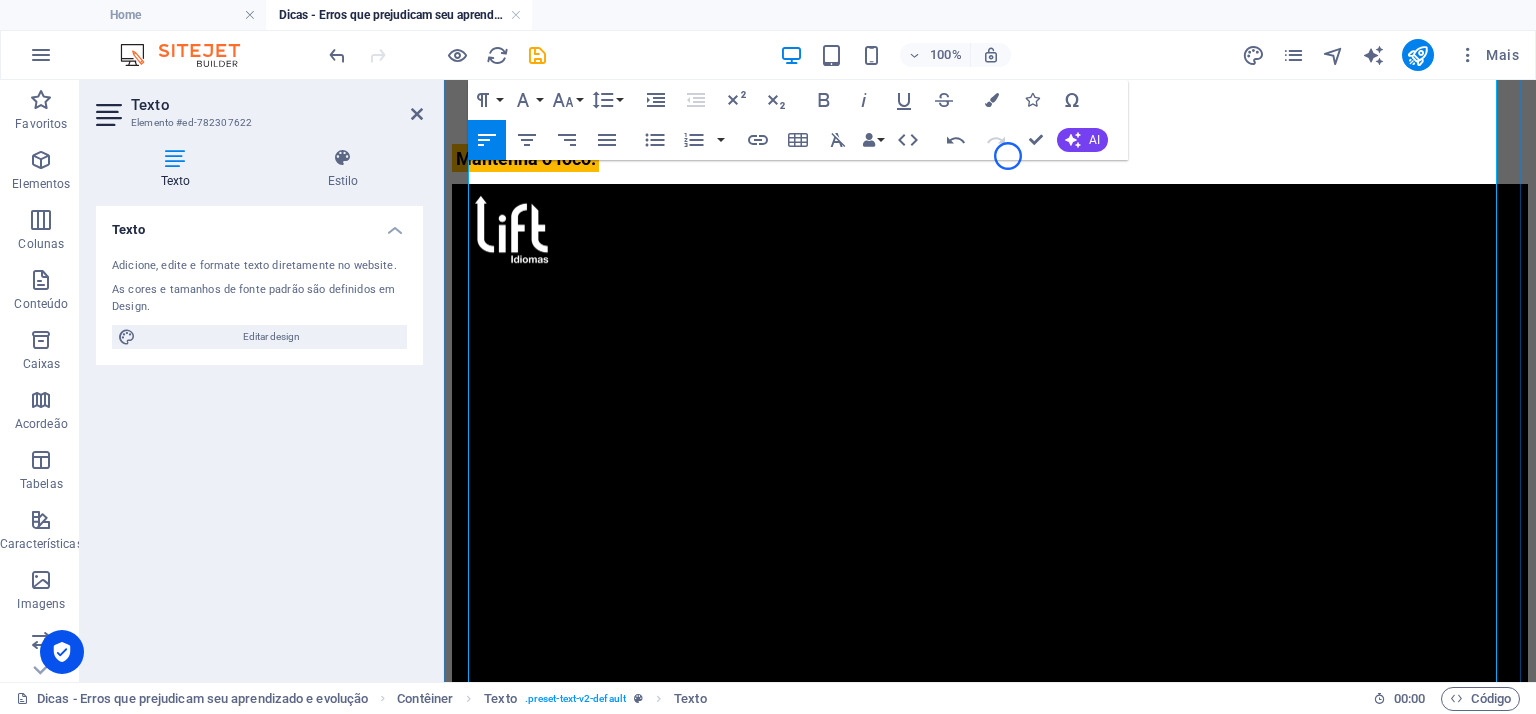 drag, startPoint x: 956, startPoint y: 367, endPoint x: 596, endPoint y: 367, distance: 360 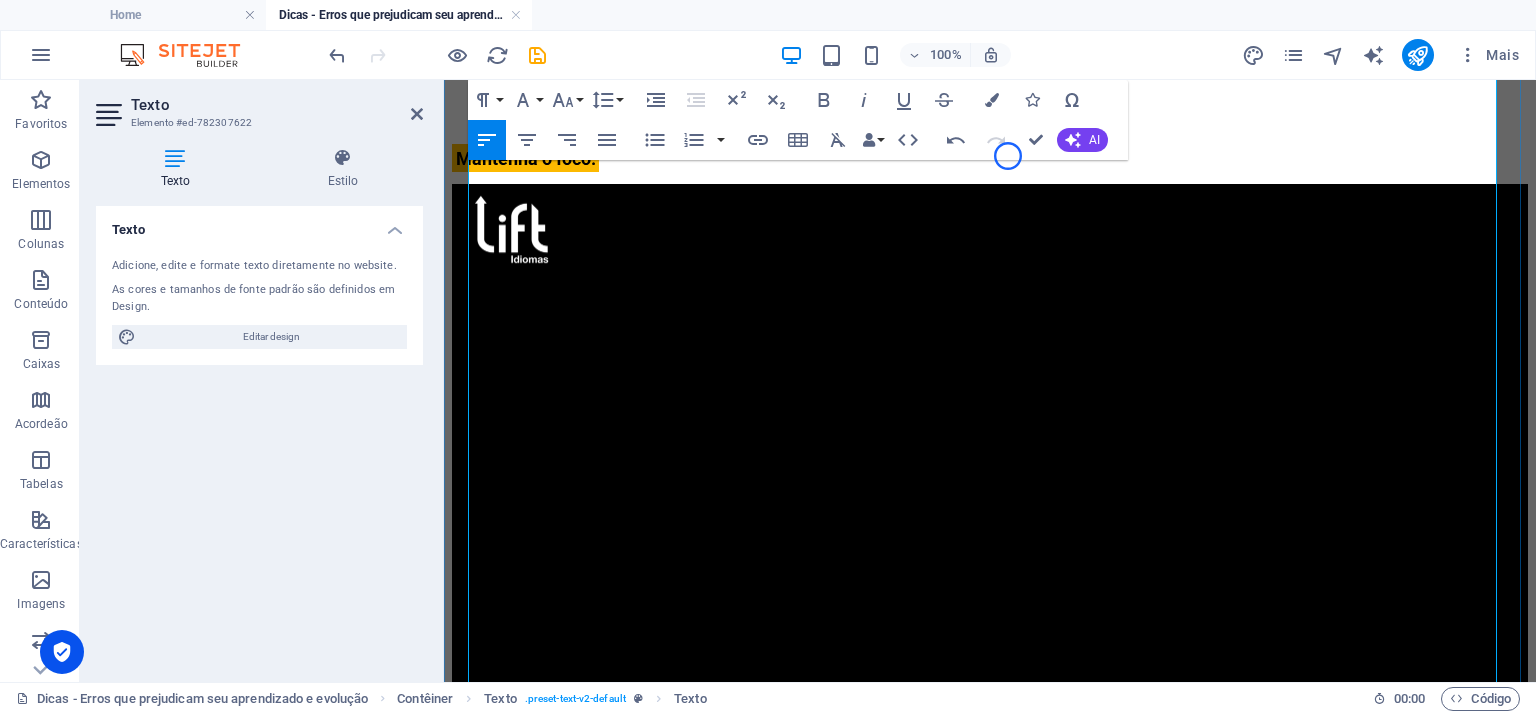 click on "Gramática nada mais é que padrões estabelecidos para a boa comunicação, ou seja, temos gramatica desde as primeiras frases montadas." at bounding box center [961, -248] 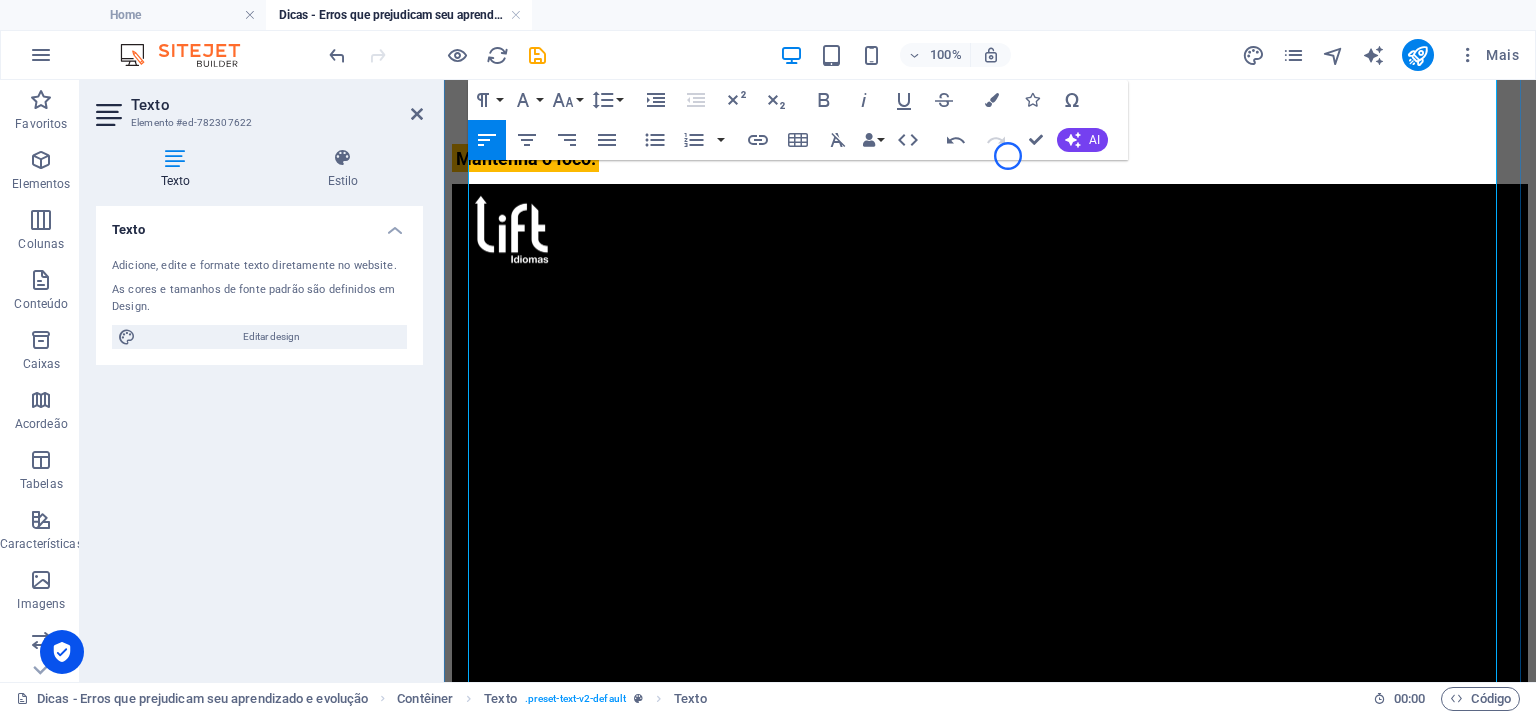 copy on "mais é que padrões estabelecidos para a boa co" 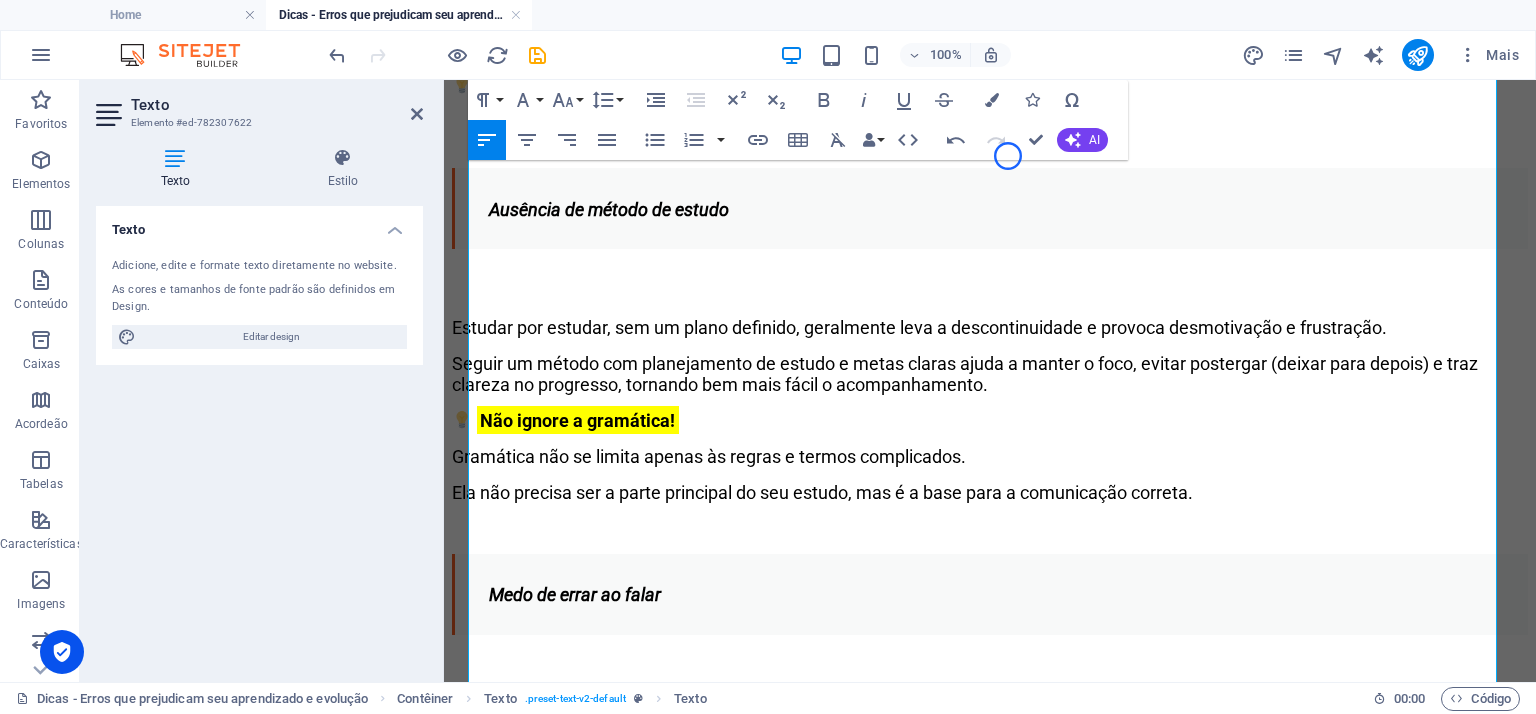 scroll, scrollTop: 1272, scrollLeft: 0, axis: vertical 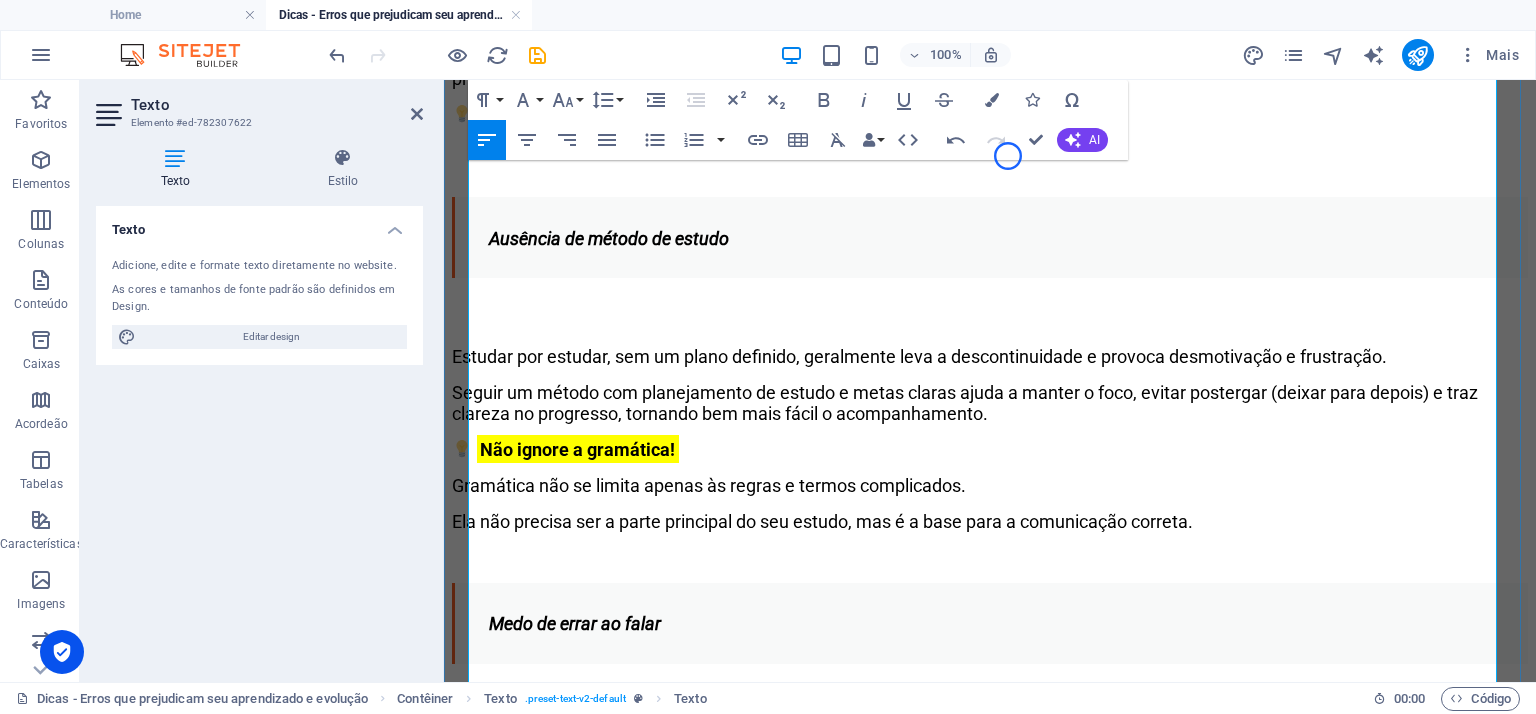 click on "A leitura é um grande trampolim, ela amplia e reforça o conhecimento." at bounding box center [749, -14] 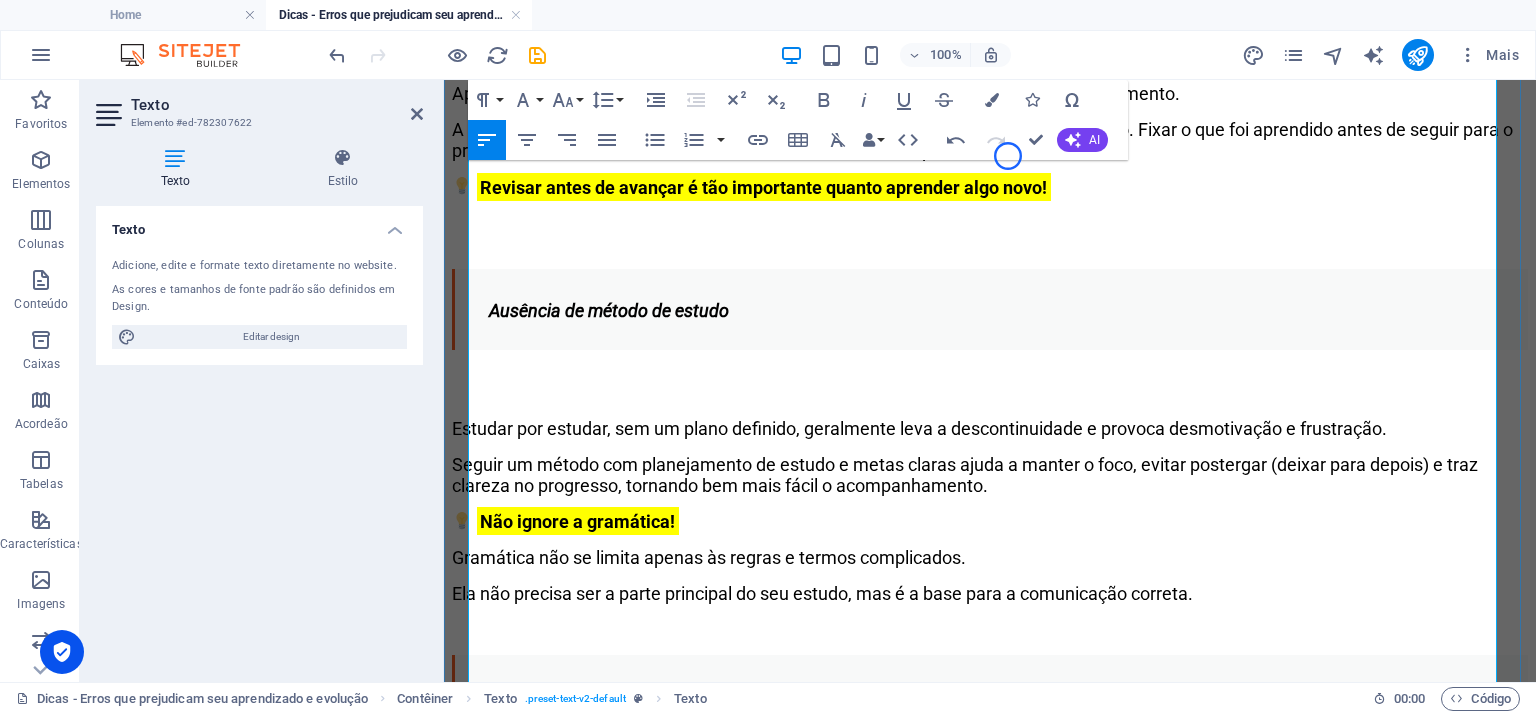 click on "💡" at bounding box center (990, -15) 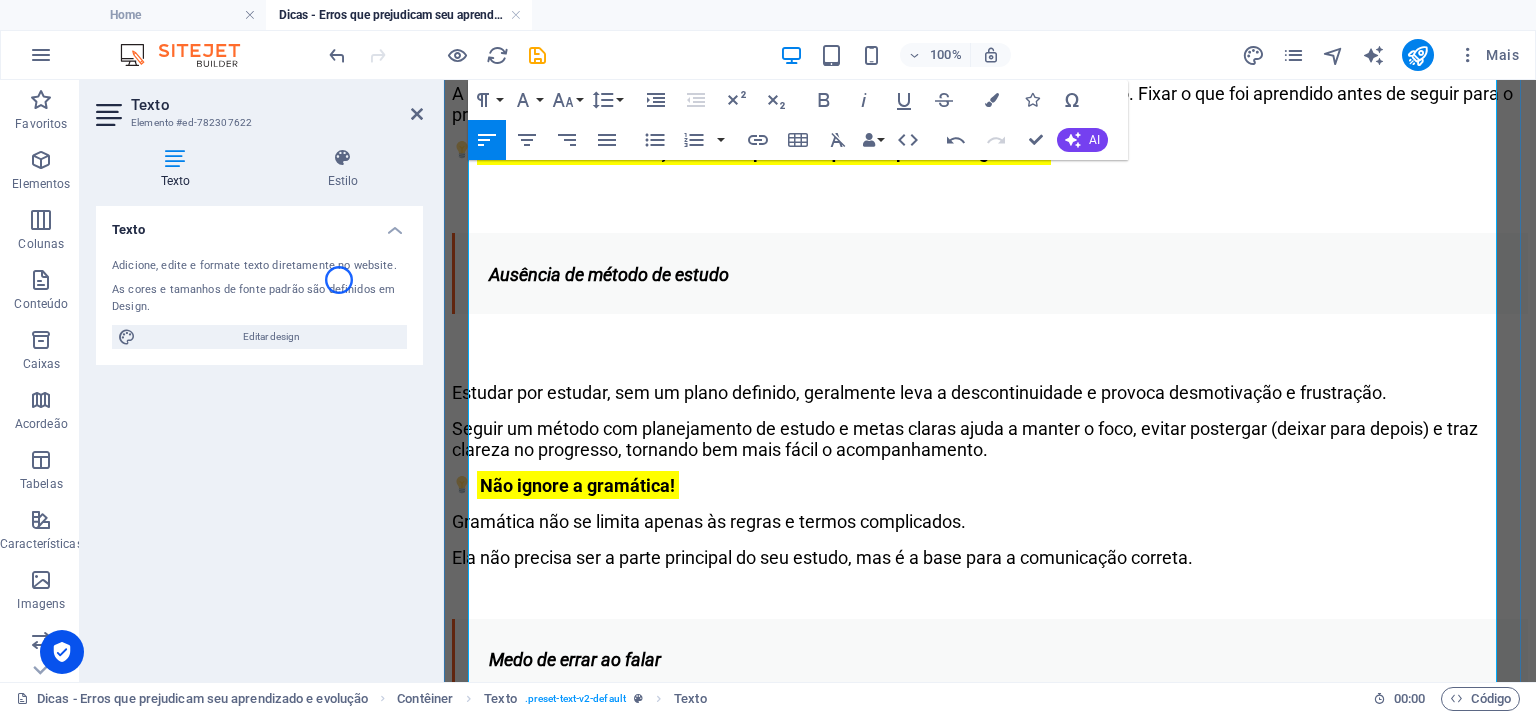 click on "mais é que padrões estabelecidos para a boa co" at bounding box center (665, -15) 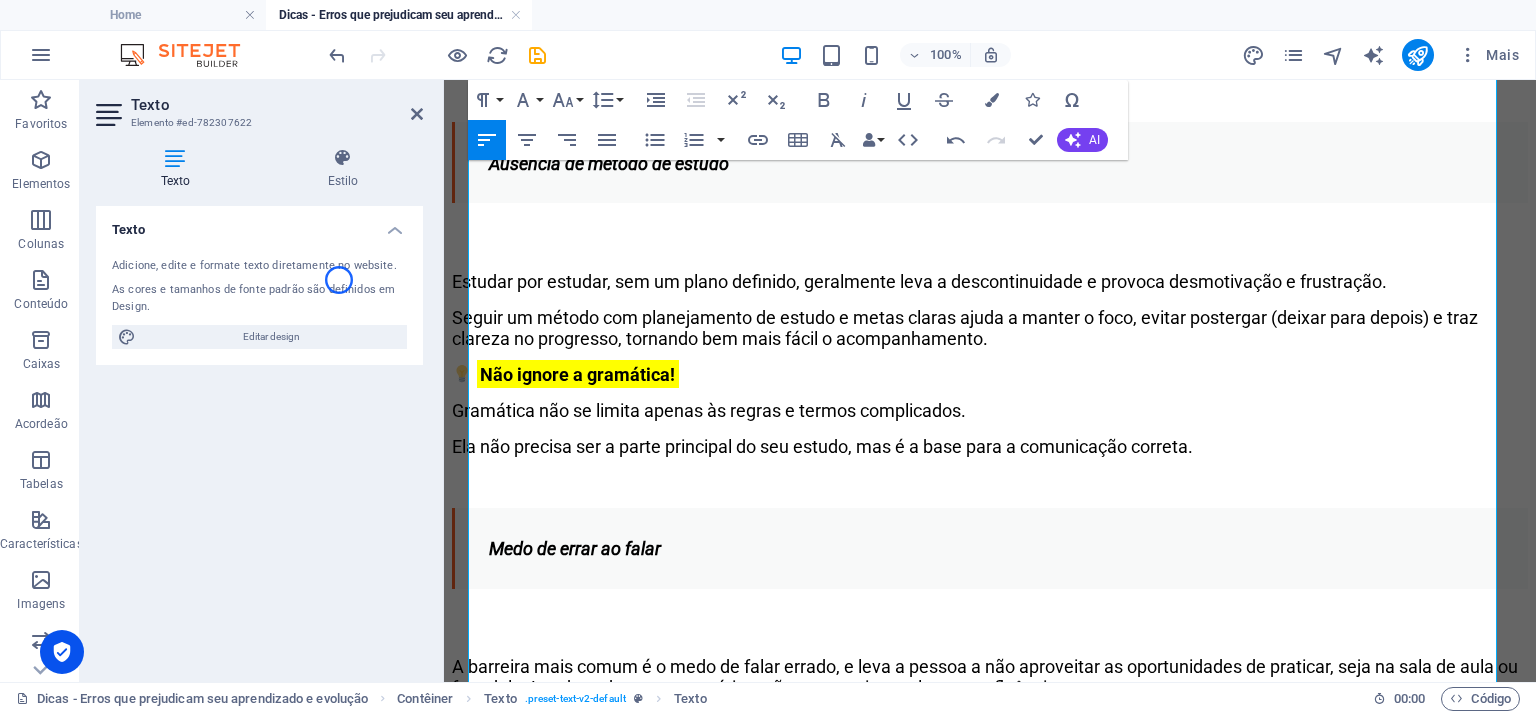scroll, scrollTop: 1312, scrollLeft: 0, axis: vertical 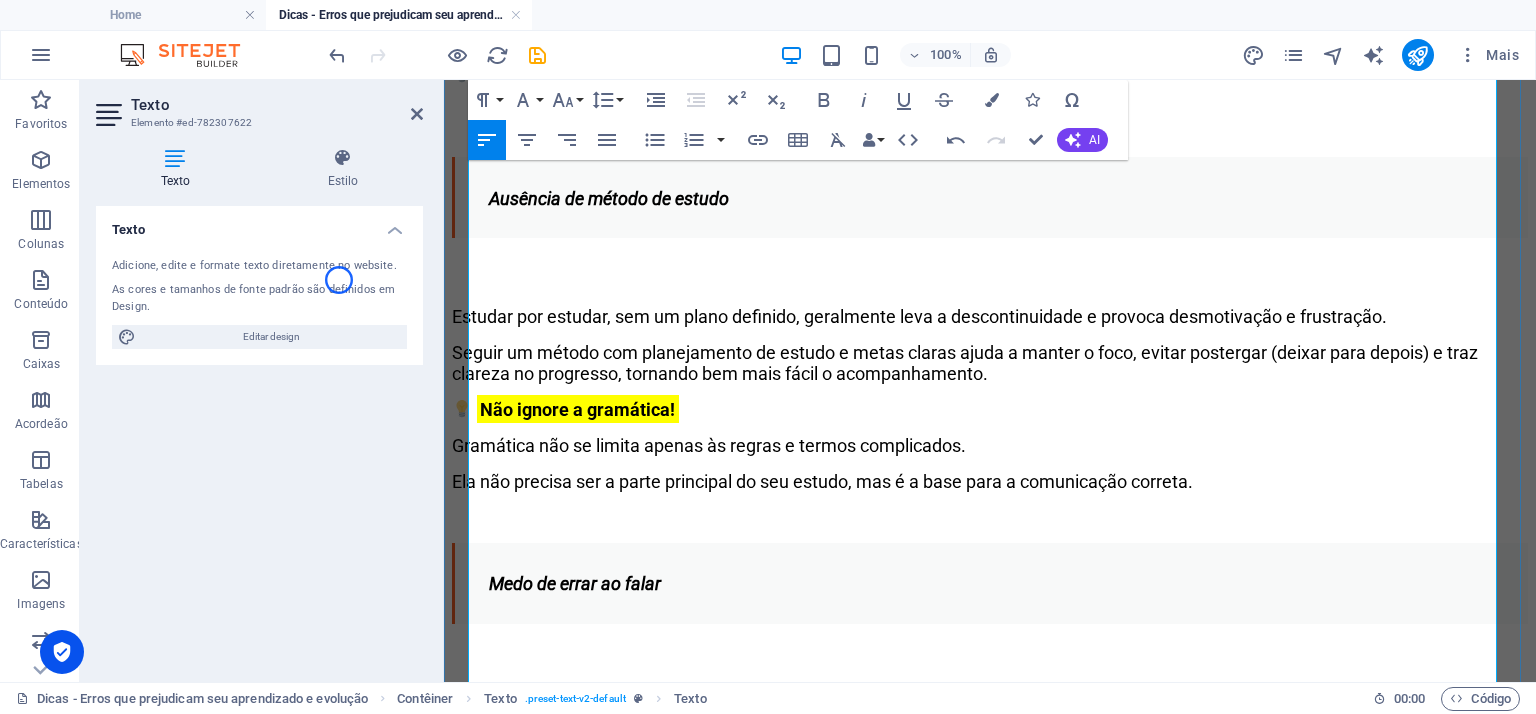 drag, startPoint x: 837, startPoint y: 301, endPoint x: 1193, endPoint y: 299, distance: 356.0056 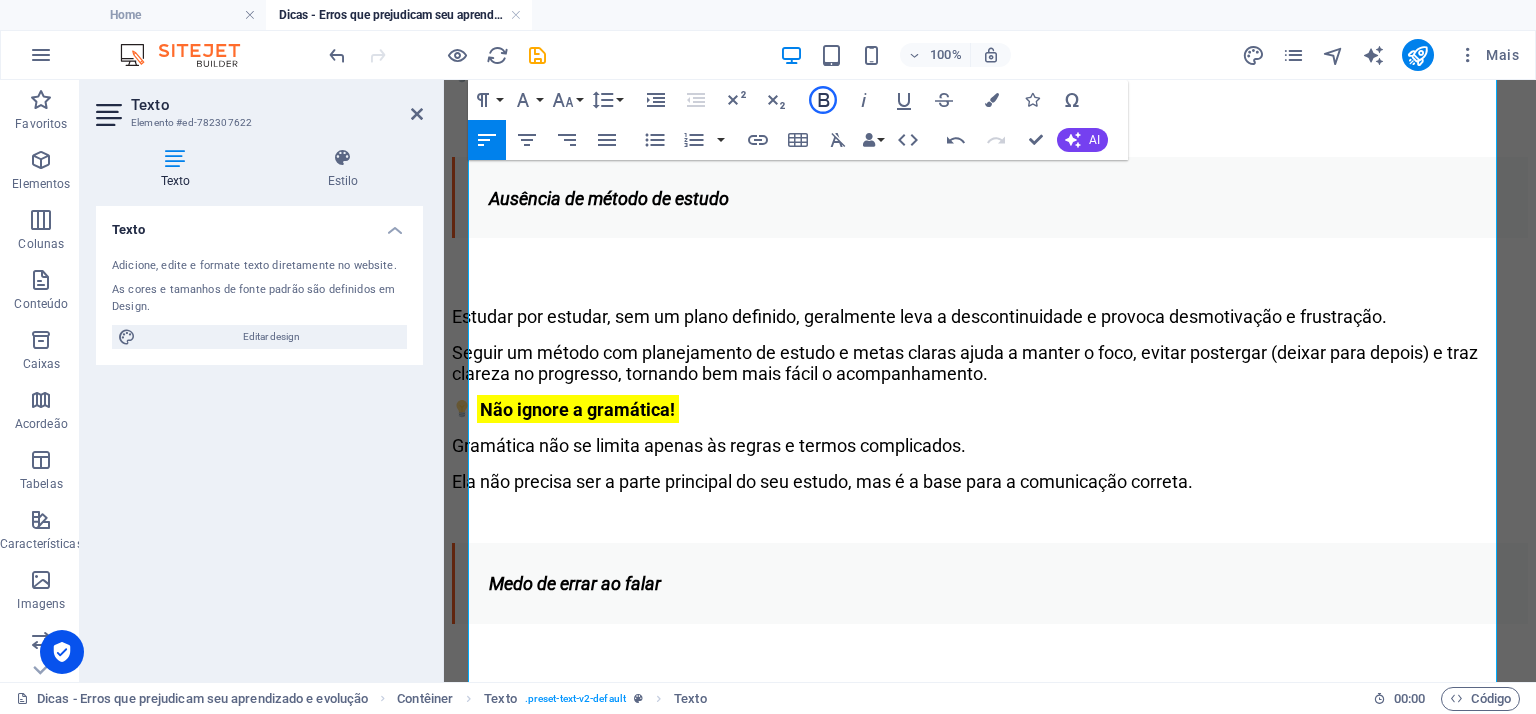 click 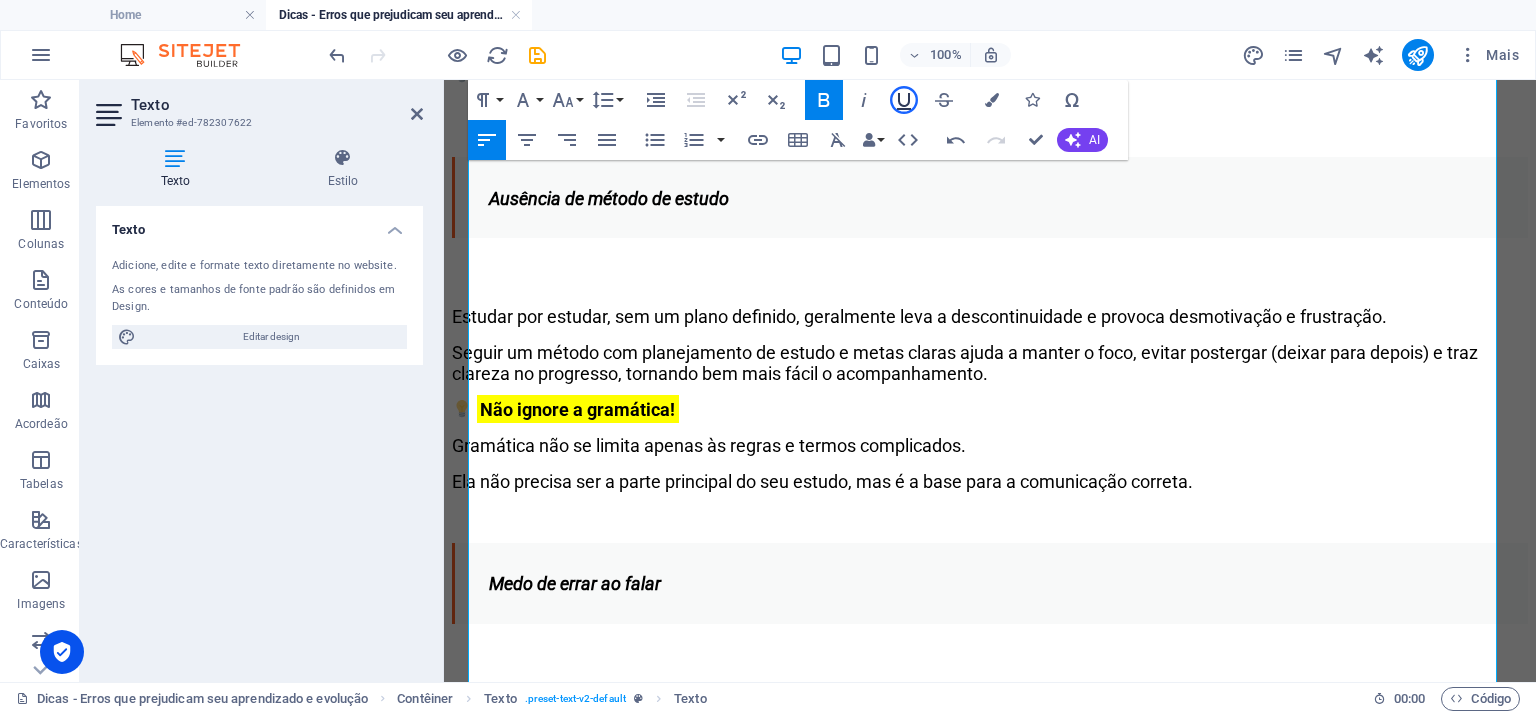 click 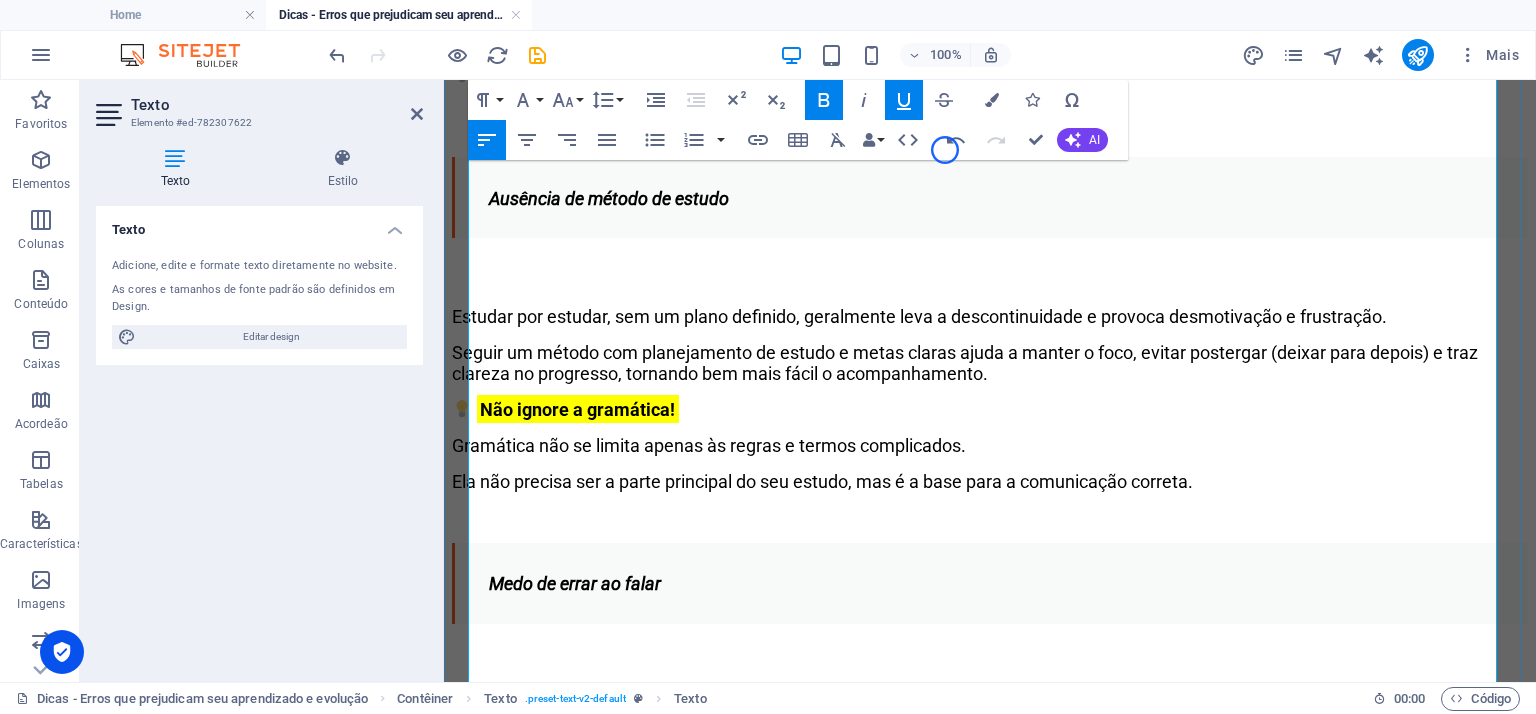 click on "​ Aproveito para reforçar um importante ponto:  Aprender e não revisar leva ao esquecimento ." at bounding box center [990, -19] 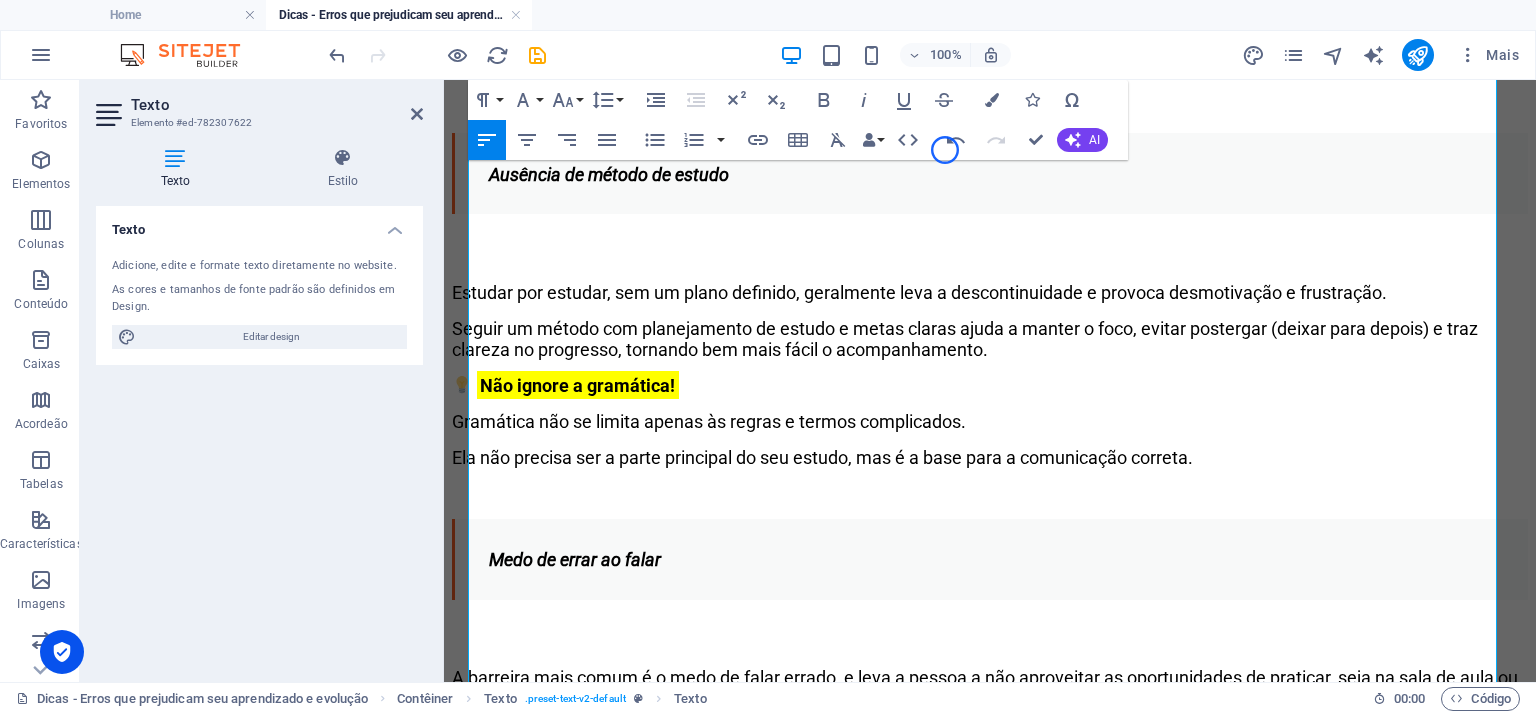 scroll, scrollTop: 1329, scrollLeft: 0, axis: vertical 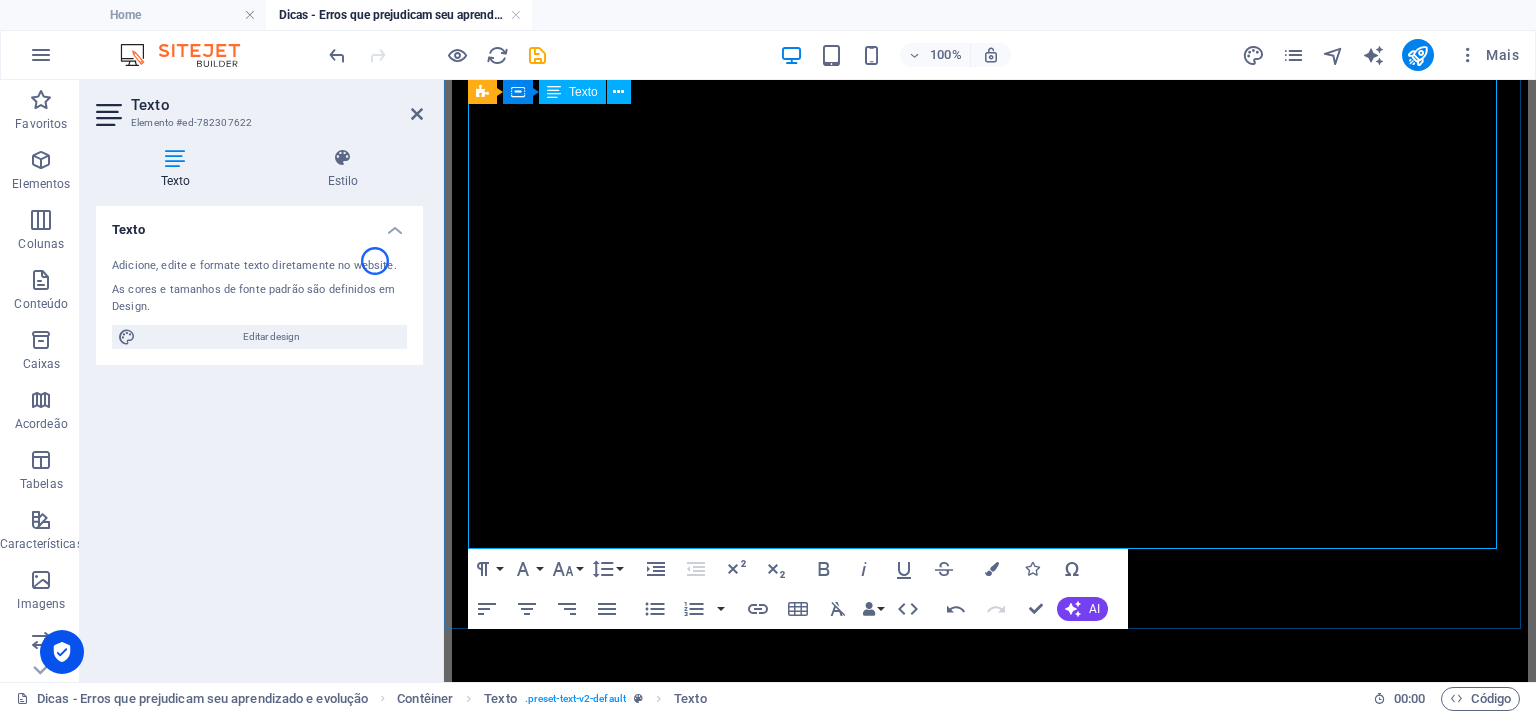 click at bounding box center [990, -382] 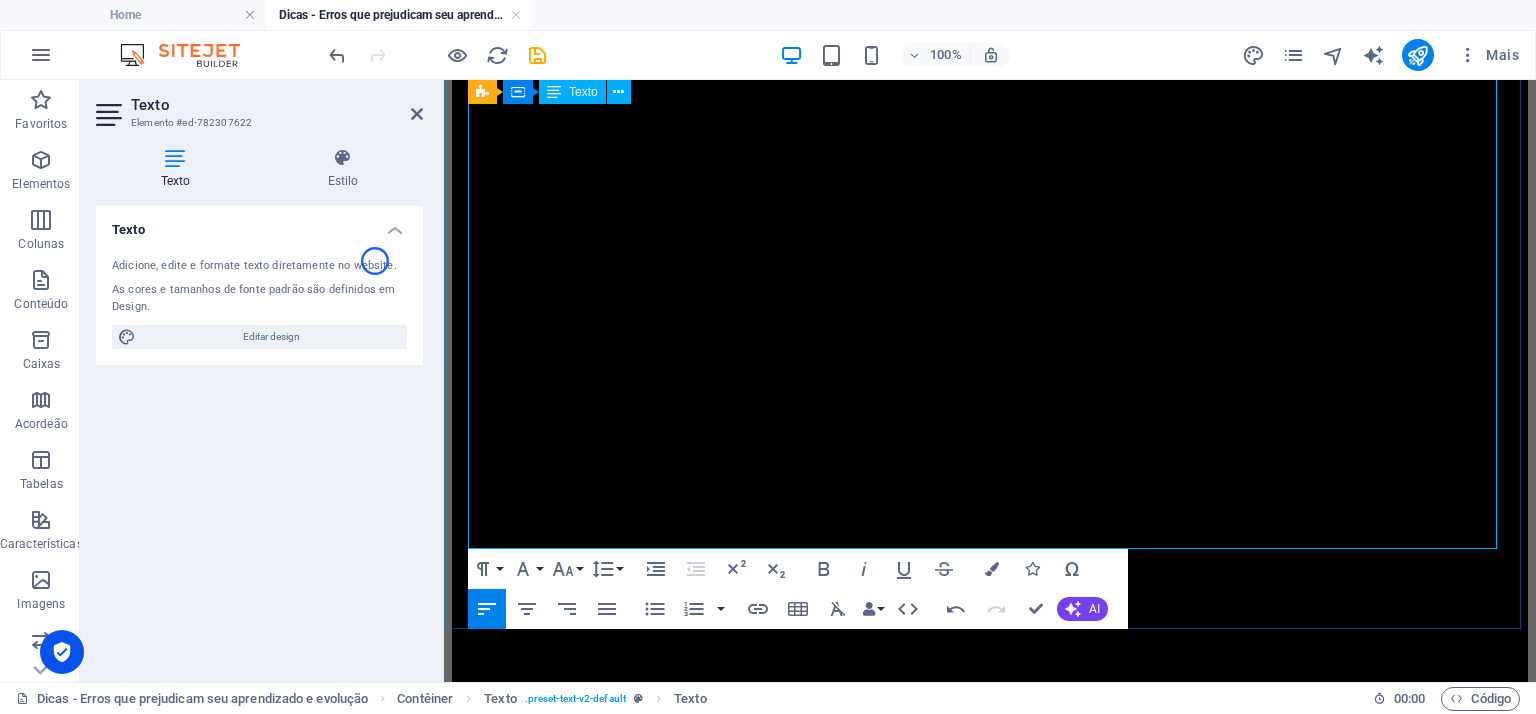 click on "Não se preocupe se parecer que está demorando para aprender. Lembre-se é um processo" at bounding box center [990, -418] 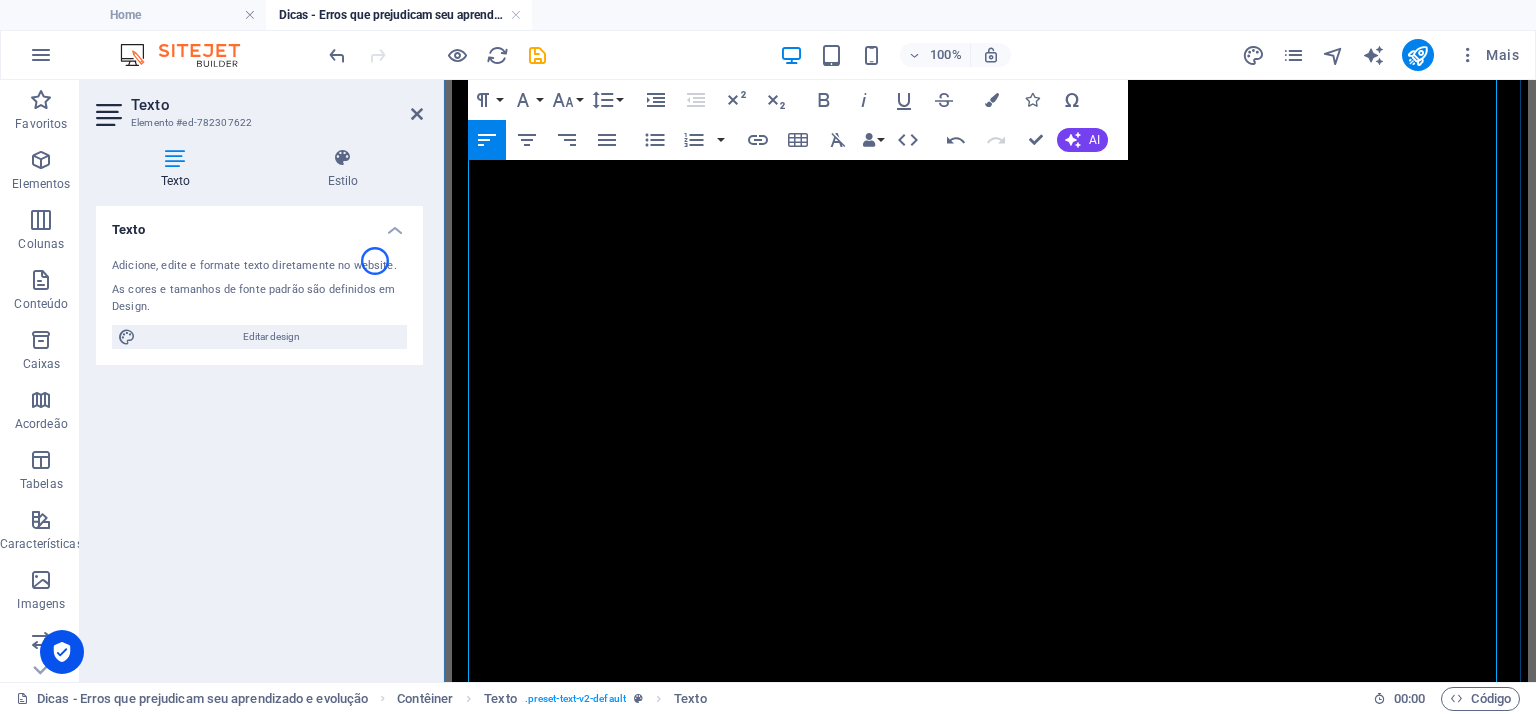 click on "Não se preocupe se parecer que está demorando para aprender. Lembre-se é um processo." at bounding box center (990, -418) 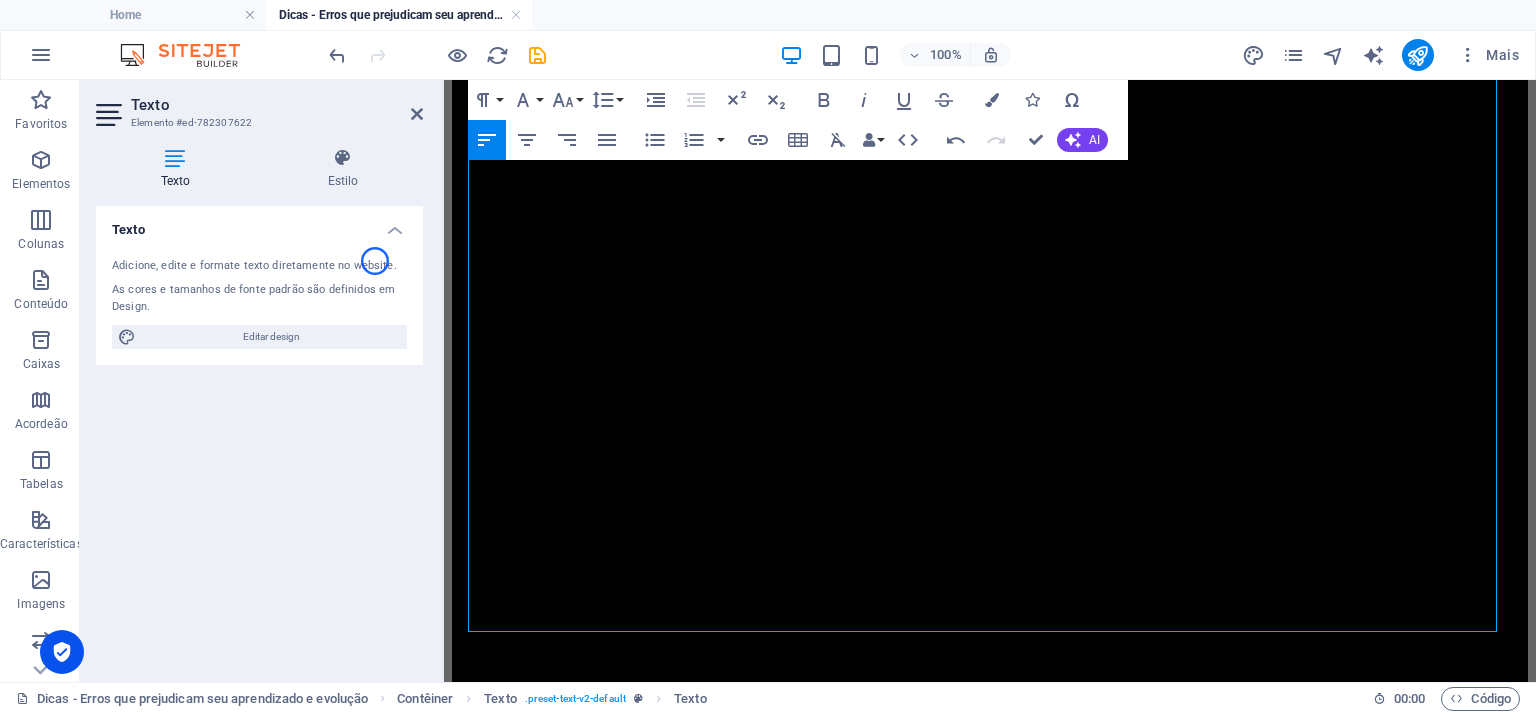 scroll, scrollTop: 3425, scrollLeft: 0, axis: vertical 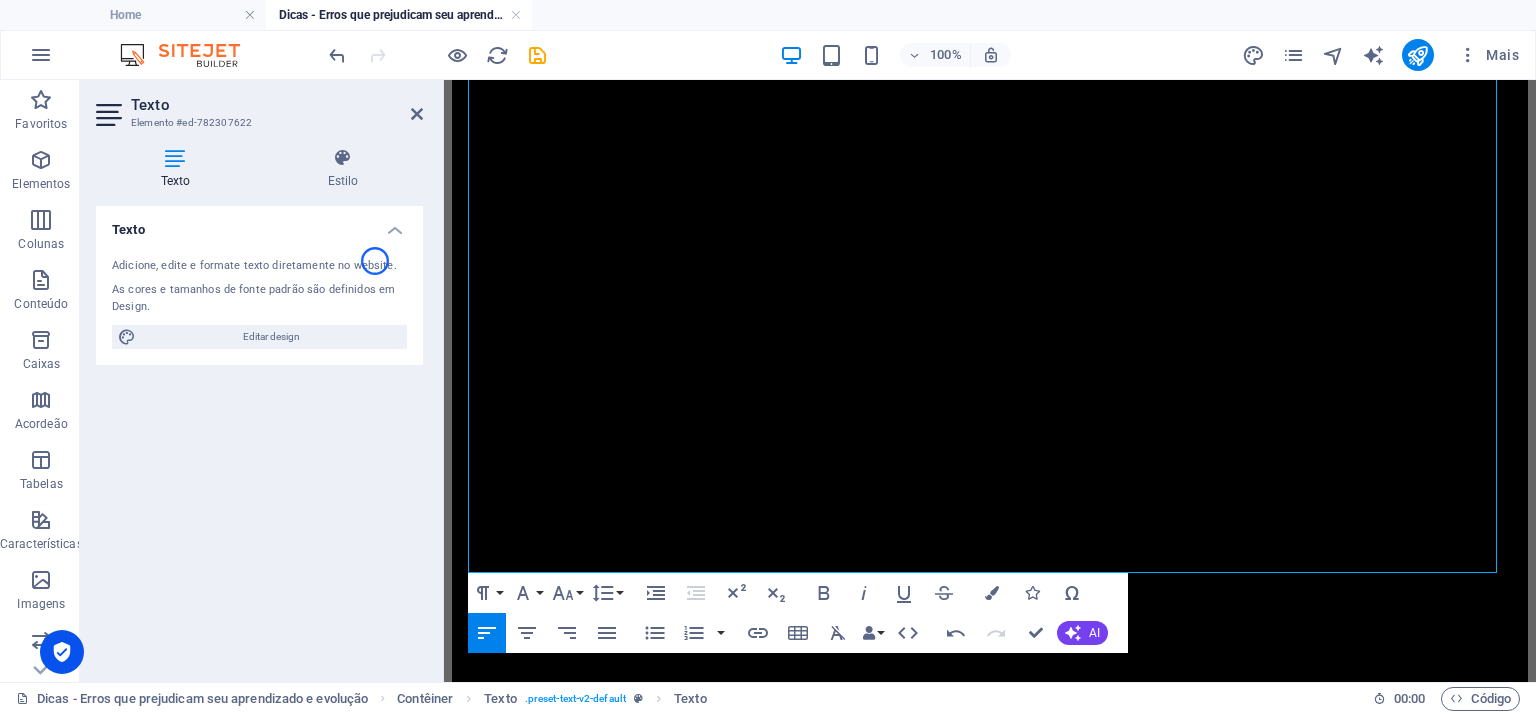 drag, startPoint x: 1524, startPoint y: 562, endPoint x: 1510, endPoint y: 664, distance: 102.9563 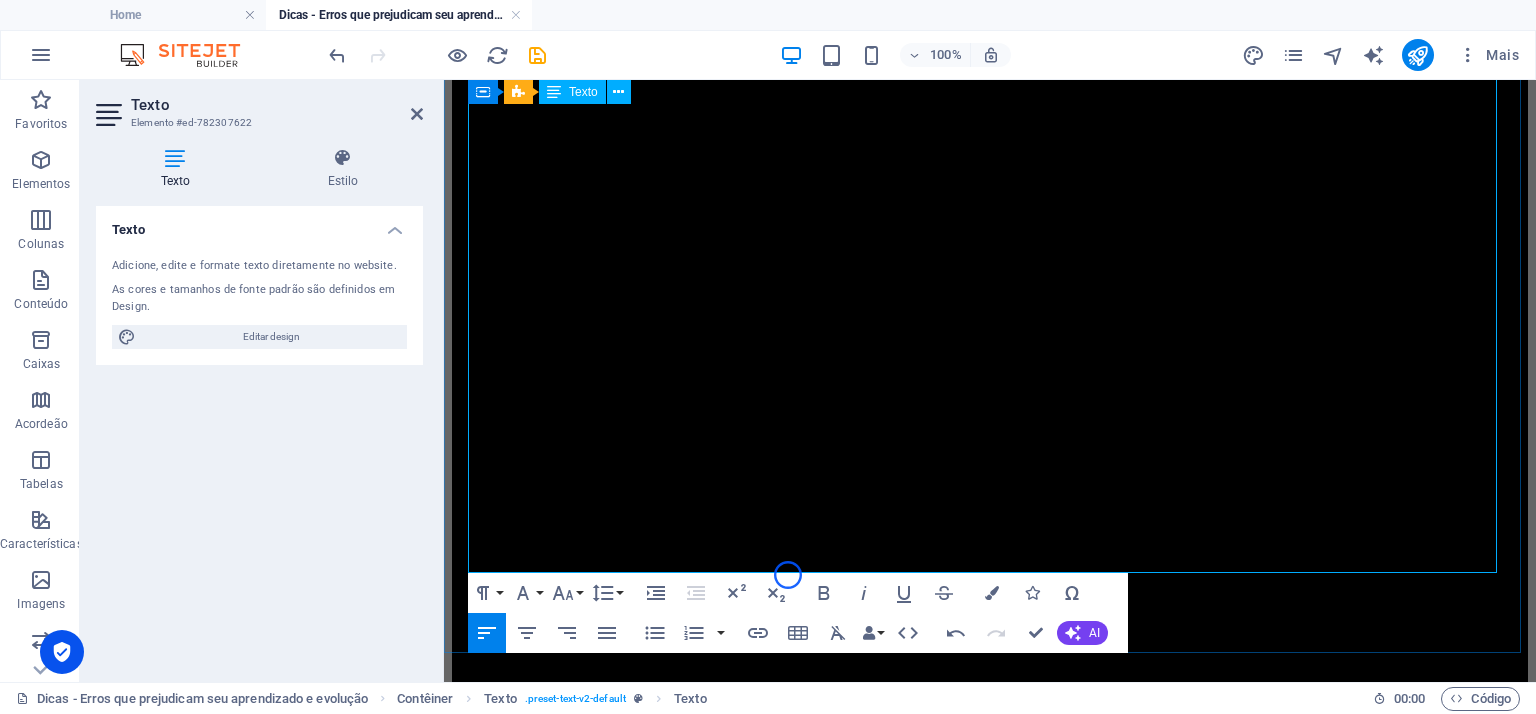 drag, startPoint x: 637, startPoint y: 539, endPoint x: 492, endPoint y: 405, distance: 197.43607 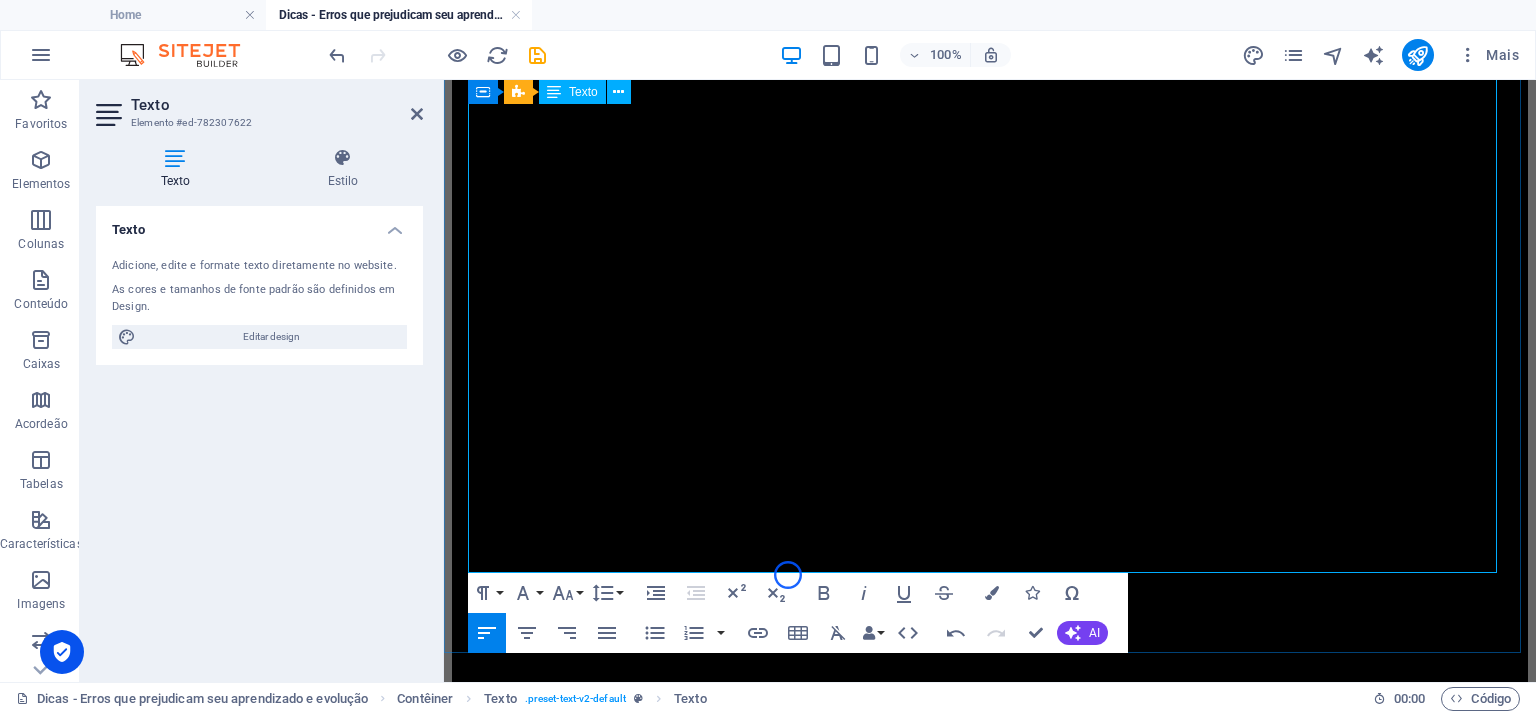 click on "Olá, tudo bem? Quando falamos de aprender outro idioma, algumas dificuldades são muito comuns entre todos os alunos. Quando se trata de alcançar a fluência e dominar o idioma, muitos enfrentam desafios que parecem tornar este objetivo muito difícil de alcançar, inclusive levando grande parte a desistir ao longo do caminho. Um ranking mundial desenvolvido pela empresa EF Education First, o [GEOGRAPHIC_DATA] ocupa a 41ª colocação de um ranking de 70 países. A empresa mede a proficiência  de pessoas que não têm o inglês como língua nativa em quesitos como gramática, vocabulário, leitura e compreensão. De acordo com uma pesquisa da Viva América realizada em maio de 2024, mais de 90% dos [DEMOGRAPHIC_DATA] que se mudaram para os [GEOGRAPHIC_DATA] não têm fluência em inglês e menos de 25% se sentem confortáveis em se comunicar no idioma americano em situações cotidianas. A falta de fluência em inglês é um desafio significativo para os que buscam novas oportunidades.  💡  ​ .    ​   ​   ​" at bounding box center [990, -1662] 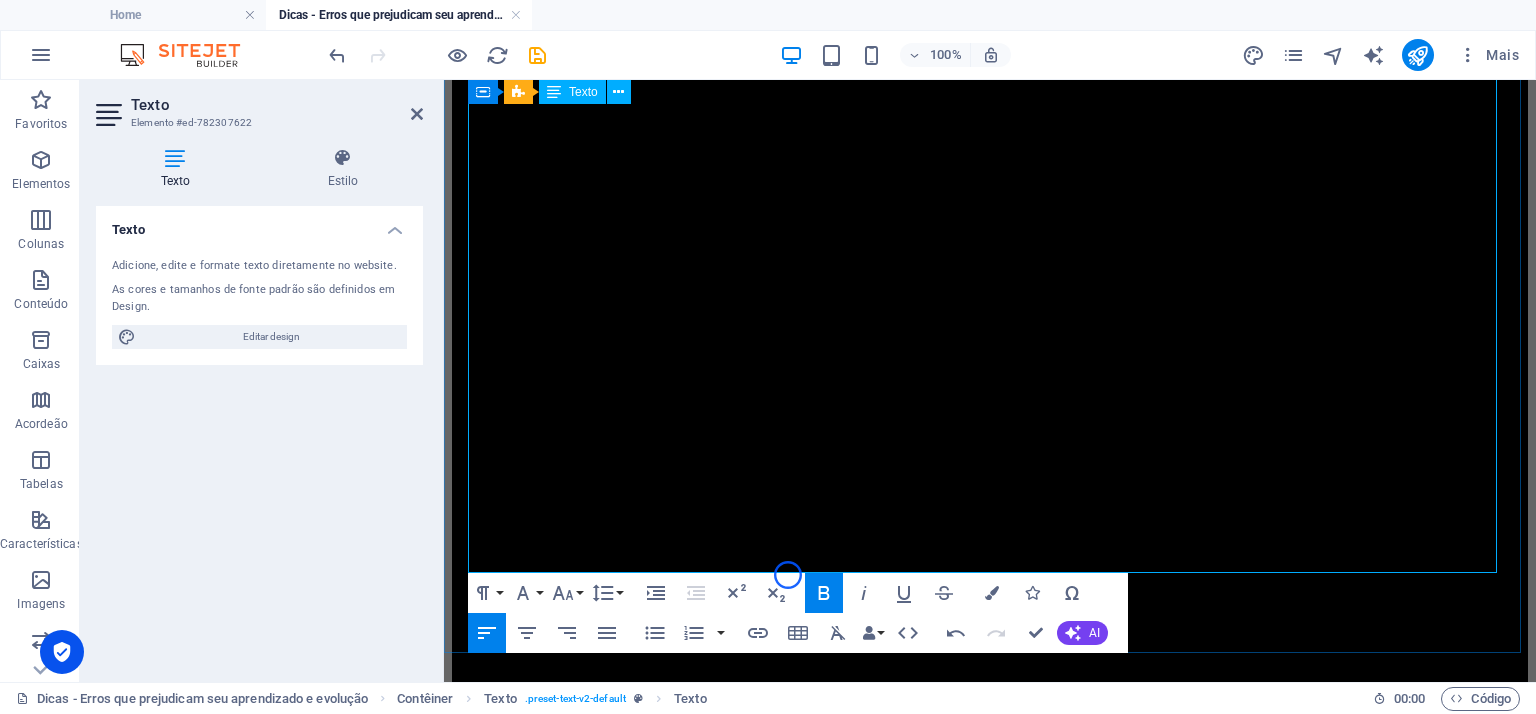 click on "Evite procrastinação." at bounding box center (541, -289) 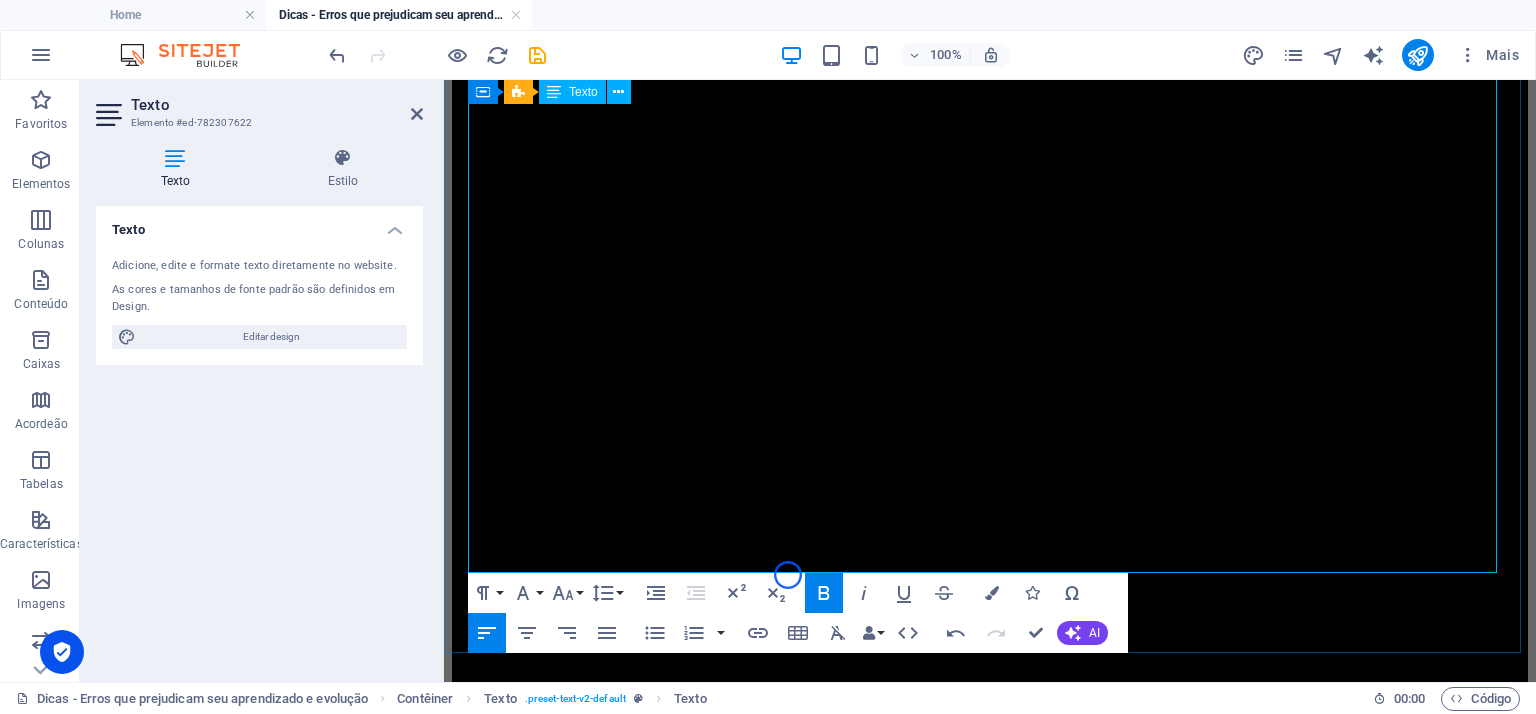click on "Evite procrastinação." at bounding box center (541, -289) 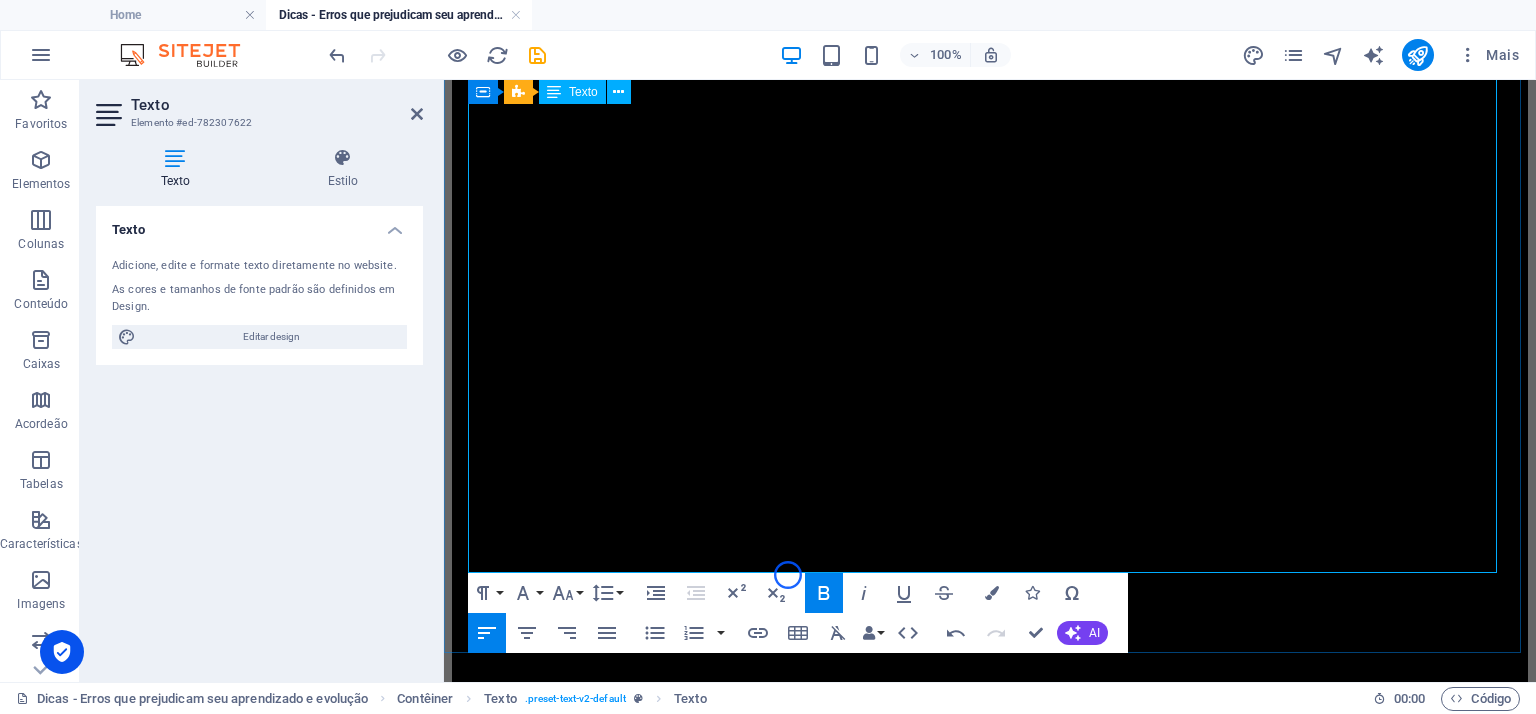 click on "Evite procrastinação." at bounding box center (541, -289) 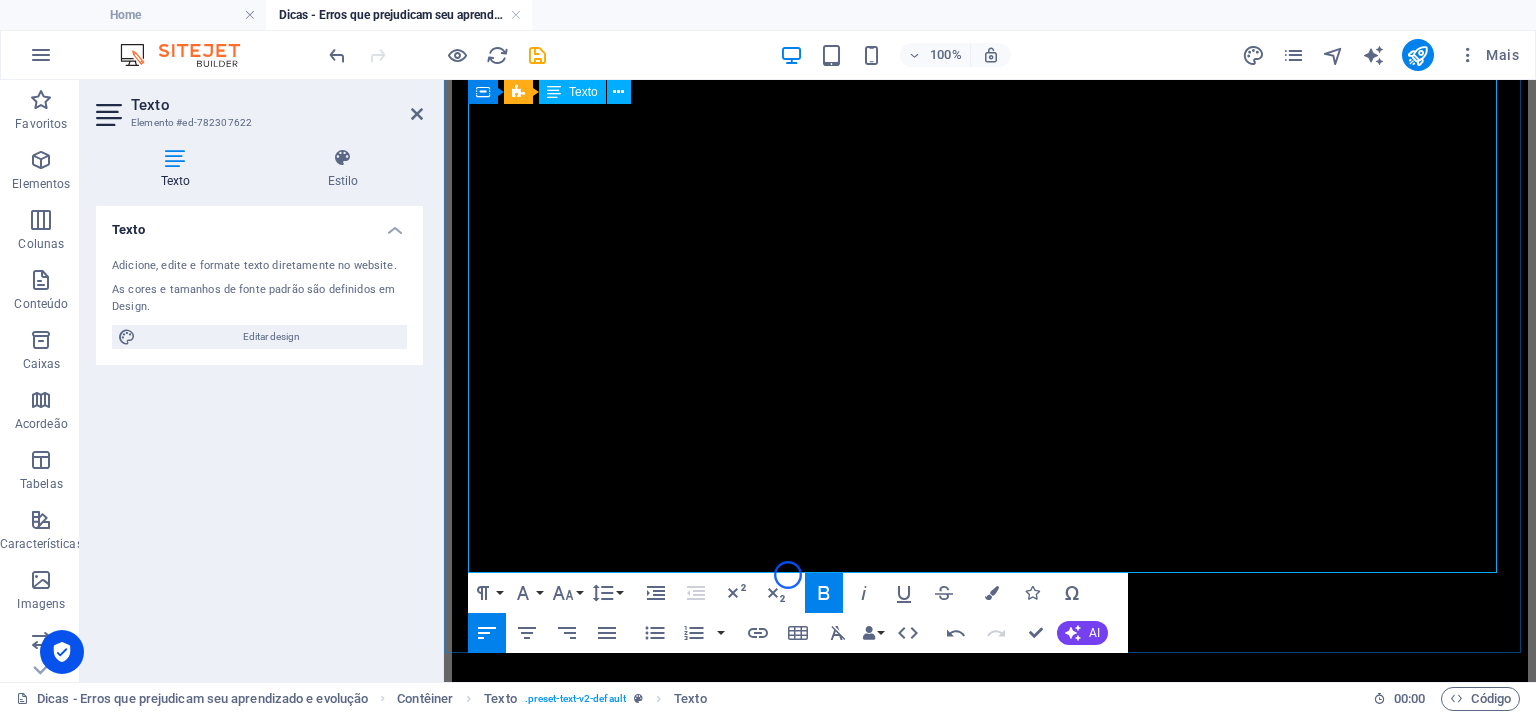 click on "Mantenha o foco." at bounding box center [522, -400] 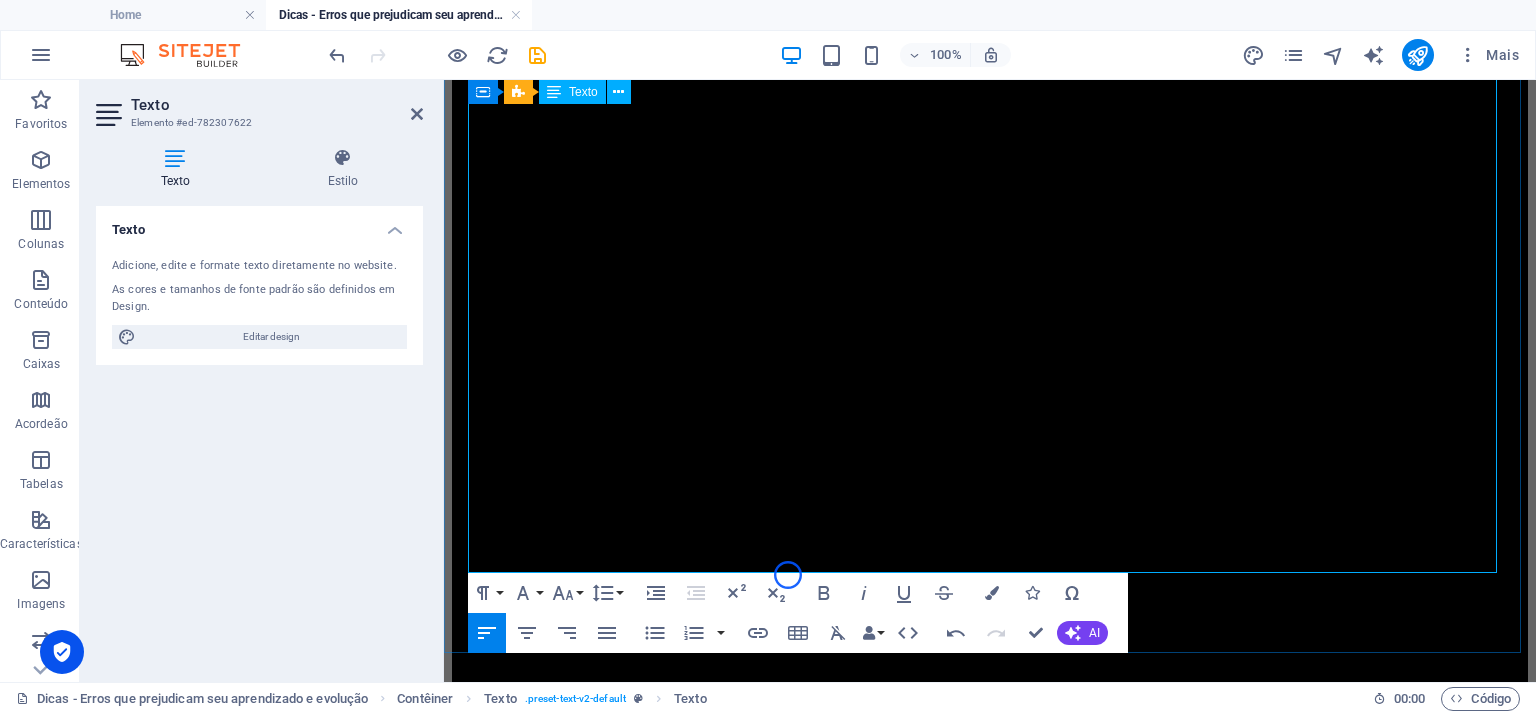 click on "Mantenha o foco." at bounding box center (522, -400) 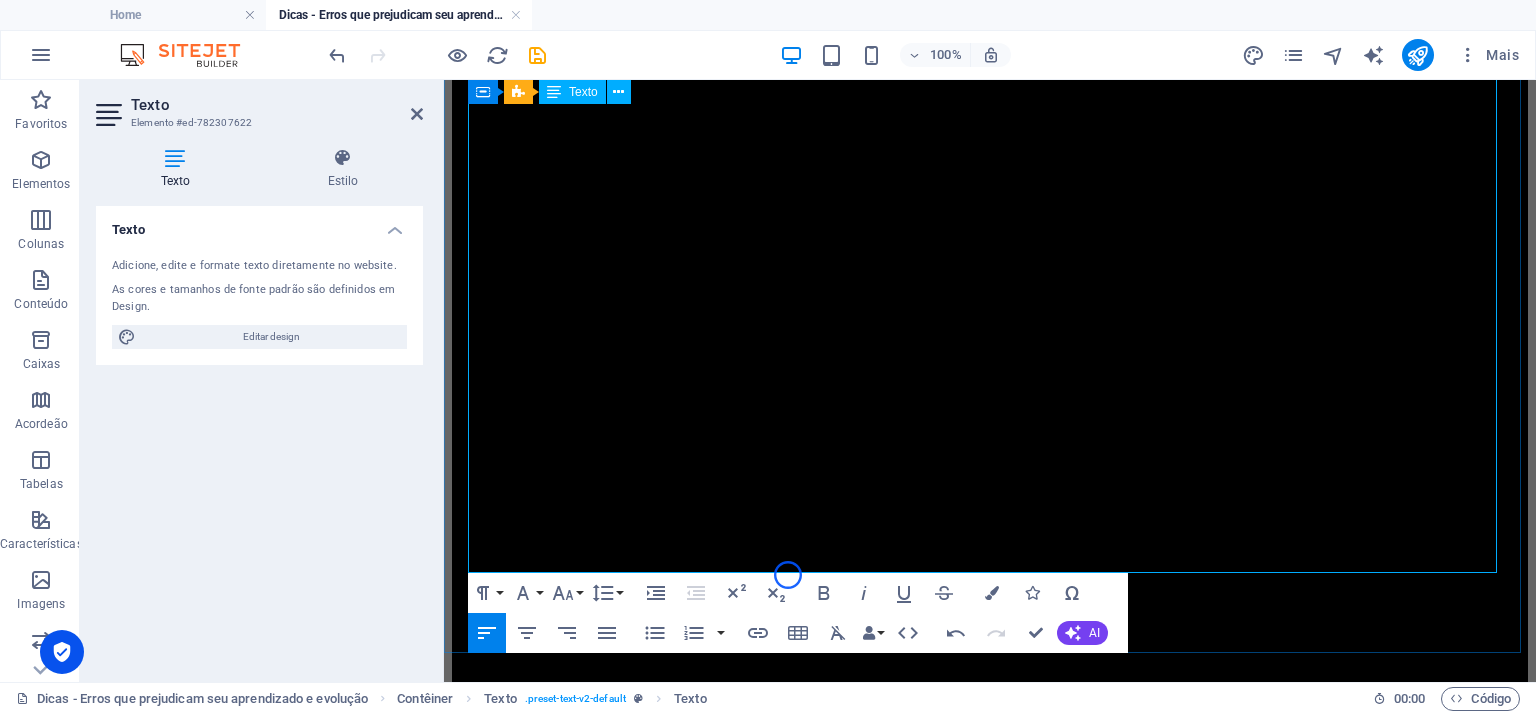 click on "Evite procrastinação." at bounding box center [541, -289] 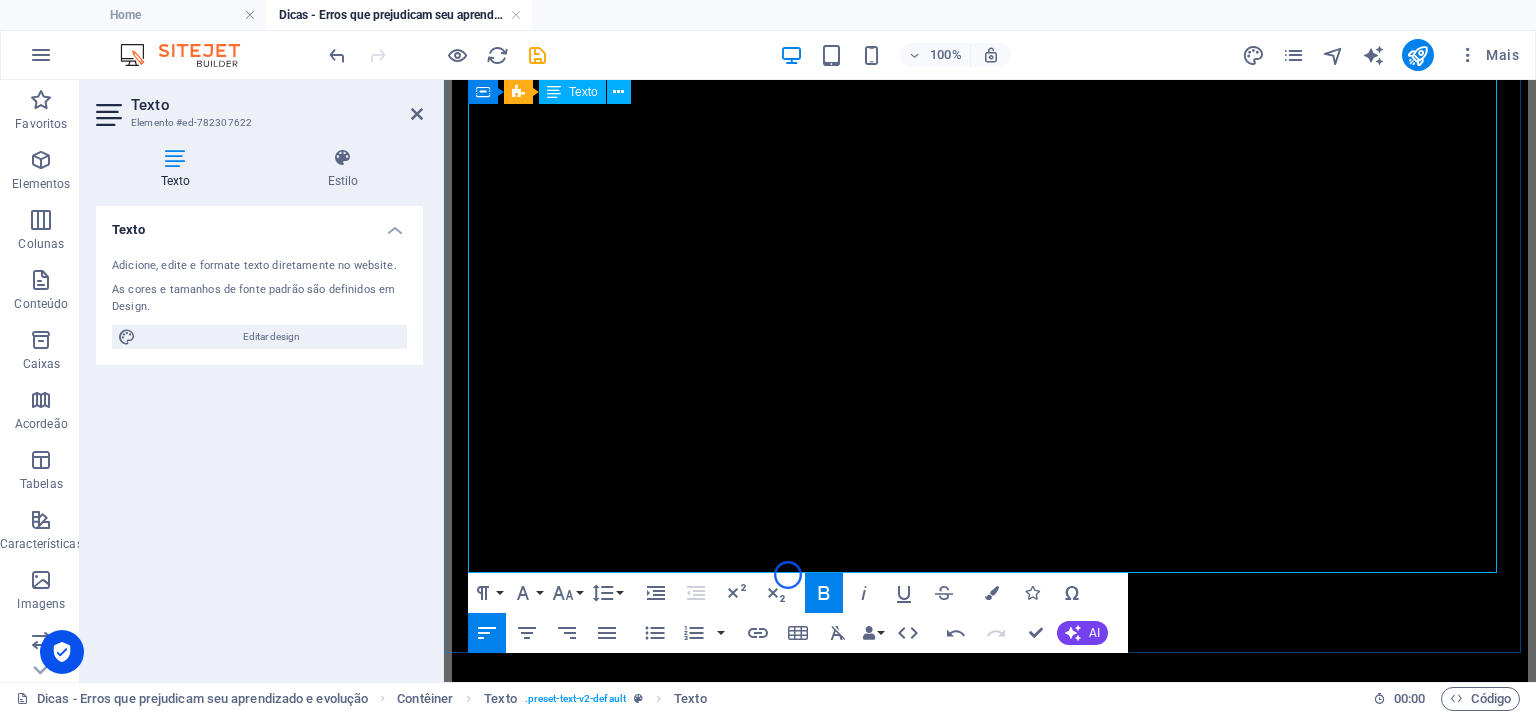 click on "Evite procrastinação." at bounding box center (541, -289) 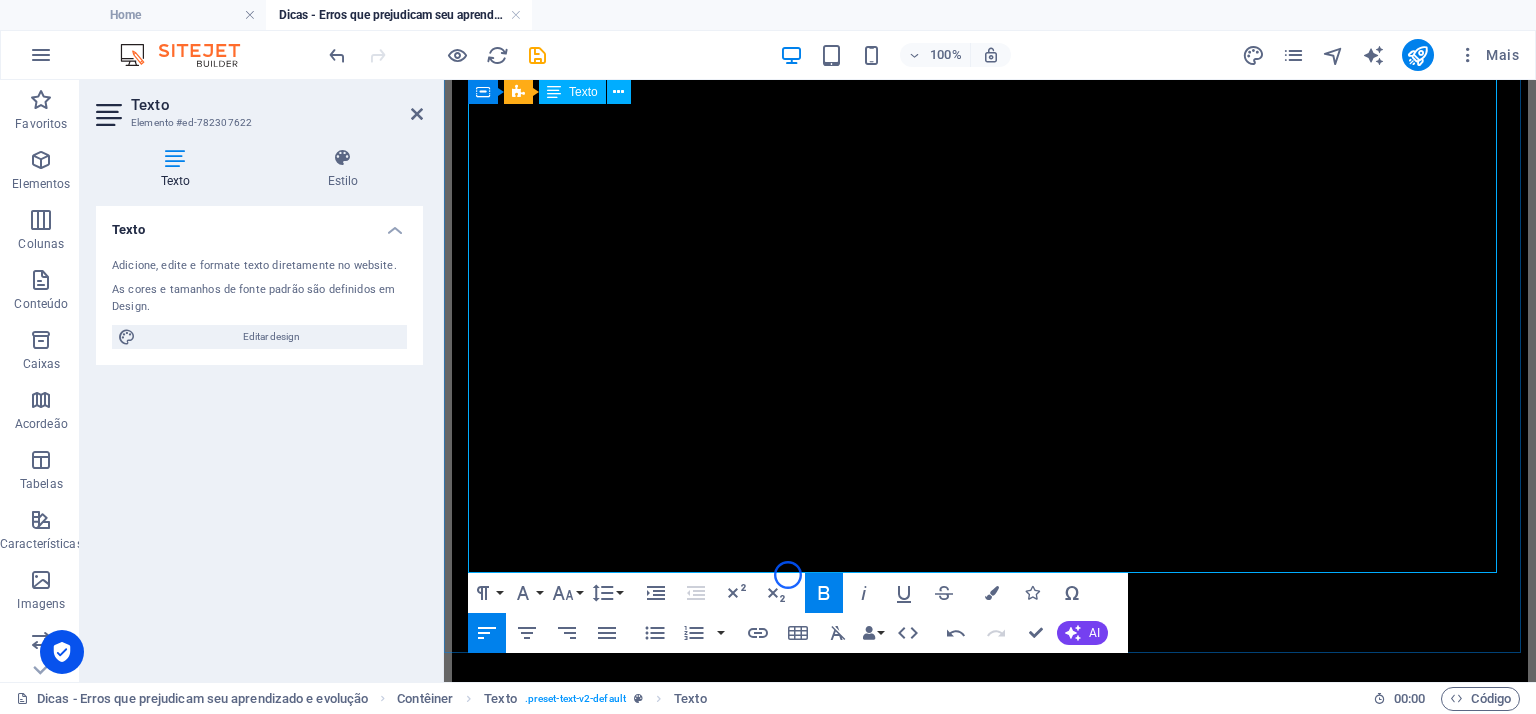 click on "Mantenha o foco." at bounding box center [522, -400] 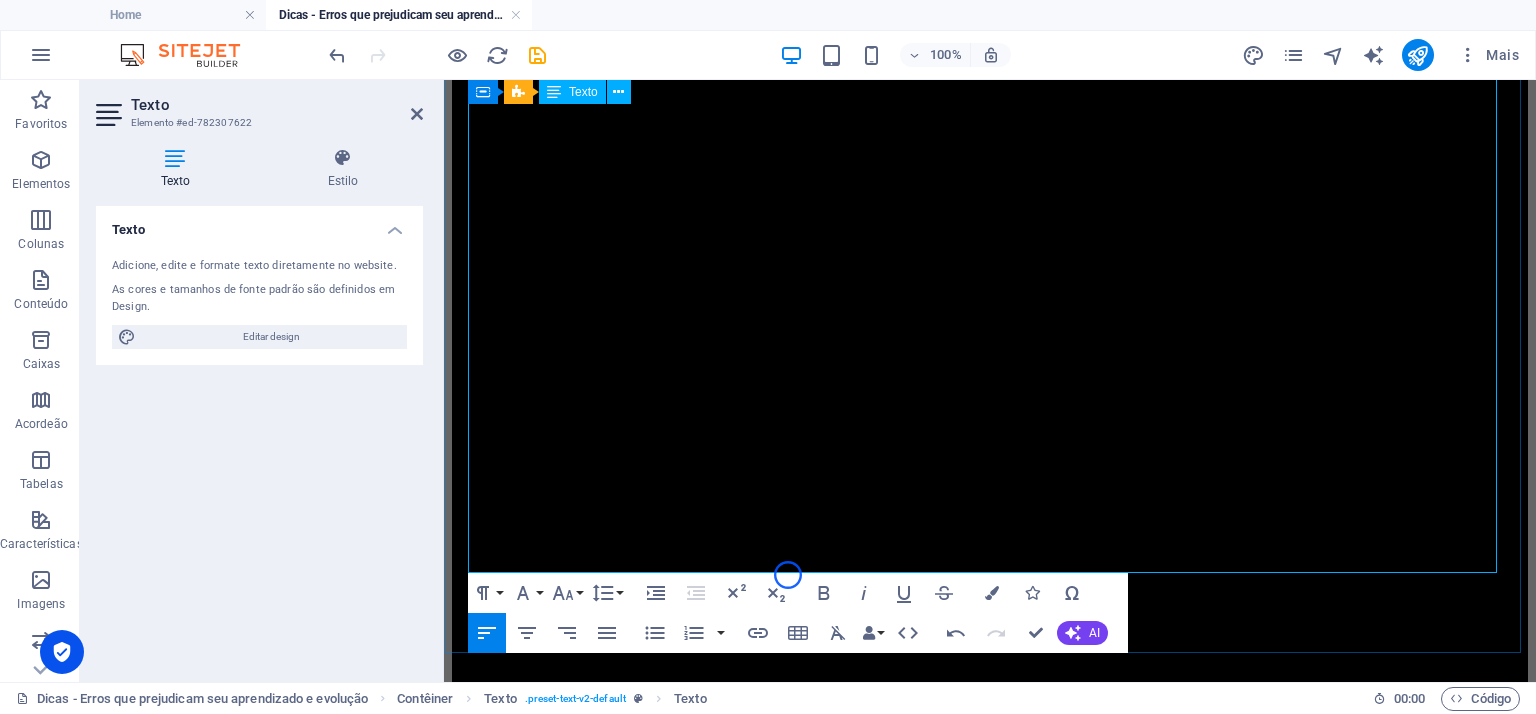 click on "Mantenha o foco." at bounding box center (522, -400) 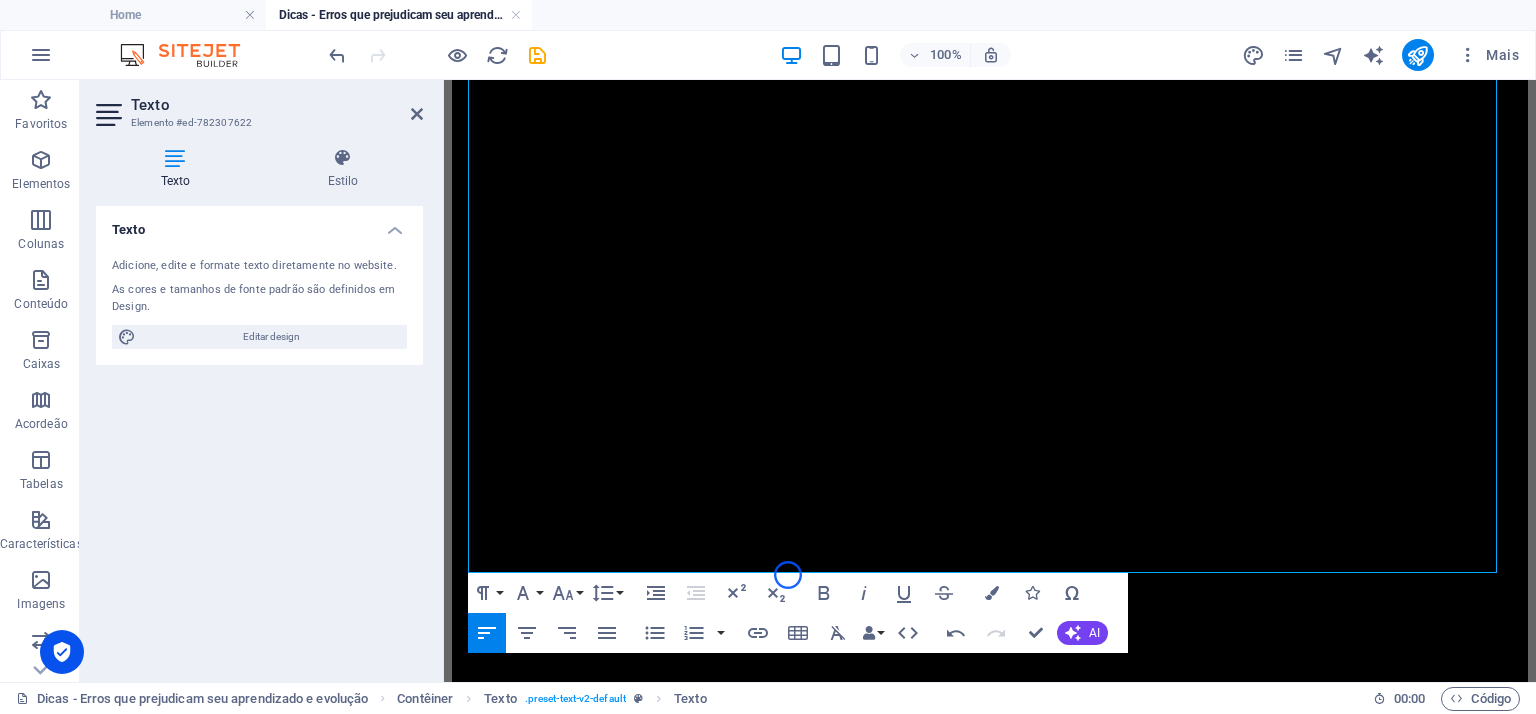 drag, startPoint x: 609, startPoint y: 282, endPoint x: 880, endPoint y: 354, distance: 280.4015 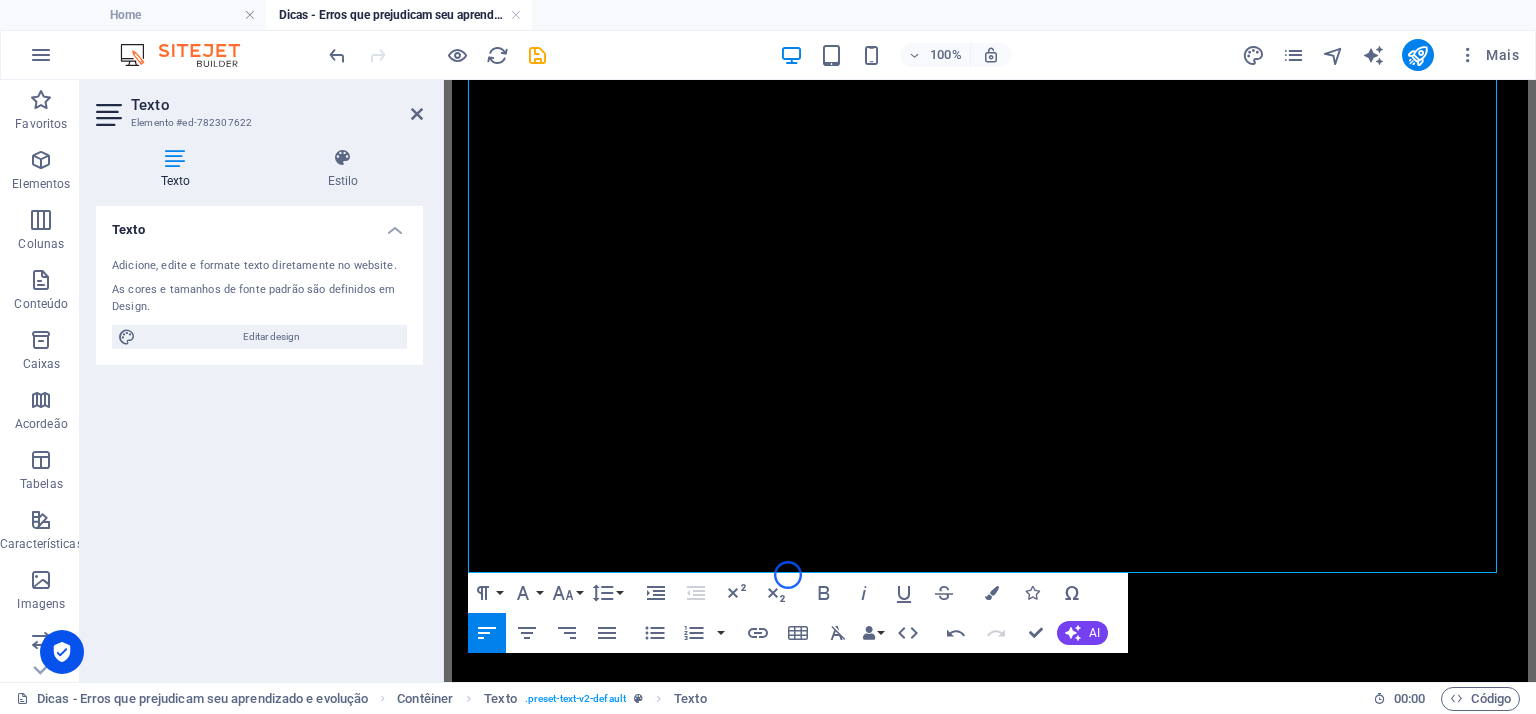 click on "Home CEFR DICAS # Erros que prejudicam seu aprendizado Olá, tudo bem? Quando falamos de aprender outro idioma, algumas dificuldades são muito comuns entre todos os alunos. Quando se trata de alcançar a fluência e dominar o idioma, muitos enfrentam desafios que parecem tornar este objetivo muito difícil de alcançar, inclusive levando grande parte a desistir ao longo do caminho. Um ranking mundial desenvolvido pela empresa EF Education First, o [GEOGRAPHIC_DATA] ocupa a 41ª colocação de um ranking de 70 países. A empresa mede a proficiência  de pessoas que não têm o inglês como língua nativa em quesitos como gramática, vocabulário, leitura e compreensão. De acordo com uma pesquisa da Viva América realizada em maio de 2024, mais de 90% dos [DEMOGRAPHIC_DATA] que se mudaram para os [GEOGRAPHIC_DATA] não têm fluência em inglês e menos de 25% se sentem confortáveis em se comunicar no idioma americano em situações cotidianas. Falta de prática fora da sala de aula / pouca aplicação do aprendizado 💡  ​" at bounding box center (990, -1298) 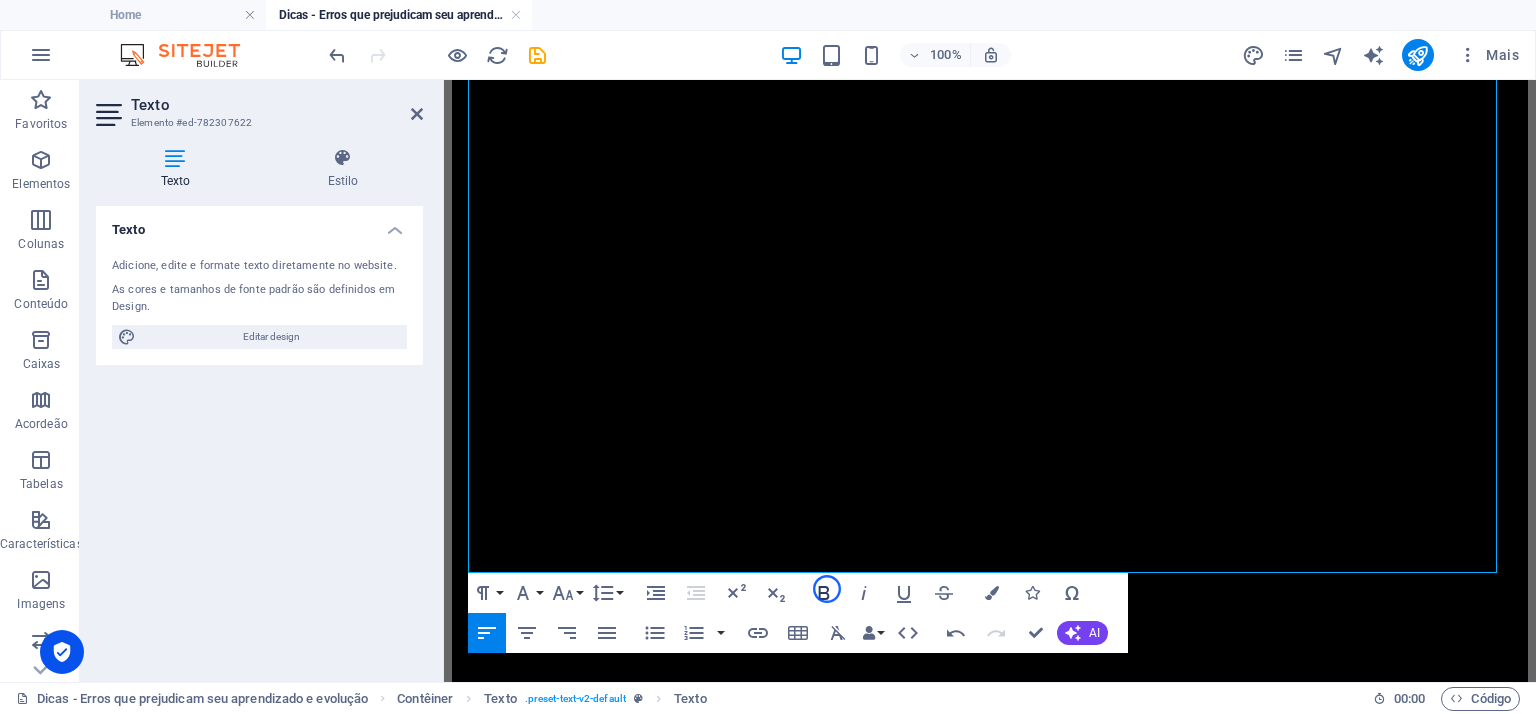 click 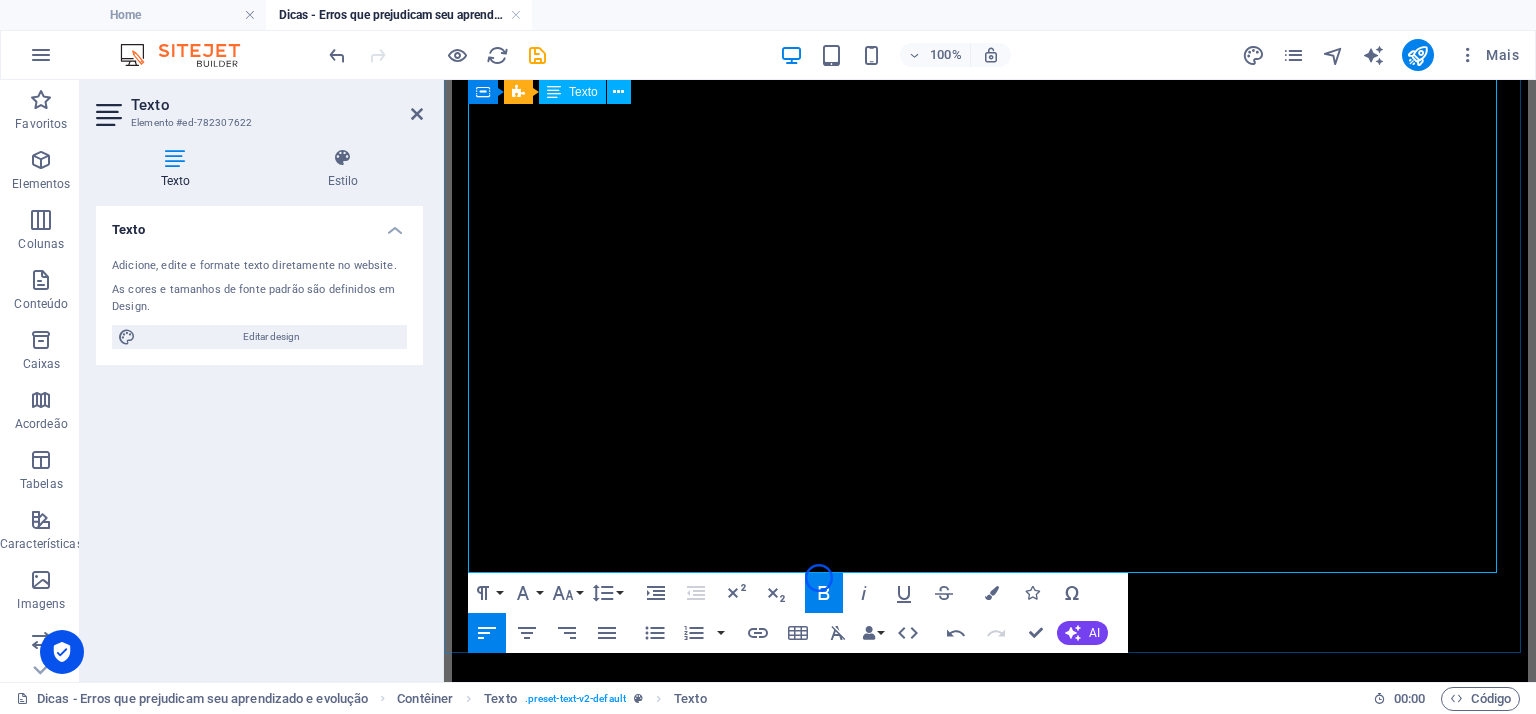 click on "Olá, tudo bem? Quando falamos de aprender outro idioma, algumas dificuldades são muito comuns entre todos os alunos. Quando se trata de alcançar a fluência e dominar o idioma, muitos enfrentam desafios que parecem tornar este objetivo muito difícil de alcançar, inclusive levando grande parte a desistir ao longo do caminho. Um ranking mundial desenvolvido pela empresa EF Education First, o [GEOGRAPHIC_DATA] ocupa a 41ª colocação de um ranking de 70 países. A empresa mede a proficiência  de pessoas que não têm o inglês como língua nativa em quesitos como gramática, vocabulário, leitura e compreensão. De acordo com uma pesquisa da Viva América realizada em maio de 2024, mais de 90% dos [DEMOGRAPHIC_DATA] que se mudaram para os [GEOGRAPHIC_DATA] não têm fluência em inglês e menos de 25% se sentem confortáveis em se comunicar no idioma americano em situações cotidianas. A falta de fluência em inglês é um desafio significativo para os que buscam novas oportunidades.  💡  ​ .    ​   ​   ​" at bounding box center (990, -1662) 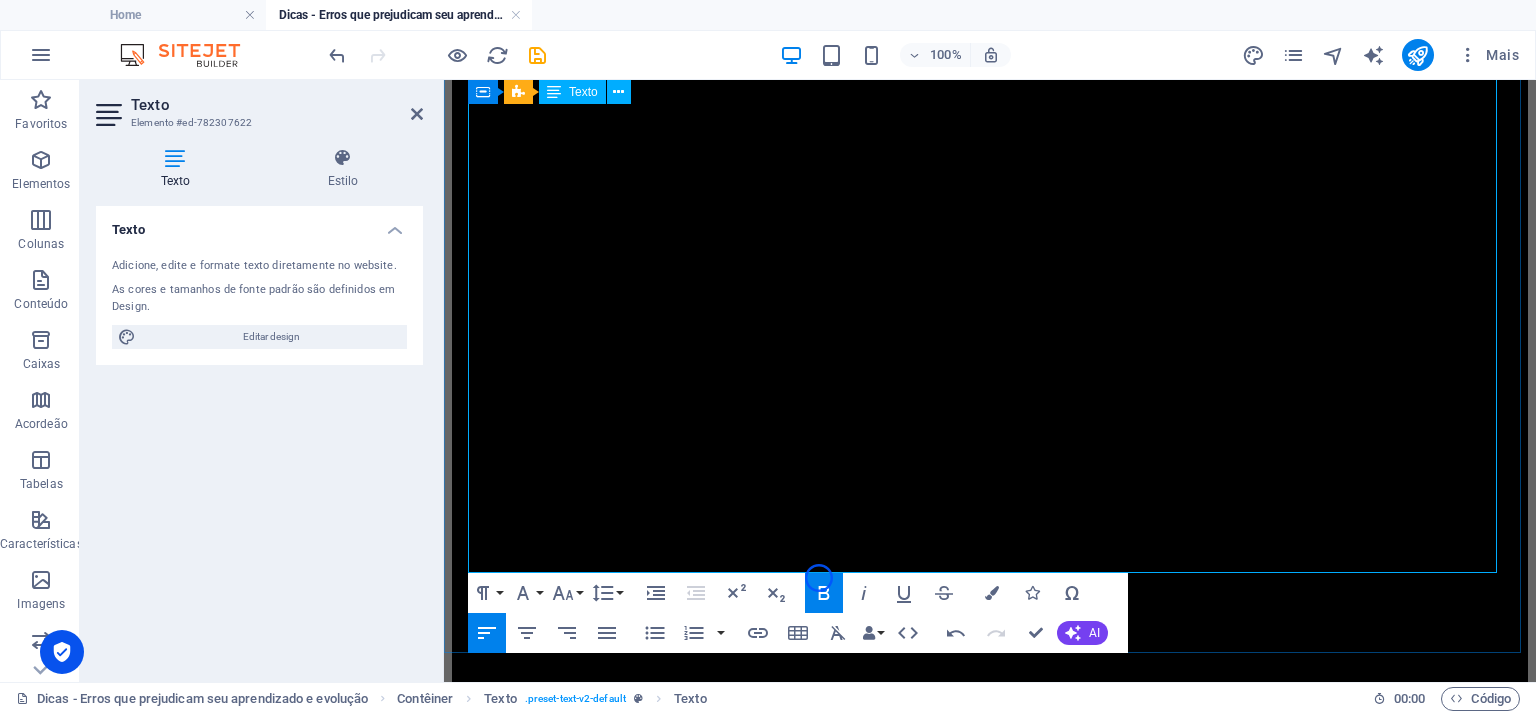 click on "Evite procrastinação." at bounding box center [541, -289] 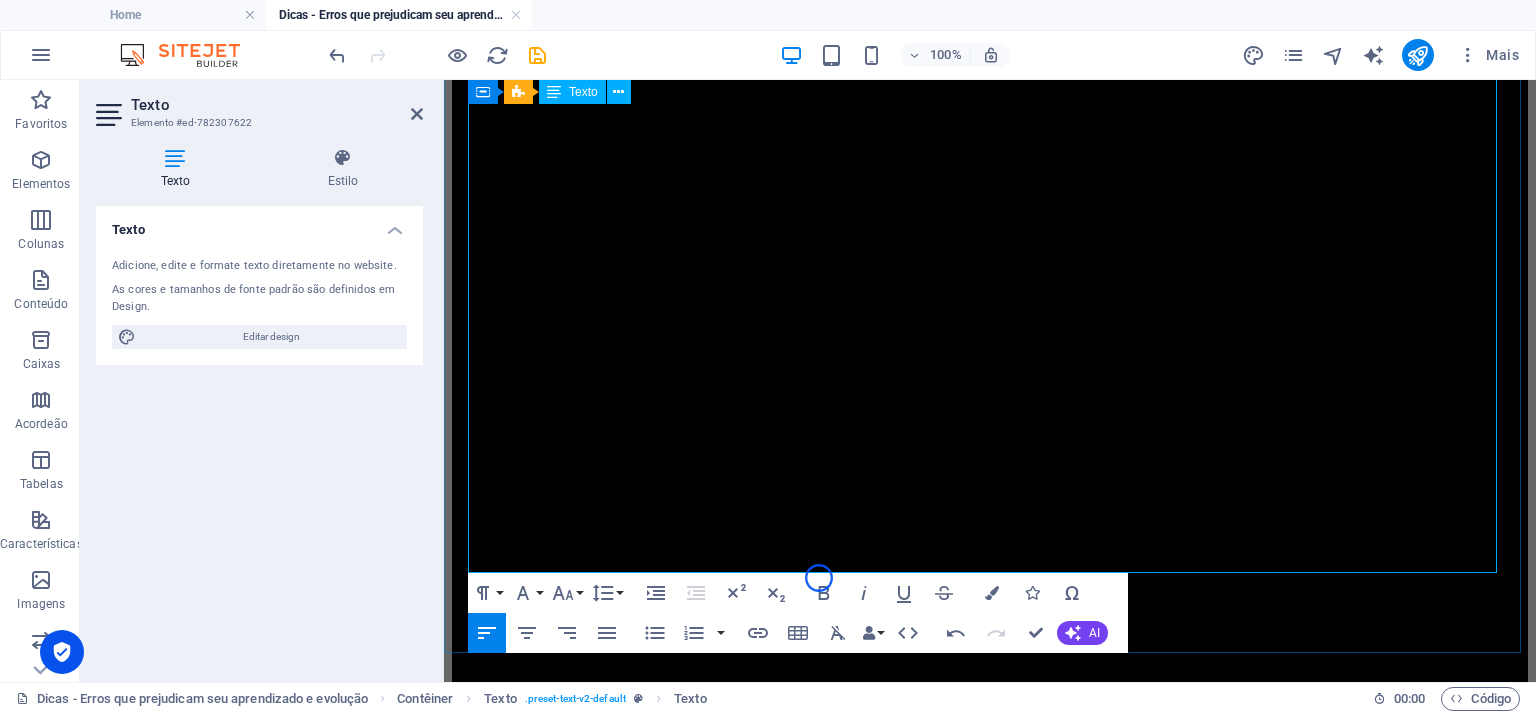 drag, startPoint x: 635, startPoint y: 240, endPoint x: 472, endPoint y: 243, distance: 163.0276 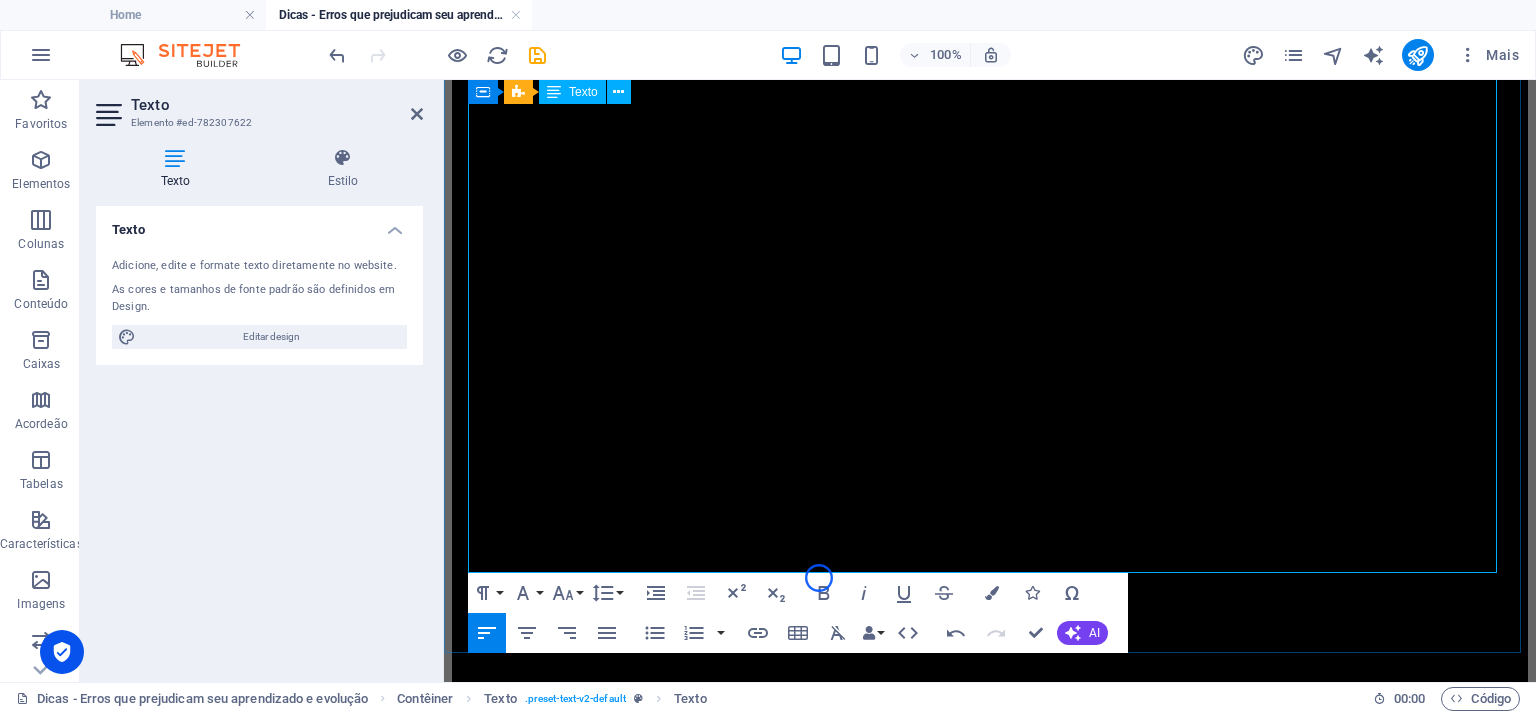 click on "Evite procrastinação." at bounding box center (537, -439) 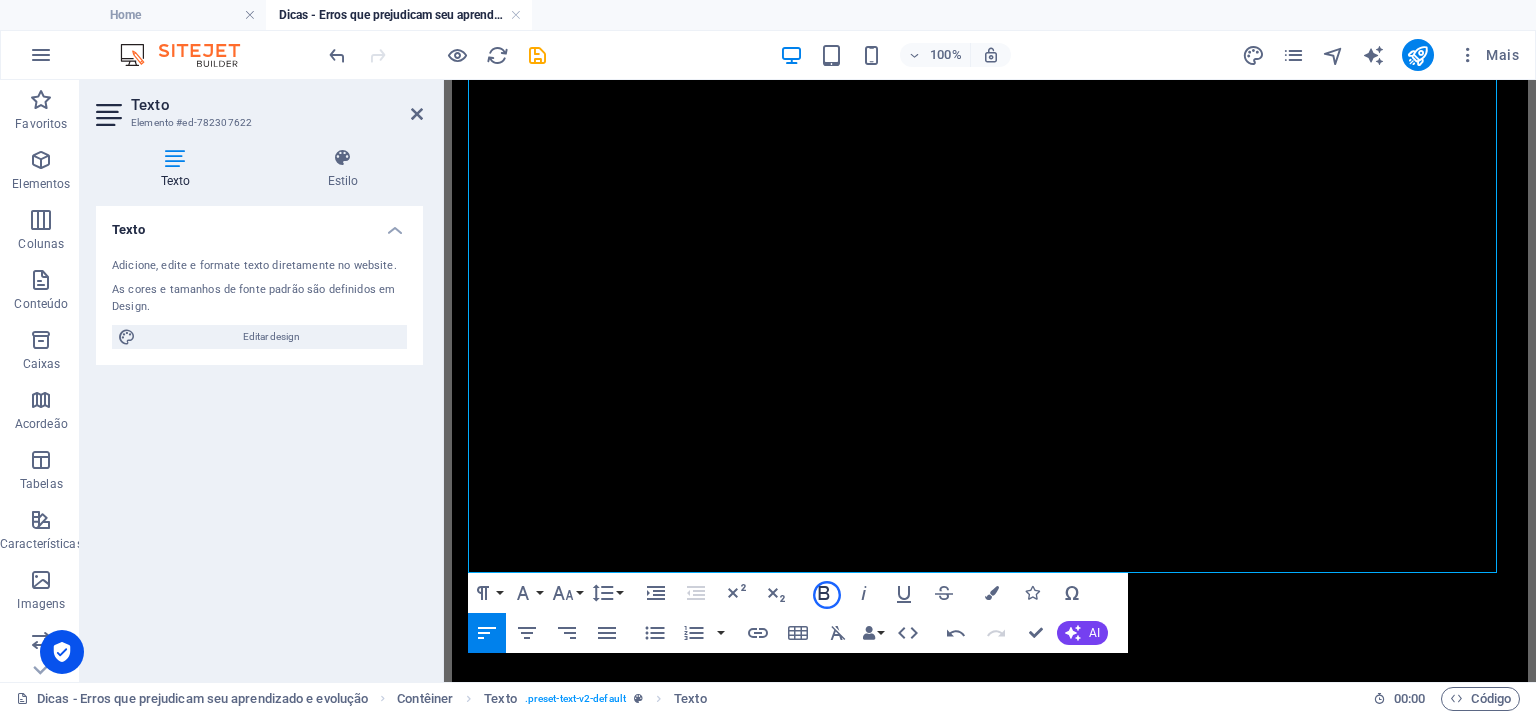 drag, startPoint x: 827, startPoint y: 595, endPoint x: 815, endPoint y: 575, distance: 23.323807 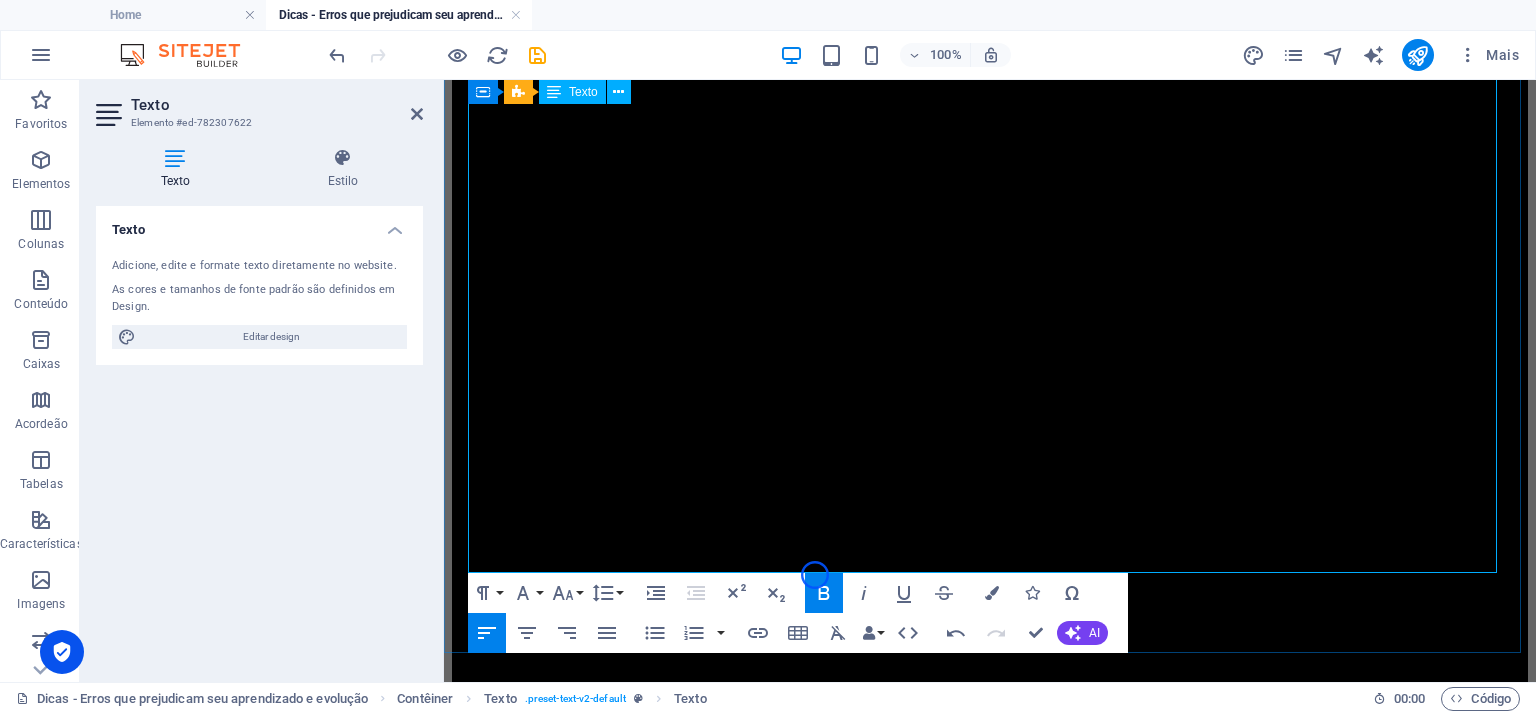 drag, startPoint x: 706, startPoint y: 198, endPoint x: 472, endPoint y: 199, distance: 234.00214 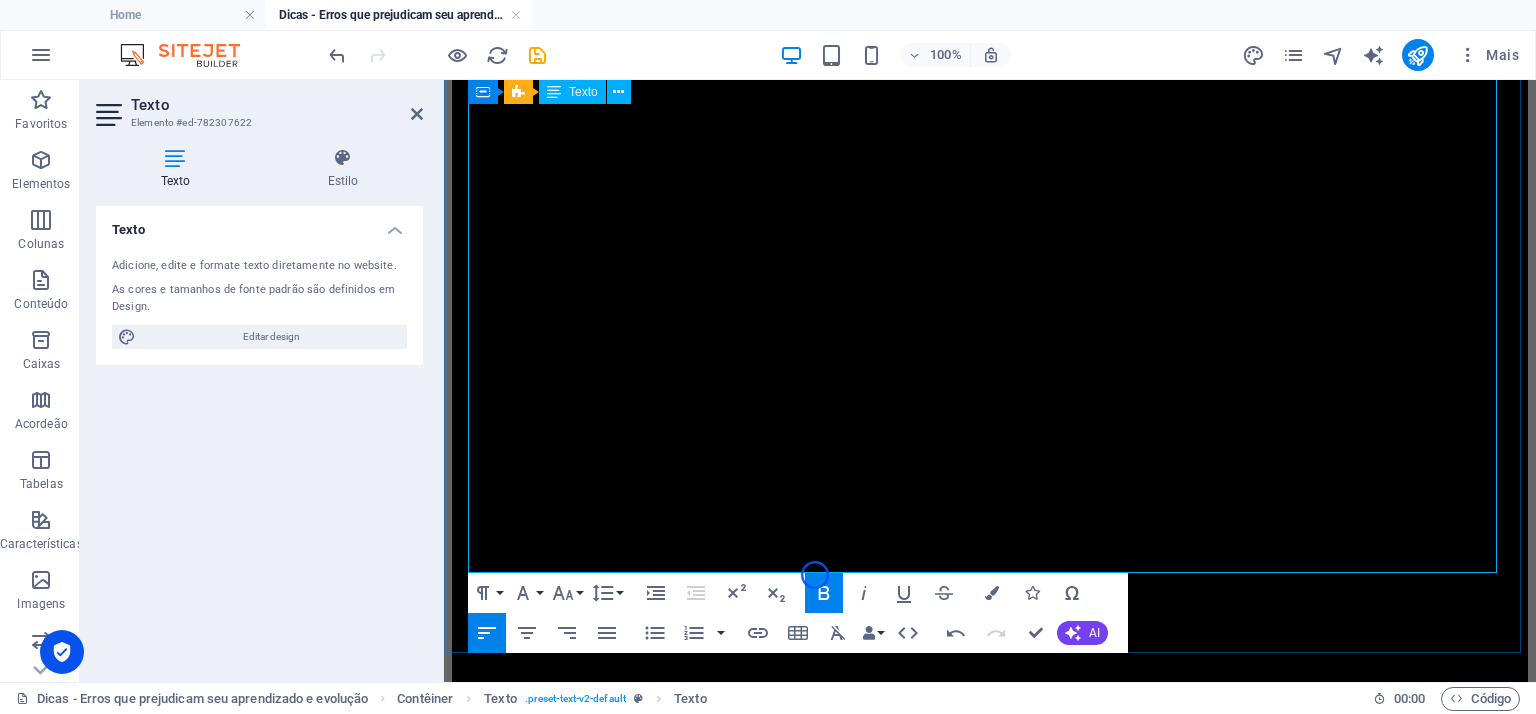 click on "Alcance um nível de cada vez." at bounding box center (573, -479) 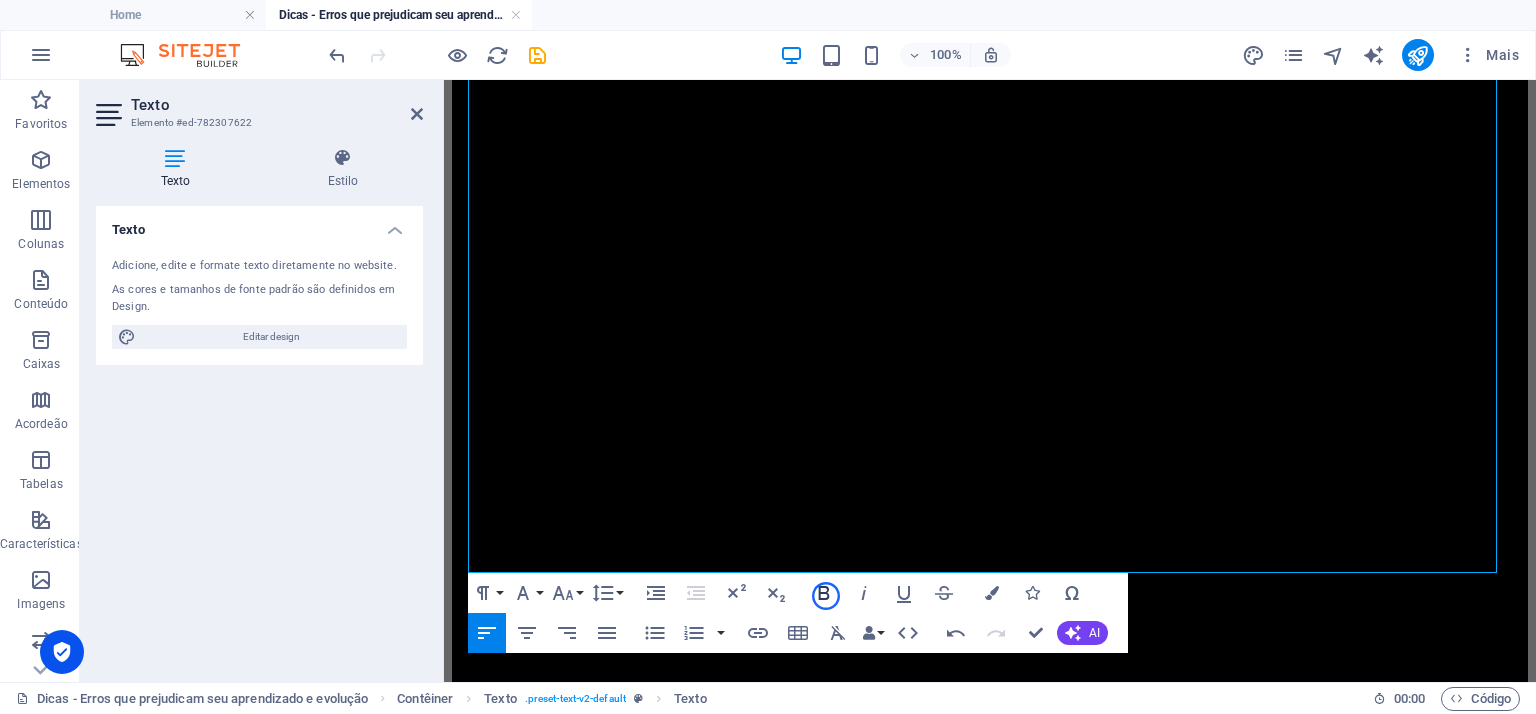 click 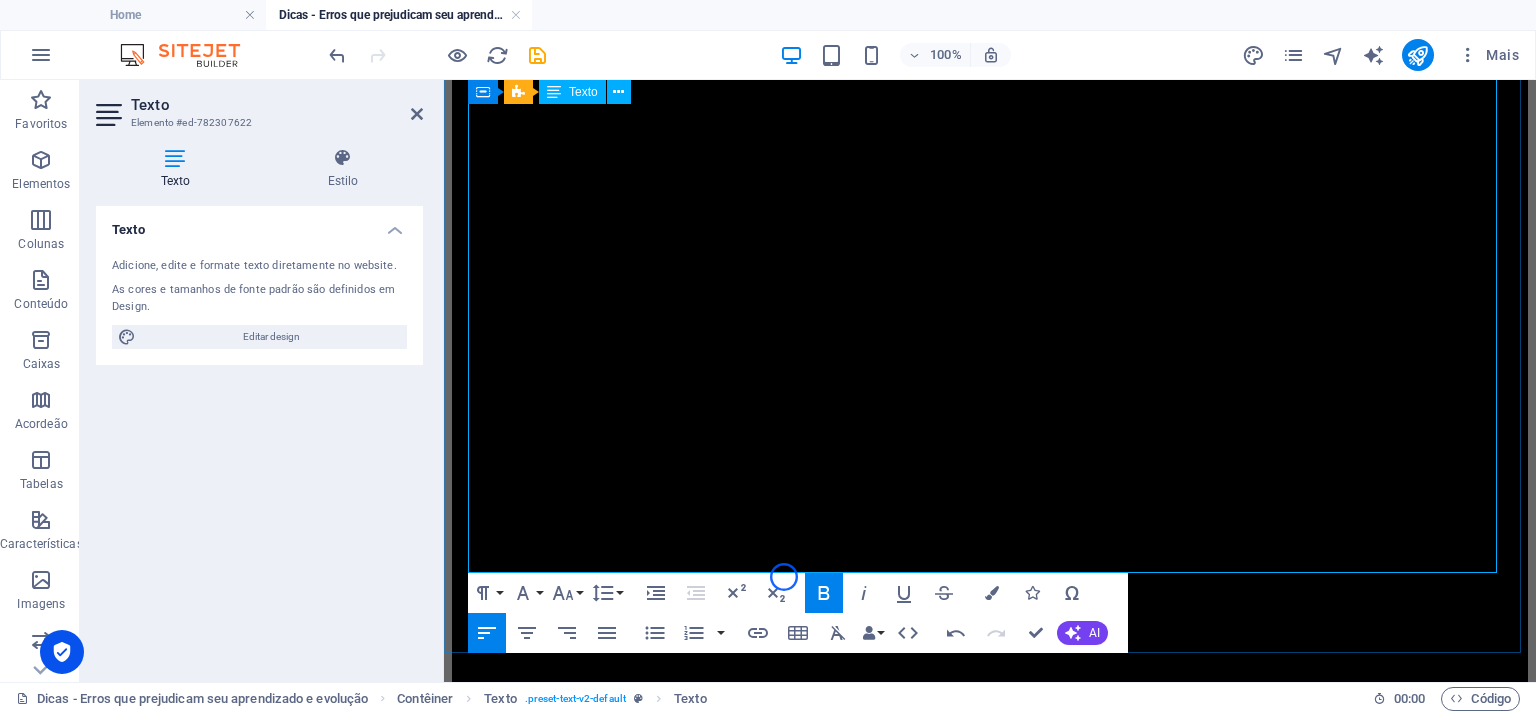click on "Mantenha o foco." at bounding box center (990, -181) 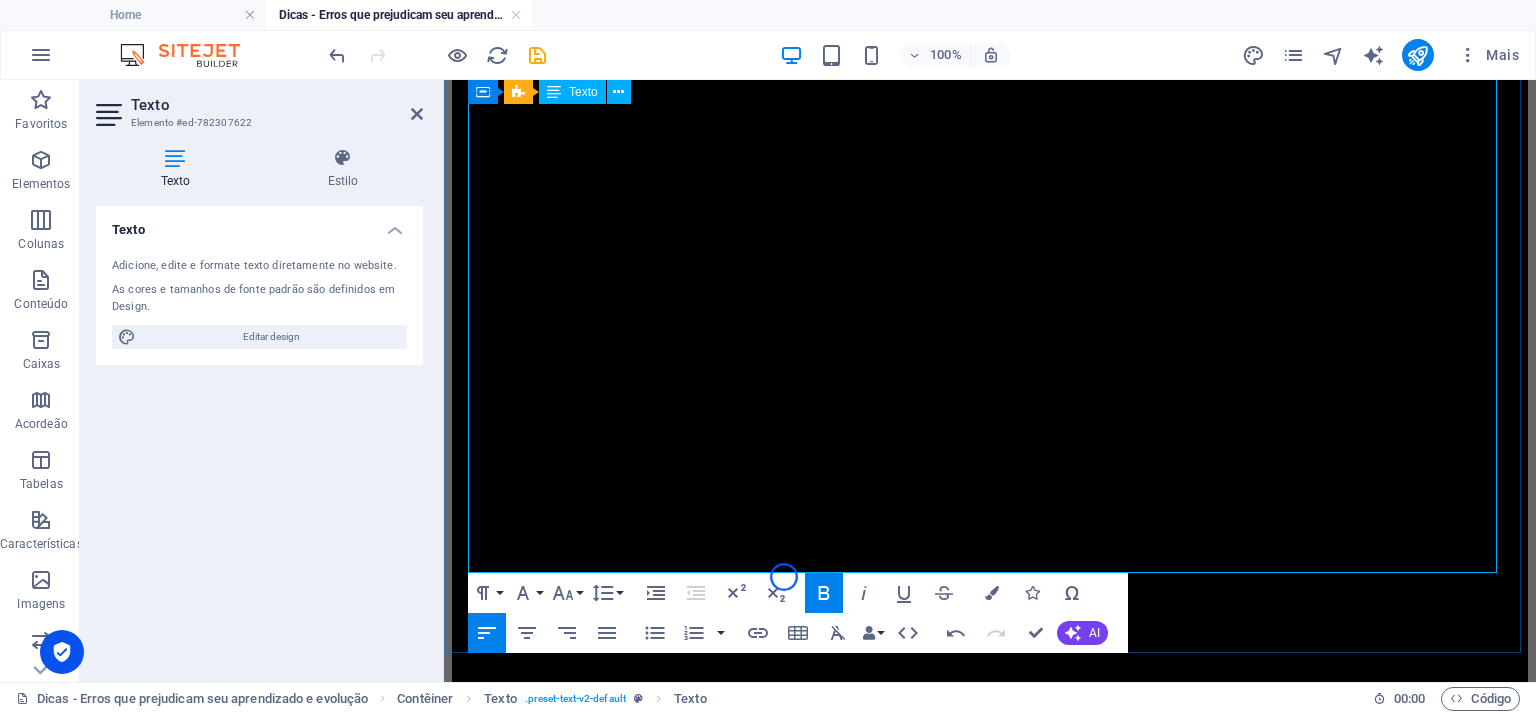click on "Evite procrastinação." at bounding box center (541, -289) 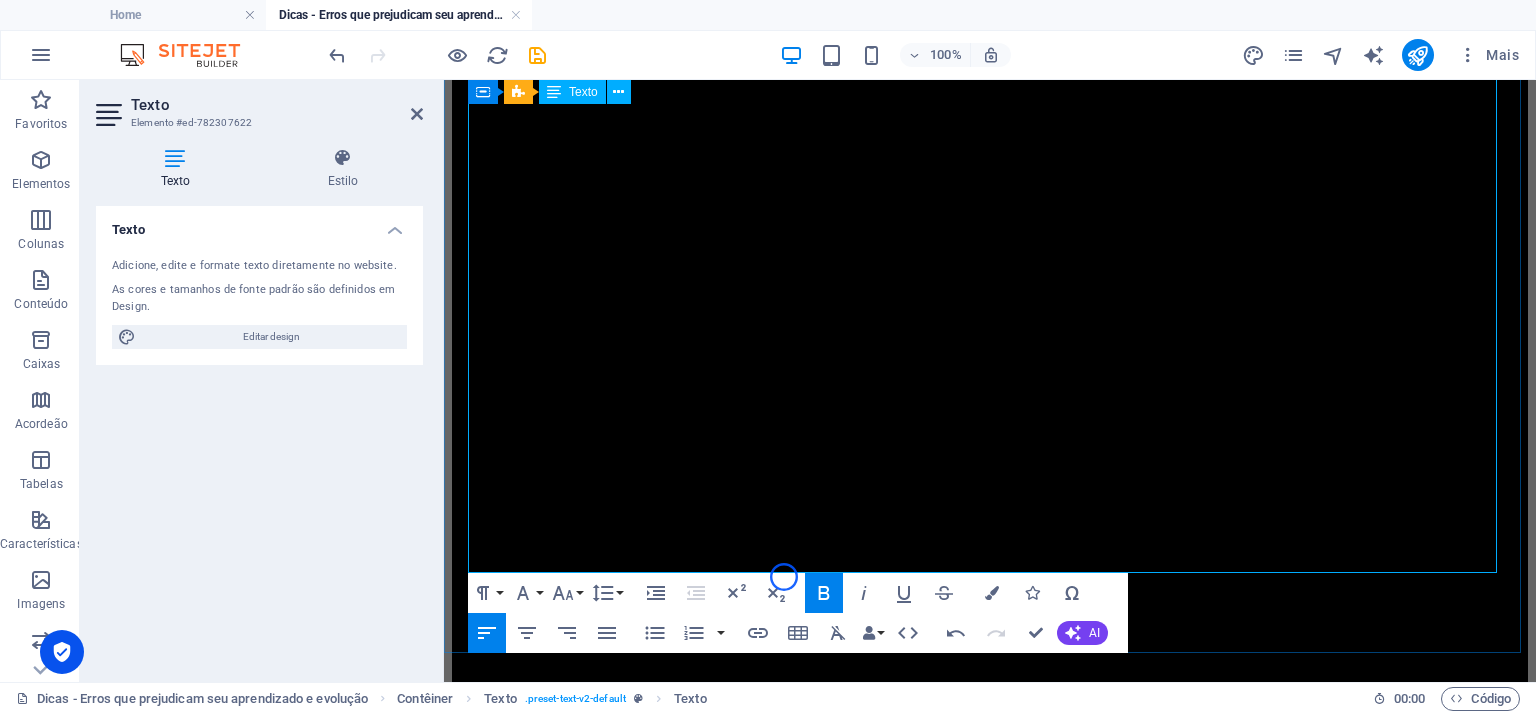 click on "Evite procrastinação." at bounding box center [541, -289] 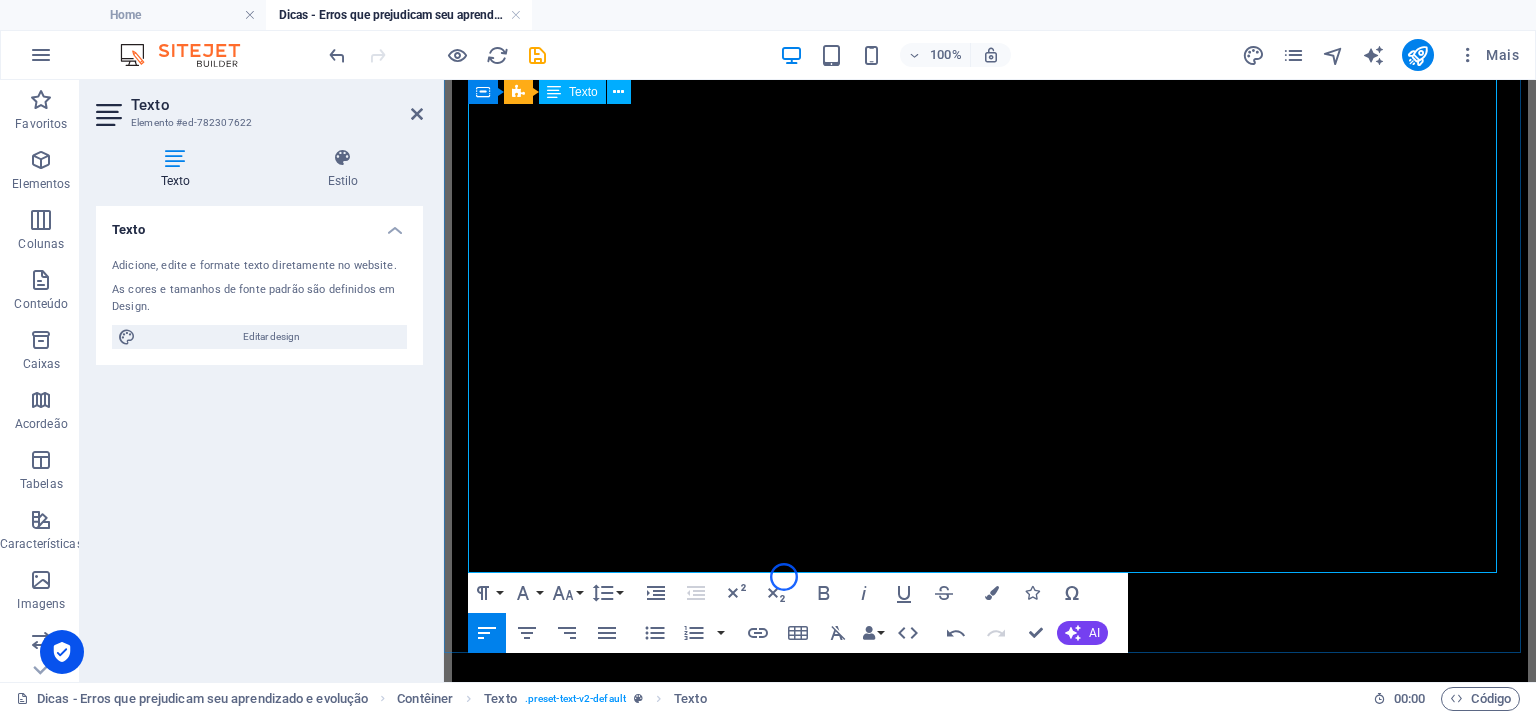 click on "Mantenha o foco." at bounding box center [990, -399] 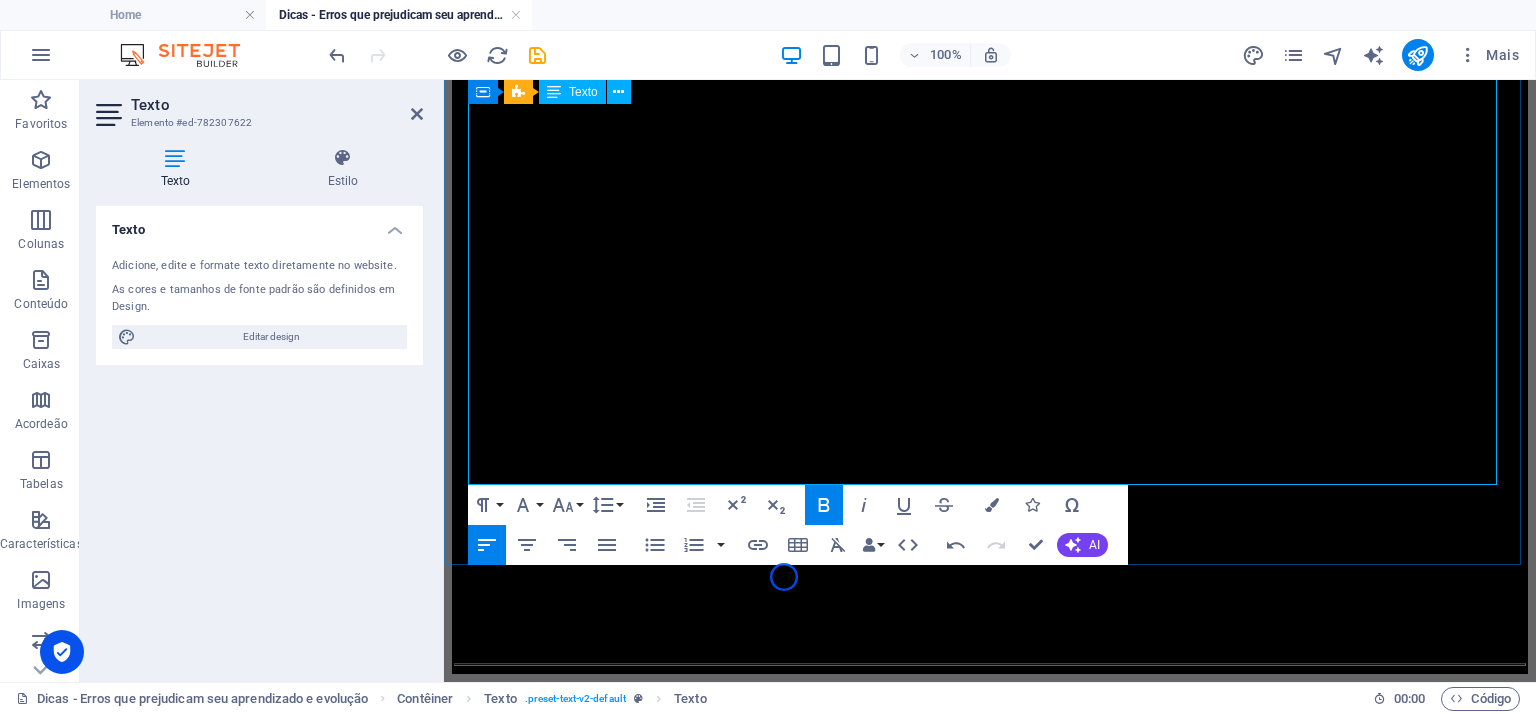 click on "Evite procrastinação." at bounding box center [990, -356] 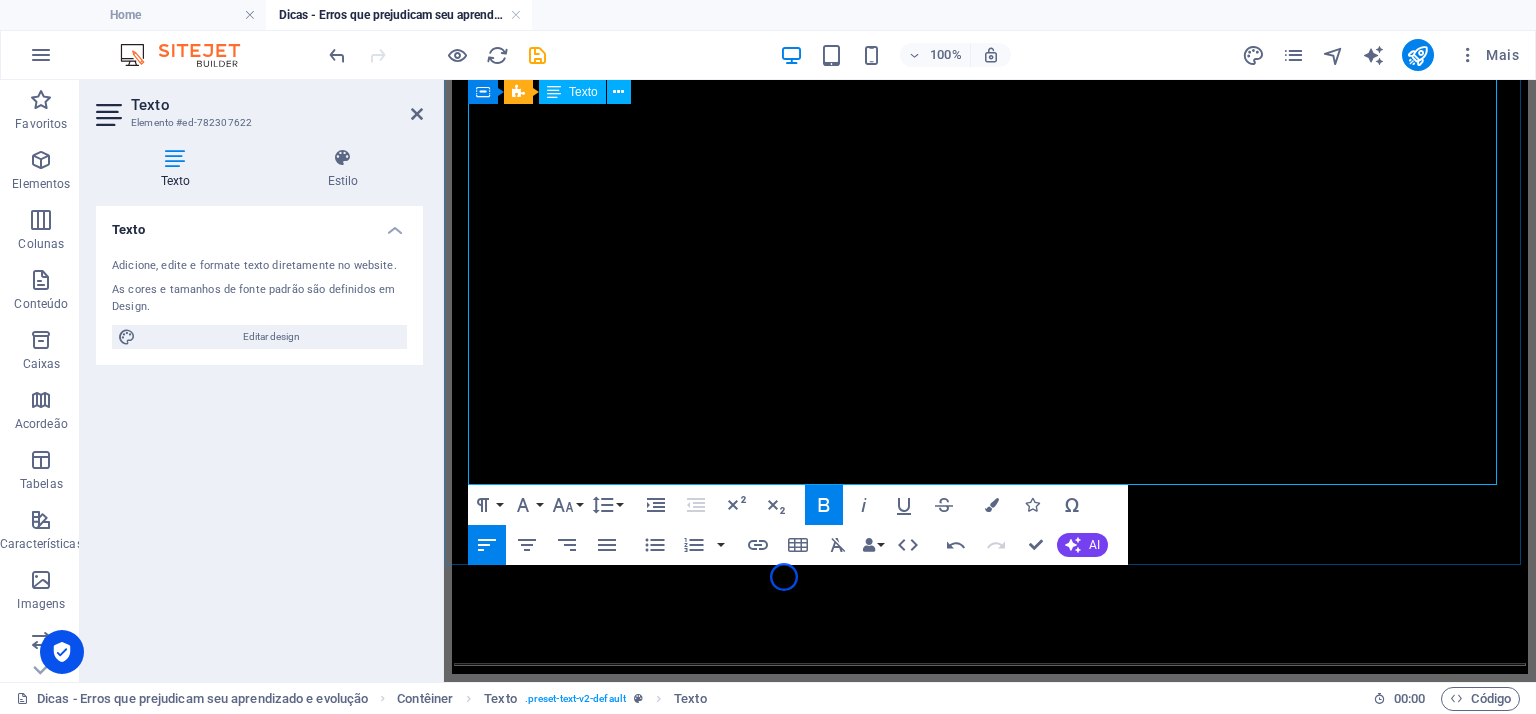 click on "Evite procrastinação." at bounding box center (990, -356) 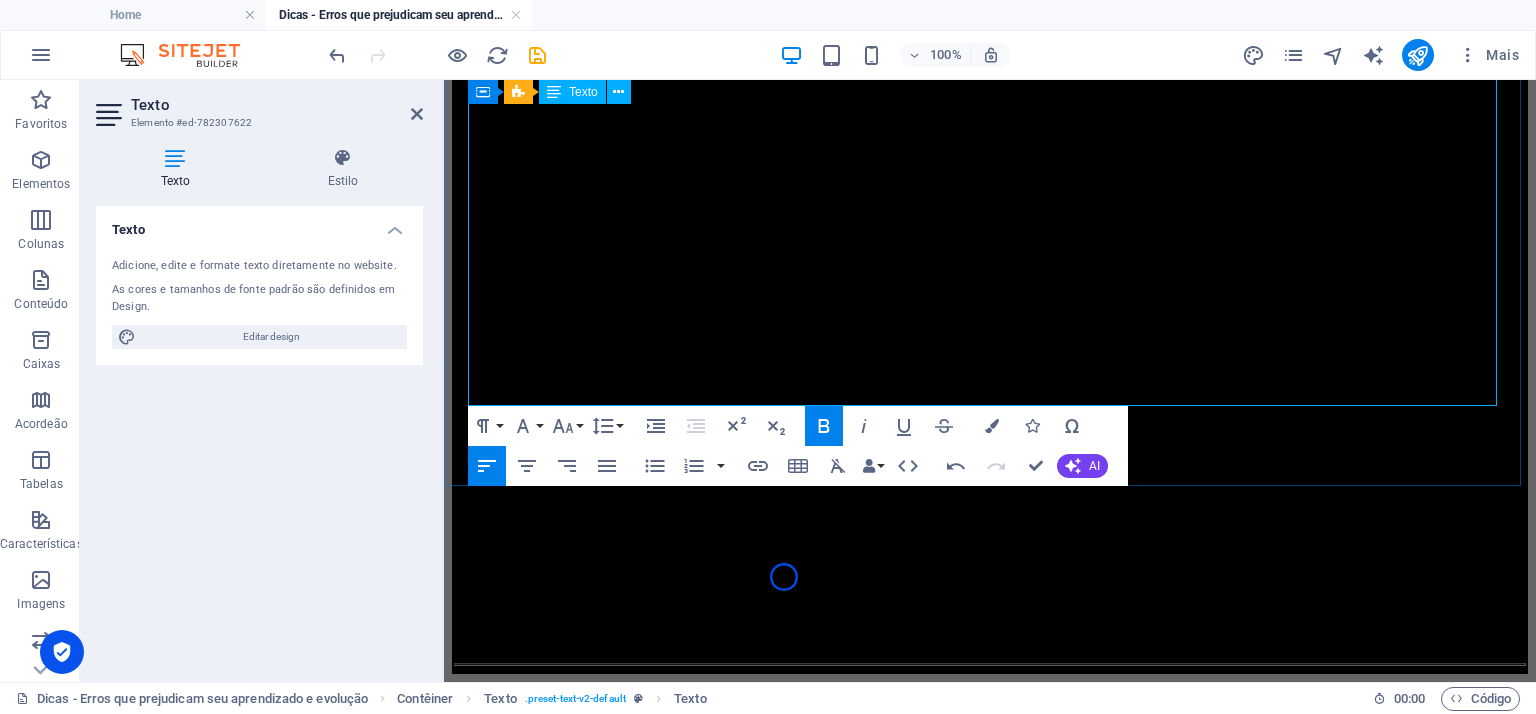 scroll, scrollTop: 3416, scrollLeft: 0, axis: vertical 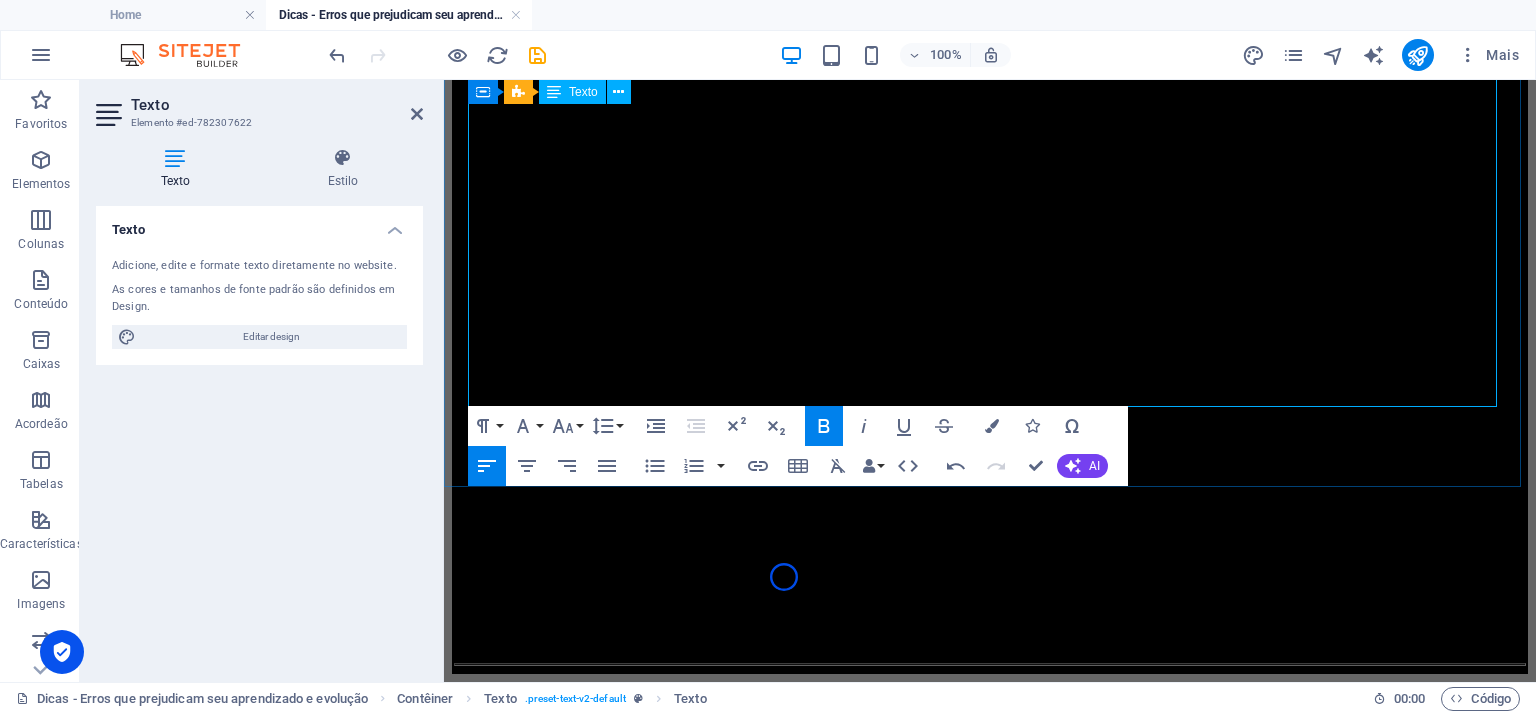 click on "Não desista!" at bounding box center [505, -369] 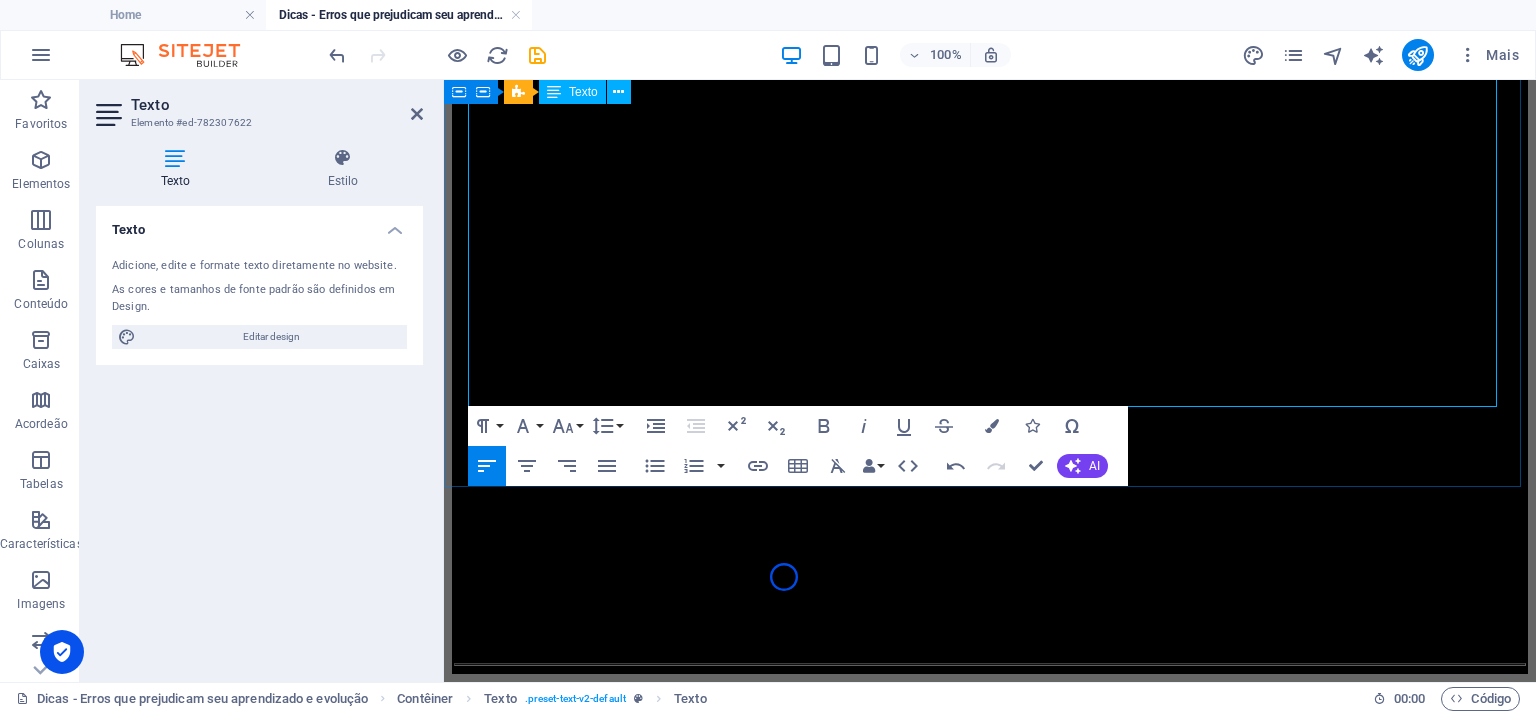 drag, startPoint x: 573, startPoint y: 256, endPoint x: 476, endPoint y: 259, distance: 97.04638 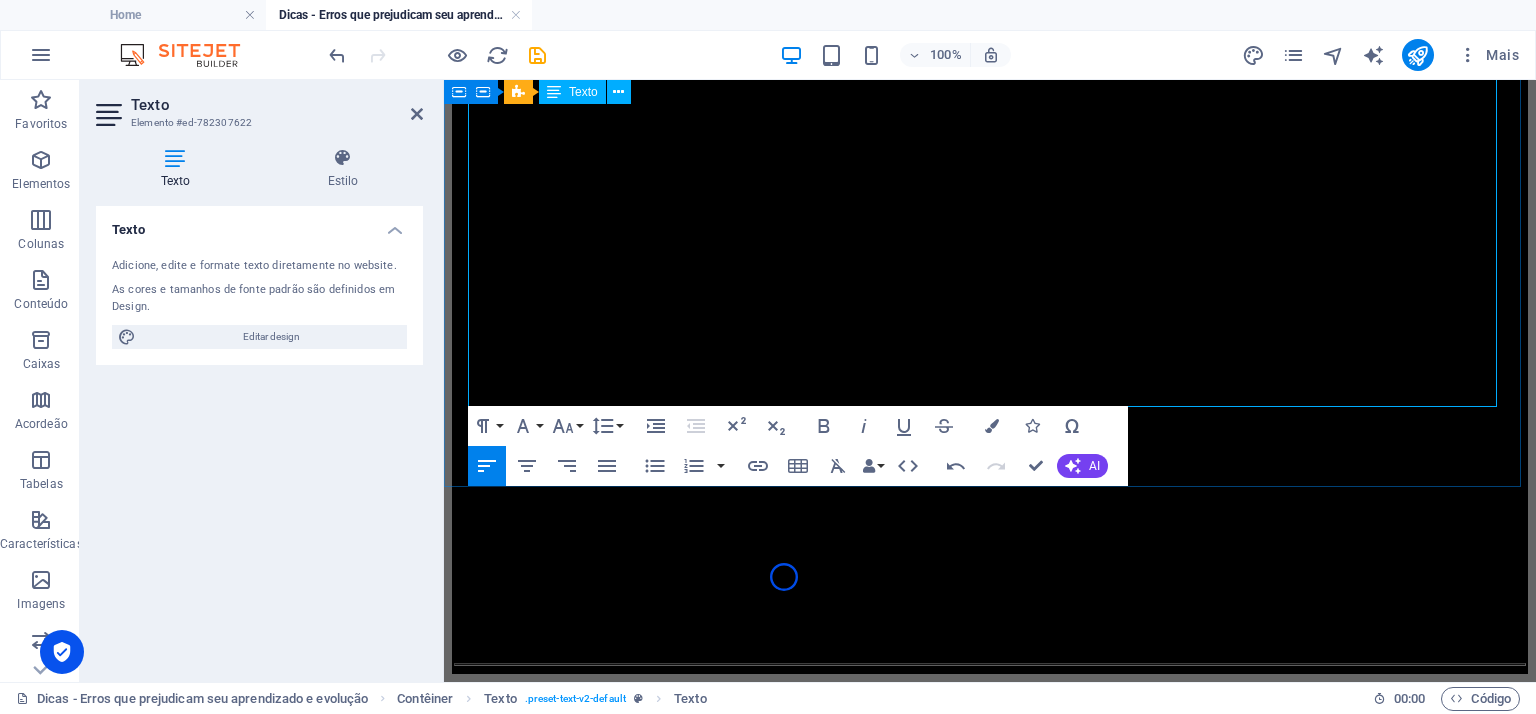 click on "Não desista!" at bounding box center [505, -369] 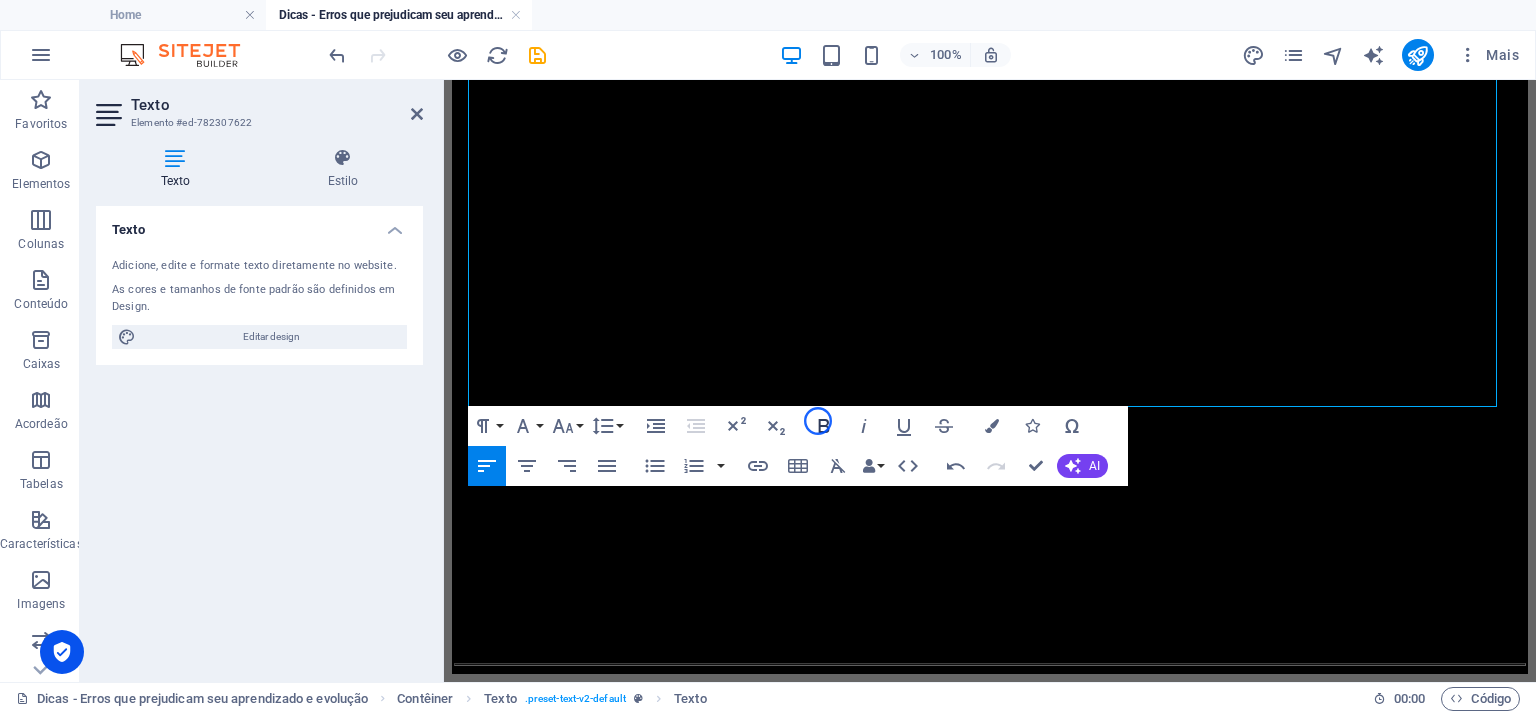 click 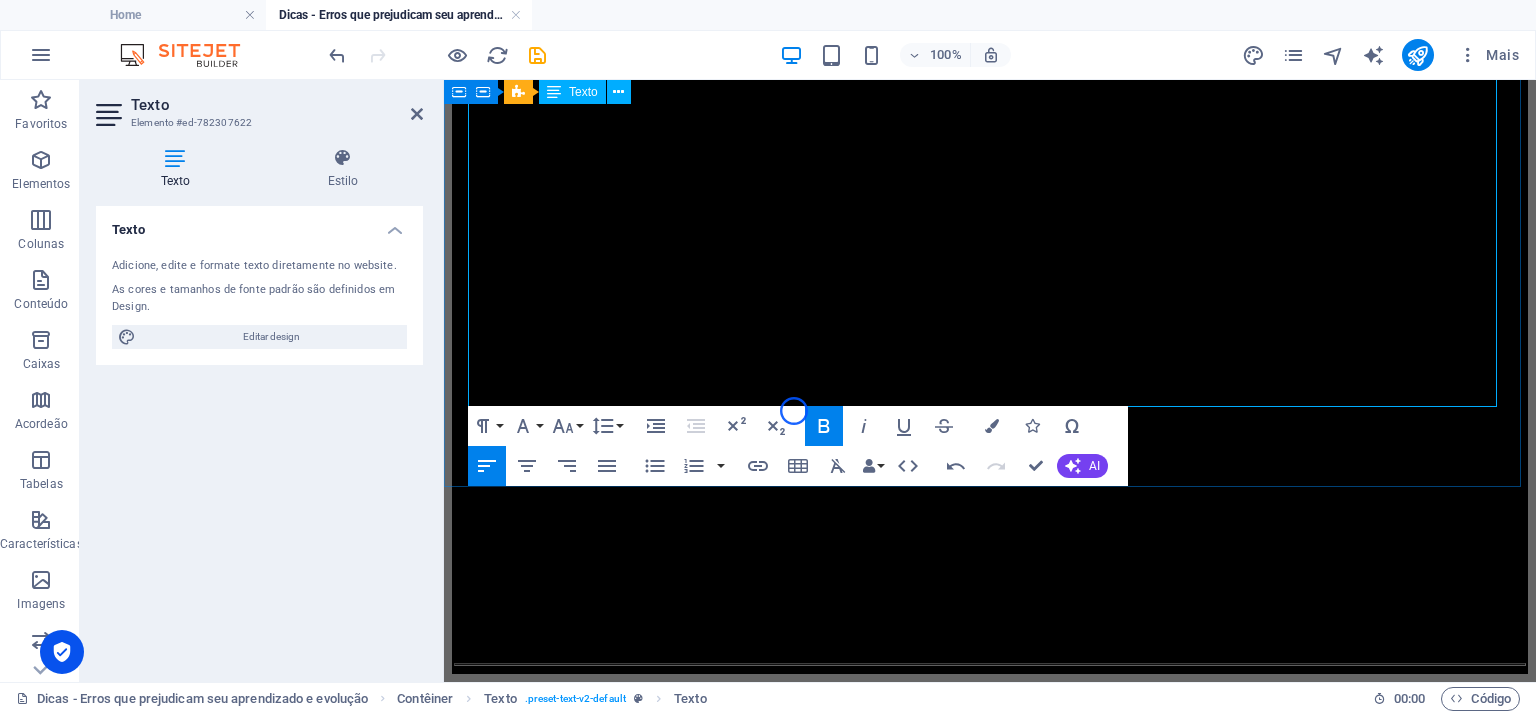 click on "Alcance um nível de cada vez." at bounding box center (573, -330) 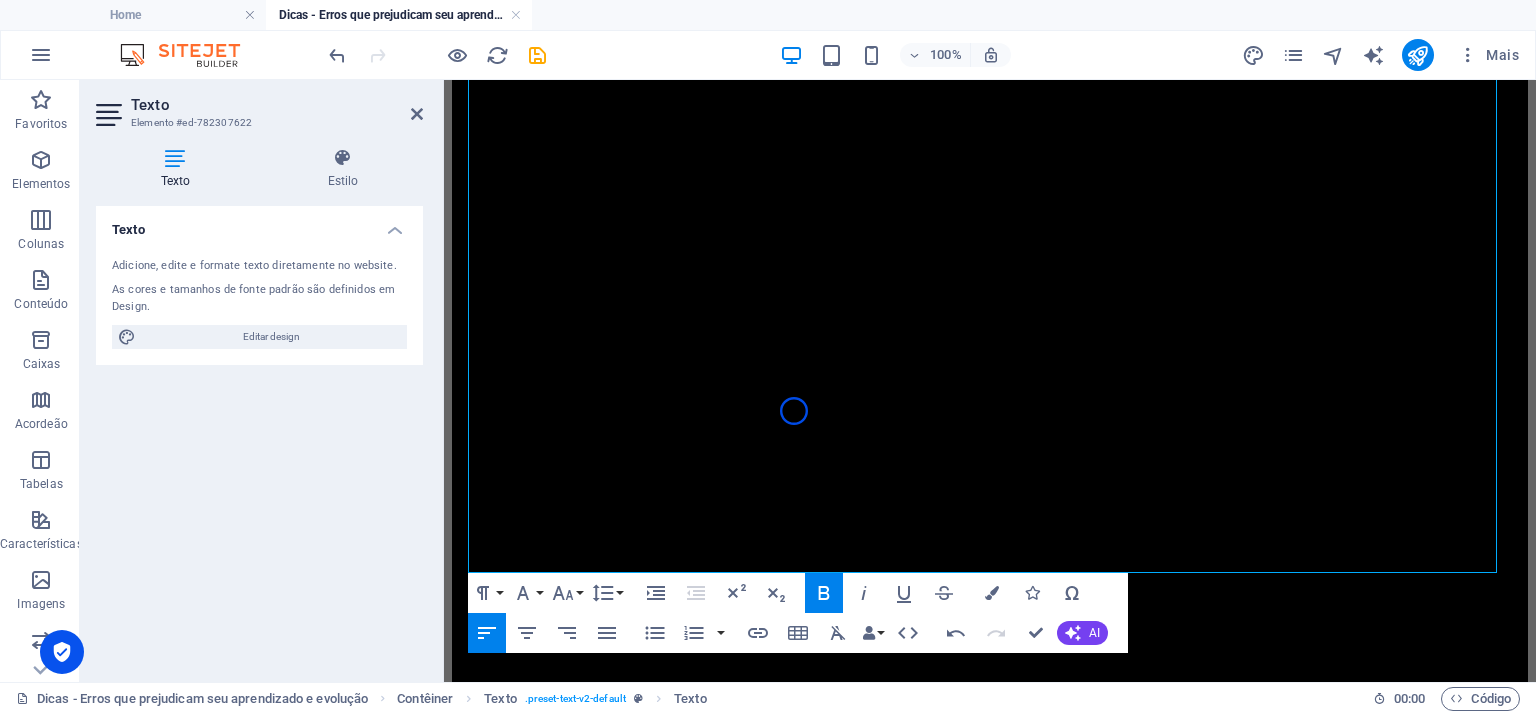 scroll, scrollTop: 3112, scrollLeft: 0, axis: vertical 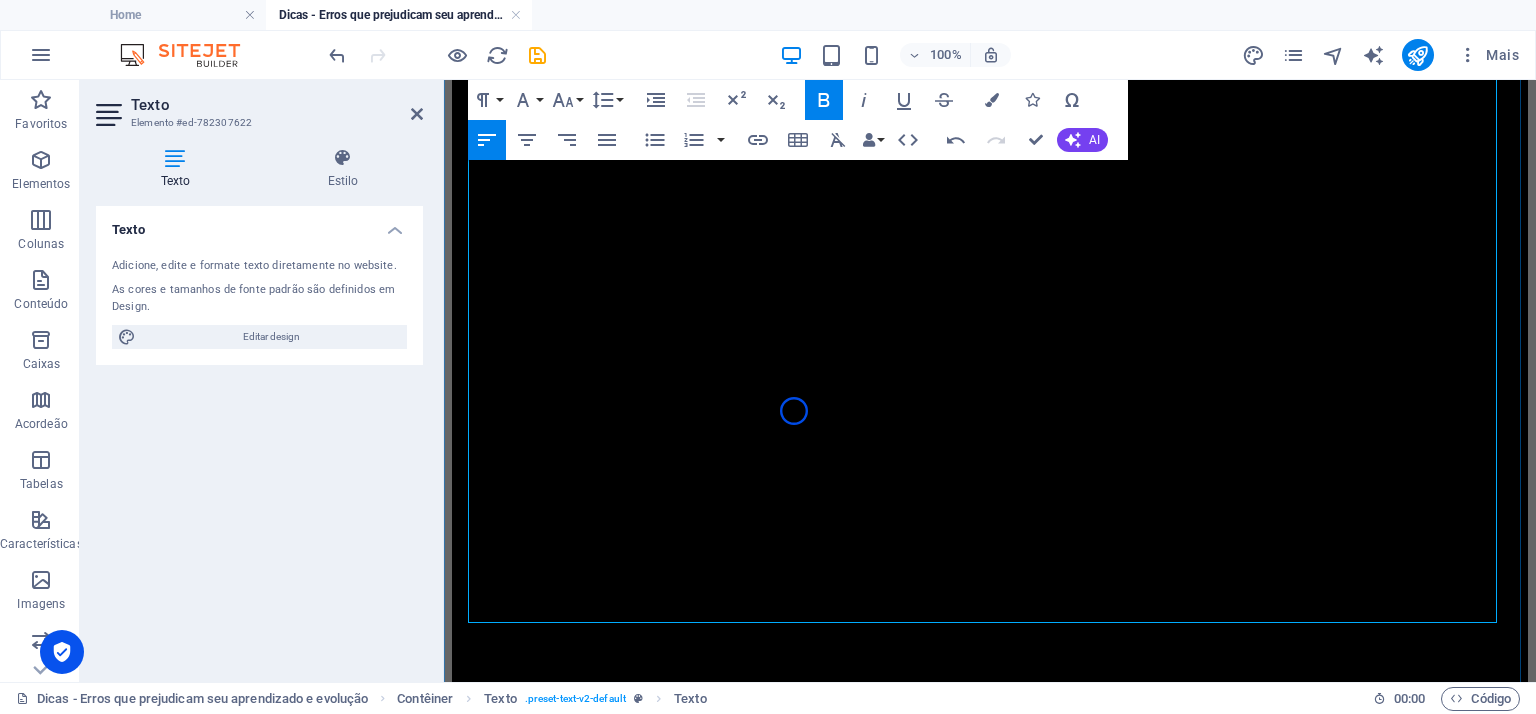 drag, startPoint x: 596, startPoint y: 394, endPoint x: 486, endPoint y: 303, distance: 142.76204 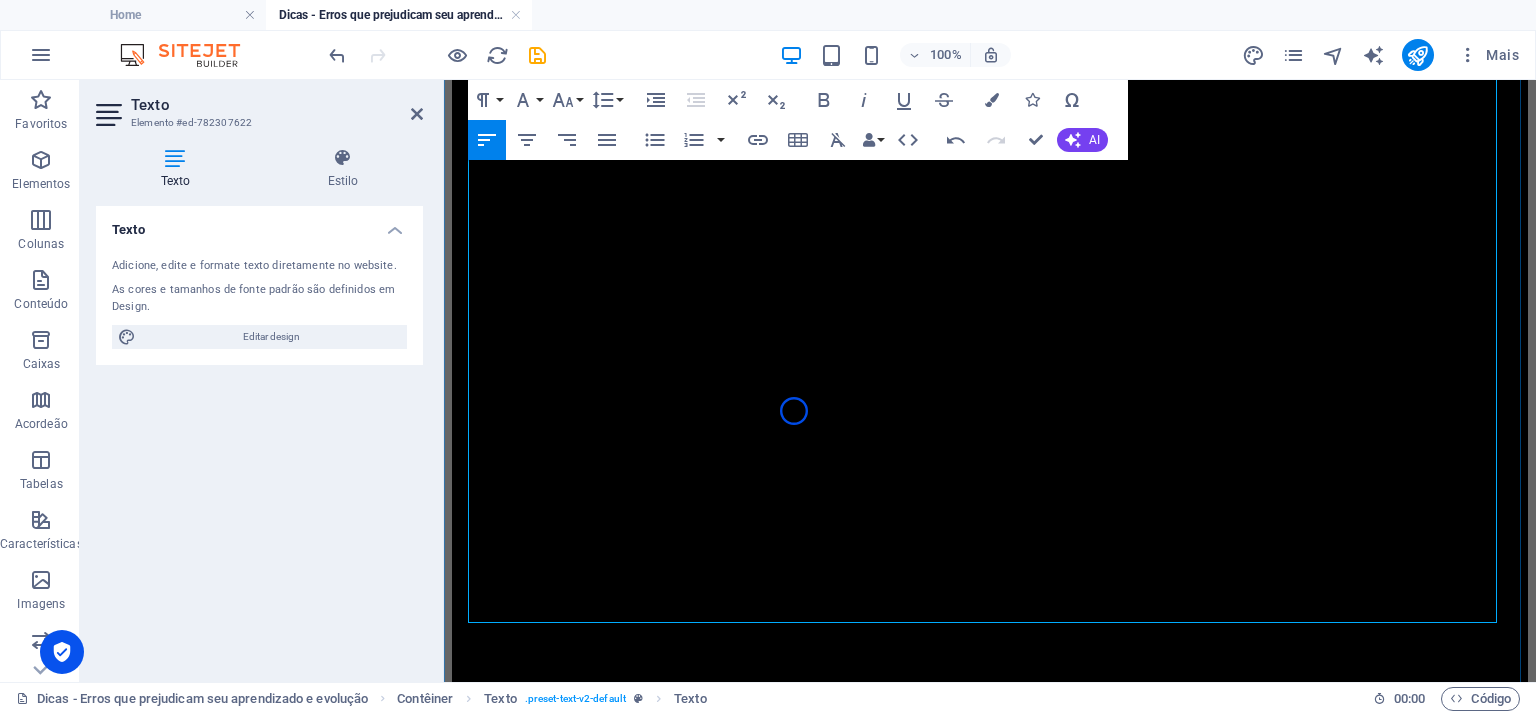 click at bounding box center [990, -314] 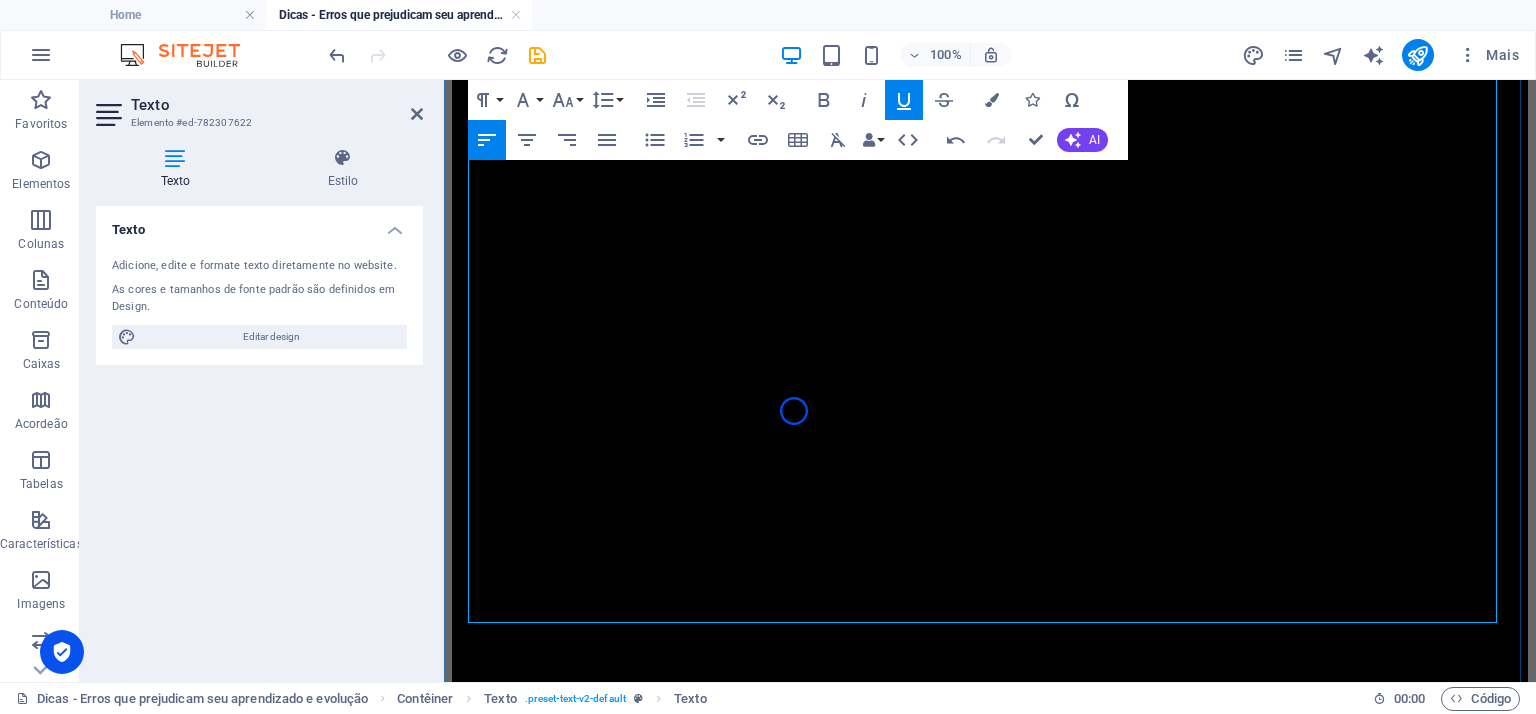 click on "E por fim,  Calma!" at bounding box center (990, -350) 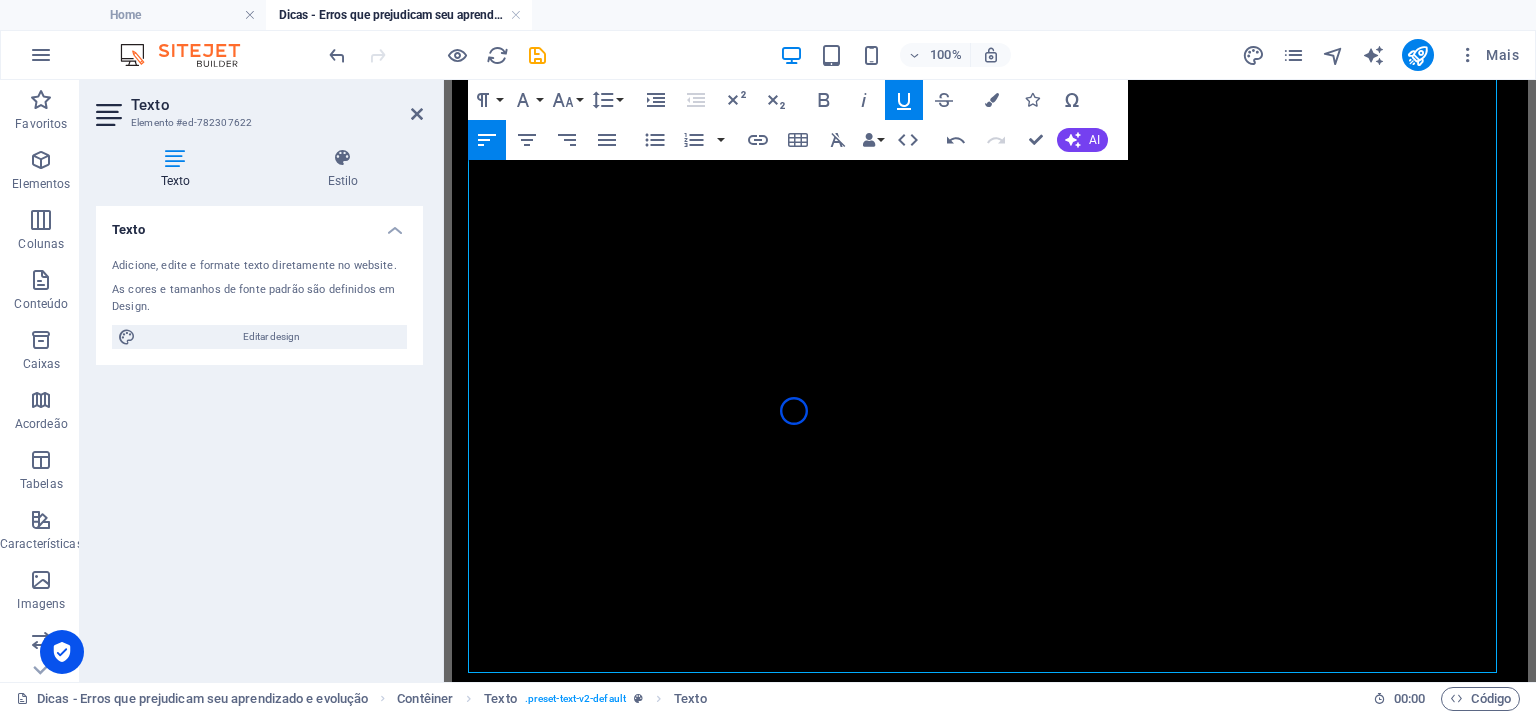 scroll, scrollTop: 2958, scrollLeft: 0, axis: vertical 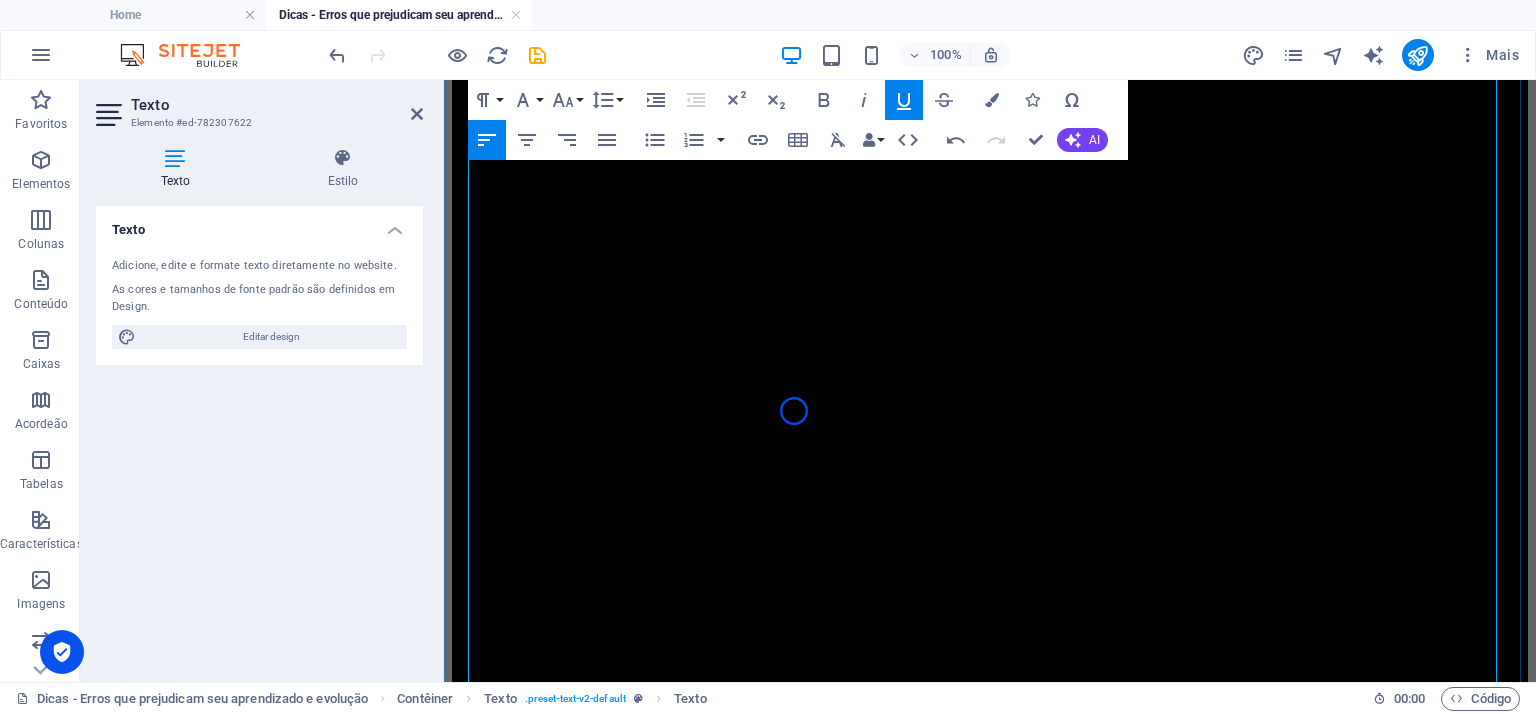 drag, startPoint x: 551, startPoint y: 369, endPoint x: 468, endPoint y: 330, distance: 91.706055 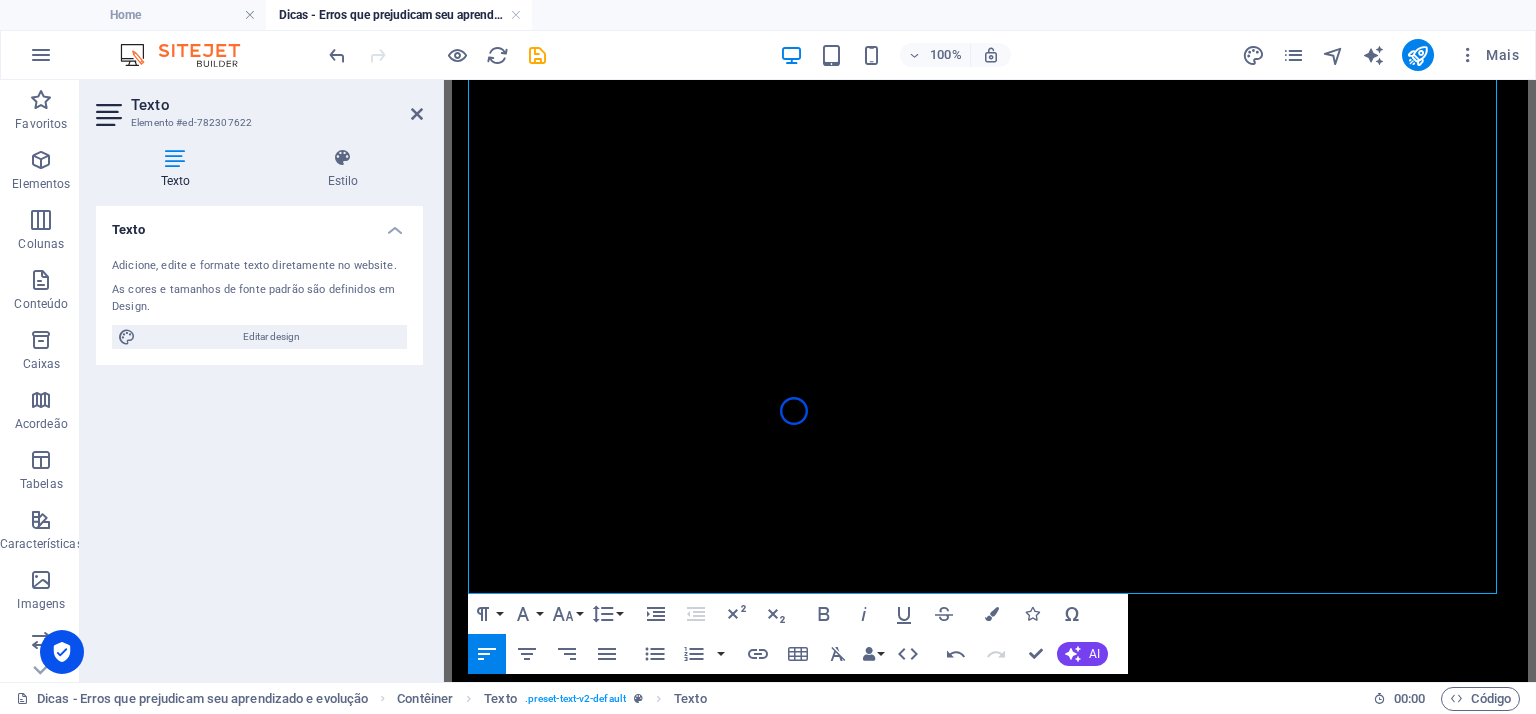 scroll, scrollTop: 3019, scrollLeft: 0, axis: vertical 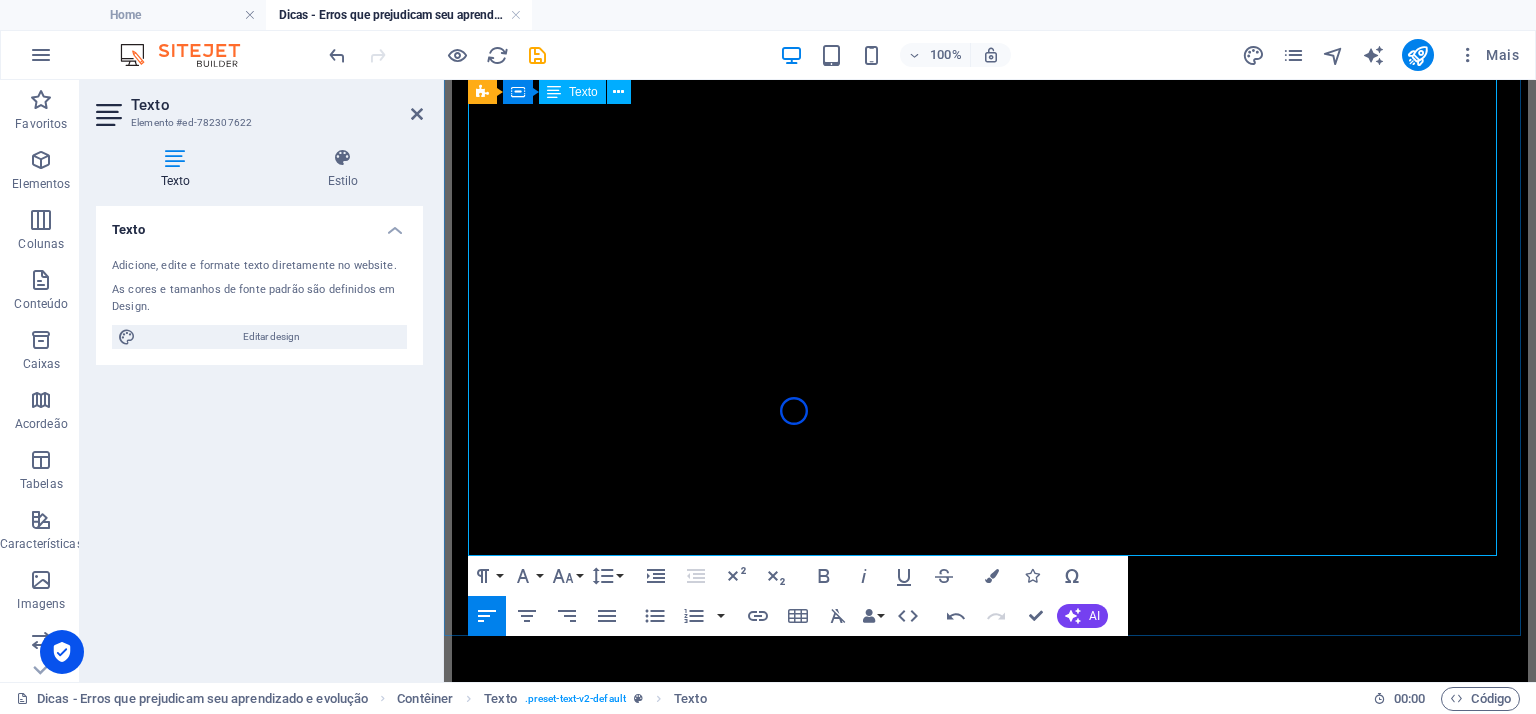 drag, startPoint x: 607, startPoint y: 320, endPoint x: 548, endPoint y: 320, distance: 59 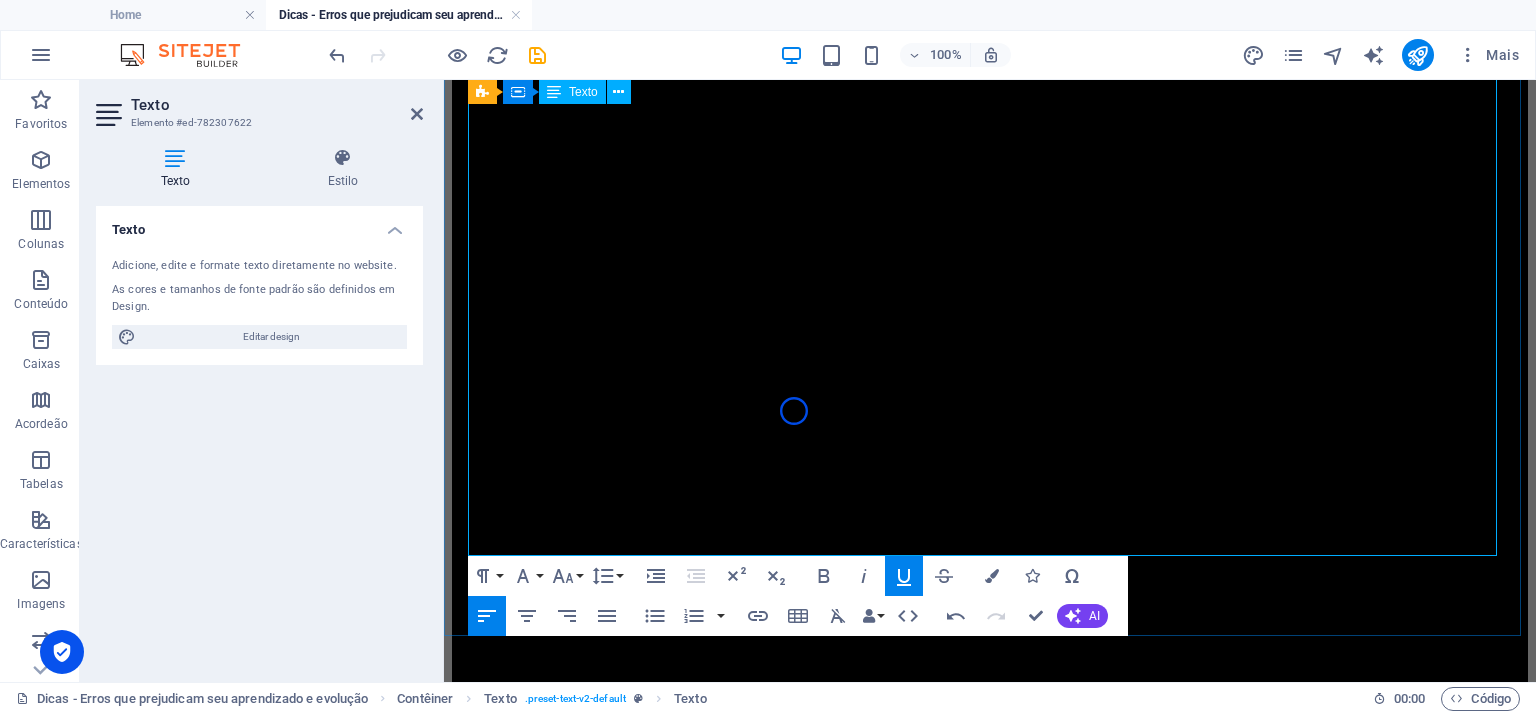 copy on "Calma!" 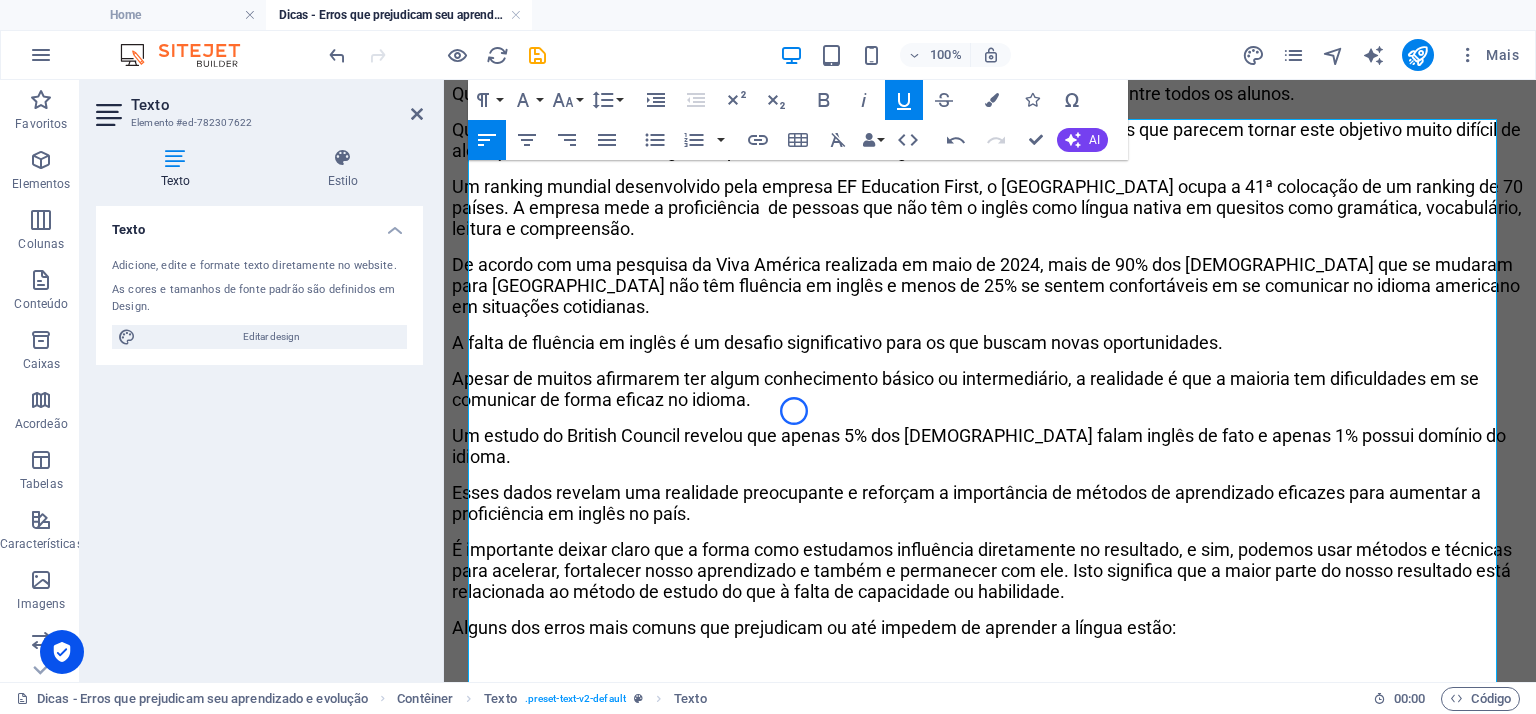 scroll, scrollTop: 240, scrollLeft: 0, axis: vertical 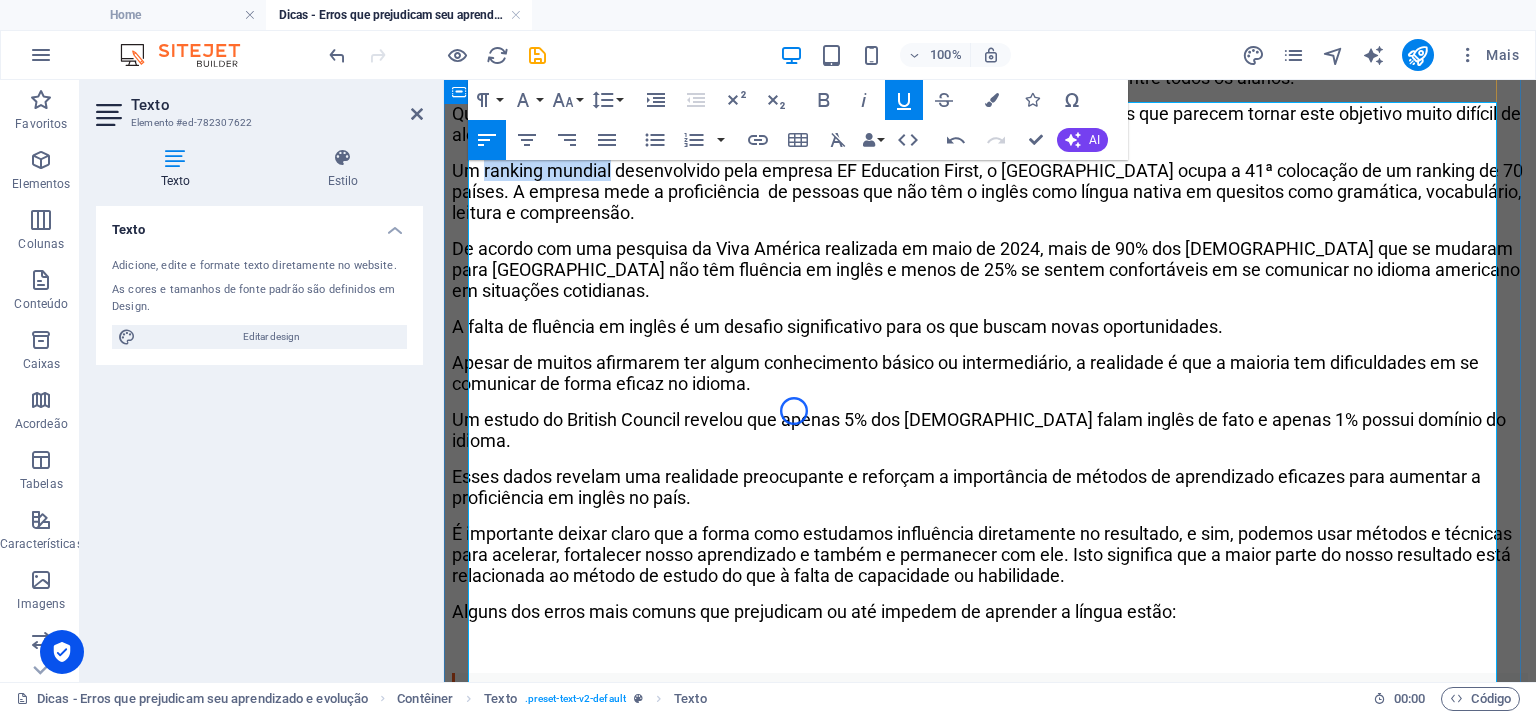 drag, startPoint x: 500, startPoint y: 275, endPoint x: 627, endPoint y: 277, distance: 127.01575 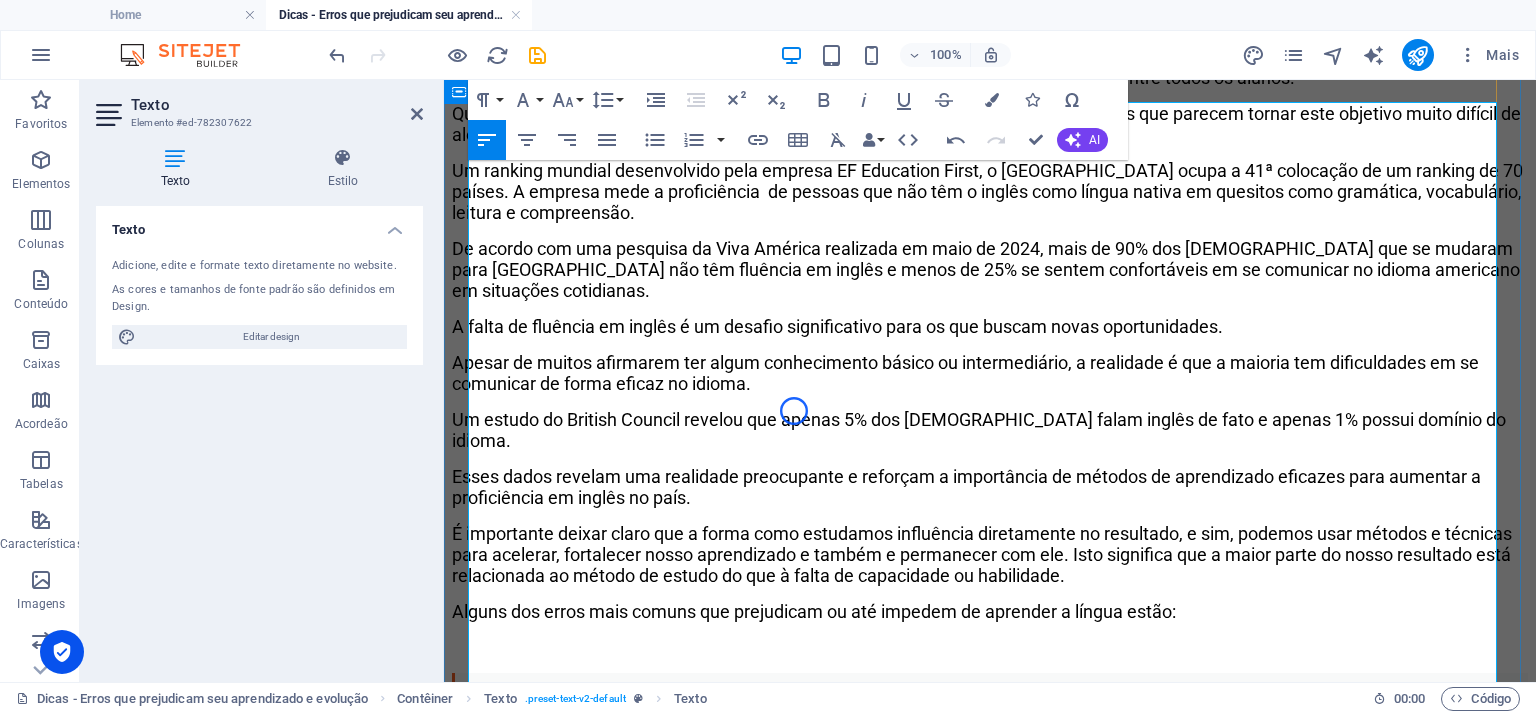 click on "Um ranking mundial desenvolvido pela empresa EF Education First, o [GEOGRAPHIC_DATA] ocupa a 41ª colocação de um ranking de 70 países. A empresa mede a proficiência  de pessoas que não têm o inglês como língua nativa em quesitos como gramática, vocabulário, leitura e compreensão." at bounding box center (990, 191) 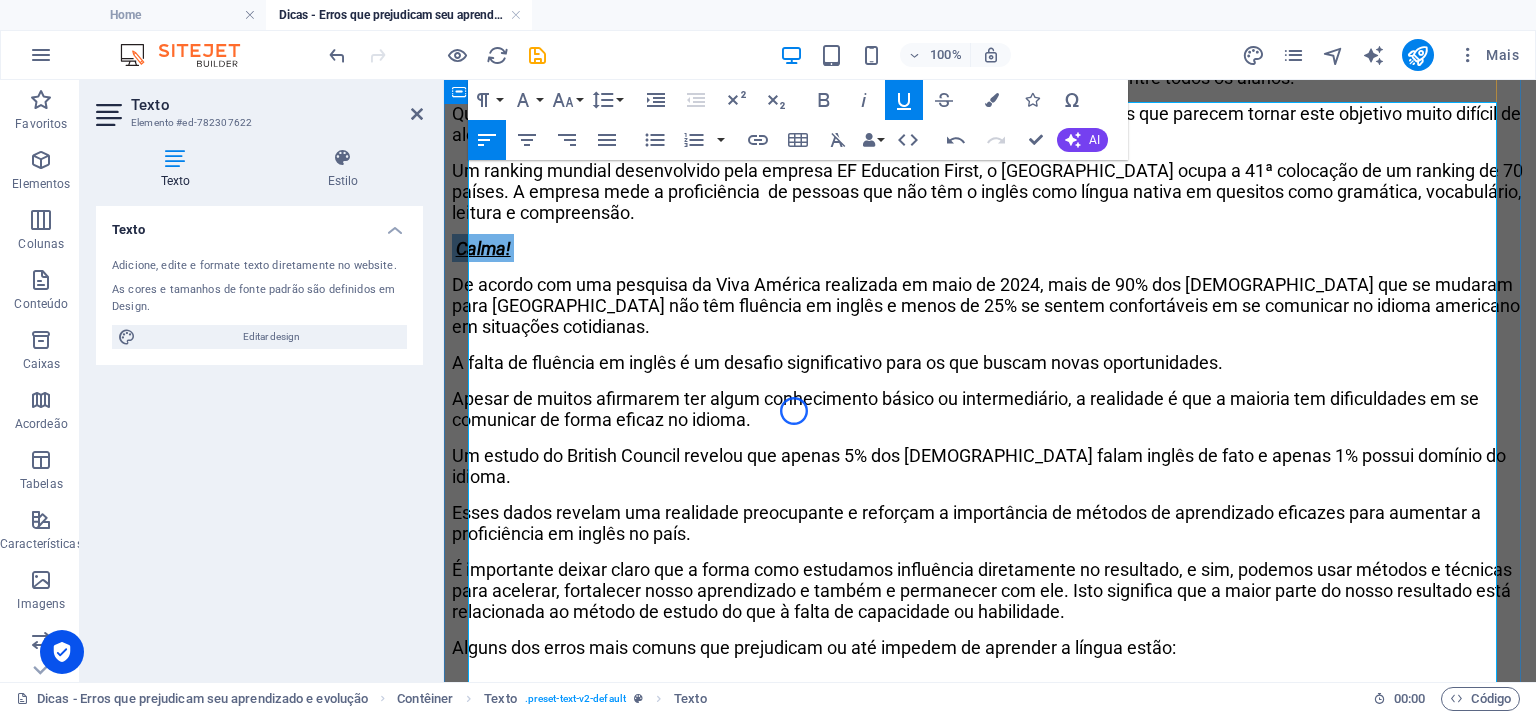 click on "Um ranking mundial desenvolvido pela empresa EF Education First, o [GEOGRAPHIC_DATA] ocupa a 41ª colocação de um ranking de 70 países. A empresa mede a proficiência  de pessoas que não têm o inglês como língua nativa em quesitos como gramática, vocabulário, leitura e compreensão." at bounding box center (990, 191) 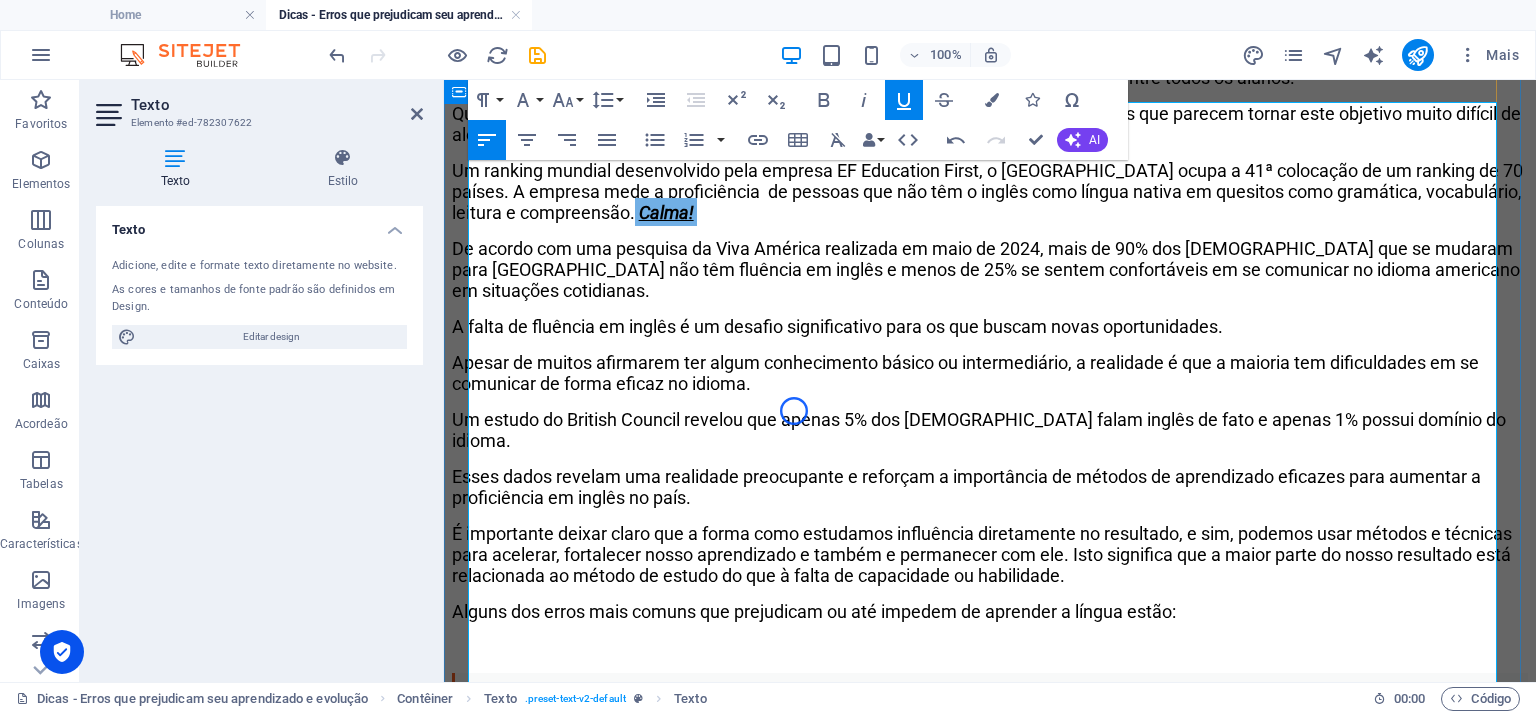 click on "Calma!" at bounding box center [666, 212] 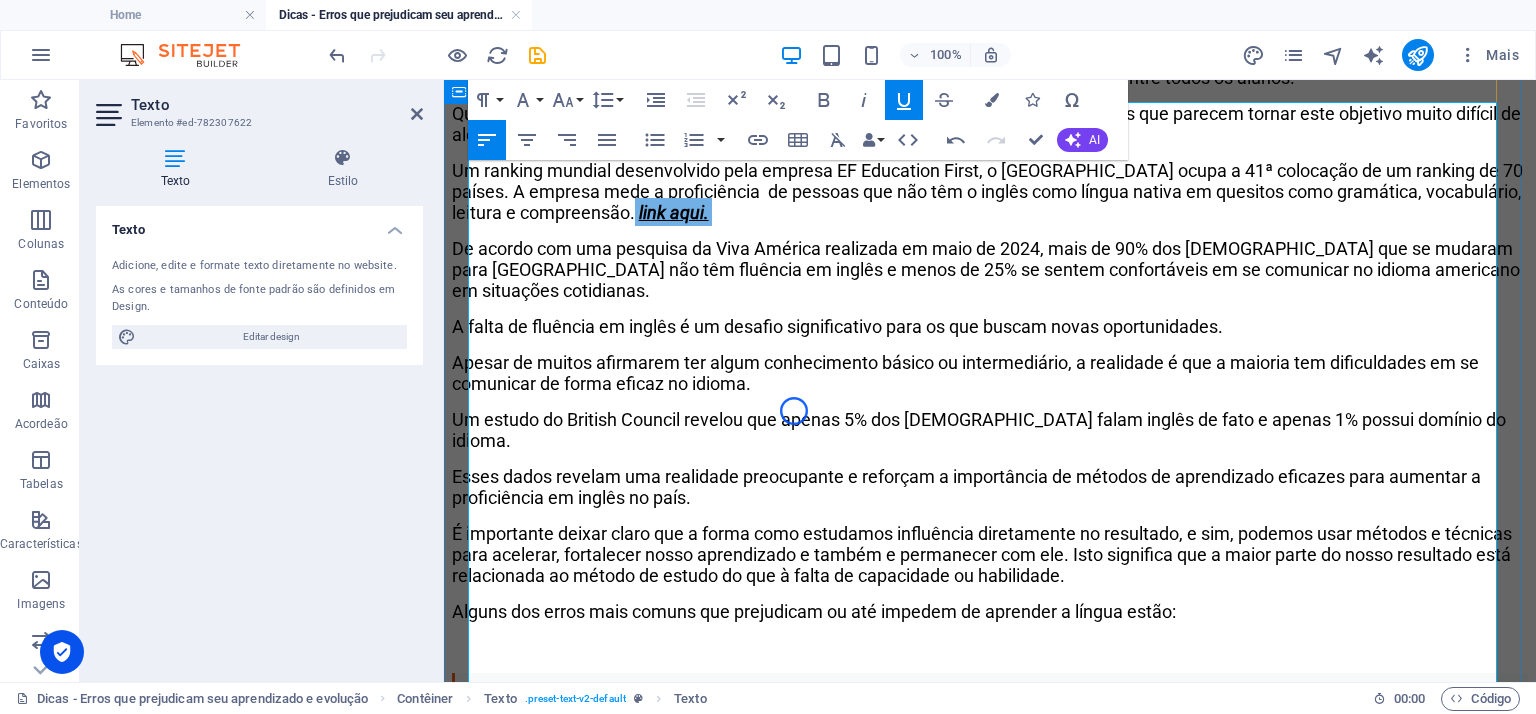 click on "Um ranking mundial desenvolvido pela empresa EF Education First, o [GEOGRAPHIC_DATA] ocupa a 41ª colocação de um ranking de 70 países. A empresa mede a proficiência  de pessoas que não têm o inglês como língua nativa em quesitos como gramática, vocabulário, leitura e compreensão.  link aqui." at bounding box center (990, 191) 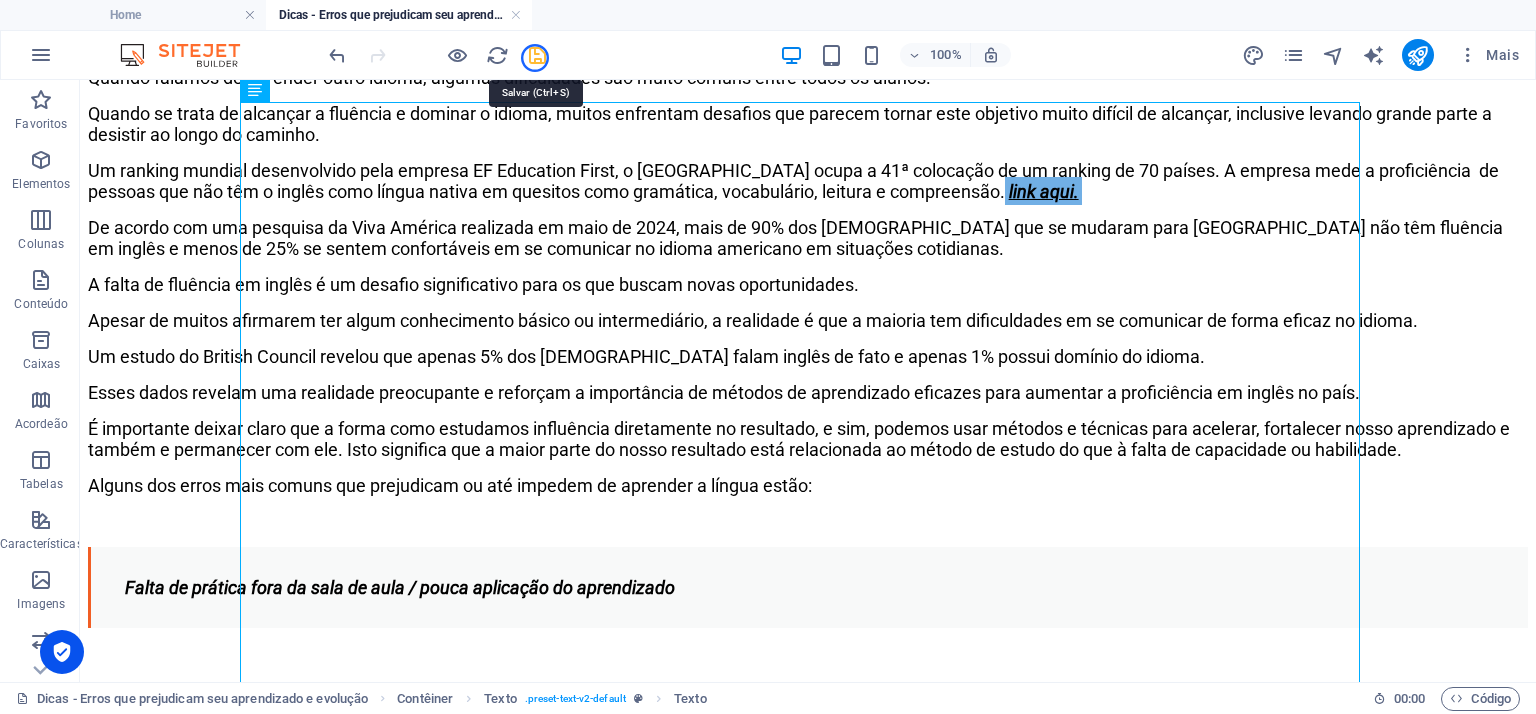 click at bounding box center [537, 55] 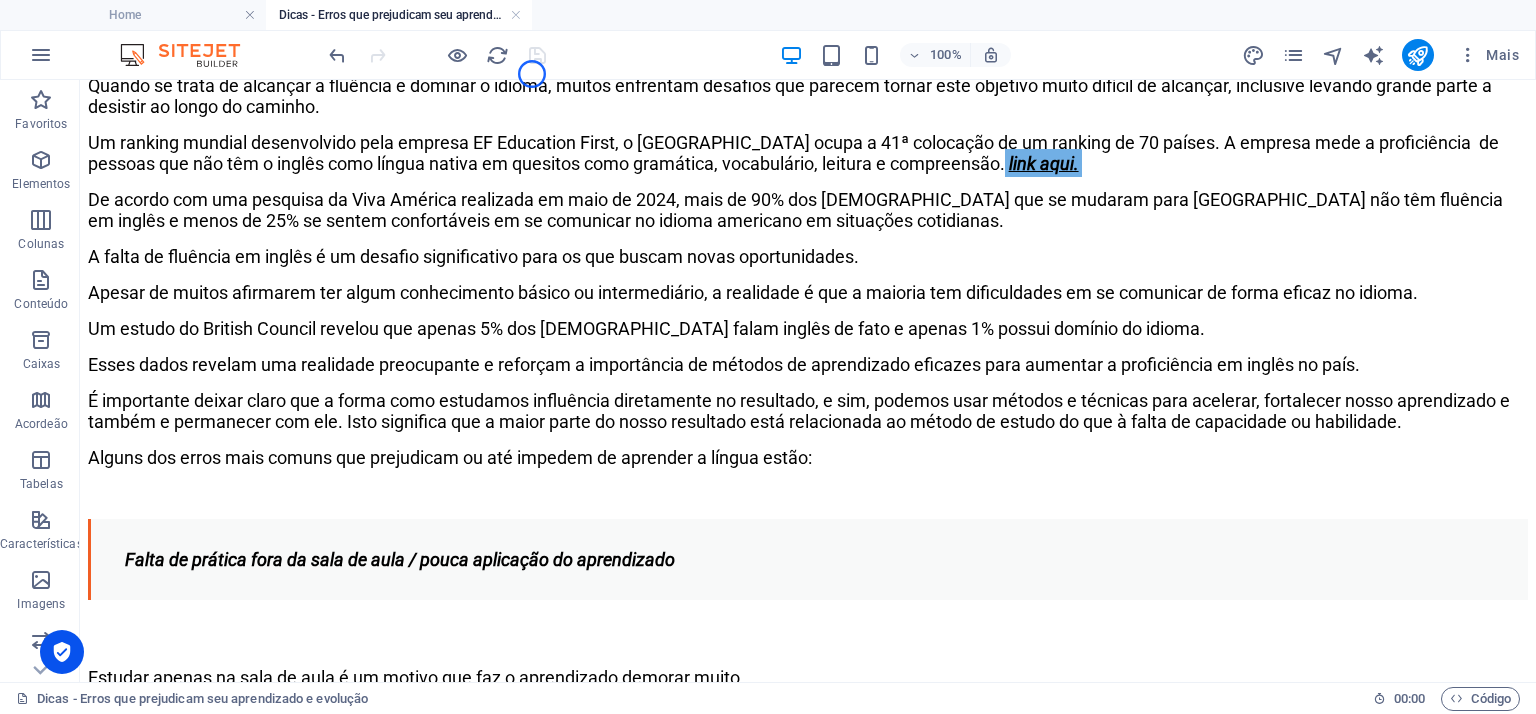 scroll, scrollTop: 257, scrollLeft: 0, axis: vertical 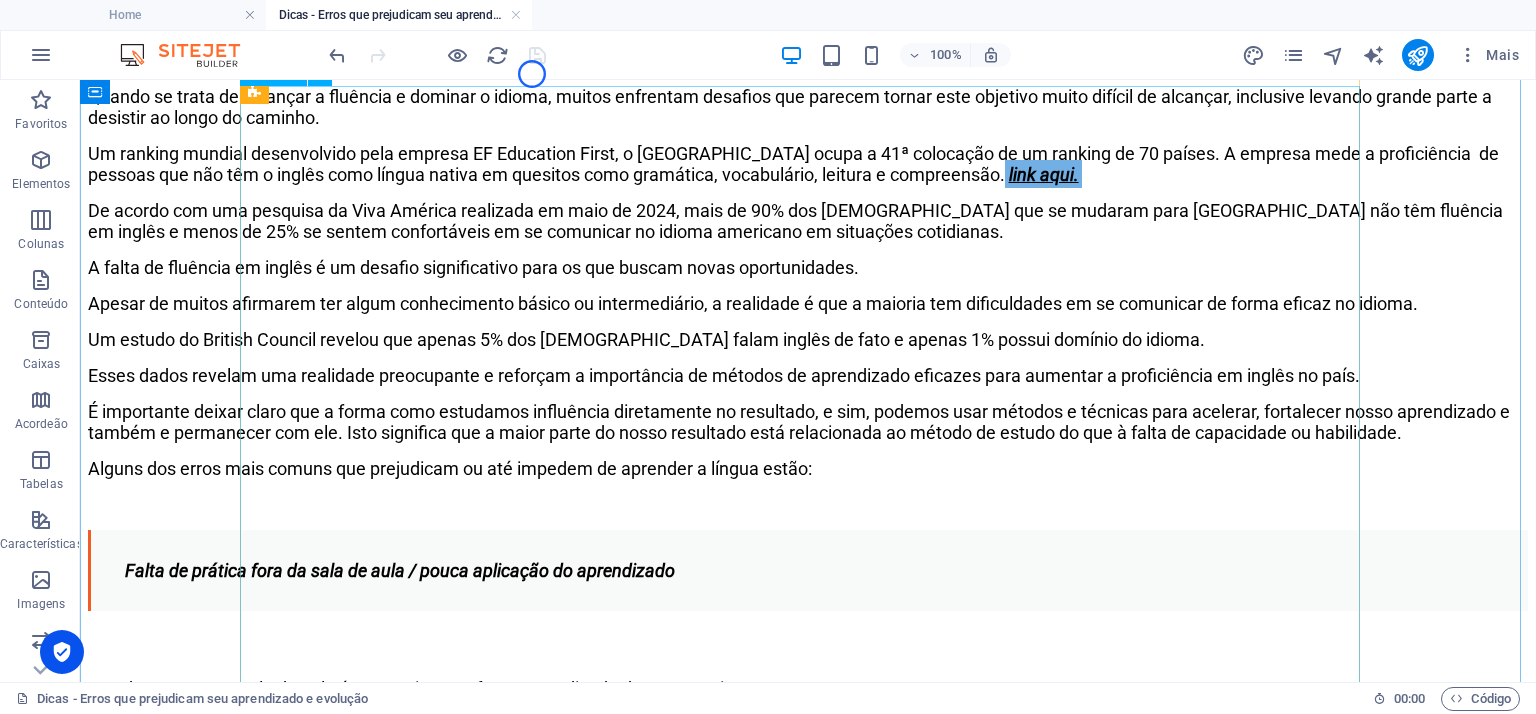 click on "Olá, tudo bem? Quando falamos de aprender outro idioma, algumas dificuldades são muito comuns entre todos os alunos. Quando se trata de alcançar a fluência e dominar o idioma, muitos enfrentam desafios que parecem tornar este objetivo muito difícil de alcançar, inclusive levando grande parte a desistir ao longo do caminho. Um ranking mundial desenvolvido pela empresa EF Education First, o [GEOGRAPHIC_DATA] ocupa a 41ª colocação de um ranking de 70 países. A empresa mede a proficiência  de pessoas que não têm o inglês como língua nativa em quesitos como gramática, vocabulário, leitura e compreensão.  link aqui. De acordo com uma pesquisa da Viva América realizada em maio de 2024, mais de 90% dos [DEMOGRAPHIC_DATA] que se mudaram para os [GEOGRAPHIC_DATA] não têm fluência em inglês e menos de 25% se sentem confortáveis em se comunicar no idioma americano em situações cotidianas. A falta de fluência em inglês é um desafio significativo para os que buscam novas oportunidades.  💡  ." at bounding box center [808, 1249] 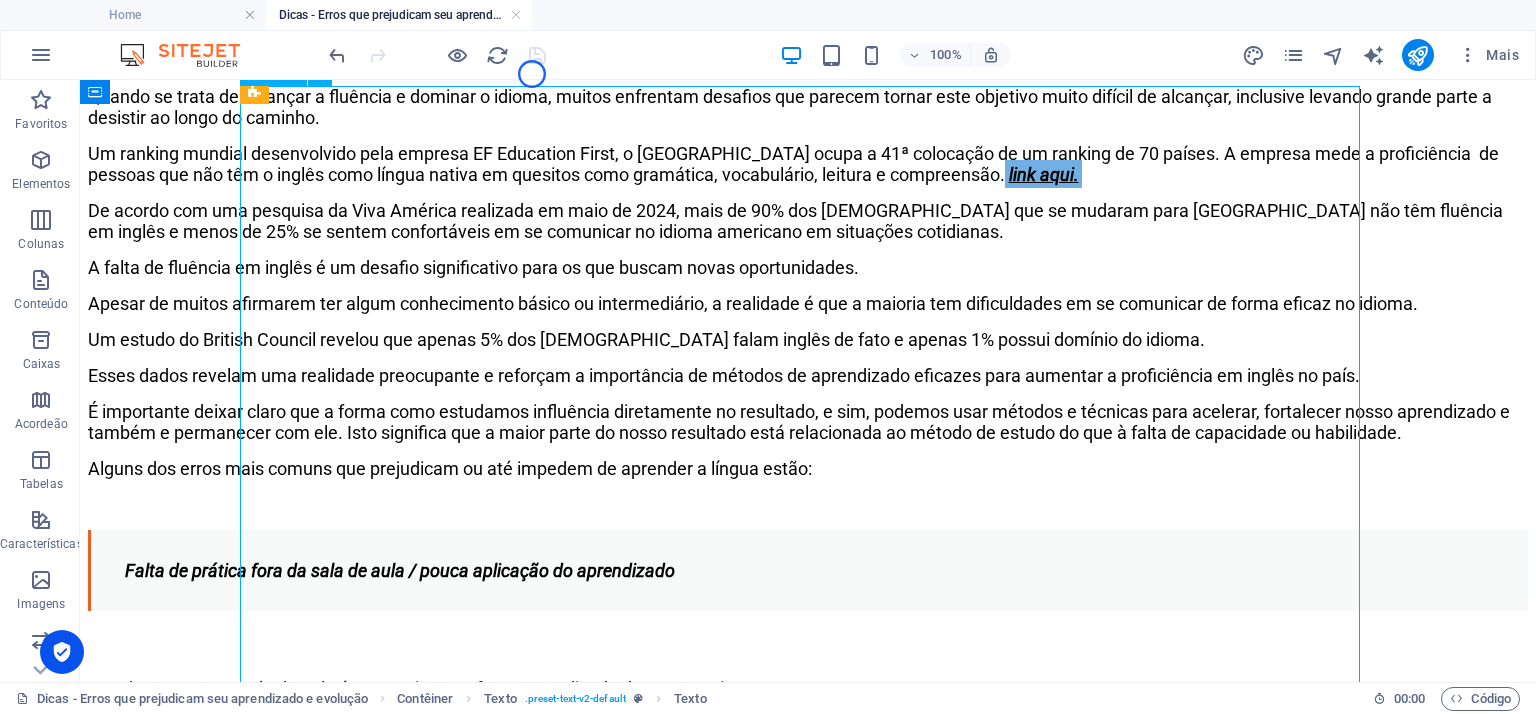 click on "Olá, tudo bem? Quando falamos de aprender outro idioma, algumas dificuldades são muito comuns entre todos os alunos. Quando se trata de alcançar a fluência e dominar o idioma, muitos enfrentam desafios que parecem tornar este objetivo muito difícil de alcançar, inclusive levando grande parte a desistir ao longo do caminho. Um ranking mundial desenvolvido pela empresa EF Education First, o [GEOGRAPHIC_DATA] ocupa a 41ª colocação de um ranking de 70 países. A empresa mede a proficiência  de pessoas que não têm o inglês como língua nativa em quesitos como gramática, vocabulário, leitura e compreensão.  link aqui. De acordo com uma pesquisa da Viva América realizada em maio de 2024, mais de 90% dos [DEMOGRAPHIC_DATA] que se mudaram para os [GEOGRAPHIC_DATA] não têm fluência em inglês e menos de 25% se sentem confortáveis em se comunicar no idioma americano em situações cotidianas. A falta de fluência em inglês é um desafio significativo para os que buscam novas oportunidades.  💡  ." at bounding box center [808, 1249] 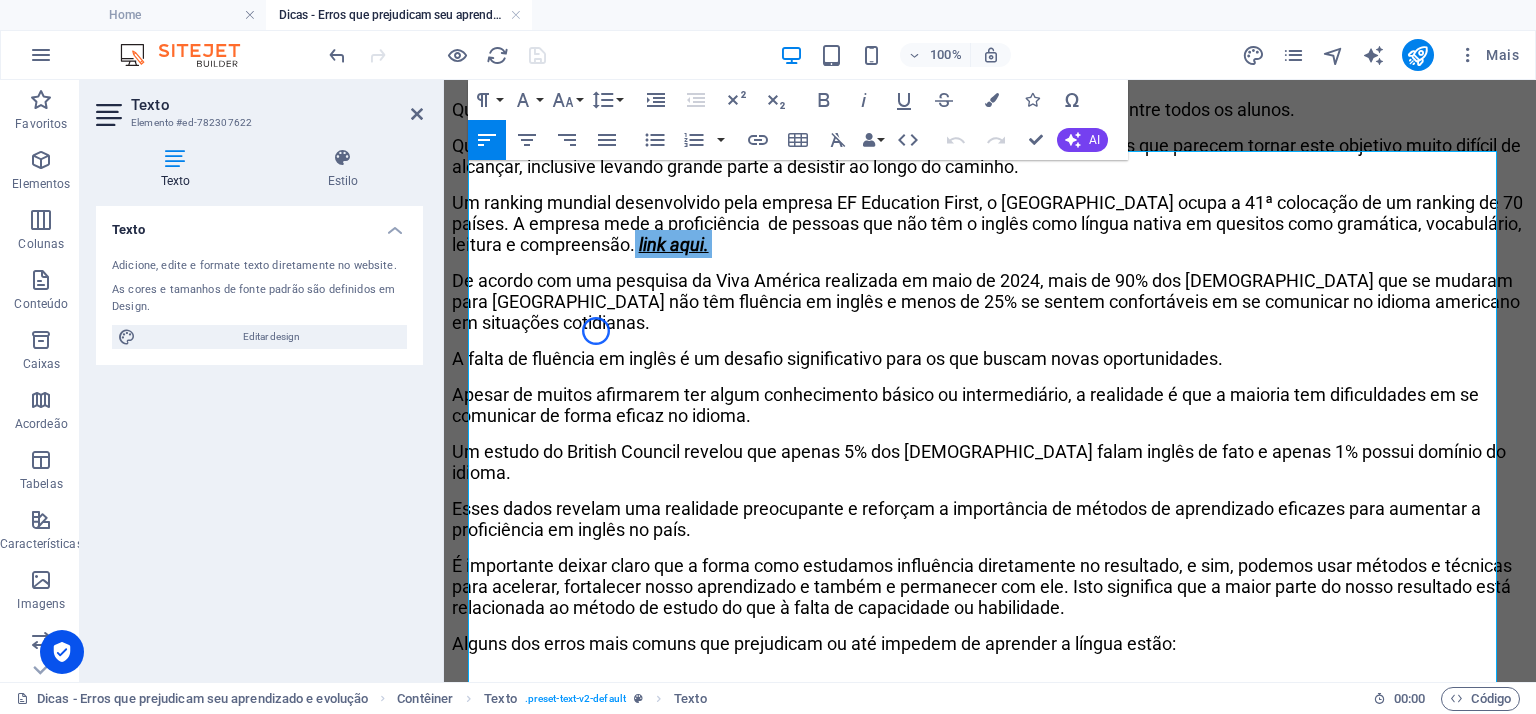 scroll, scrollTop: 213, scrollLeft: 0, axis: vertical 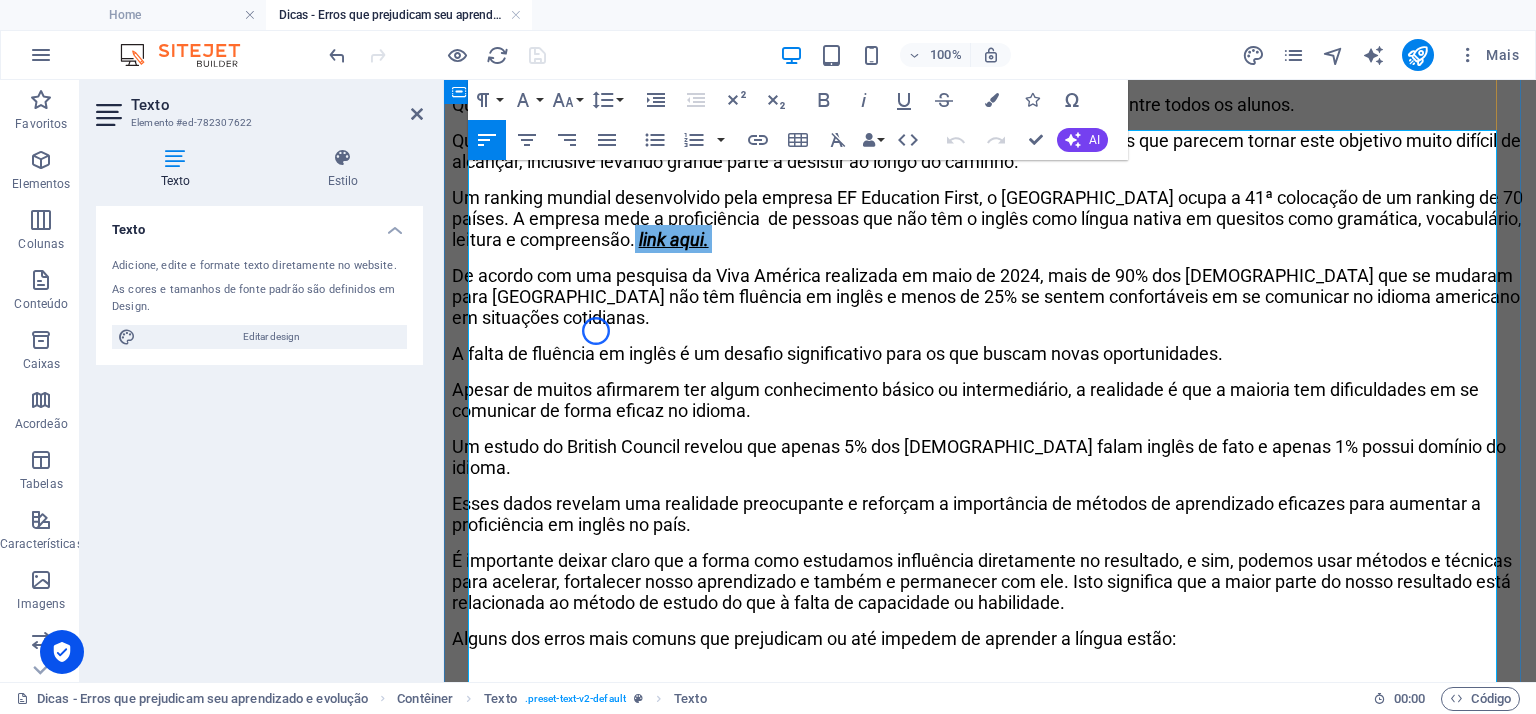 click on "Um ranking mundial desenvolvido pela empresa EF Education First, o [GEOGRAPHIC_DATA] ocupa a 41ª colocação de um ranking de 70 países. A empresa mede a proficiência  de pessoas que não têm o inglês como língua nativa em quesitos como gramática, vocabulário, leitura e compreensão.  link aqui." at bounding box center (990, 218) 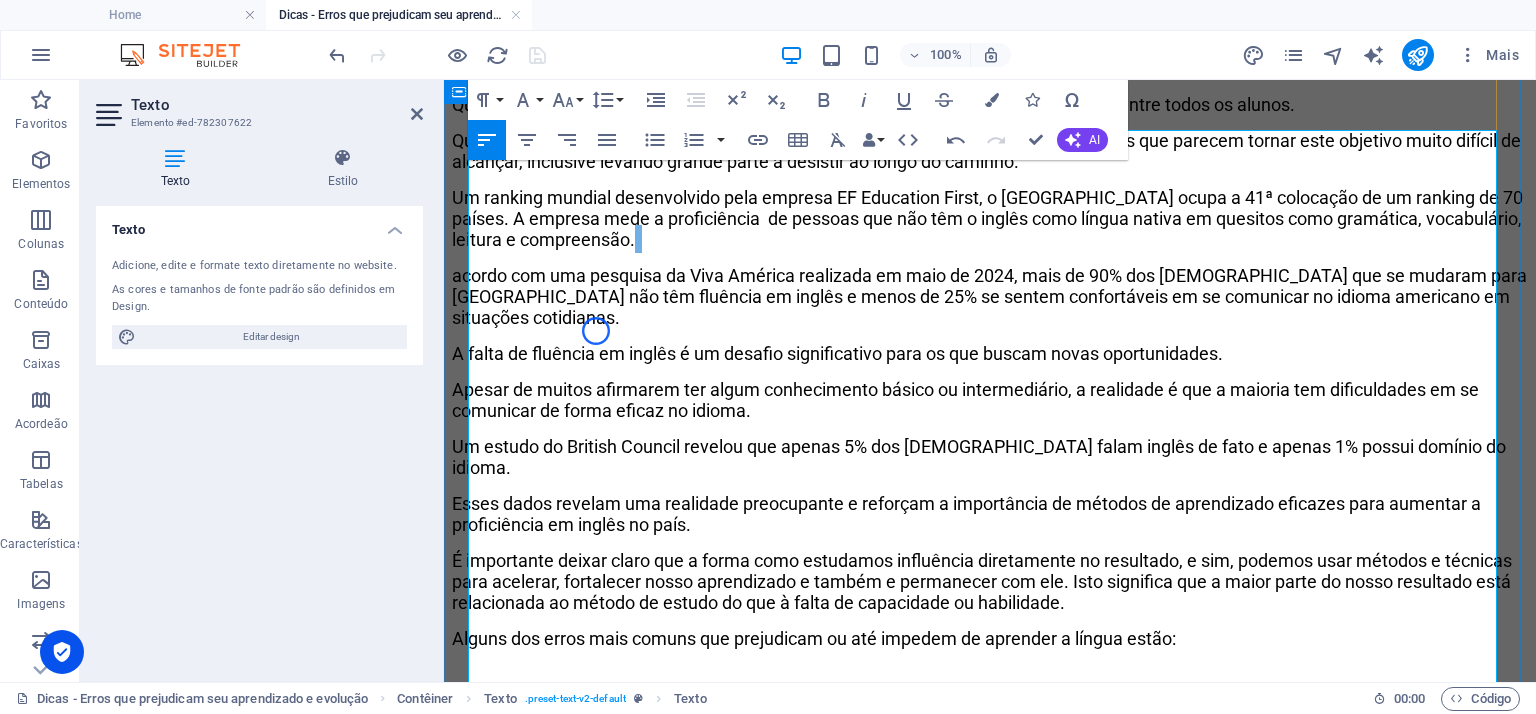 click on "Um ranking mundial desenvolvido pela empresa EF Education First, o [GEOGRAPHIC_DATA] ocupa a 41ª colocação de um ranking de 70 países. A empresa mede a proficiência  de pessoas que não têm o inglês como língua nativa em quesitos como gramática, vocabulário, leitura e compreensão." at bounding box center (990, 218) 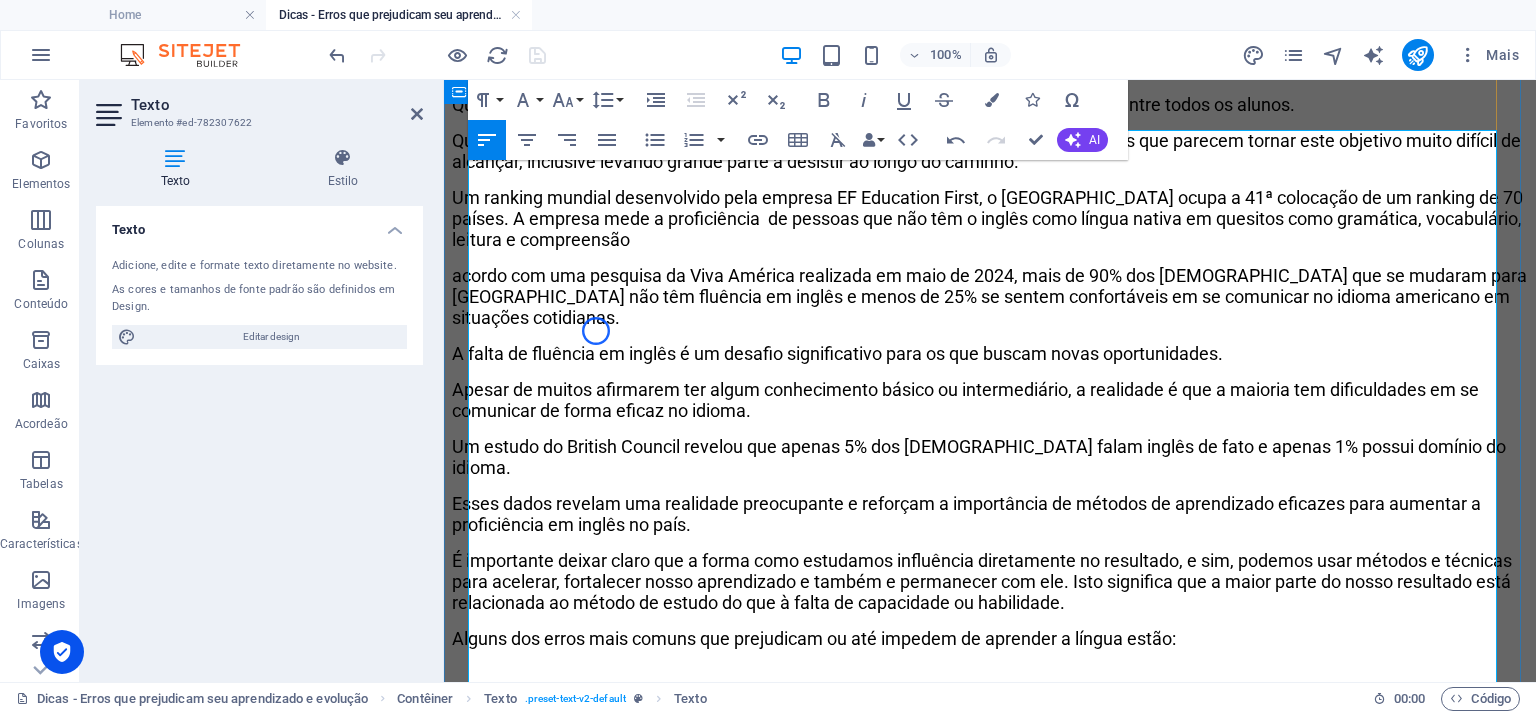type 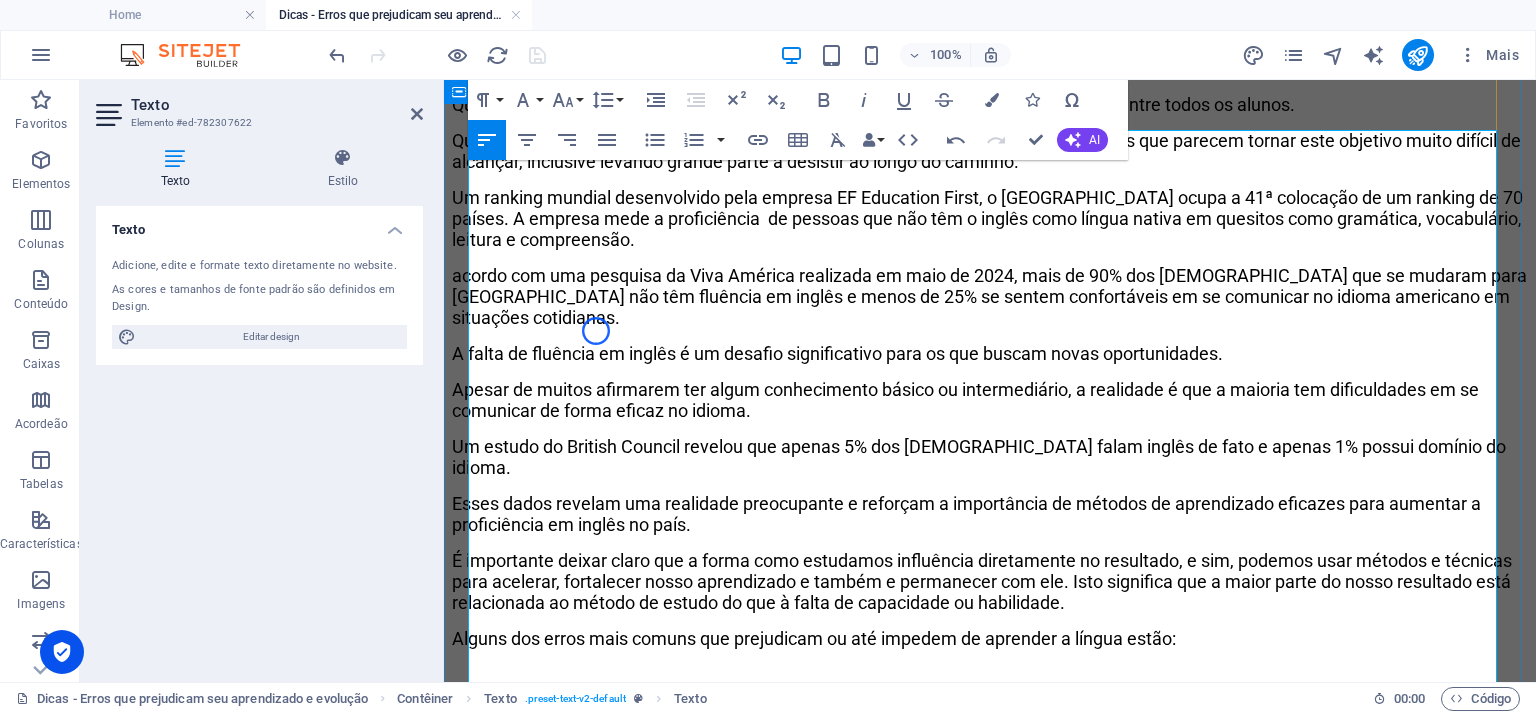 click on "acordo com uma pesquisa da Viva América realizada em maio de 2024, mais de 90% dos [DEMOGRAPHIC_DATA] que se mudaram para [GEOGRAPHIC_DATA] não têm fluência em inglês e menos de 25% se sentem confortáveis em se comunicar no idioma americano em situações cotidianas." at bounding box center (990, 296) 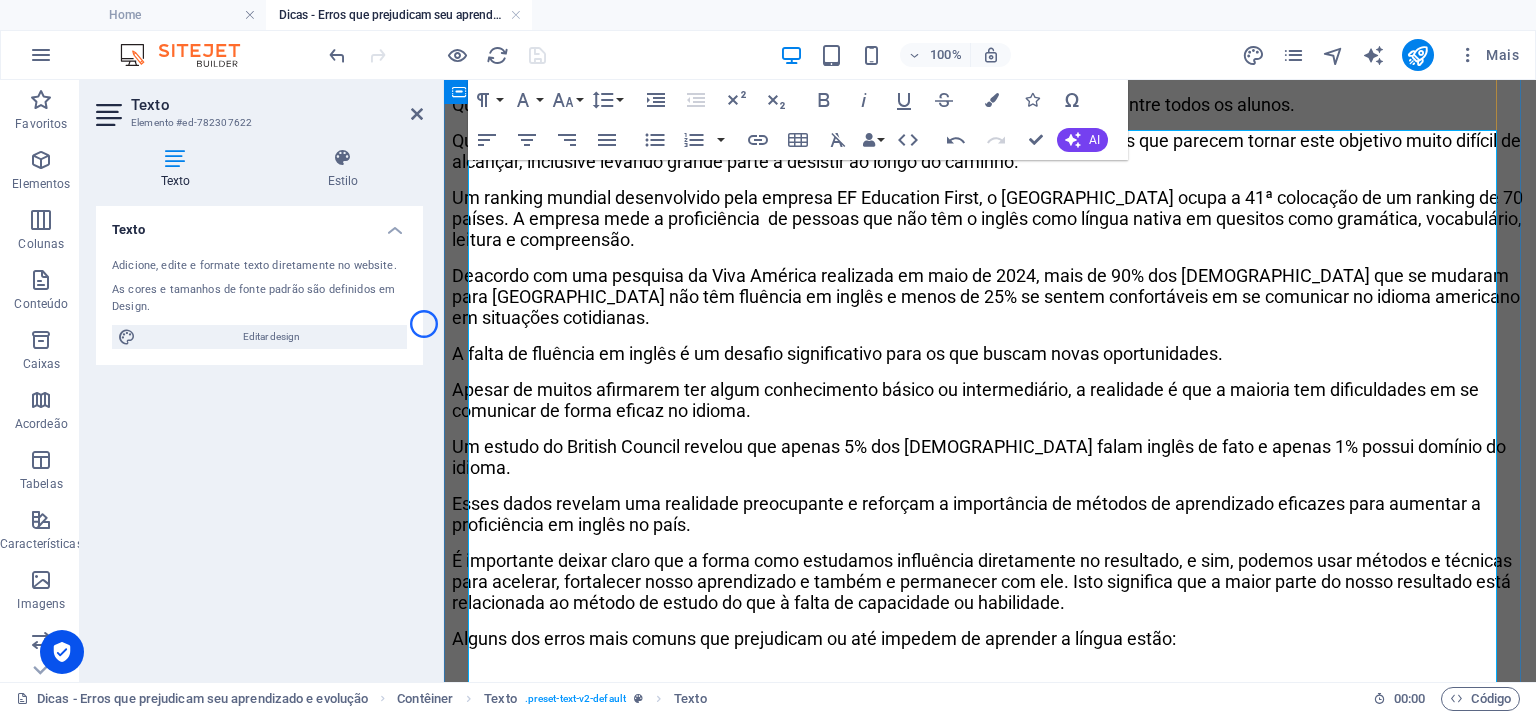 click on "Um ranking mundial desenvolvido pela empresa EF Education First, o [GEOGRAPHIC_DATA] ocupa a 41ª colocação de um ranking de 70 países. A empresa mede a proficiência  de pessoas que não têm o inglês como língua nativa em quesitos como gramática, vocabulário, leitura e compreensão." at bounding box center (990, 218) 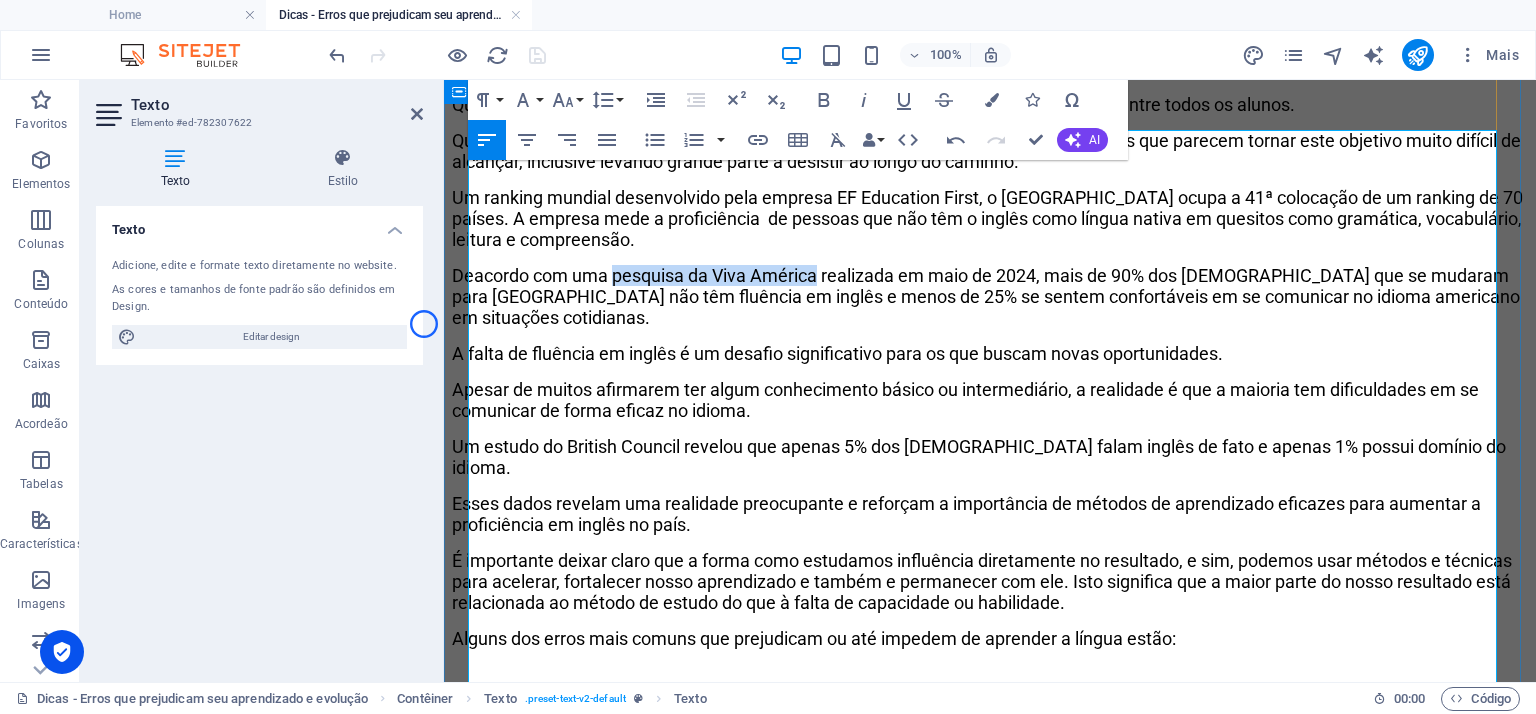 drag, startPoint x: 645, startPoint y: 407, endPoint x: 843, endPoint y: 404, distance: 198.02272 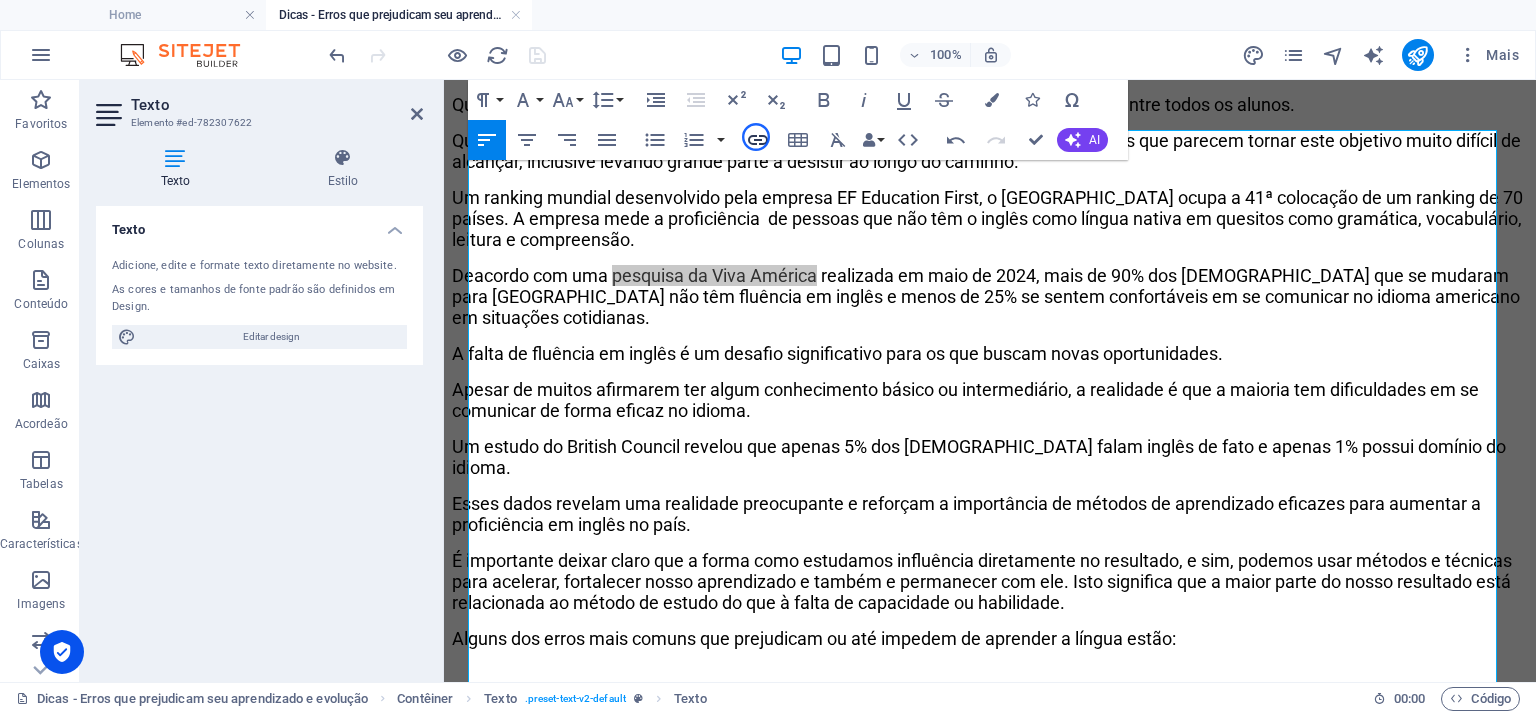 click 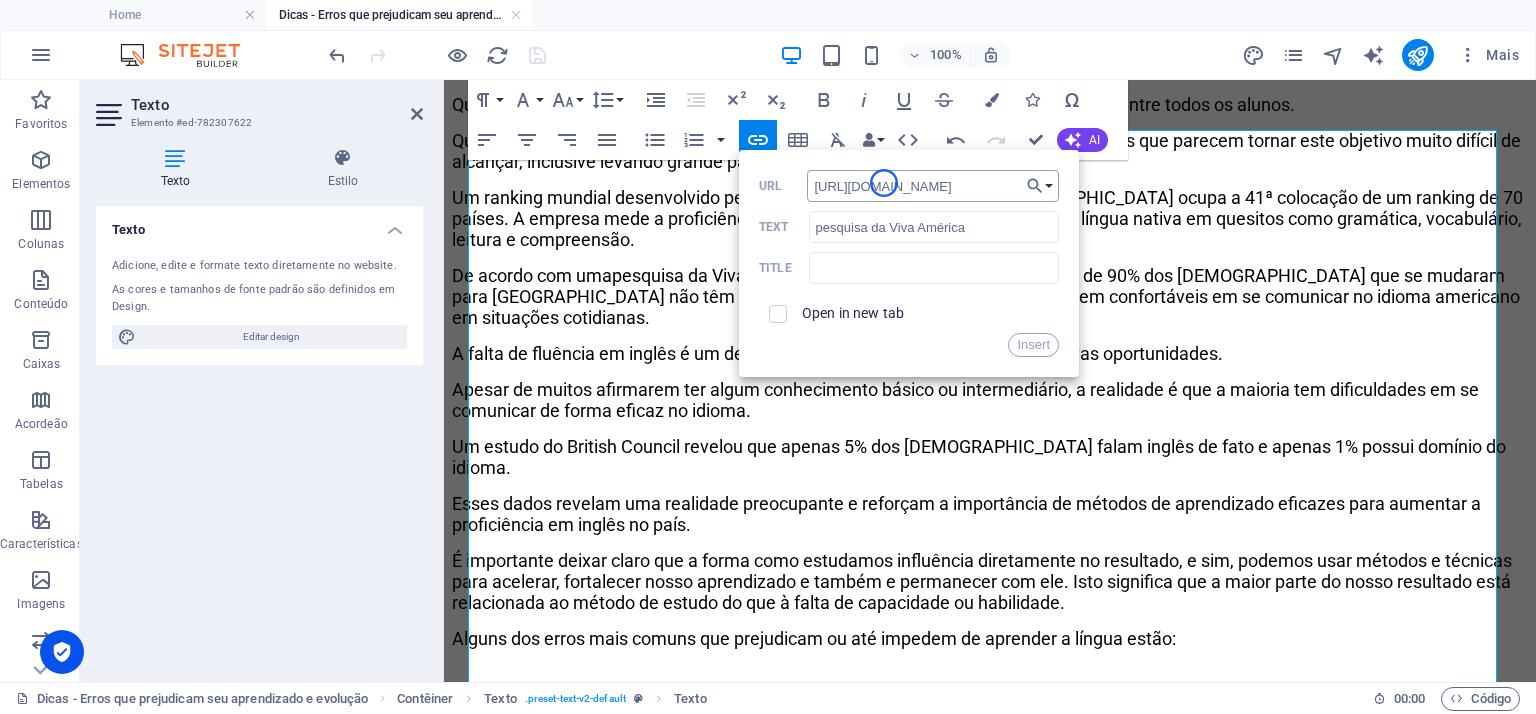scroll, scrollTop: 0, scrollLeft: 466, axis: horizontal 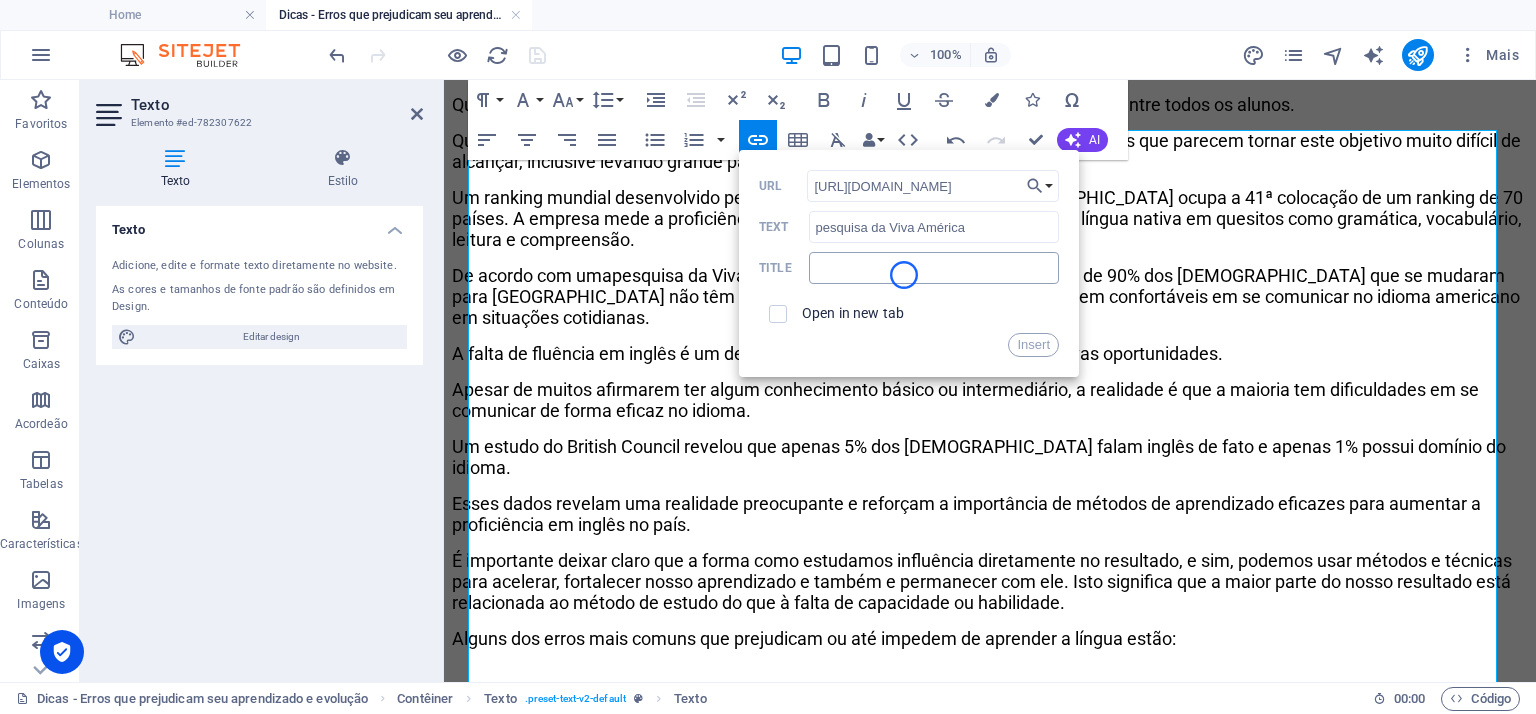 type on "[URL][DOMAIN_NAME]" 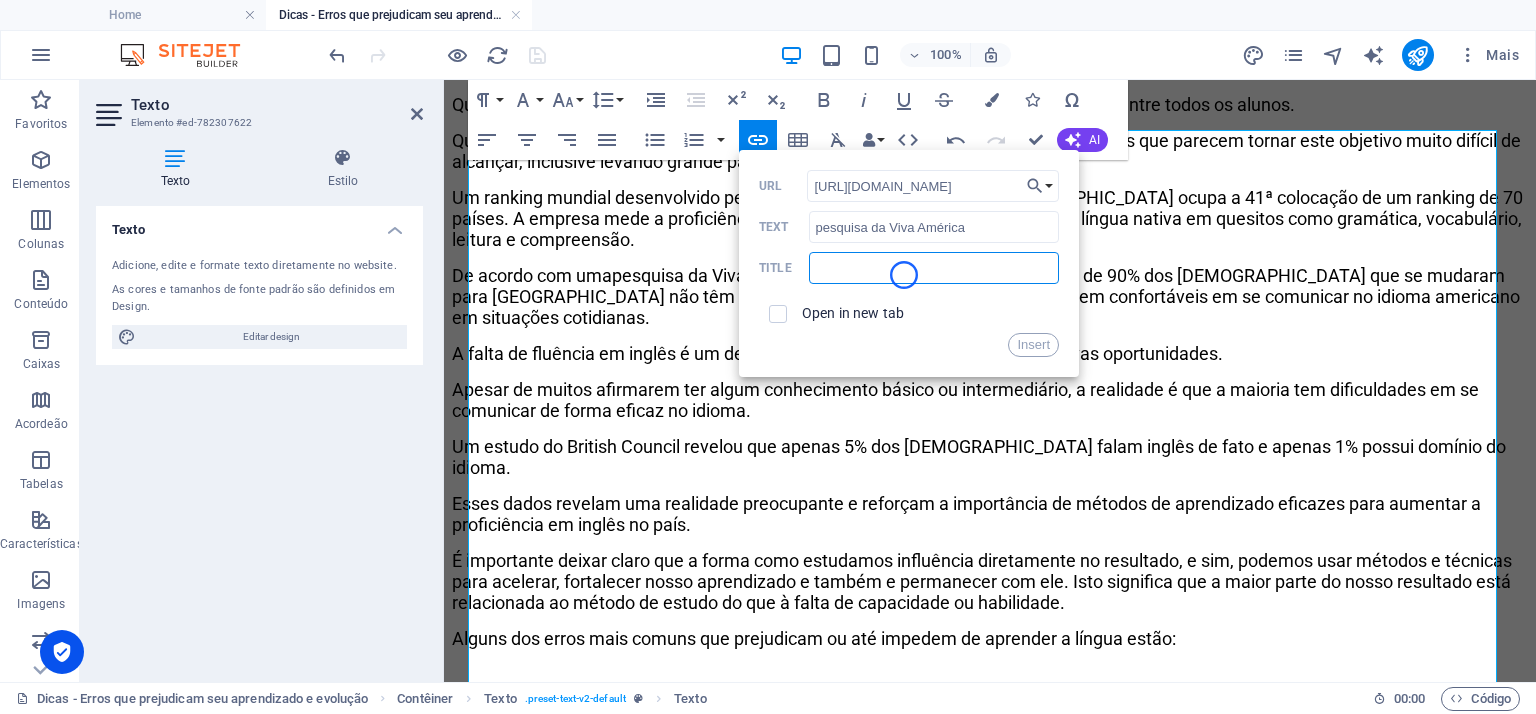scroll, scrollTop: 0, scrollLeft: 0, axis: both 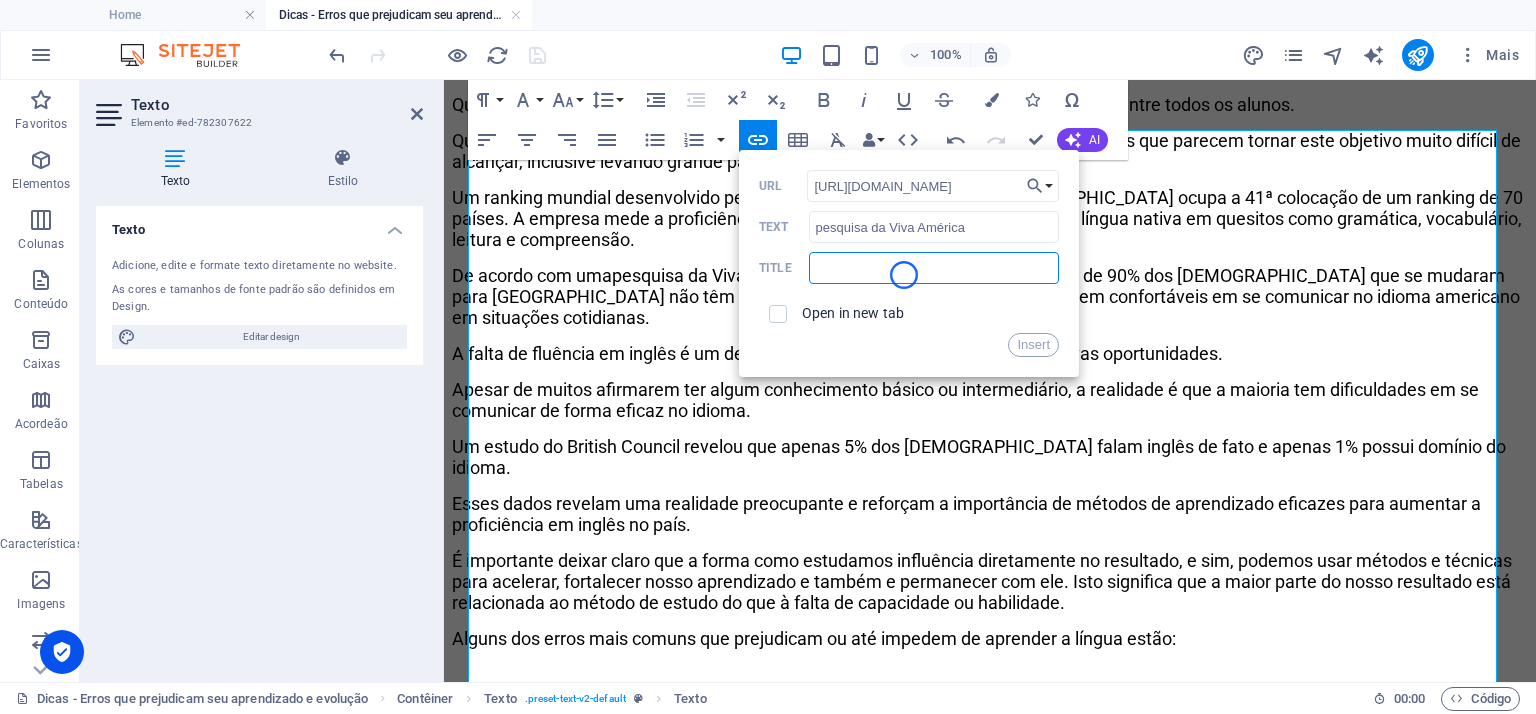 click at bounding box center (934, 268) 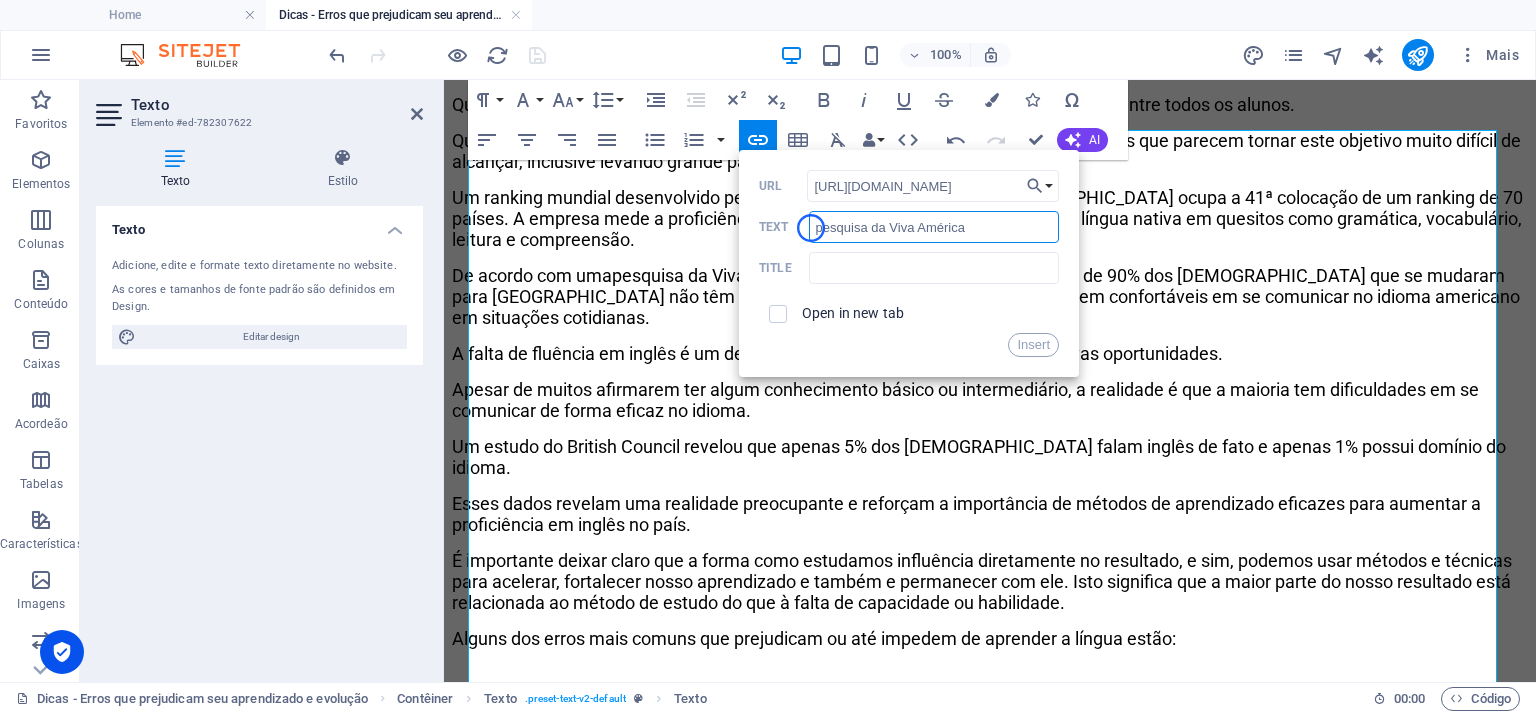 drag, startPoint x: 973, startPoint y: 228, endPoint x: 811, endPoint y: 228, distance: 162 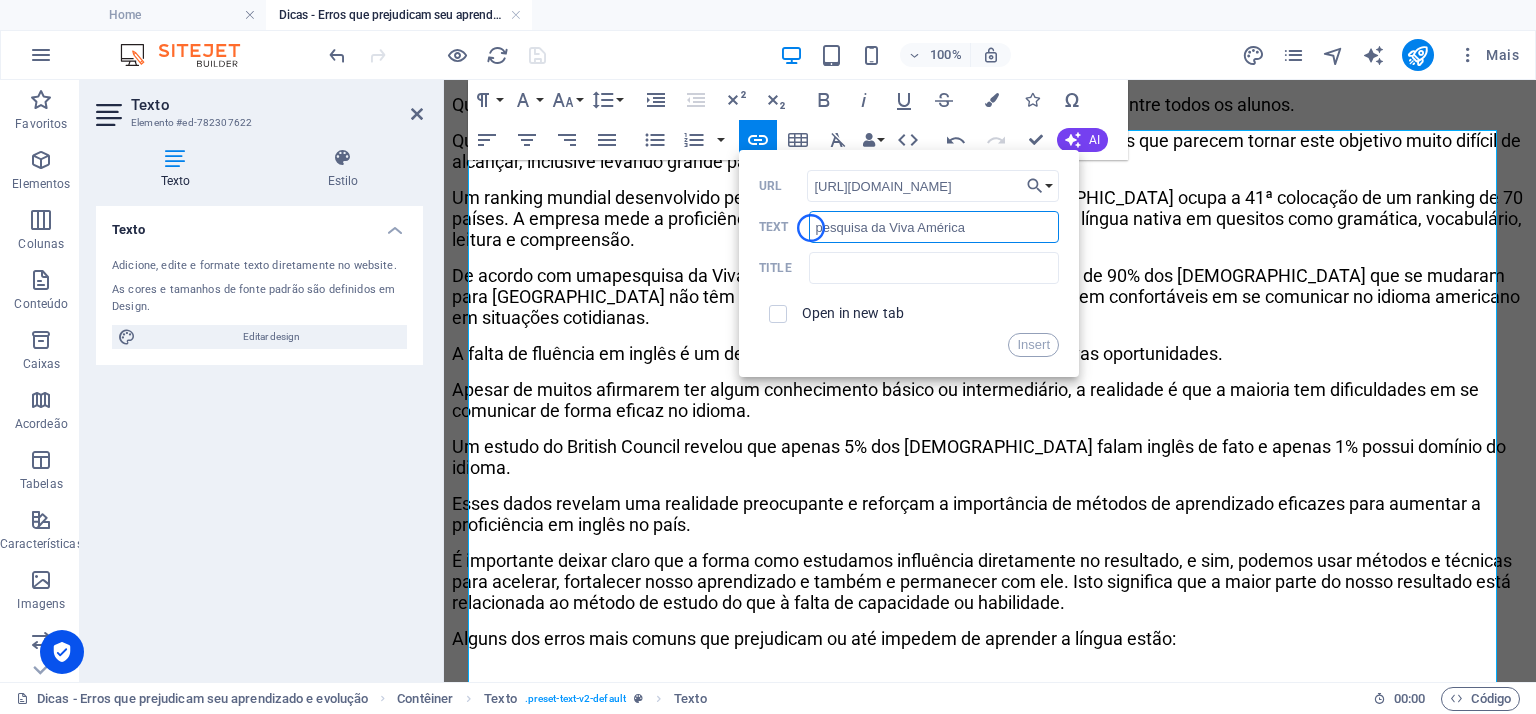 click on "pesquisa da Viva América" at bounding box center (934, 227) 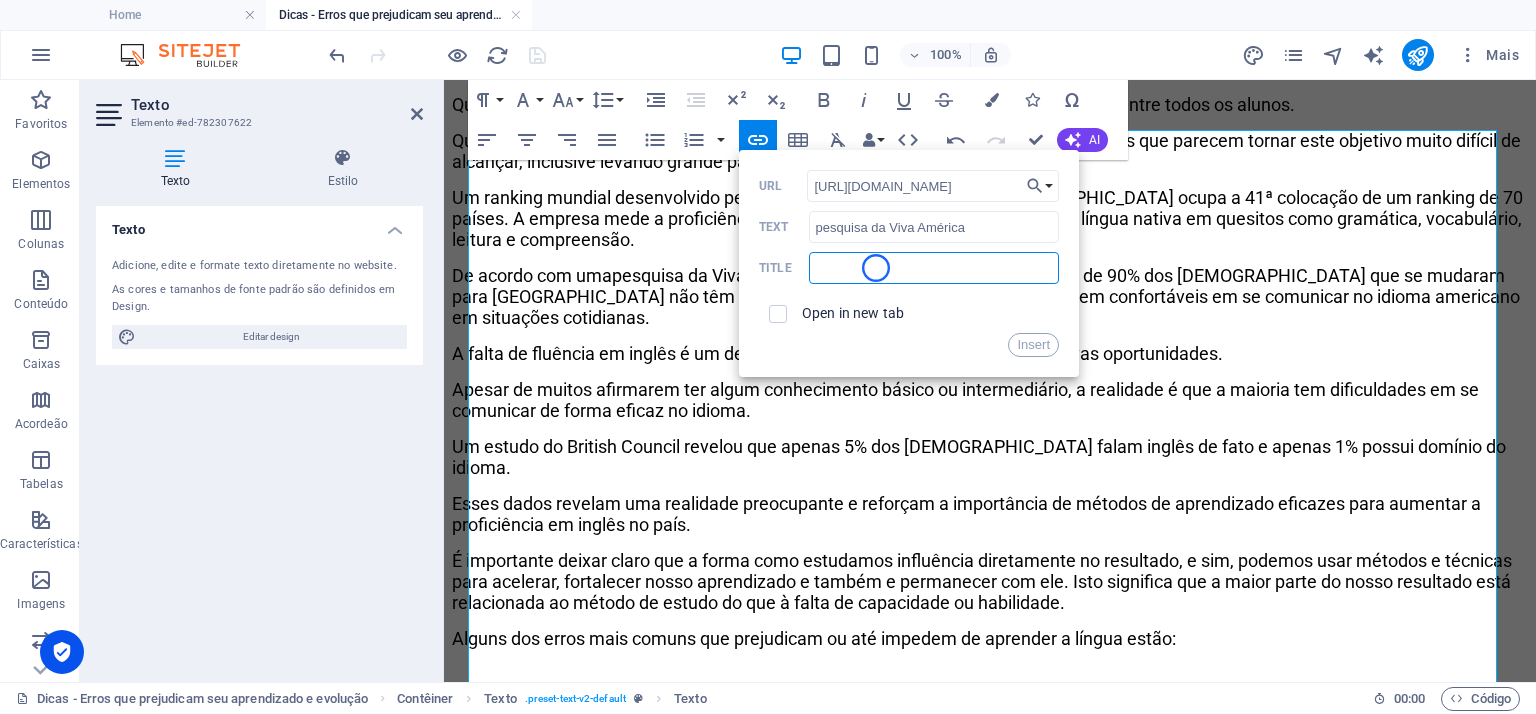 click at bounding box center [934, 268] 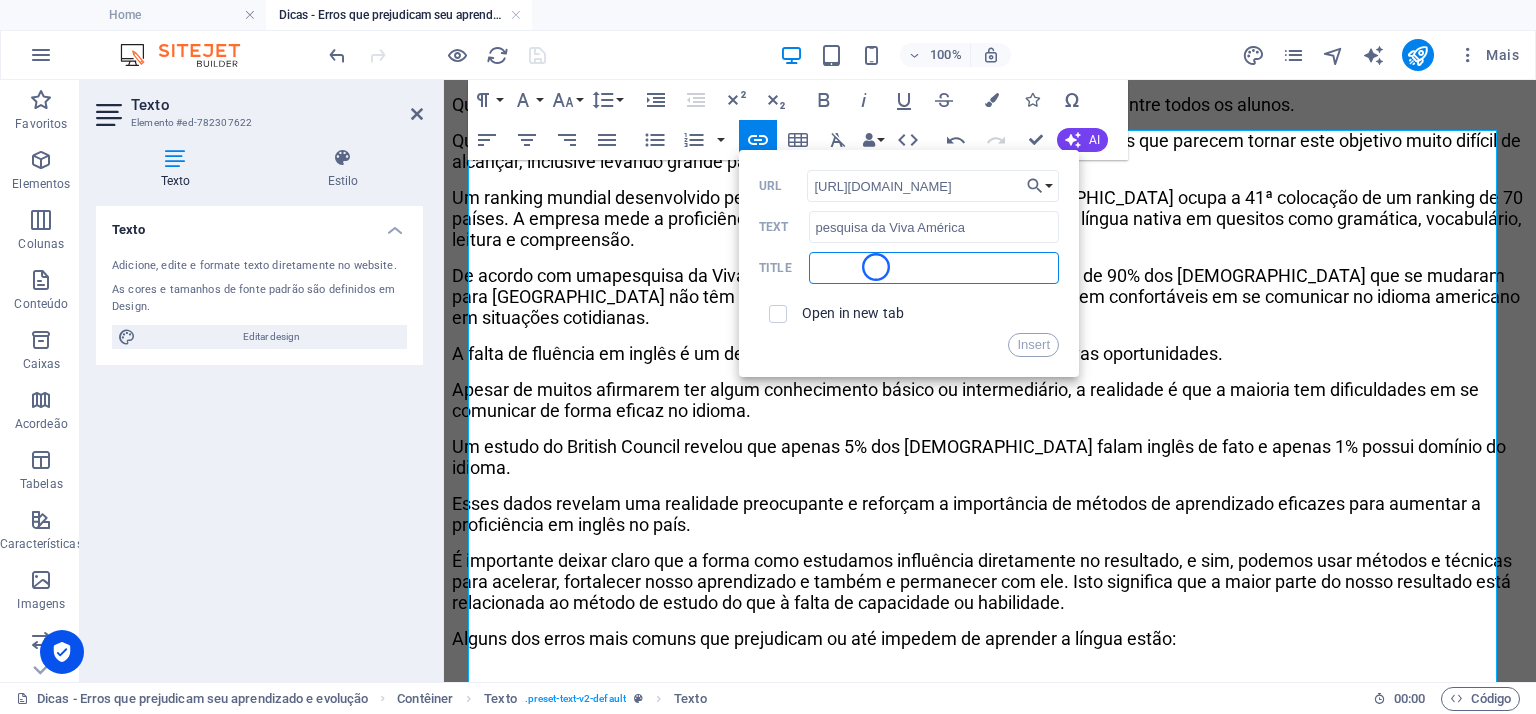 paste on "pesquisa da Viva América" 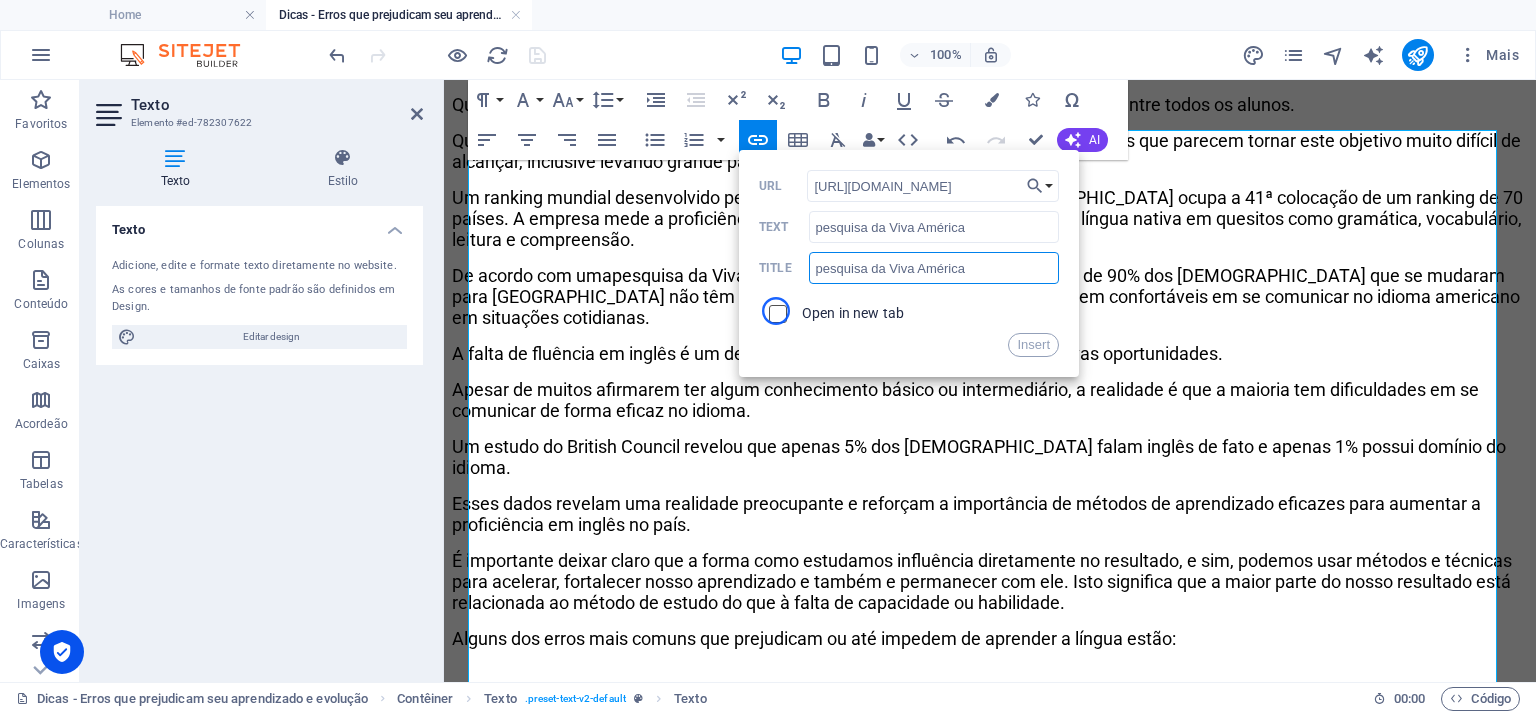 type on "pesquisa da Viva América" 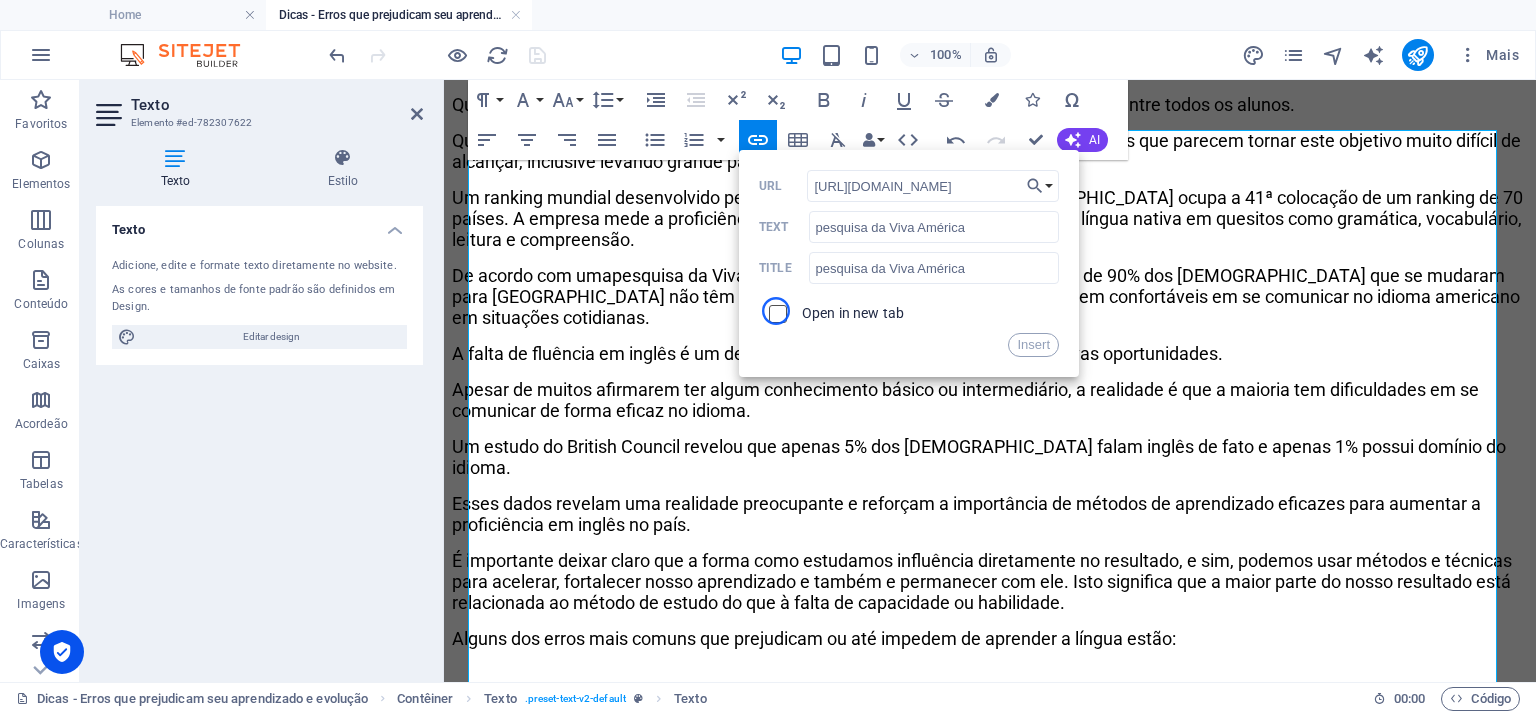 click at bounding box center [775, 311] 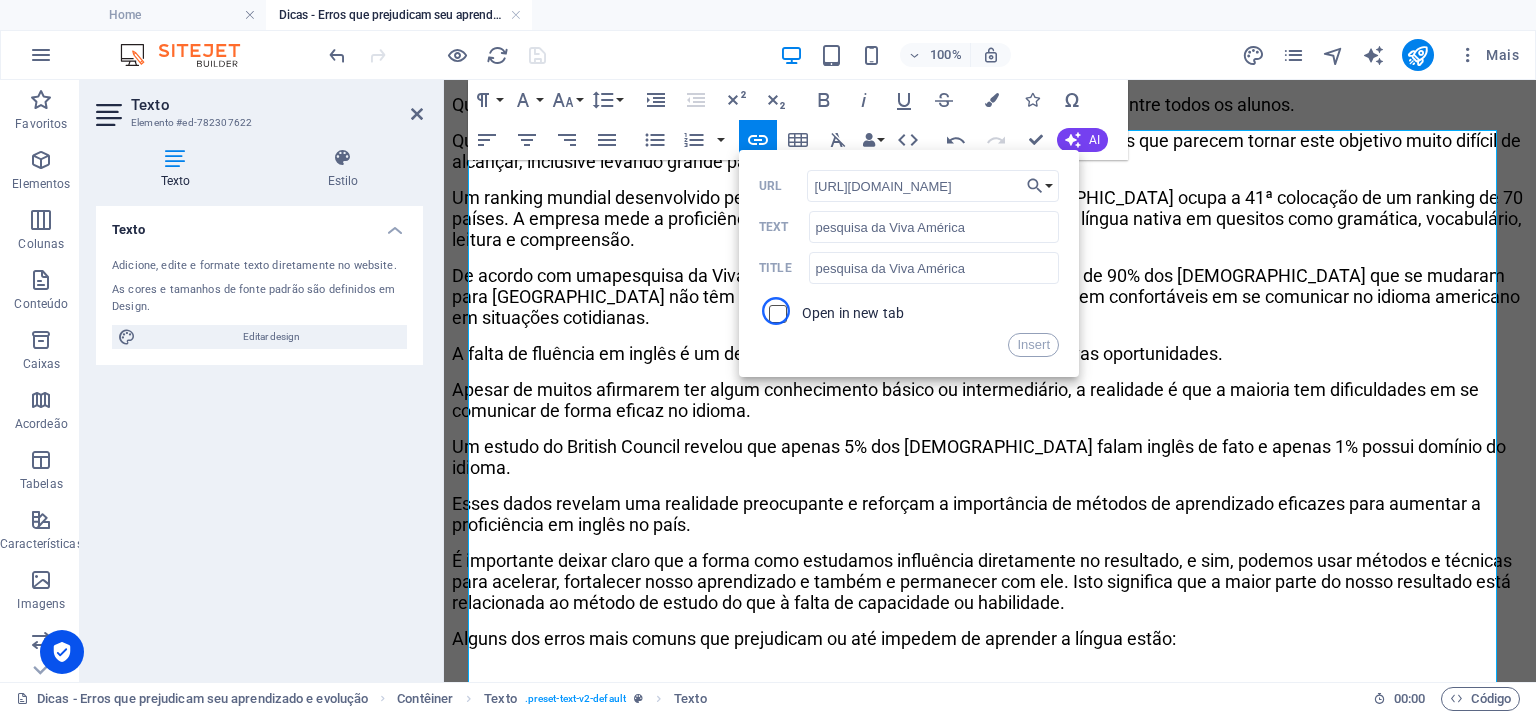checkbox on "true" 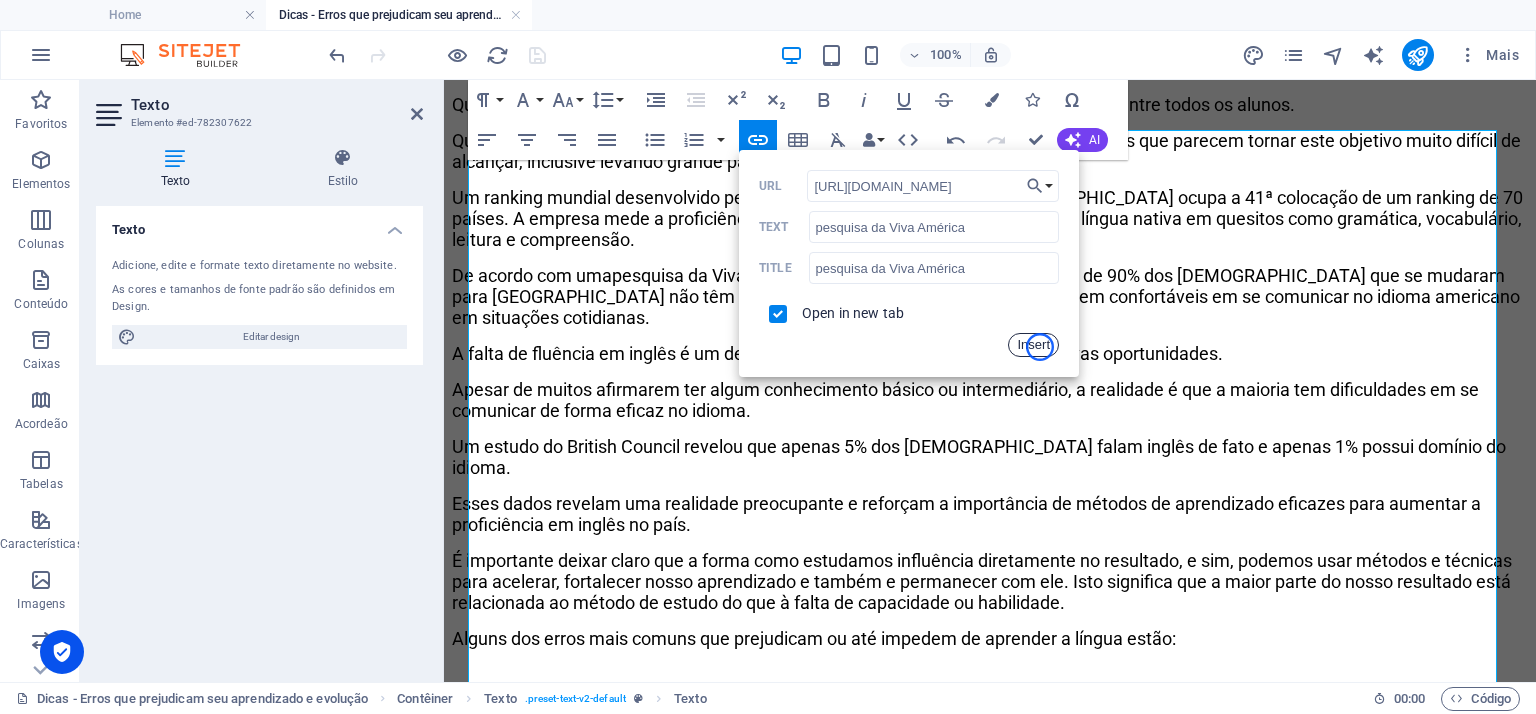 click on "Insert" at bounding box center (1033, 345) 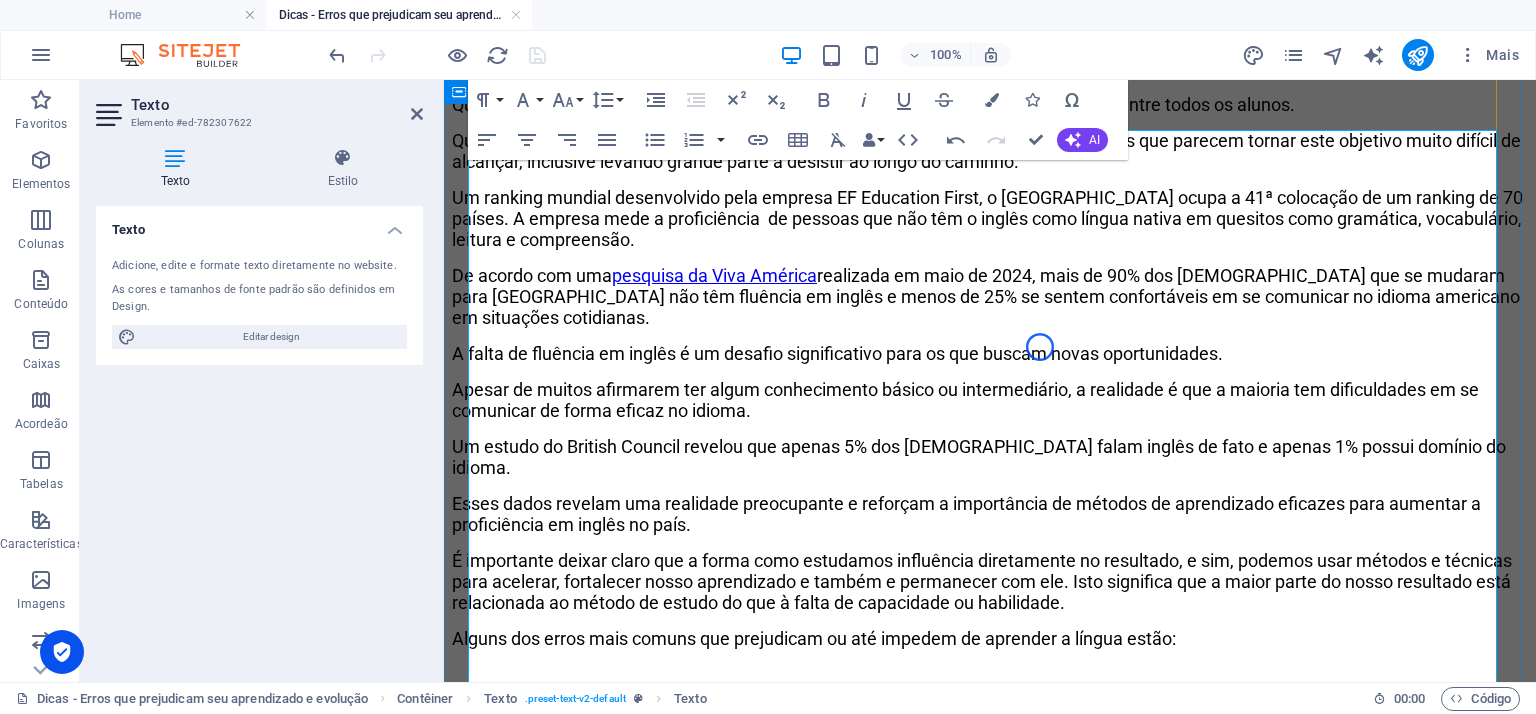 click on "De acordo com uma  pesquisa da Viva América  realizada em maio de 2024, mais de 90% dos [DEMOGRAPHIC_DATA] que se mudaram para [GEOGRAPHIC_DATA] não têm fluência em inglês e menos de 25% se sentem confortáveis em se comunicar no idioma americano em situações cotidianas." at bounding box center [990, 296] 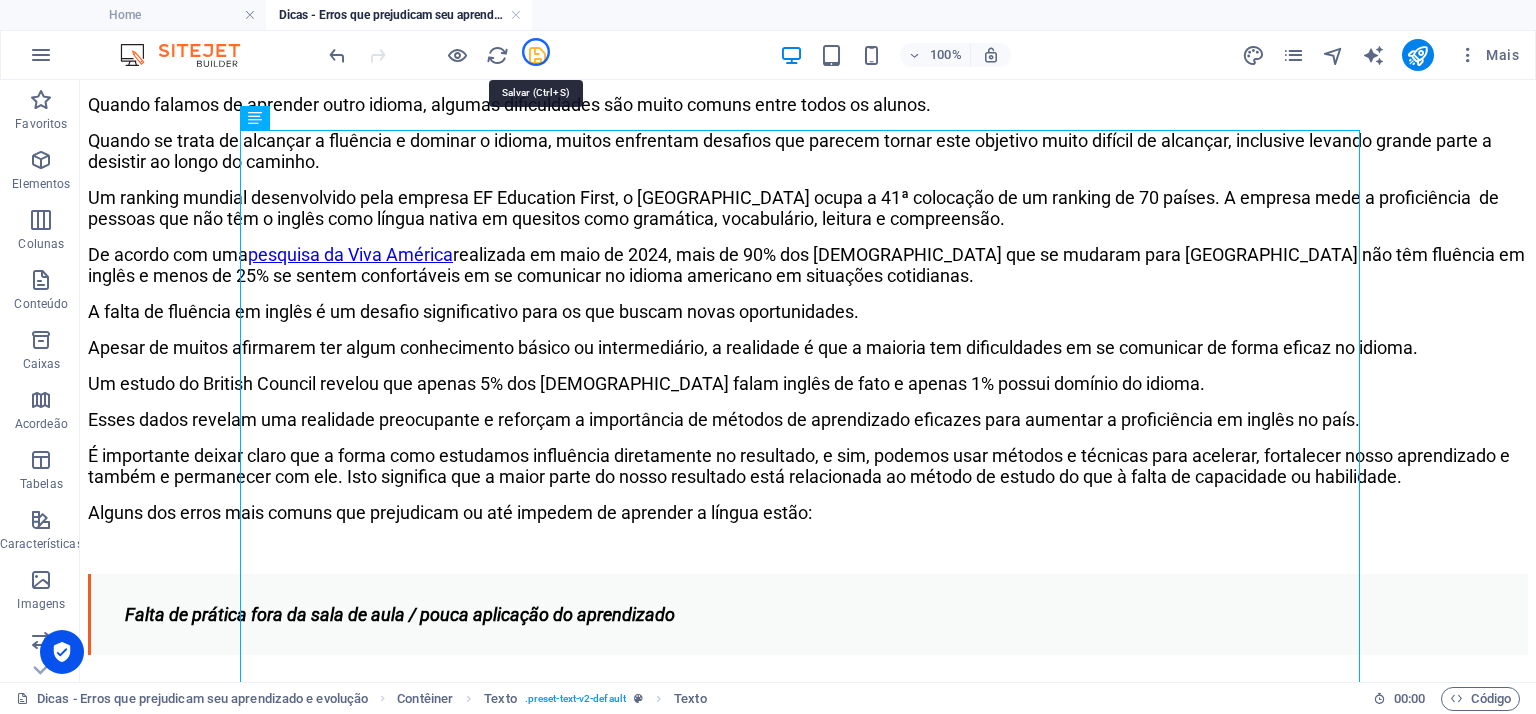 click at bounding box center (537, 55) 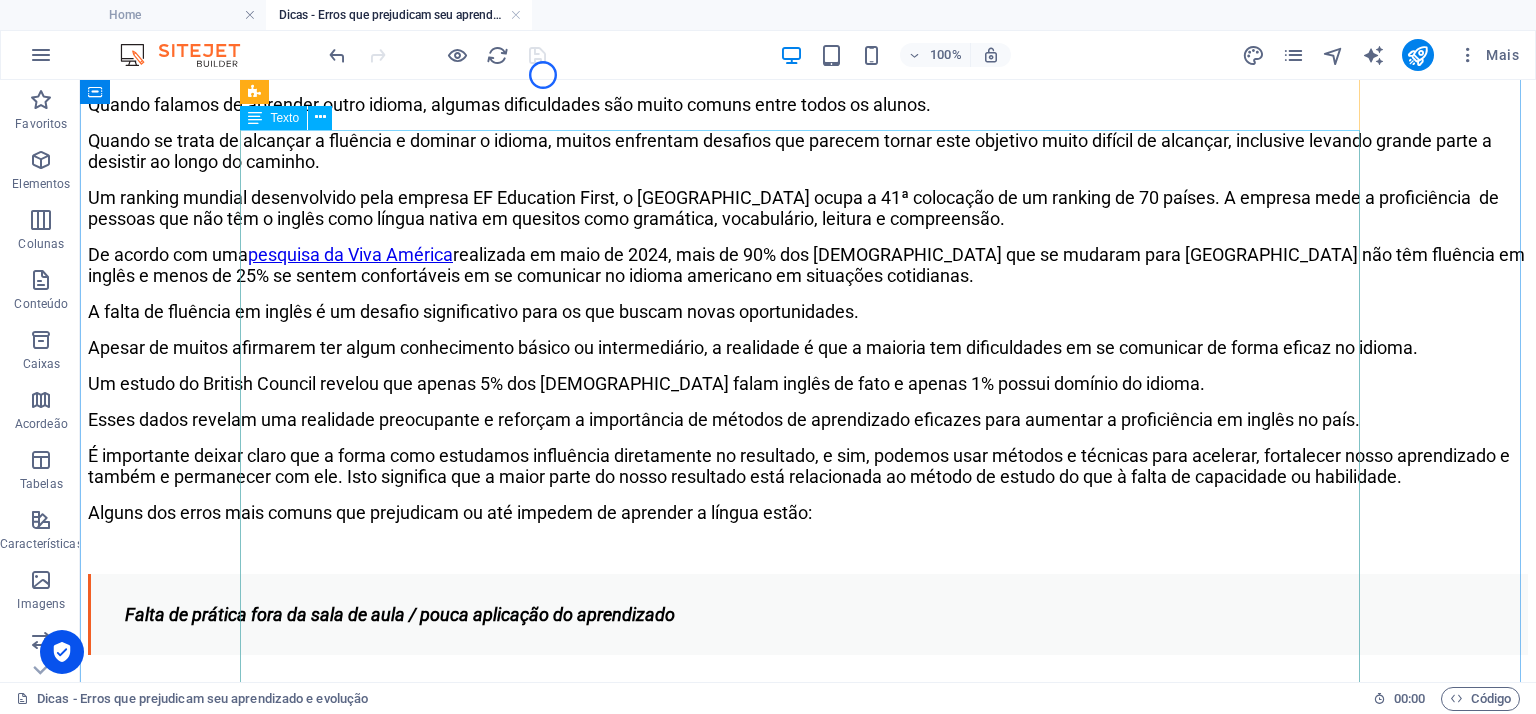 click on "Olá, tudo bem? Quando falamos de aprender outro idioma, algumas dificuldades são muito comuns entre todos os alunos. Quando se trata de alcançar a fluência e dominar o idioma, muitos enfrentam desafios que parecem tornar este objetivo muito difícil de alcançar, inclusive levando grande parte a desistir ao longo do caminho. Um ranking mundial desenvolvido pela empresa EF Education First, o [GEOGRAPHIC_DATA] ocupa a 41ª colocação de um ranking de 70 países. A empresa mede a proficiência  de pessoas que não têm o inglês como língua nativa em quesitos como gramática, vocabulário, leitura e compreensão.  De acordo com uma  pesquisa da Viva América  realizada em maio de 2024, mais de 90% dos [DEMOGRAPHIC_DATA] que se mudaram para os [GEOGRAPHIC_DATA] não têm fluência em inglês e menos de 25% se sentem confortáveis em se comunicar no idioma americano em situações cotidianas. A falta de fluência em inglês é um desafio significativo para os que buscam novas oportunidades.  💡  .                    ." at bounding box center [808, 1293] 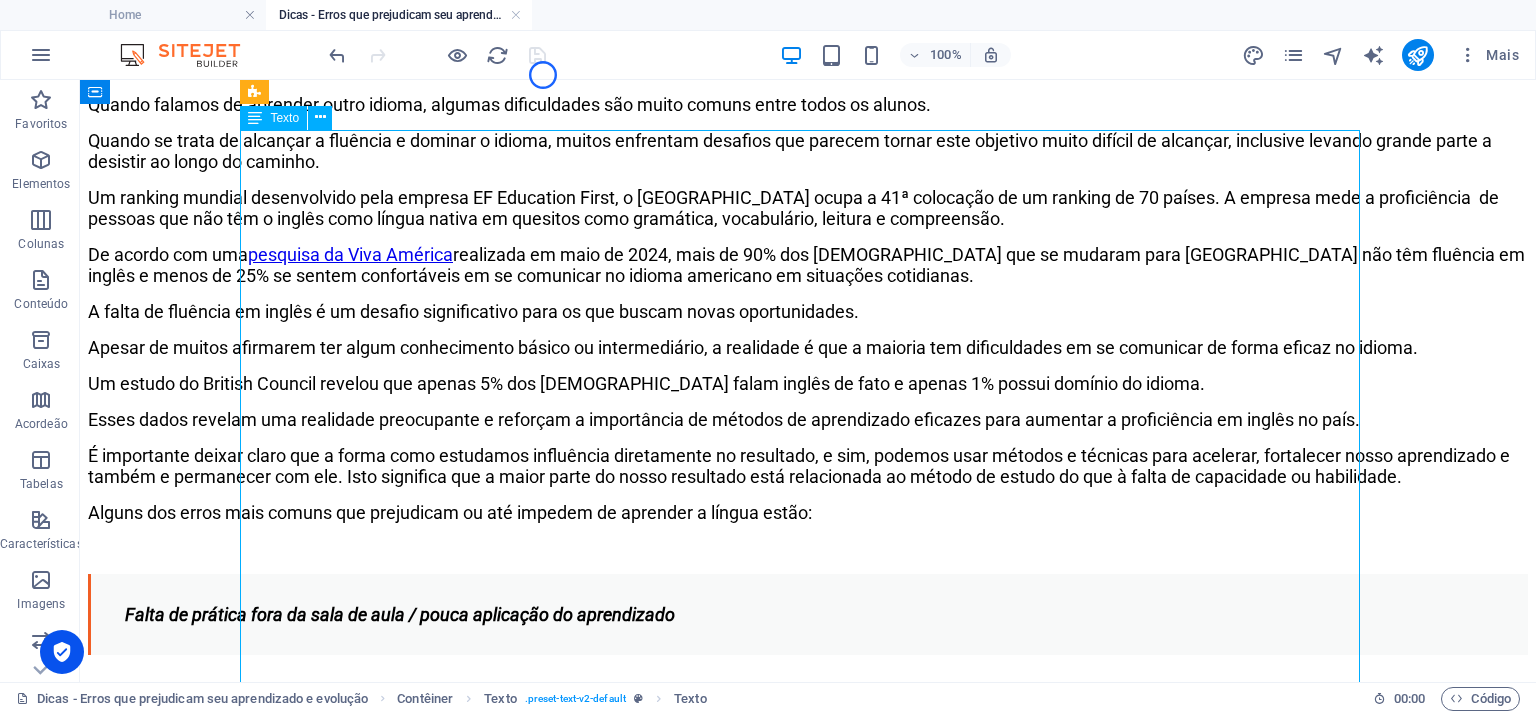 click on "Olá, tudo bem? Quando falamos de aprender outro idioma, algumas dificuldades são muito comuns entre todos os alunos. Quando se trata de alcançar a fluência e dominar o idioma, muitos enfrentam desafios que parecem tornar este objetivo muito difícil de alcançar, inclusive levando grande parte a desistir ao longo do caminho. Um ranking mundial desenvolvido pela empresa EF Education First, o [GEOGRAPHIC_DATA] ocupa a 41ª colocação de um ranking de 70 países. A empresa mede a proficiência  de pessoas que não têm o inglês como língua nativa em quesitos como gramática, vocabulário, leitura e compreensão.  De acordo com uma  pesquisa da Viva América  realizada em maio de 2024, mais de 90% dos [DEMOGRAPHIC_DATA] que se mudaram para os [GEOGRAPHIC_DATA] não têm fluência em inglês e menos de 25% se sentem confortáveis em se comunicar no idioma americano em situações cotidianas. A falta de fluência em inglês é um desafio significativo para os que buscam novas oportunidades.  💡  .                    ." at bounding box center (808, 1293) 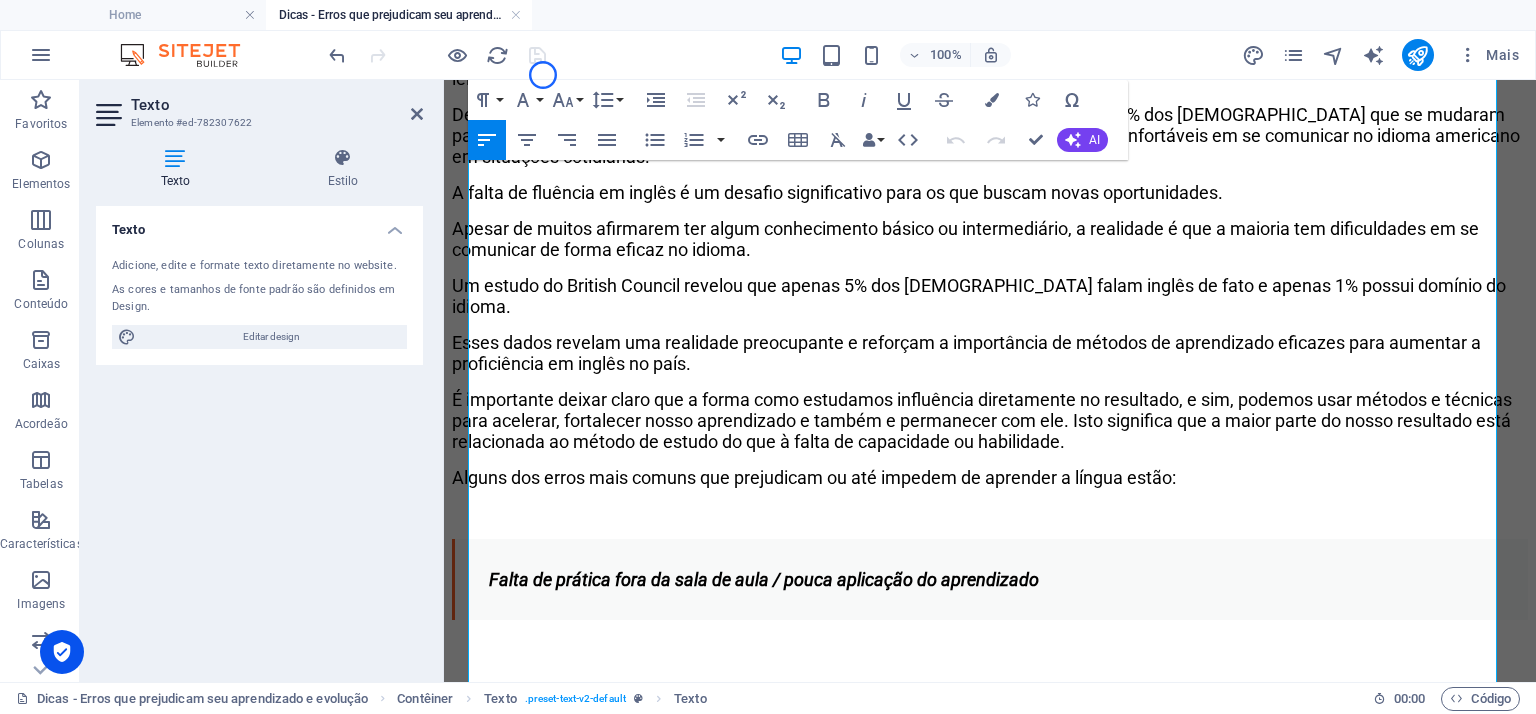 scroll, scrollTop: 422, scrollLeft: 0, axis: vertical 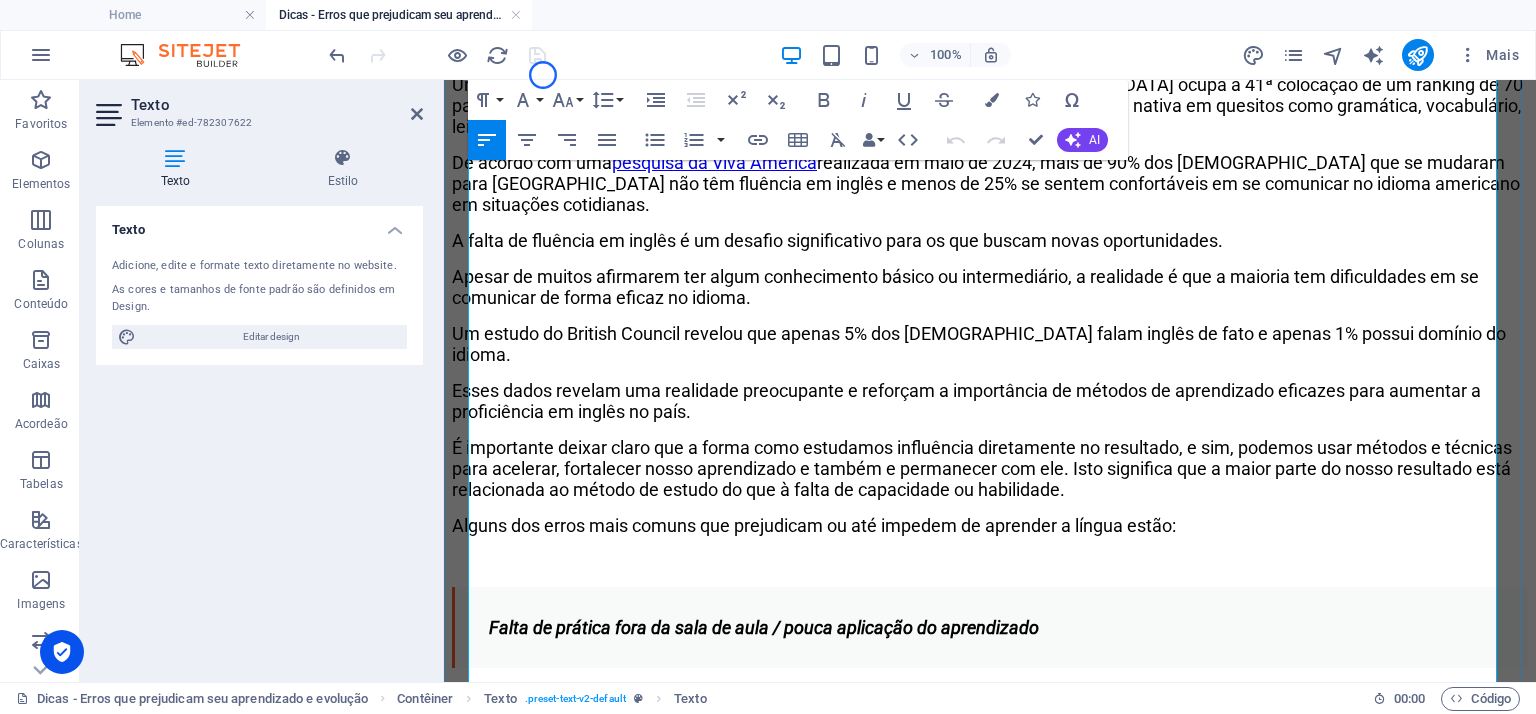click on "pesquisa da Viva América" at bounding box center [714, 162] 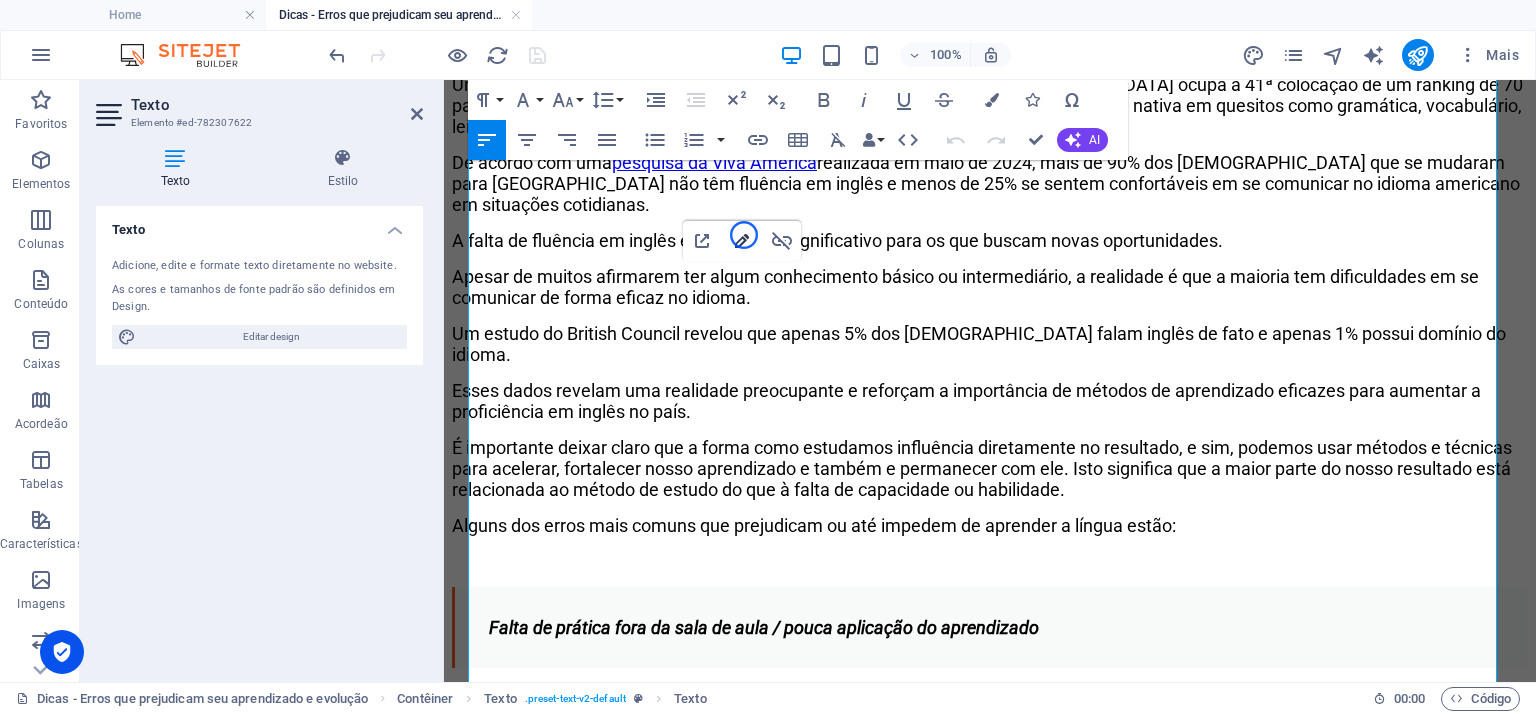 click 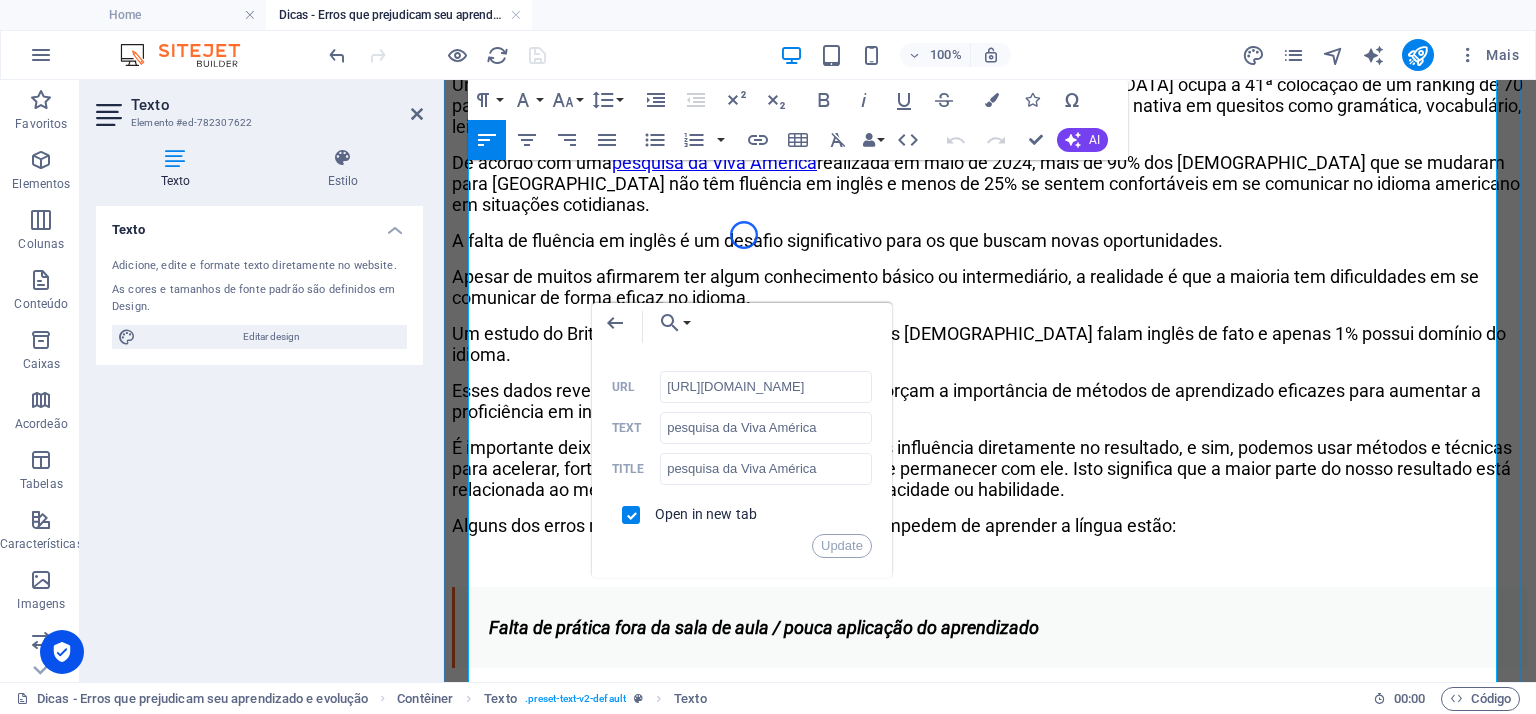 scroll, scrollTop: 0, scrollLeft: 470, axis: horizontal 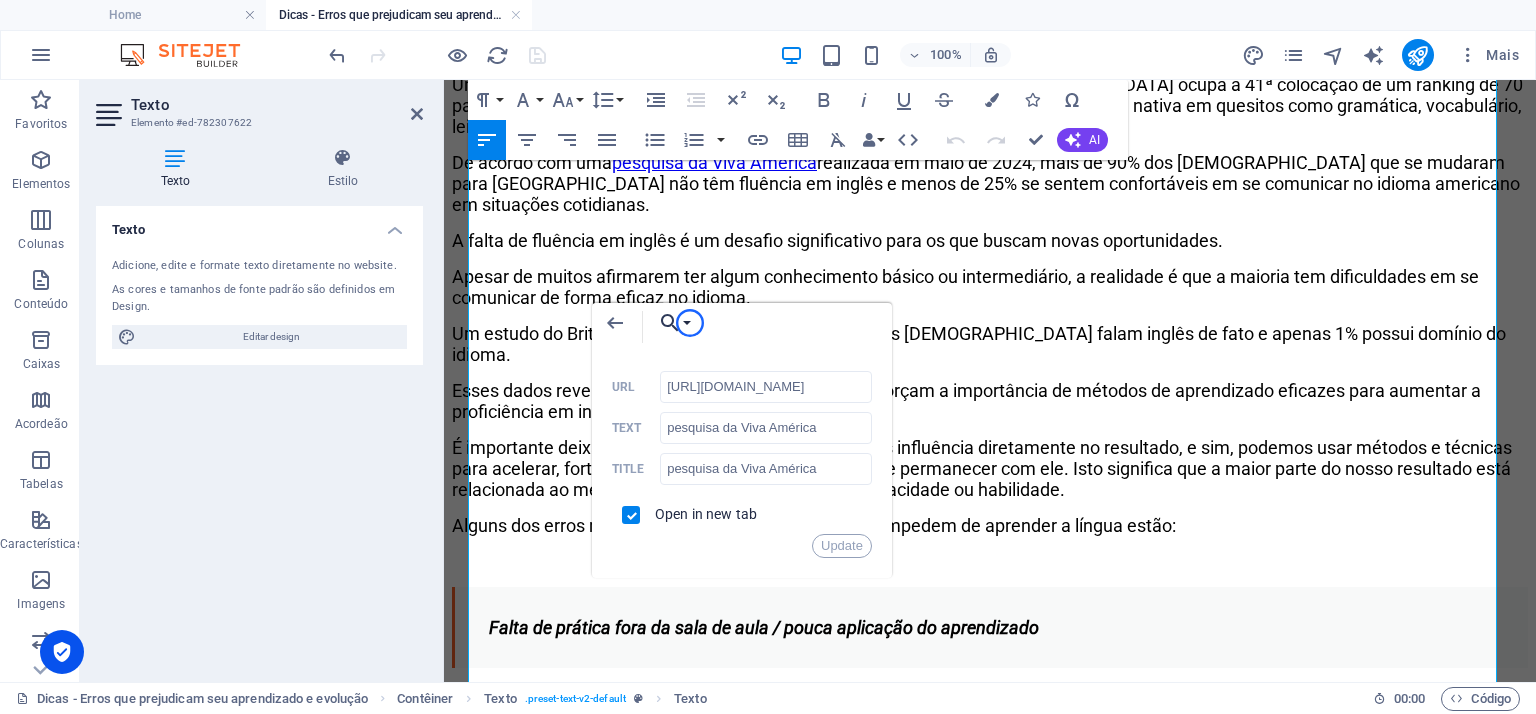 click on "Choose Link" at bounding box center (670, 323) 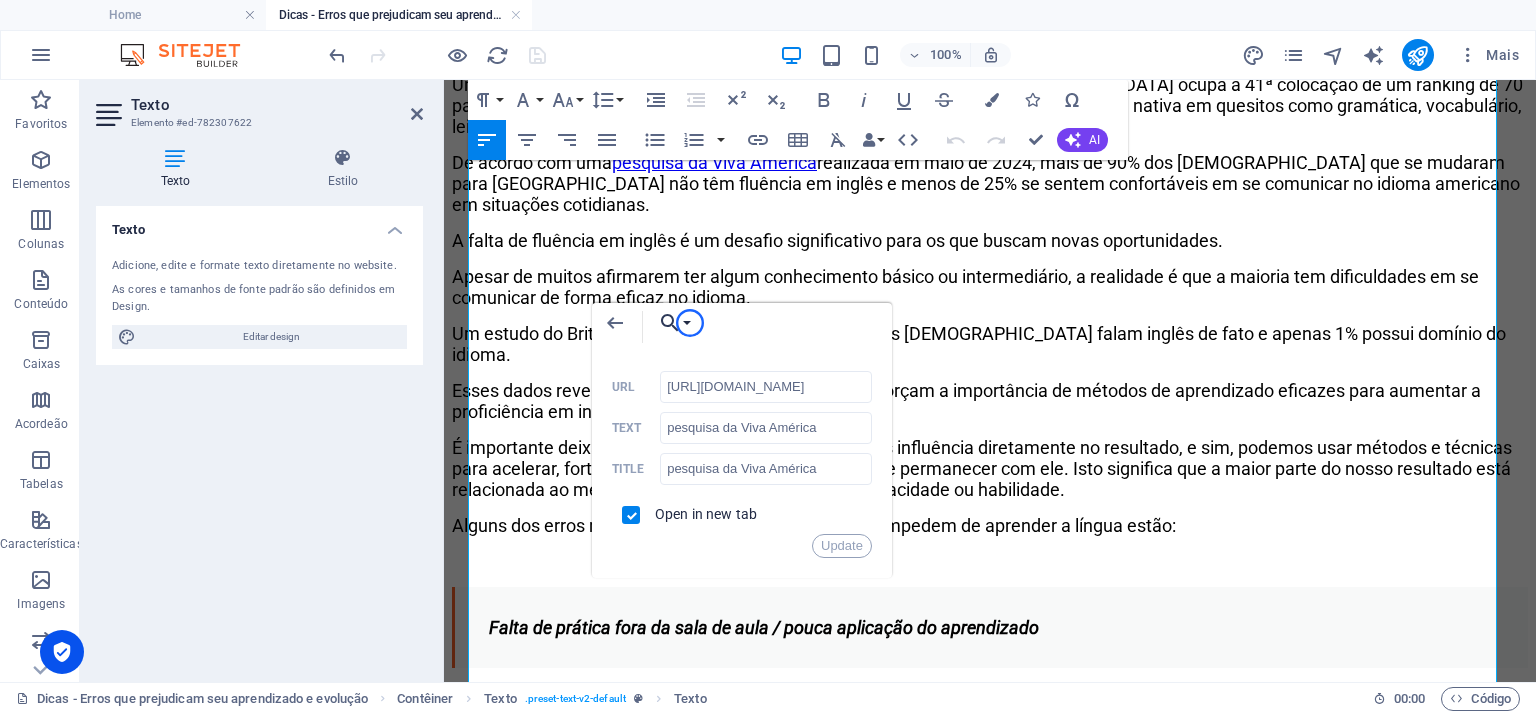 scroll, scrollTop: 0, scrollLeft: 0, axis: both 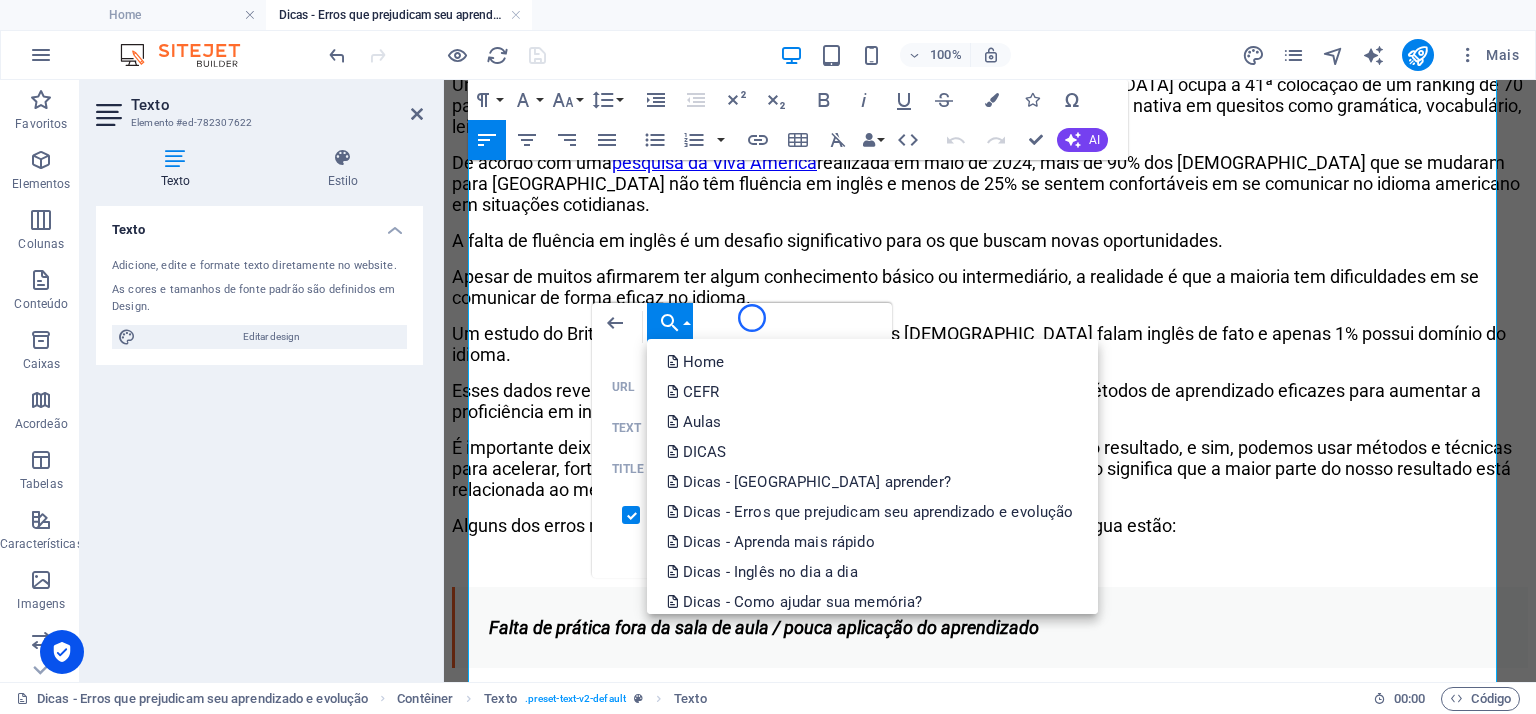 click on "Back Choose Link Home CEFR Aulas DICAS Dicas -  Como aprender? Dicas -  Erros que prejudicam seu aprendizado e evolução Dicas - Aprenda mais rápido Dicas - Inglês no dia a dia Dicas -  Como ajudar sua memória? Dicas -  Teste de Proficiência ... o que é? por que fazer? Certificado Gratuito Dicas -  Técnicas de memorização Listening Beat of music [PERSON_NAME] - a KBE Brand Names Eating late at night Everest Wedding Flying Car Friends help live longer Kit Kat in [GEOGRAPHIC_DATA] License Plate Men funnier than women [PERSON_NAME] got a new limb [PERSON_NAME] Optimism [PERSON_NAME] Star Wars - Episode III broke records Toyota - world's car seller leader World's first artificial dolphin tail Traditional British Tea teste  (Copiar)Modelo [PERSON_NAME] Catálogo de Cursos Privacy Legal Notice Aula - Greetings and Farewells Aula - Frases afirmativas Aula - Alfabeto e Números Aula - Numbers (20) Aula - Food and Beverages Aula - Food 2 Aula - Titles and Names Aula - Languages Aula - Pets Aula - Sports Aula - Colors Aula - text" at bounding box center (742, 327) 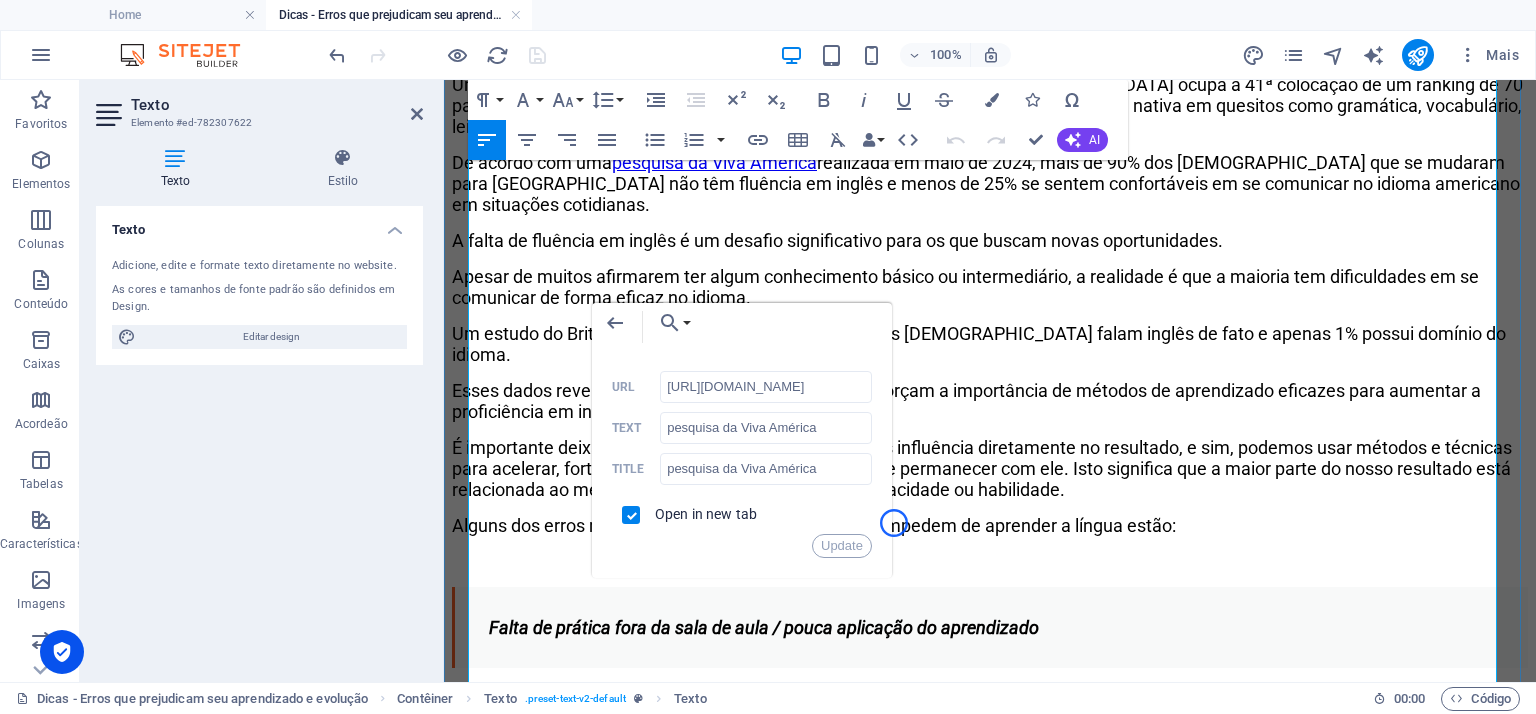 click on "A falta de fluência em inglês é um desafio significativo para os que buscam novas oportunidades." at bounding box center (990, 240) 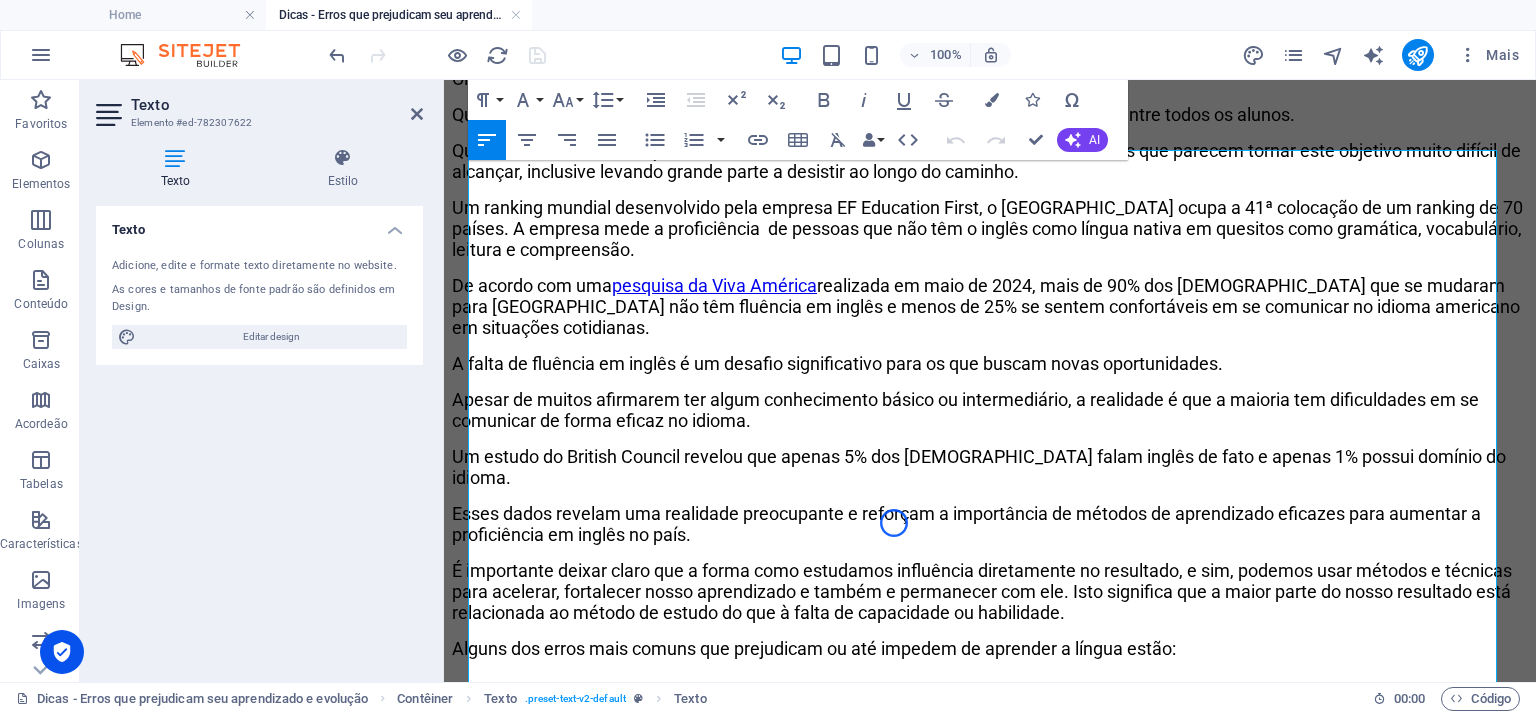 scroll, scrollTop: 208, scrollLeft: 0, axis: vertical 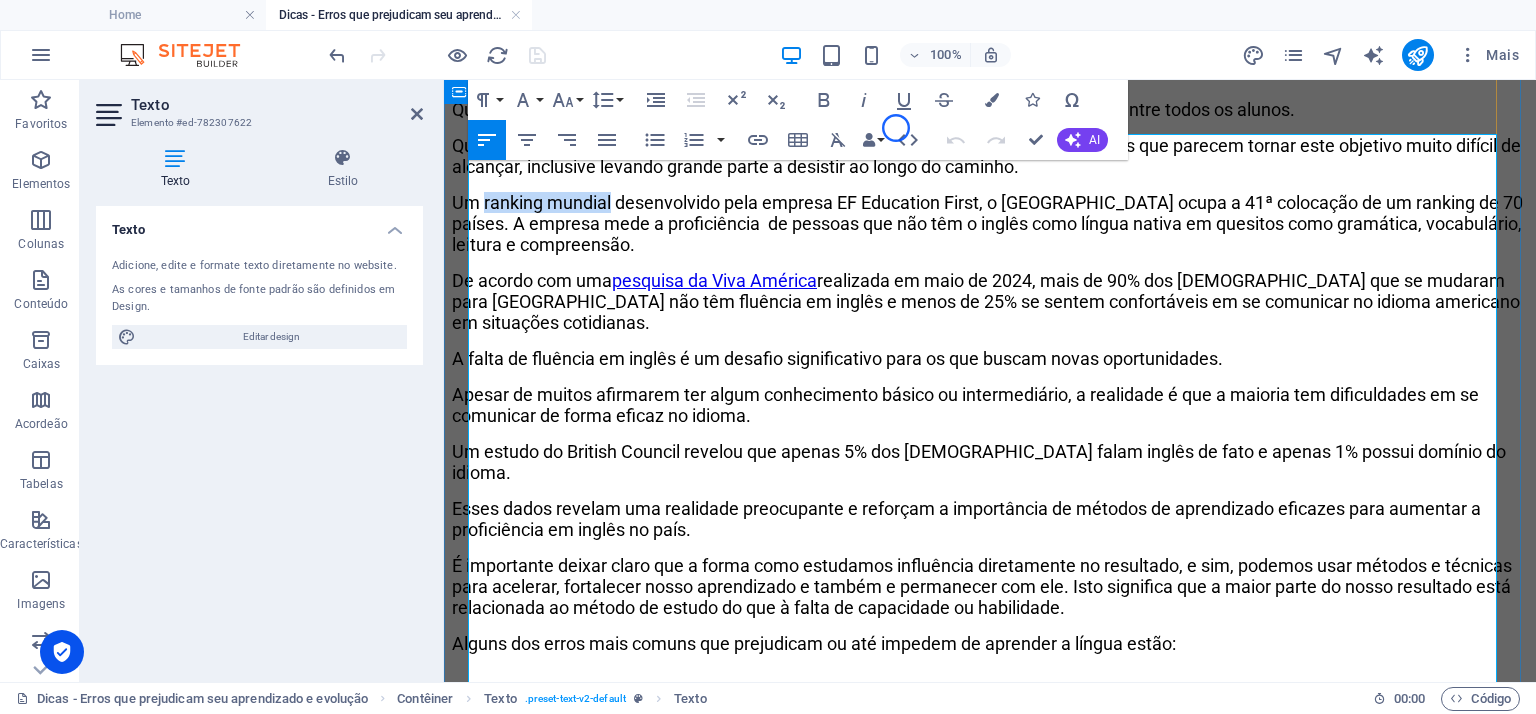 drag, startPoint x: 500, startPoint y: 309, endPoint x: 626, endPoint y: 309, distance: 126 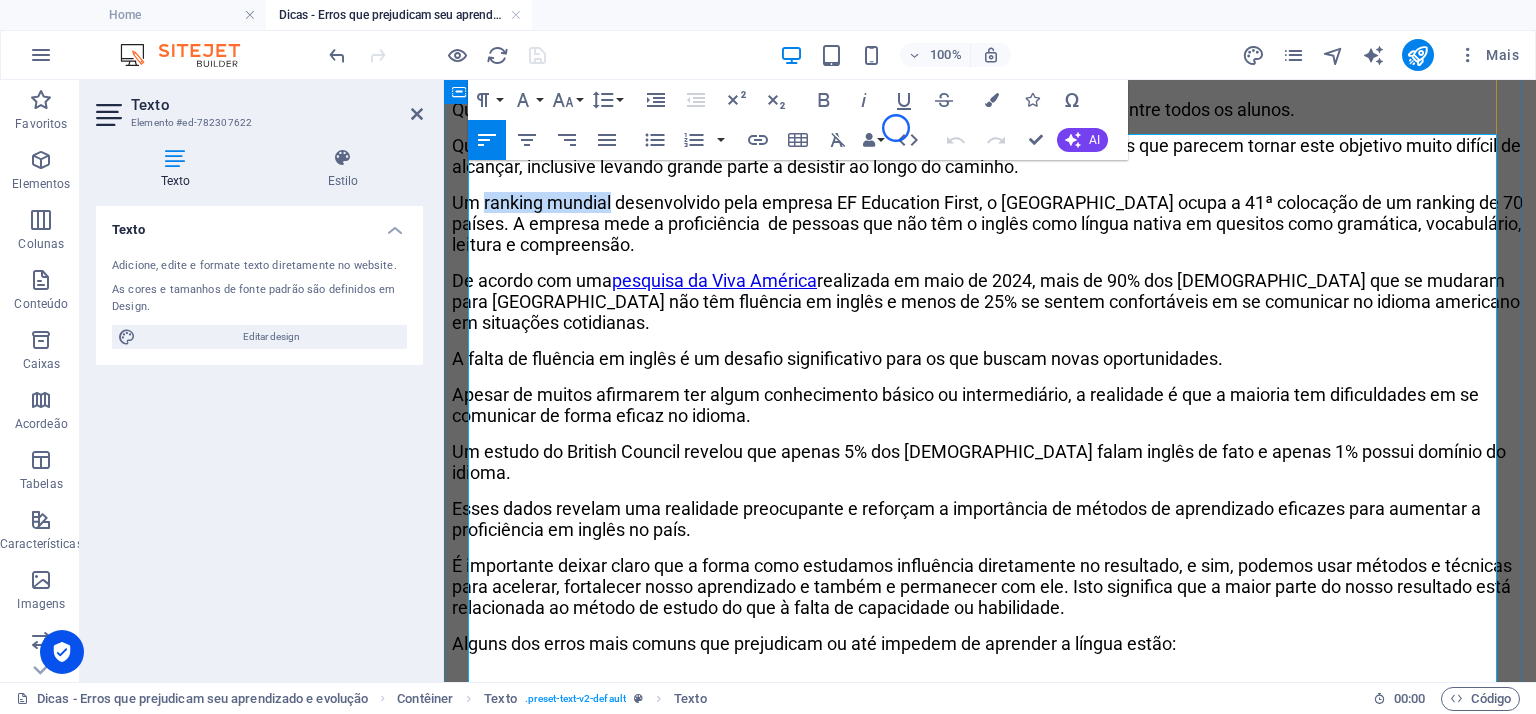 click on "Um ranking mundial desenvolvido pela empresa EF Education First, o [GEOGRAPHIC_DATA] ocupa a 41ª colocação de um ranking de 70 países. A empresa mede a proficiência  de pessoas que não têm o inglês como língua nativa em quesitos como gramática, vocabulário, leitura e compreensão." at bounding box center [990, 223] 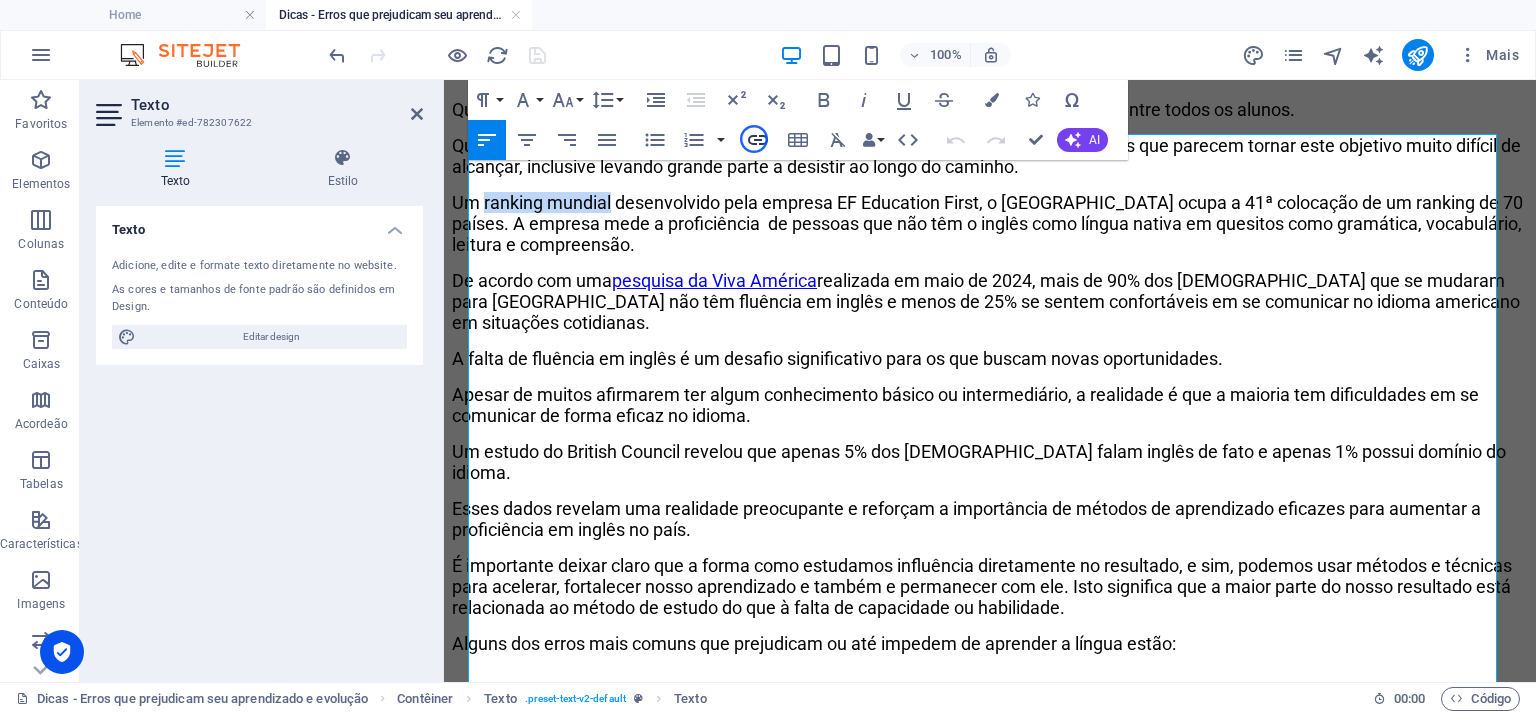 type 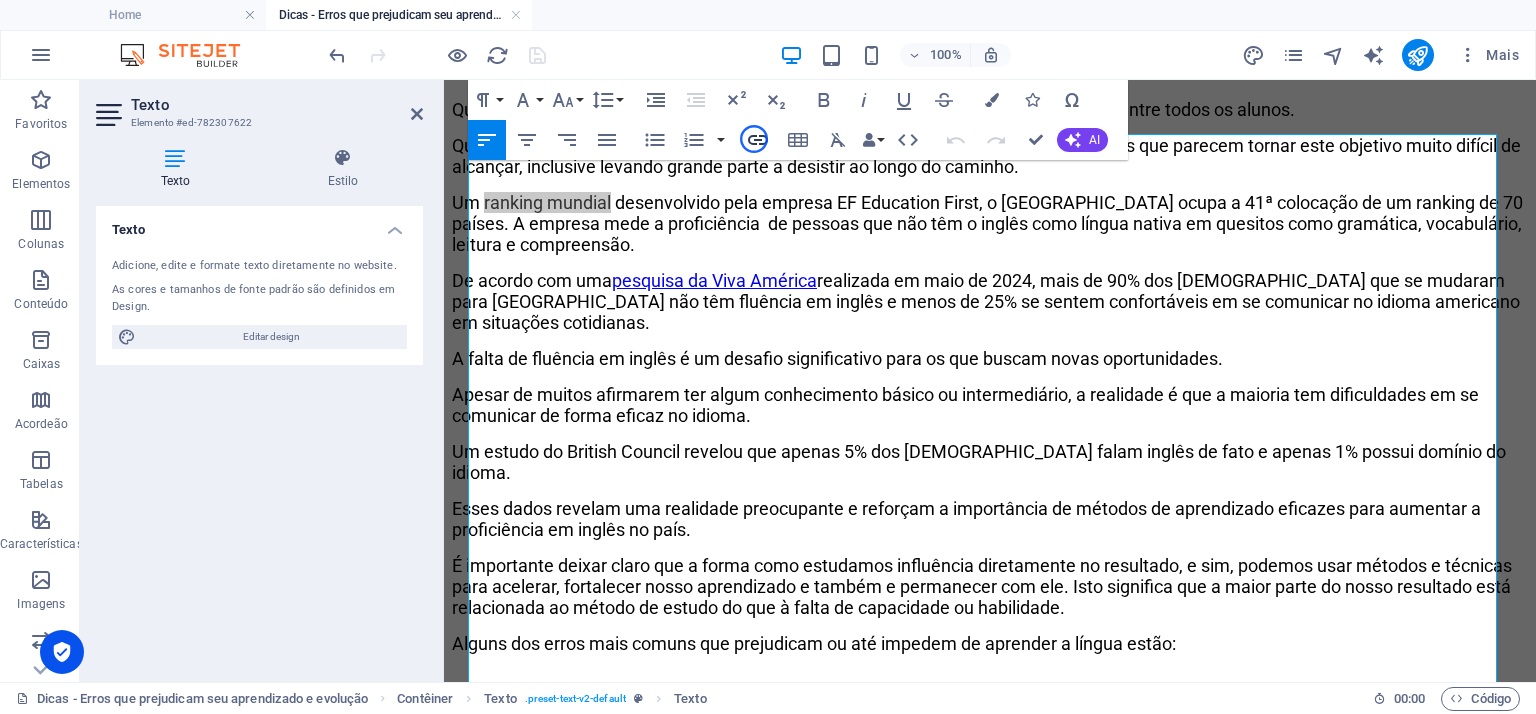 click 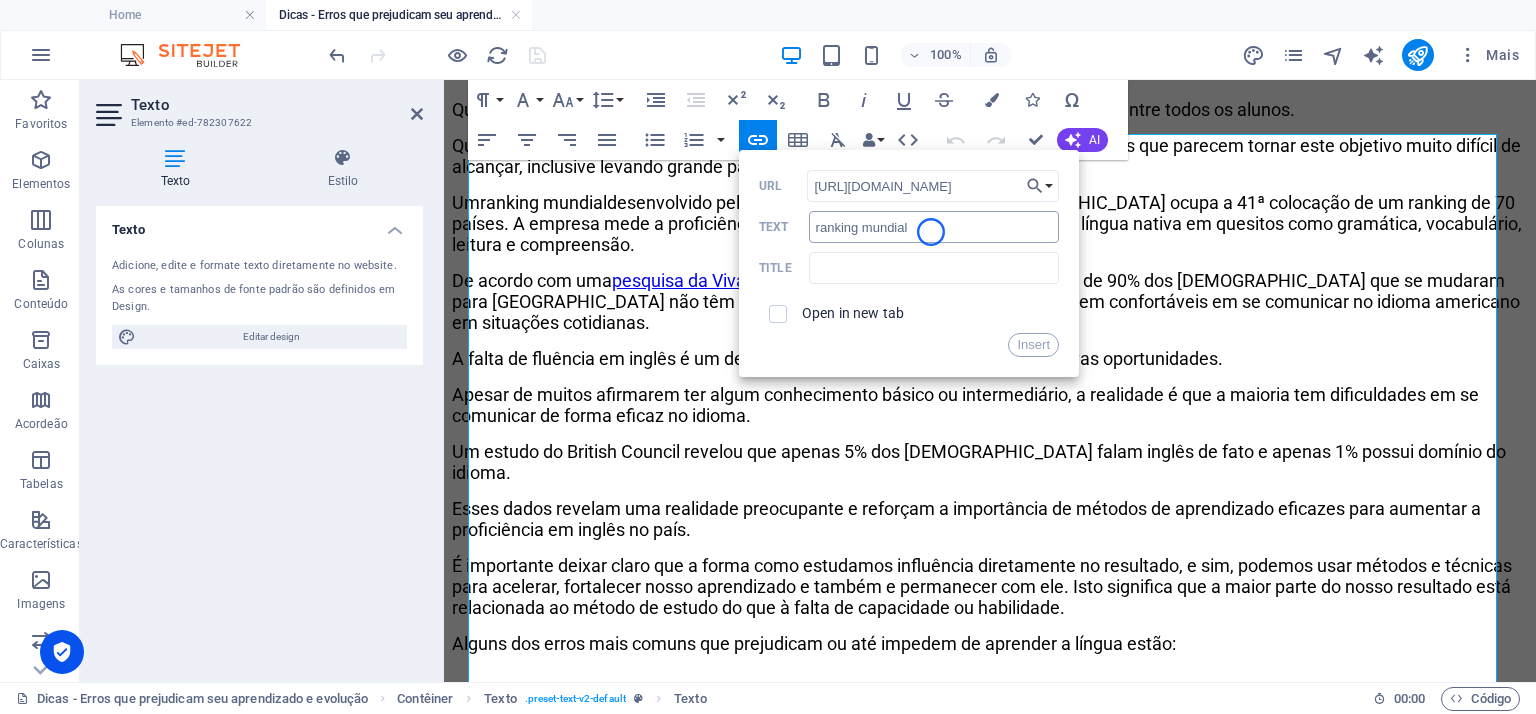 type on "[URL][DOMAIN_NAME]" 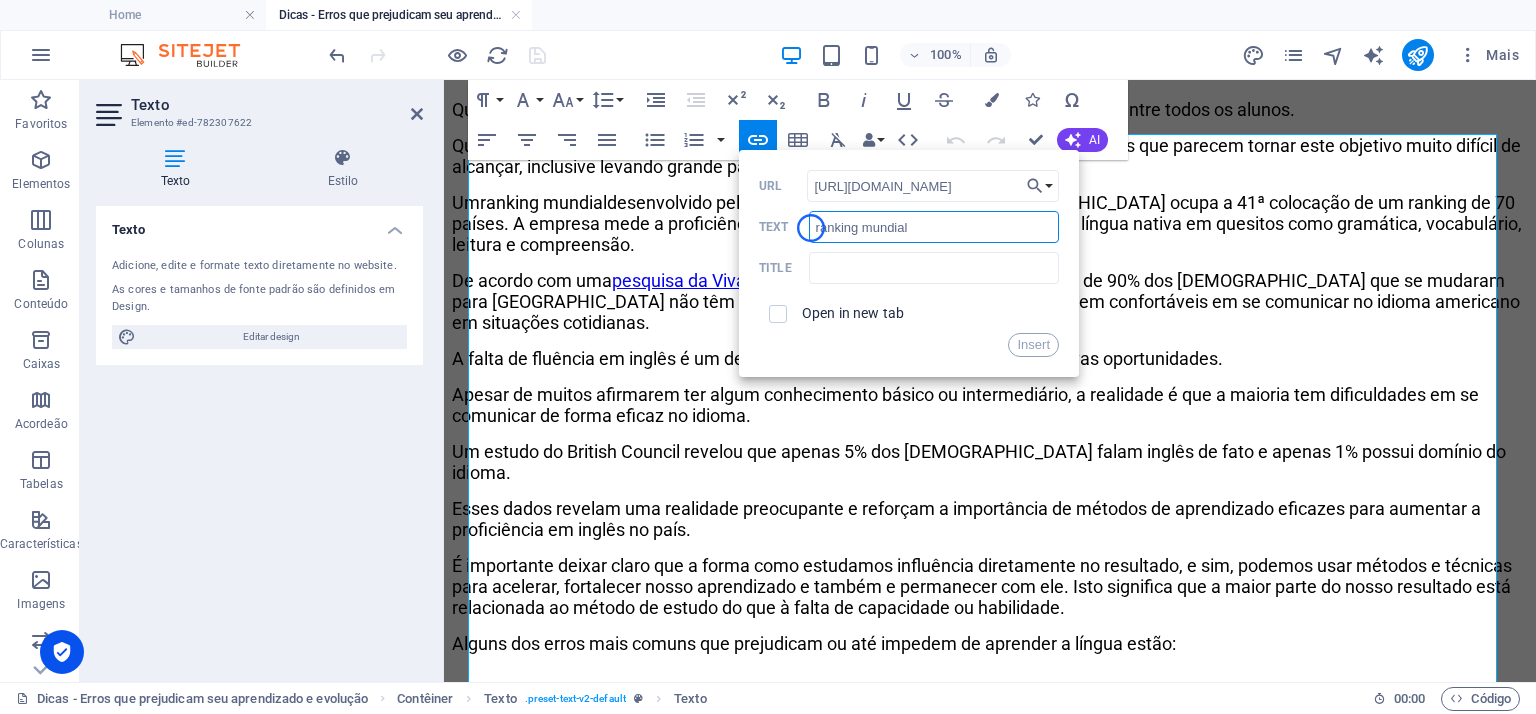 drag, startPoint x: 931, startPoint y: 229, endPoint x: 810, endPoint y: 228, distance: 121.004135 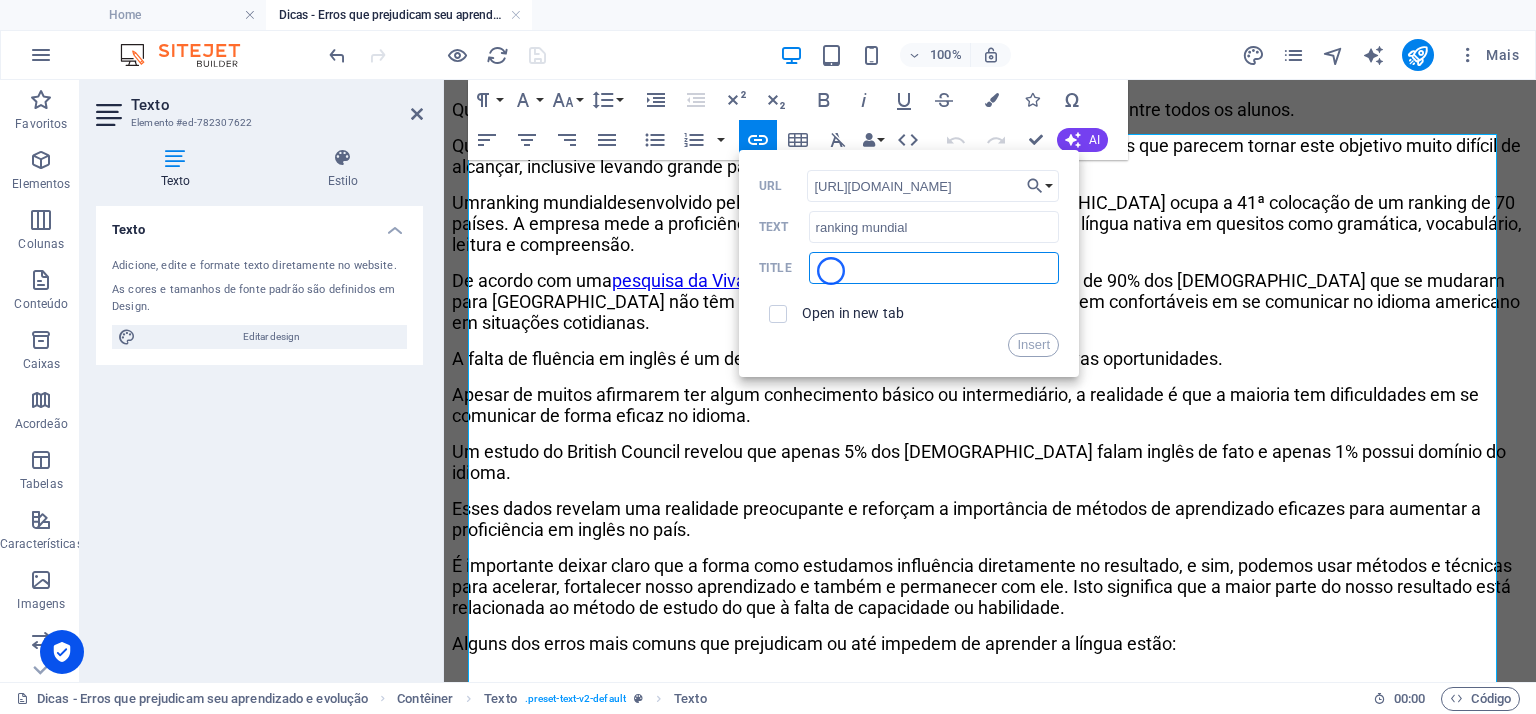 click at bounding box center [934, 268] 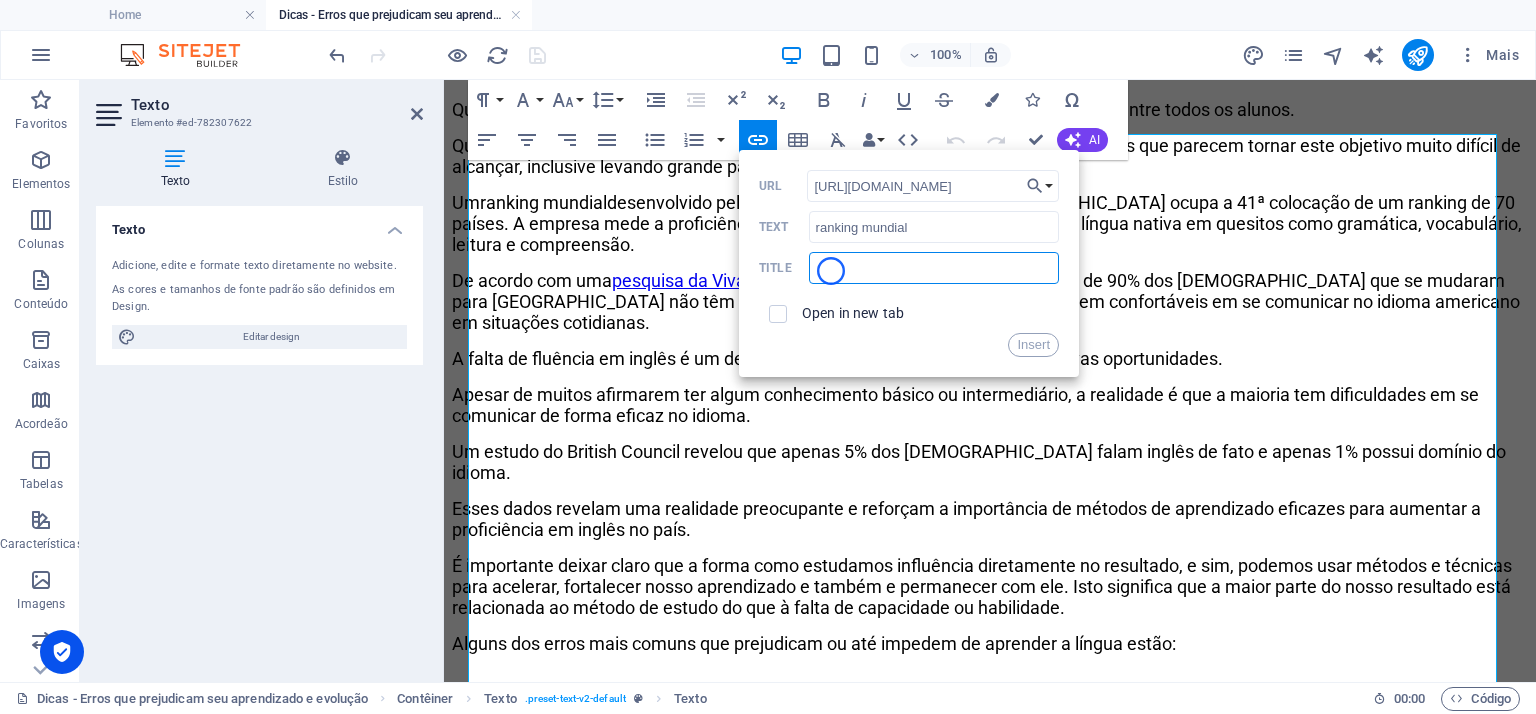 paste on "ranking mundial" 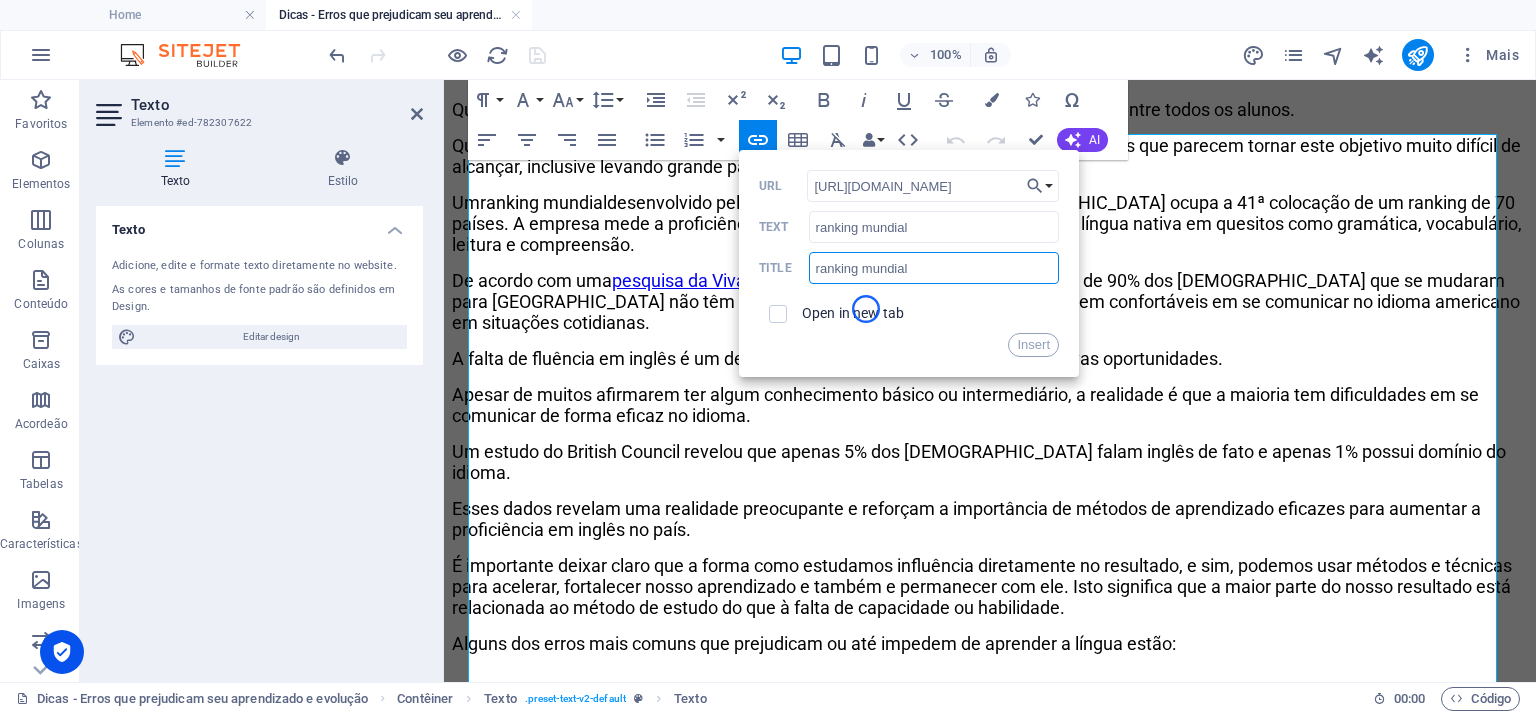 type on "ranking mundial" 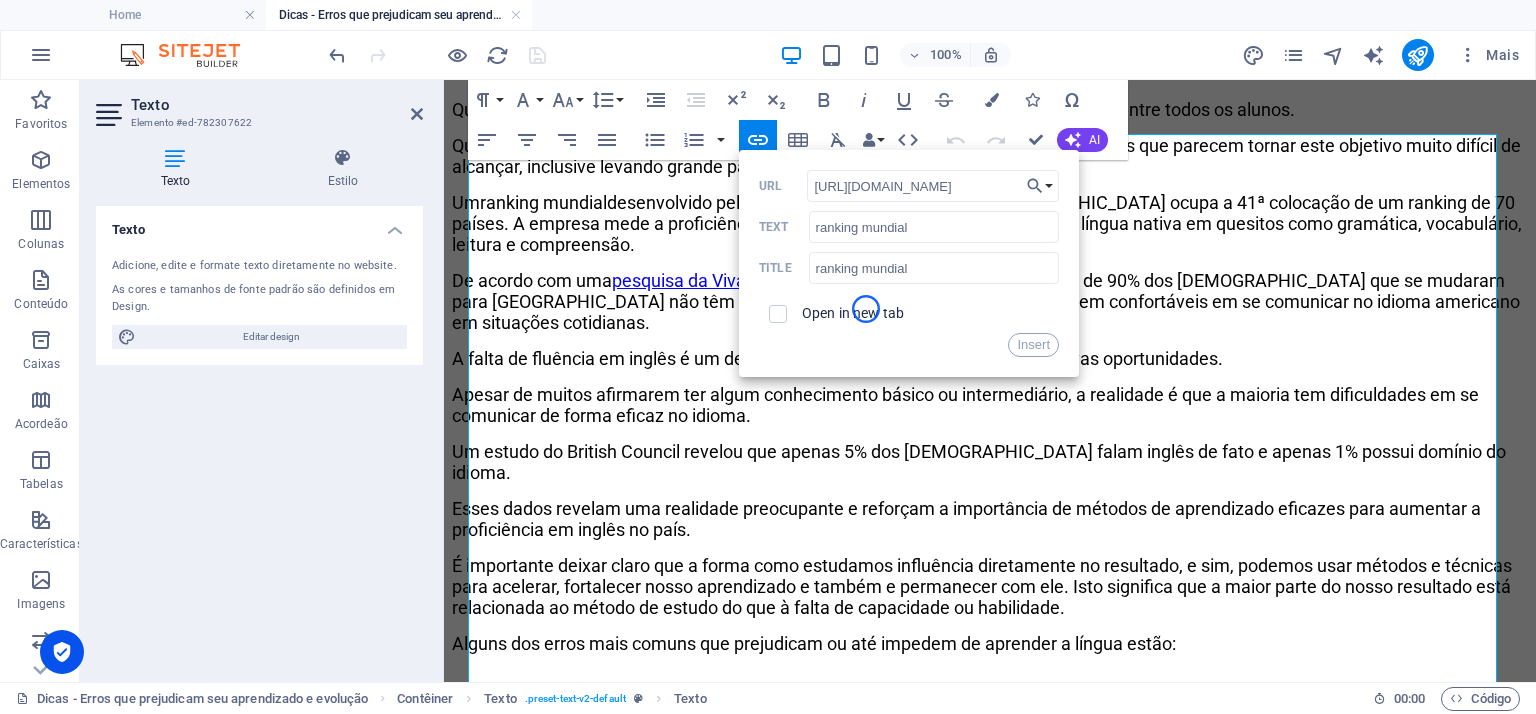 click on "Open in new tab" at bounding box center (853, 313) 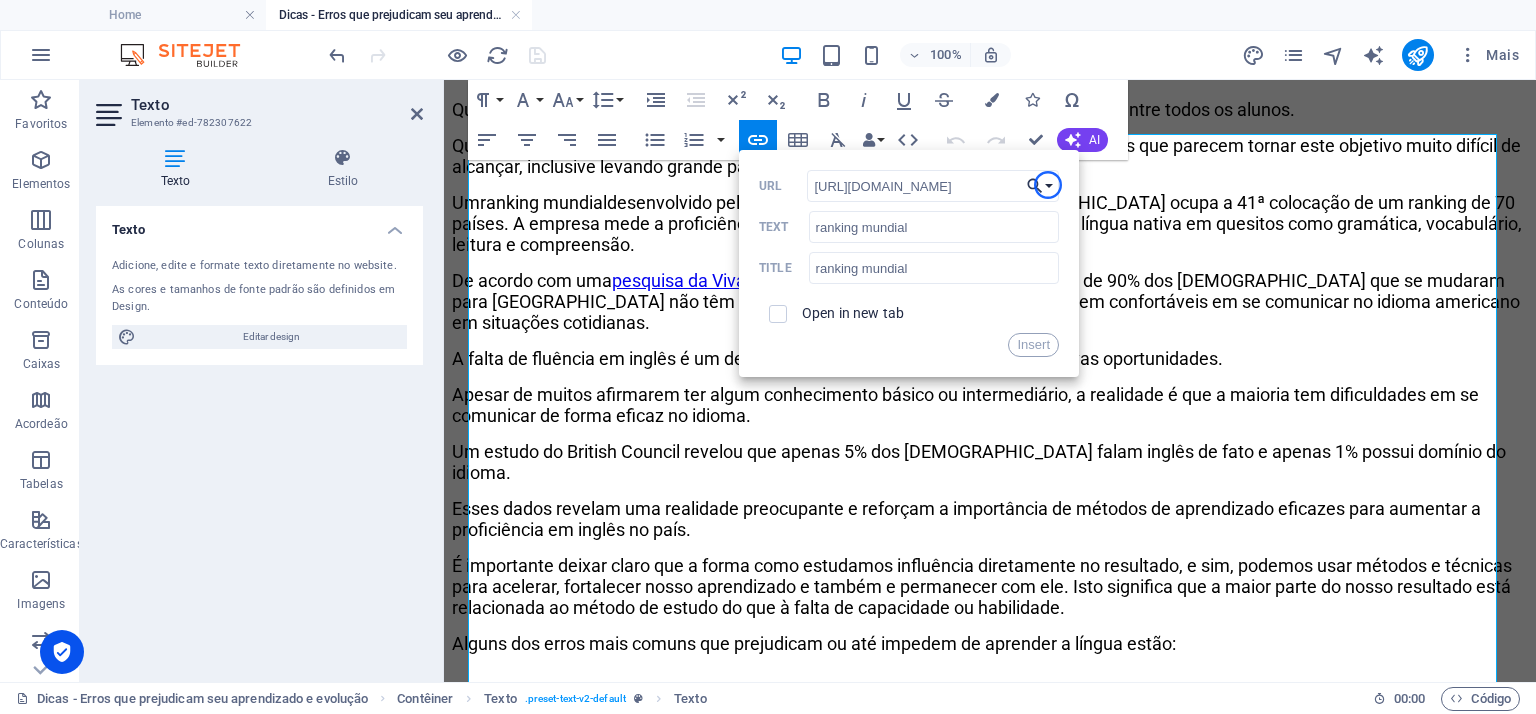 click on "Choose Link" at bounding box center [1040, 186] 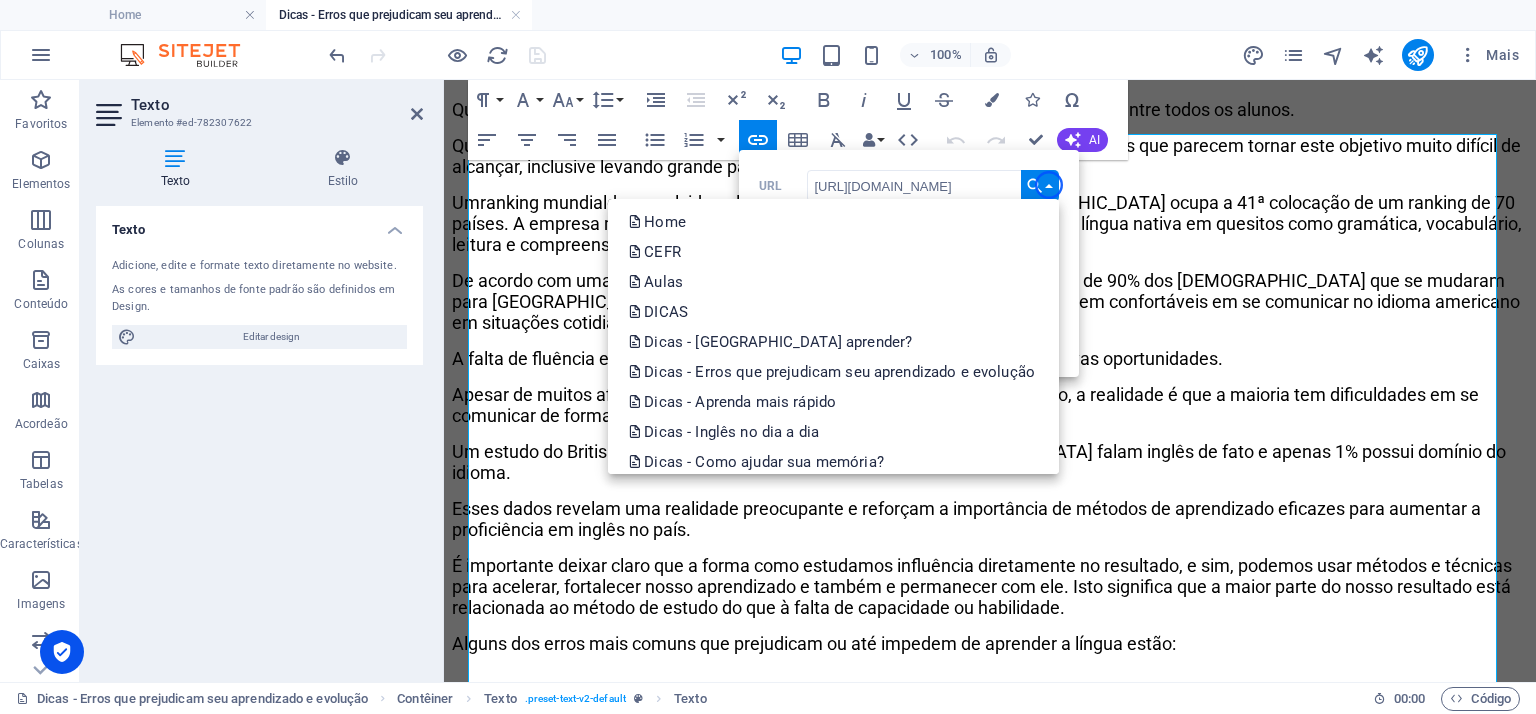 click on "Choose Link" at bounding box center (1040, 186) 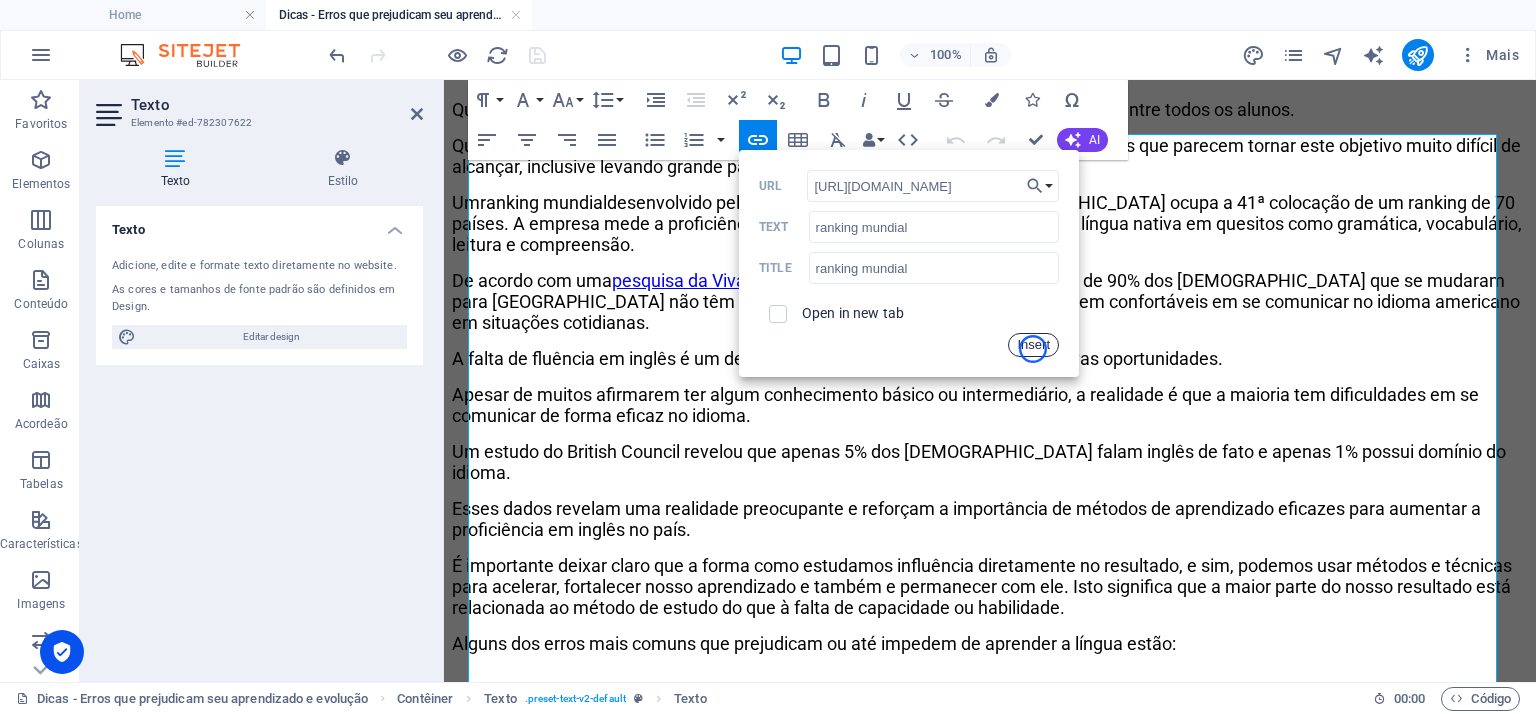 click on "Insert" at bounding box center (1033, 345) 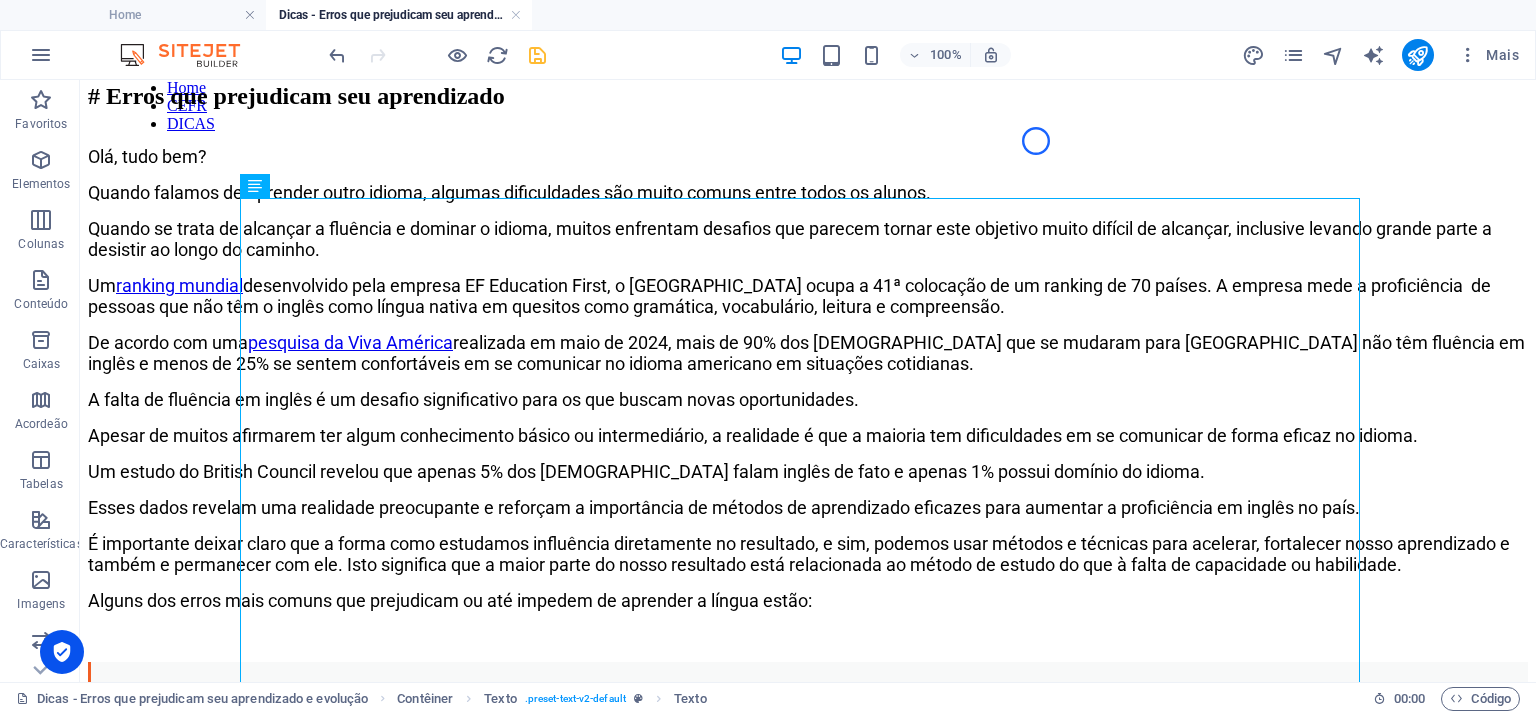 scroll, scrollTop: 0, scrollLeft: 0, axis: both 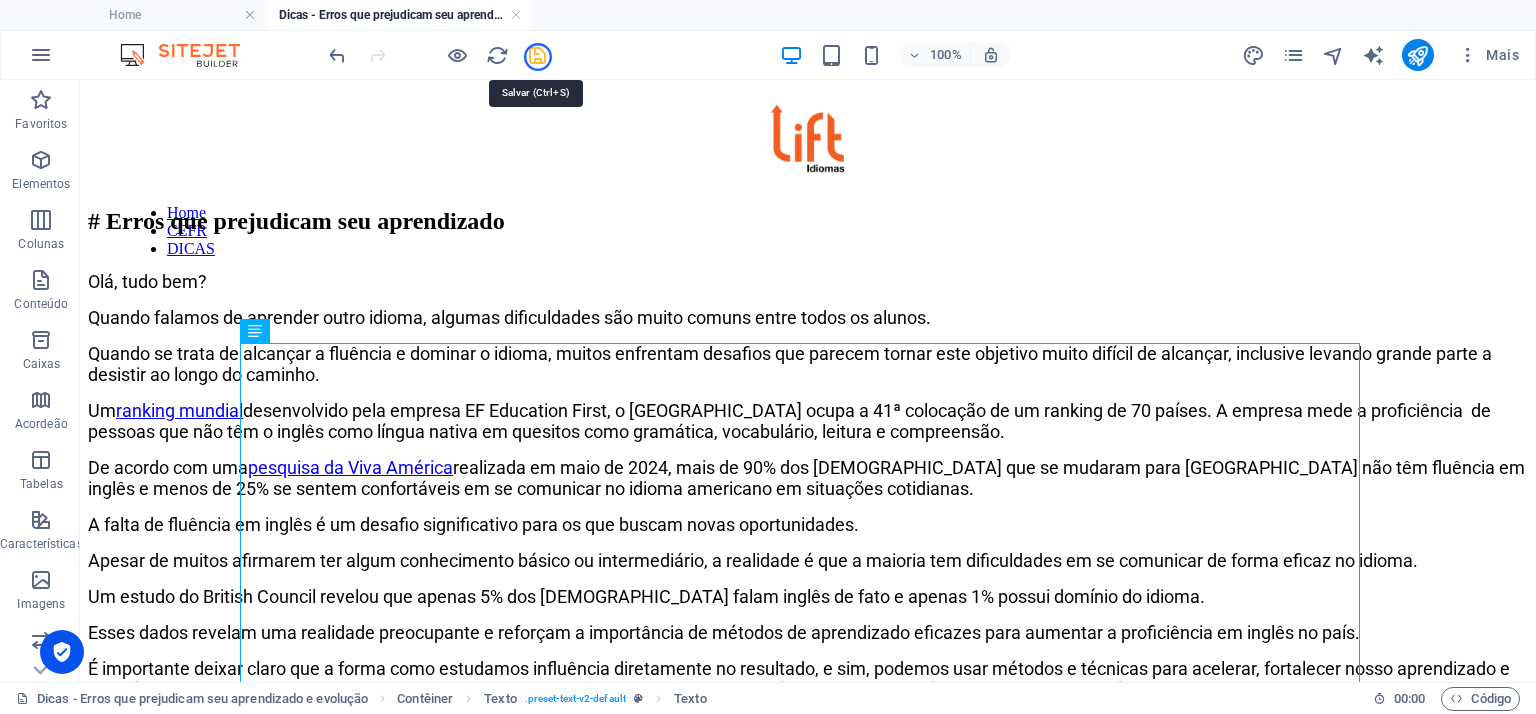 click at bounding box center [537, 55] 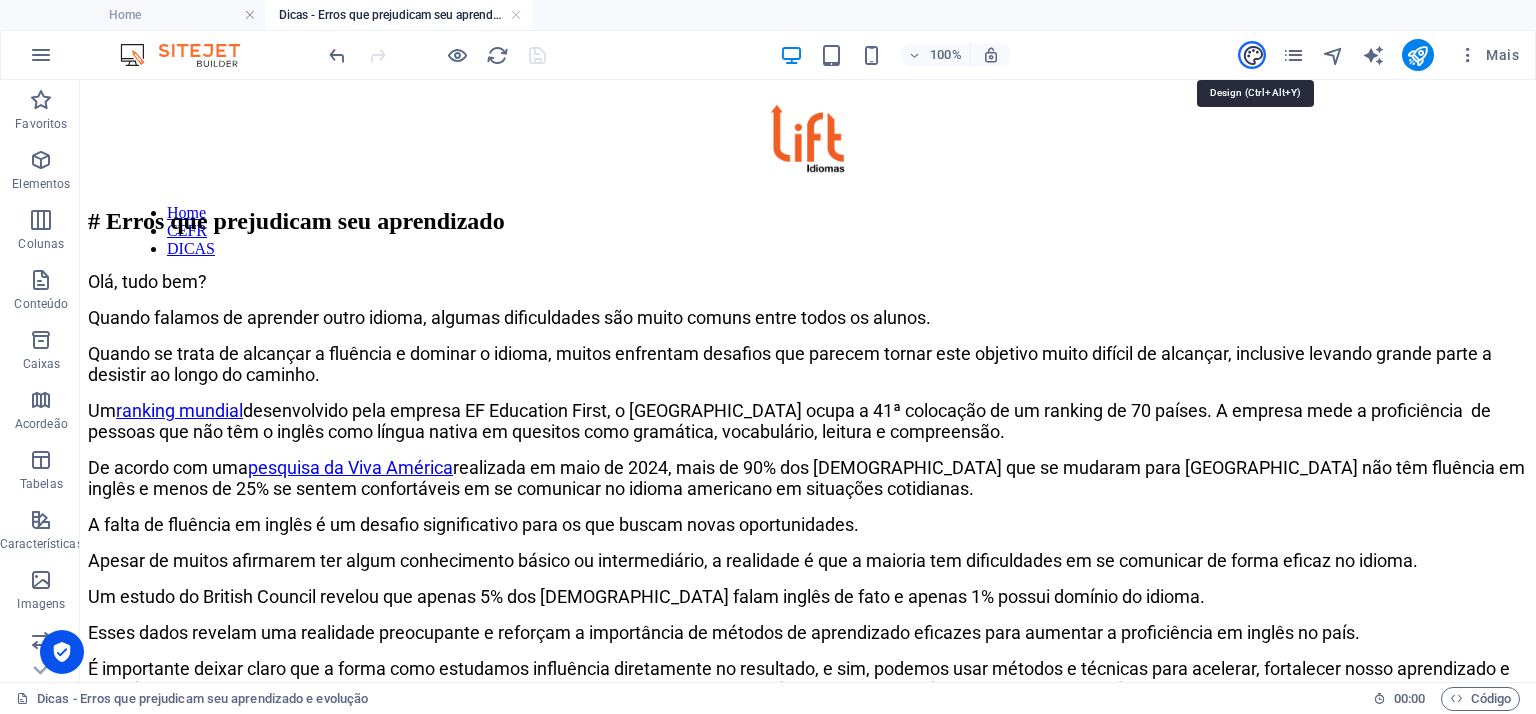 click at bounding box center [1253, 55] 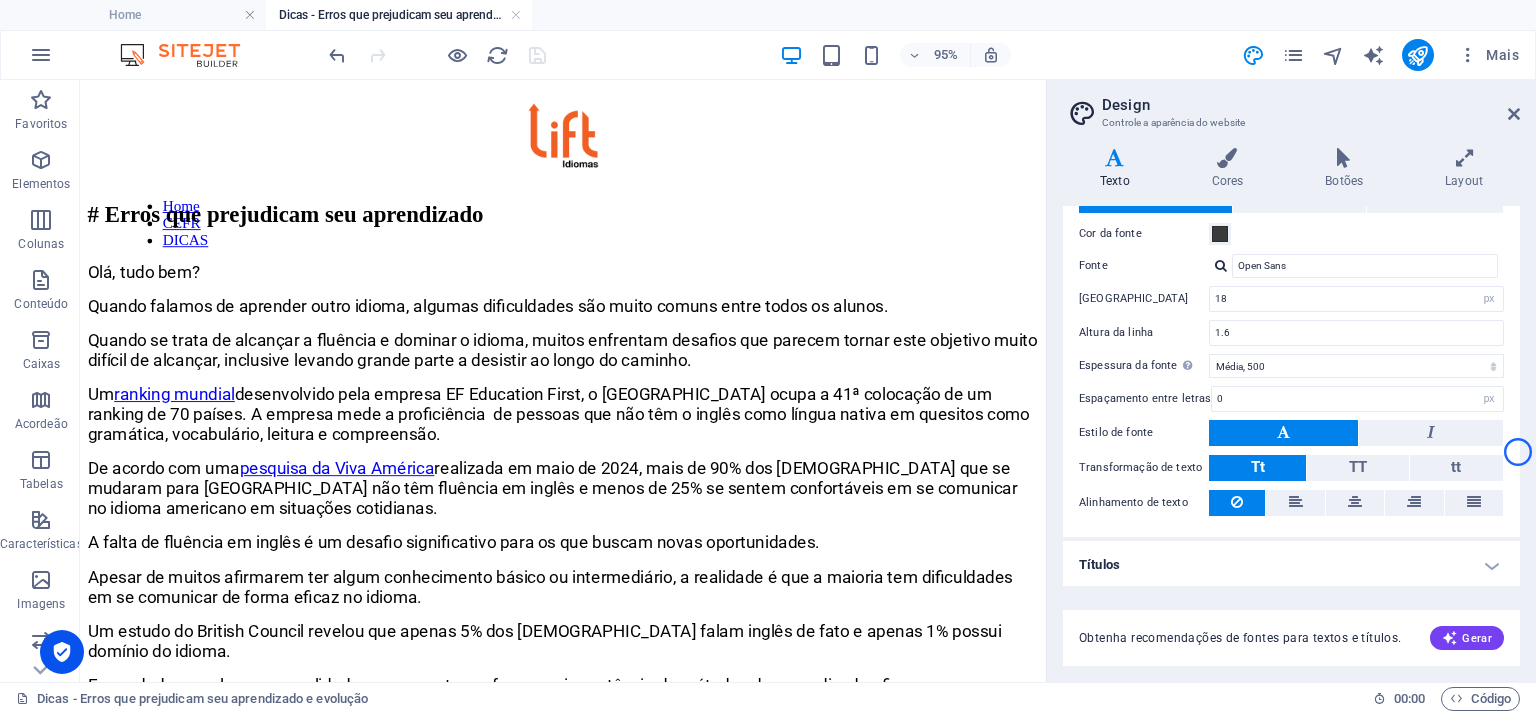 scroll, scrollTop: 0, scrollLeft: 0, axis: both 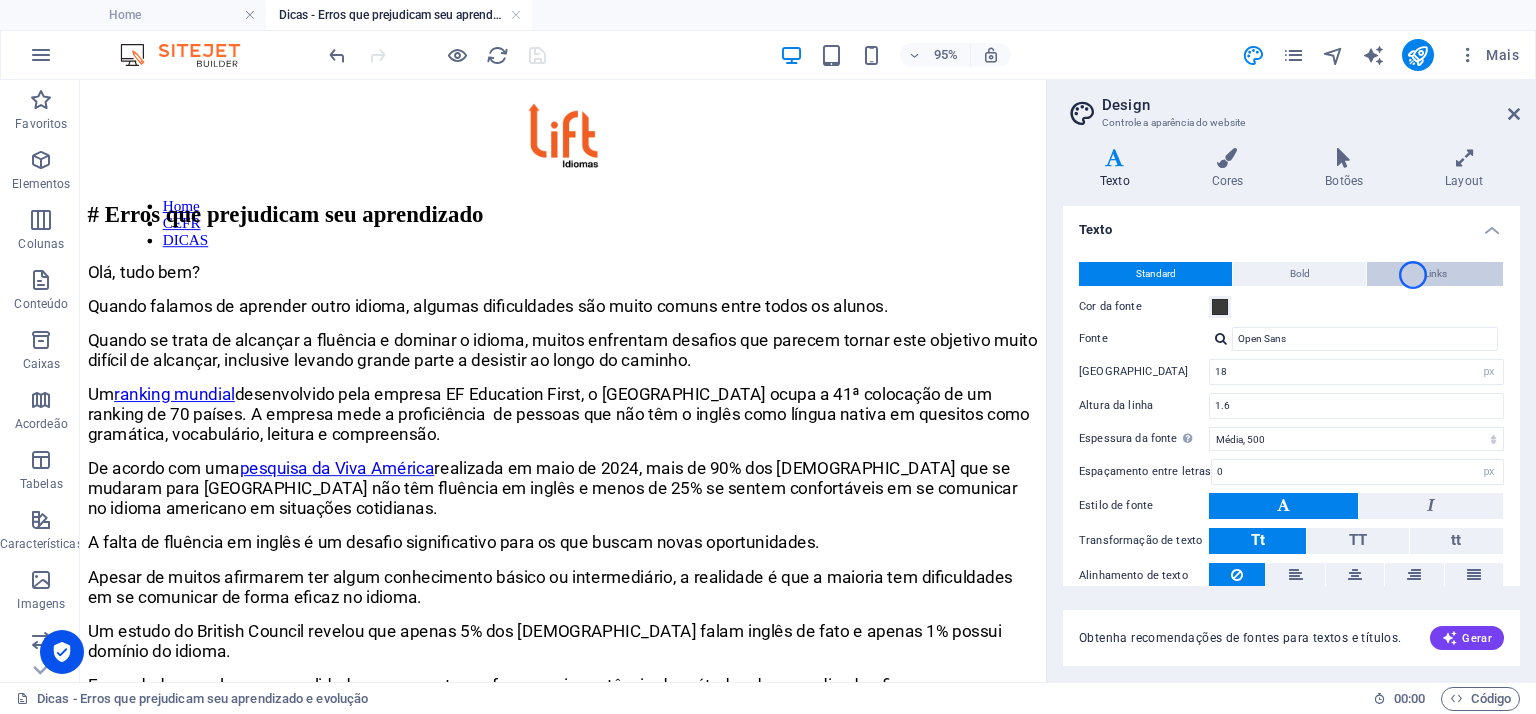 click on "Links" at bounding box center (1435, 274) 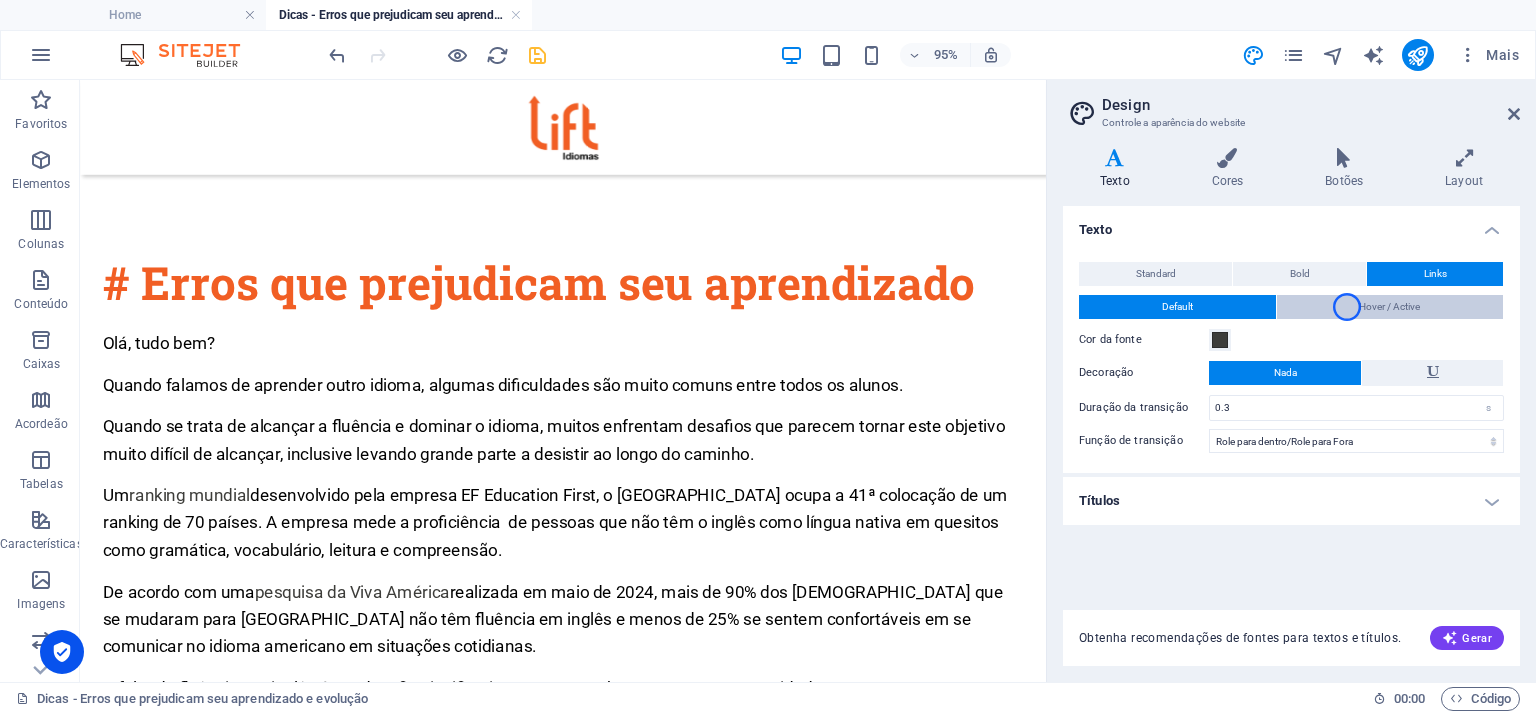 click on "Hover / Active" at bounding box center [1390, 307] 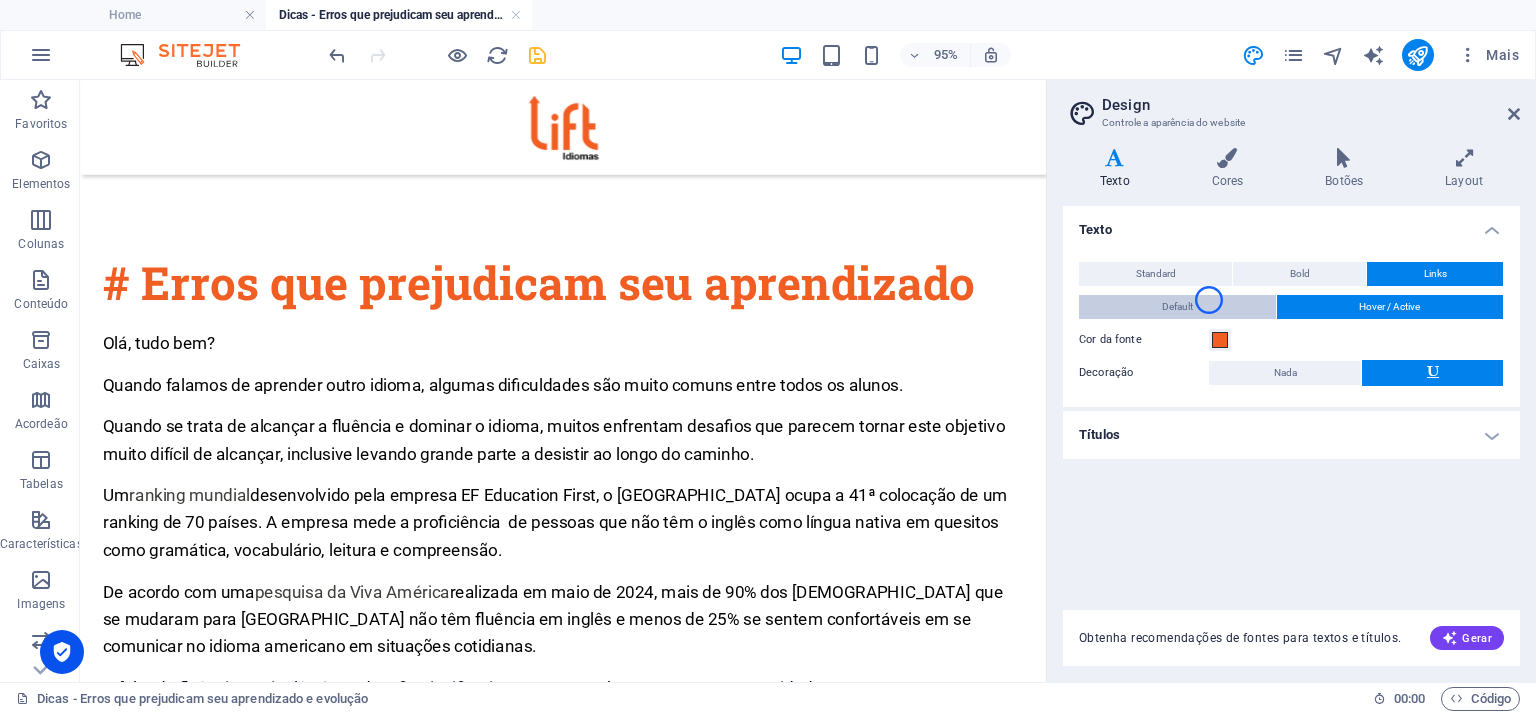 click on "Default" at bounding box center [1177, 307] 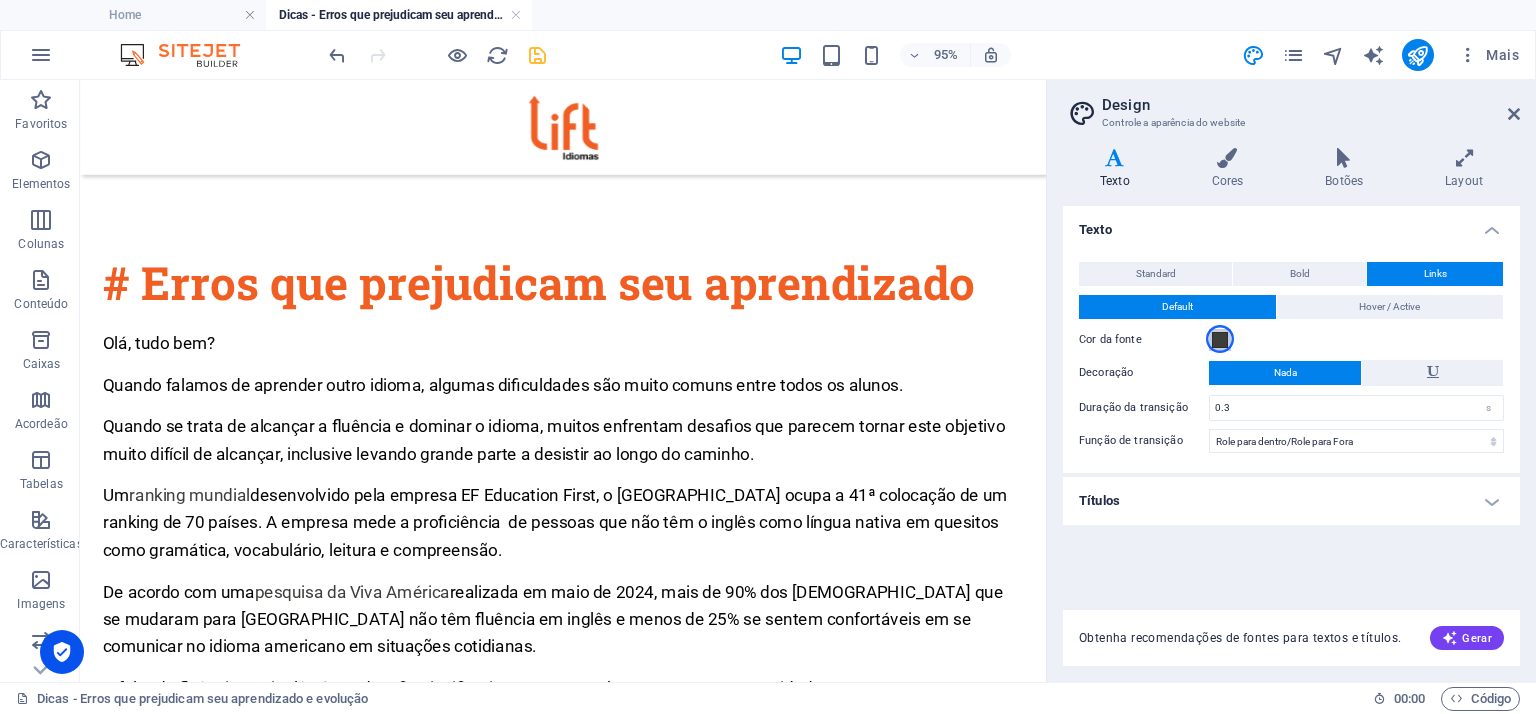 click at bounding box center (1220, 340) 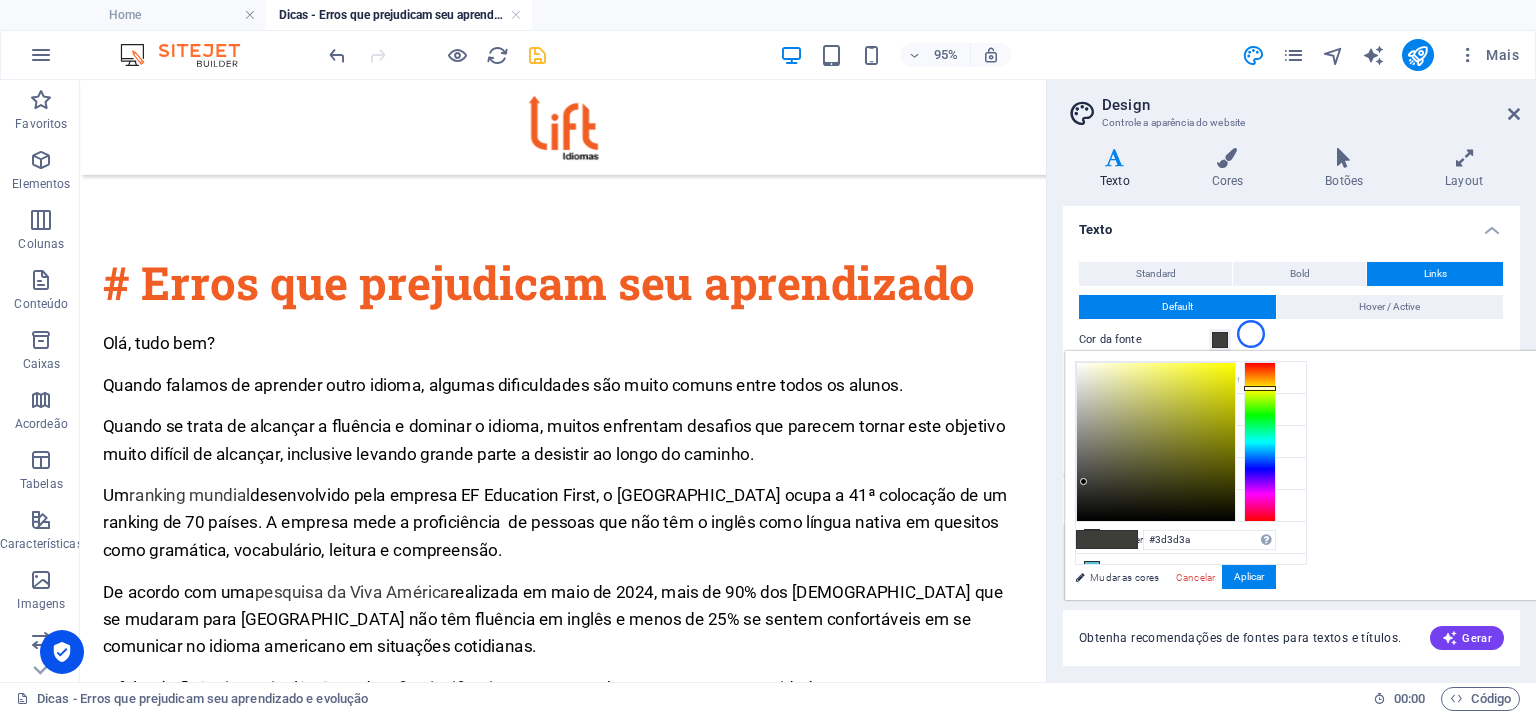 click on "Cor da fonte" at bounding box center [1291, 340] 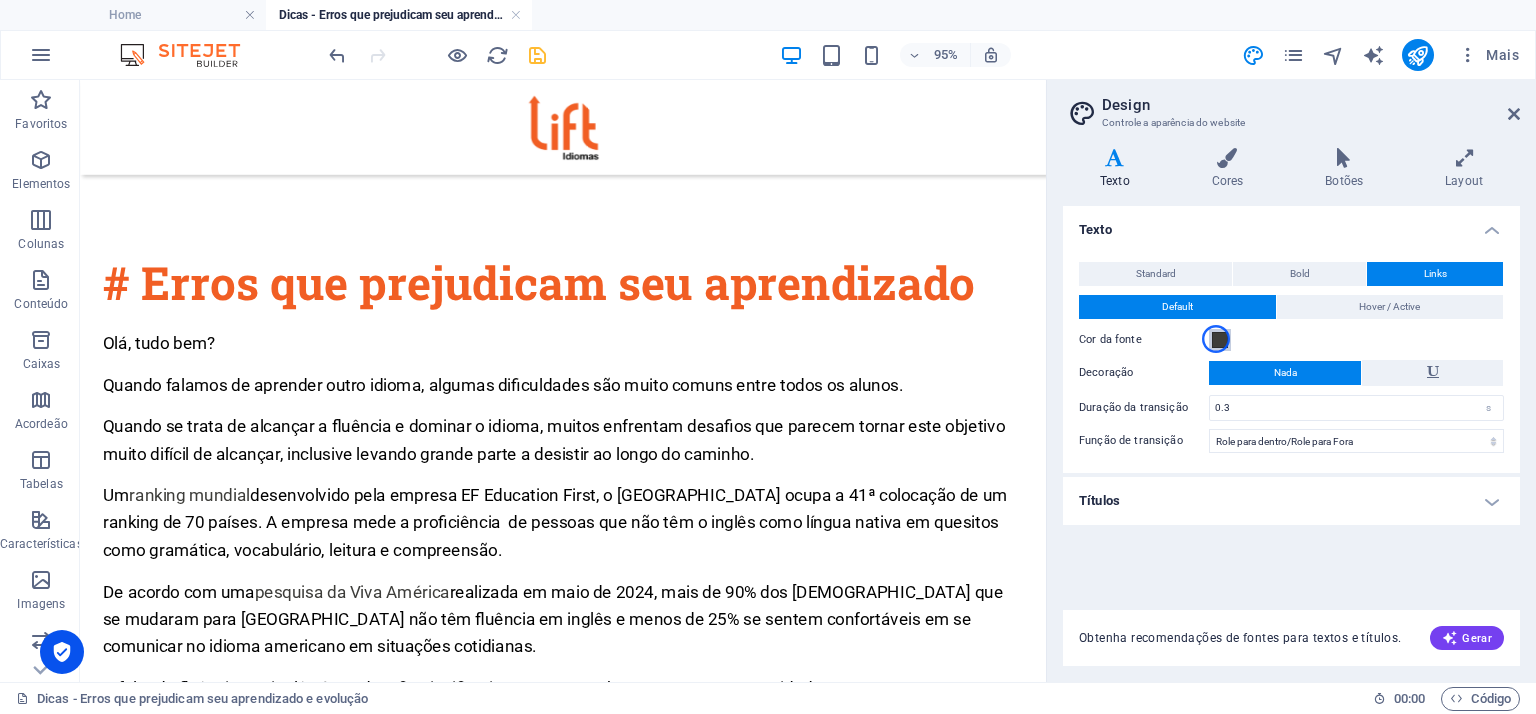 click at bounding box center [1220, 340] 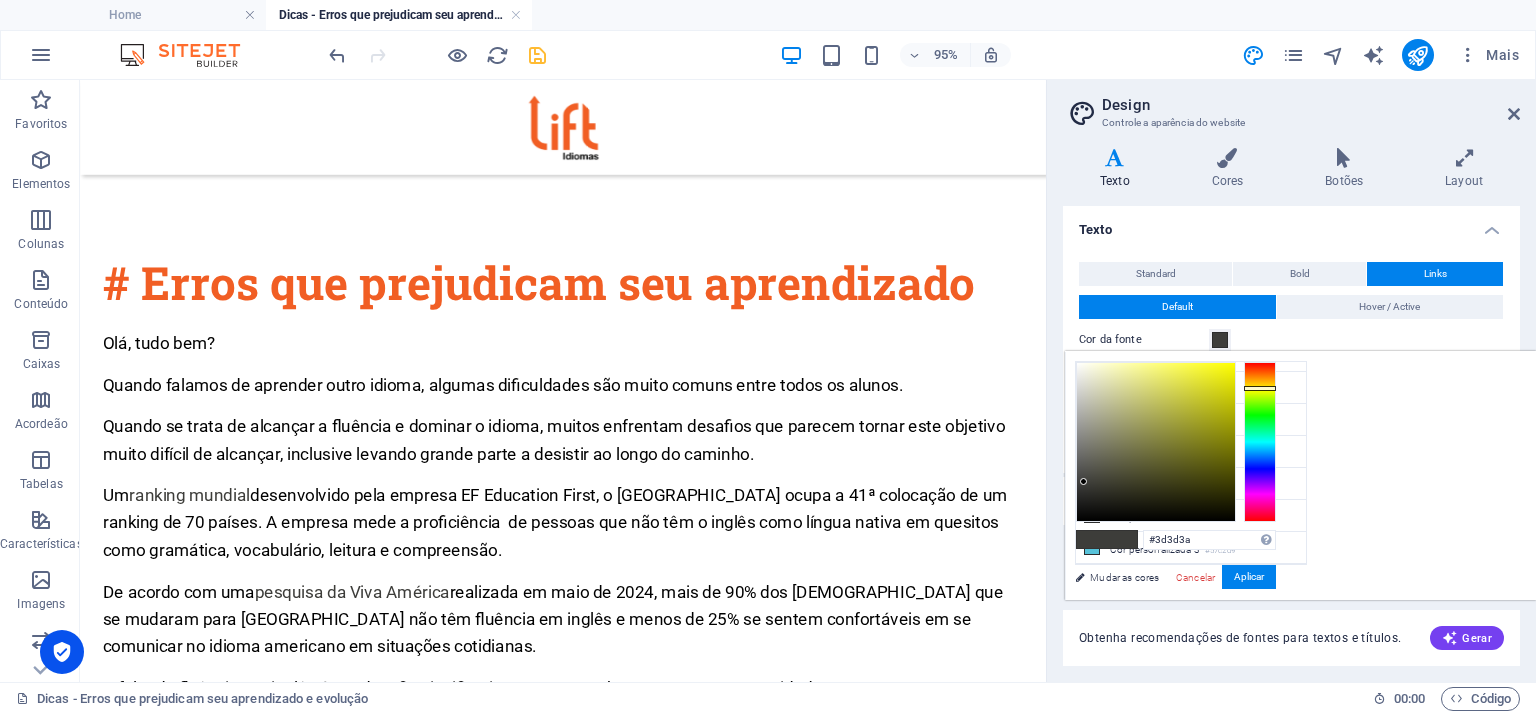 scroll, scrollTop: 44, scrollLeft: 0, axis: vertical 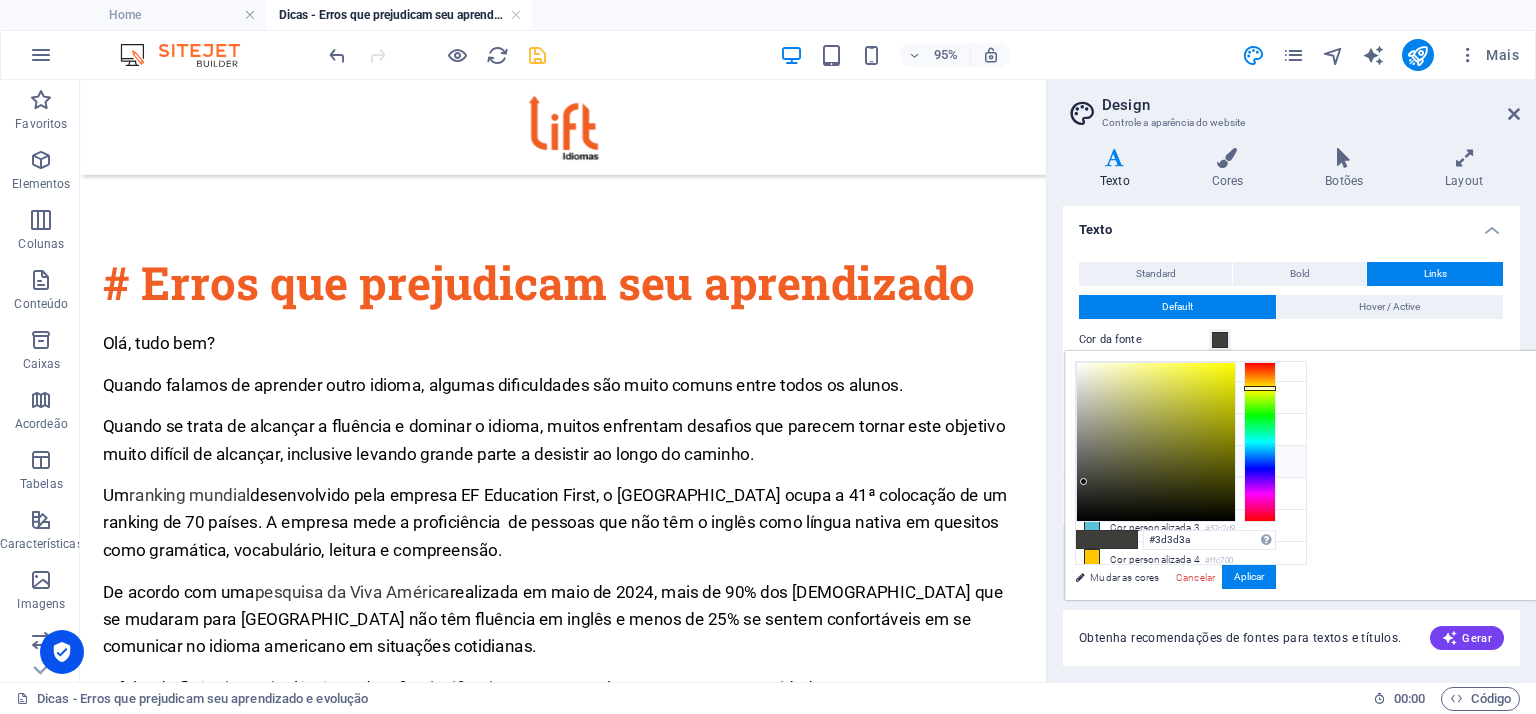 click on "Cor personalizada 1
#1c2045" at bounding box center [1191, 462] 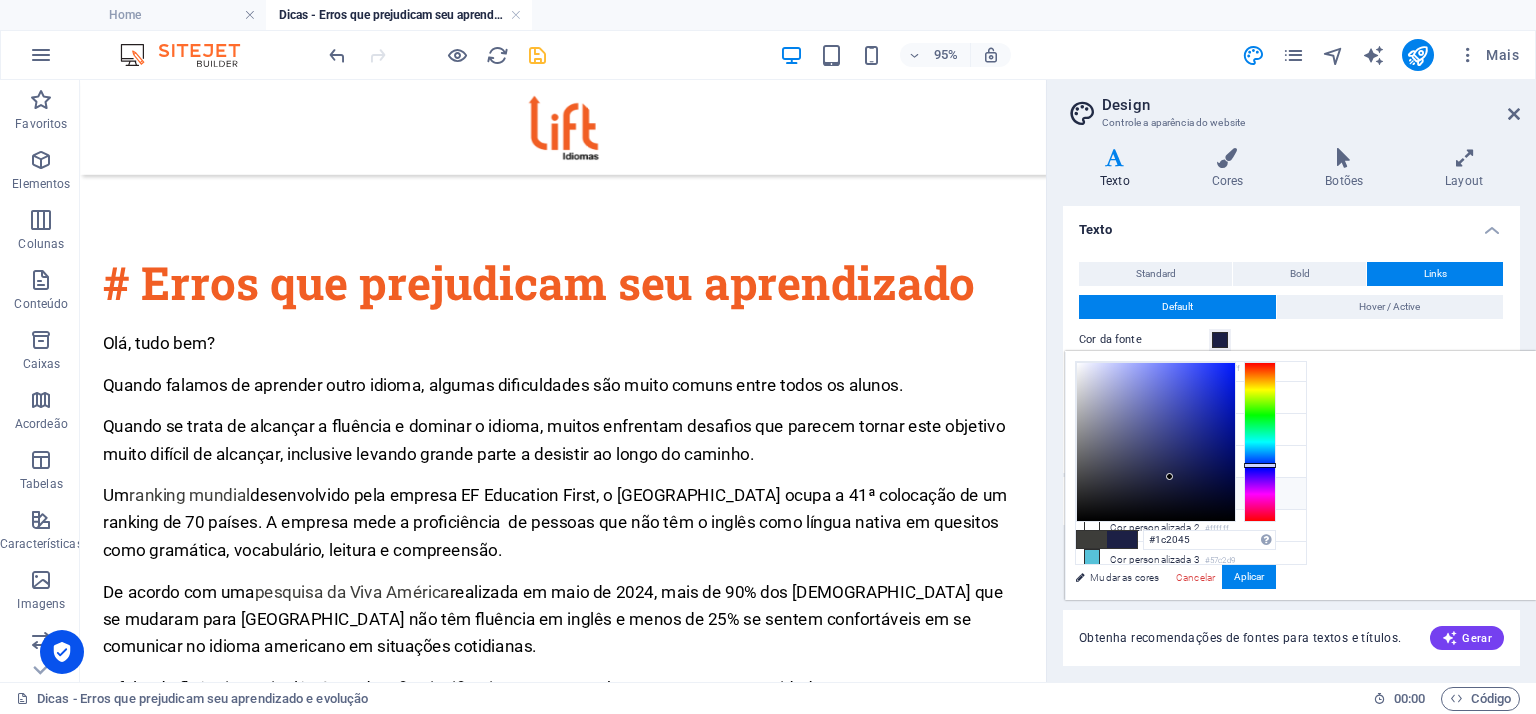 scroll, scrollTop: 0, scrollLeft: 0, axis: both 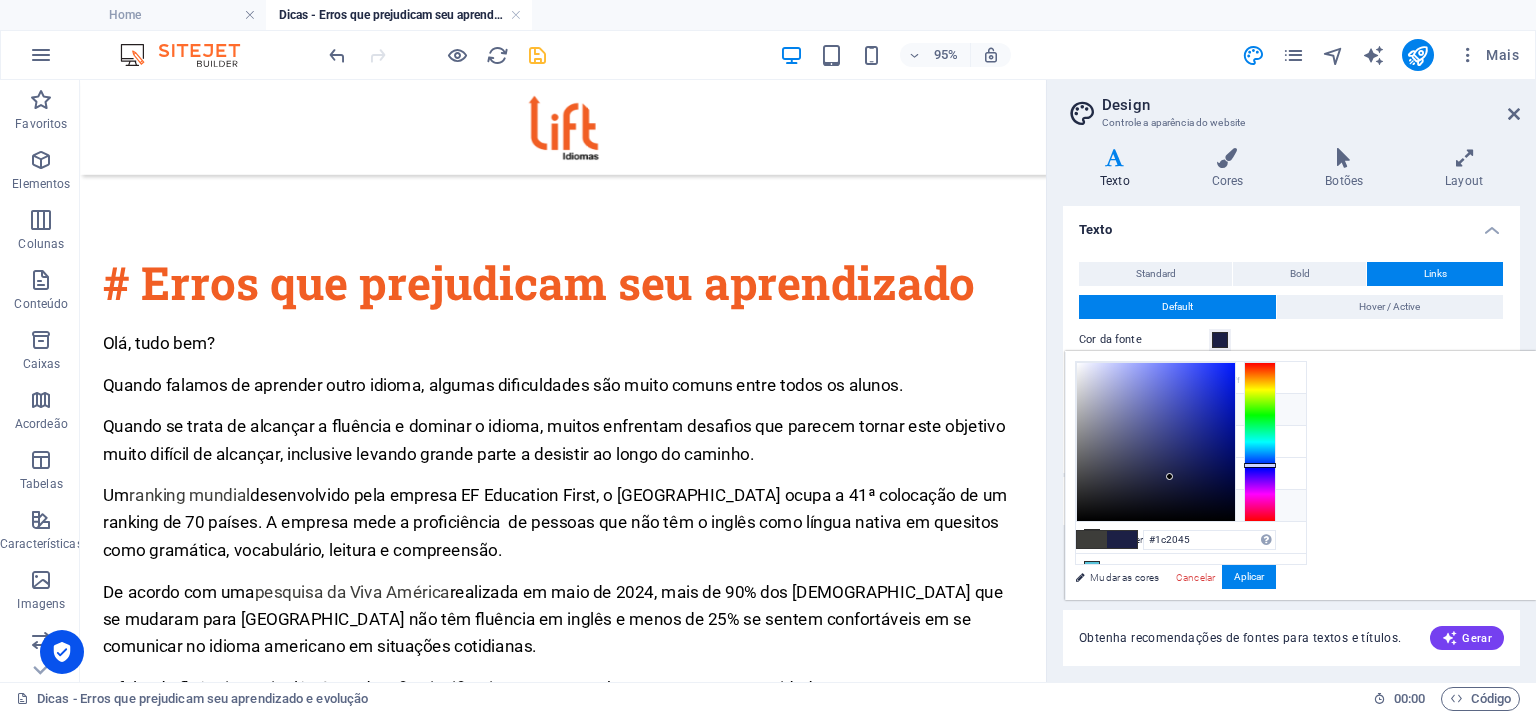 click on "Cor primária
#f15e24" at bounding box center [1191, 410] 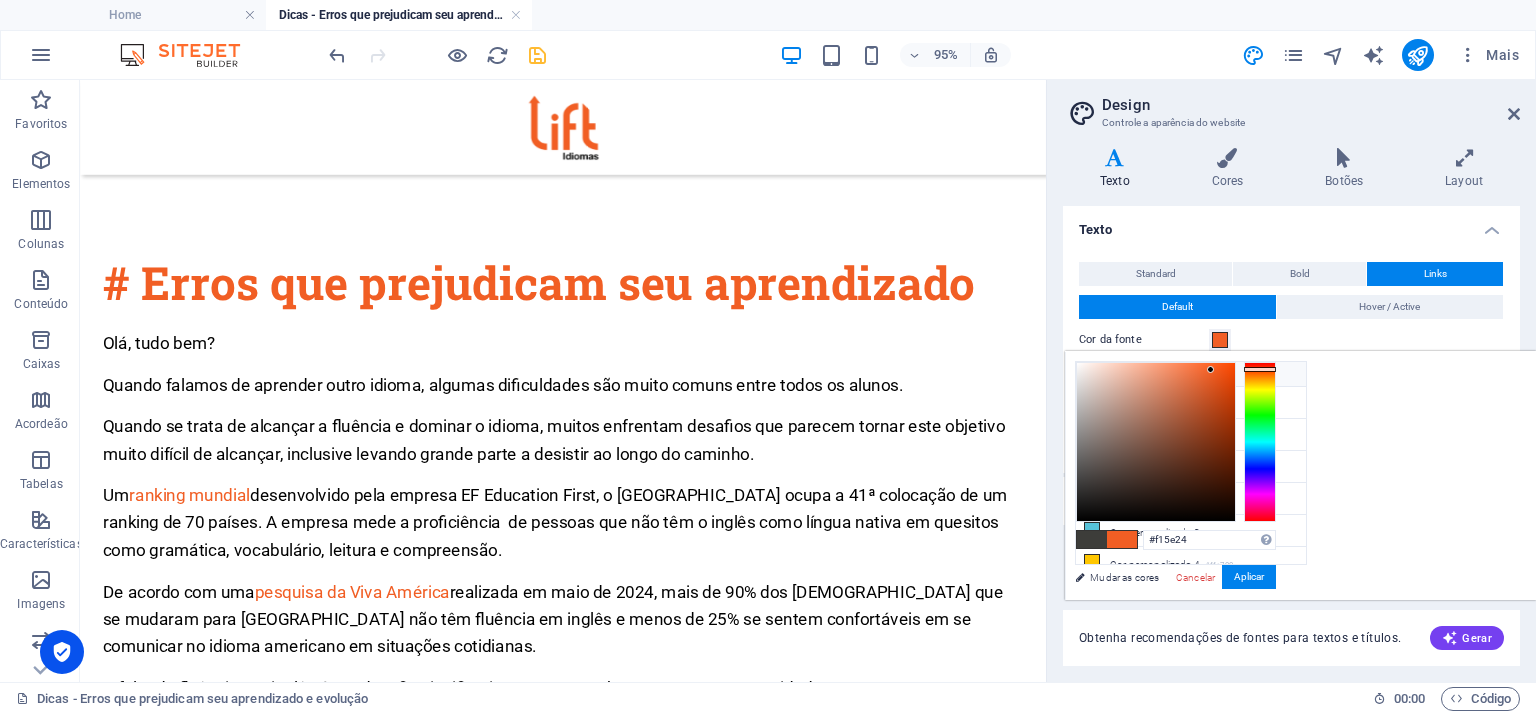 scroll, scrollTop: 44, scrollLeft: 0, axis: vertical 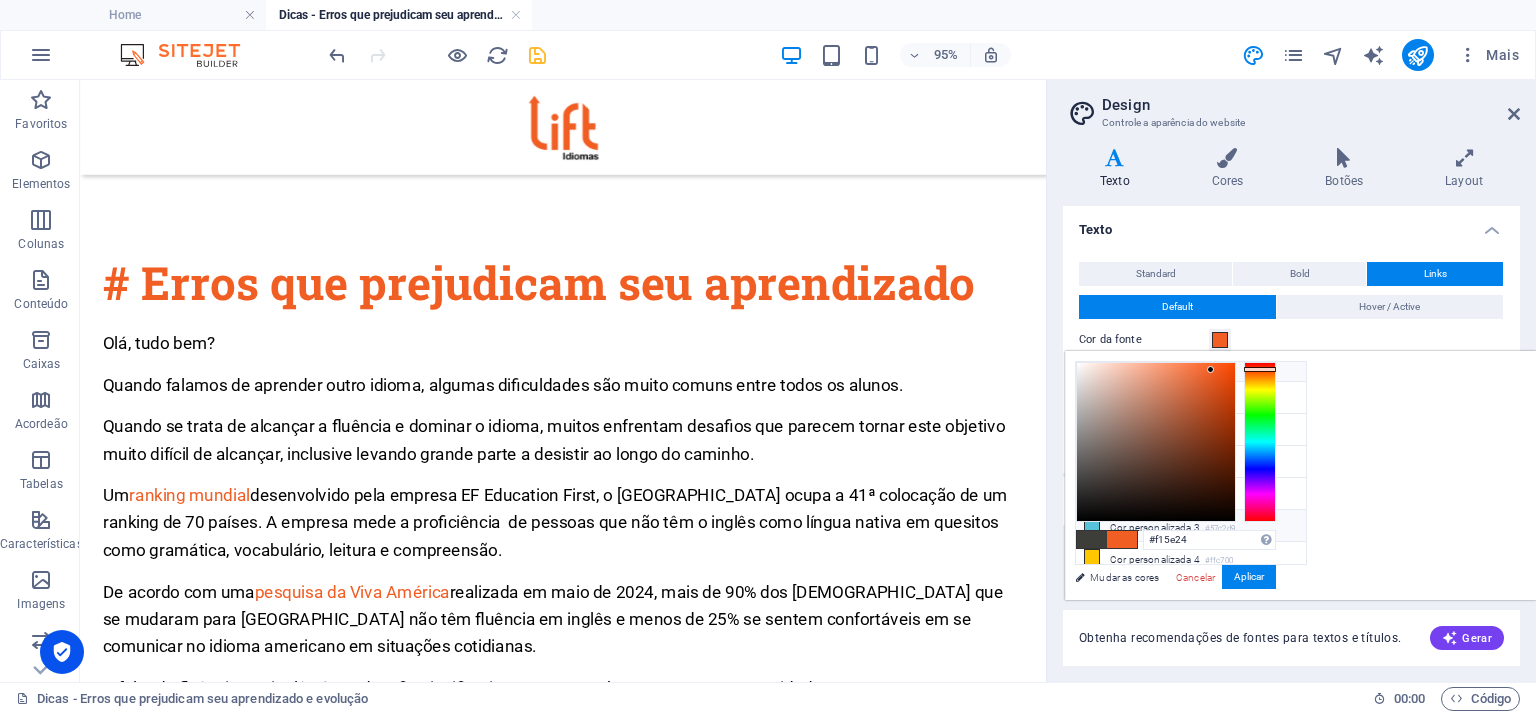 click on "Cor personalizada 3
#57c2d9" at bounding box center (1191, 526) 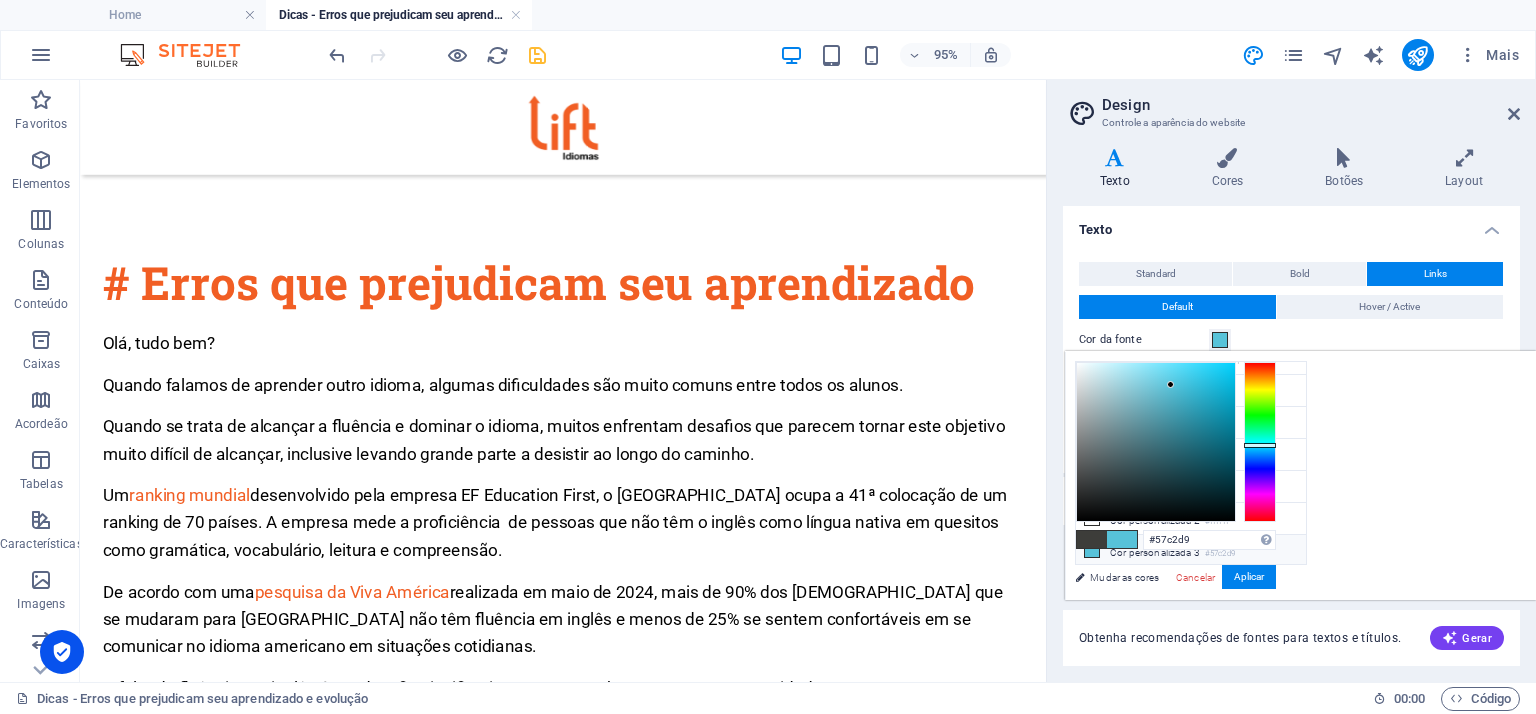 scroll, scrollTop: 0, scrollLeft: 0, axis: both 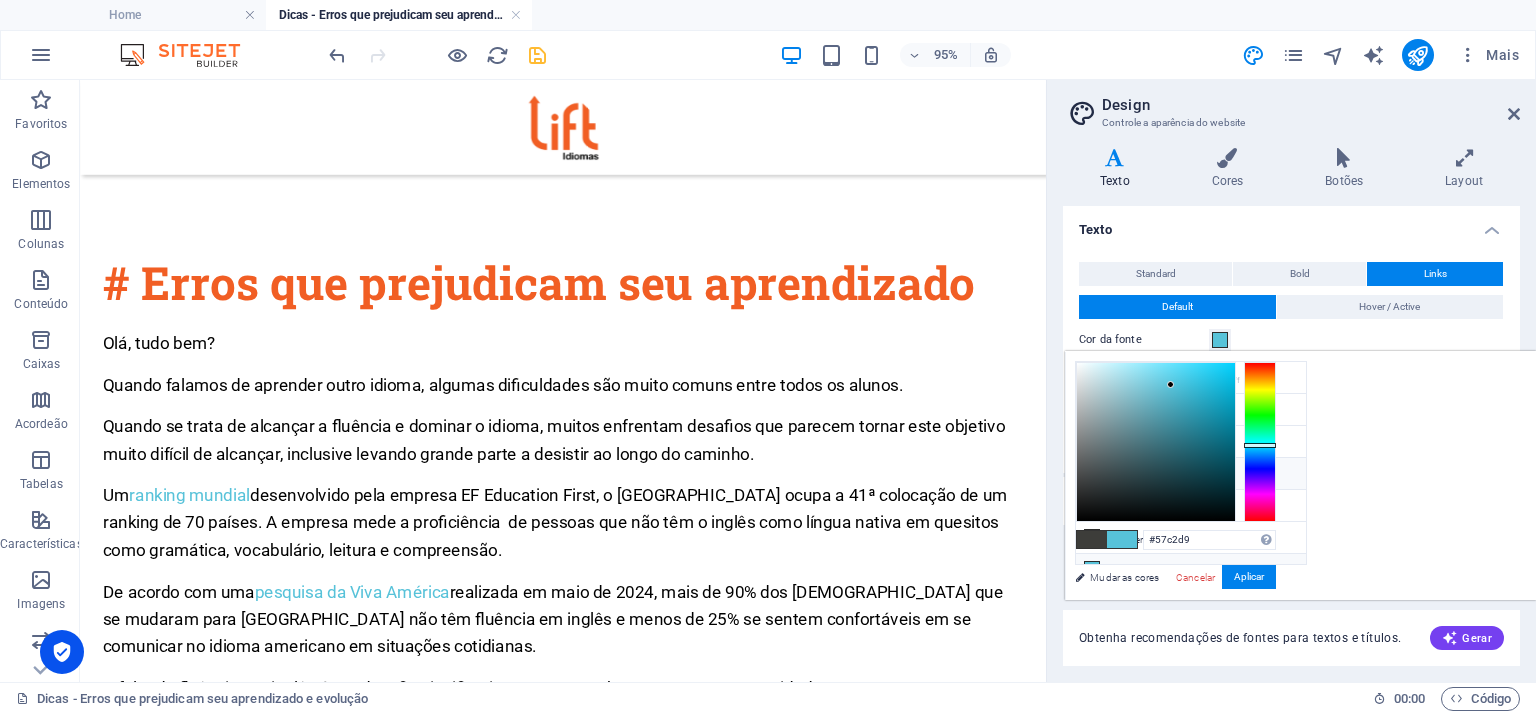 click on "Cor da fonte
#3a3a3a" at bounding box center [1191, 474] 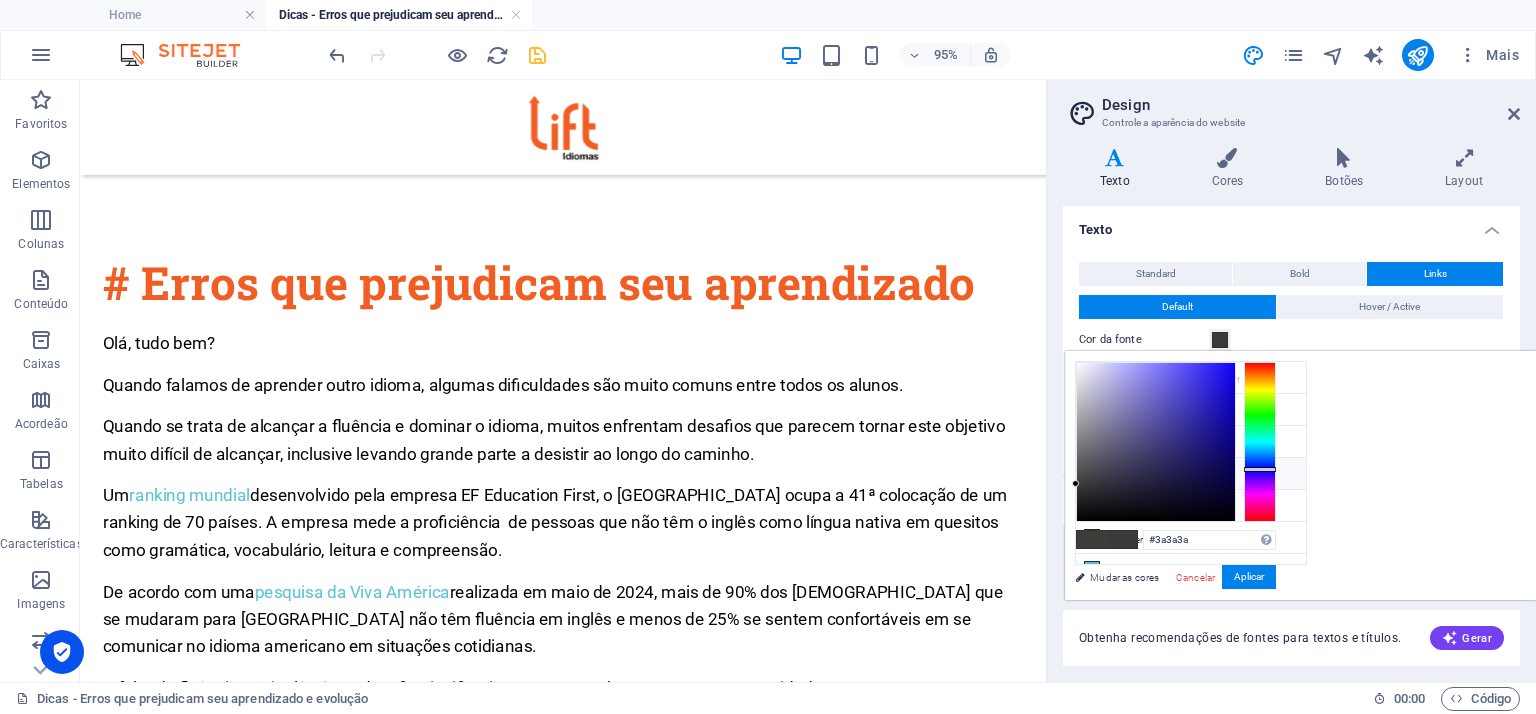click at bounding box center (1260, 442) 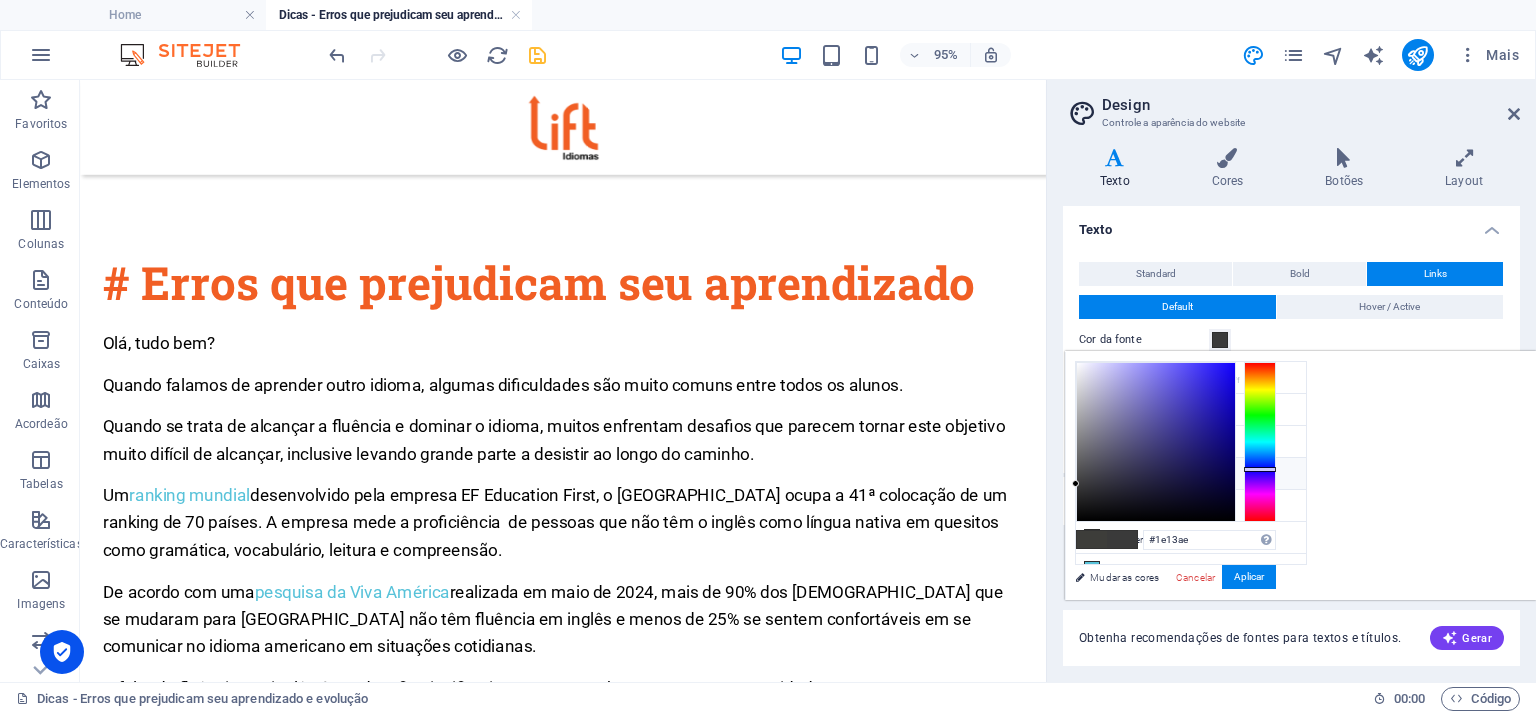click at bounding box center [1156, 442] 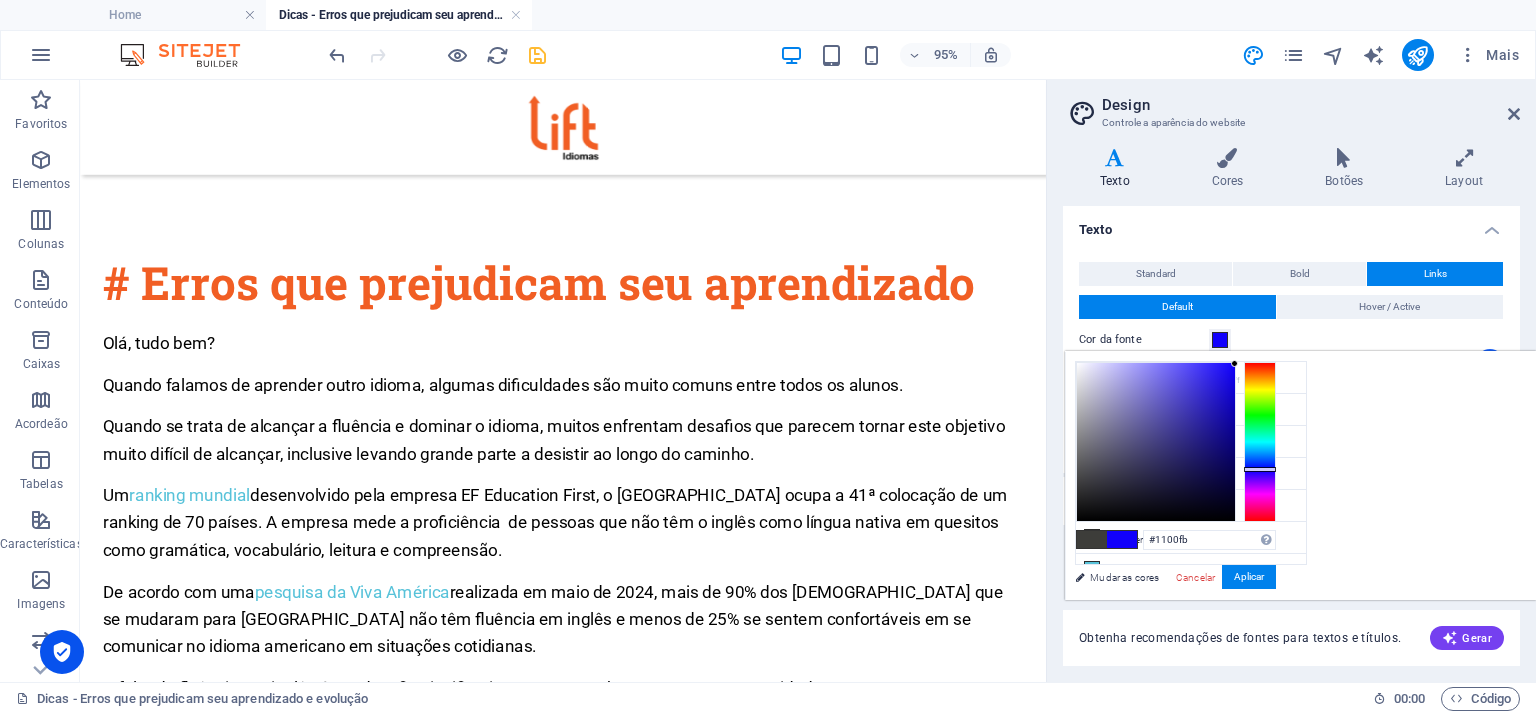 drag, startPoint x: 1467, startPoint y: 411, endPoint x: 1490, endPoint y: 363, distance: 53.225933 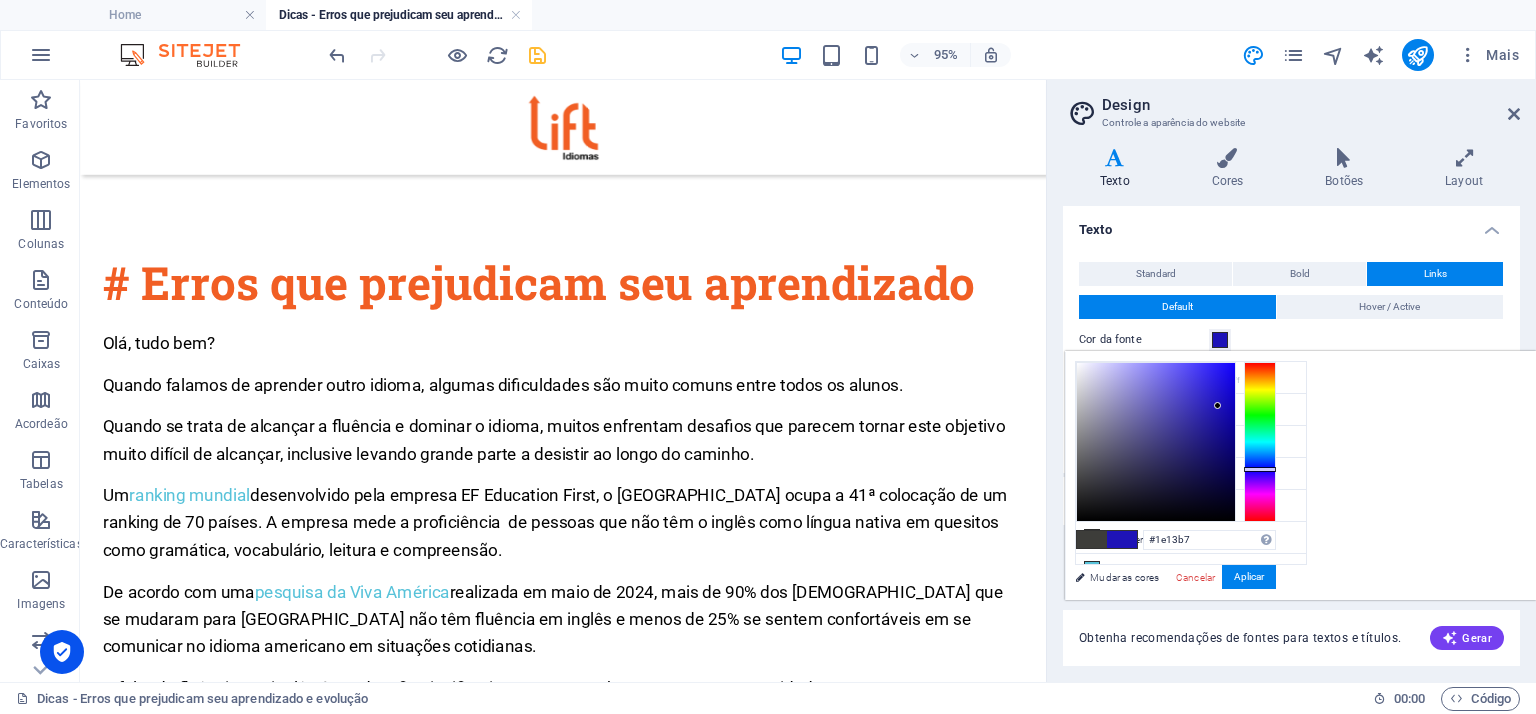 drag, startPoint x: 1482, startPoint y: 361, endPoint x: 1468, endPoint y: 405, distance: 46.173584 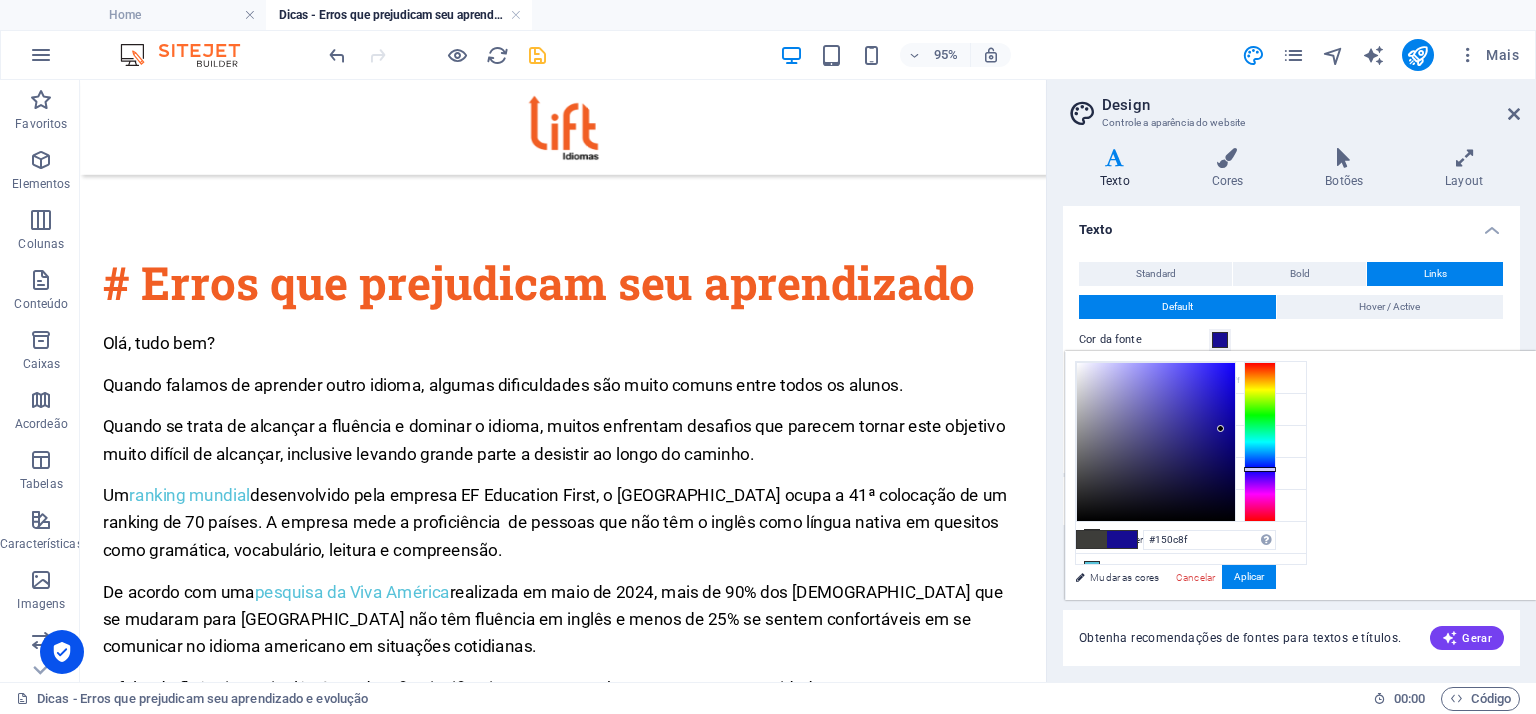 drag, startPoint x: 1468, startPoint y: 405, endPoint x: 1471, endPoint y: 430, distance: 25.179358 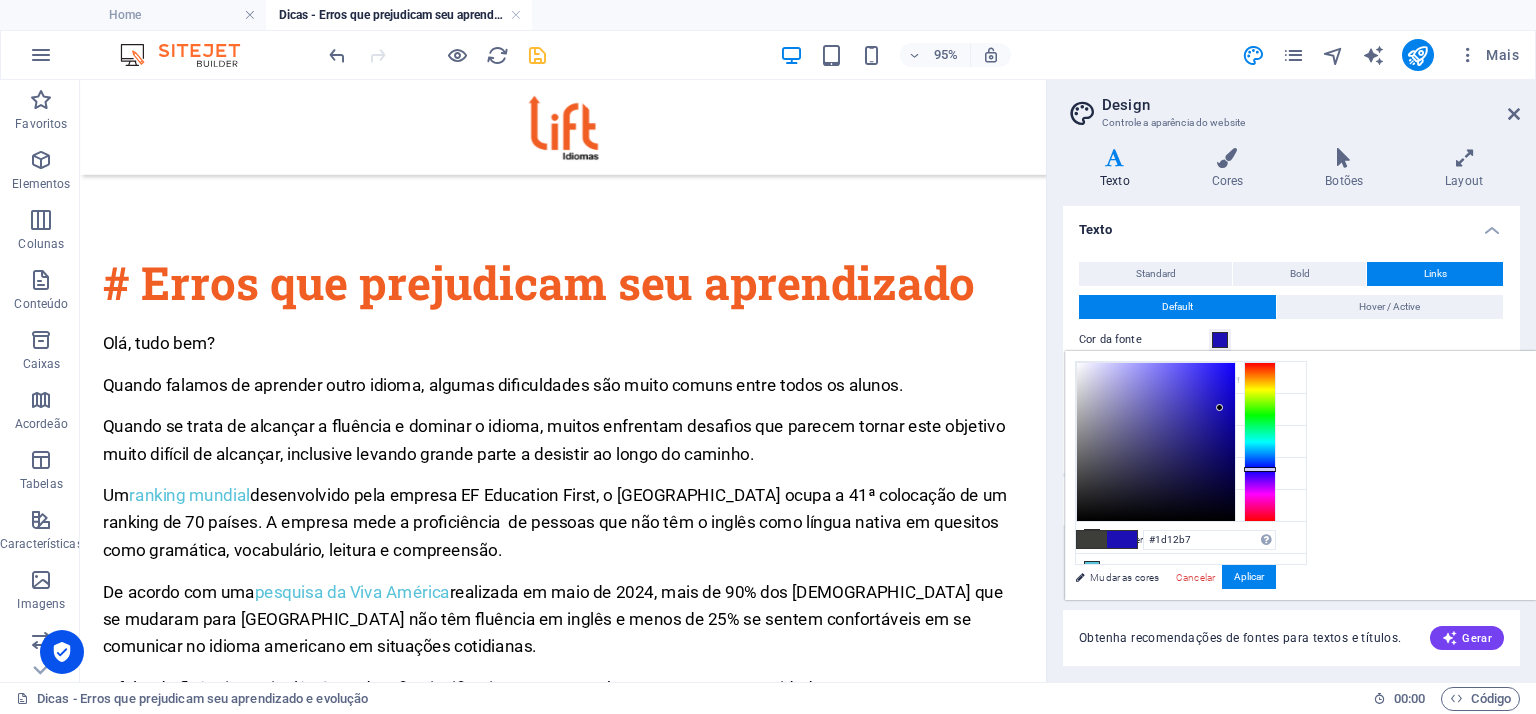 type on "#1e13b9" 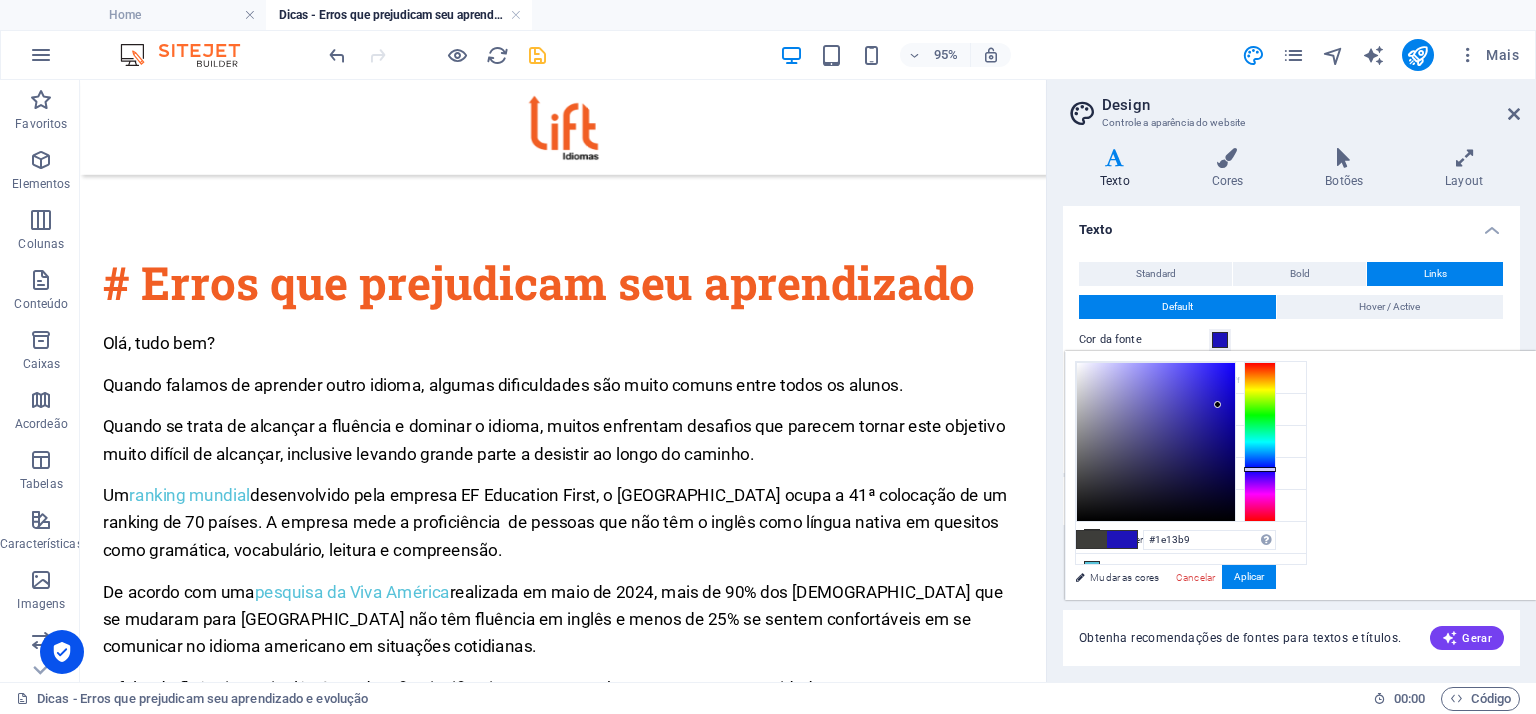 click at bounding box center (1156, 442) 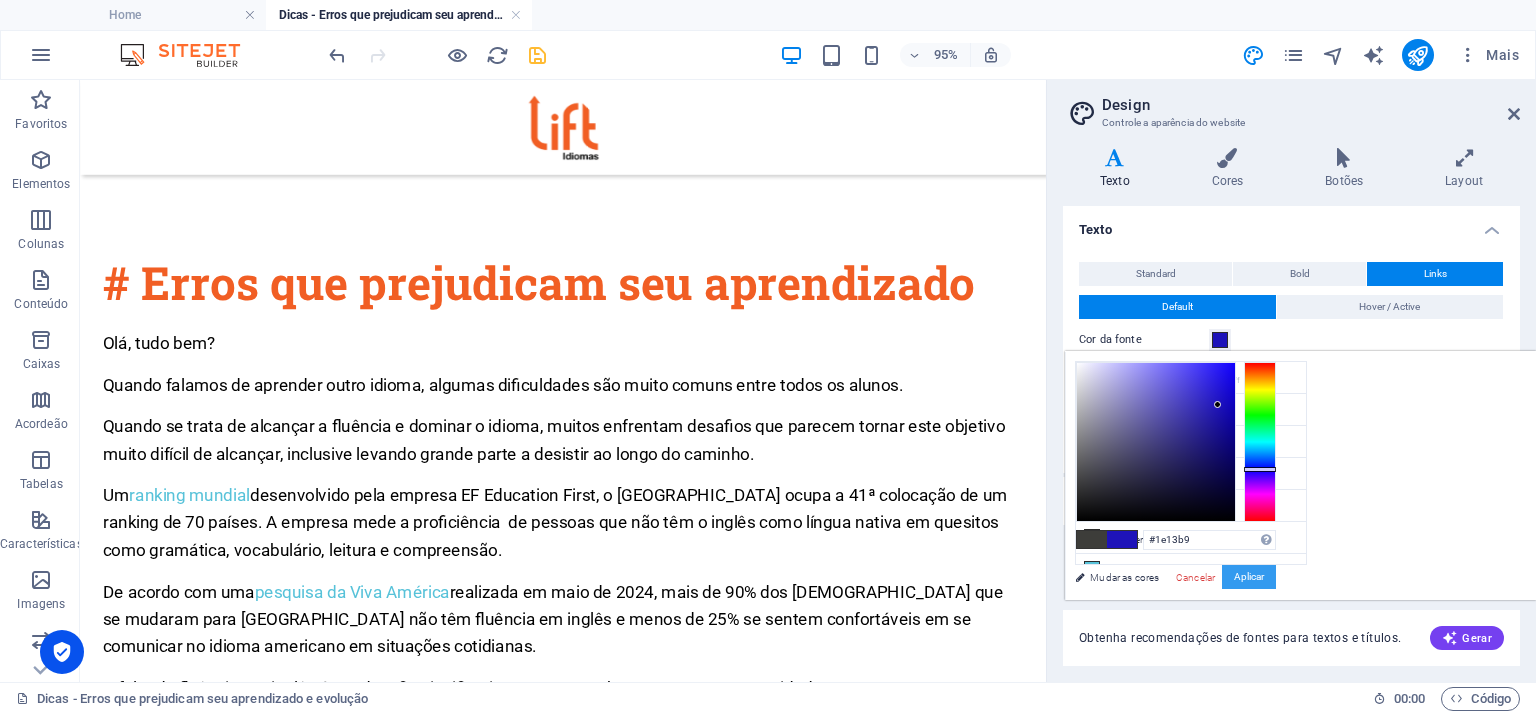 click on "Aplicar" at bounding box center [1249, 577] 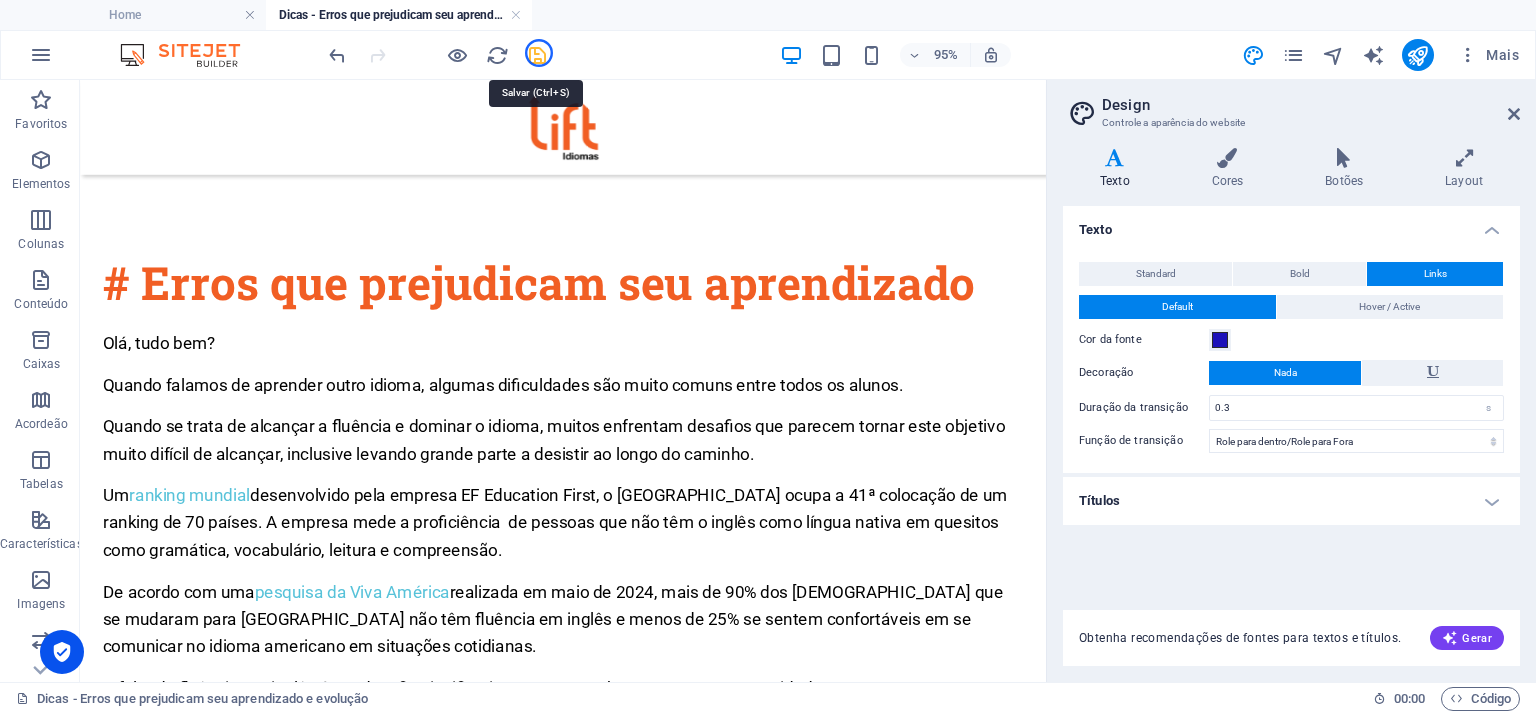 click at bounding box center (537, 55) 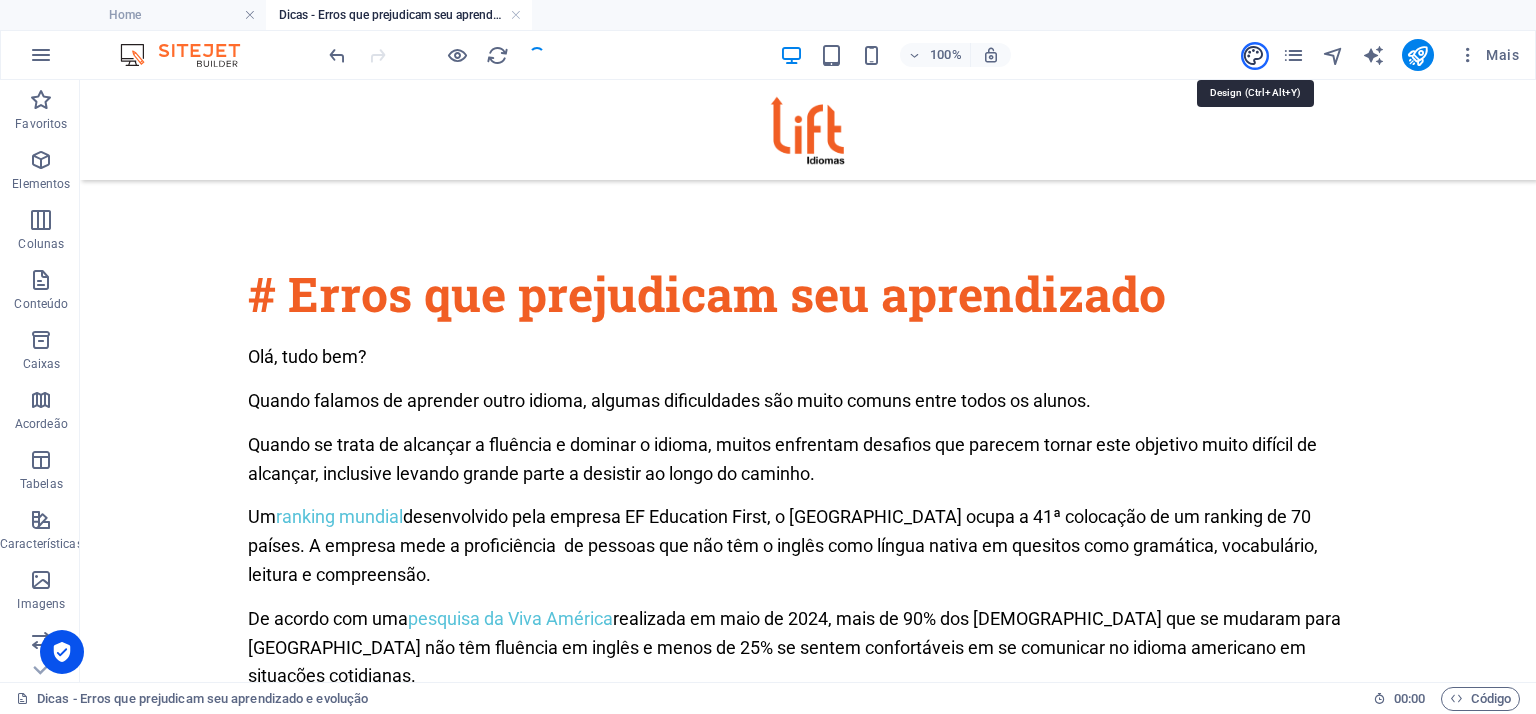 click at bounding box center [1253, 55] 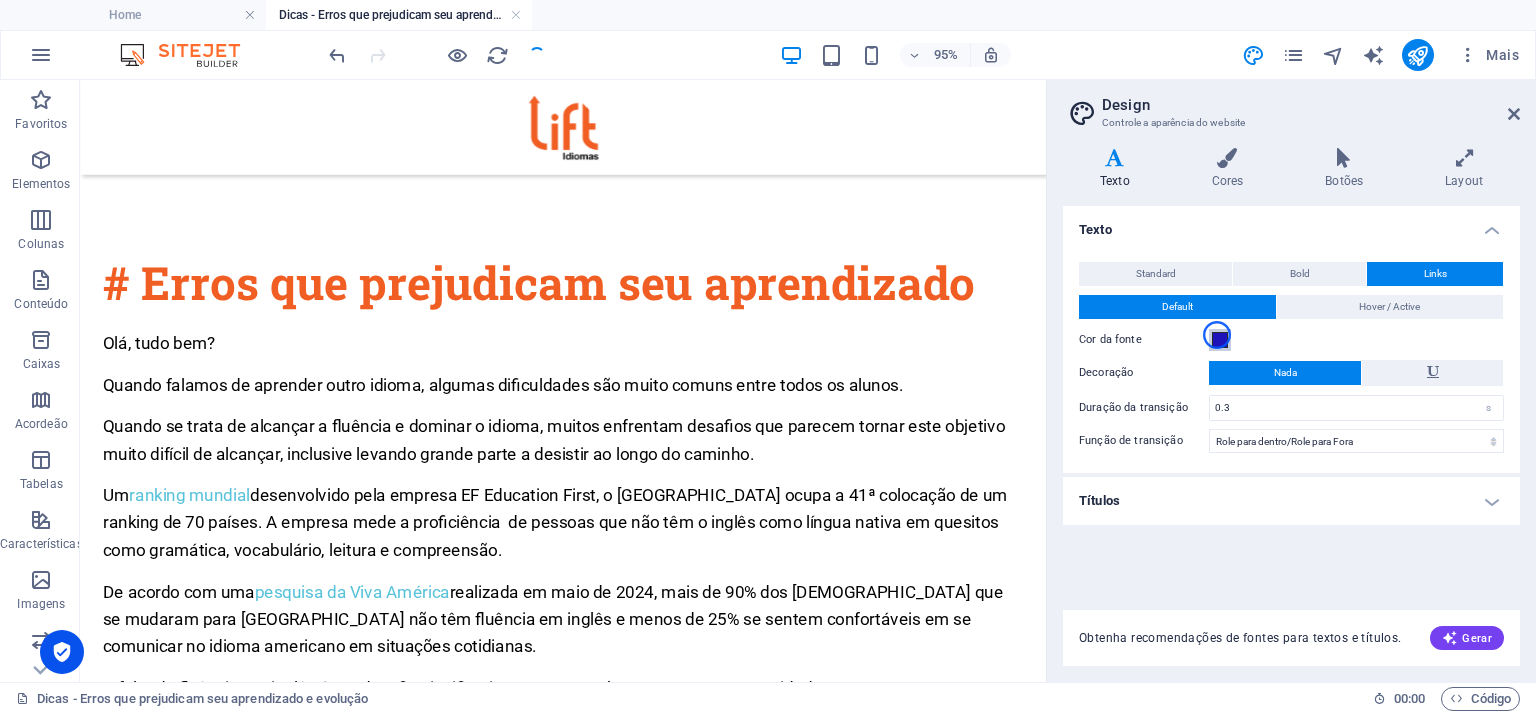 click at bounding box center [1220, 340] 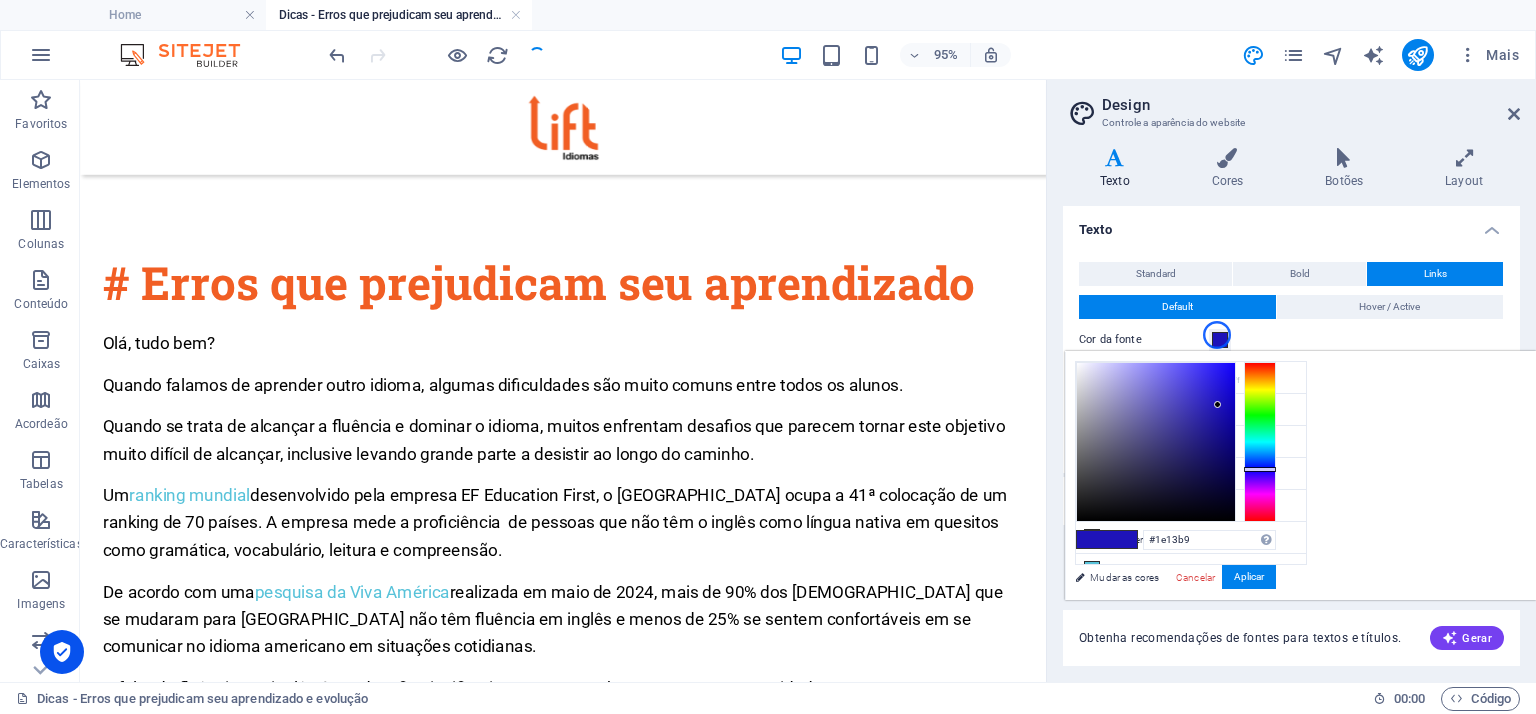 click at bounding box center (1220, 340) 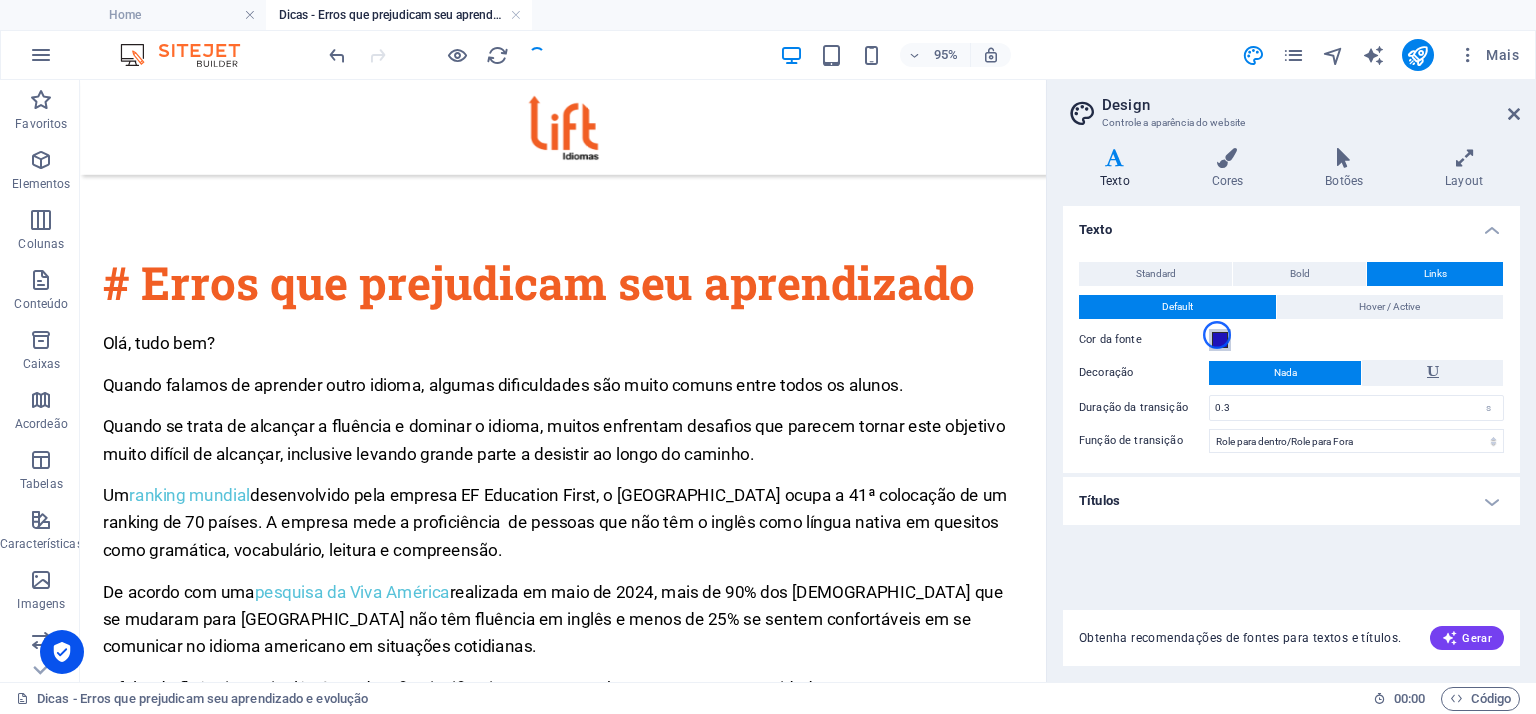 click at bounding box center (1220, 340) 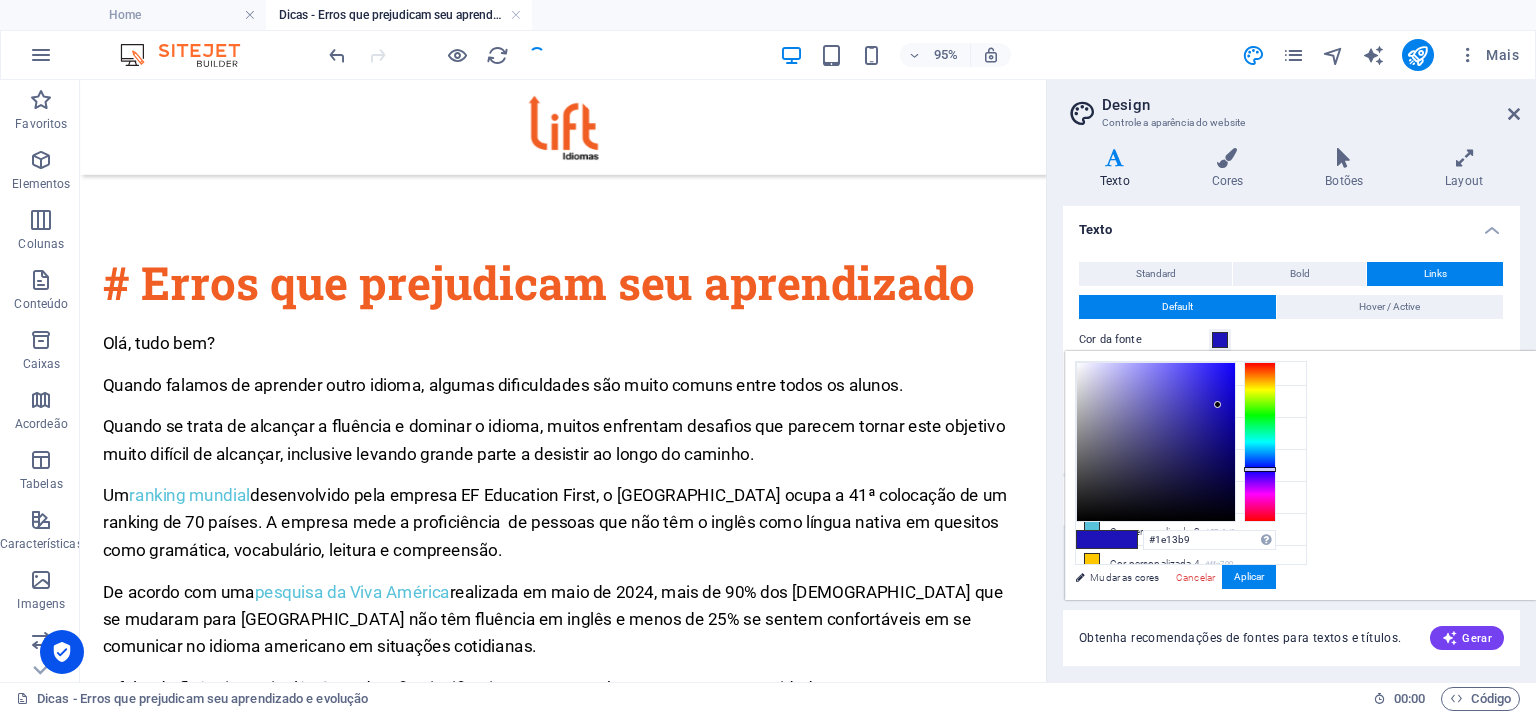 scroll, scrollTop: 44, scrollLeft: 0, axis: vertical 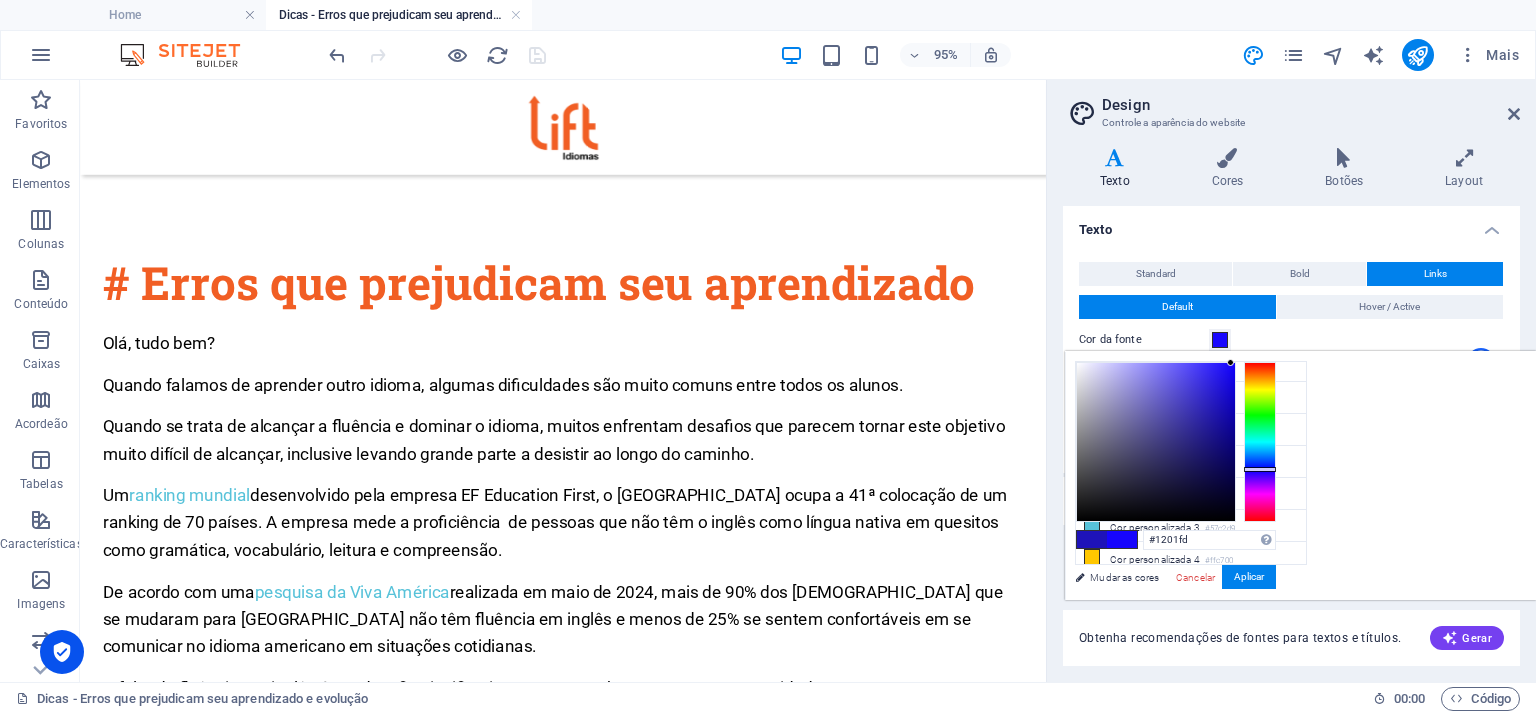 type on "#1100fd" 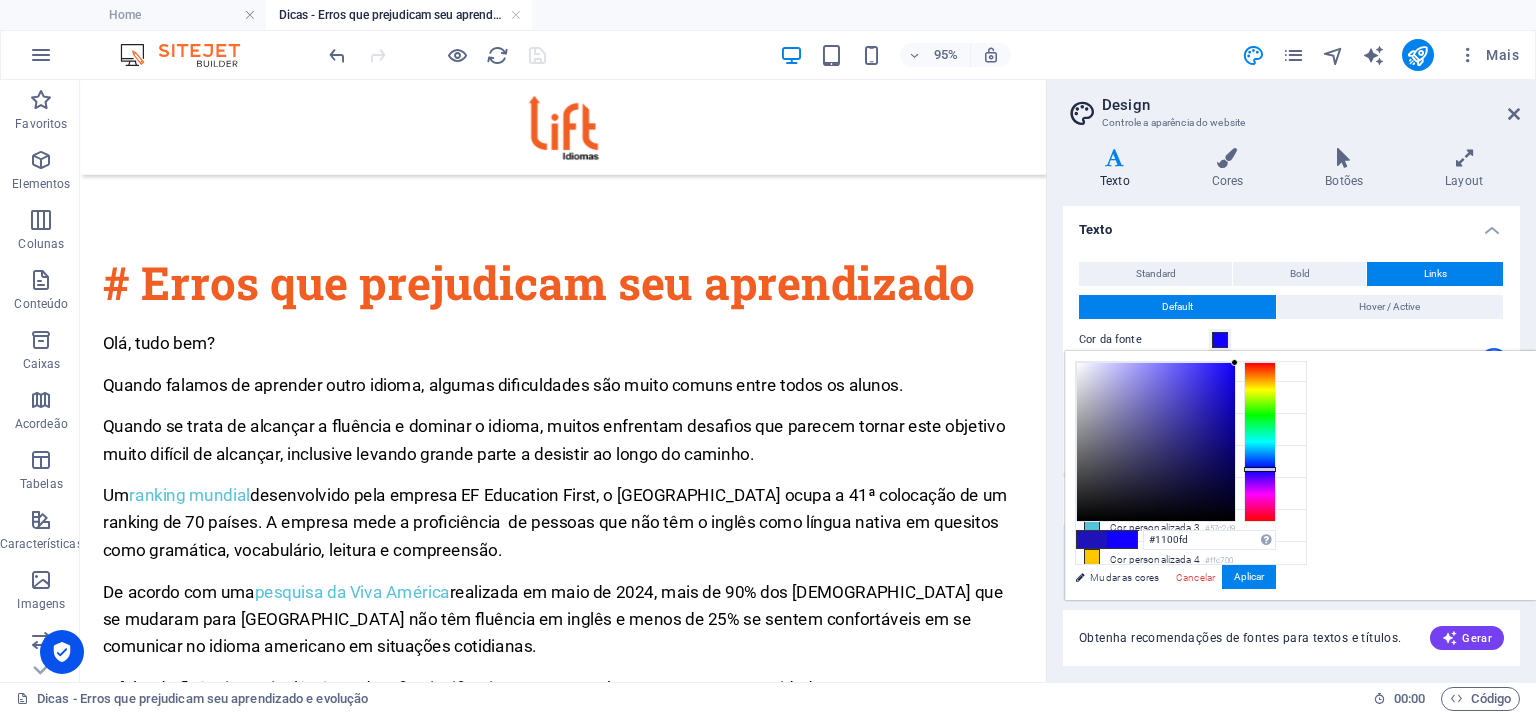 drag, startPoint x: 1467, startPoint y: 399, endPoint x: 1494, endPoint y: 362, distance: 45.80393 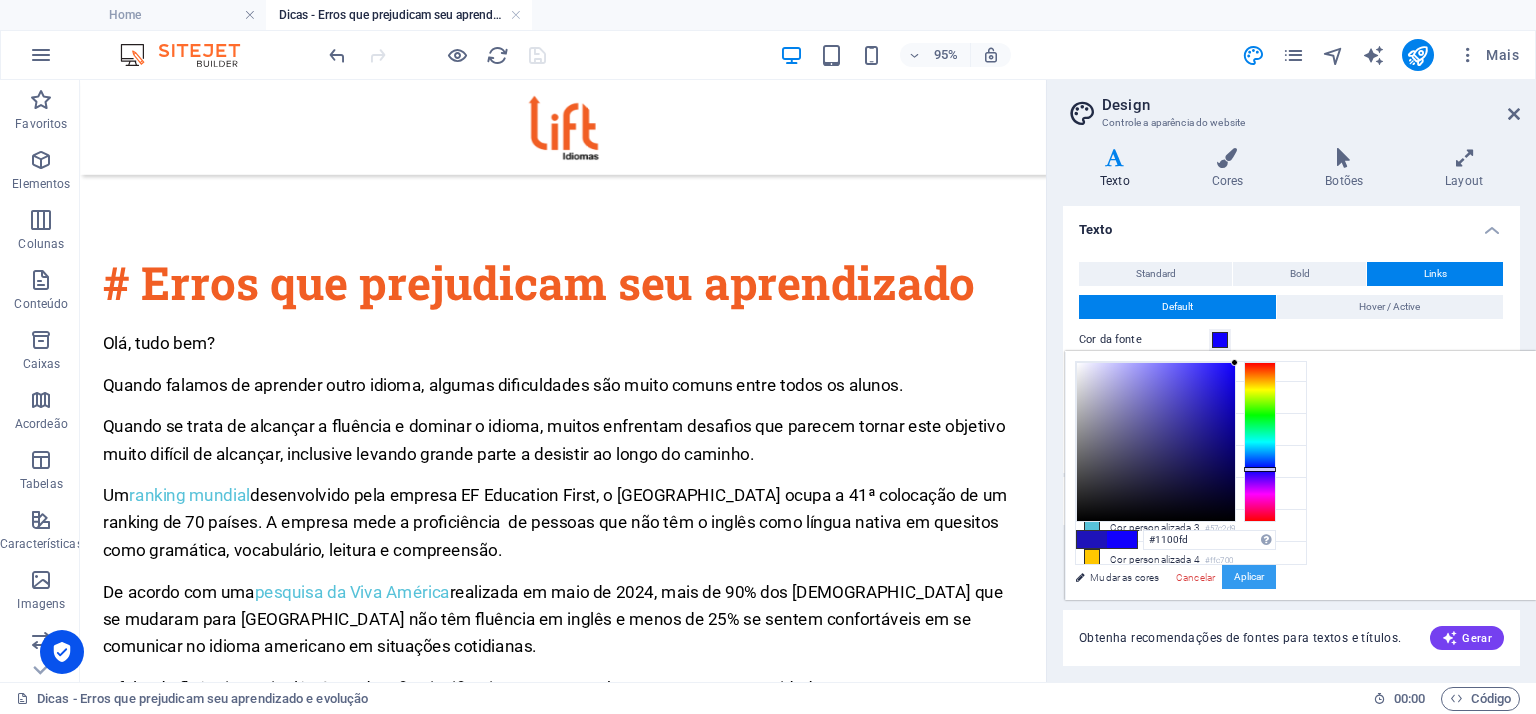 click on "Aplicar" at bounding box center [1249, 577] 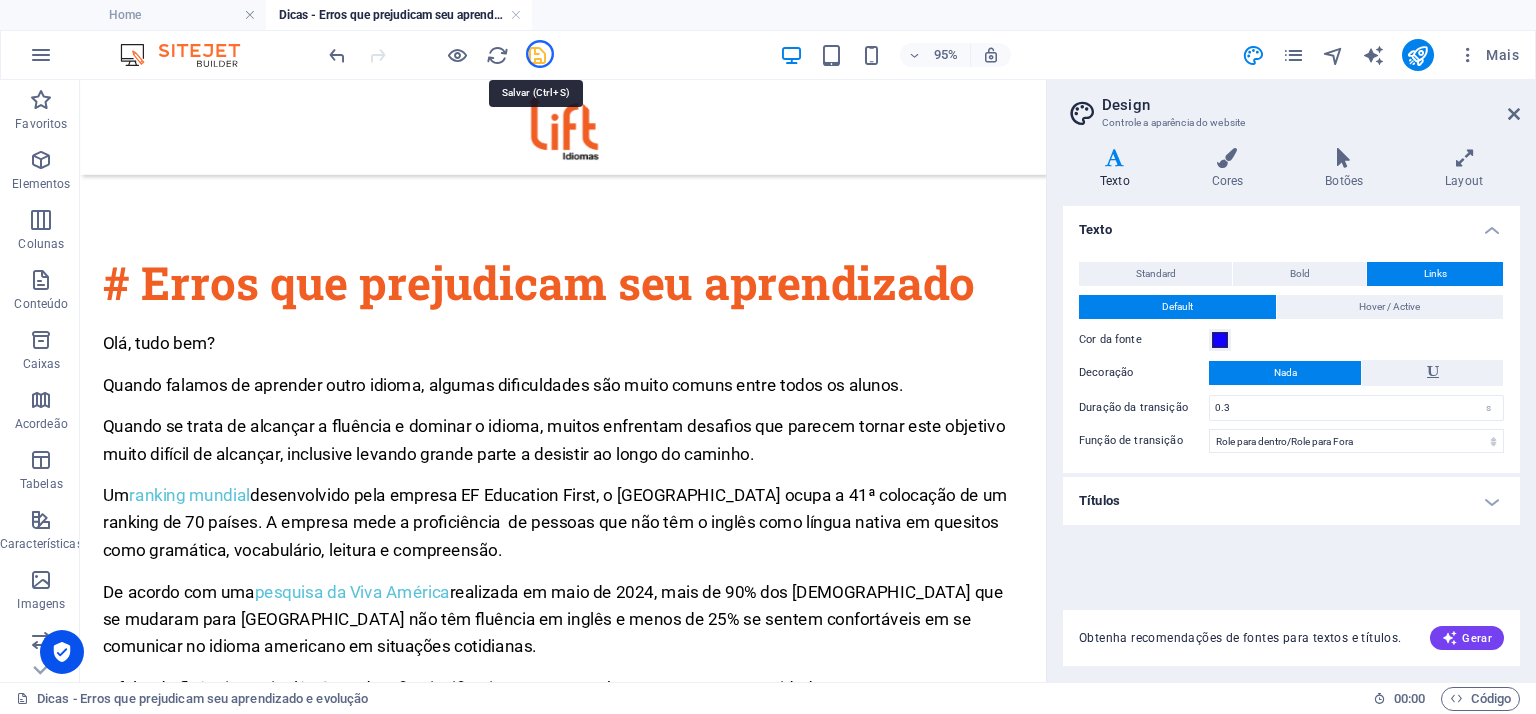 click at bounding box center (537, 55) 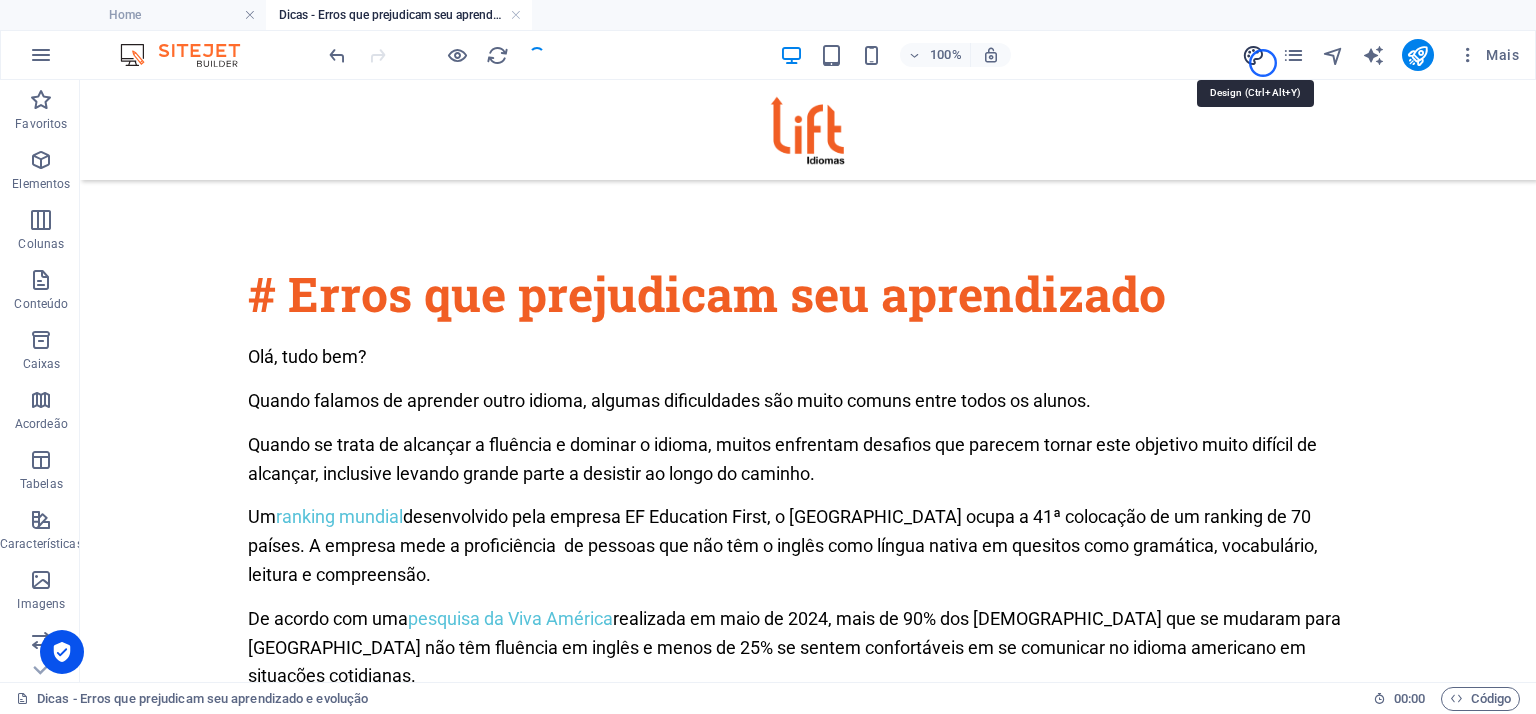 click at bounding box center (1253, 55) 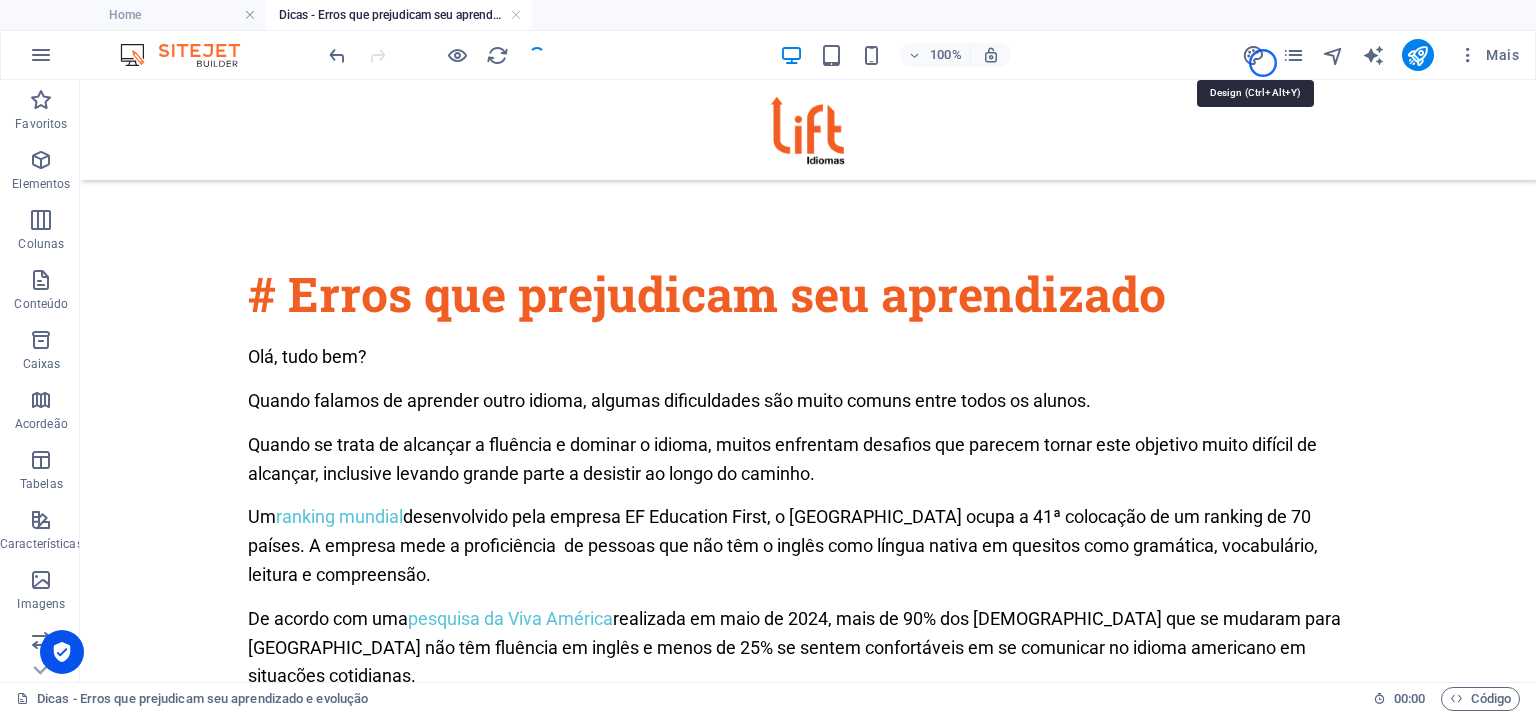 select on "ease-in-out" 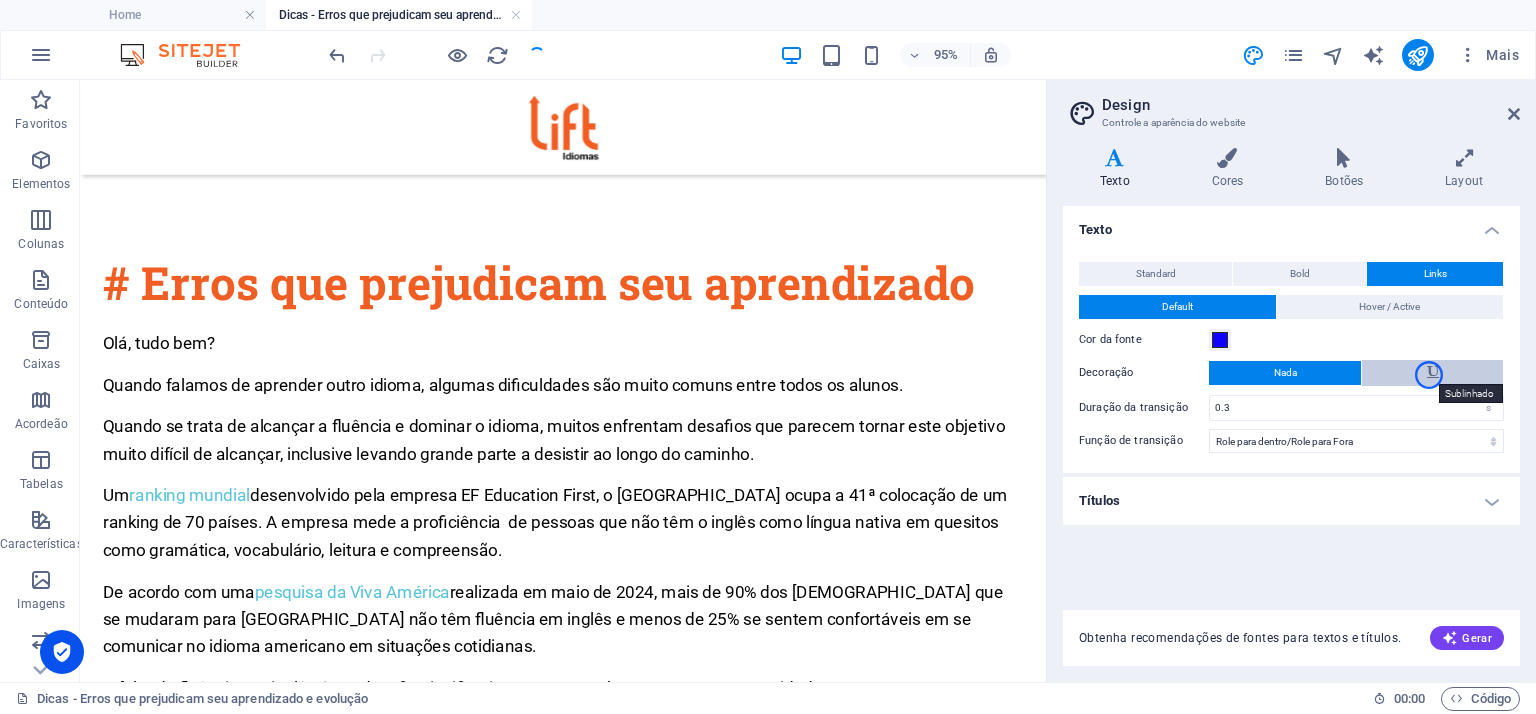 click at bounding box center (1433, 372) 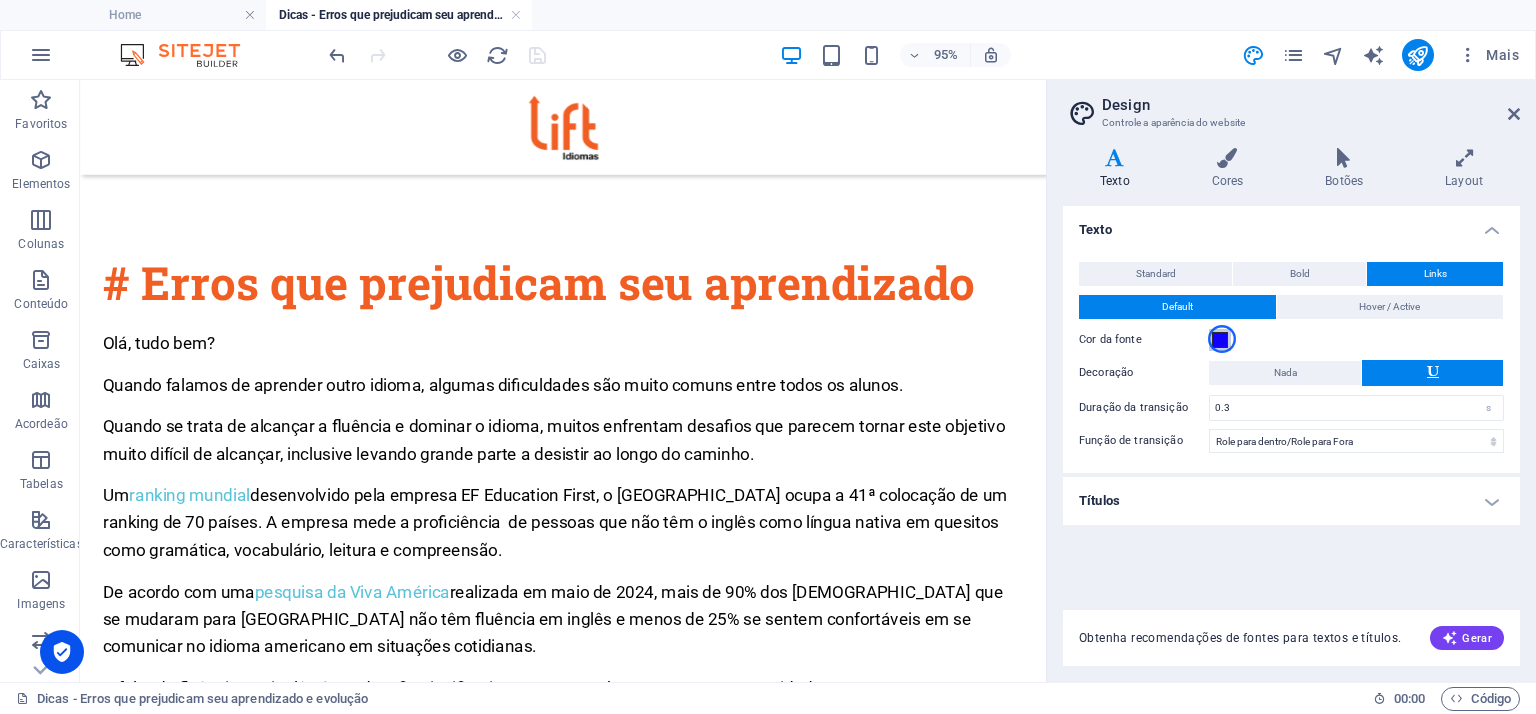 click at bounding box center [1220, 340] 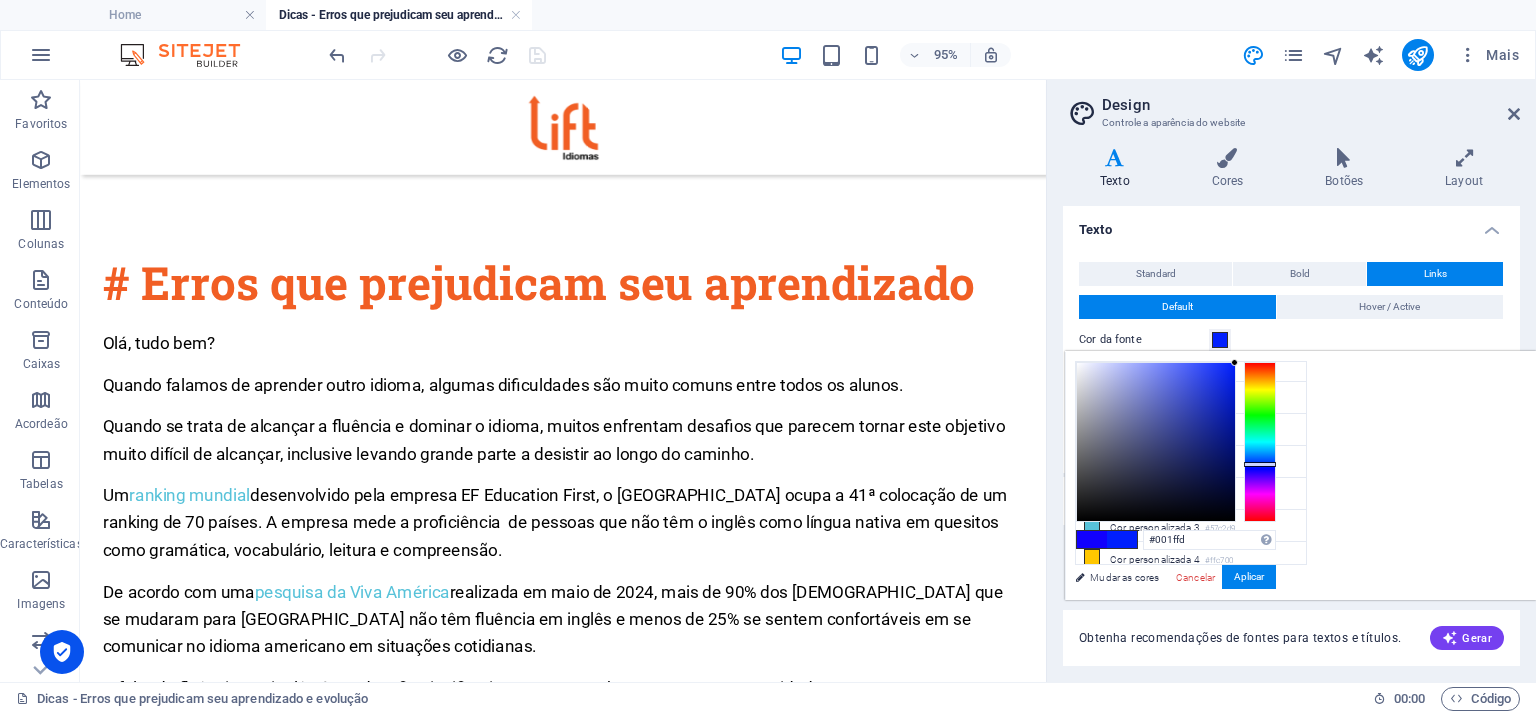 type on "#0015fd" 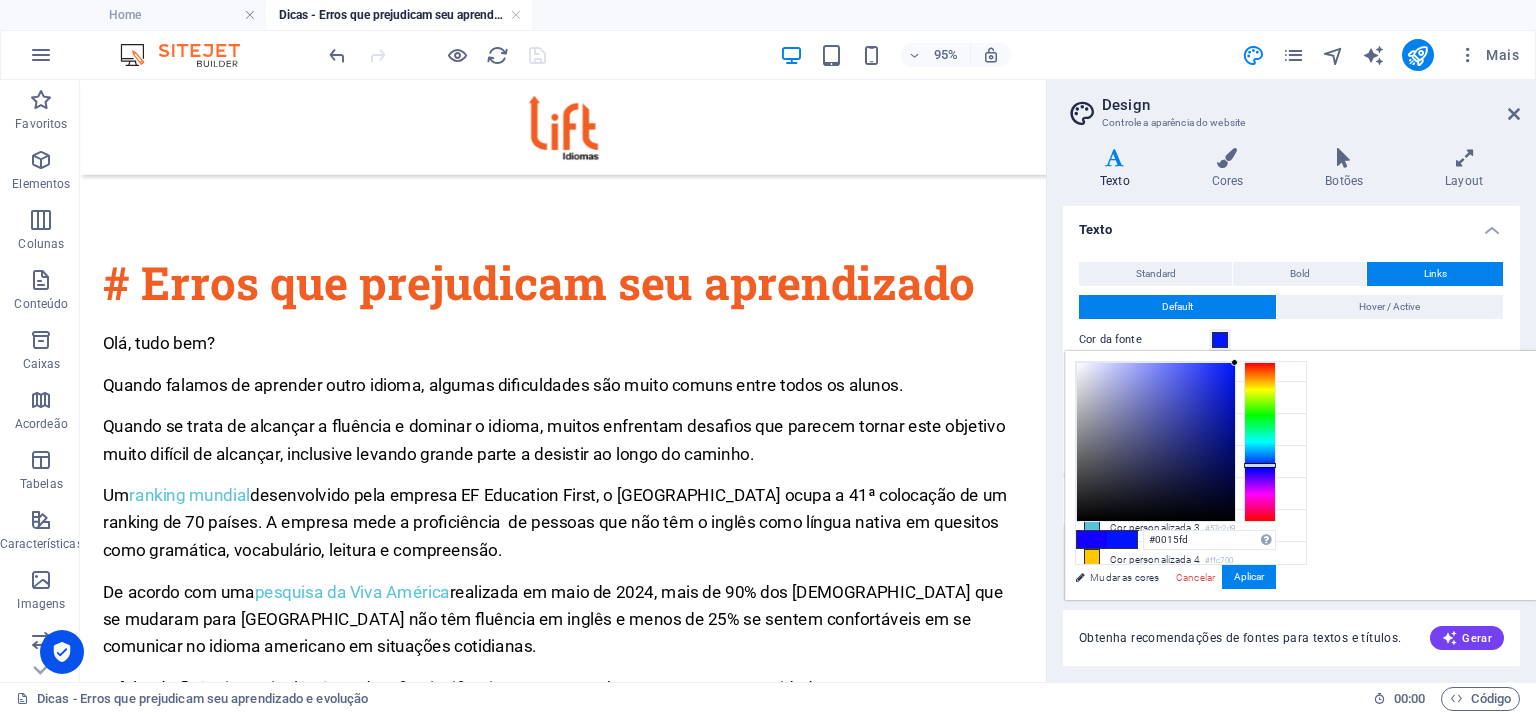 click at bounding box center (1260, 465) 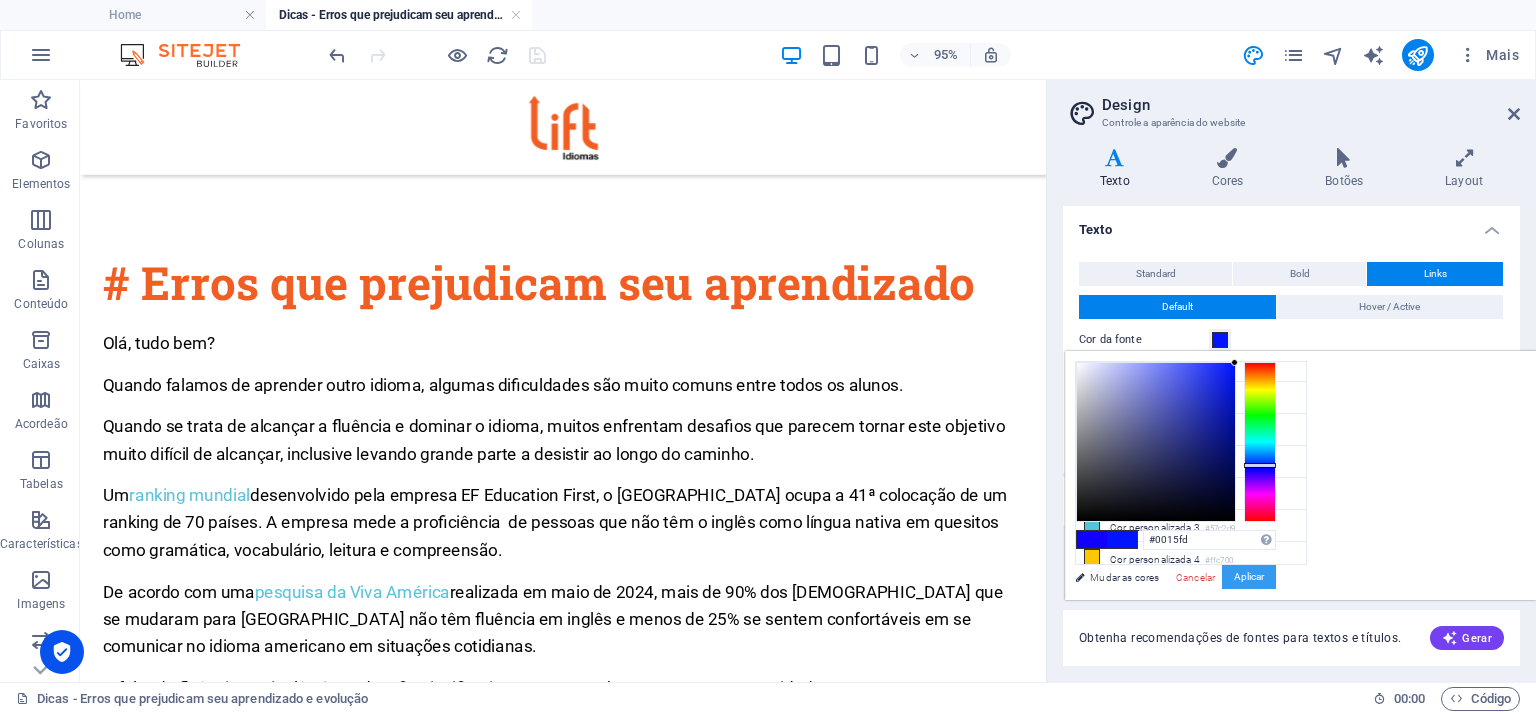 click on "Aplicar" at bounding box center (1249, 577) 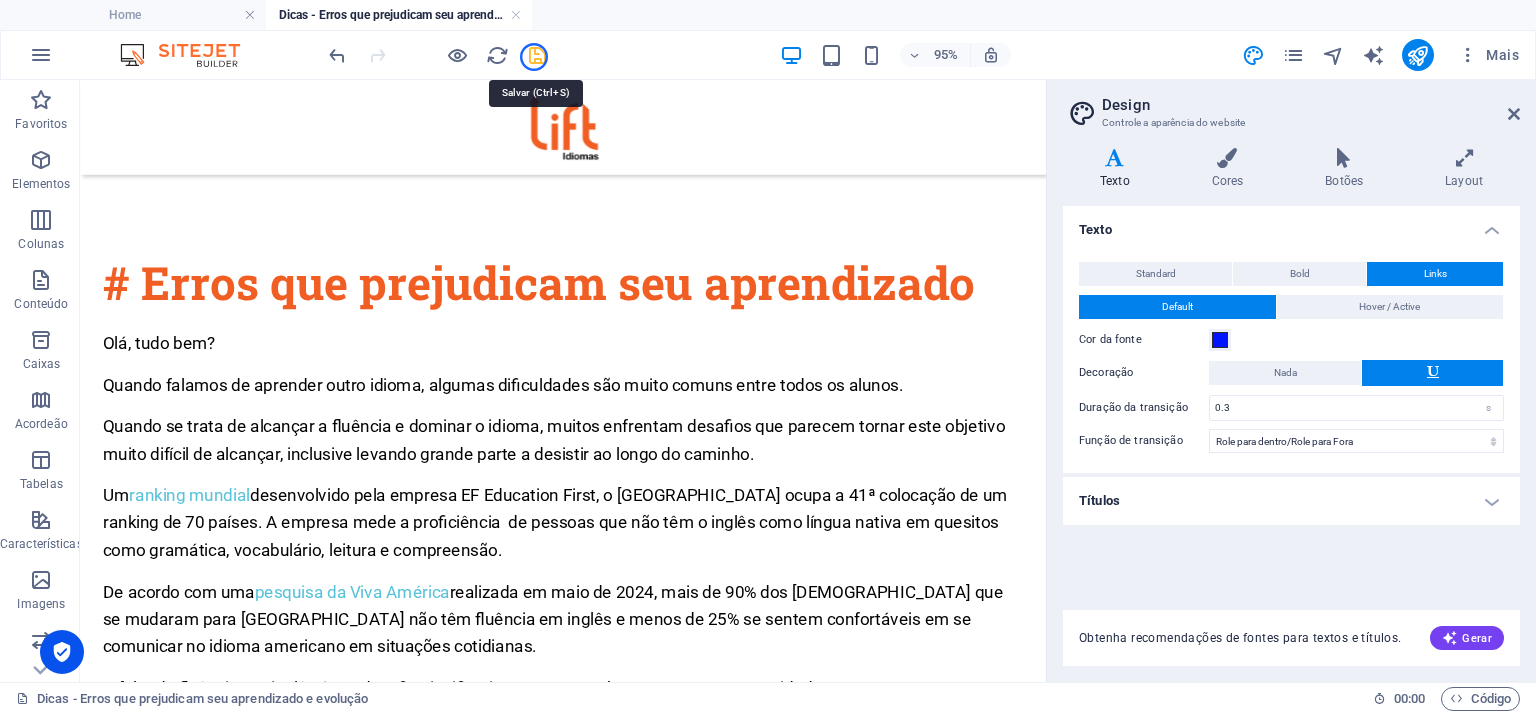 click at bounding box center [537, 55] 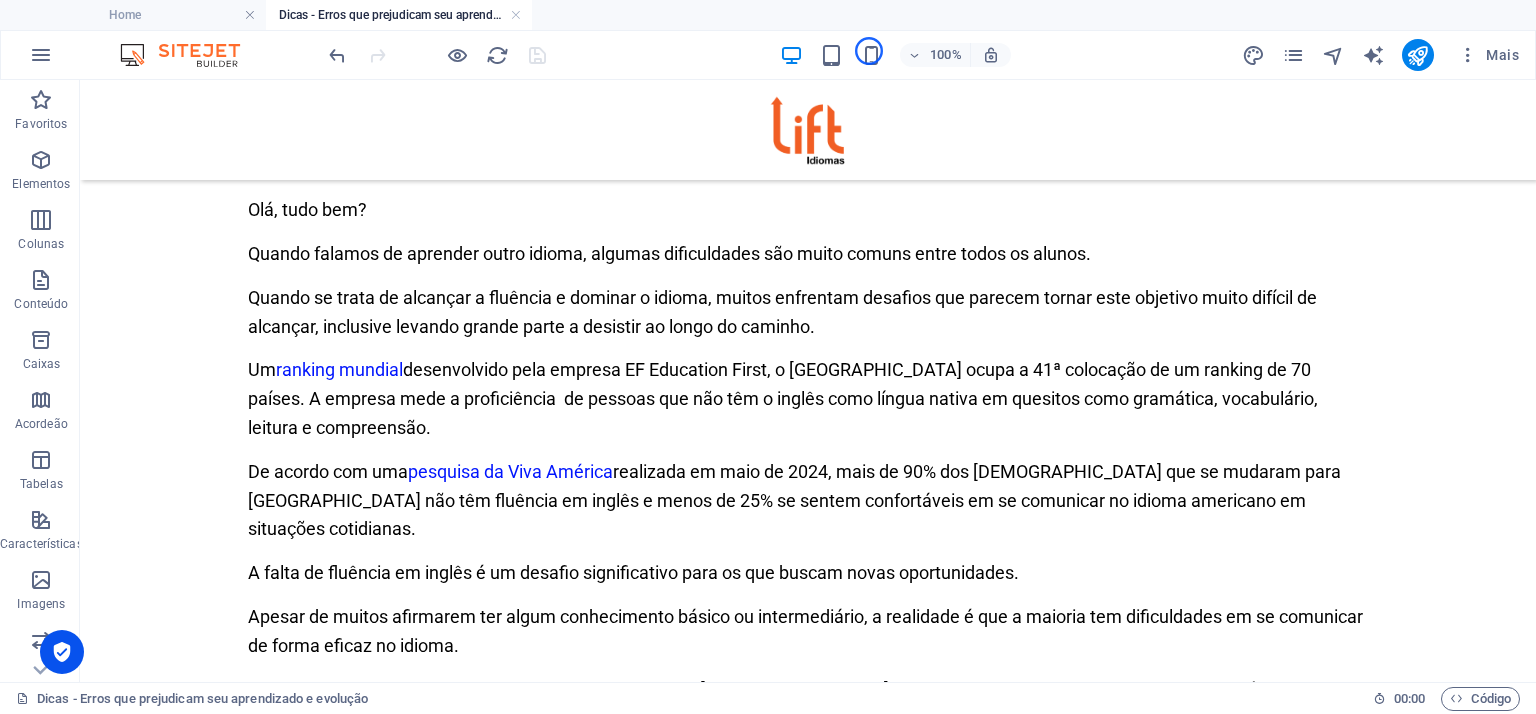 scroll, scrollTop: 152, scrollLeft: 0, axis: vertical 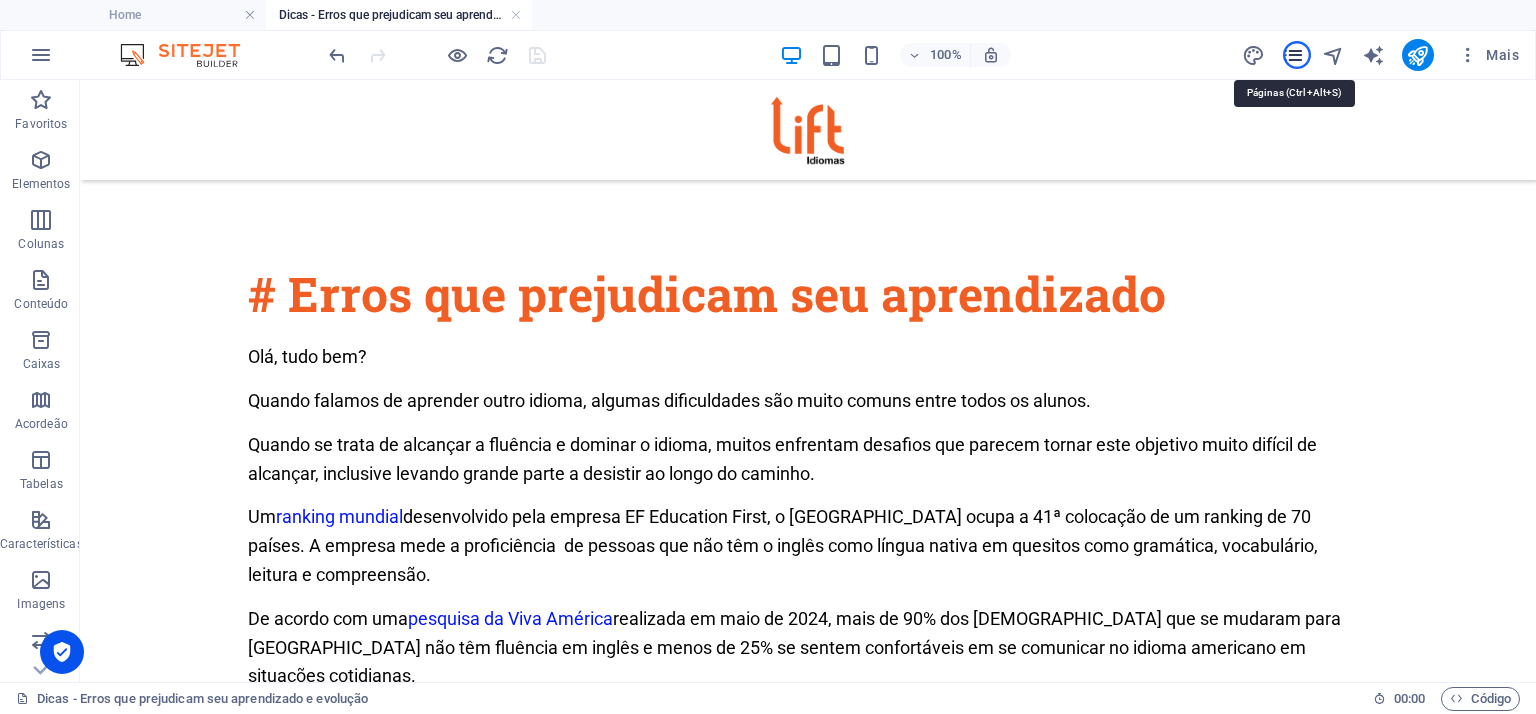 click at bounding box center [1293, 55] 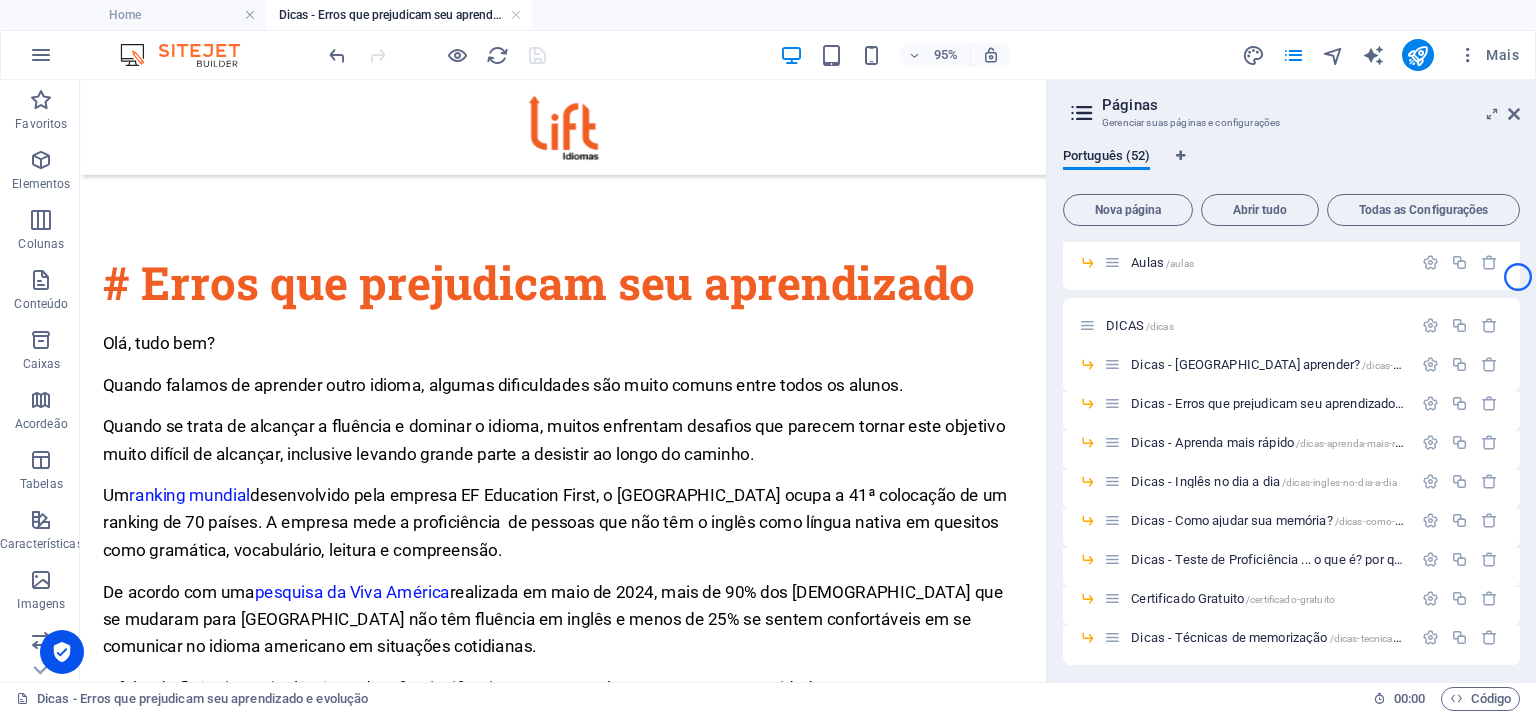 scroll, scrollTop: 0, scrollLeft: 0, axis: both 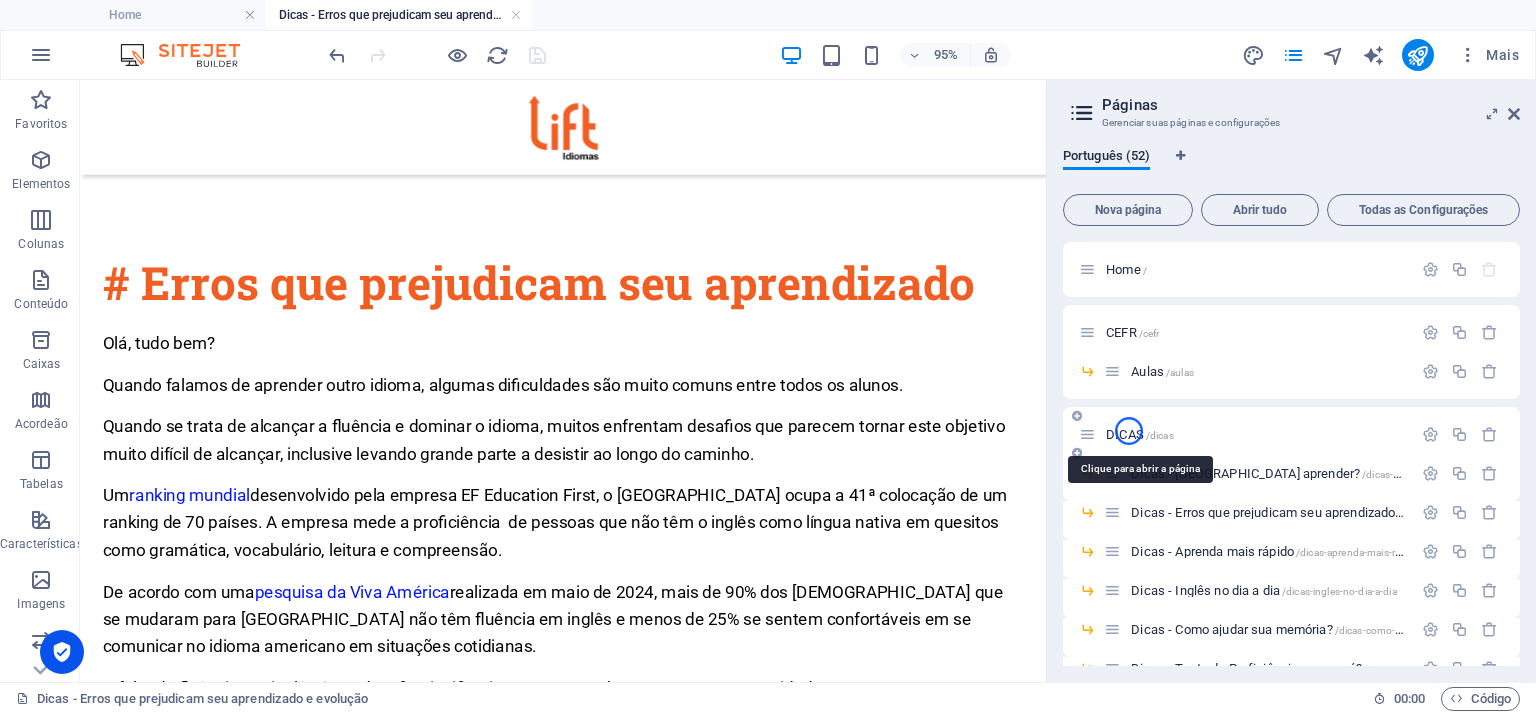 click on "DICAS /dicas" at bounding box center (1140, 434) 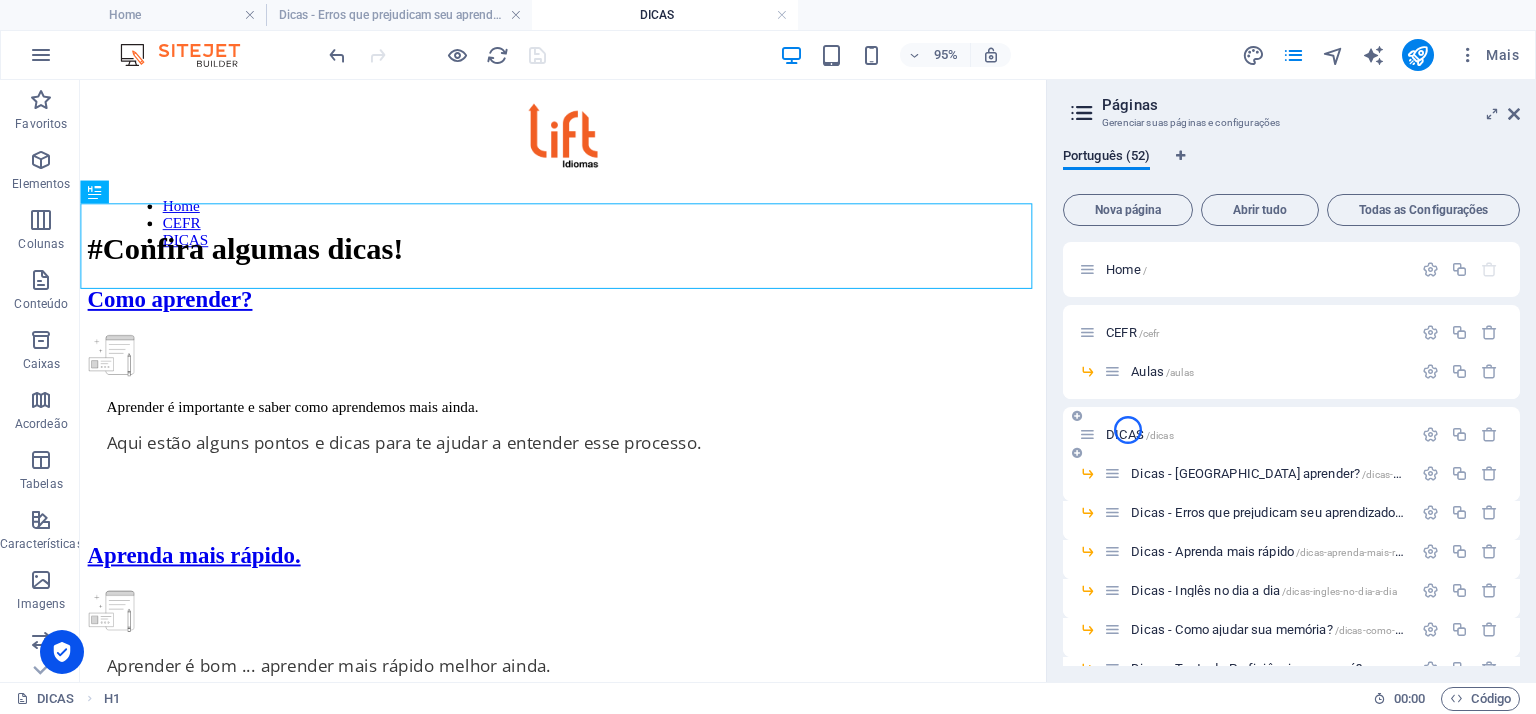 scroll, scrollTop: 0, scrollLeft: 0, axis: both 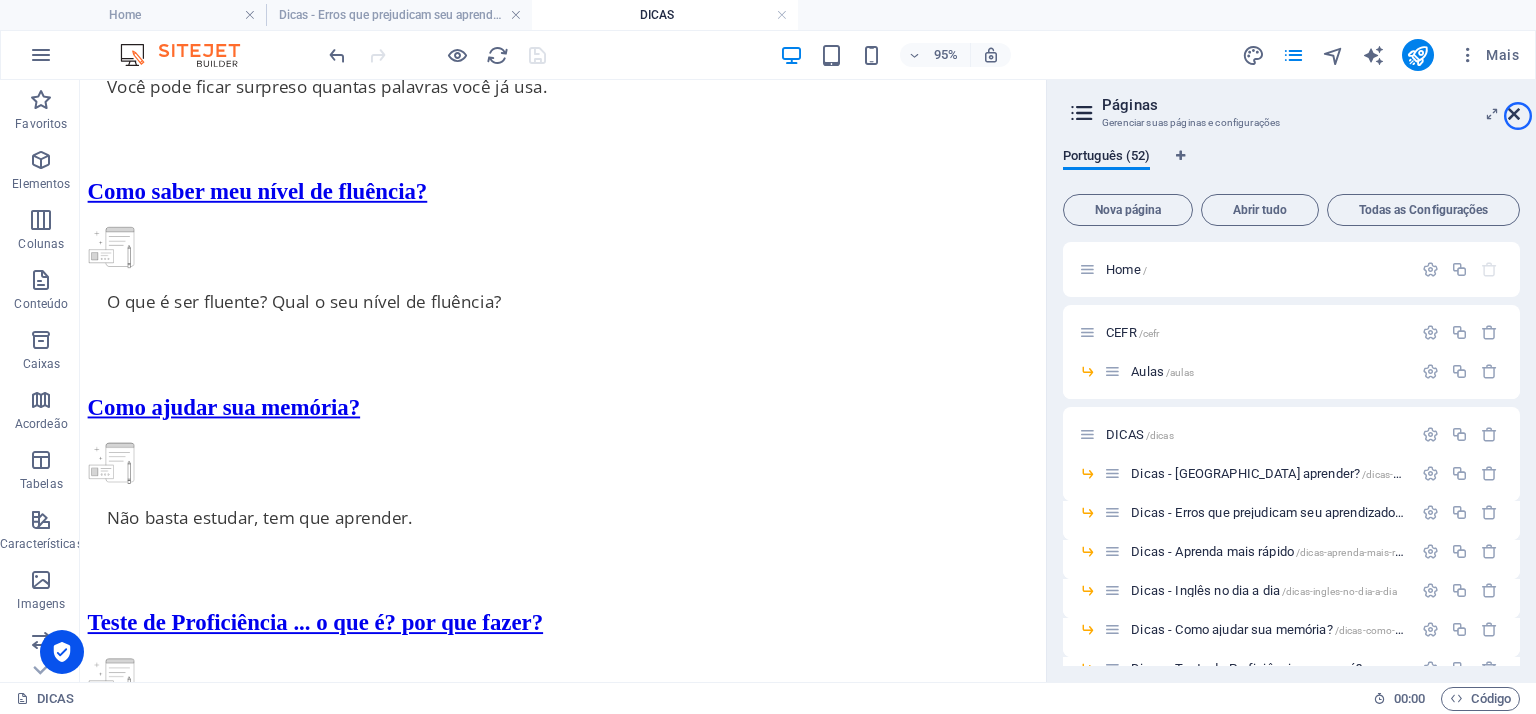 click at bounding box center (1514, 114) 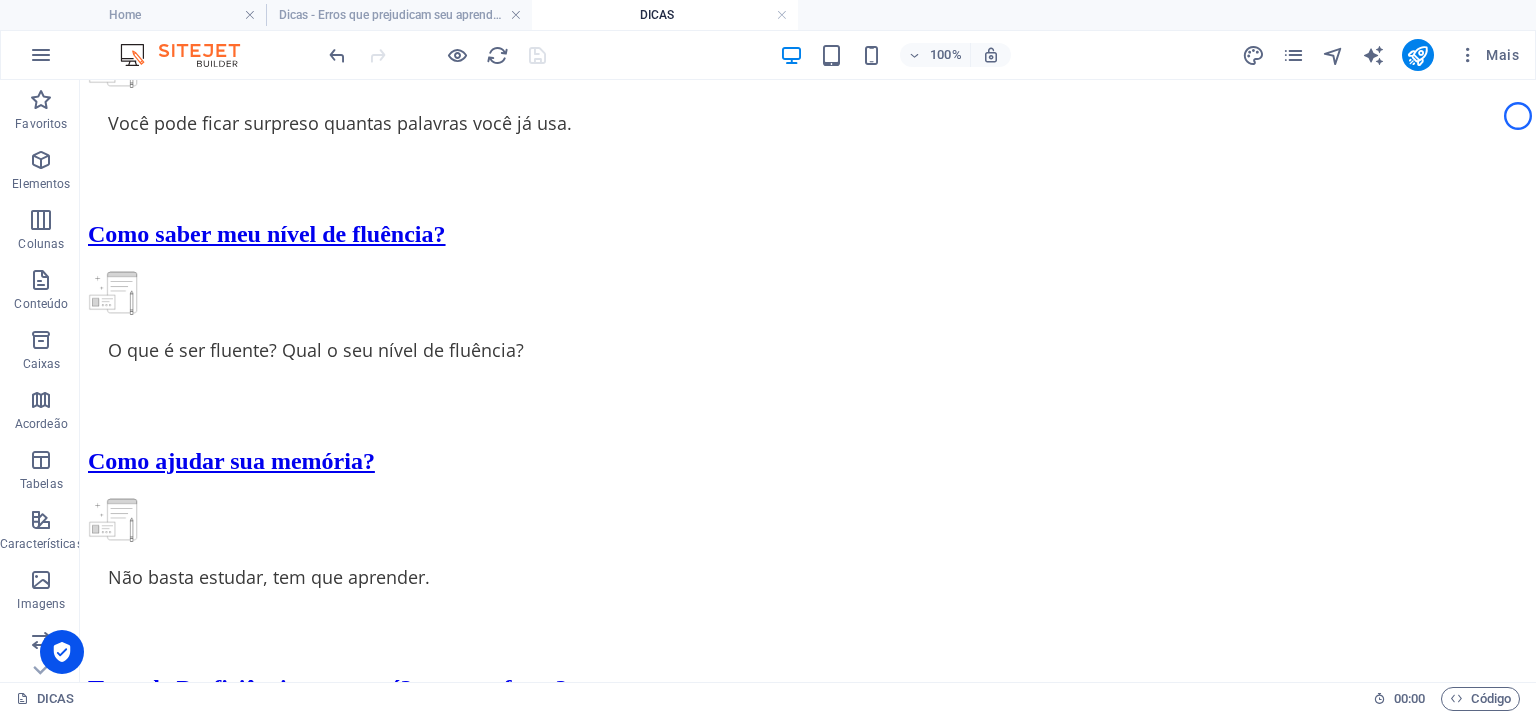 scroll, scrollTop: 768, scrollLeft: 0, axis: vertical 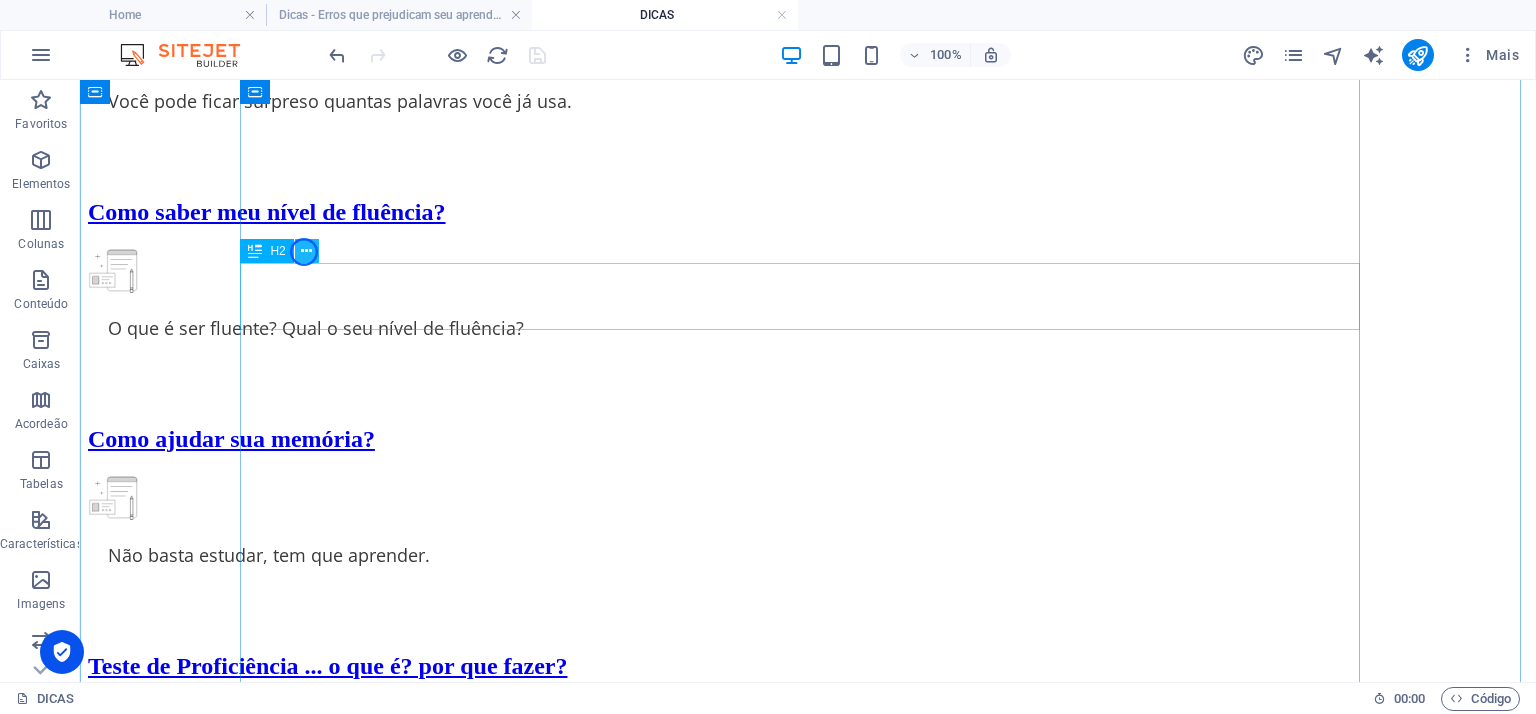 click at bounding box center (306, 251) 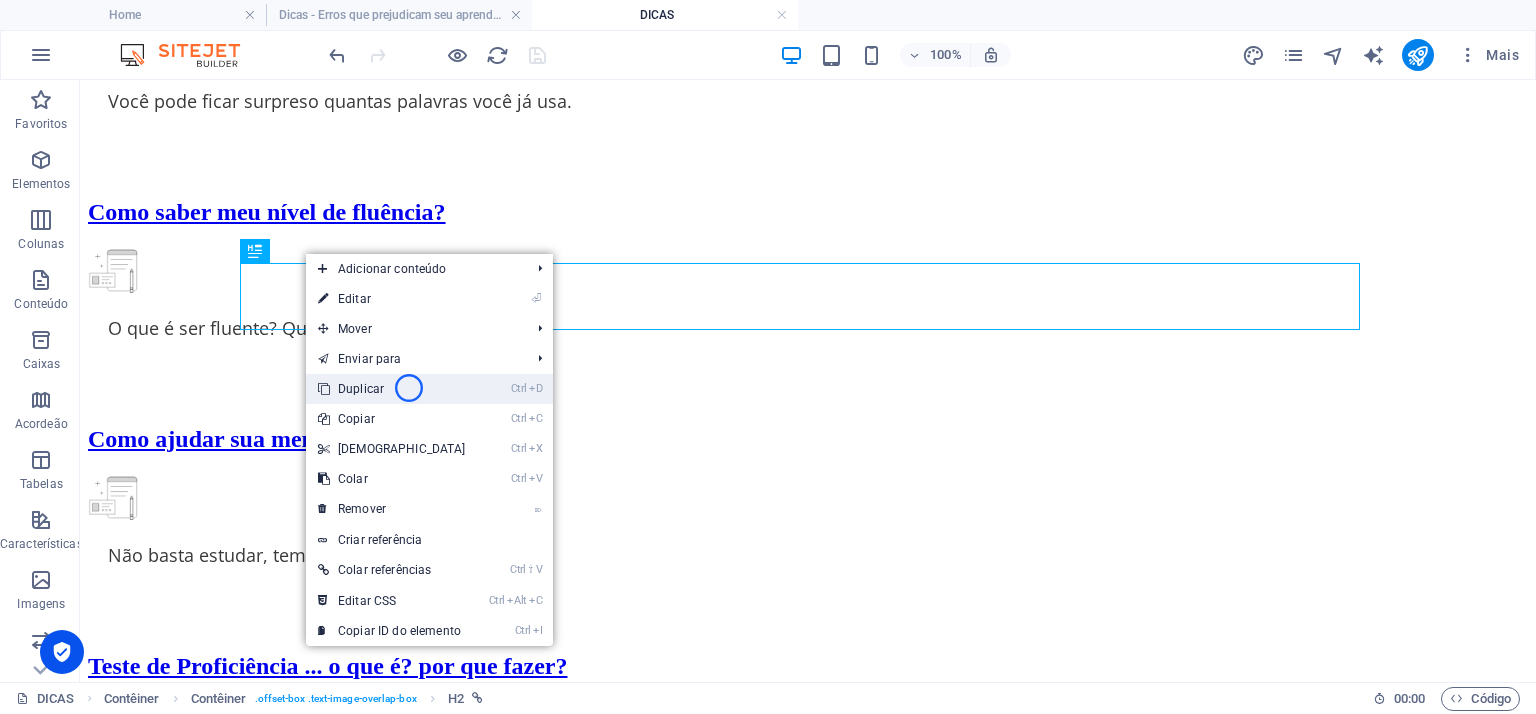 click on "Ctrl D  Duplicar" at bounding box center (392, 389) 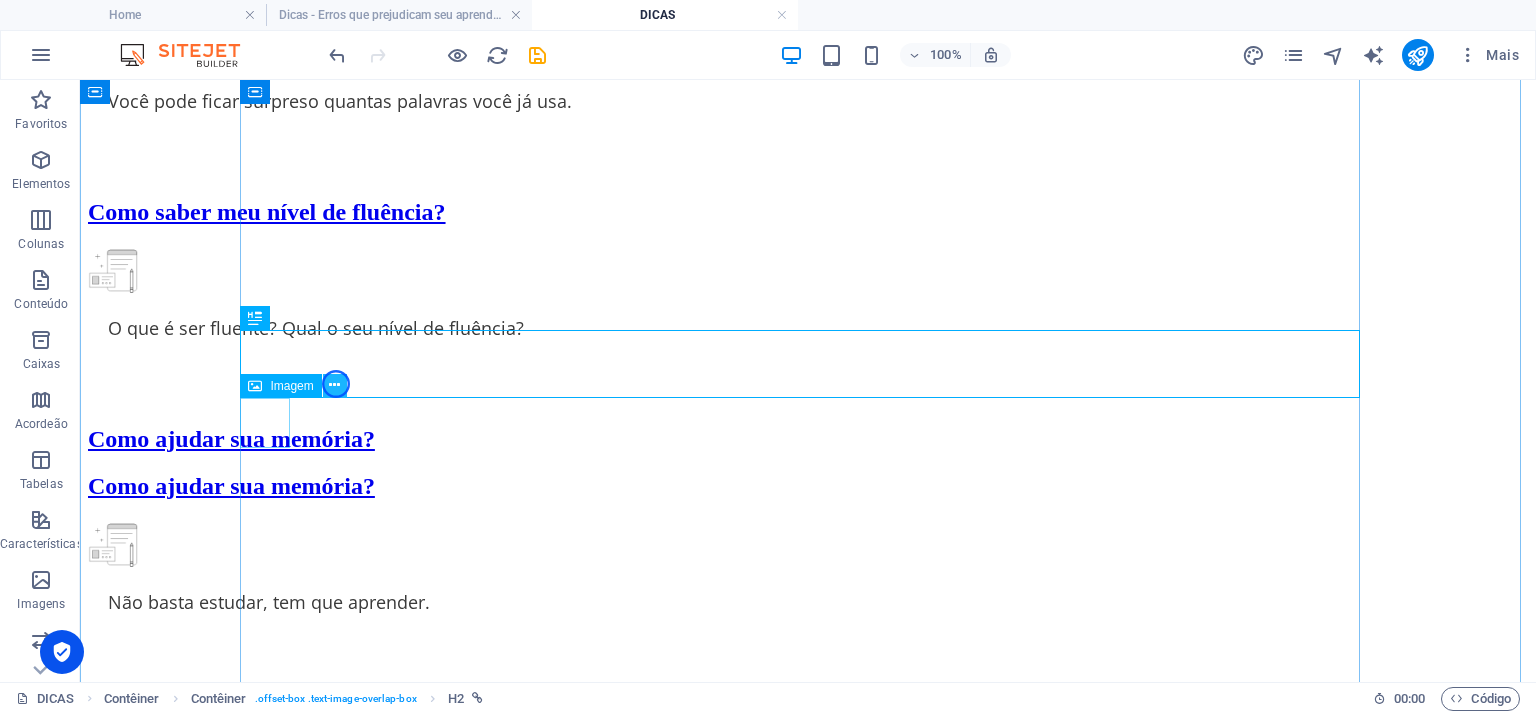 click at bounding box center (334, 385) 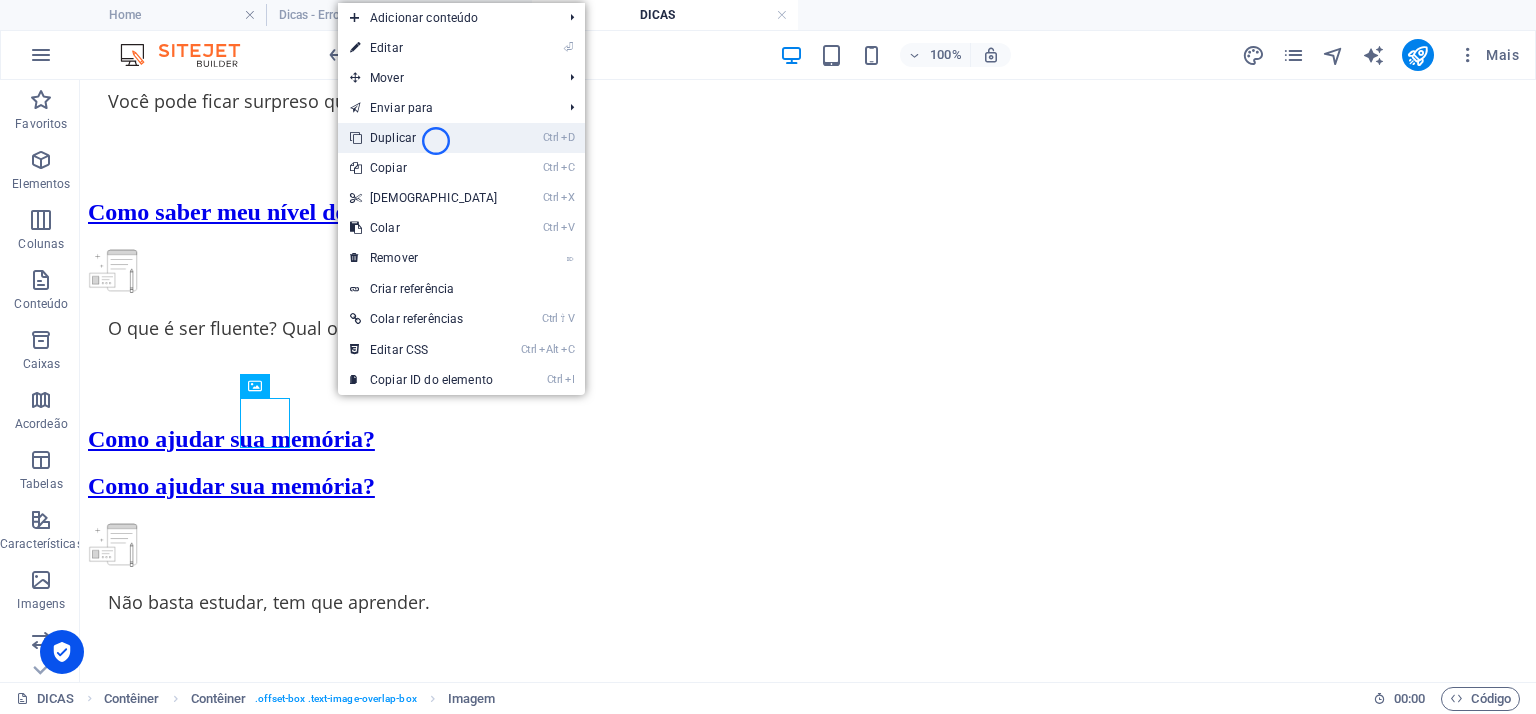 click on "Ctrl D  Duplicar" at bounding box center [424, 138] 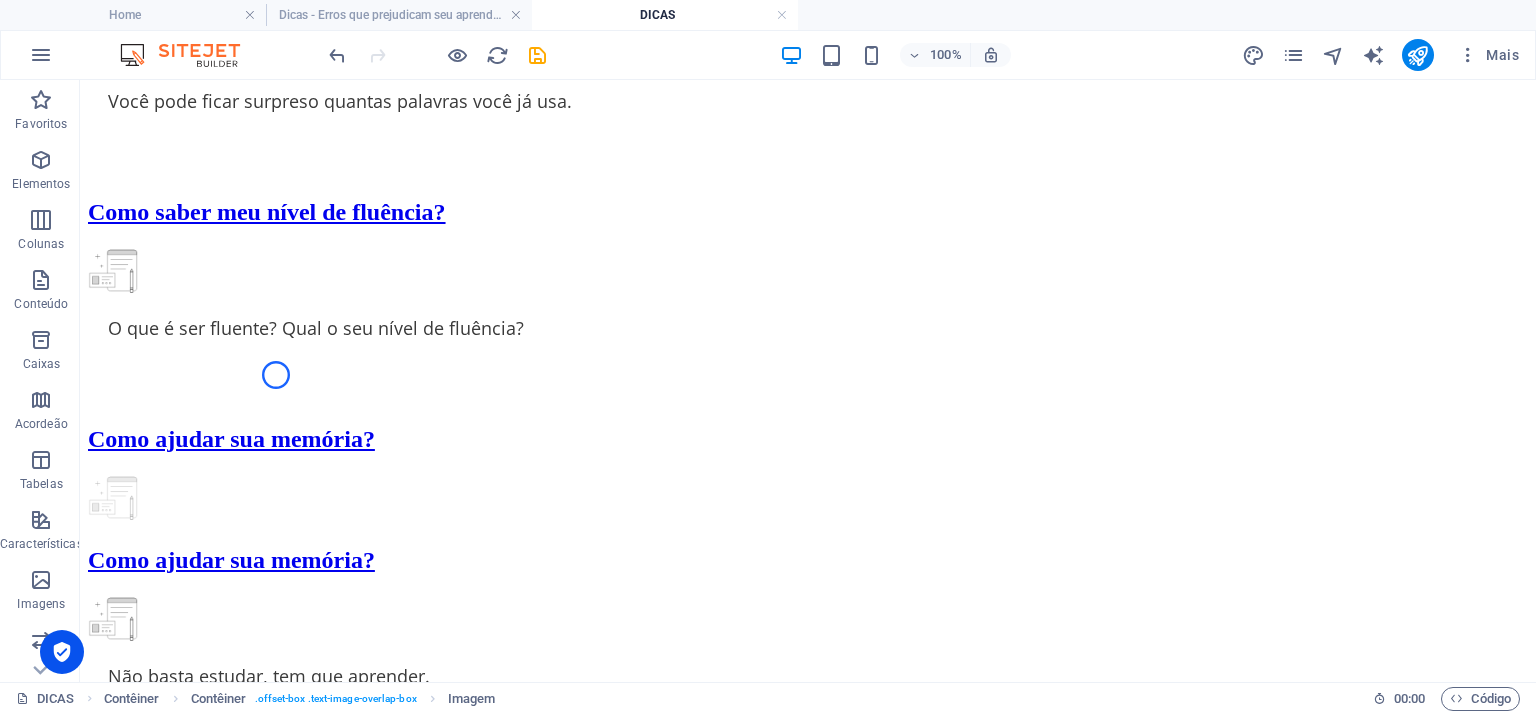 drag, startPoint x: 360, startPoint y: 469, endPoint x: 273, endPoint y: 353, distance: 145 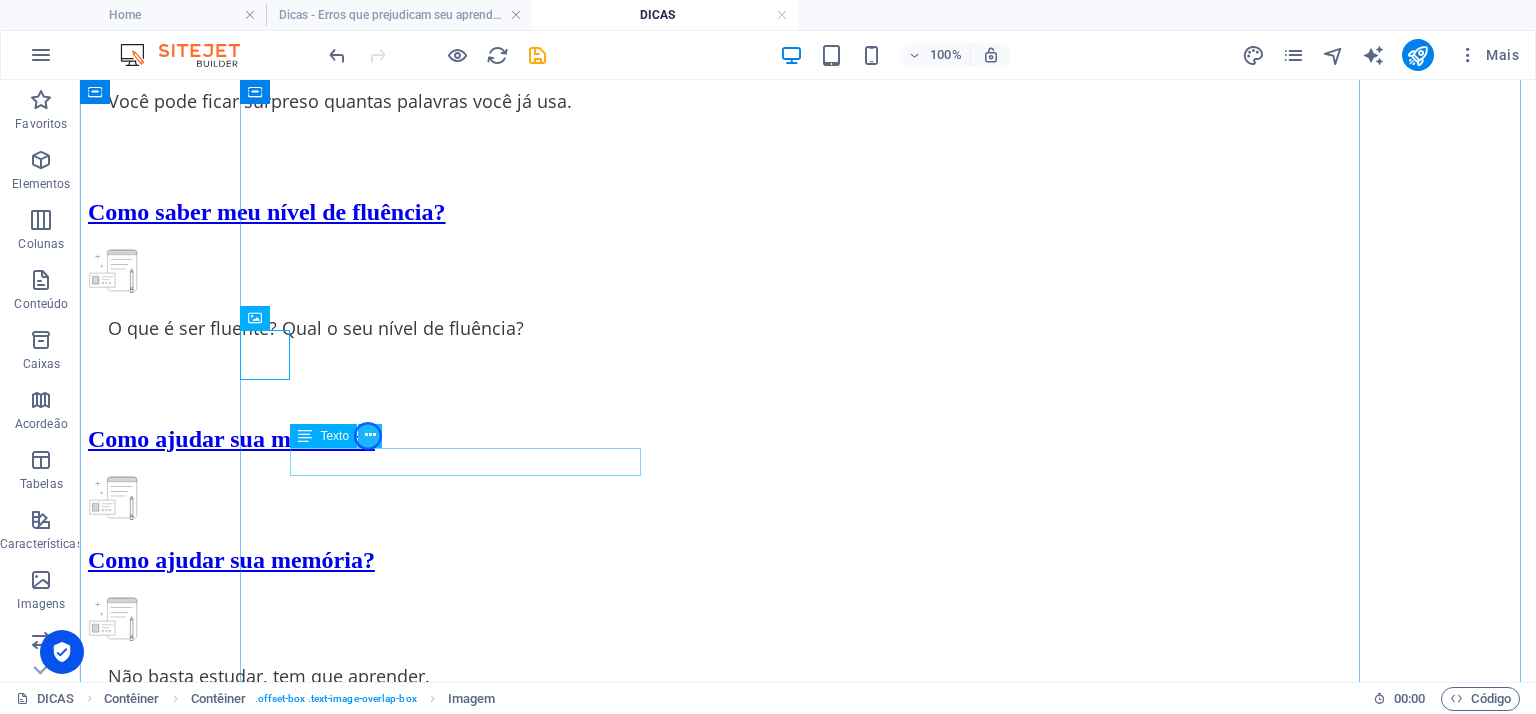 click at bounding box center [370, 435] 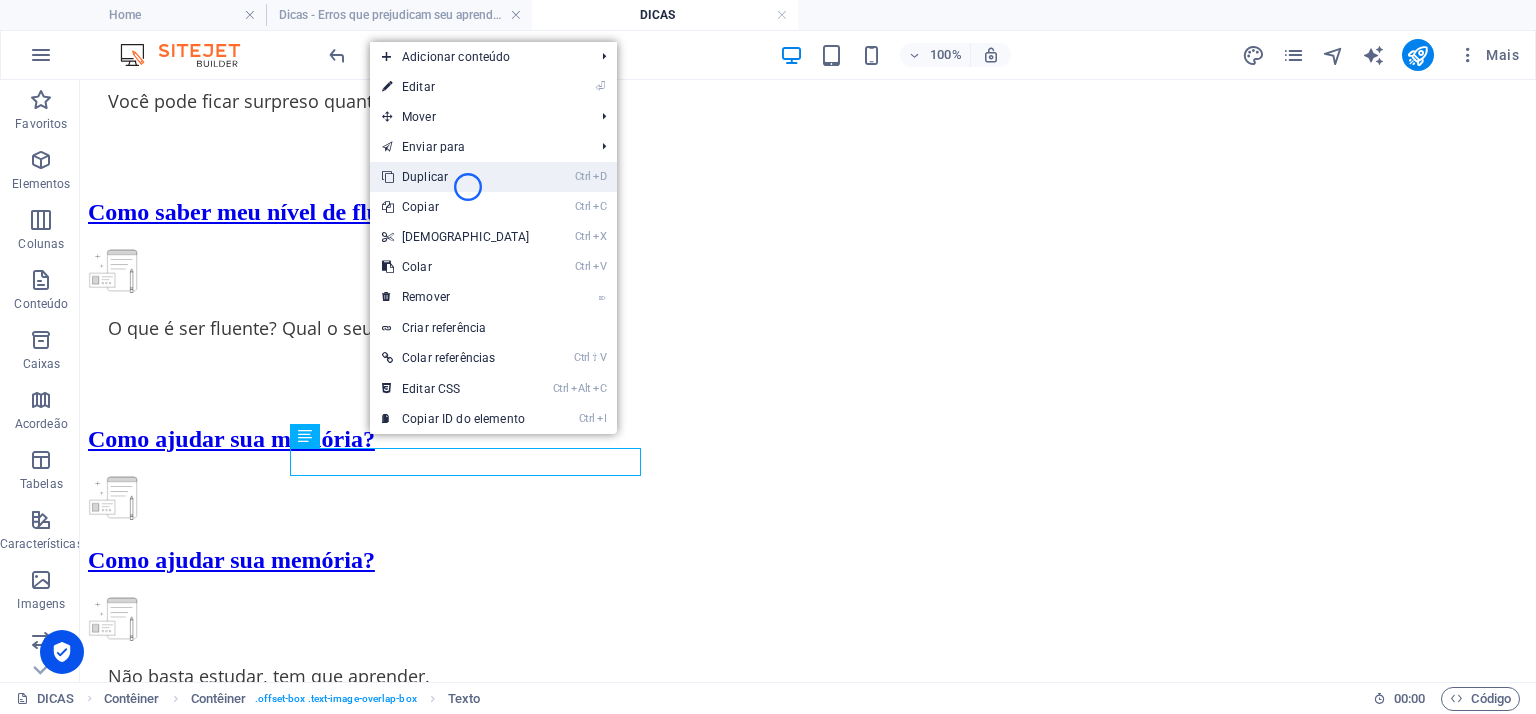 click on "Ctrl D  Duplicar" at bounding box center [456, 177] 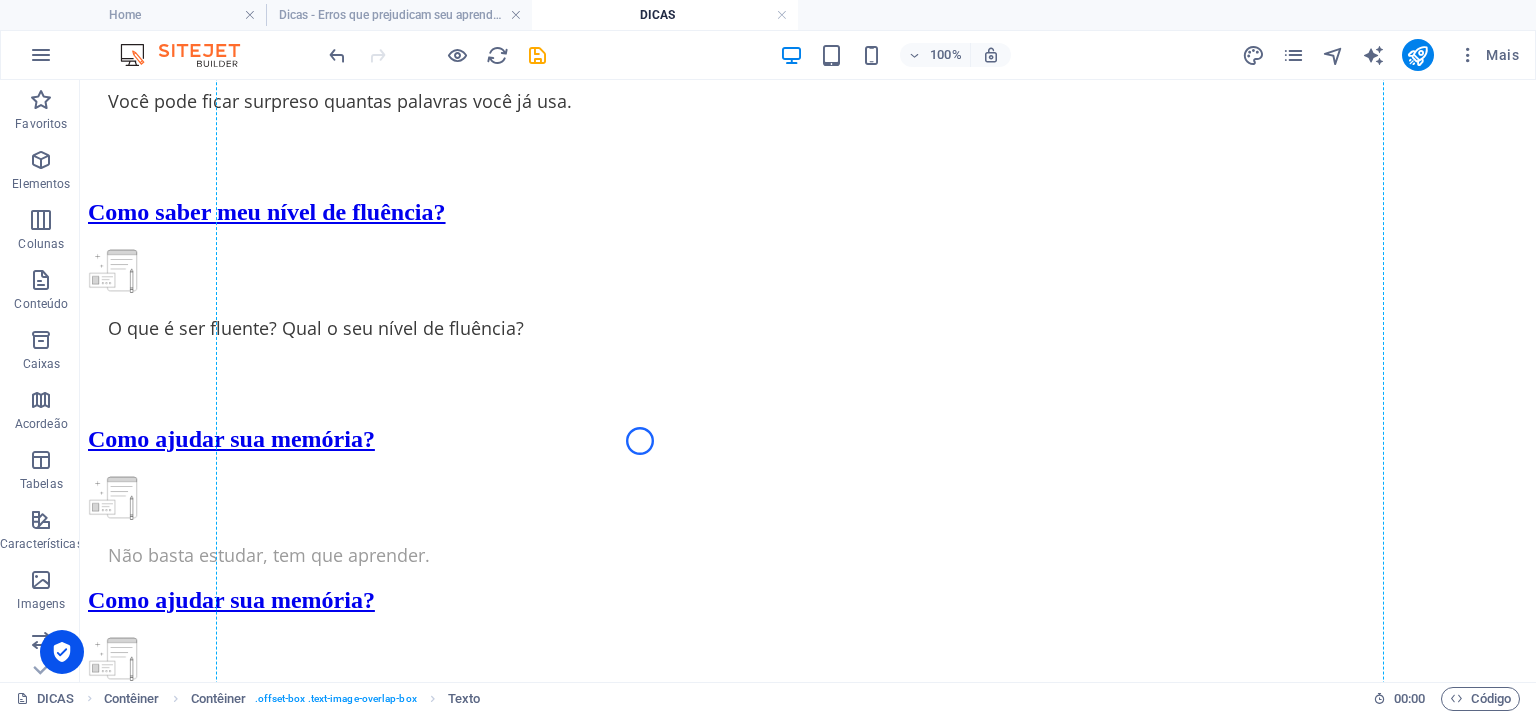 drag, startPoint x: 736, startPoint y: 523, endPoint x: 354, endPoint y: 399, distance: 401.6217 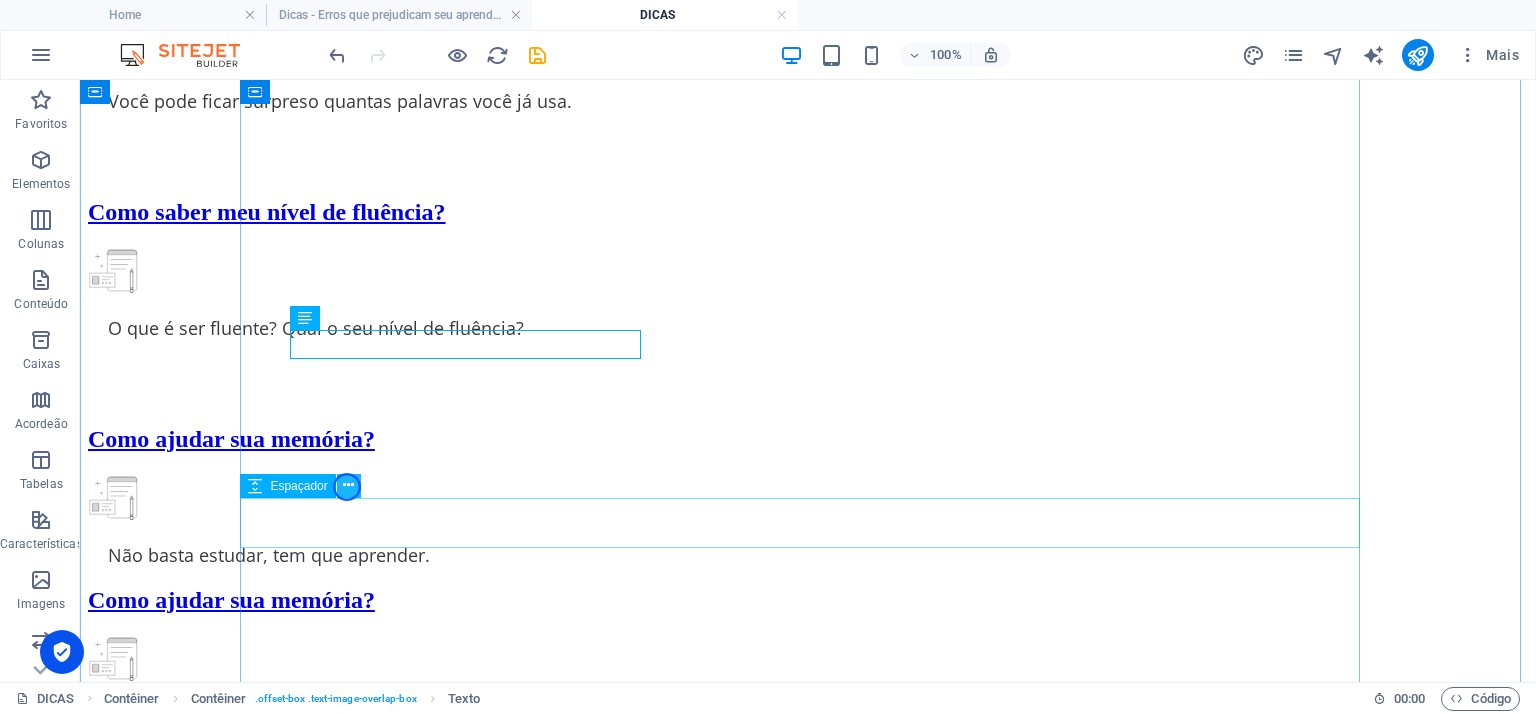click at bounding box center (348, 485) 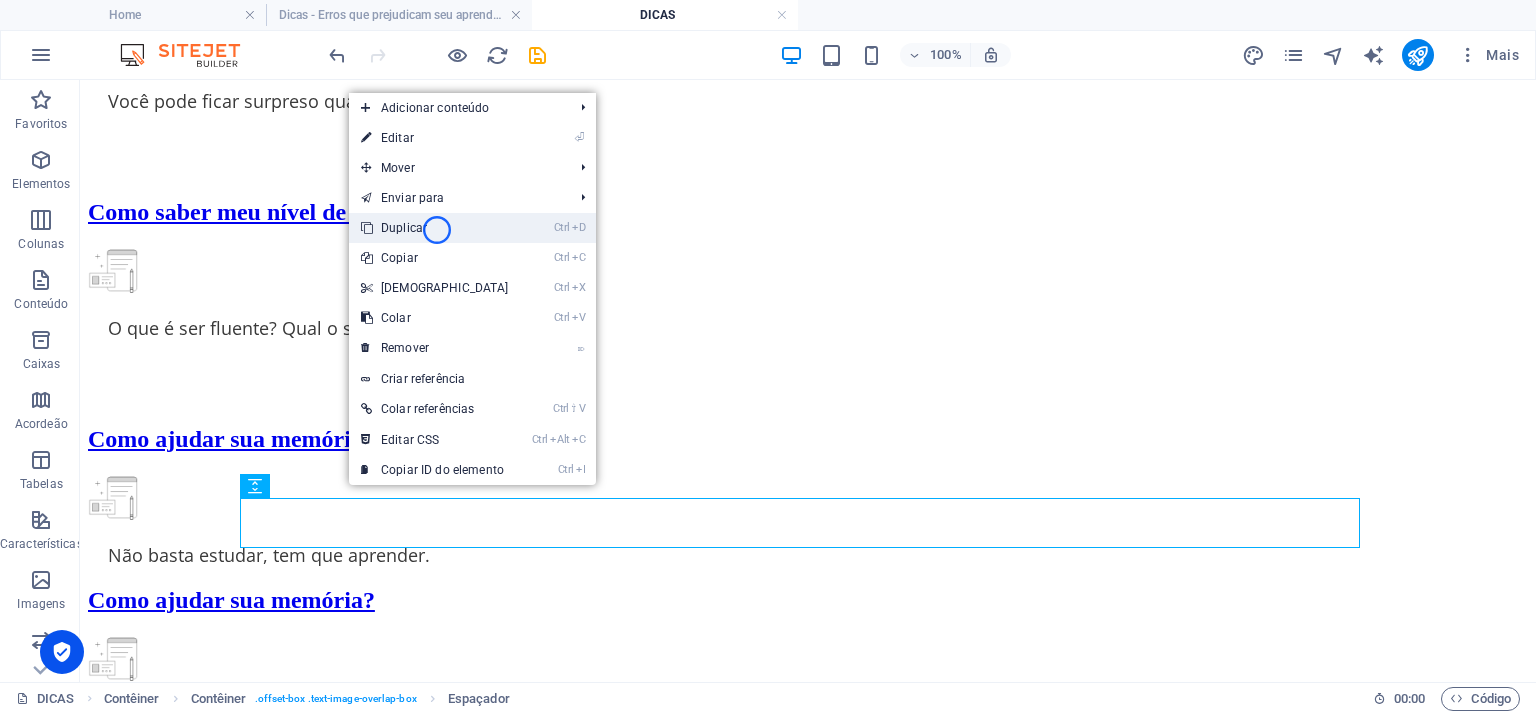 click on "Ctrl D  Duplicar" at bounding box center [435, 228] 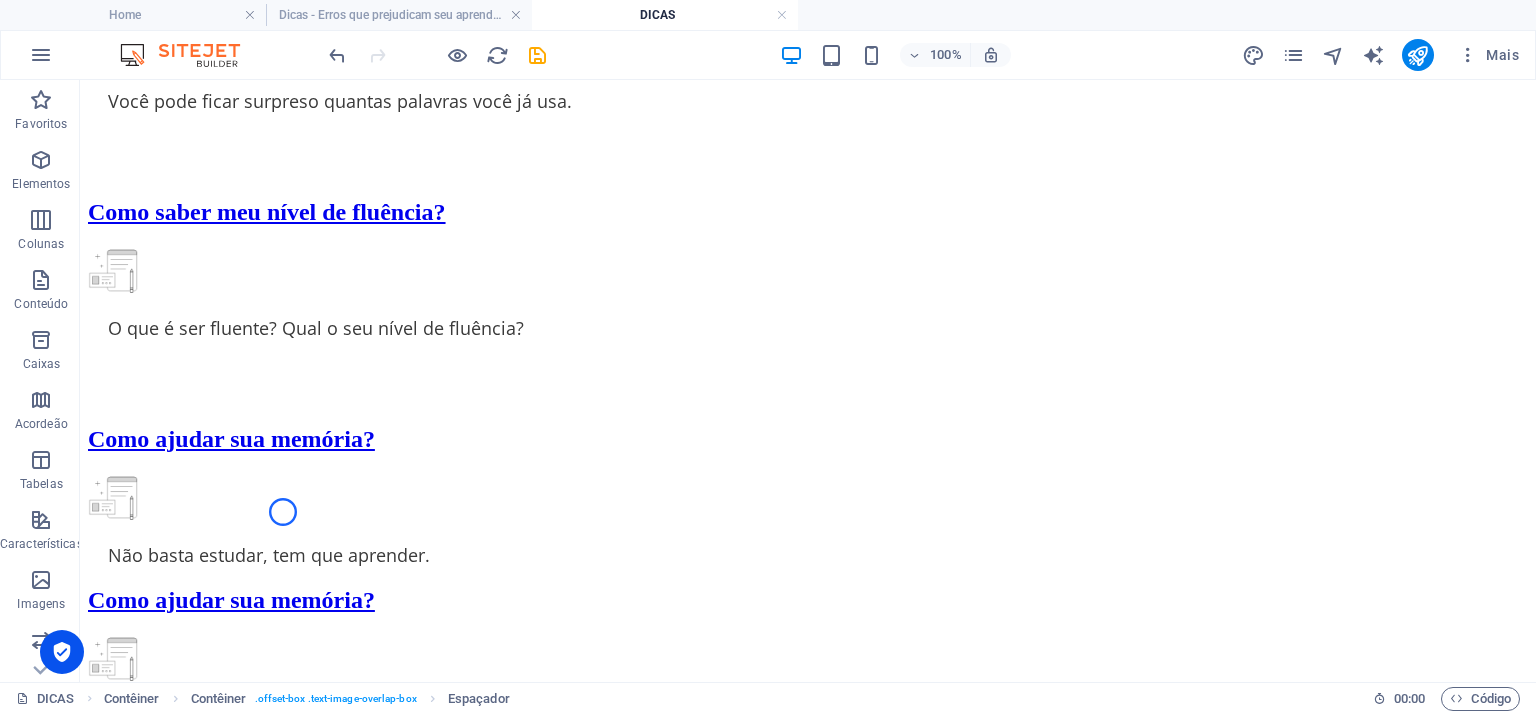 scroll, scrollTop: 836, scrollLeft: 0, axis: vertical 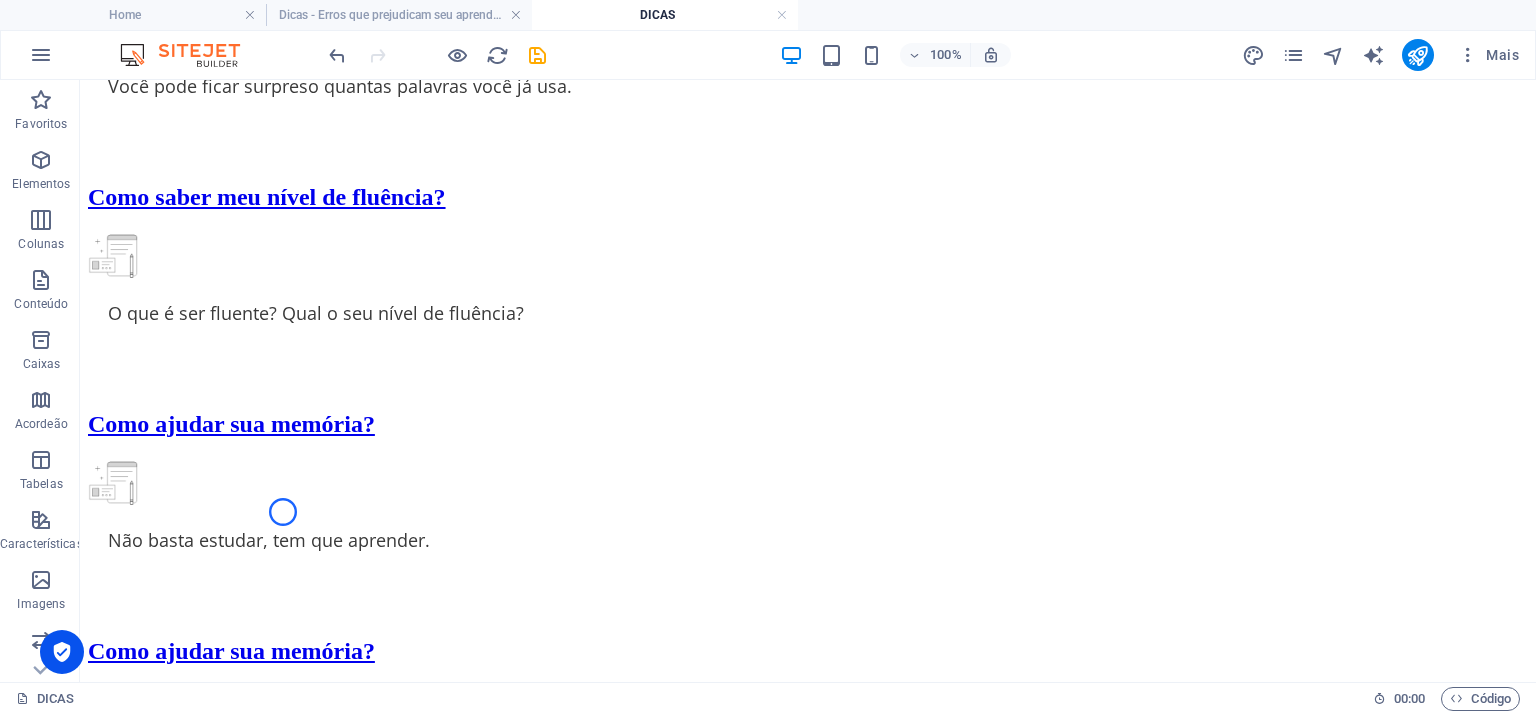 drag, startPoint x: 364, startPoint y: 618, endPoint x: 279, endPoint y: 406, distance: 228.40533 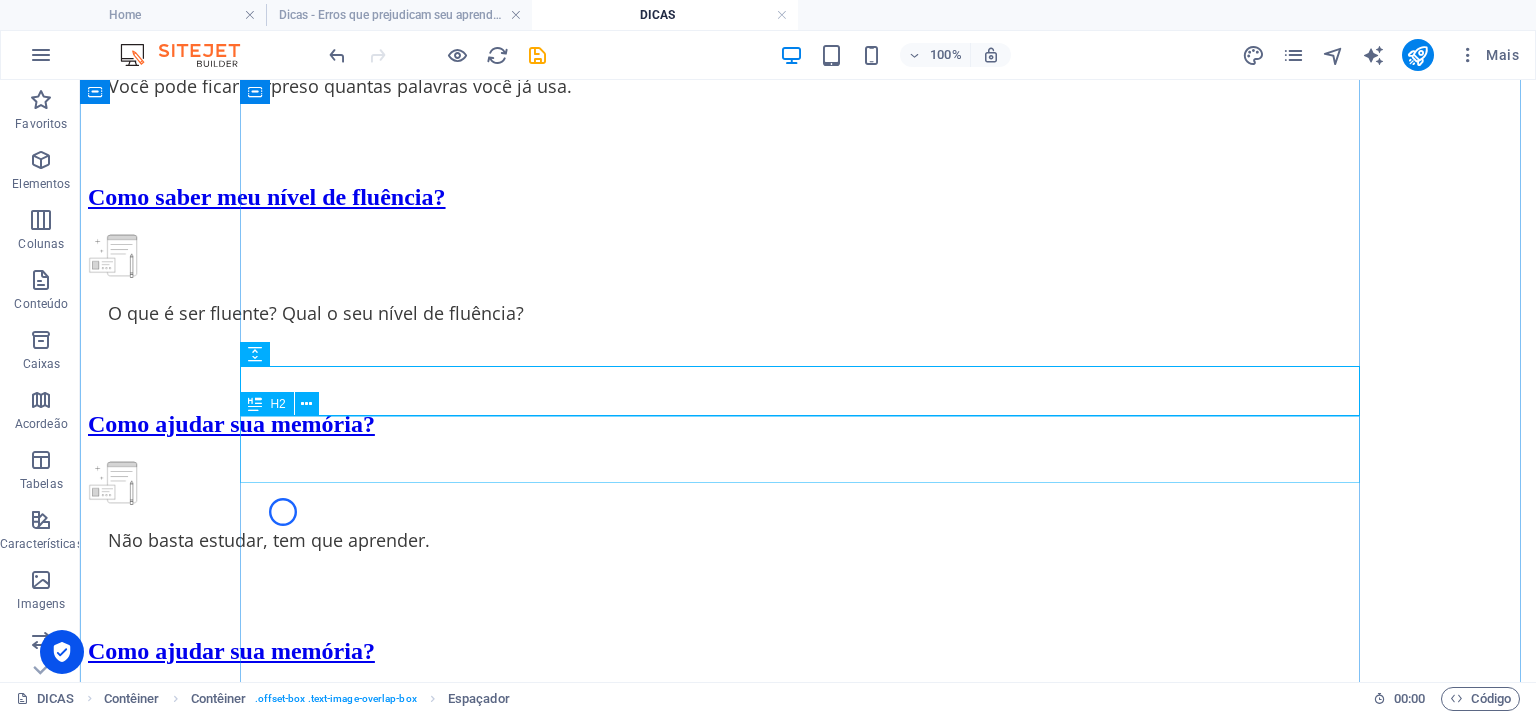 click on "Como ajudar sua memória?" at bounding box center [808, 651] 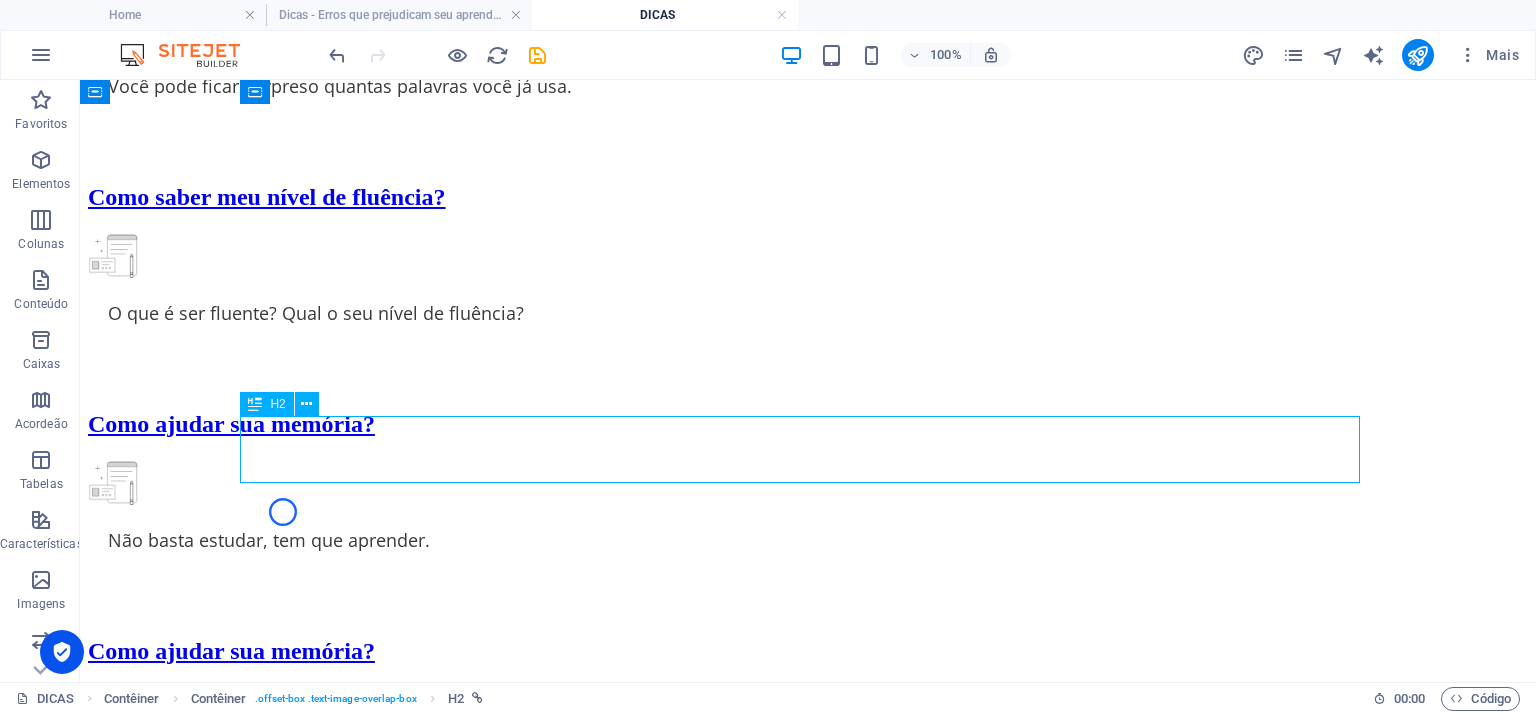 click on "Como ajudar sua memória?" at bounding box center [808, 651] 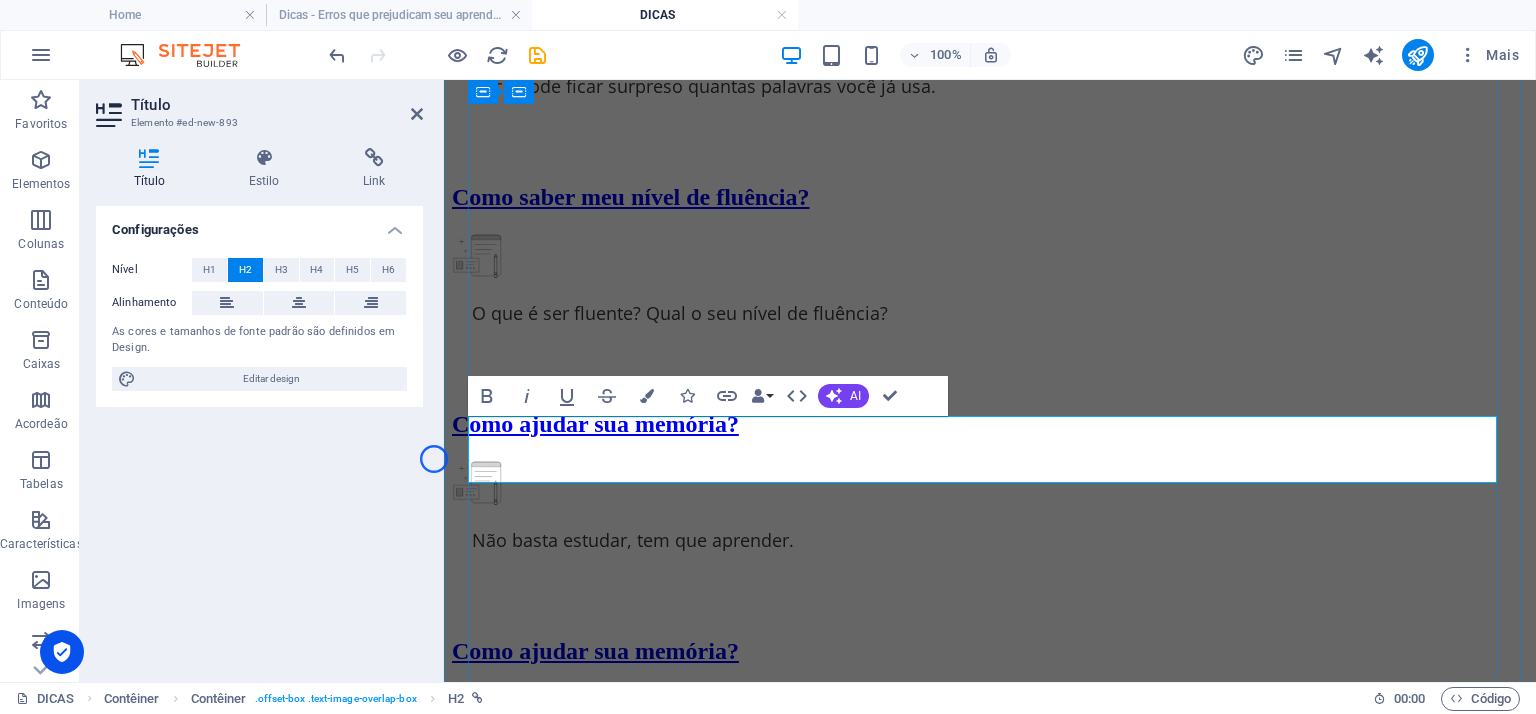 click on "Como ajudar sua memória?" at bounding box center (595, 651) 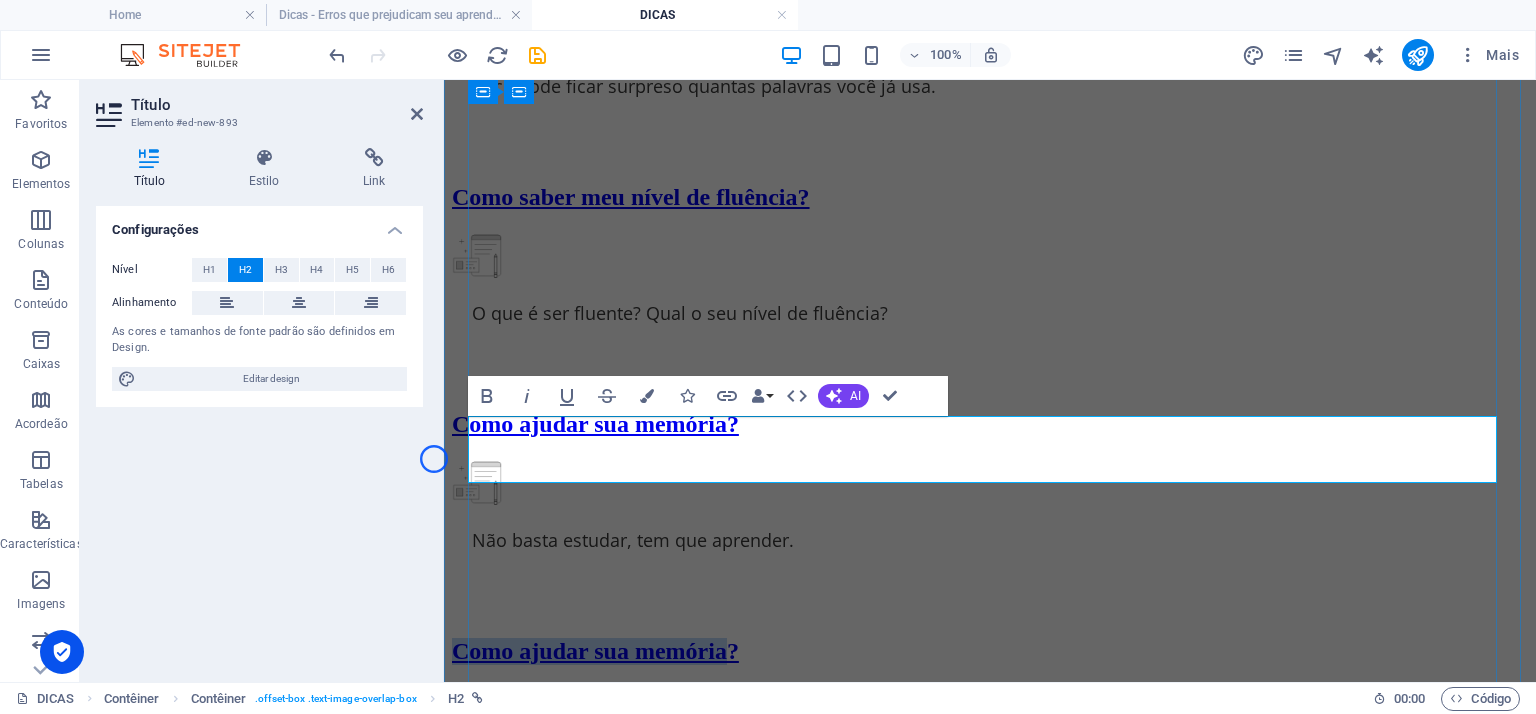 drag, startPoint x: 1064, startPoint y: 451, endPoint x: 481, endPoint y: 458, distance: 583.042 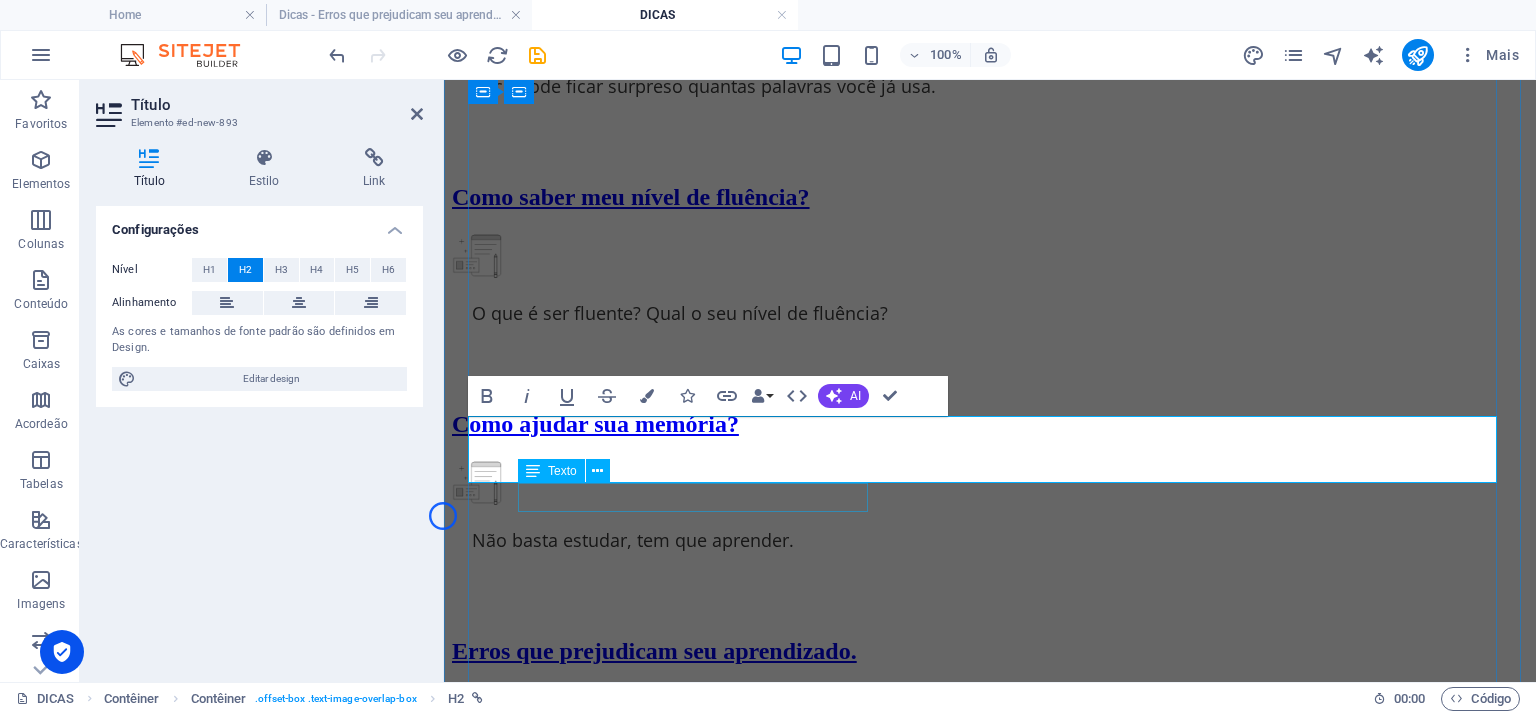 click on "Não basta estudar, tem que aprender." at bounding box center [990, 767] 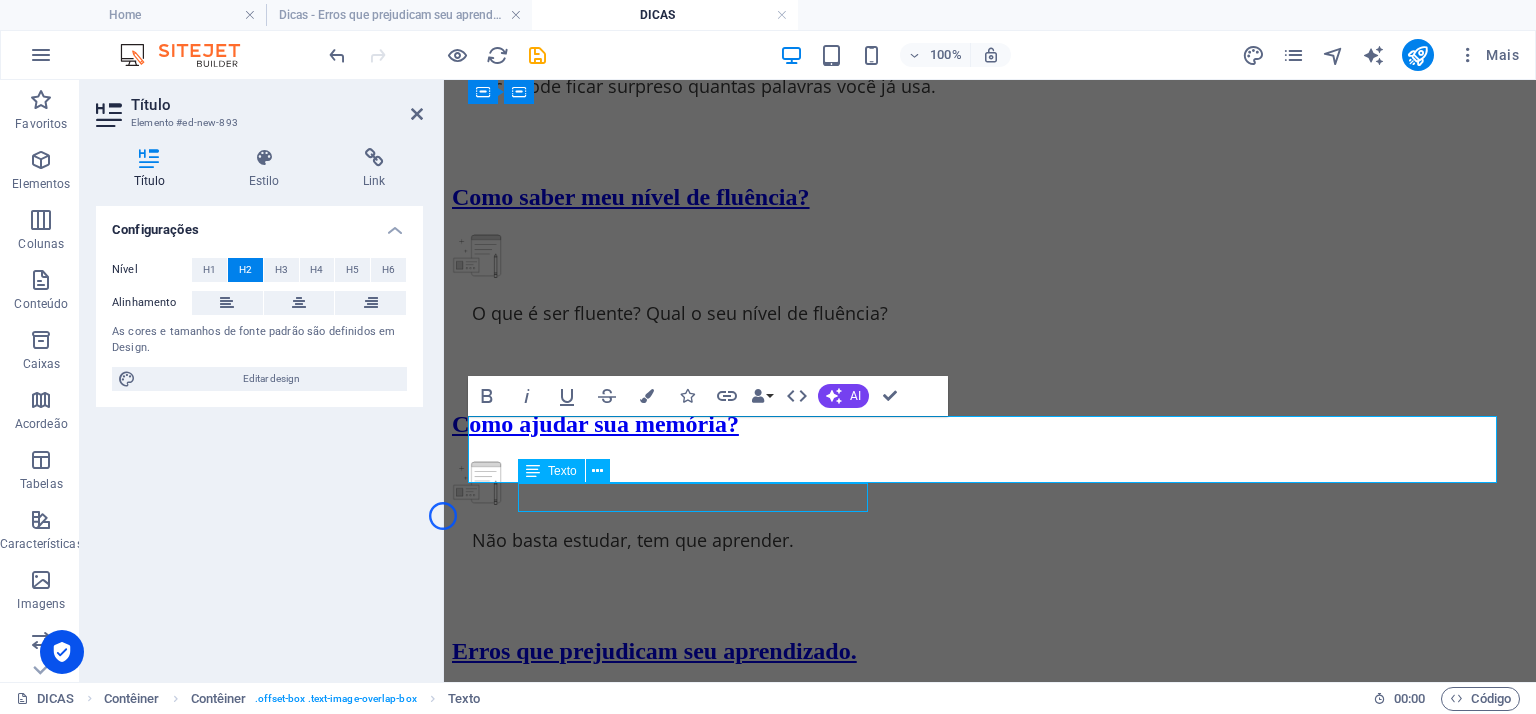 click on "Não basta estudar, tem que aprender." at bounding box center (990, 767) 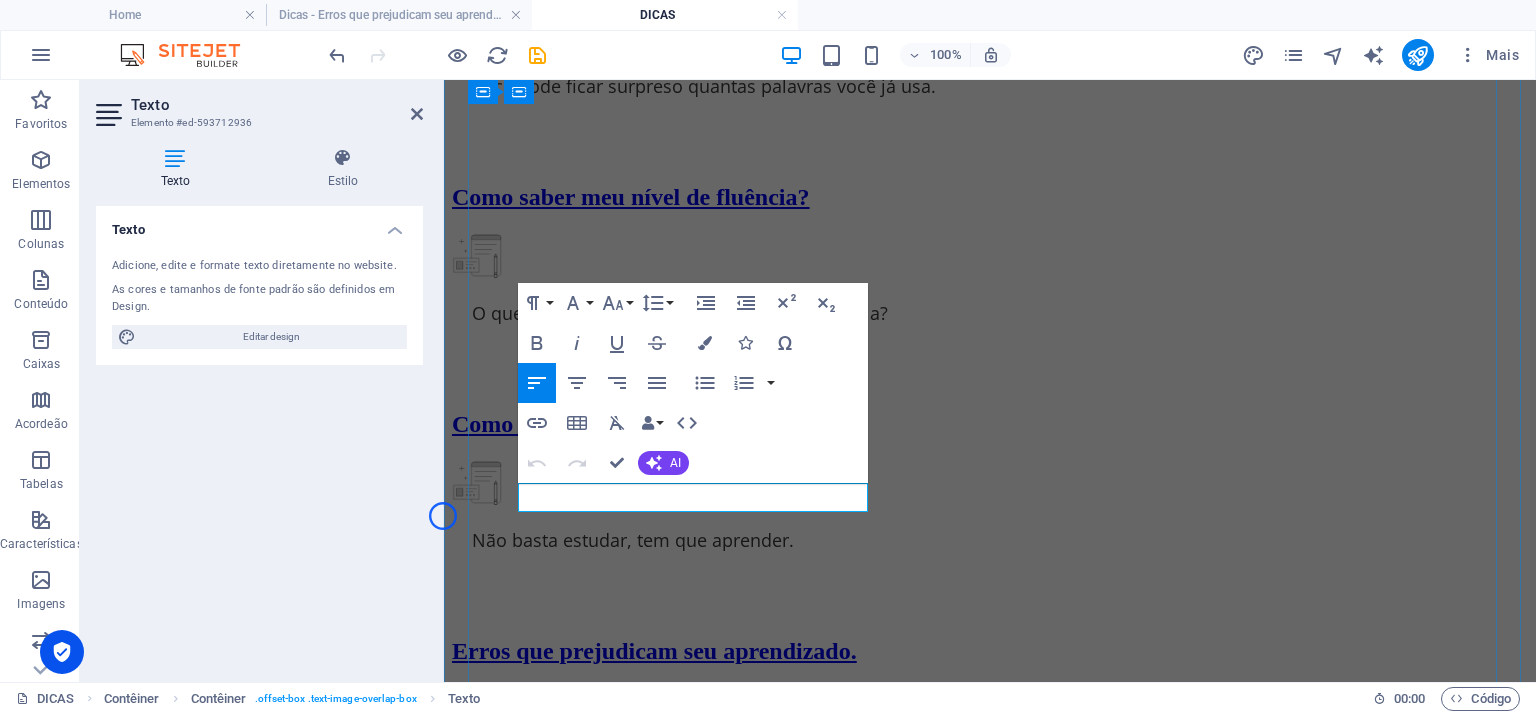 click on "Não basta estudar, tem que aprender." at bounding box center [633, 767] 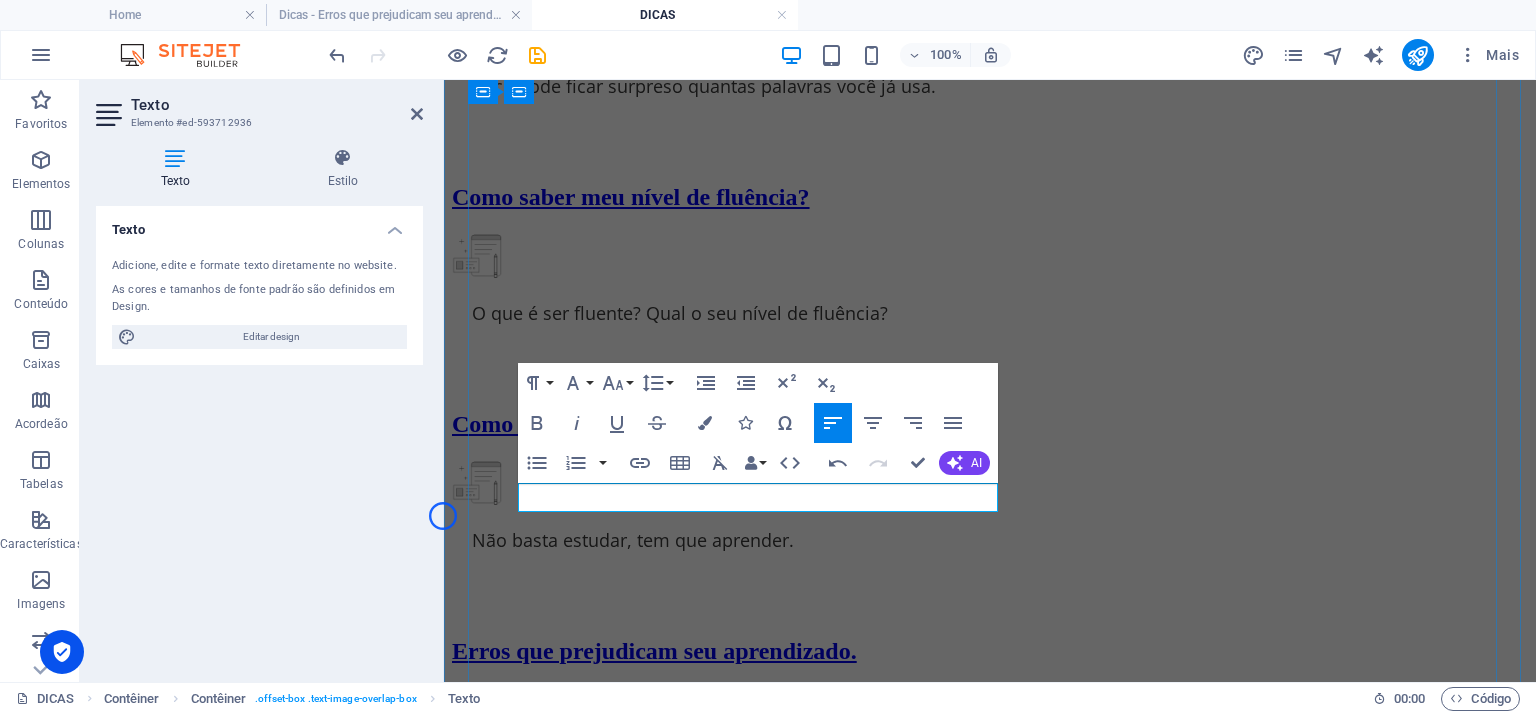 click on "Npequenos ajustes podem trazer grandes resultados ." at bounding box center (698, 767) 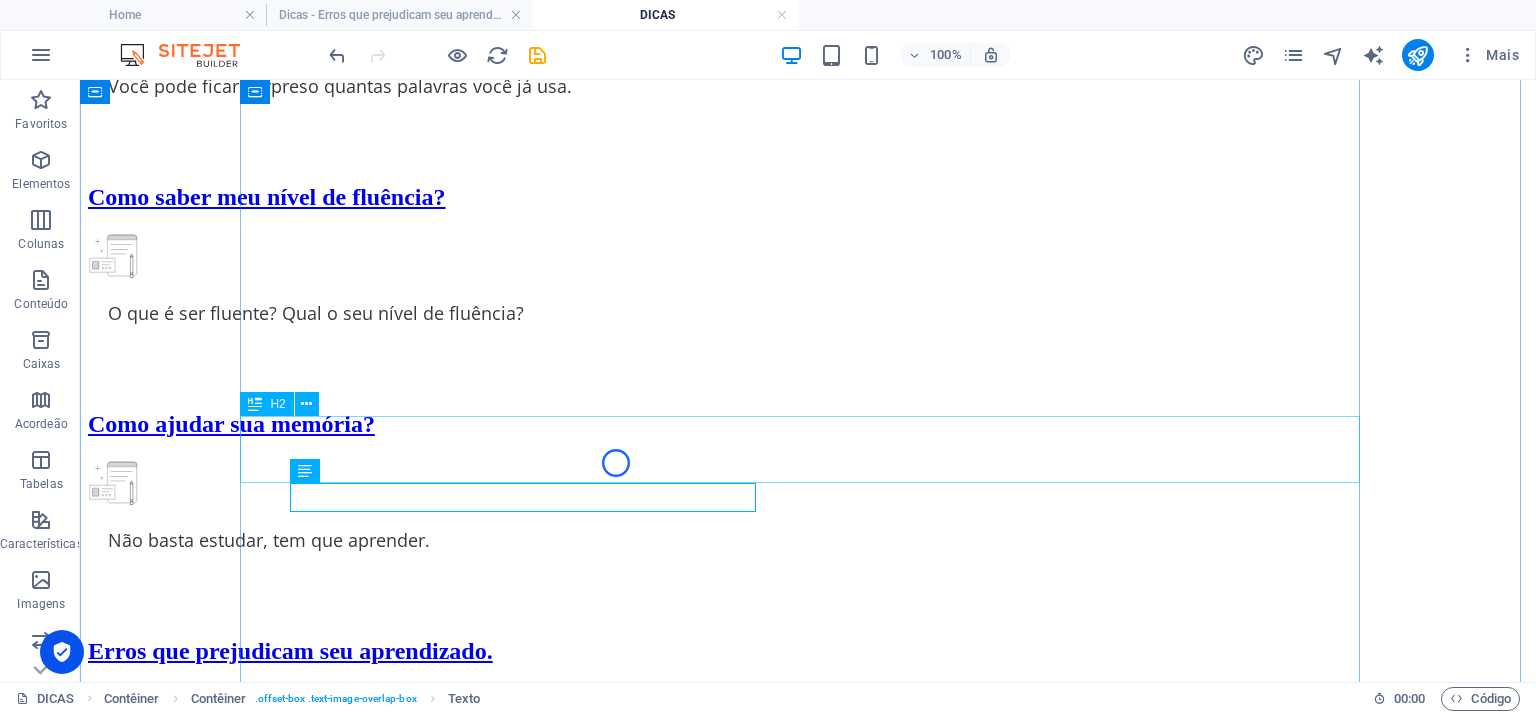 click on "Erros que prejudicam seu aprendizado." at bounding box center [808, 651] 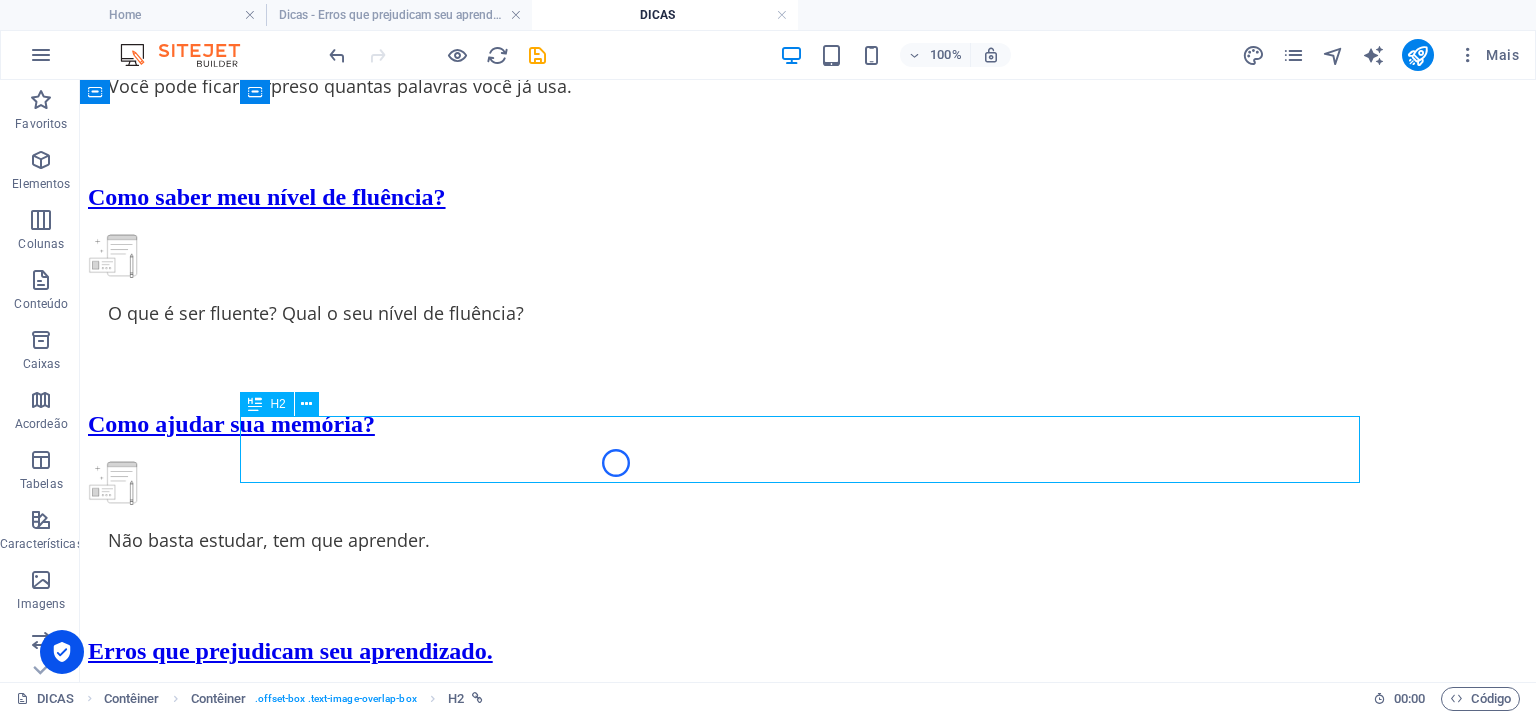 click on "Erros que prejudicam seu aprendizado." at bounding box center (808, 651) 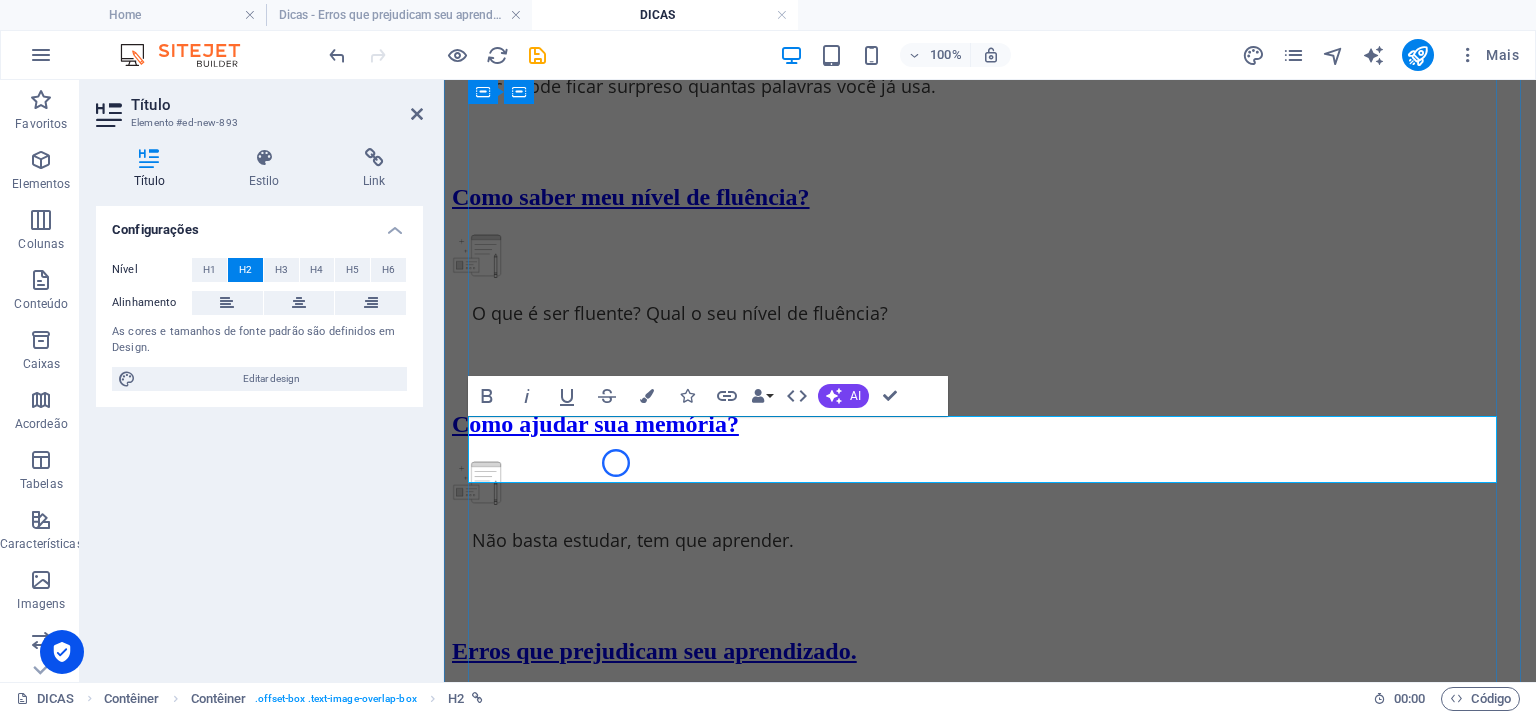click on "Erros que prejudicam seu aprendizado." at bounding box center [654, 651] 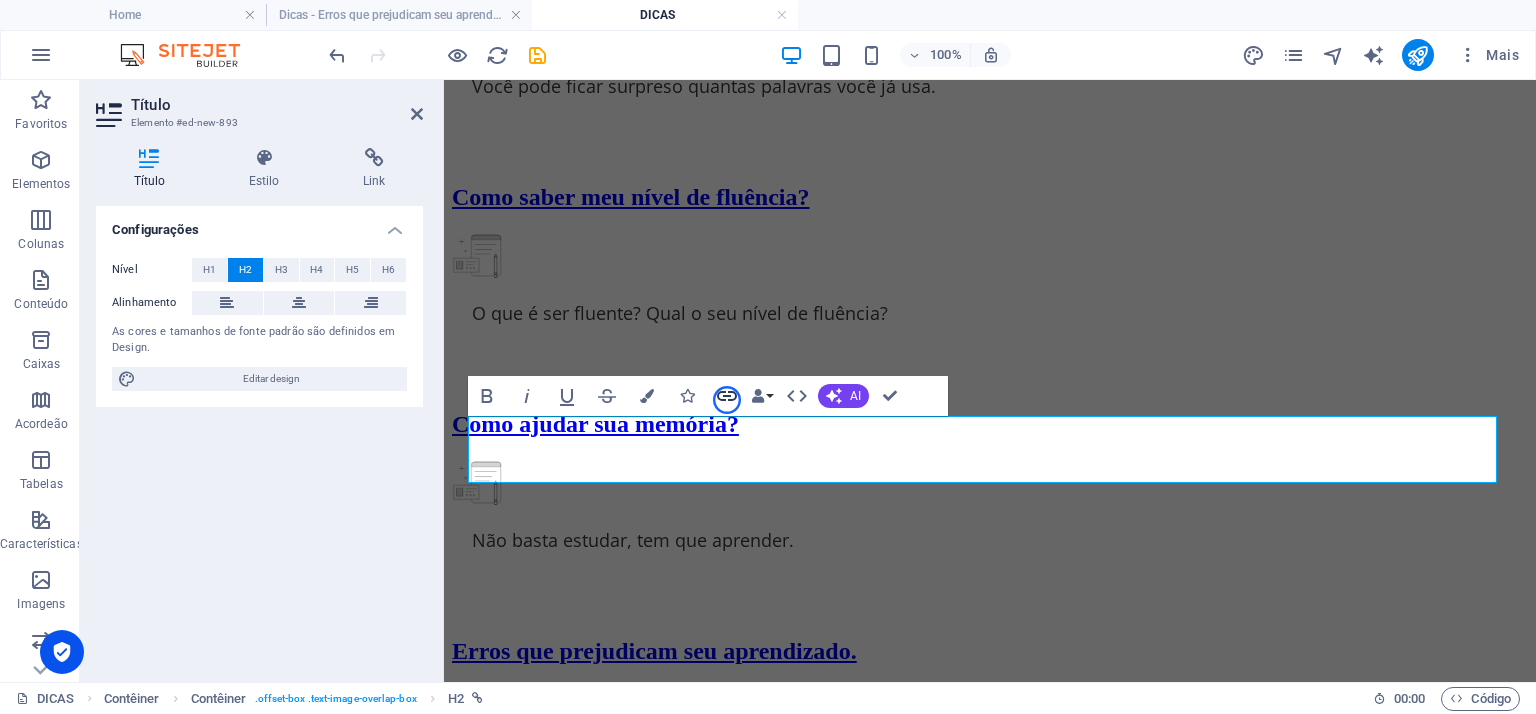 click 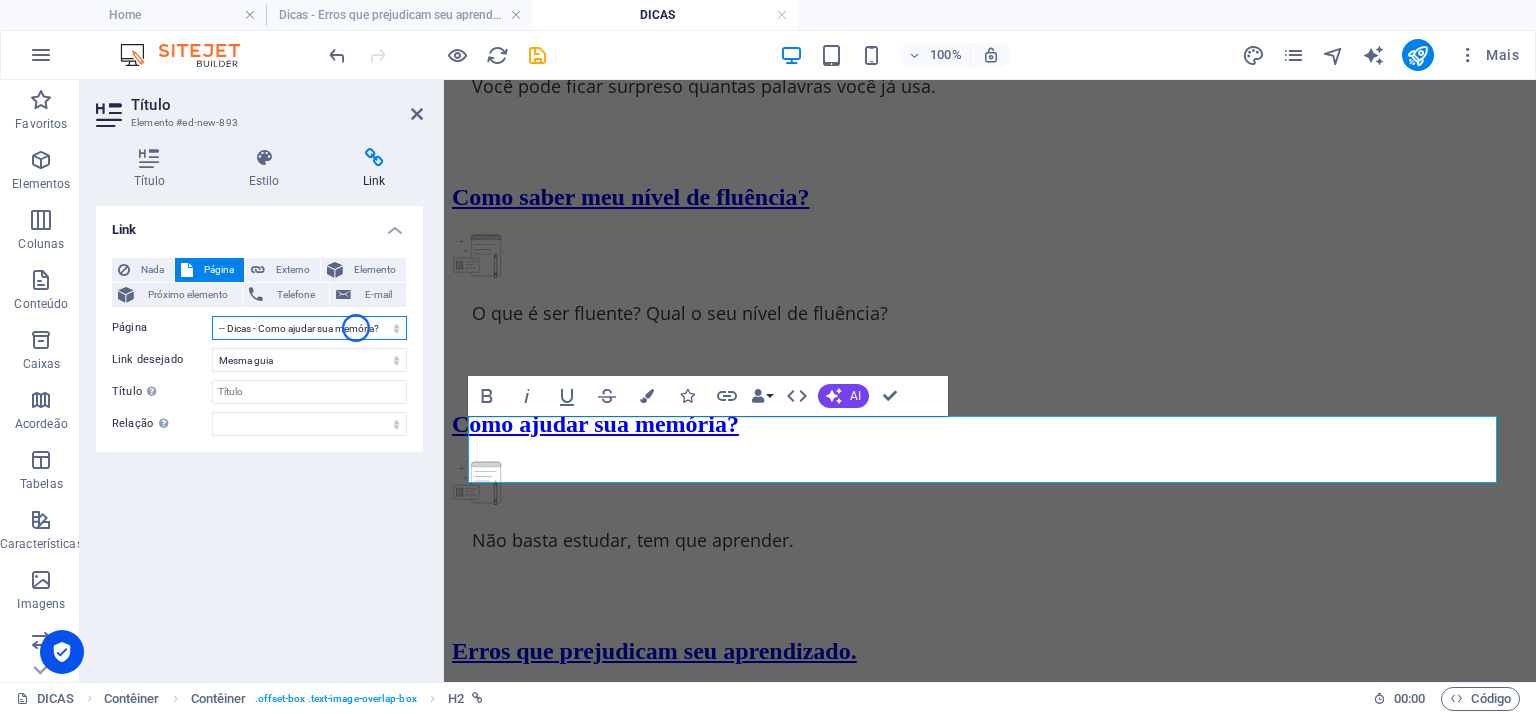 click on "Home CEFR -- Aulas DICAS -- Dicas -  [GEOGRAPHIC_DATA] aprender? -- Dicas -  Erros que prejudicam seu aprendizado e evolução -- Dicas - Aprenda mais rápido -- Dicas - Inglês no dia a dia -- Dicas -  Como ajudar sua memória? -- Dicas -  Teste de Proficiência ... o que é? por que fazer? -- Certificado Gratuito -- Dicas -  Técnicas de memorização Listening -- Beat of music -- [PERSON_NAME] - a KBE -- Brand Names -- Eating late at night -- Everest Wedding -- Flying Car -- Friends help live longer -- Kit [PERSON_NAME] in [GEOGRAPHIC_DATA] -- License Plate -- Men funnier than women -- Motola got a new limb -- [PERSON_NAME] -- Optimism -- [PERSON_NAME] -- Star Wars - Episode III broke records -- Toyota - world&#39;s car seller leader -- World&#39;s first artificial dolphin tail -- Traditional British Tea teste  (Copiar)Modelo [PERSON_NAME] Catálogo de Cursos Privacy Legal Notice Aula - Greetings and Farewells Aula - Frases afirmativas Aula - Alfabeto e Números Aula - Numbers (20) Aula - Food and Beverages Aula - Food 2 Aula - Languages" at bounding box center (309, 328) 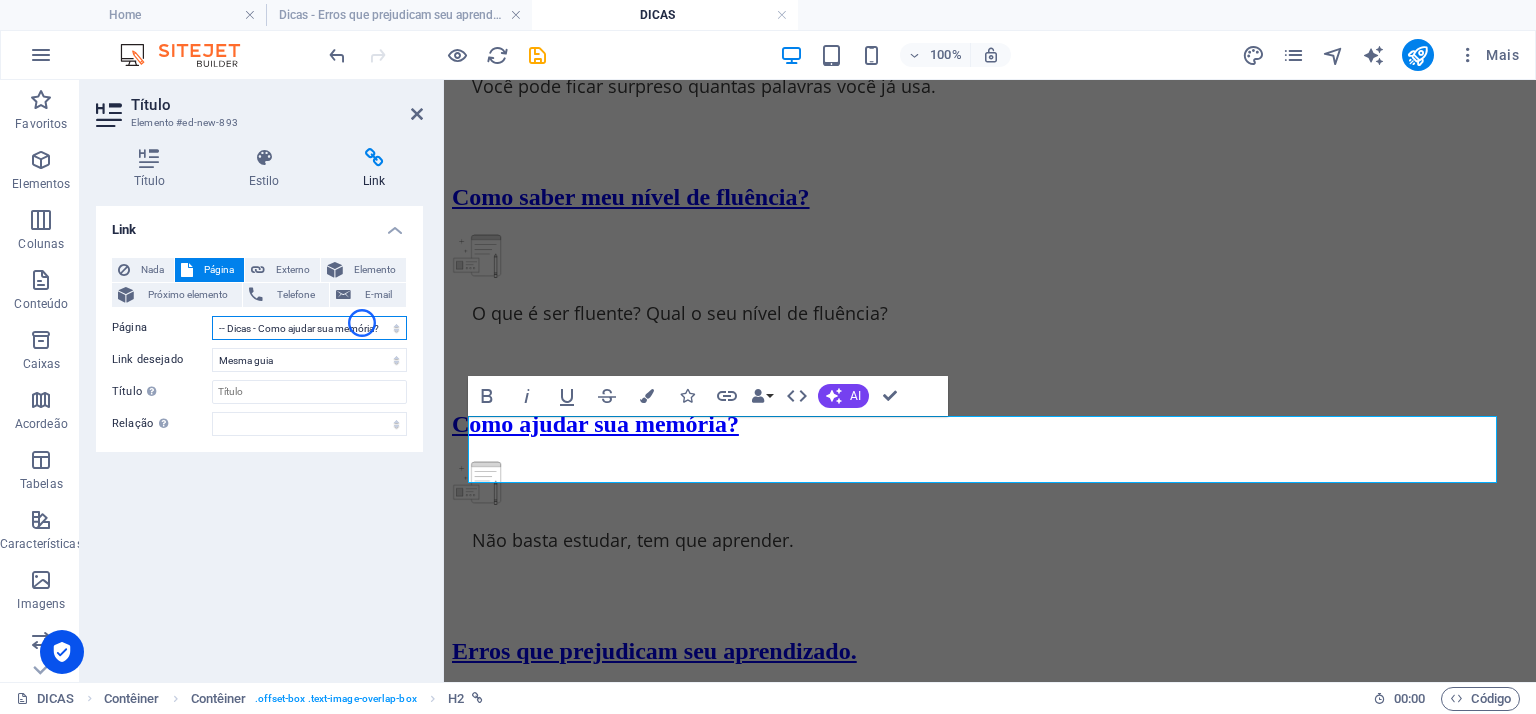 select on "5" 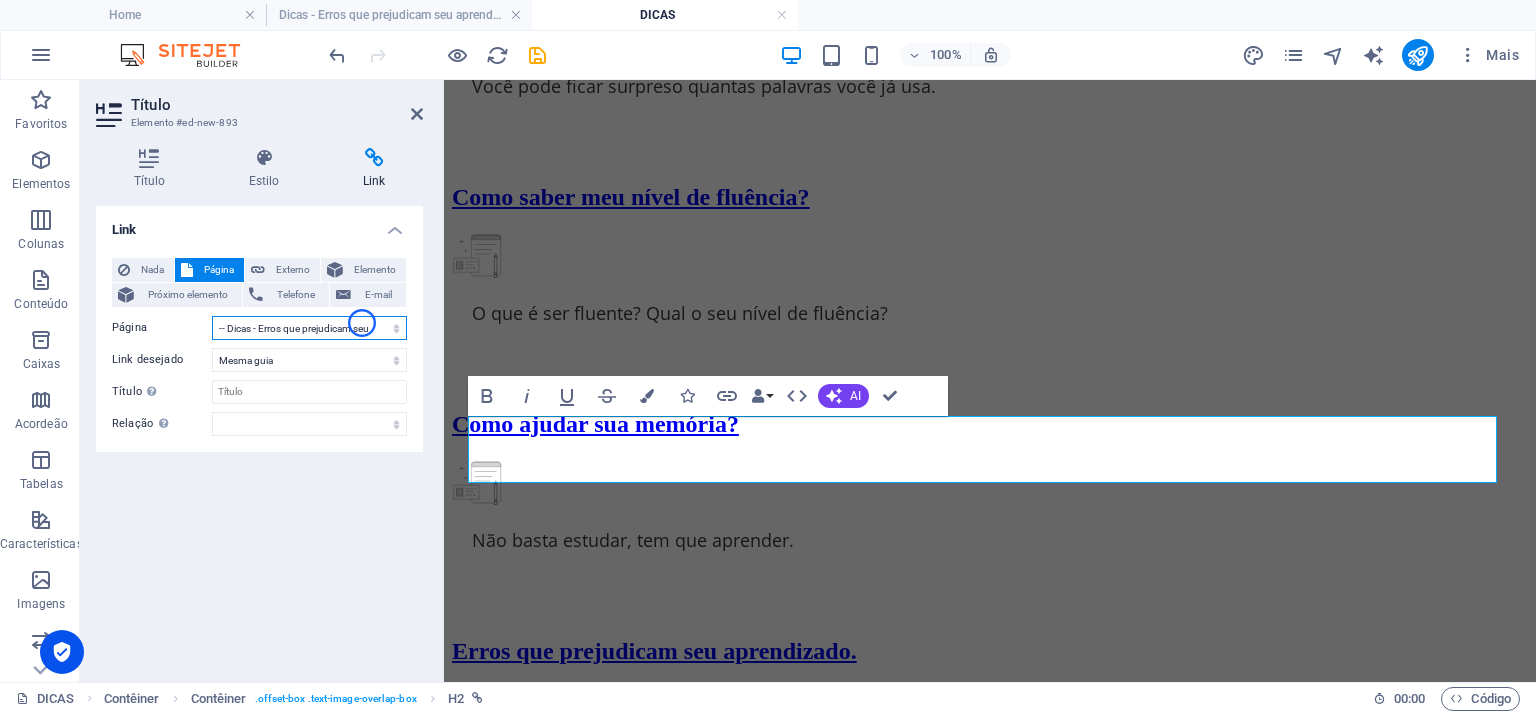 click on "Home CEFR -- Aulas DICAS -- Dicas -  [GEOGRAPHIC_DATA] aprender? -- Dicas -  Erros que prejudicam seu aprendizado e evolução -- Dicas - Aprenda mais rápido -- Dicas - Inglês no dia a dia -- Dicas -  Como ajudar sua memória? -- Dicas -  Teste de Proficiência ... o que é? por que fazer? -- Certificado Gratuito -- Dicas -  Técnicas de memorização Listening -- Beat of music -- [PERSON_NAME] - a KBE -- Brand Names -- Eating late at night -- Everest Wedding -- Flying Car -- Friends help live longer -- Kit [PERSON_NAME] in [GEOGRAPHIC_DATA] -- License Plate -- Men funnier than women -- Motola got a new limb -- [PERSON_NAME] -- Optimism -- [PERSON_NAME] -- Star Wars - Episode III broke records -- Toyota - world&#39;s car seller leader -- World&#39;s first artificial dolphin tail -- Traditional British Tea teste  (Copiar)Modelo [PERSON_NAME] Catálogo de Cursos Privacy Legal Notice Aula - Greetings and Farewells Aula - Frases afirmativas Aula - Alfabeto e Números Aula - Numbers (20) Aula - Food and Beverages Aula - Food 2 Aula - Languages" at bounding box center (309, 328) 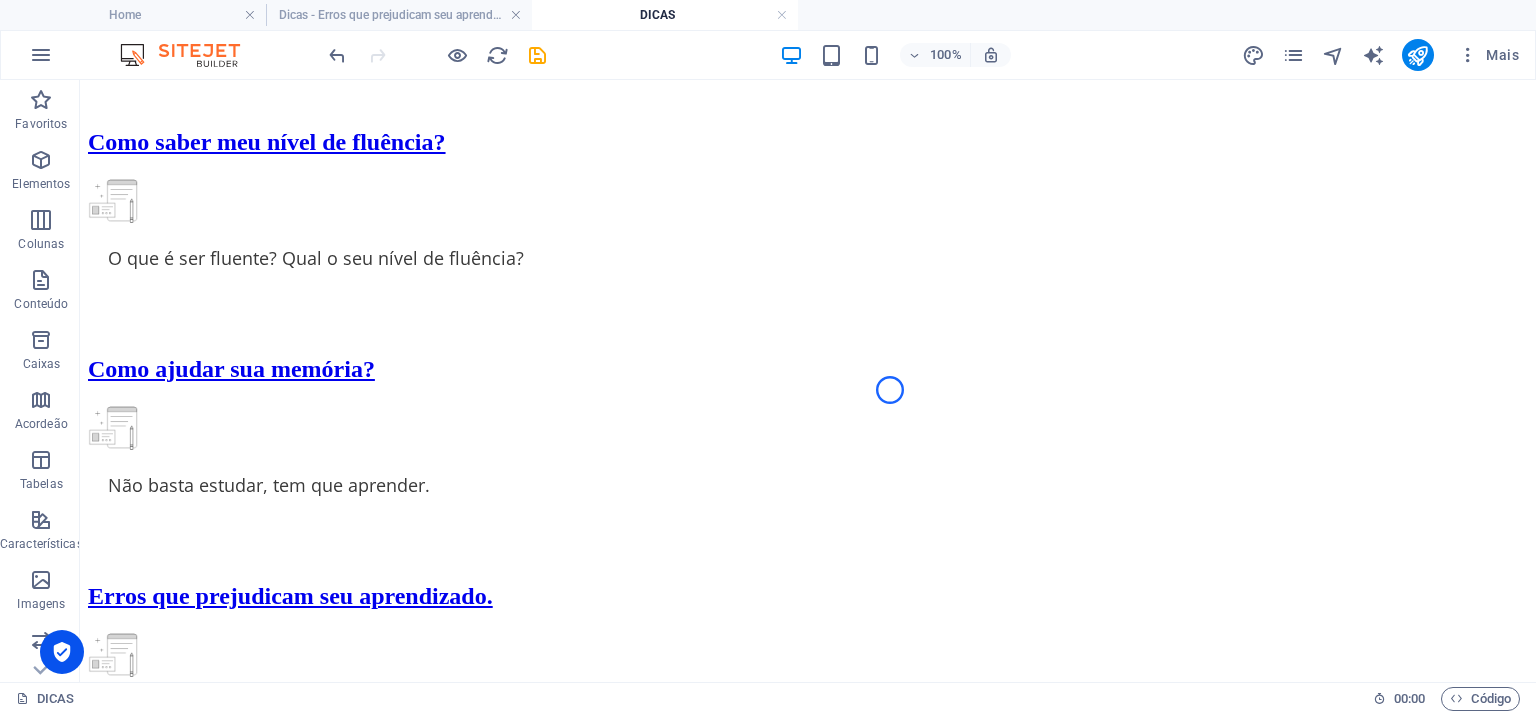 scroll, scrollTop: 879, scrollLeft: 0, axis: vertical 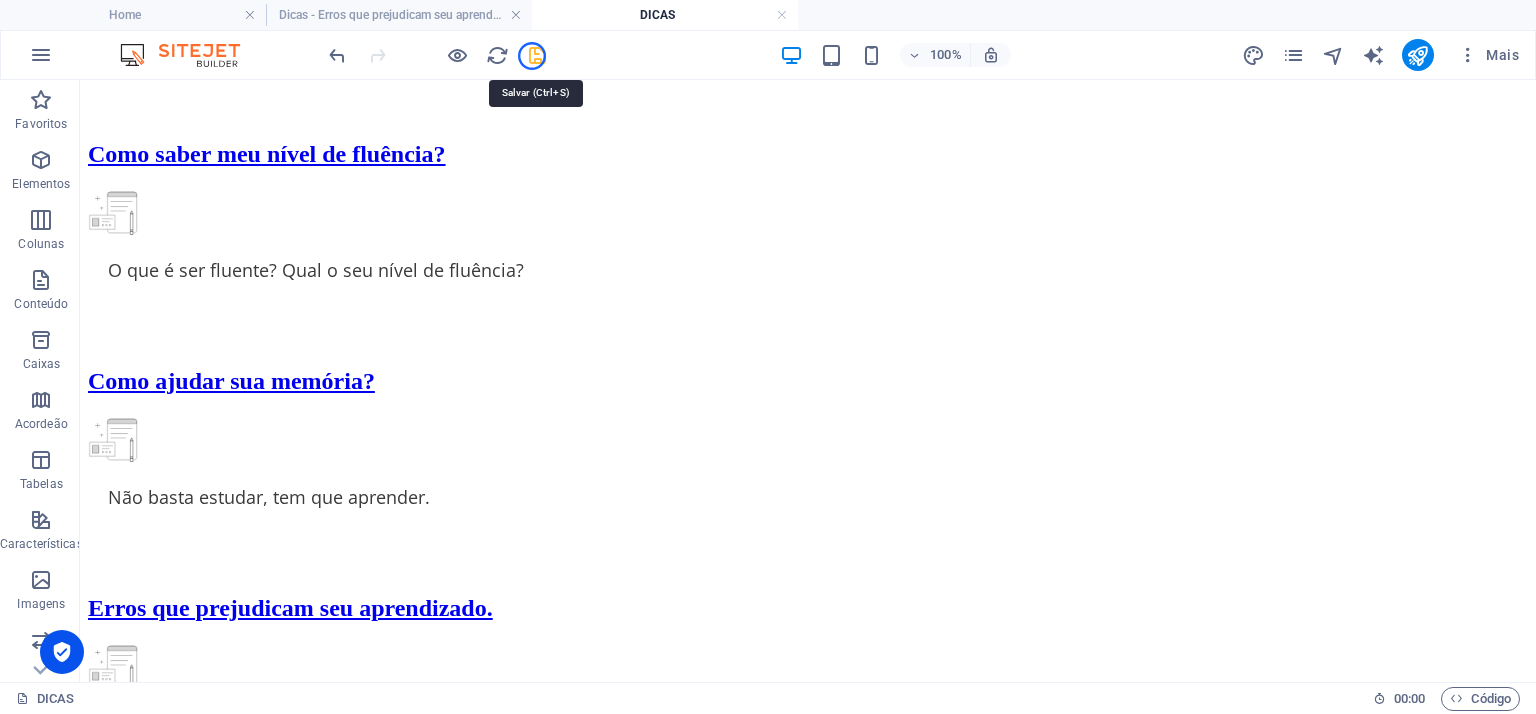 click at bounding box center [537, 55] 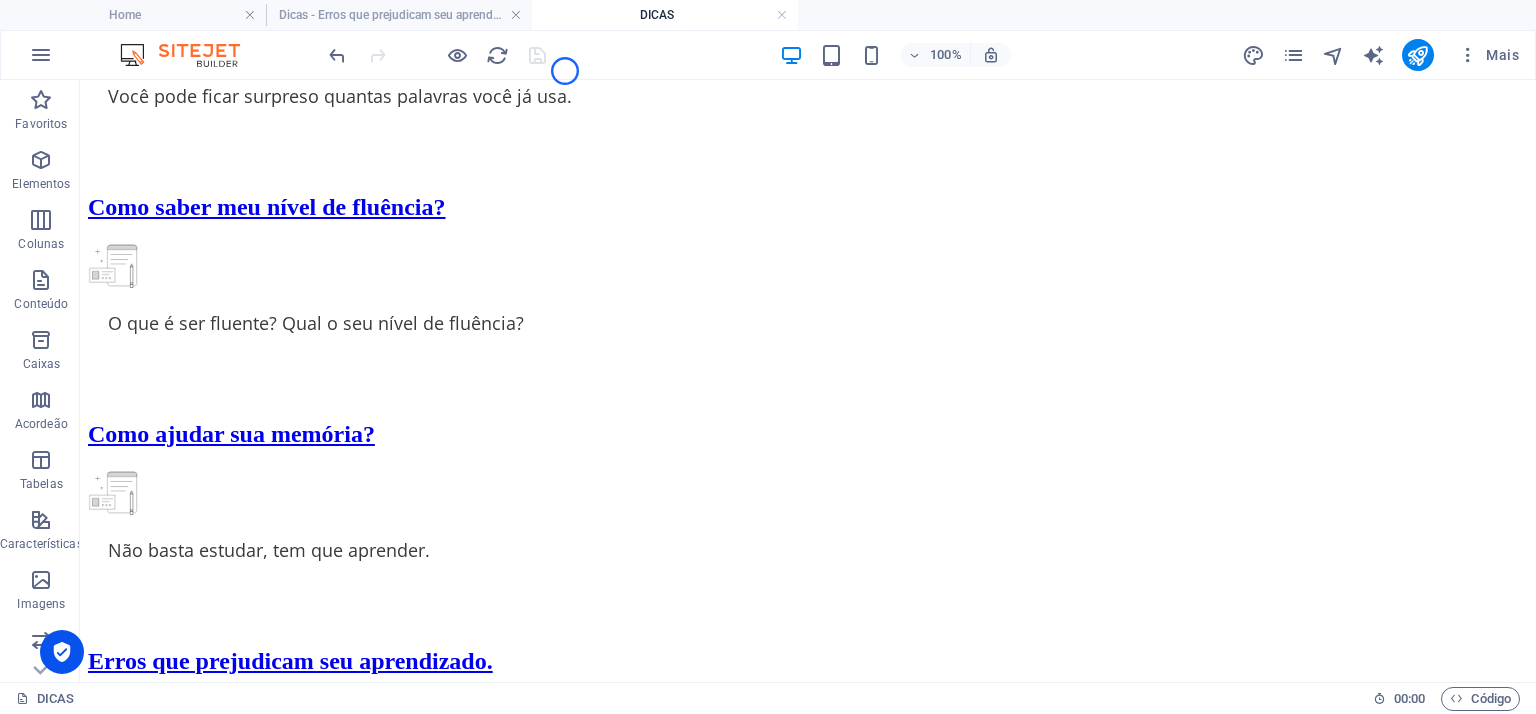 scroll, scrollTop: 792, scrollLeft: 0, axis: vertical 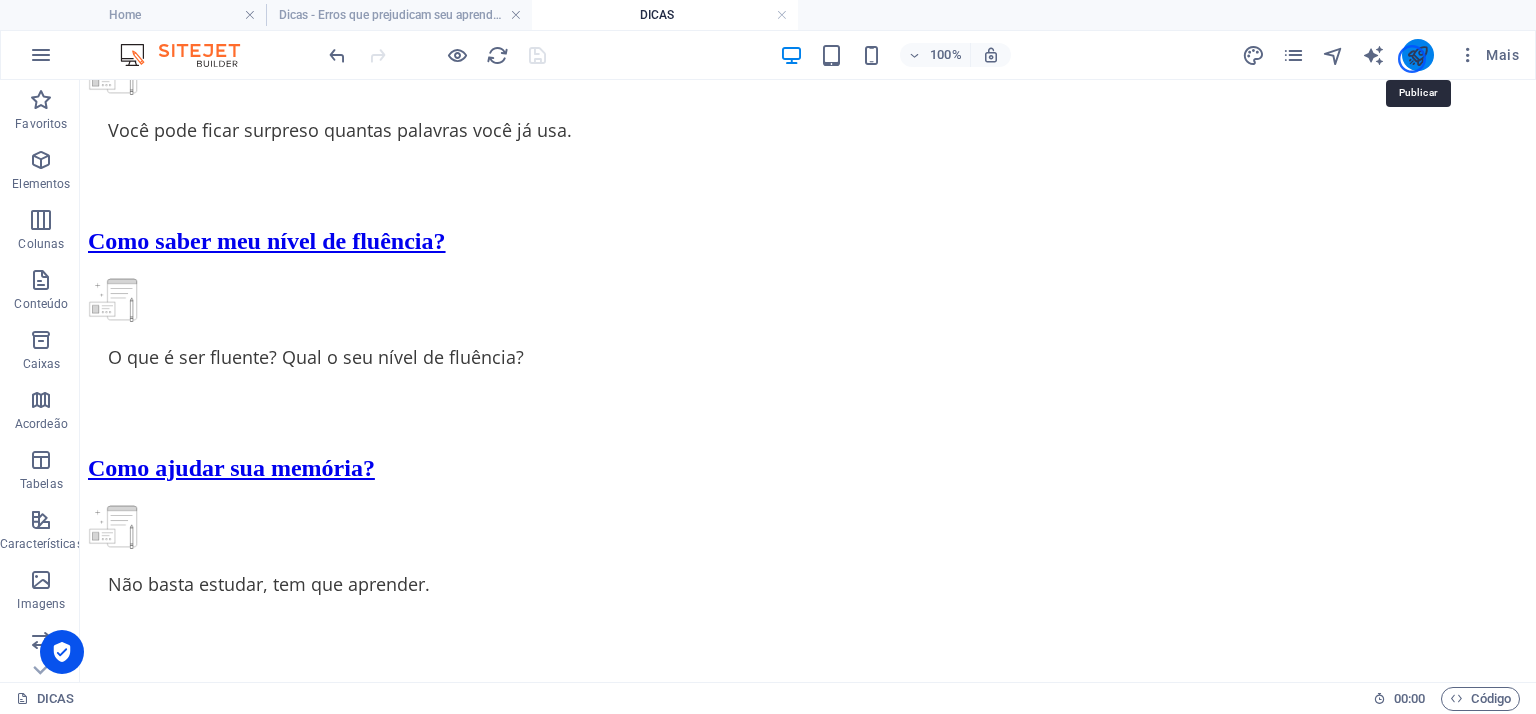 click at bounding box center [1417, 55] 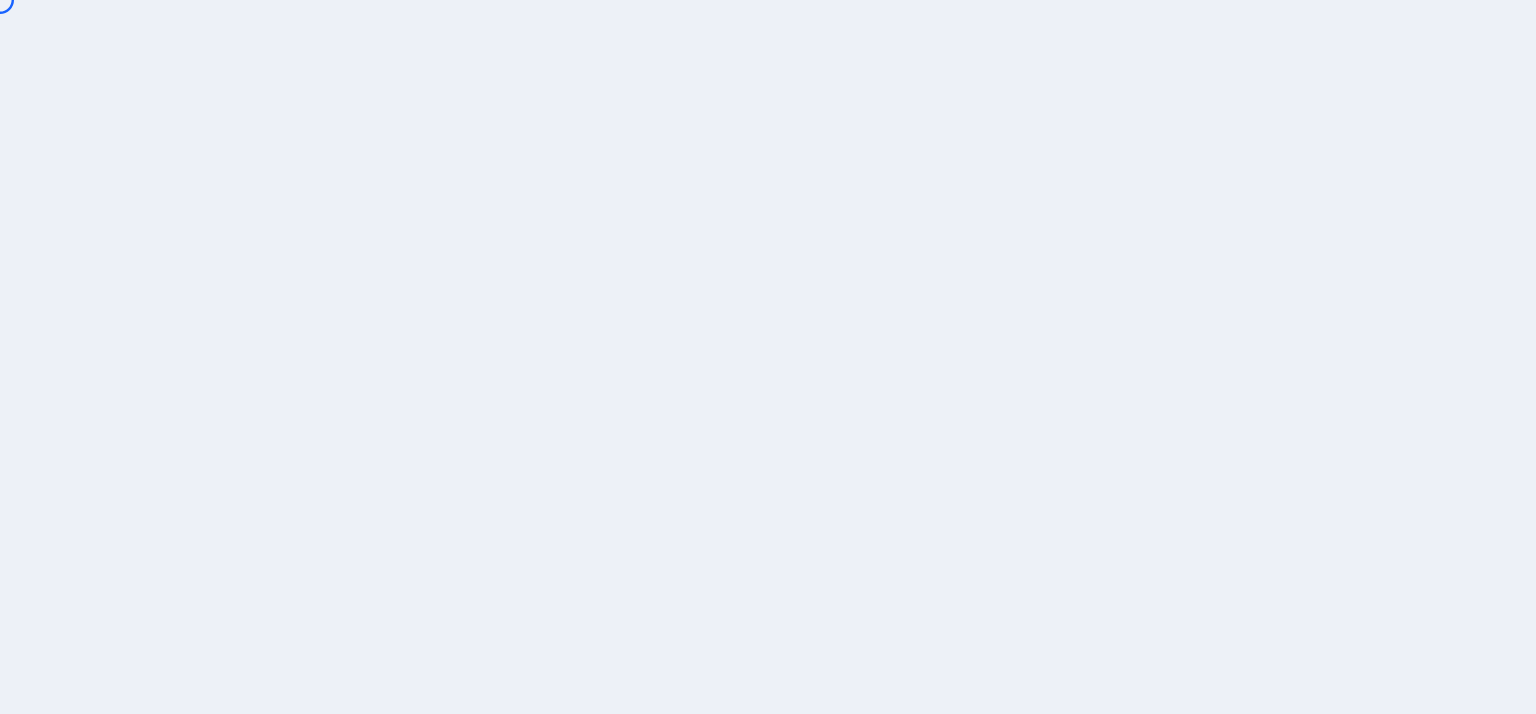 scroll, scrollTop: 0, scrollLeft: 0, axis: both 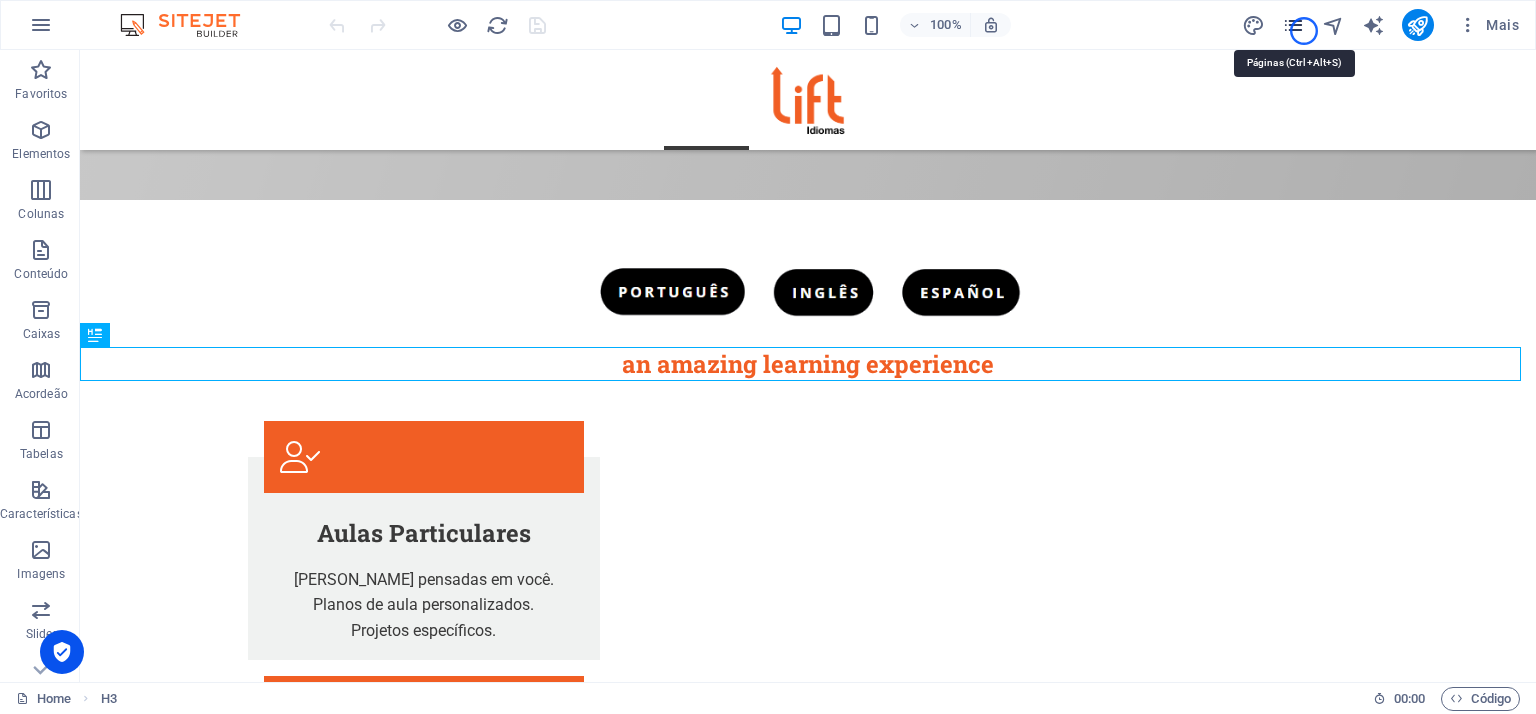 click at bounding box center (1293, 25) 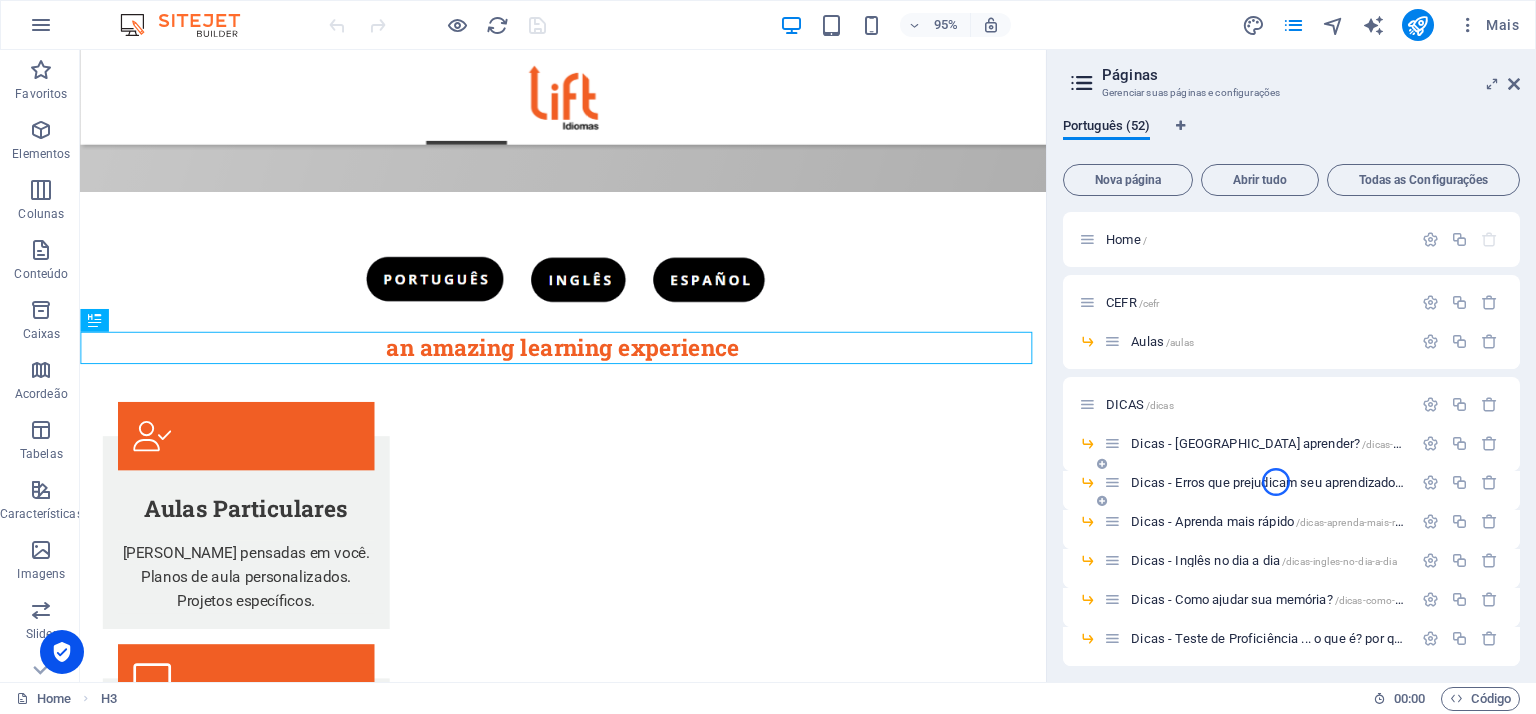 click on "Dicas -  Erros que prejudicam seu aprendizado e evolução /dicas-erros-que-prejudicam" at bounding box center (1360, 482) 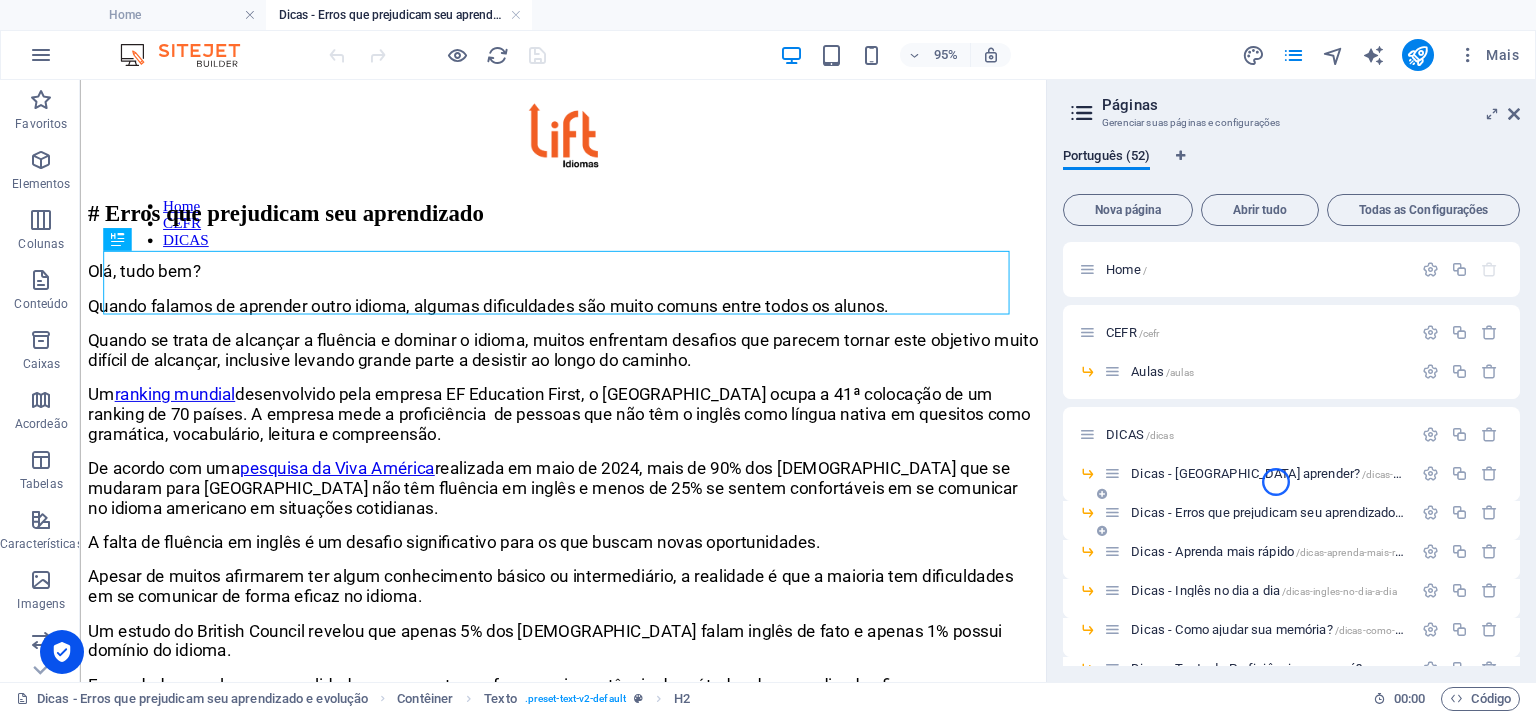 scroll, scrollTop: 0, scrollLeft: 0, axis: both 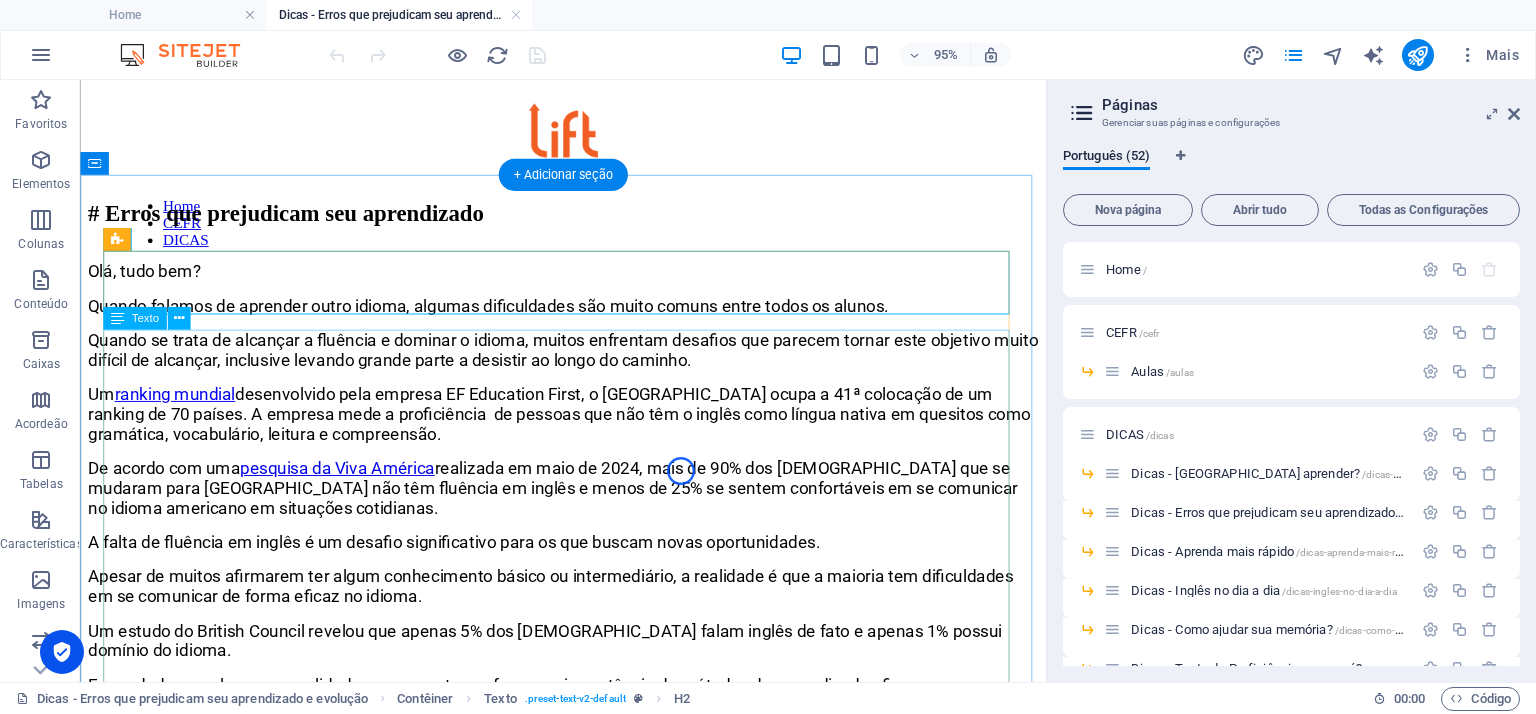 click on "Olá, tudo bem? Quando falamos de aprender outro idioma, algumas dificuldades são muito comuns entre todos os alunos. Quando se trata de alcançar a fluência e dominar o idioma, muitos enfrentam desafios que parecem tornar este objetivo muito difícil de alcançar, inclusive levando grande parte a desistir ao longo do caminho. Um  ranking mundial  desenvolvido pela empresa EF Education First, o Brasil ocupa a 41ª colocação de um ranking de 70 países. A empresa mede a proficiência  de pessoas que não têm o inglês como língua nativa em quesitos como gramática, vocabulário, leitura e compreensão.  De acordo com uma  pesquisa da Viva América  realizada em maio de 2024, mais de 90% dos brasileiros que se mudaram para os Estados Unidos não têm fluência em inglês e menos de 25% se sentem confortáveis em se comunicar no idioma americano em situações cotidianas. A falta de fluência em inglês é um desafio significativo para os que buscam novas oportunidades.  💡  ." at bounding box center [588, 1611] 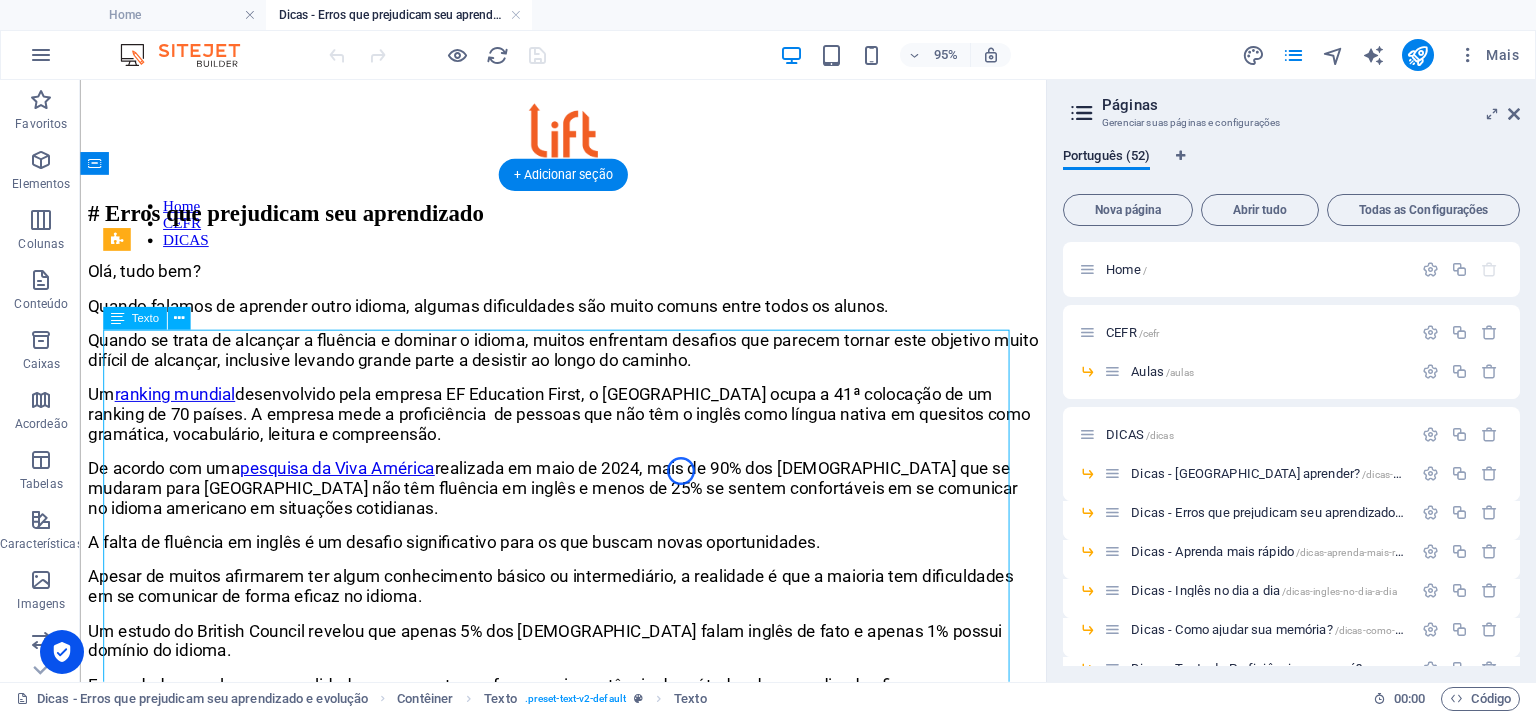 click on "Olá, tudo bem? Quando falamos de aprender outro idioma, algumas dificuldades são muito comuns entre todos os alunos. Quando se trata de alcançar a fluência e dominar o idioma, muitos enfrentam desafios que parecem tornar este objetivo muito difícil de alcançar, inclusive levando grande parte a desistir ao longo do caminho. Um  ranking mundial  desenvolvido pela empresa EF Education First, o Brasil ocupa a 41ª colocação de um ranking de 70 países. A empresa mede a proficiência  de pessoas que não têm o inglês como língua nativa em quesitos como gramática, vocabulário, leitura e compreensão.  De acordo com uma  pesquisa da Viva América  realizada em maio de 2024, mais de 90% dos brasileiros que se mudaram para os Estados Unidos não têm fluência em inglês e menos de 25% se sentem confortáveis em se comunicar no idioma americano em situações cotidianas. A falta de fluência em inglês é um desafio significativo para os que buscam novas oportunidades.  💡  ." at bounding box center (588, 1611) 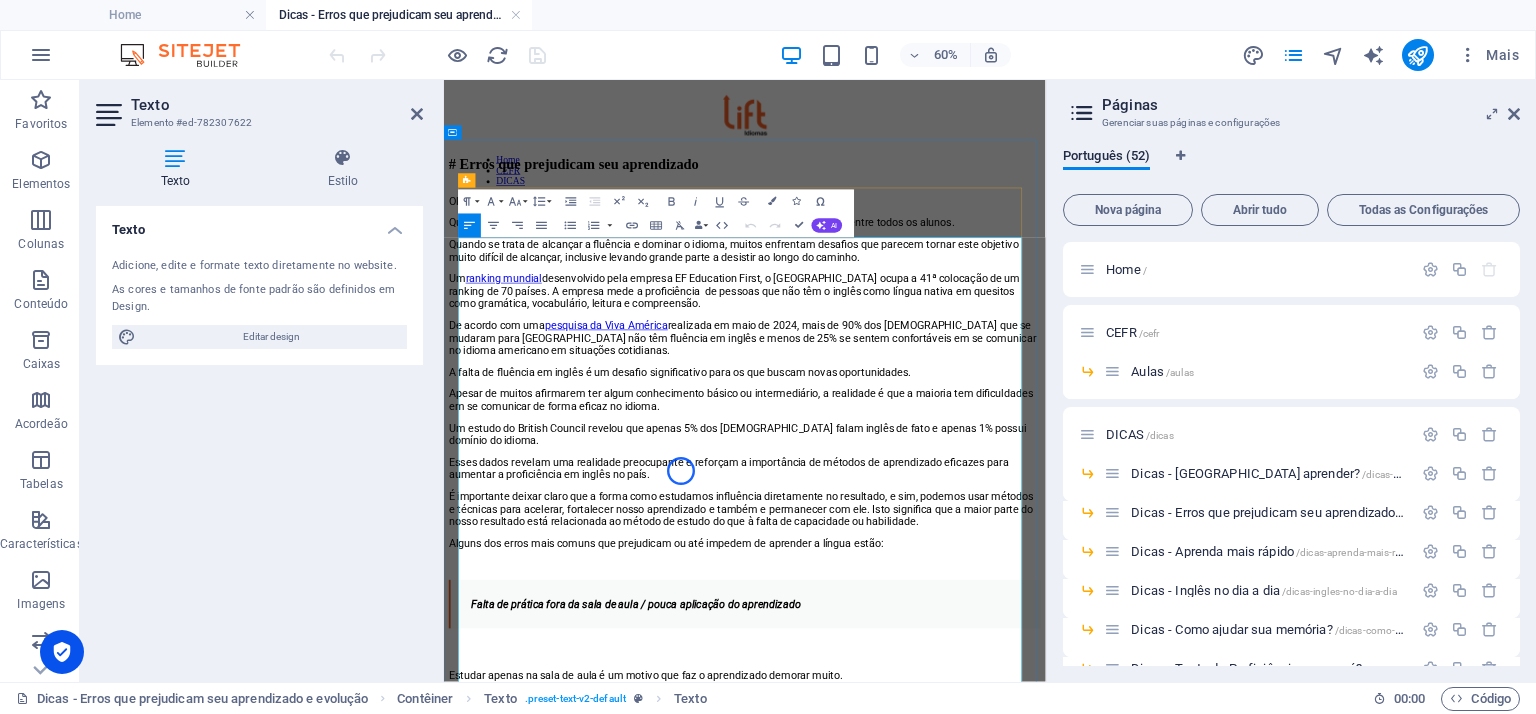 click on "Um  ranking mundial  desenvolvido pela empresa EF Education First, o Brasil ocupa a 41ª colocação de um ranking de 70 países. A empresa mede a proficiência  de pessoas que não têm o inglês como língua nativa em quesitos como gramática, vocabulário, leitura e compreensão." at bounding box center (945, 431) 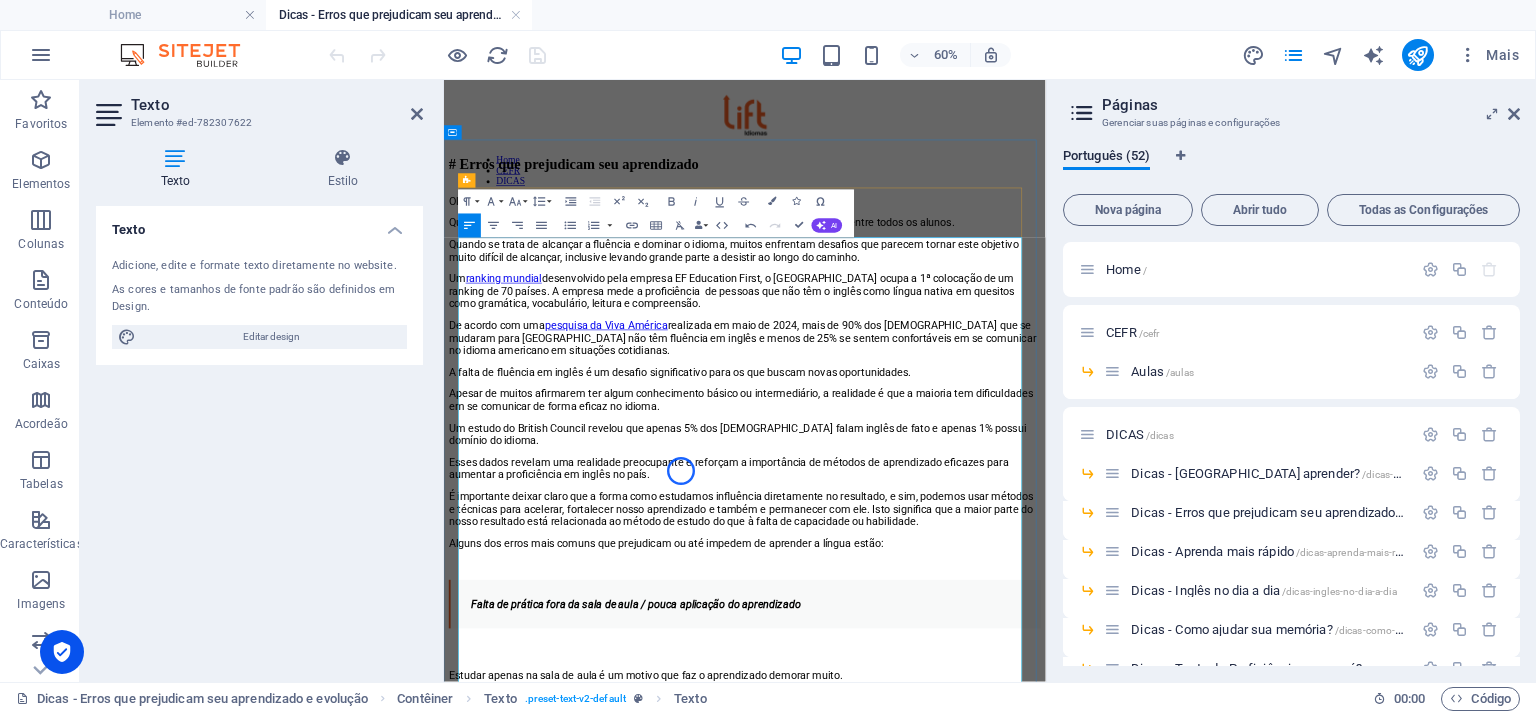 type 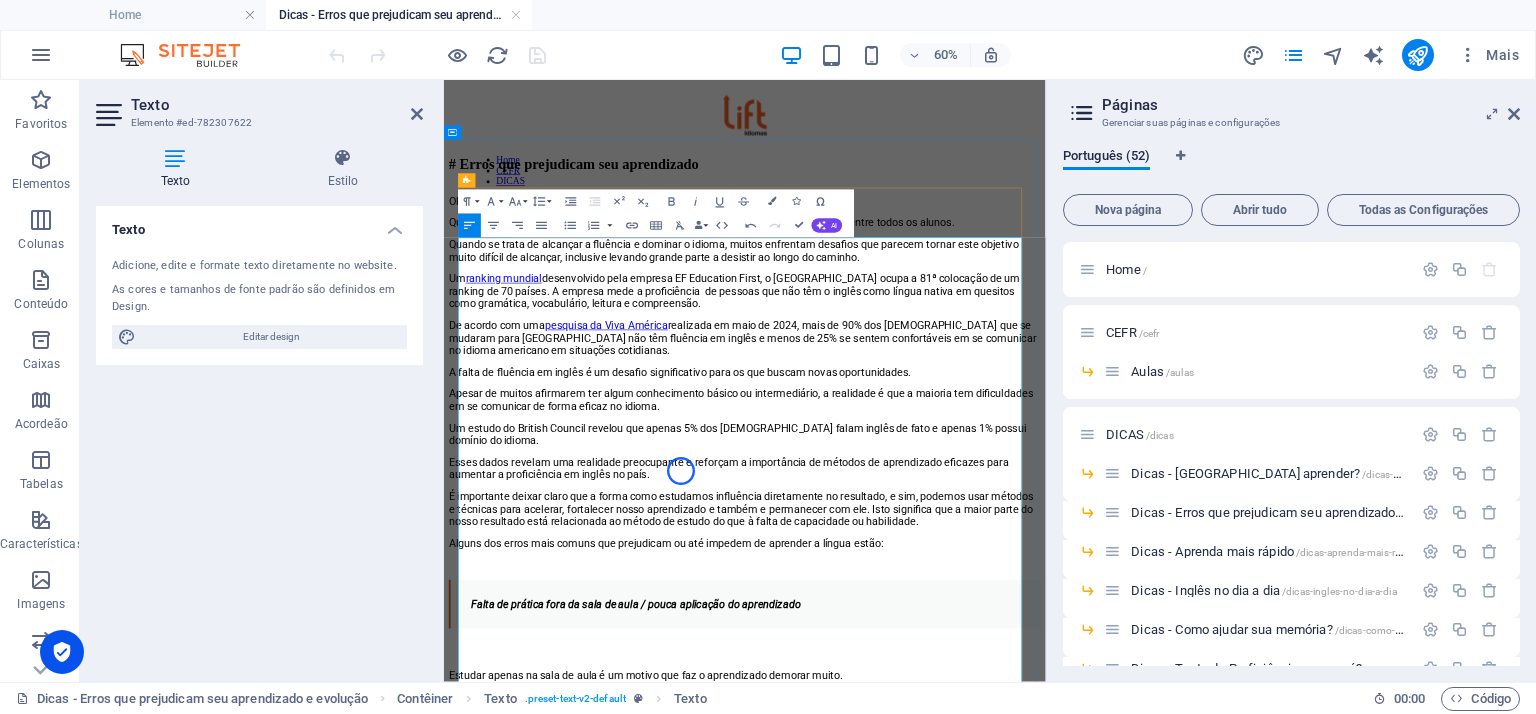 click on "Um  ranking mundial  desenvolvido pela empresa EF Education First, o Brasil ocupa a 81ª colocação de um ranking de 70 países. A empresa mede a proficiência  de pessoas que não têm o inglês como língua nativa em quesitos como gramática, vocabulário, leitura e compreensão." at bounding box center [945, 431] 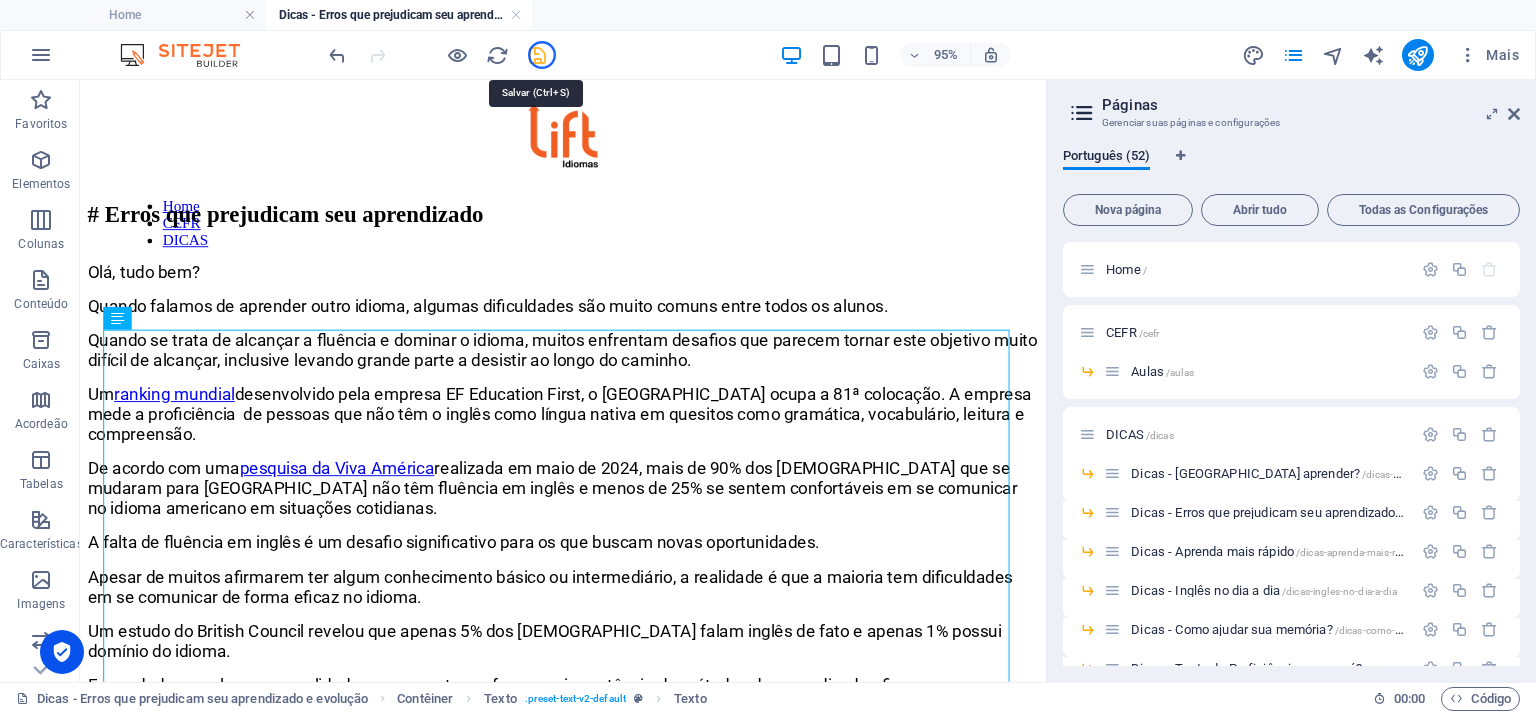 click at bounding box center (537, 55) 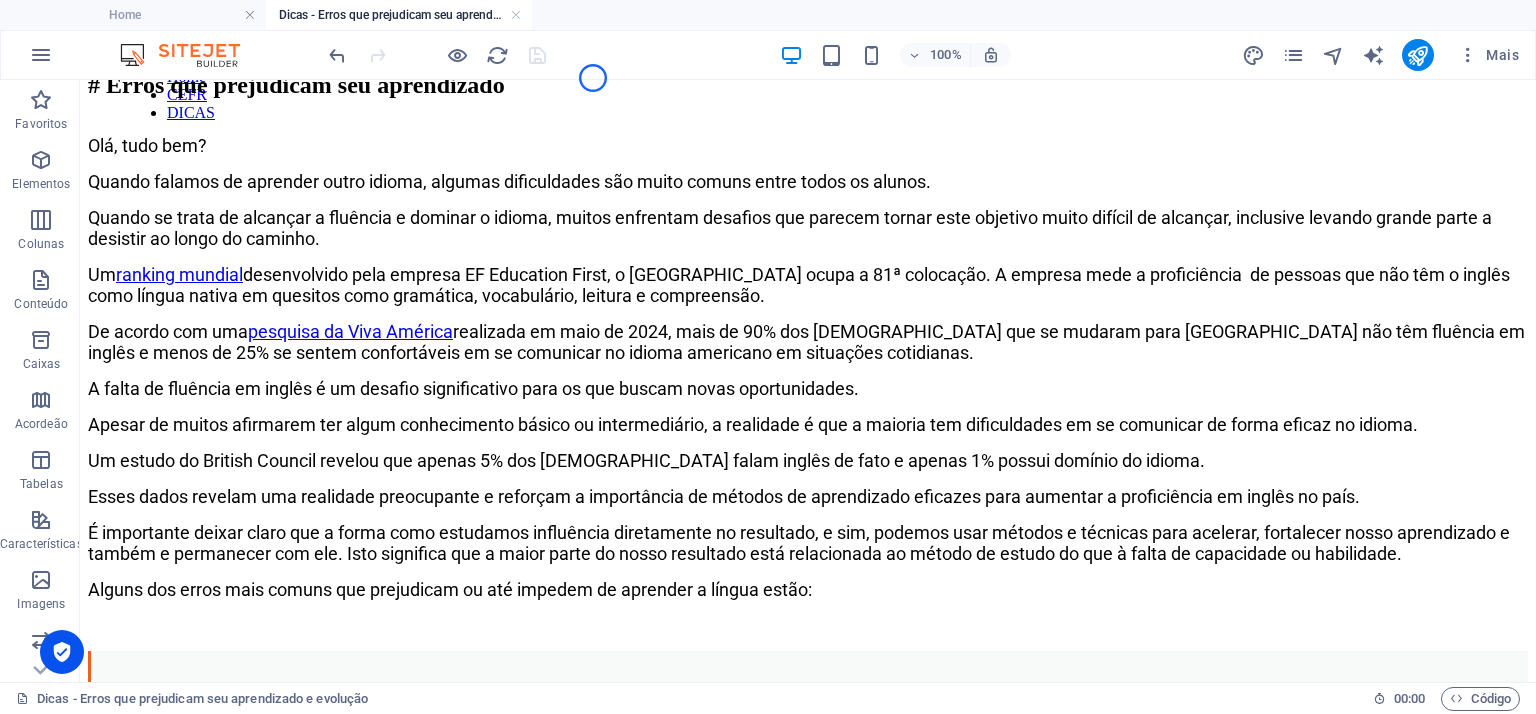 scroll, scrollTop: 147, scrollLeft: 0, axis: vertical 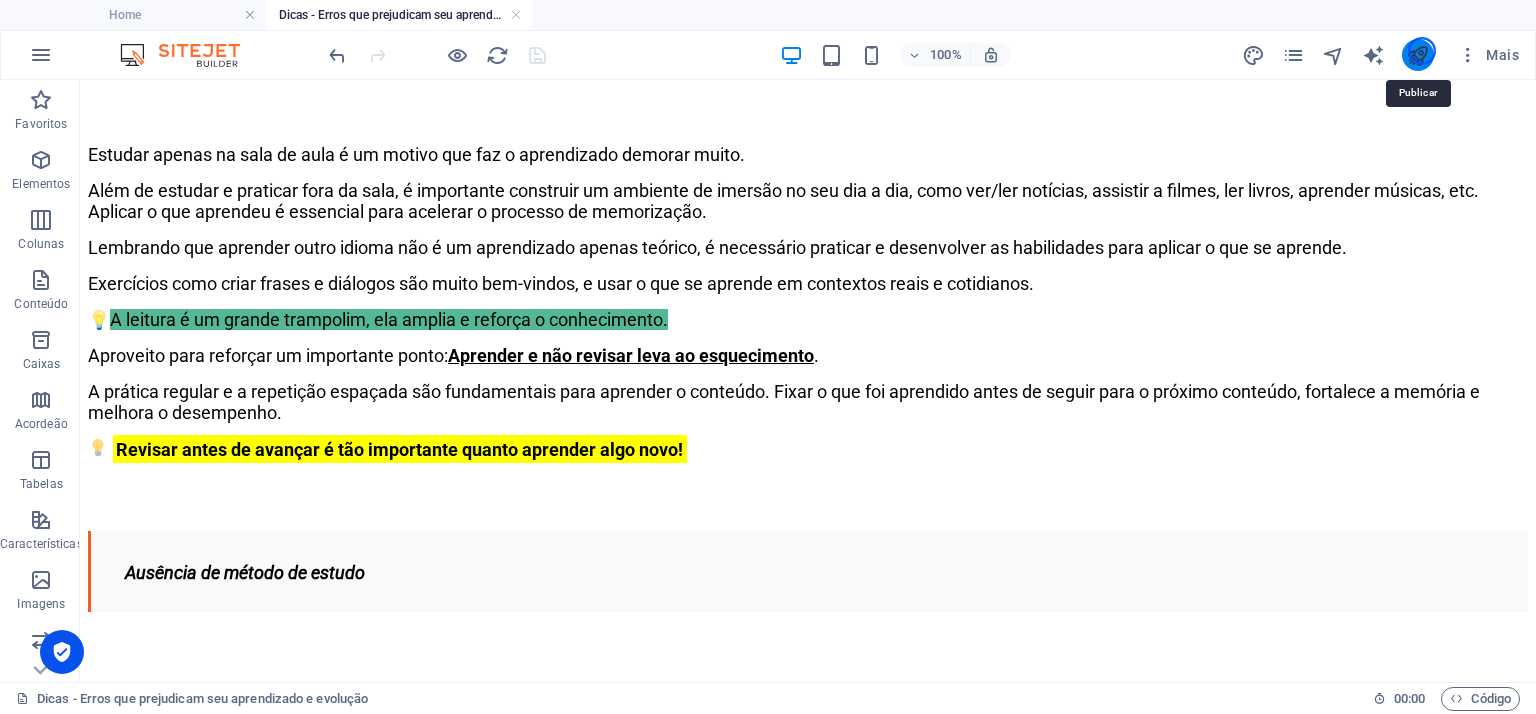 click at bounding box center (1417, 55) 